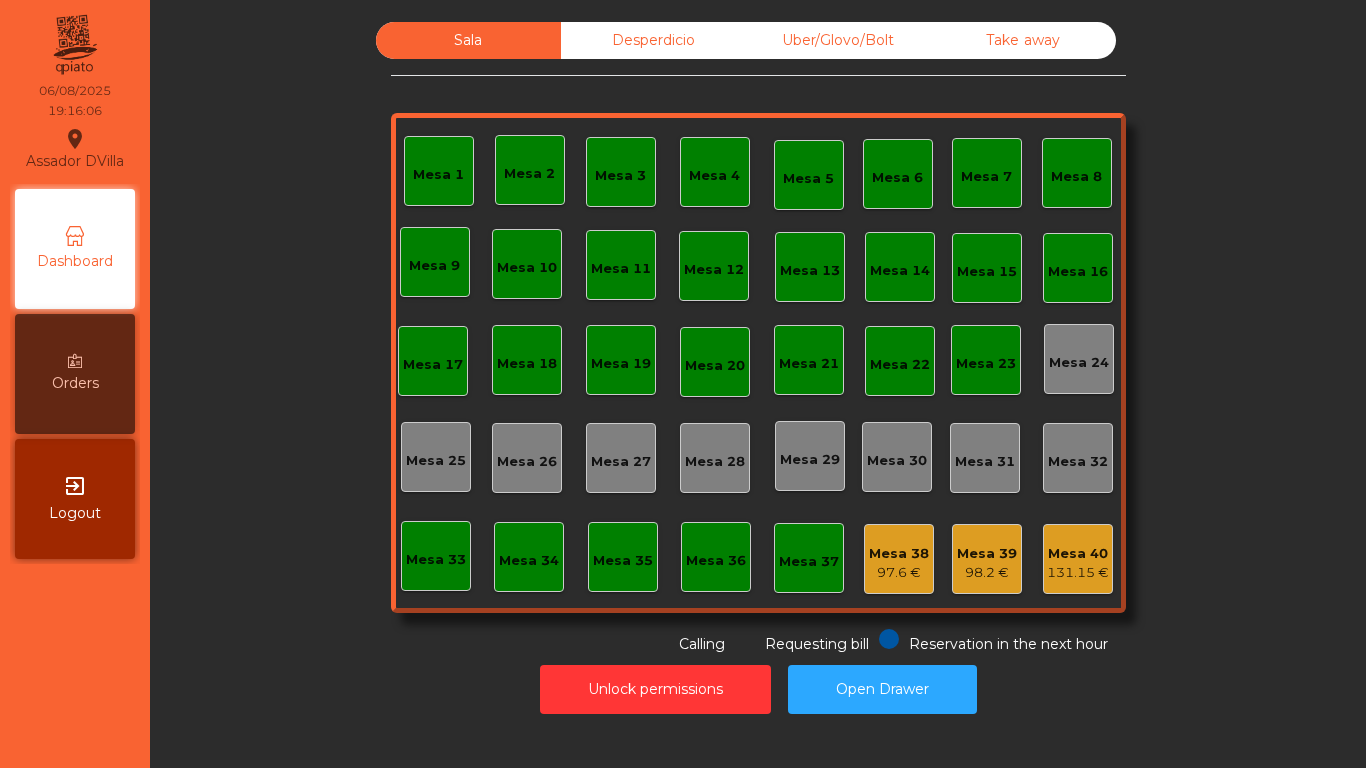 scroll, scrollTop: 0, scrollLeft: 0, axis: both 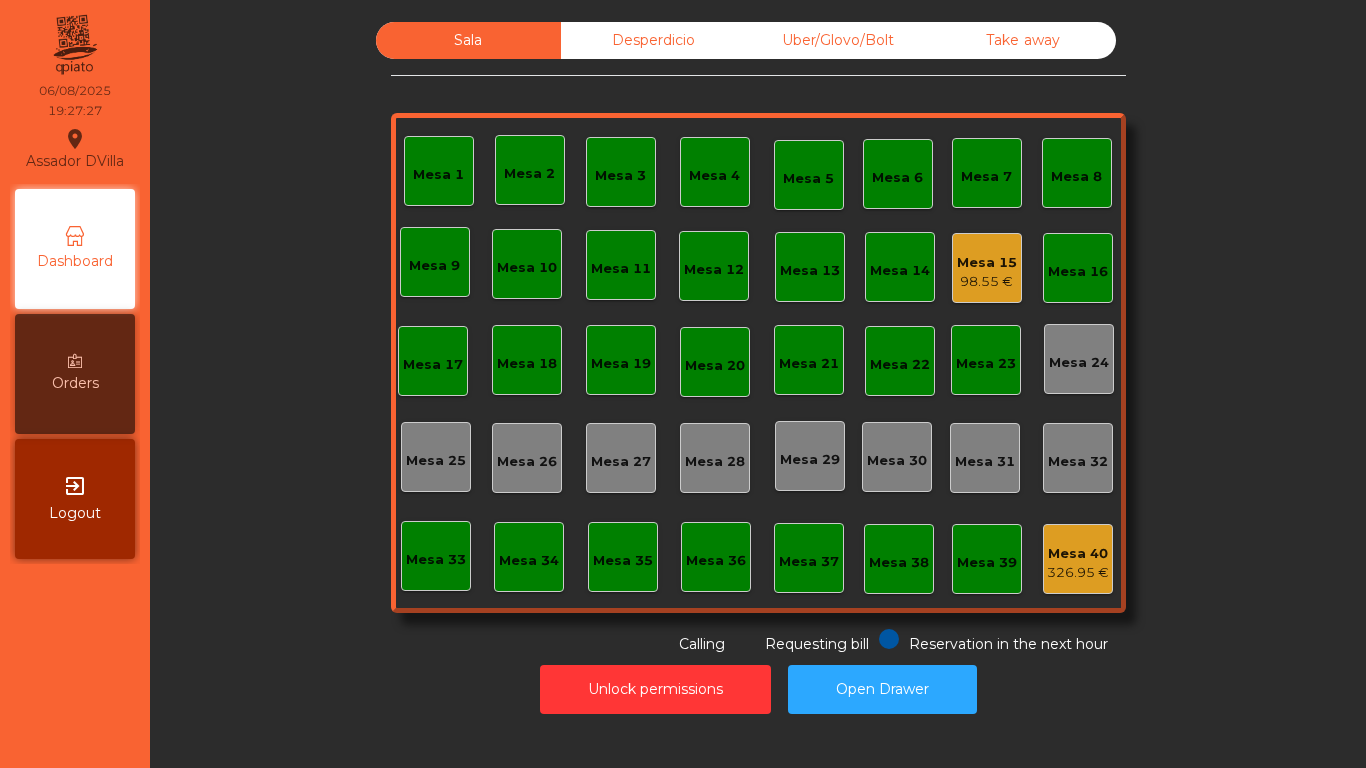 click on "Mesa 15" 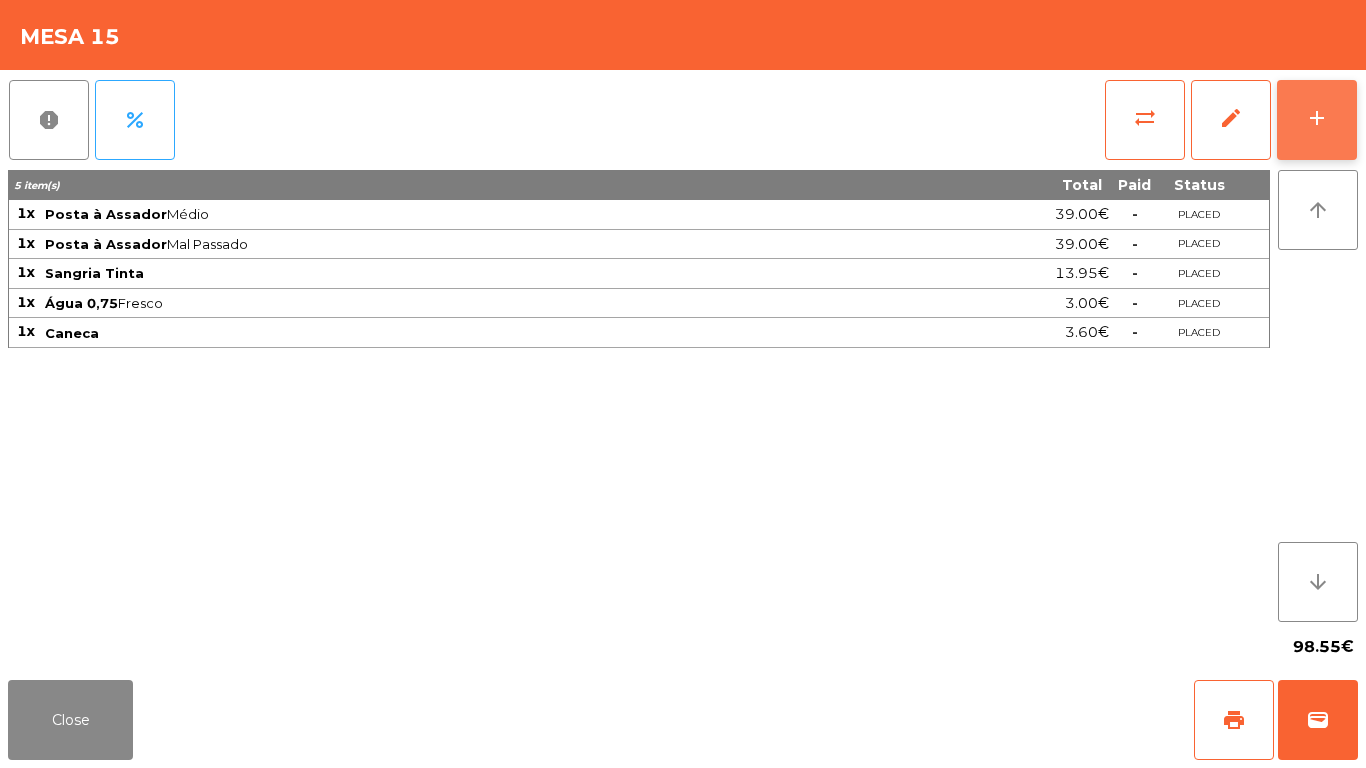 click on "add" 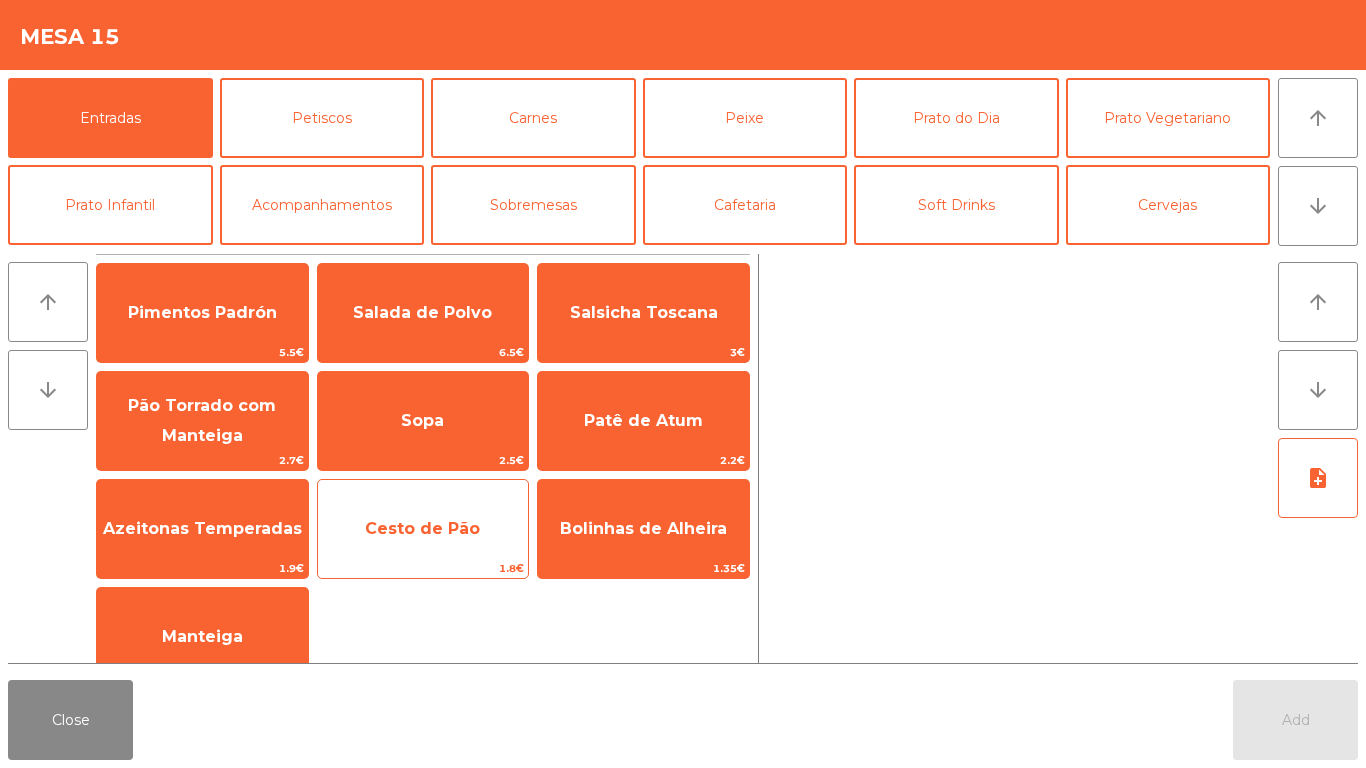 click on "Cesto de Pão" 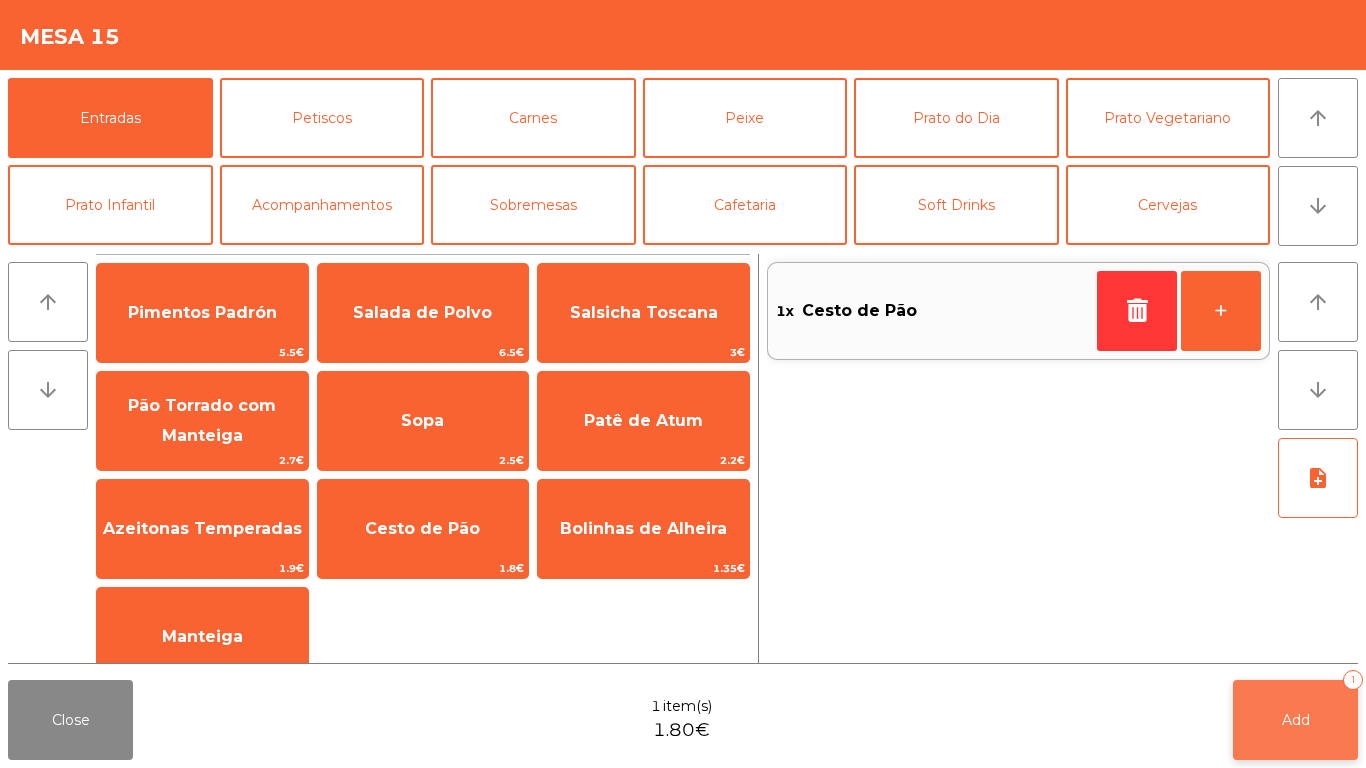 click on "Add" 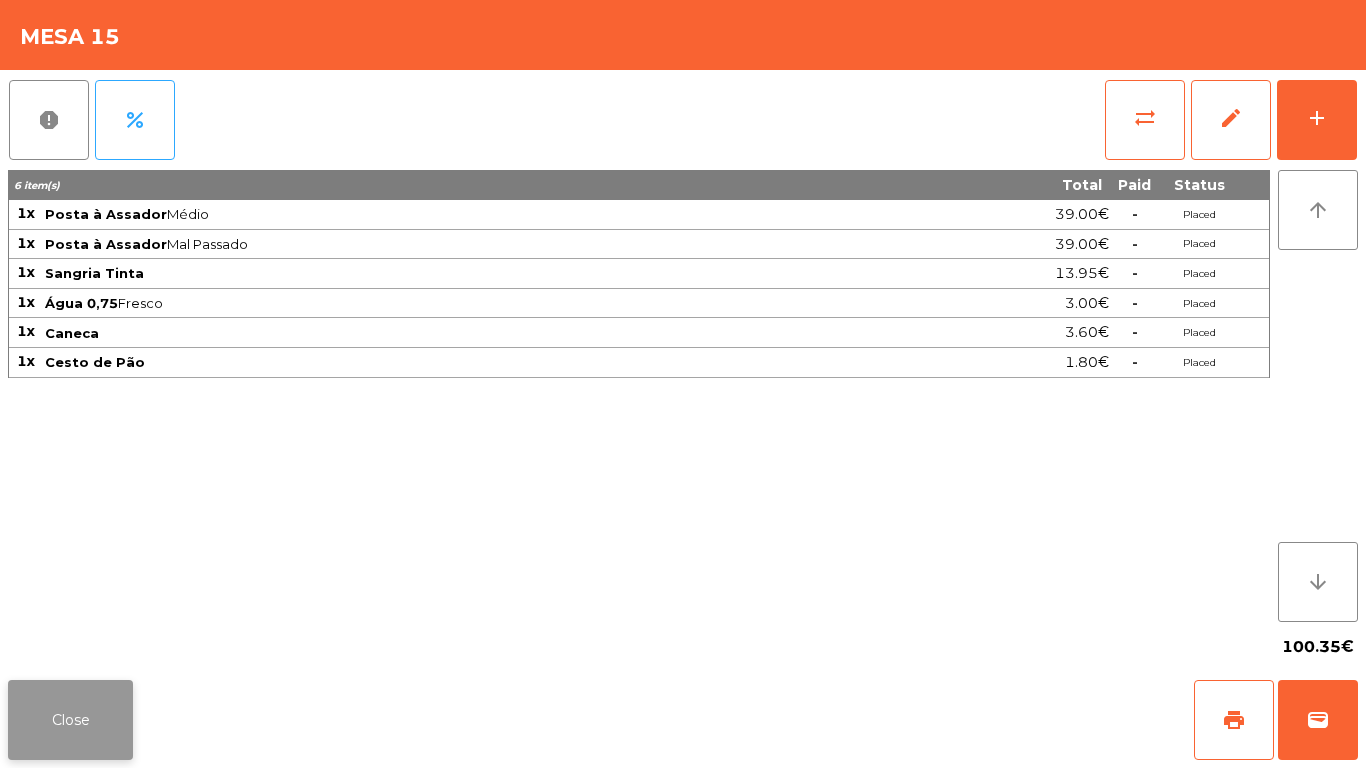 click on "Close" 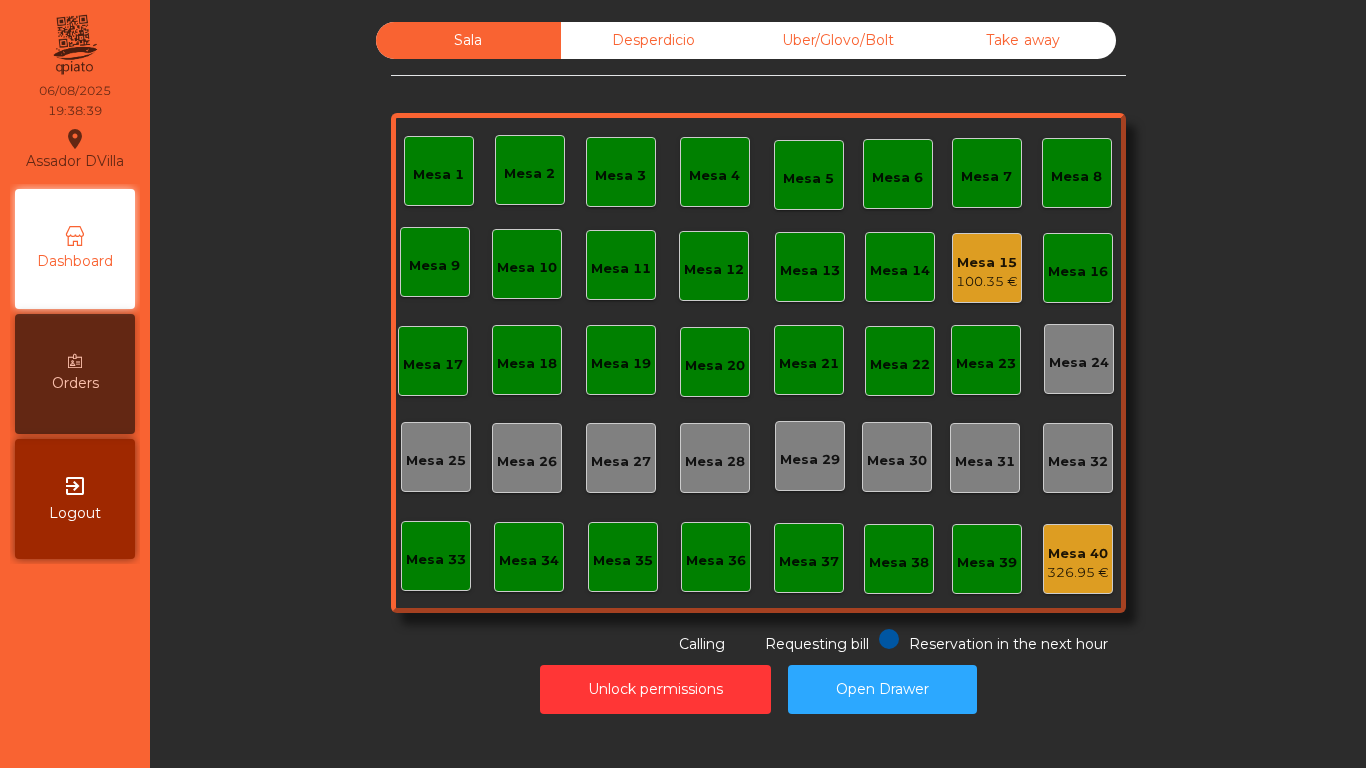 click on "Unlock permissions   Open Drawer" 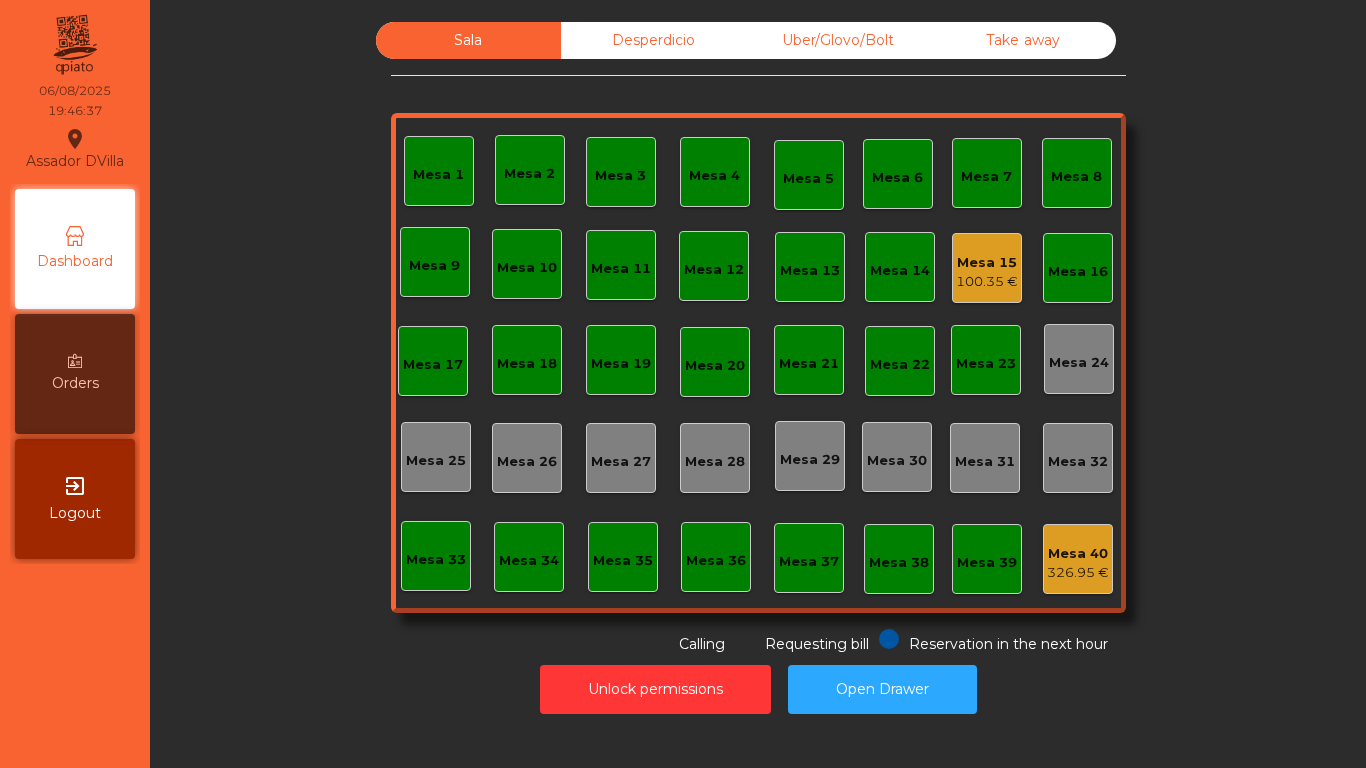 click on "Mesa 2" 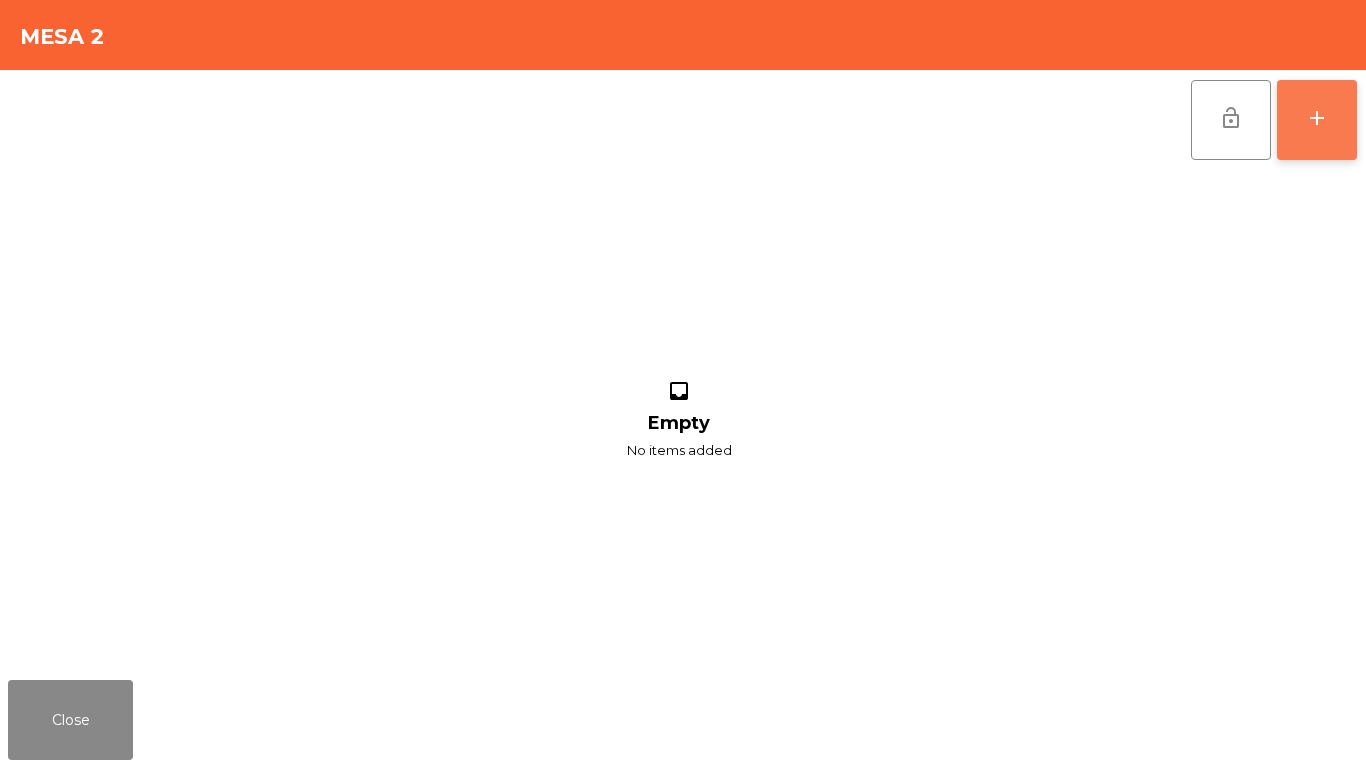 click on "add" 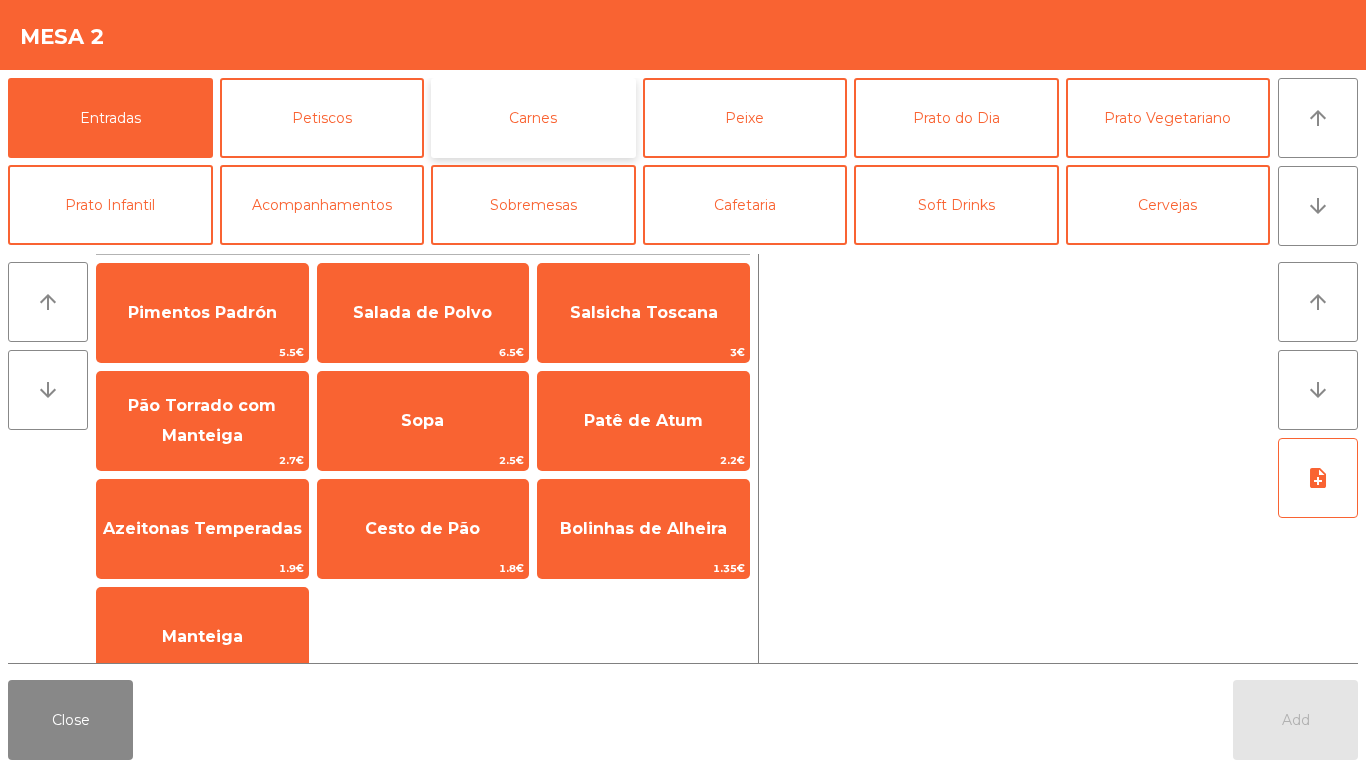 click on "Carnes" 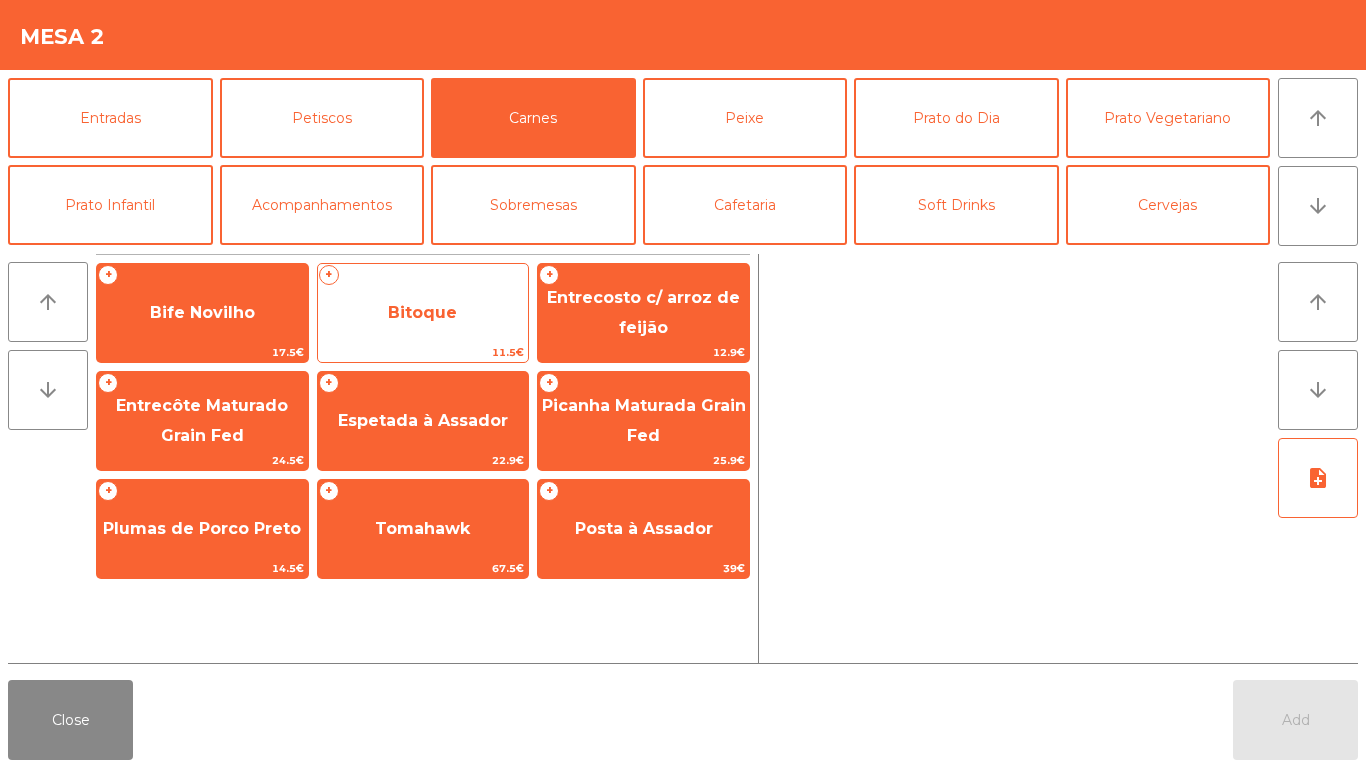 click on "Bitoque" 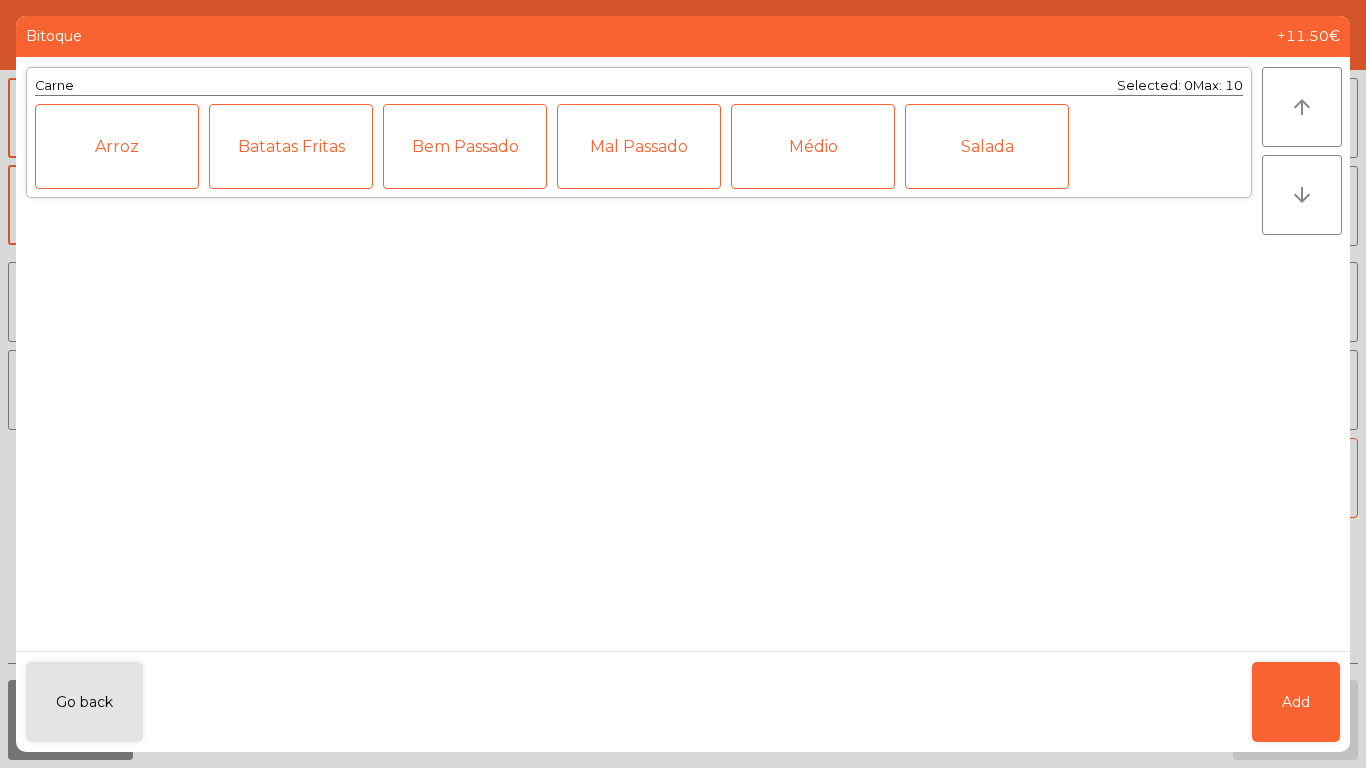 click on "Médio" 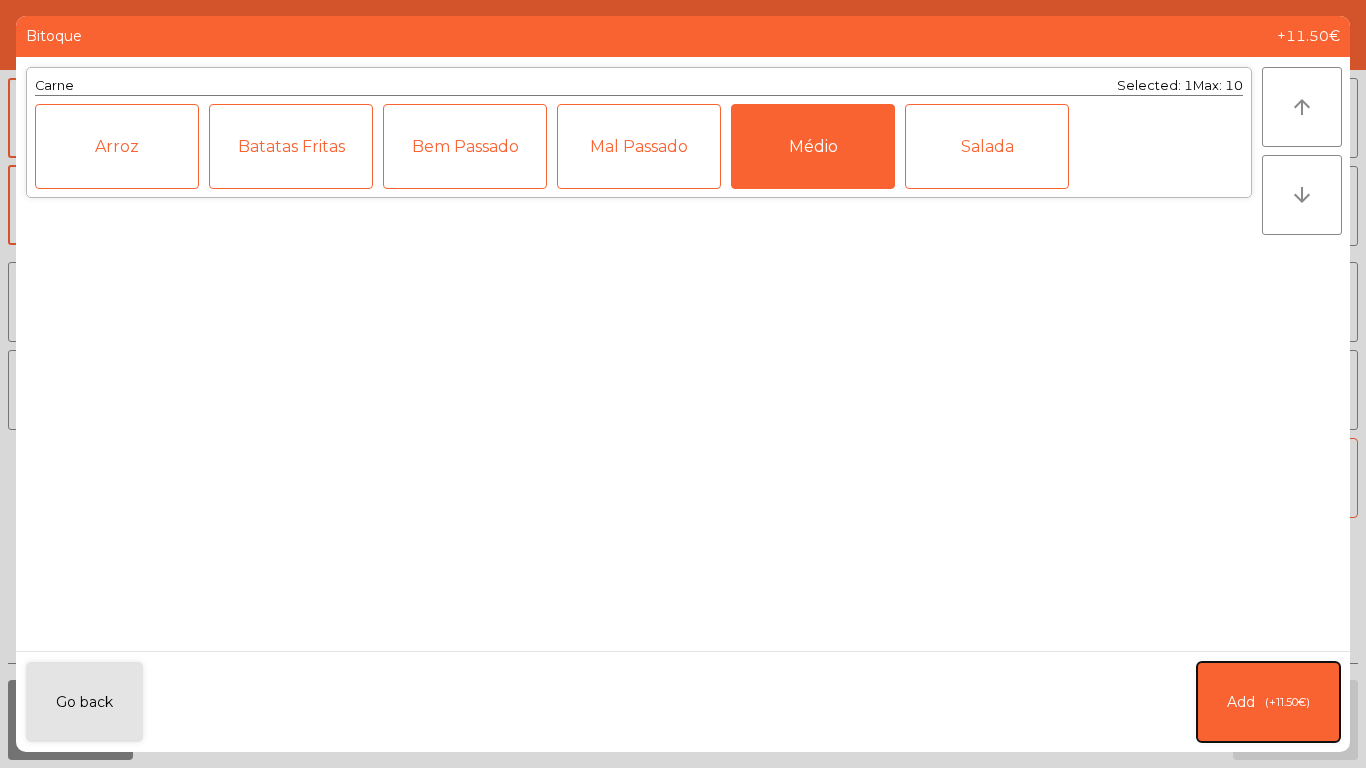 click on "Add   (+11.50€)" 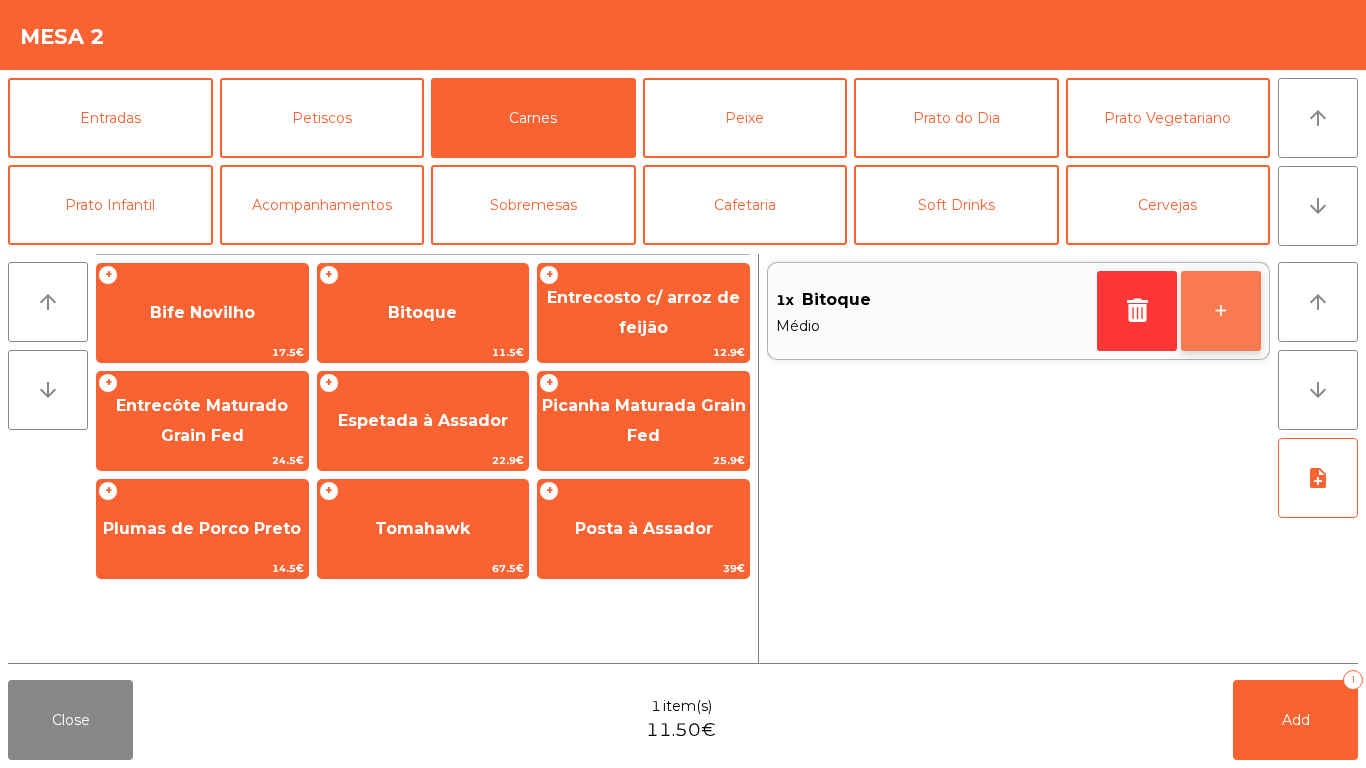 click on "+" 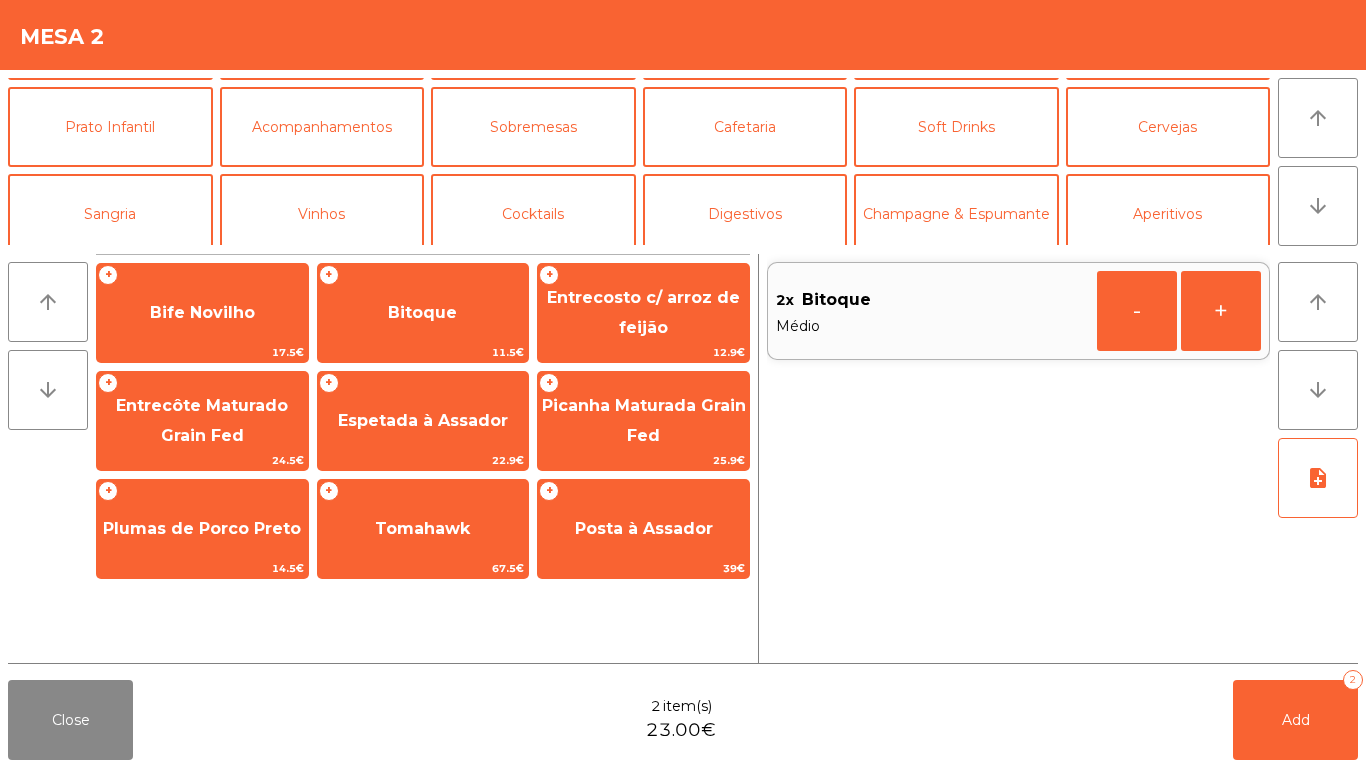 scroll, scrollTop: 94, scrollLeft: 0, axis: vertical 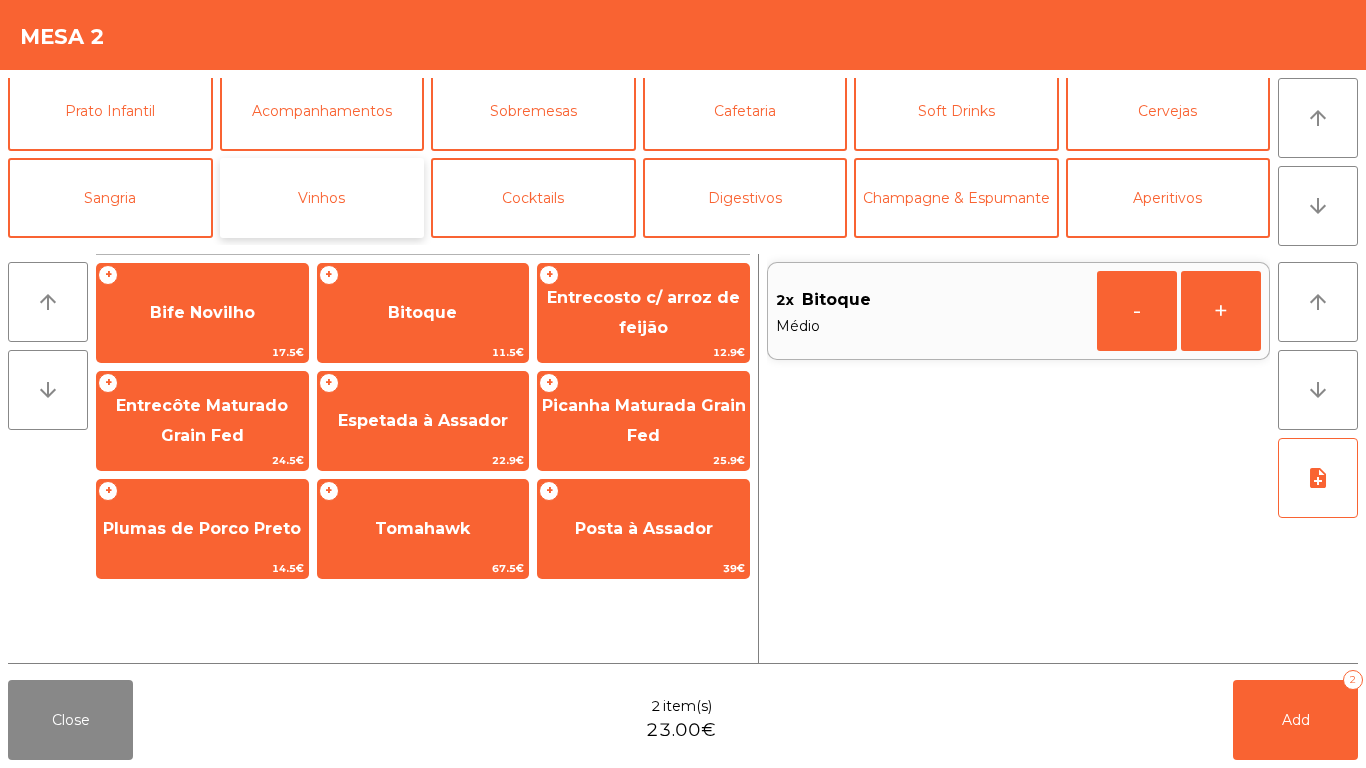 click on "Vinhos" 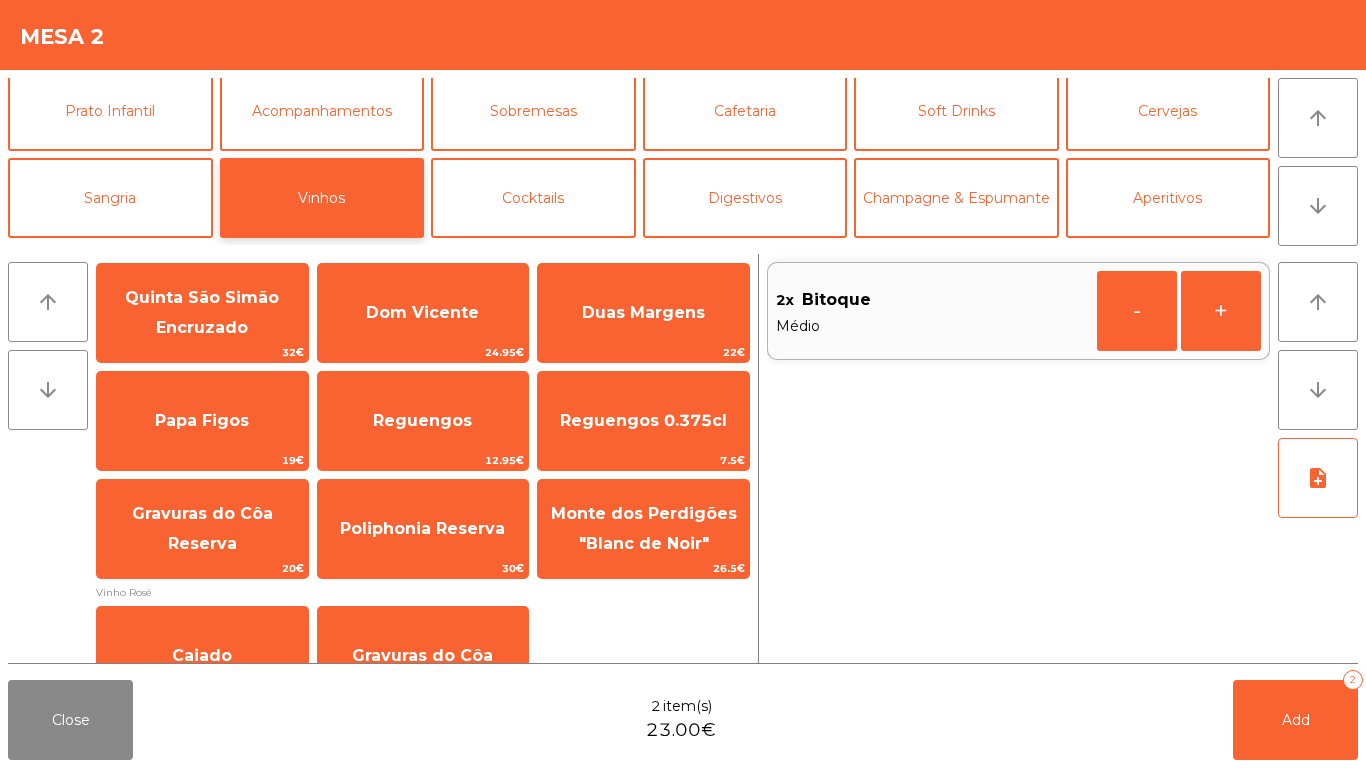 scroll, scrollTop: 719, scrollLeft: 0, axis: vertical 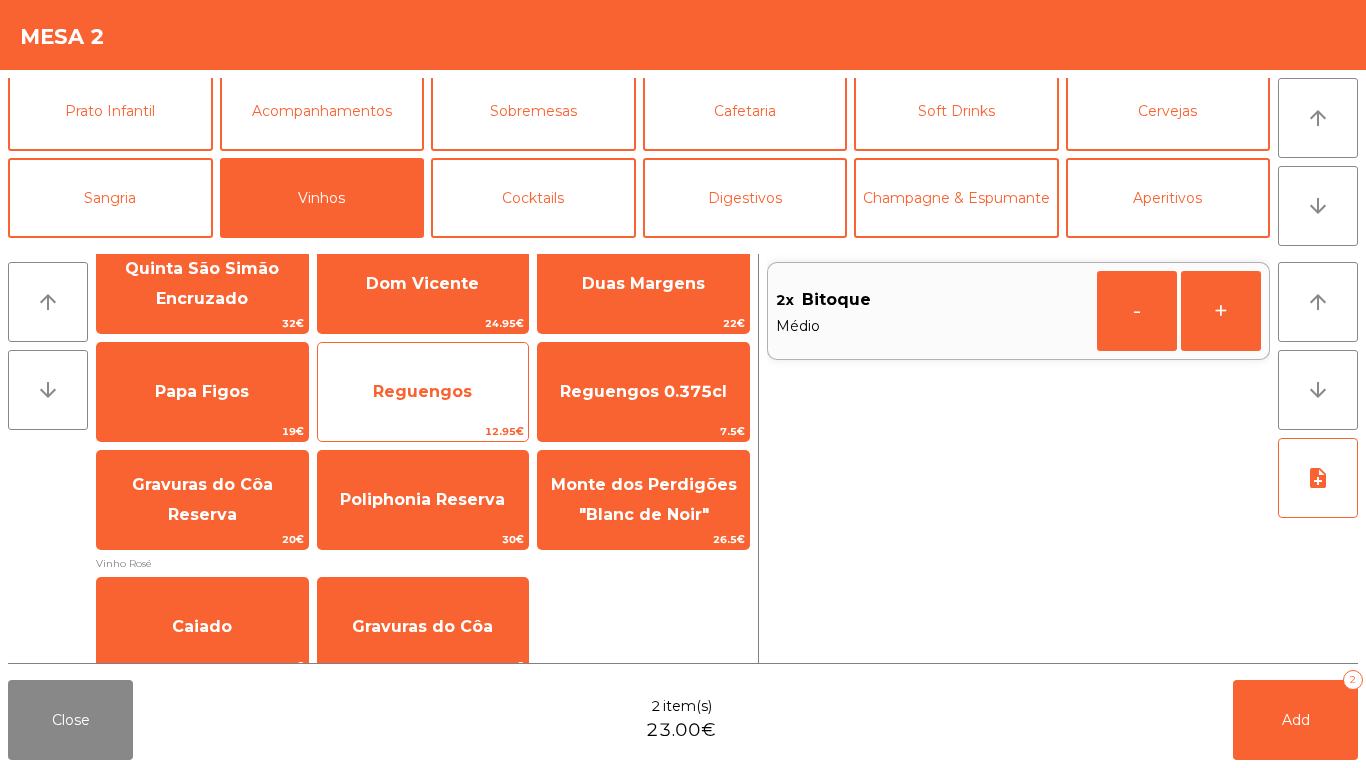 click on "Reguengos" 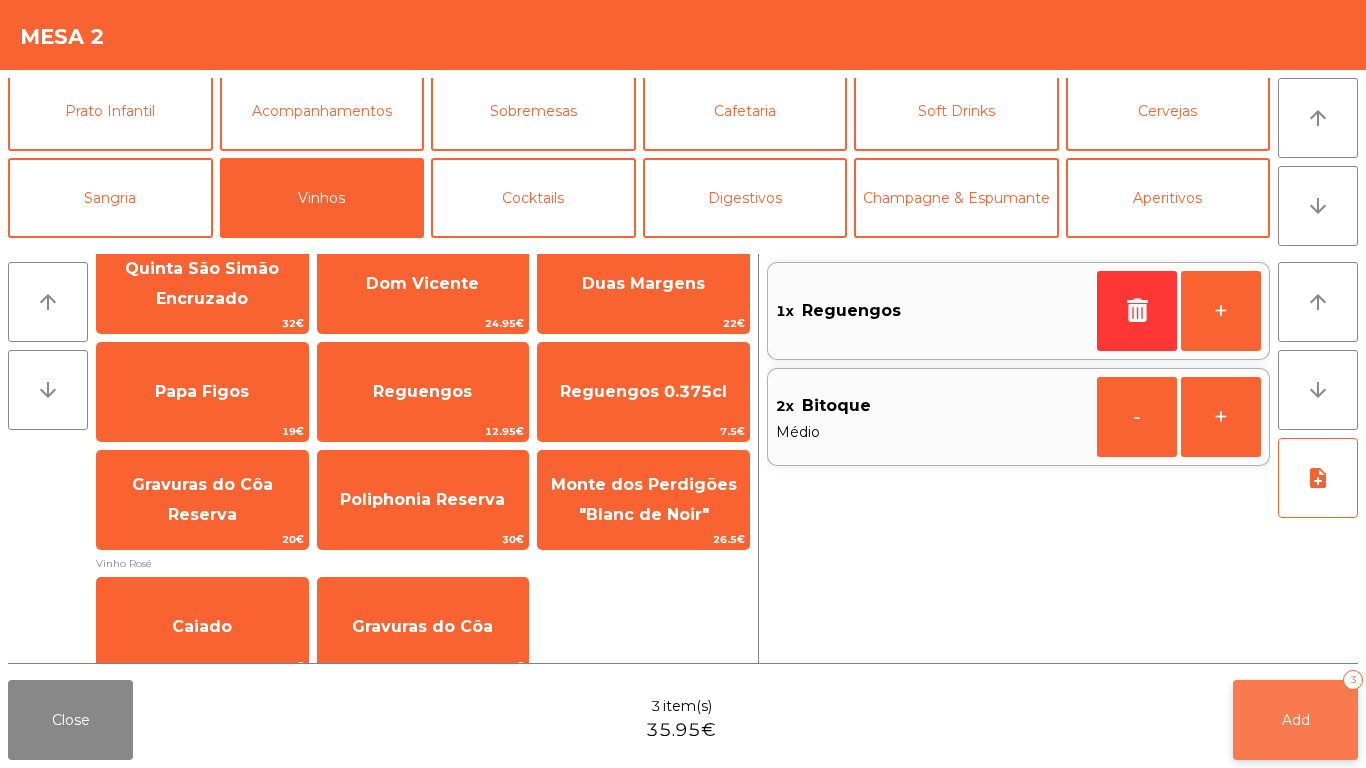 click on "Add   3" 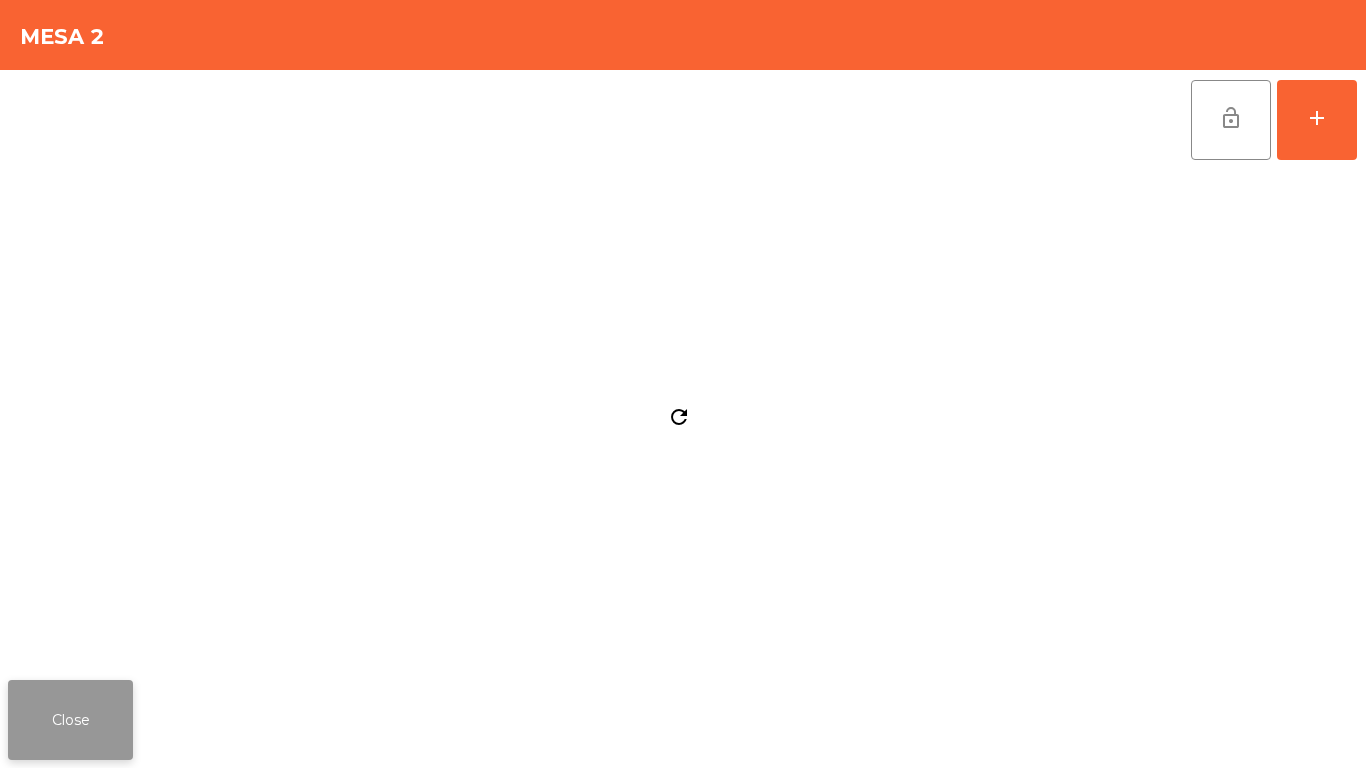 click on "Close" 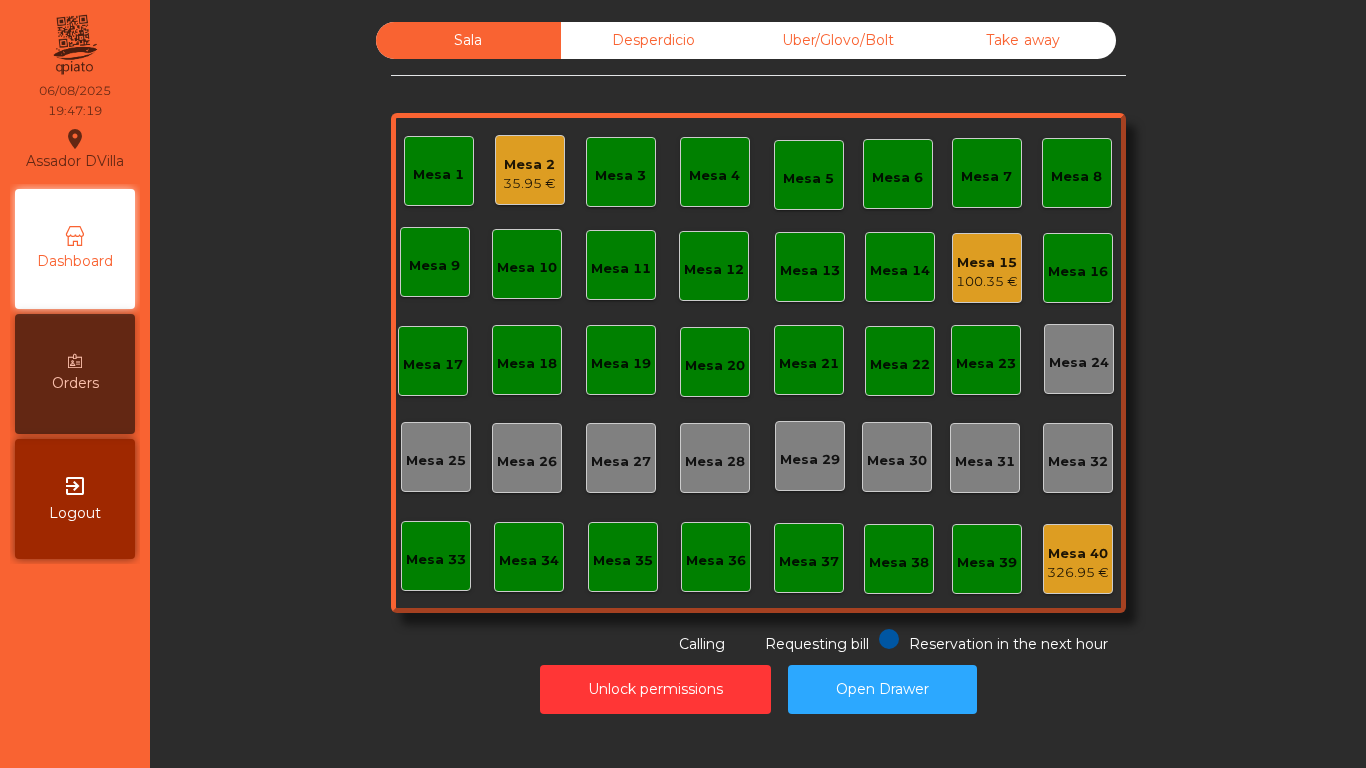 click on "Mesa 15   100.35 €" 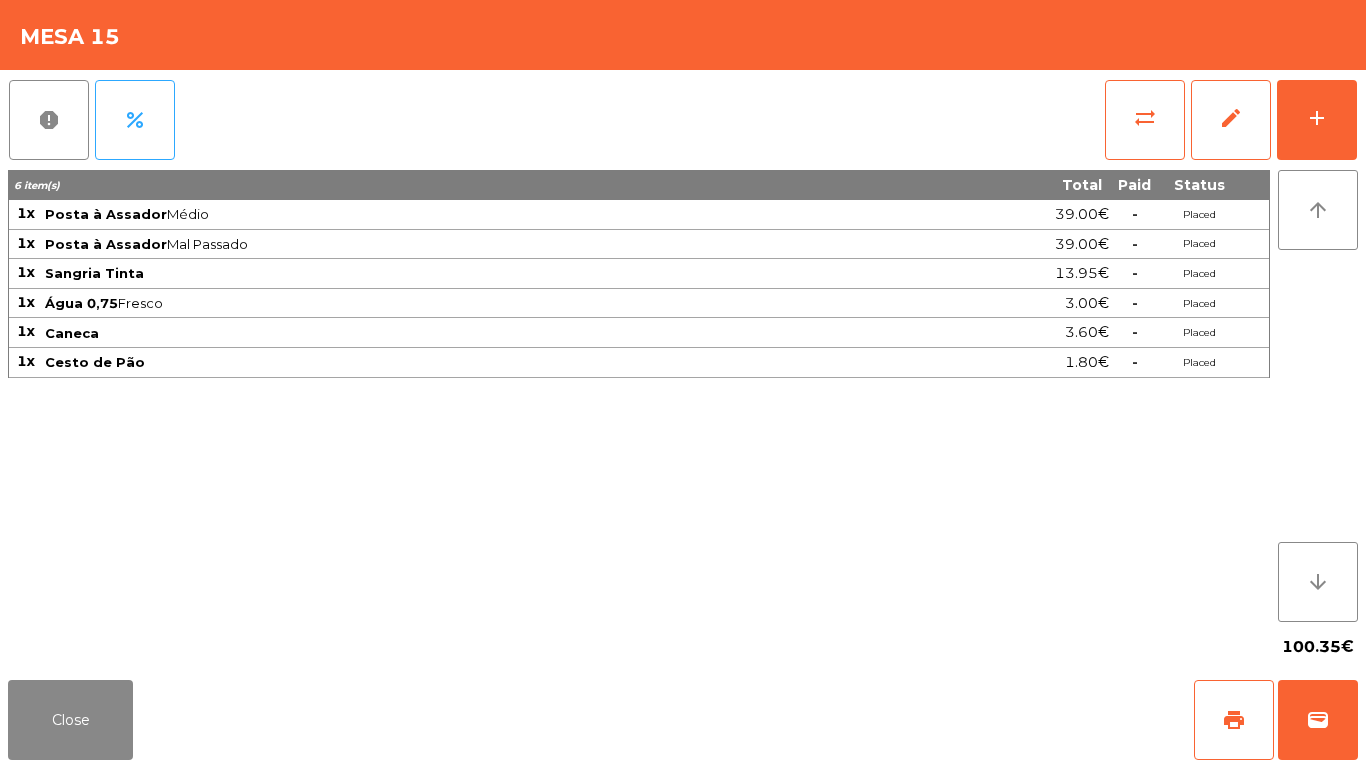 click on "report   percent   sync_alt   edit   add  6 item(s) Total Paid Status 1x Posta à Assador  Médio  39.00€  -  Placed 1x Posta à Assador  Mal Passado  39.00€  -  Placed 1x Sangria Tinta 13.95€  -  Placed 1x Água 0,75  Fresco  3.00€  -  Placed 1x Caneca 3.60€  -  Placed 1x Cesto de Pão 1.80€  -  Placed arrow_upward arrow_downward  100.35€" 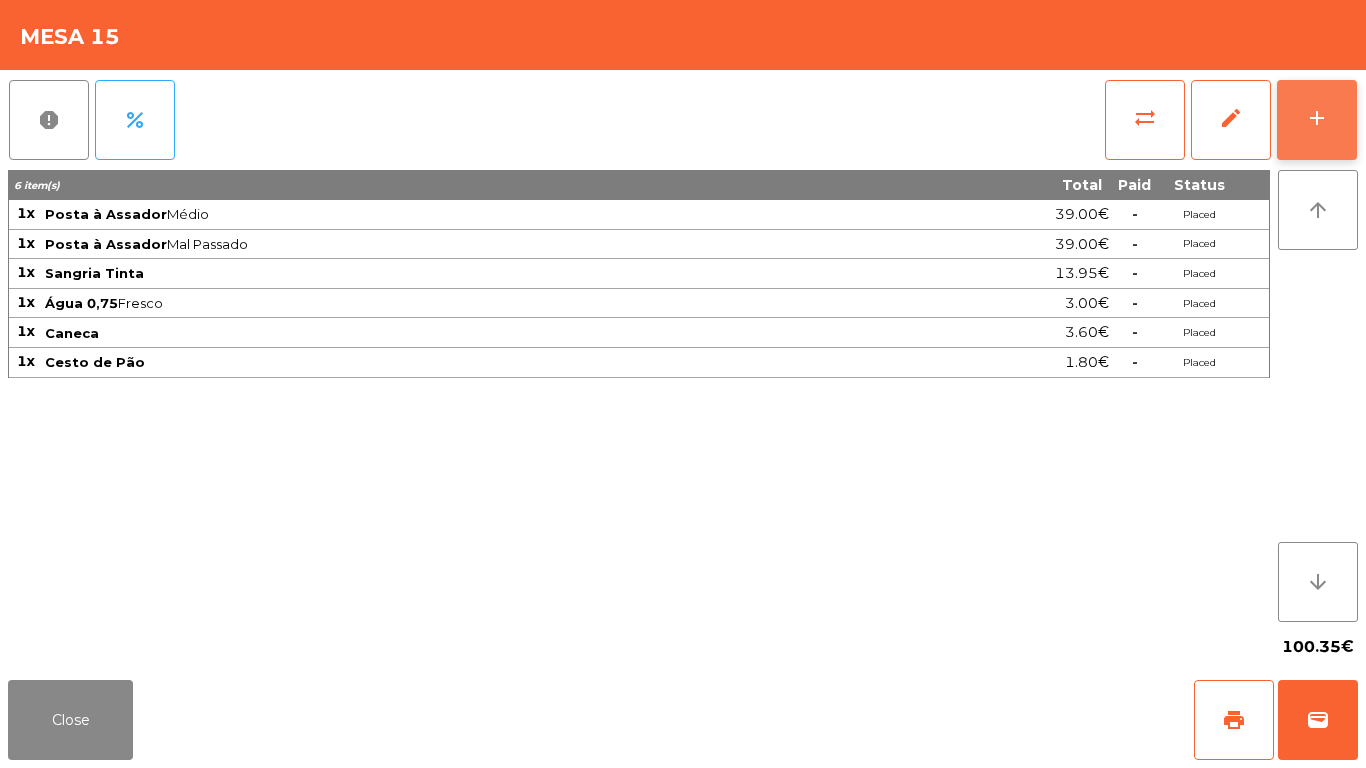 click on "add" 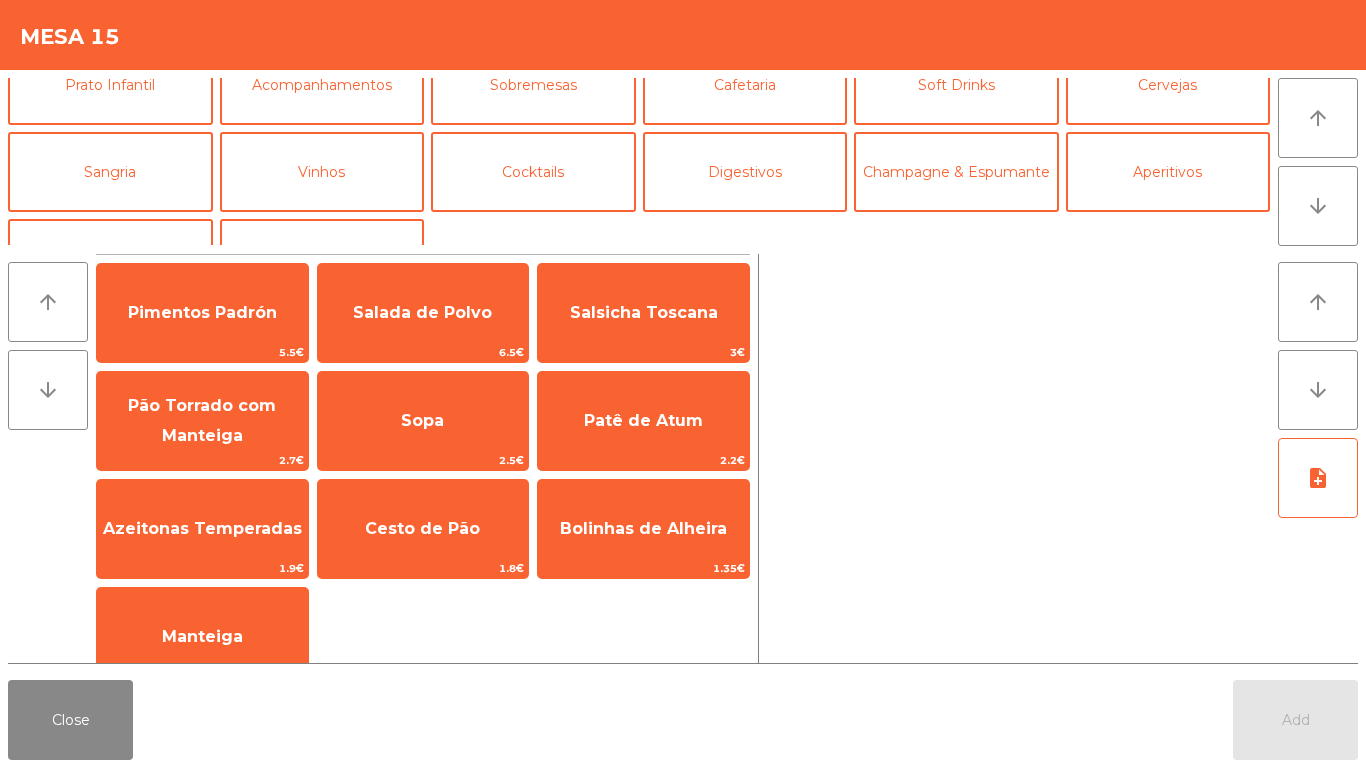 scroll, scrollTop: 118, scrollLeft: 0, axis: vertical 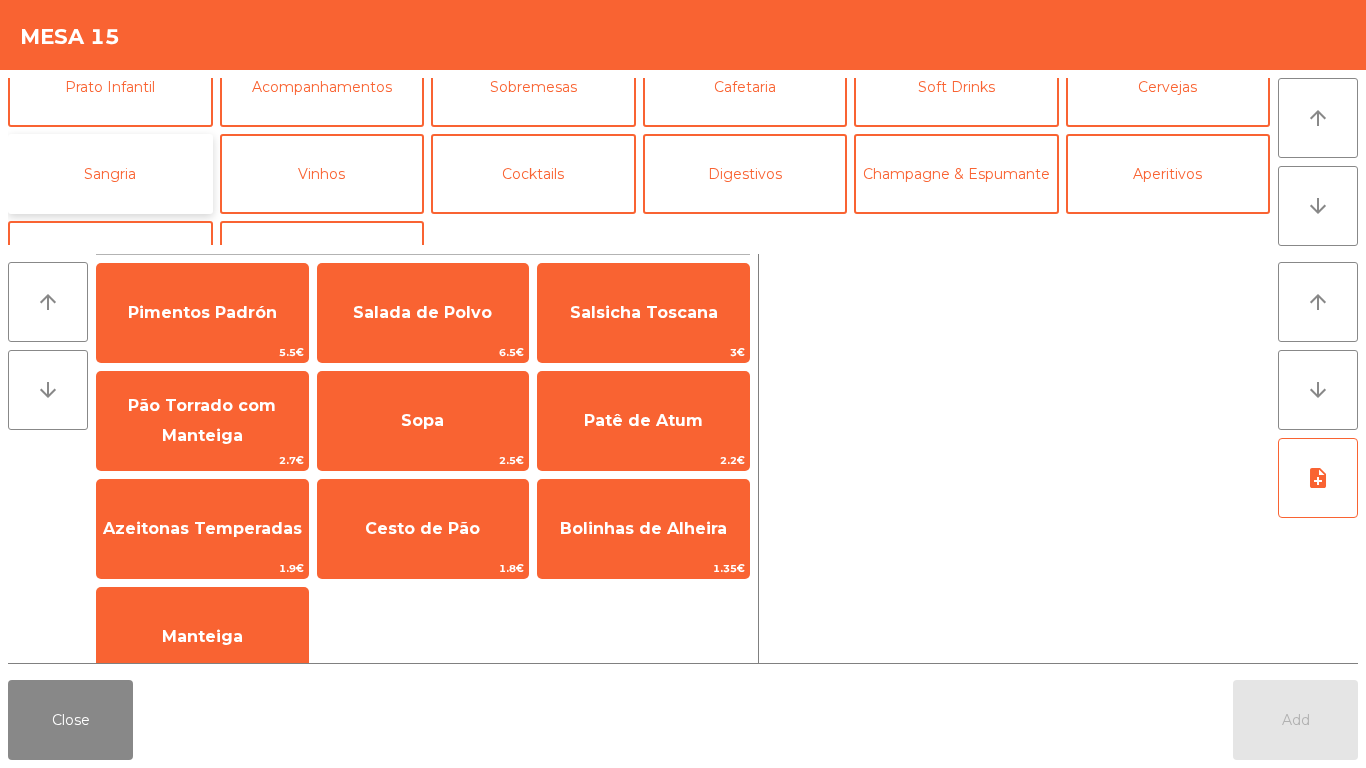 click on "Sangria" 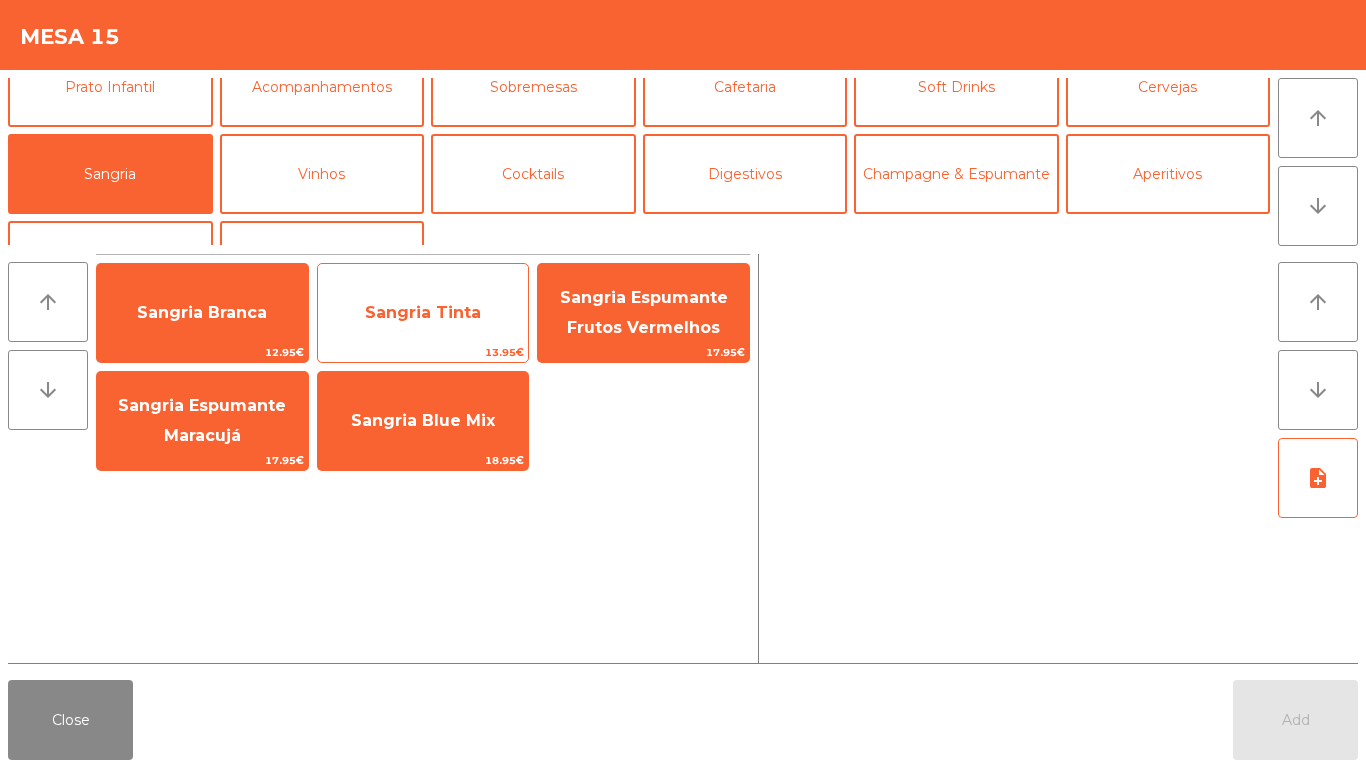 click on "Sangria Tinta" 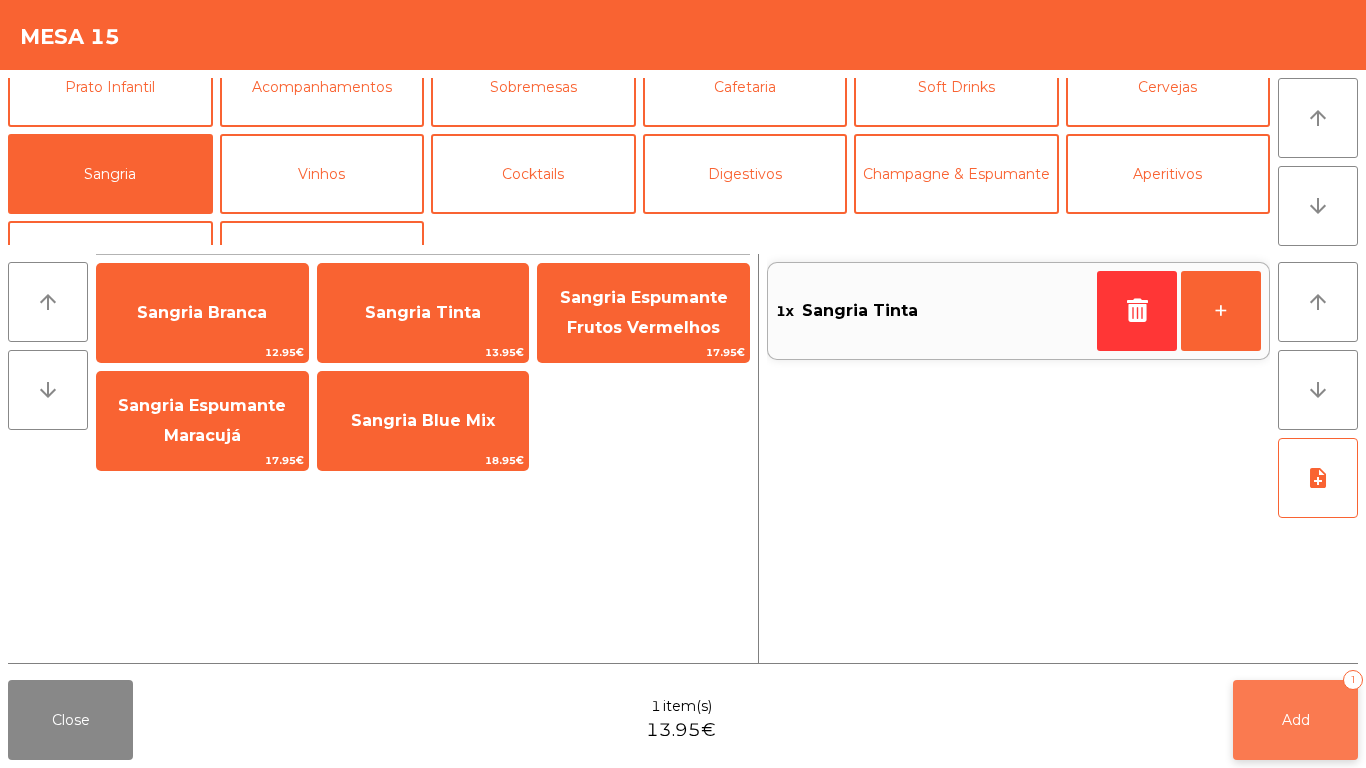 click on "Add   1" 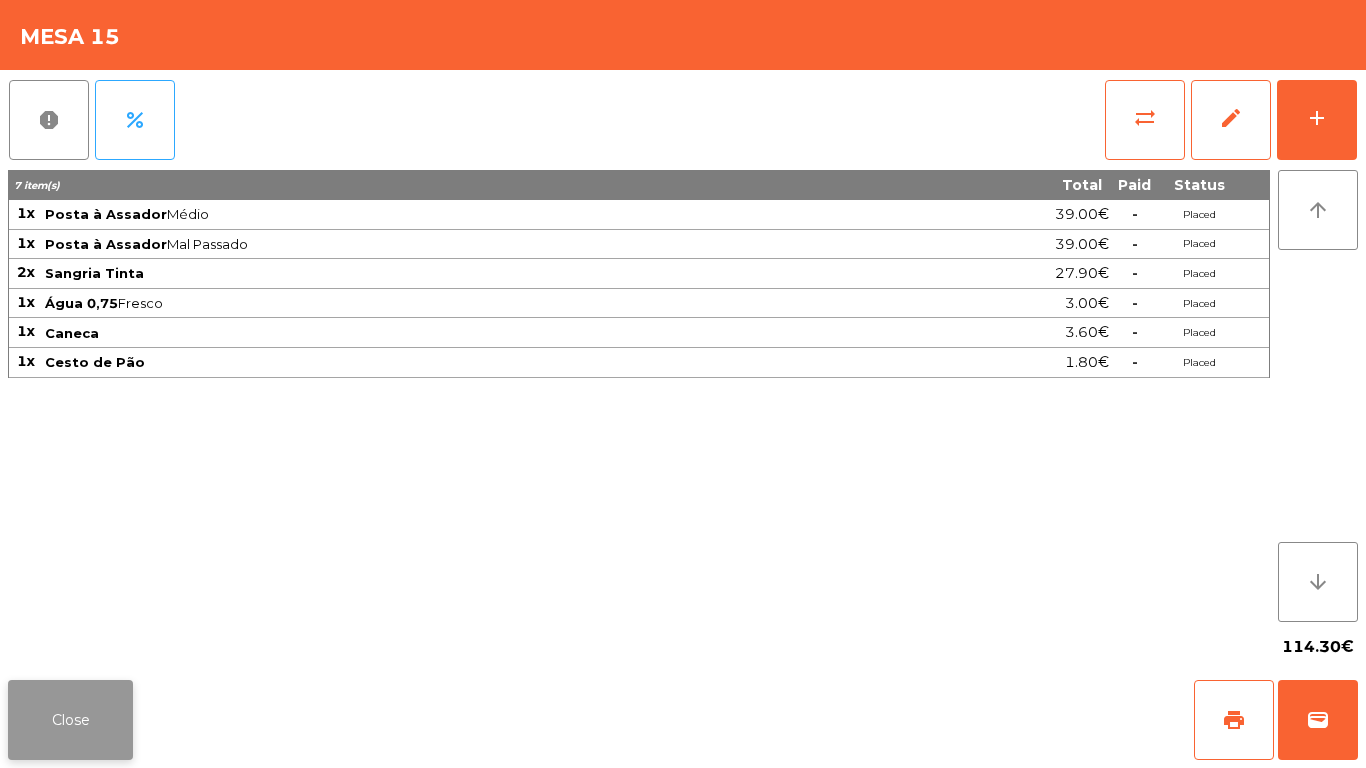 click on "Close" 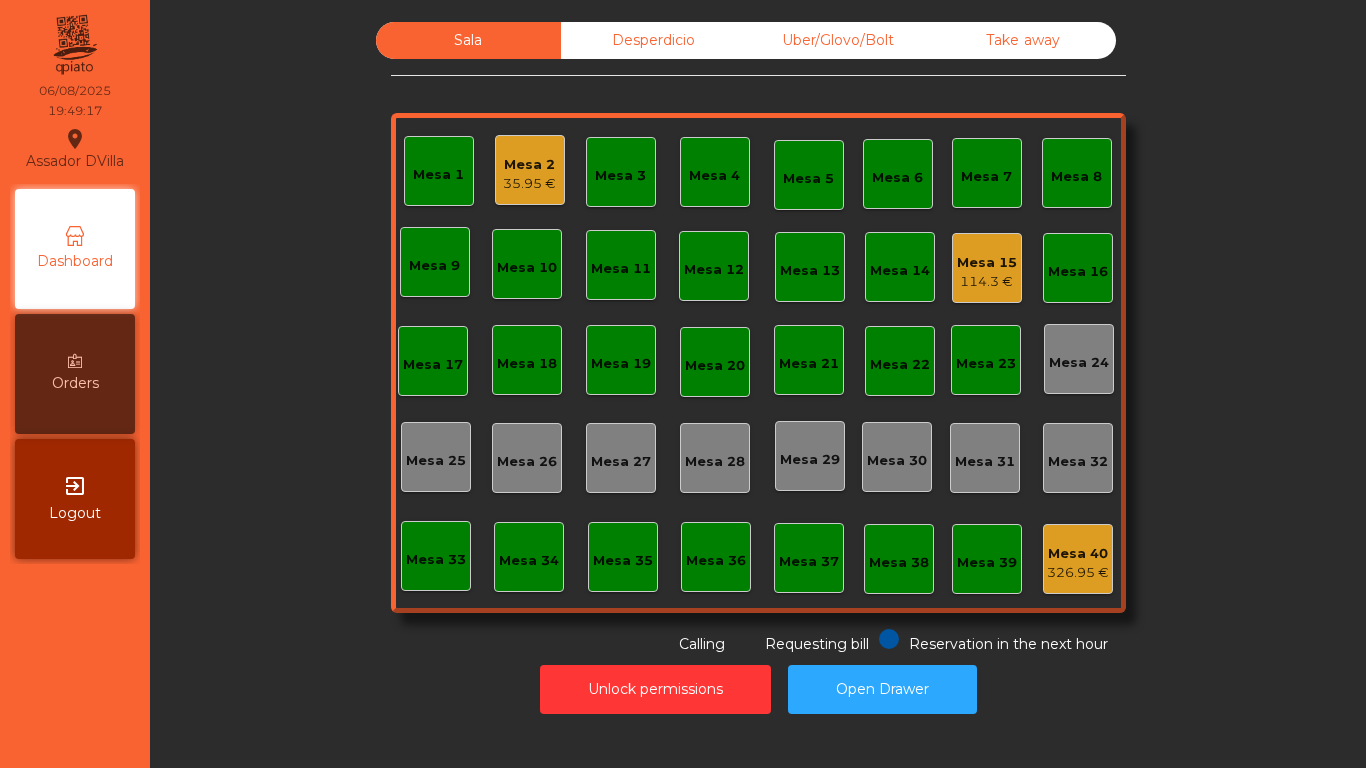 click on "Mesa 3" 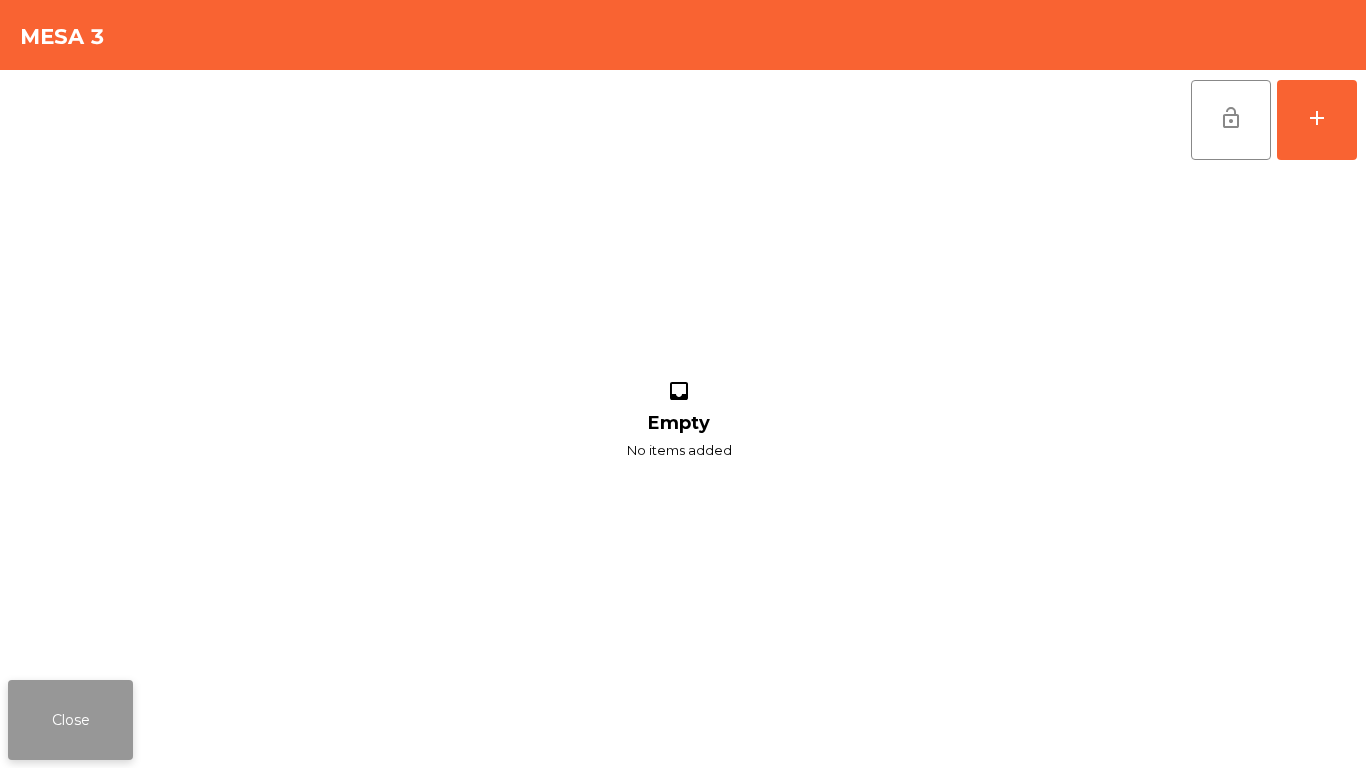 click on "Close" 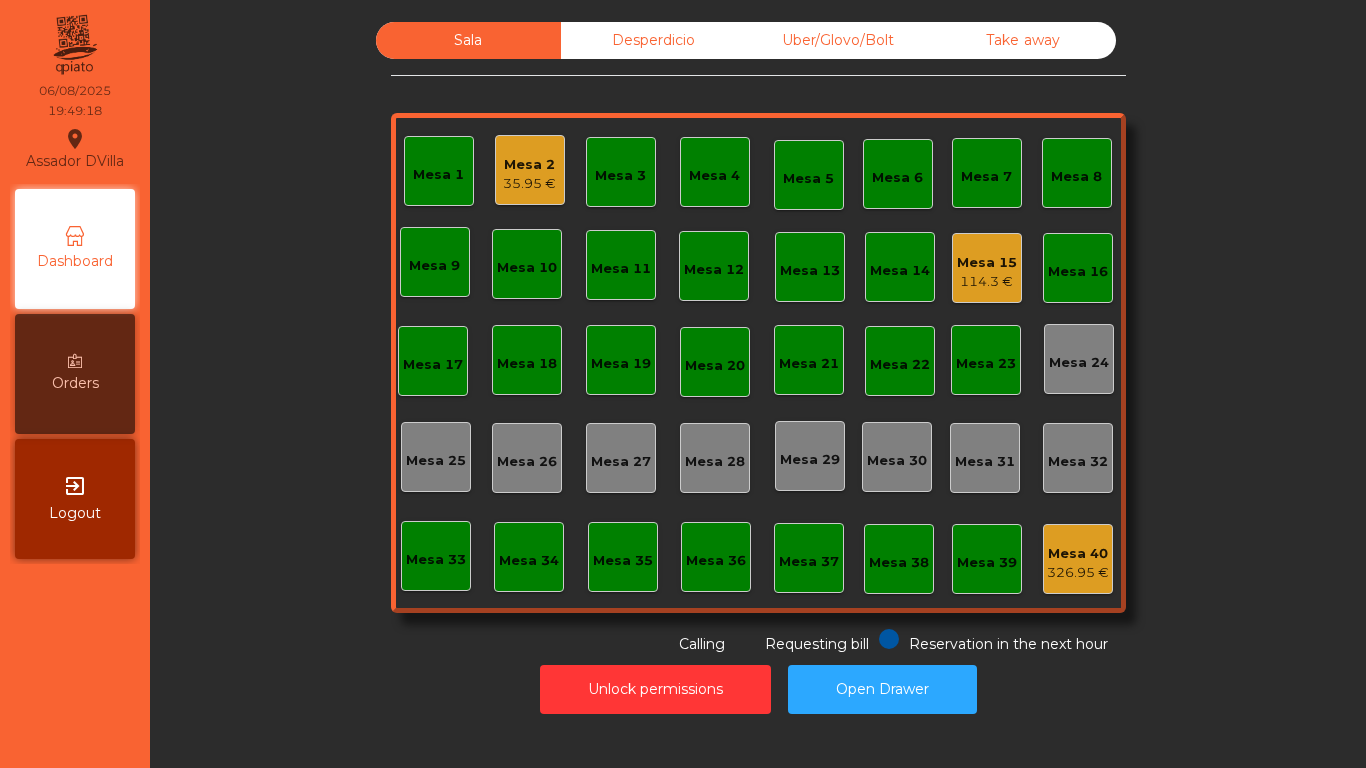 click on "Mesa 2   35.95 €" 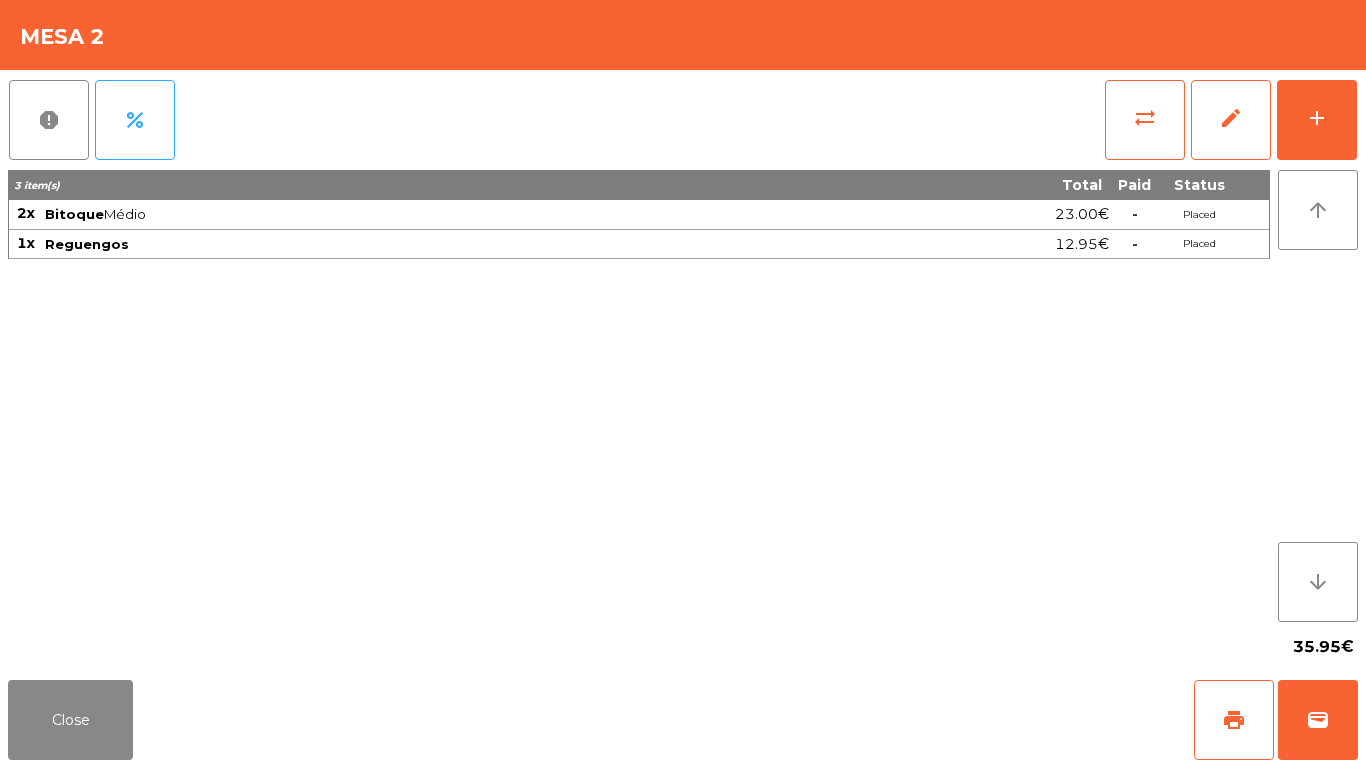 click on "report   percent   sync_alt   edit   add  3 item(s) Total Paid Status 2x Bitoque  Médio  23.00€  -  Placed 1x Reguengos 12.95€  -  Placed arrow_upward arrow_downward  35.95€" 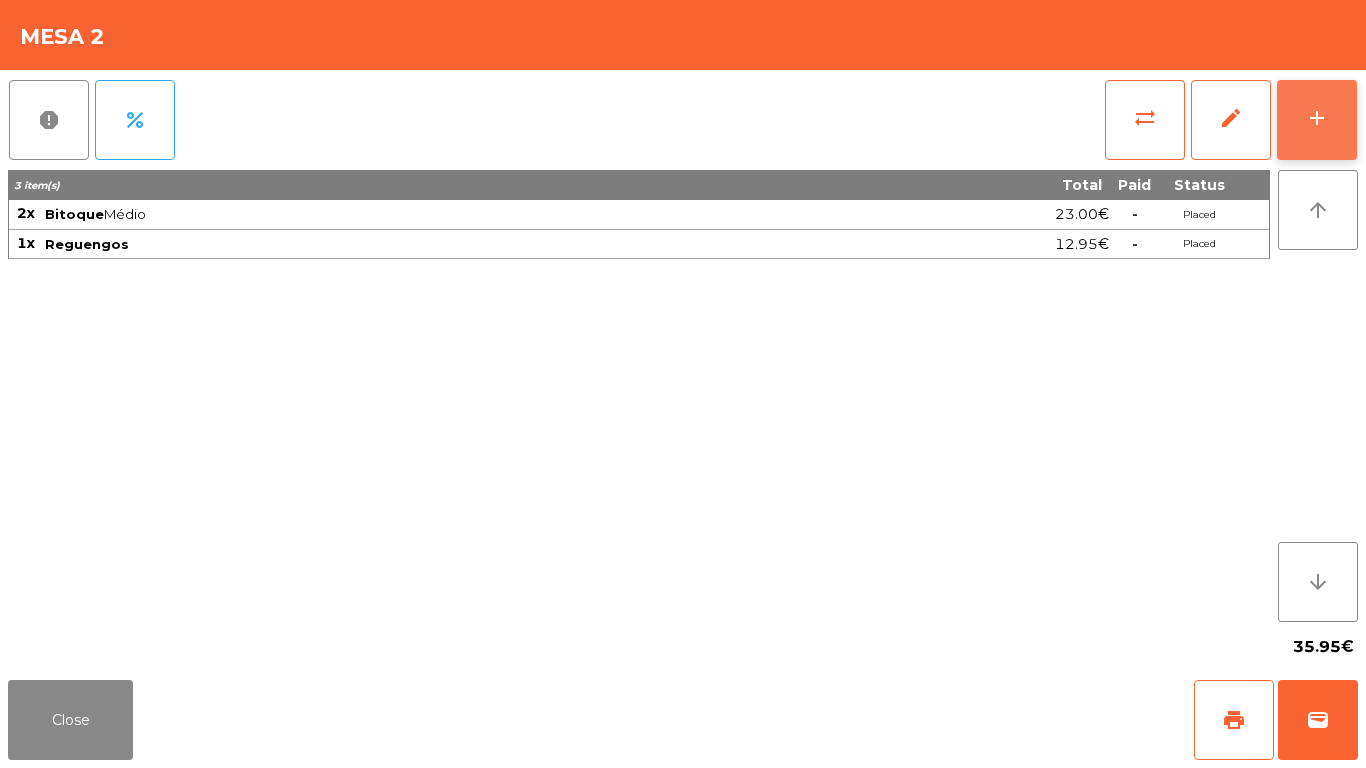 click on "add" 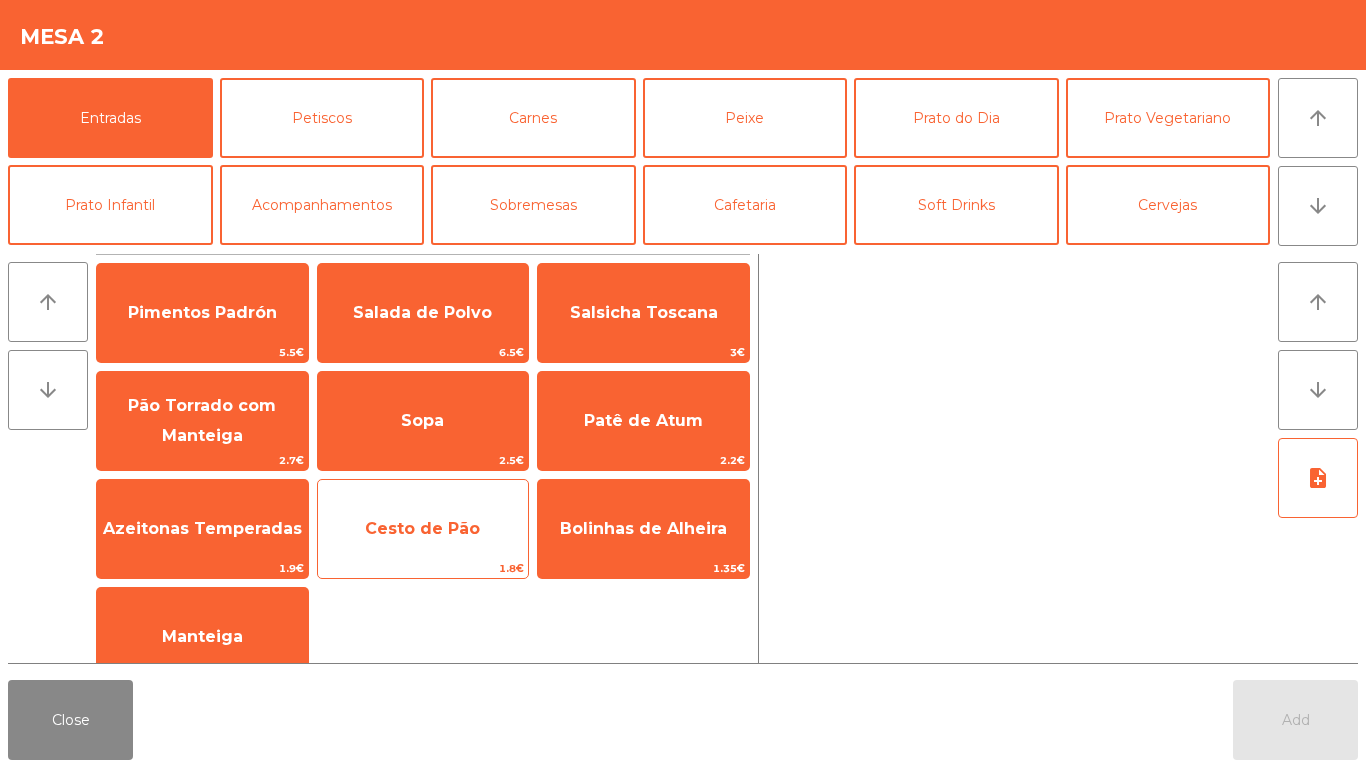 click on "Cesto de Pão" 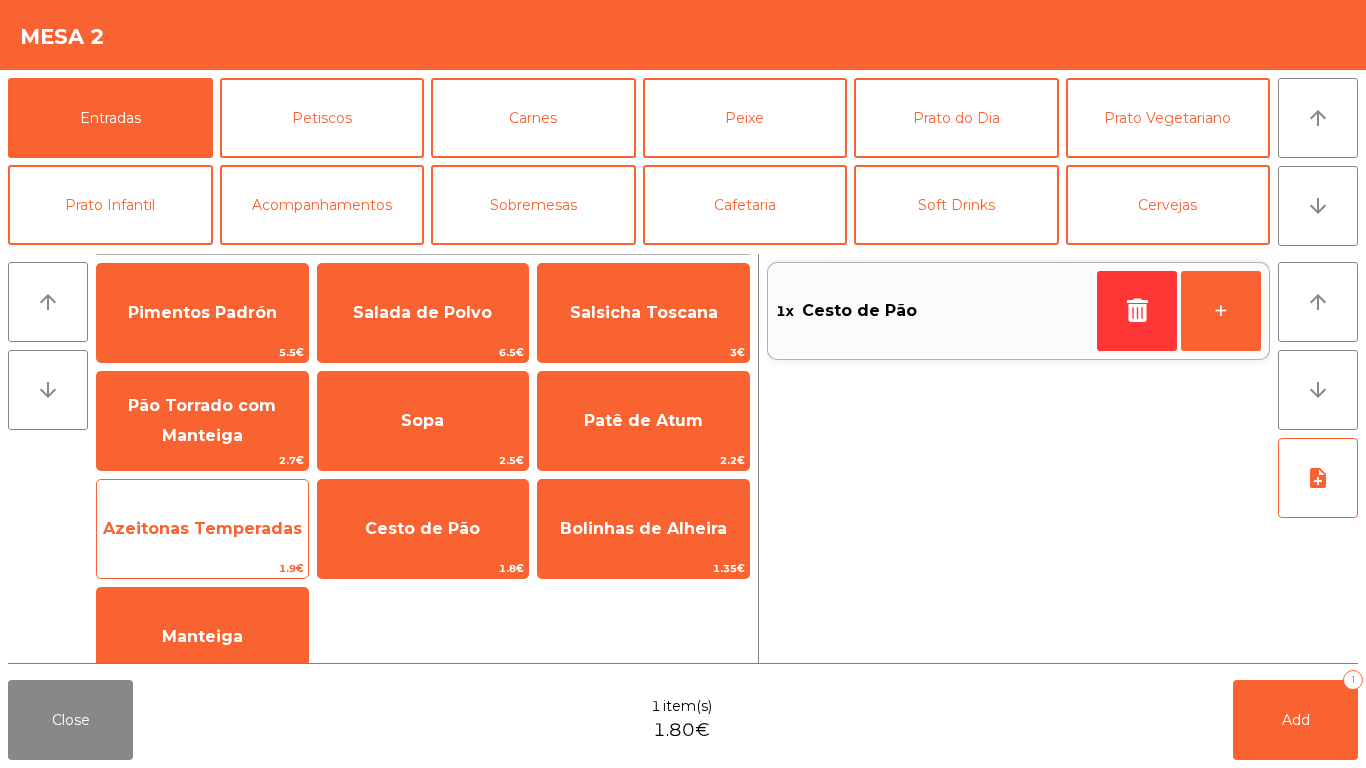 click on "Azeitonas Temperadas" 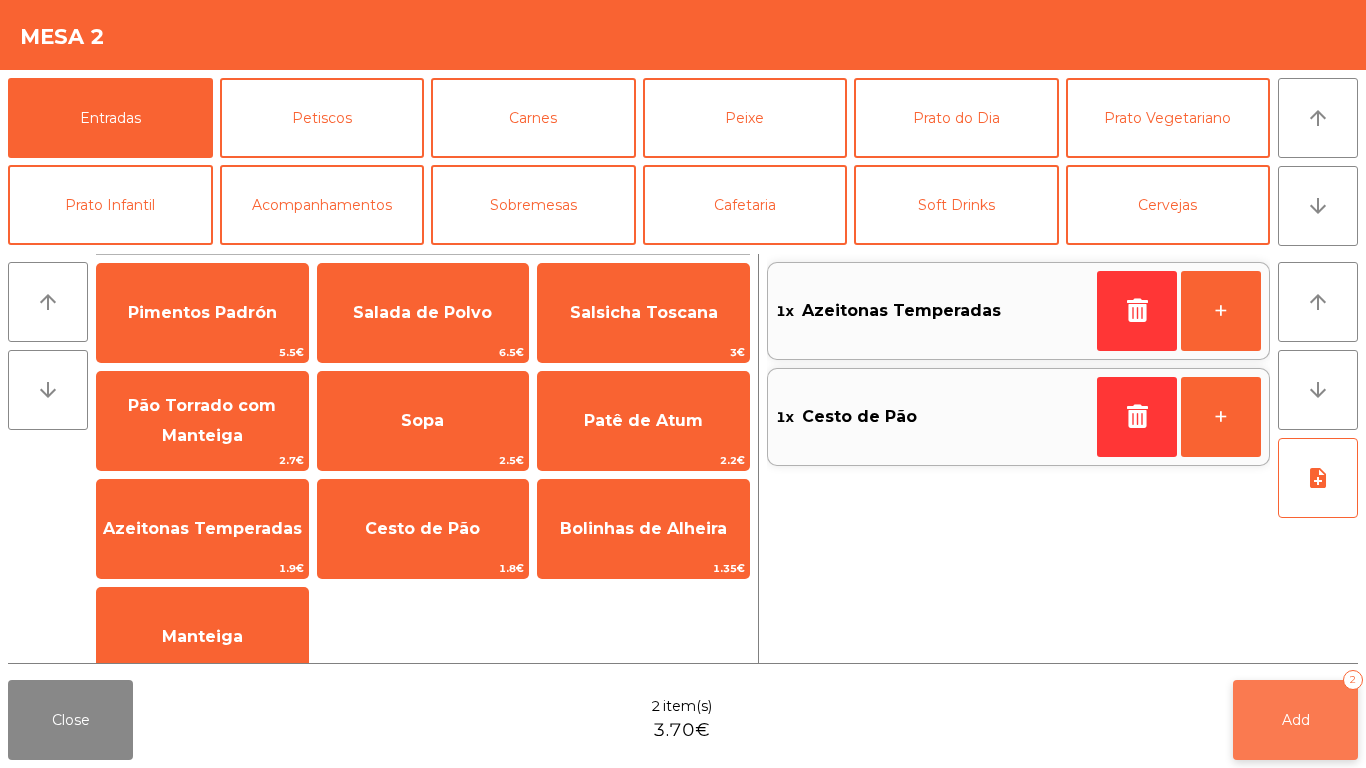 click on "Add" 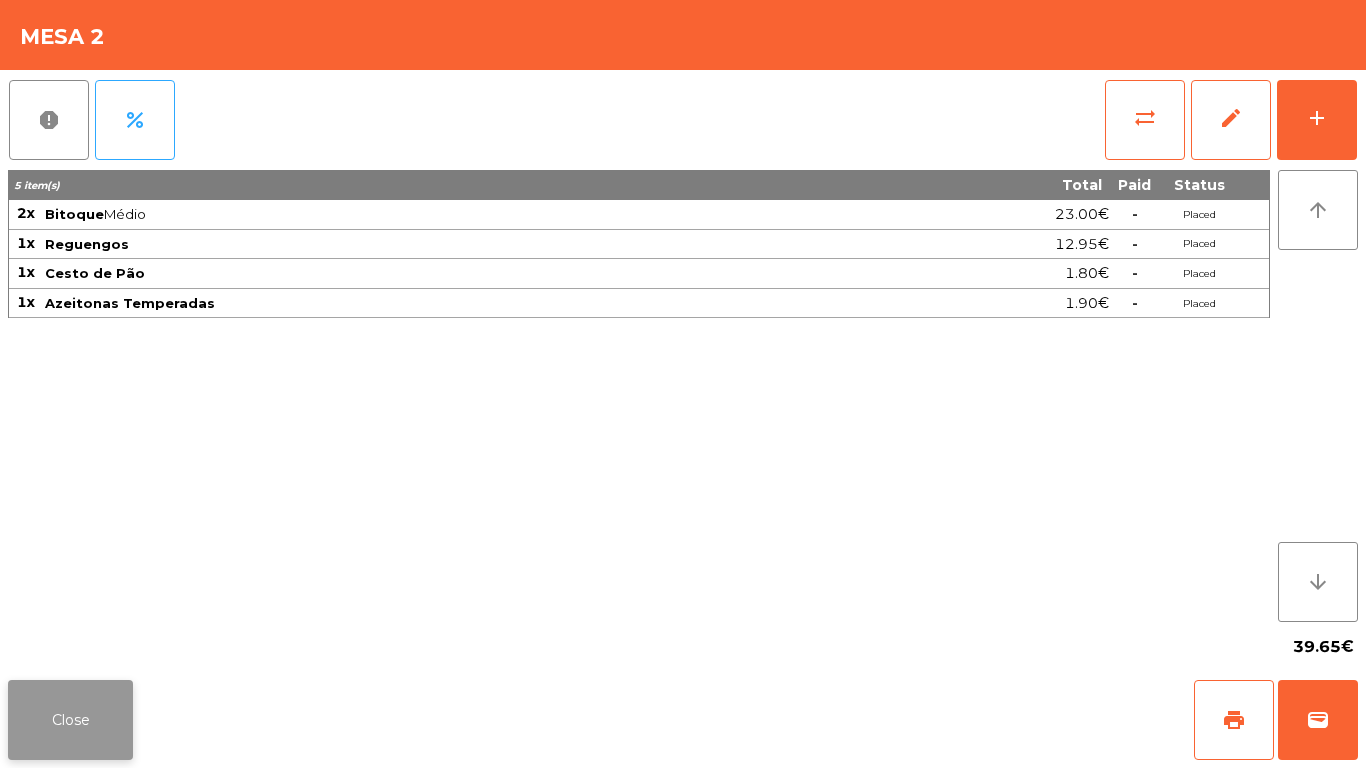 click on "Close" 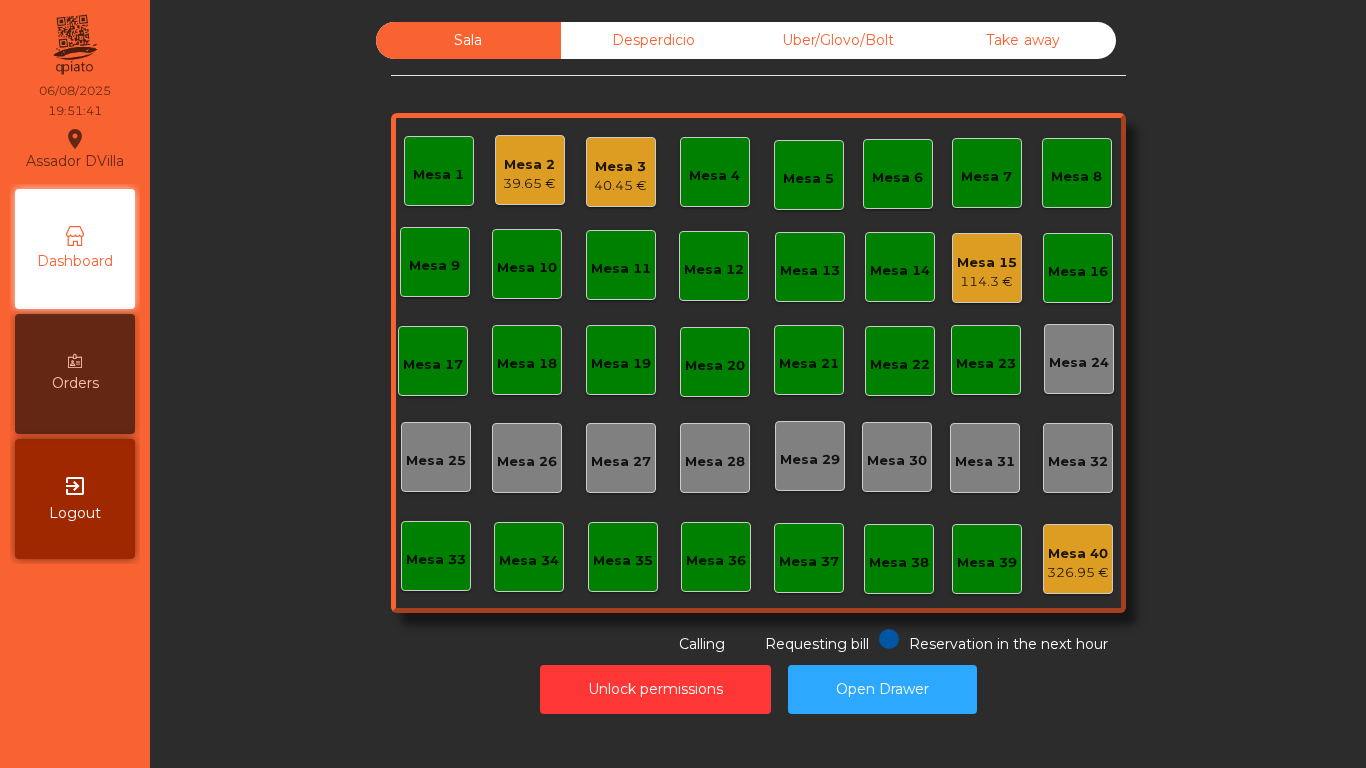 click on "Mesa 21" 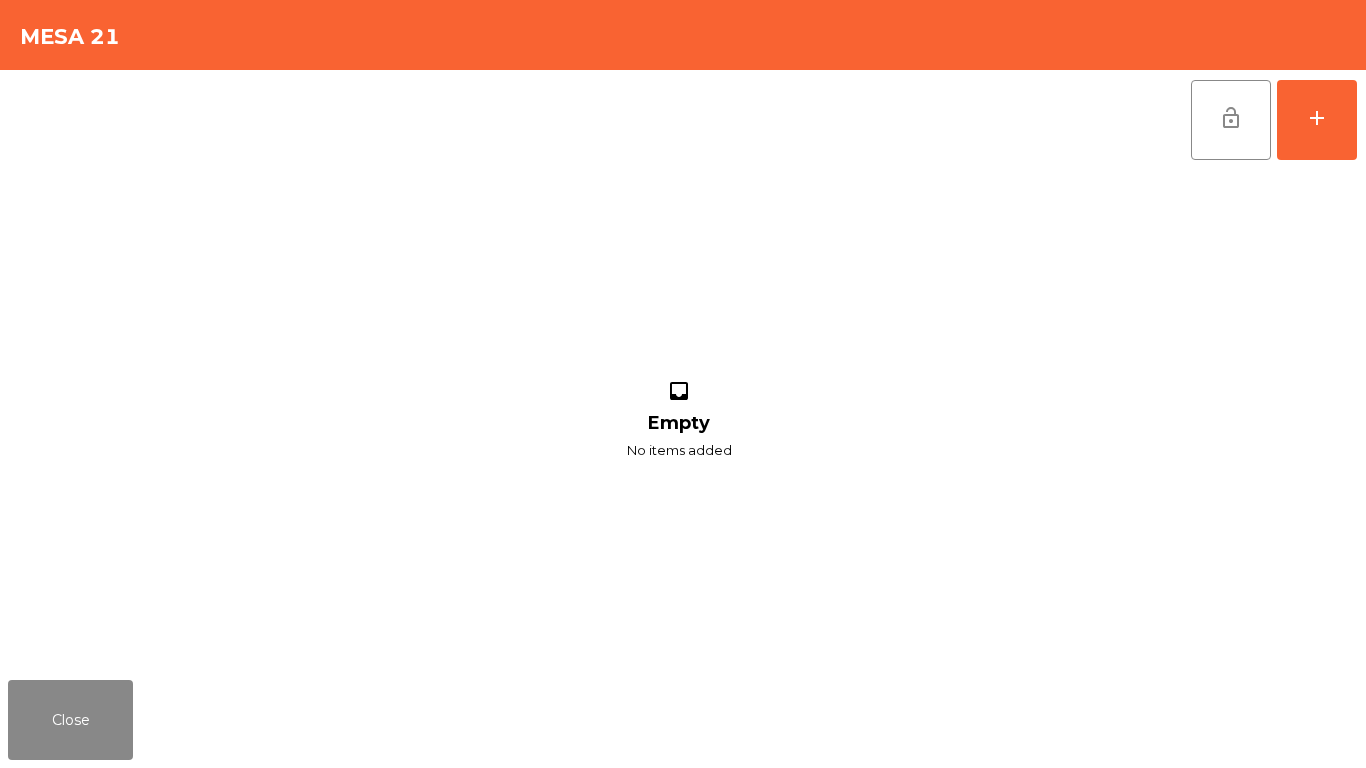 click on "lock_open   add  inbox Empty No items added" 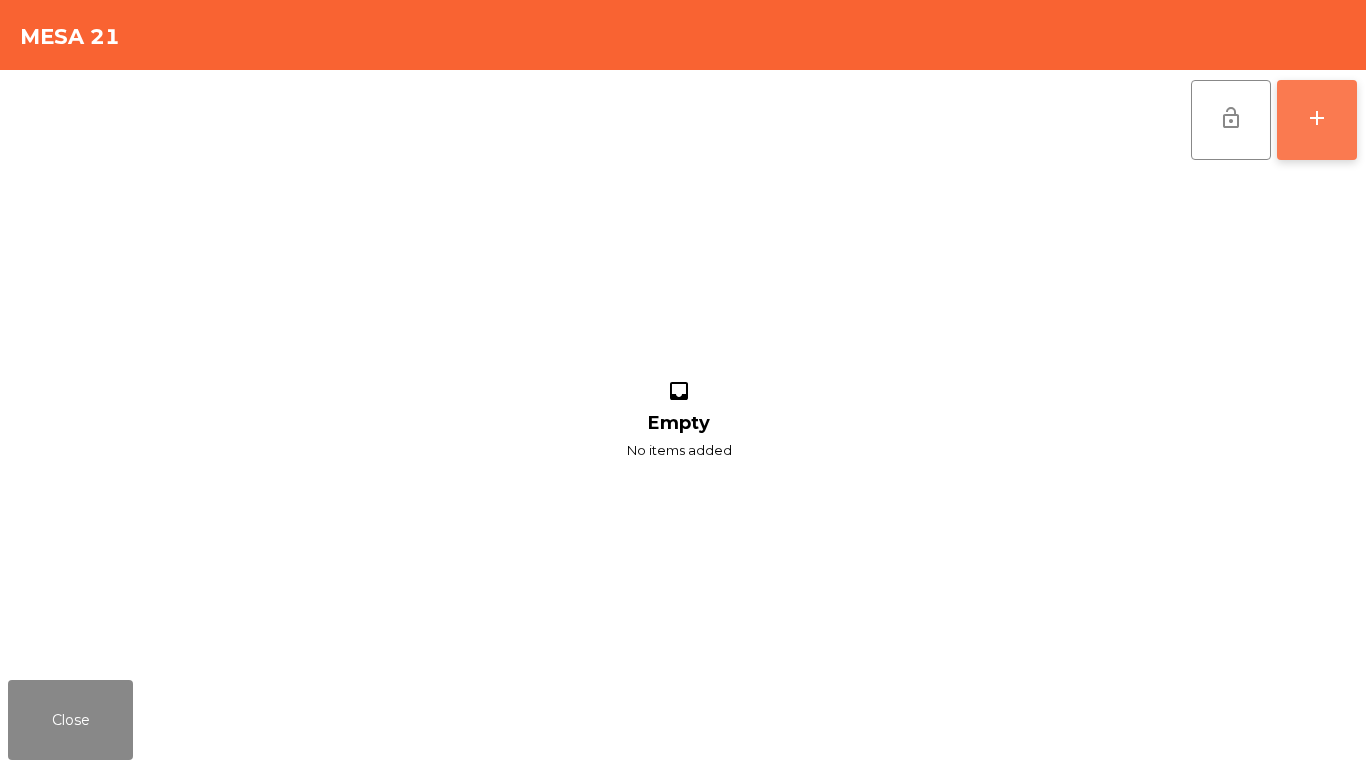 click on "add" 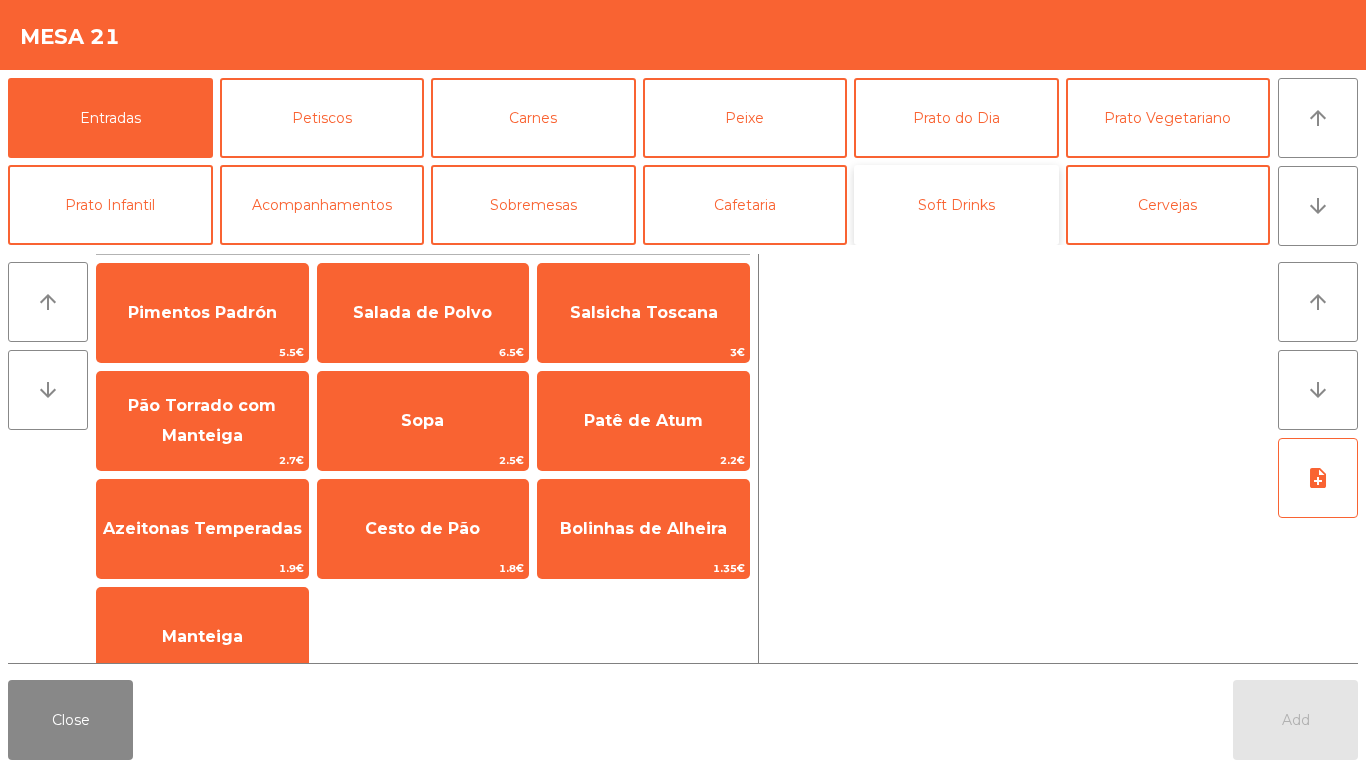 click on "Soft Drinks" 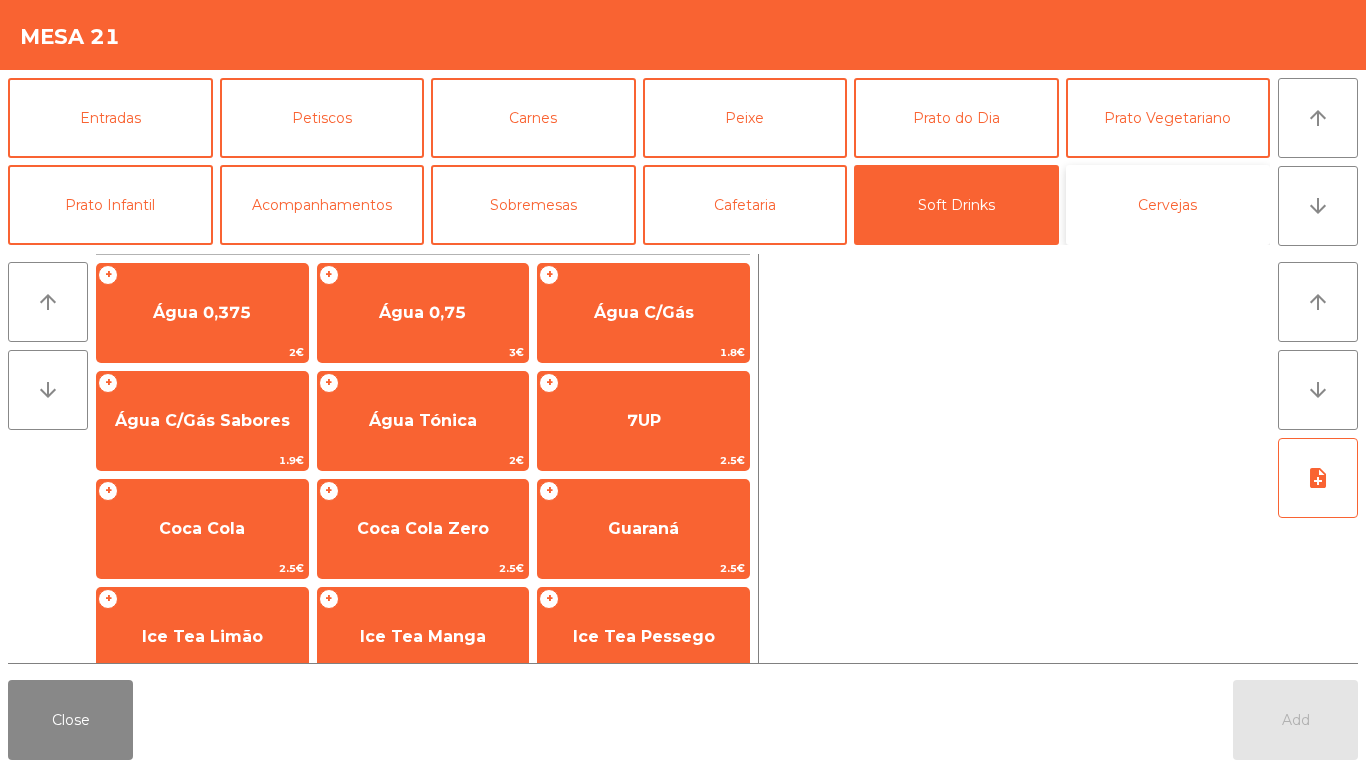 click on "Cervejas" 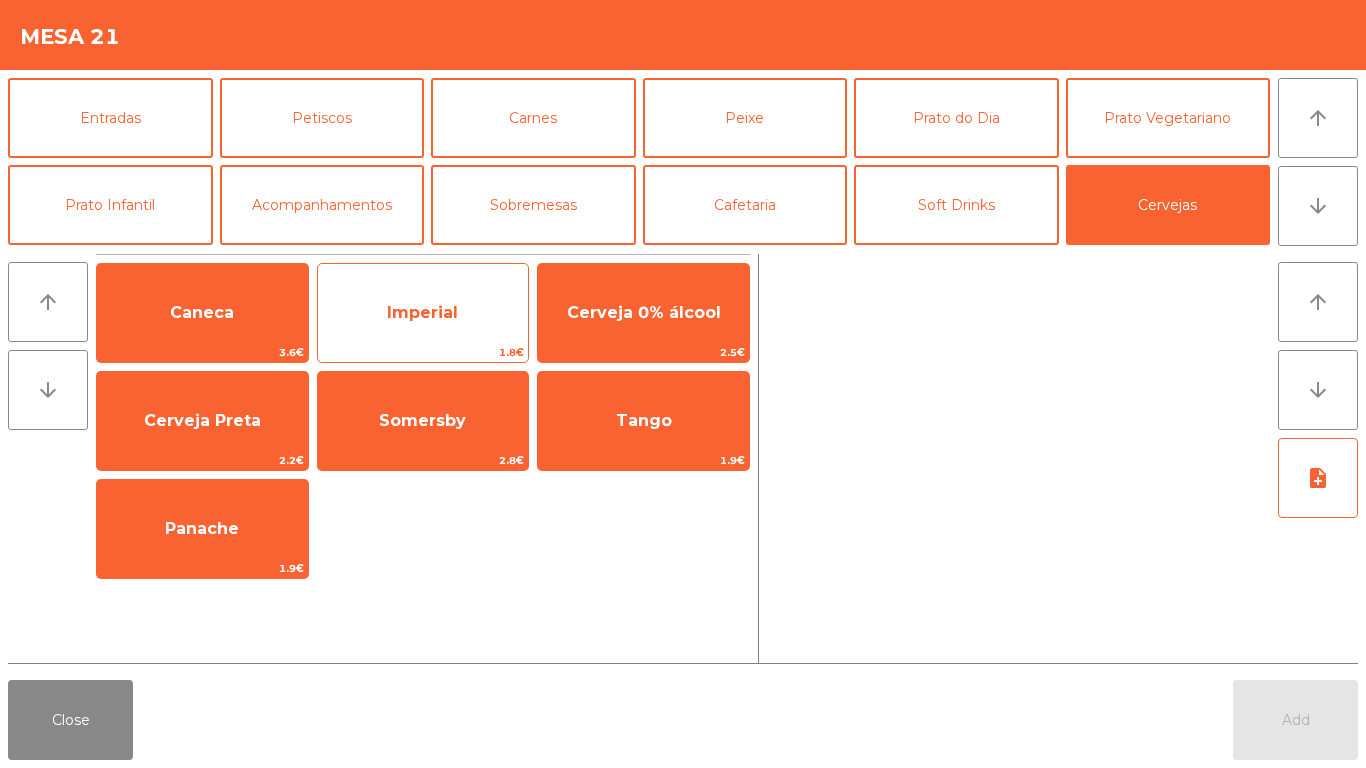 click on "Imperial" 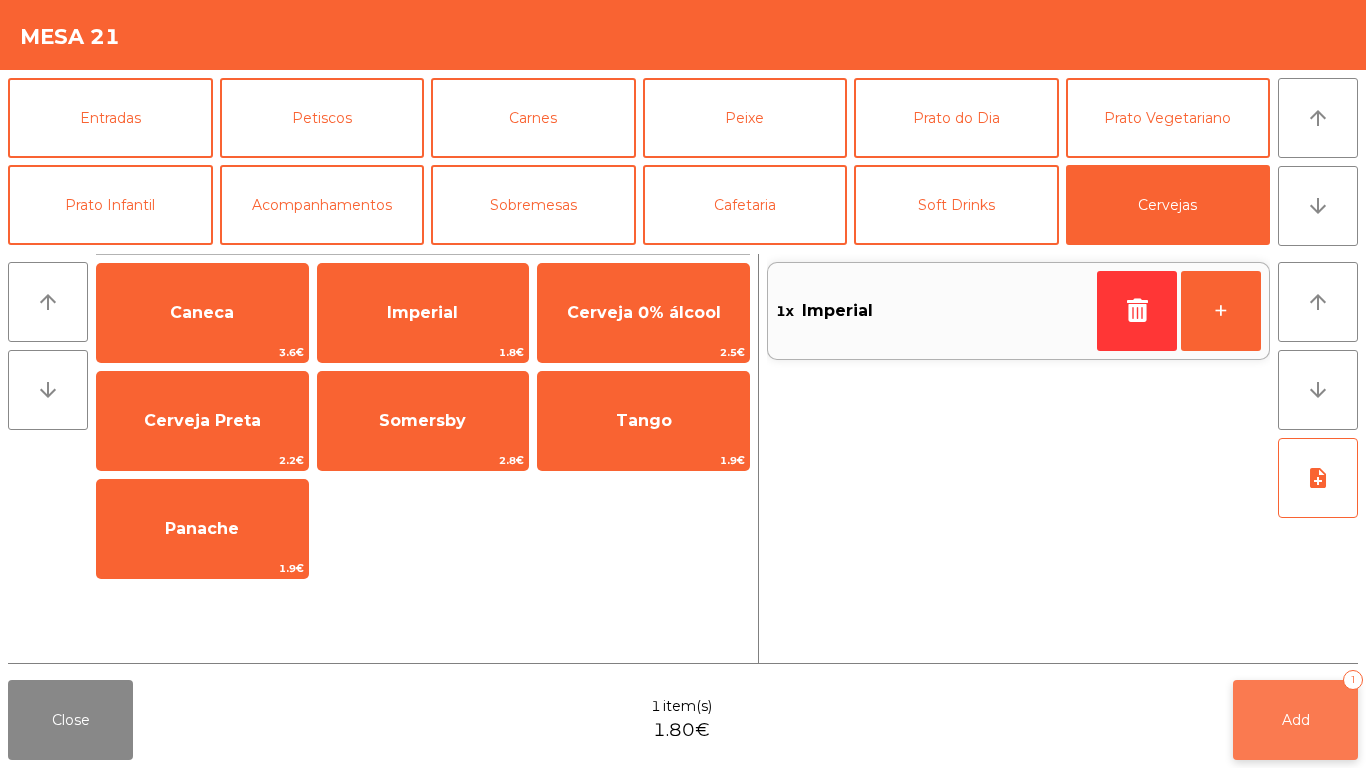 click on "Add   1" 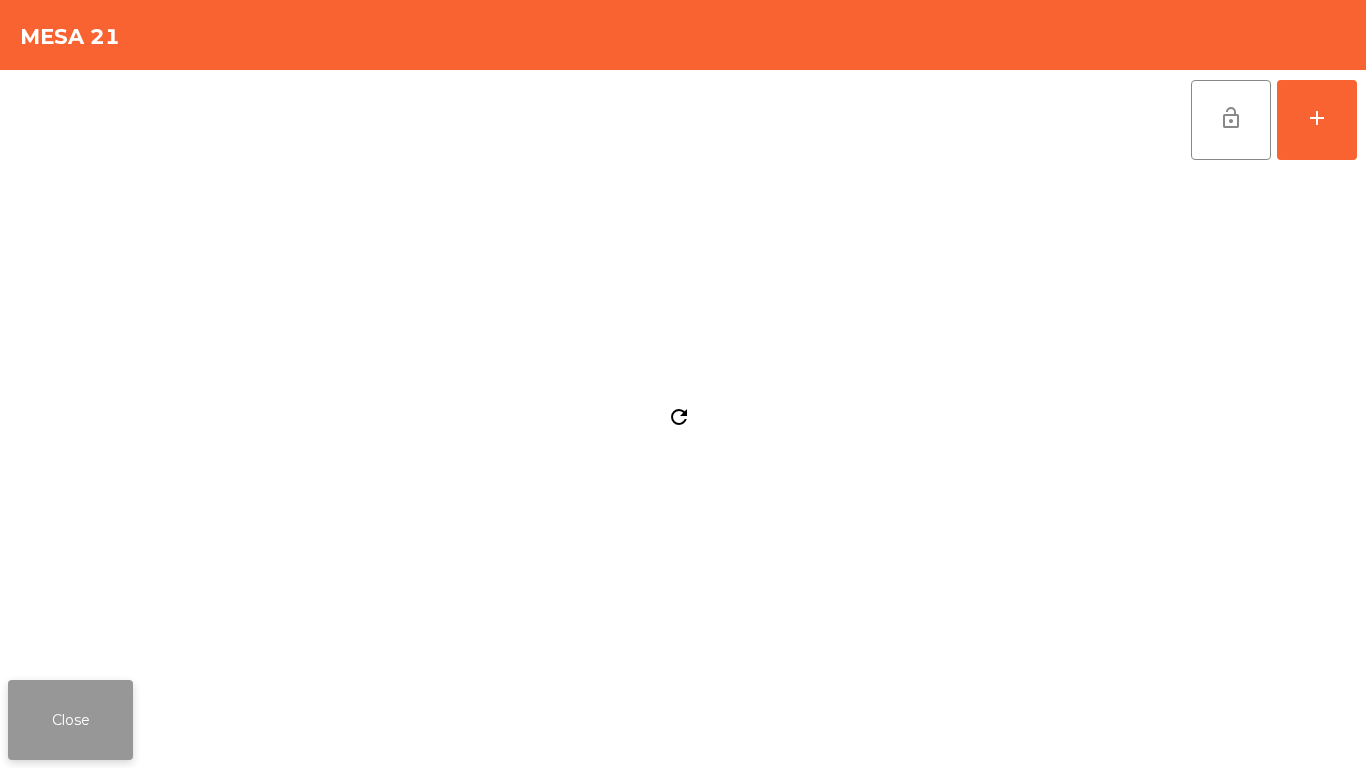 click on "Close" 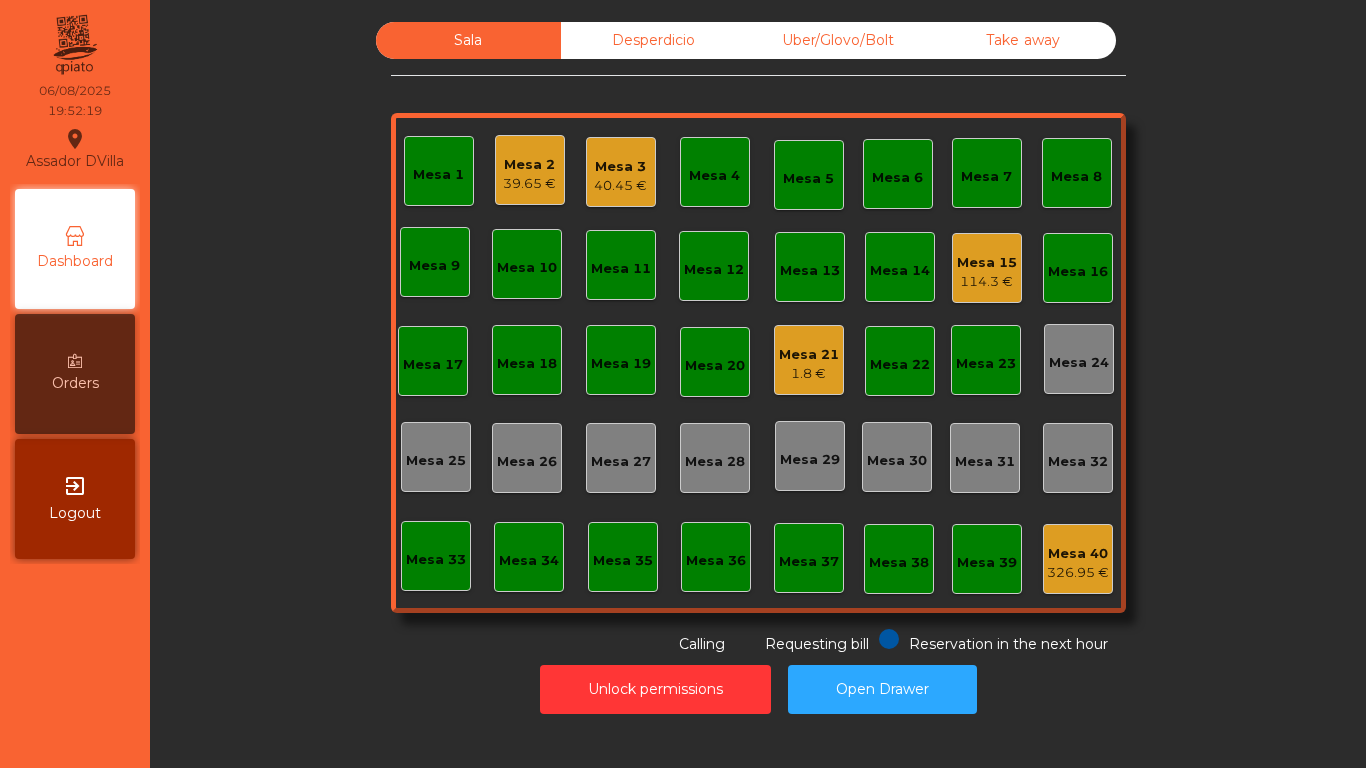 click on "Sala   Desperdicio   Uber/Glovo/Bolt   Take away   Mesa 1   Mesa 2   39.65 €   Mesa 3   40.45 €   Mesa 4   Mesa 5   Mesa 6   Mesa 7   Mesa 8   Mesa 9   Mesa 10   Mesa 11   Mesa 12   Mesa 13   Mesa 14   Mesa 15   114.3 €   Mesa 16   Mesa 17   Mesa 18   Mesa 19   Mesa 20   Mesa 21   1.8 €   Mesa 22   Mesa 23   Mesa 24   Mesa 25   Mesa 26   Mesa 27   Mesa 28   Mesa 29   Mesa 30   Mesa 31   Mesa 32   Mesa 33   Mesa 34   Mesa 35   Mesa 36   Mesa 37   Mesa 38   Mesa 39   Mesa 40   326.95 €  Reservation in the next hour Requesting bill Calling" 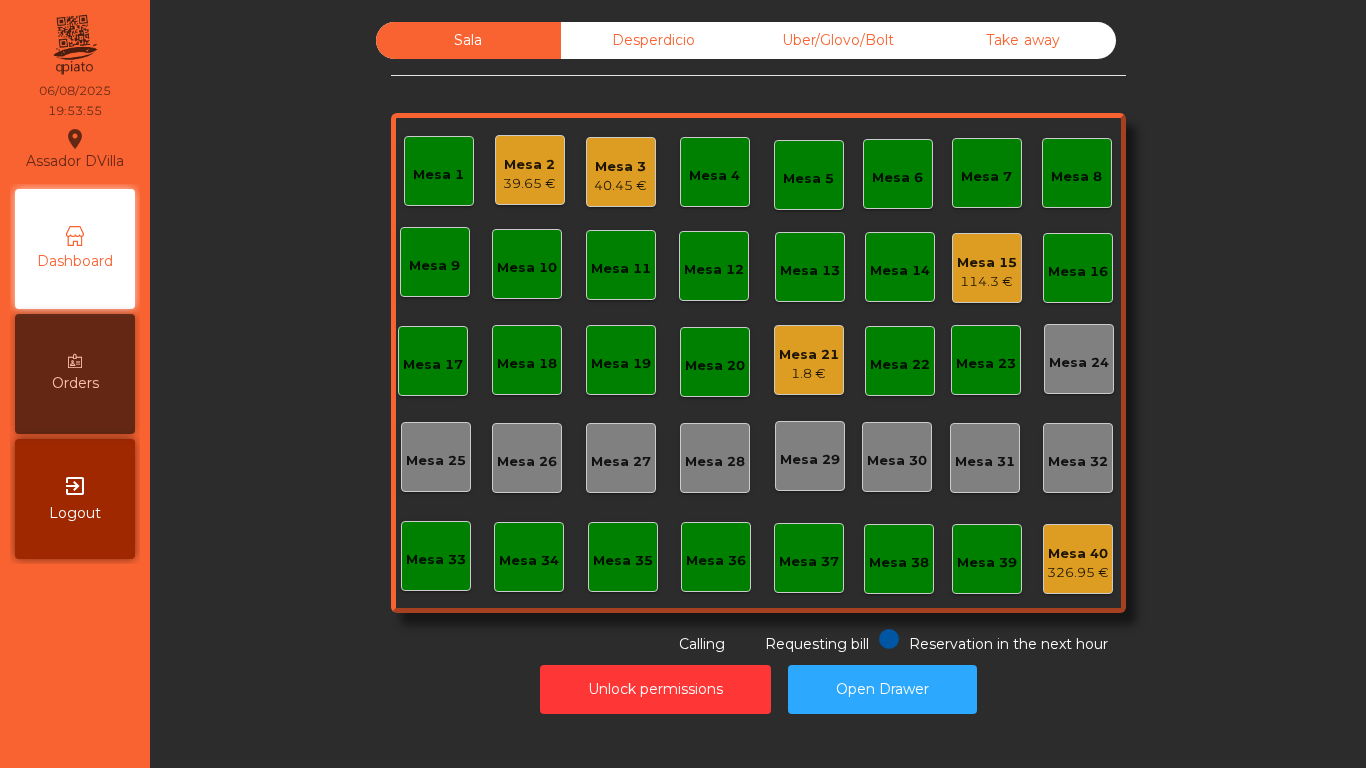 click on "Mesa 15" 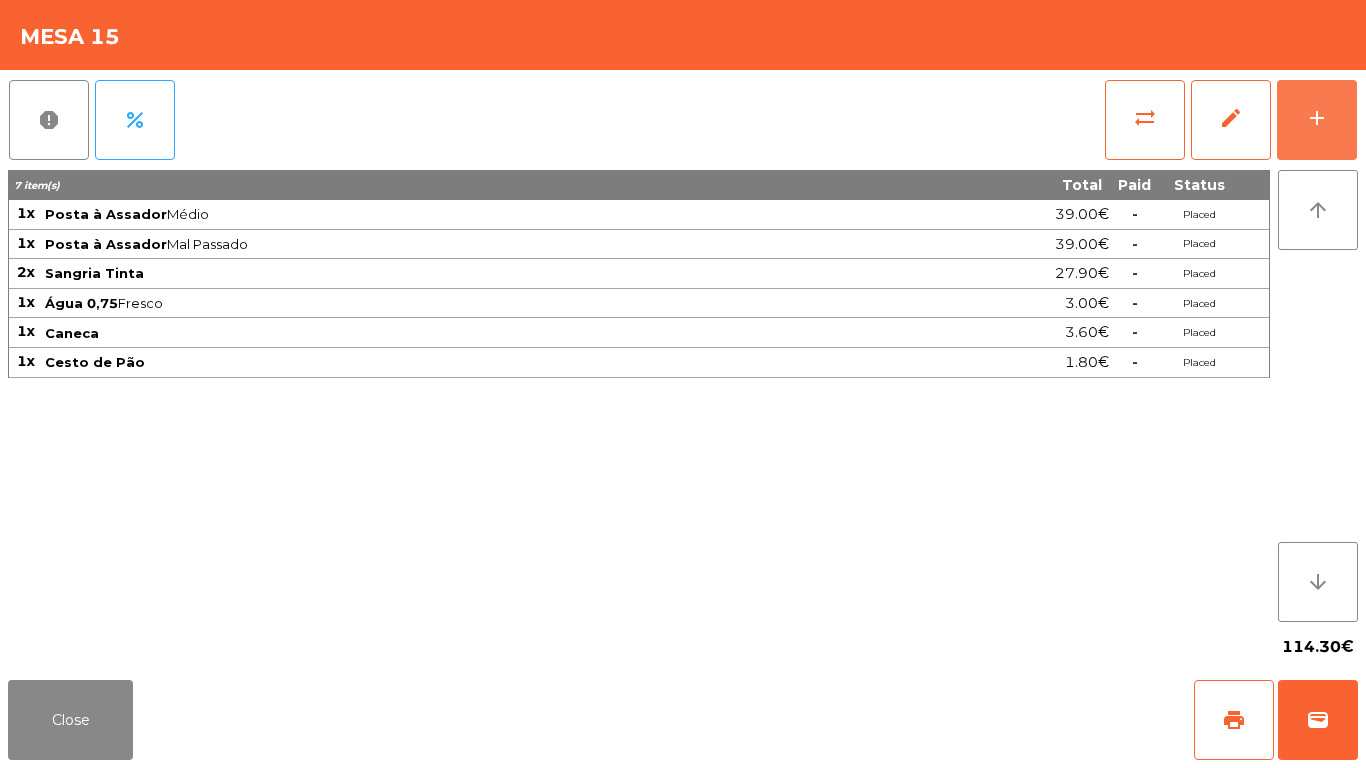drag, startPoint x: 1307, startPoint y: 100, endPoint x: 516, endPoint y: 303, distance: 816.63336 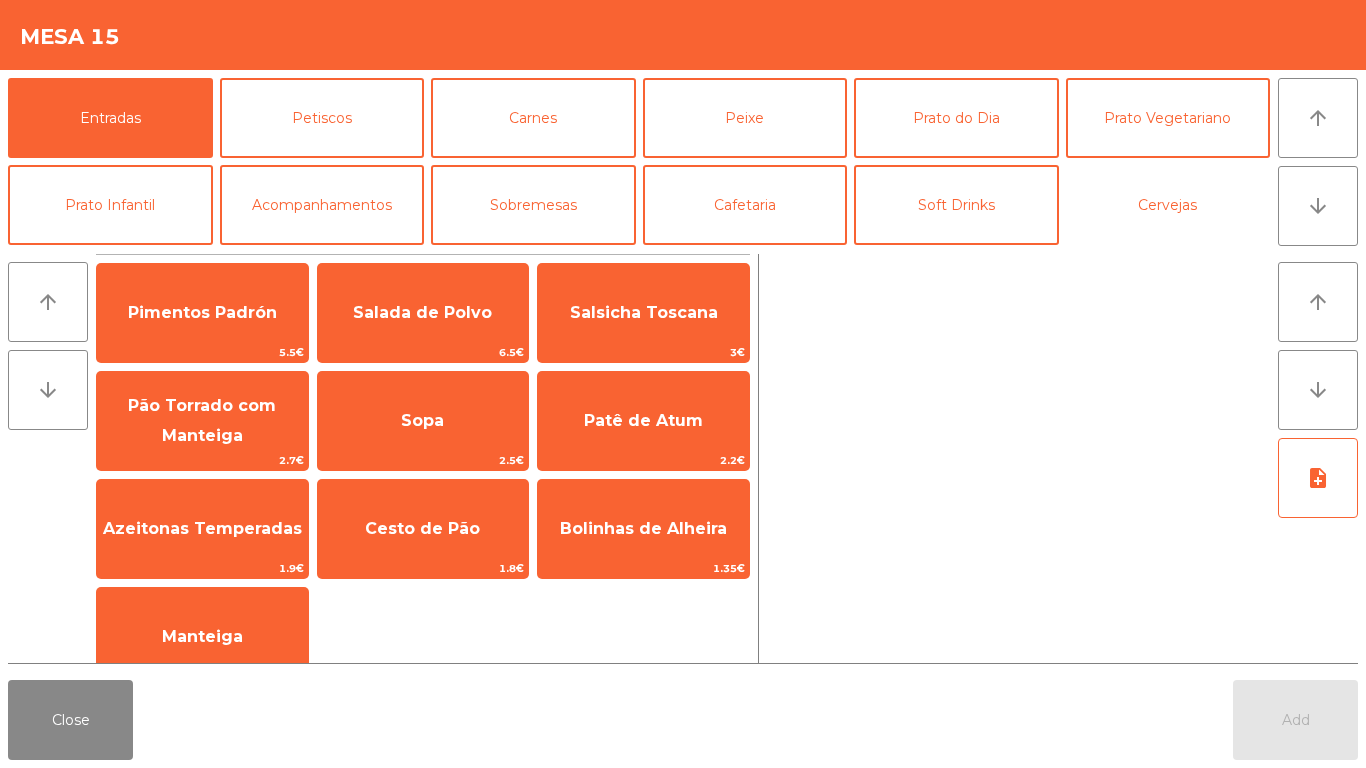 drag, startPoint x: 1109, startPoint y: 201, endPoint x: 814, endPoint y: 263, distance: 301.44485 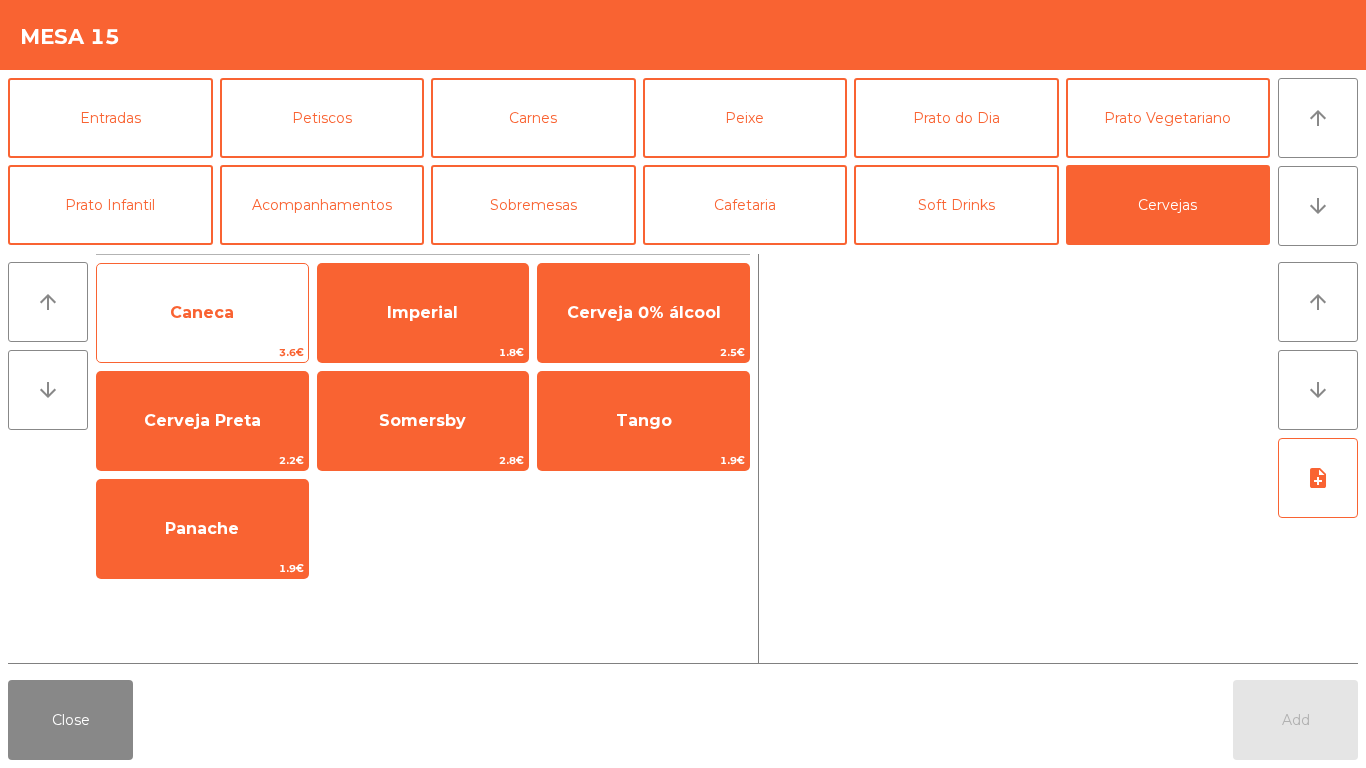 click on "Caneca" 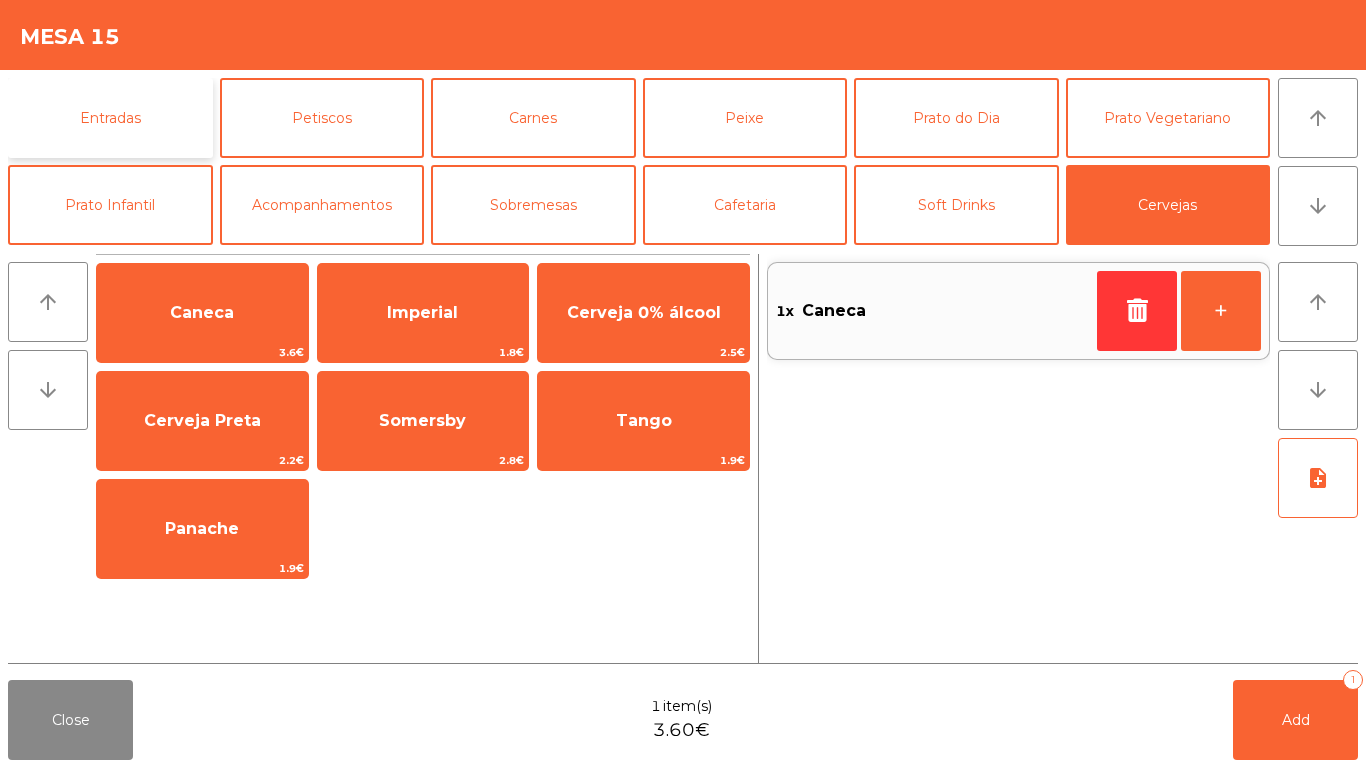 click on "Entradas" 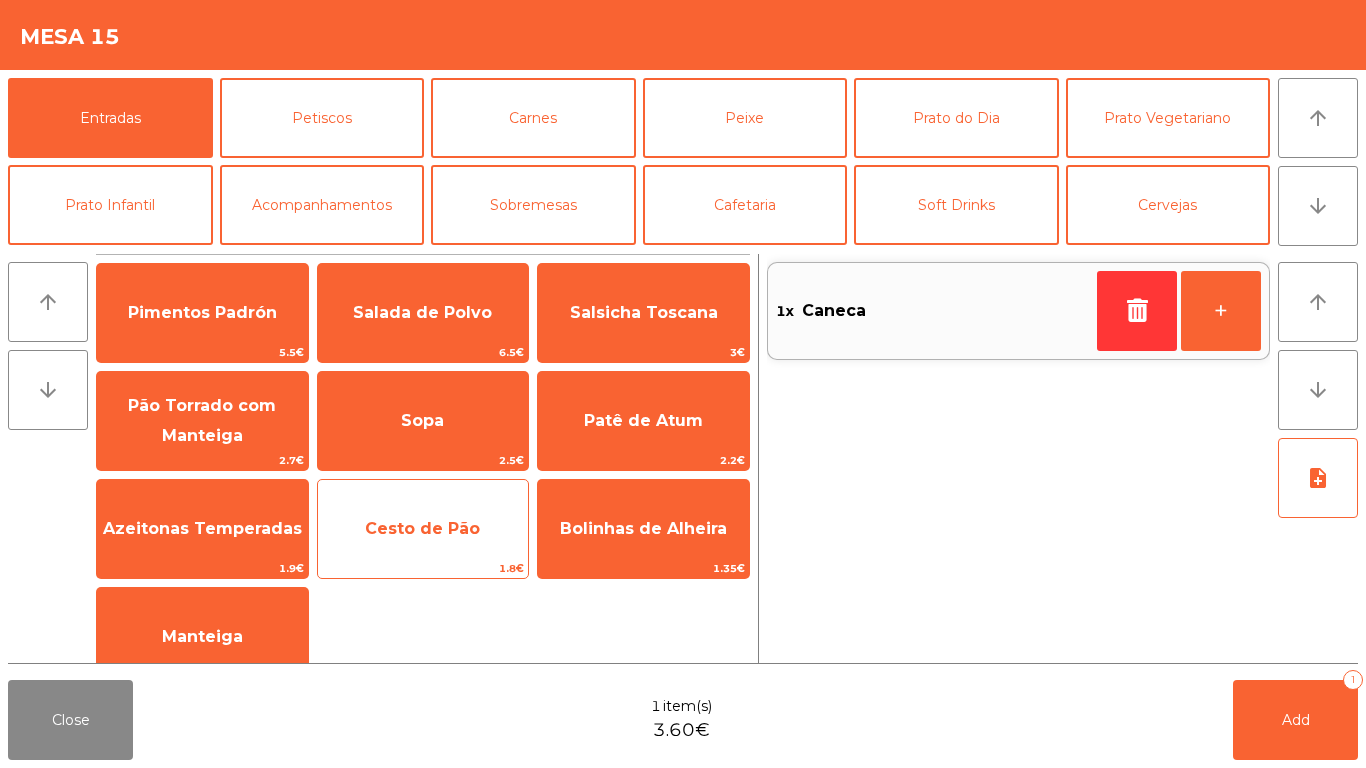 click on "Cesto de Pão" 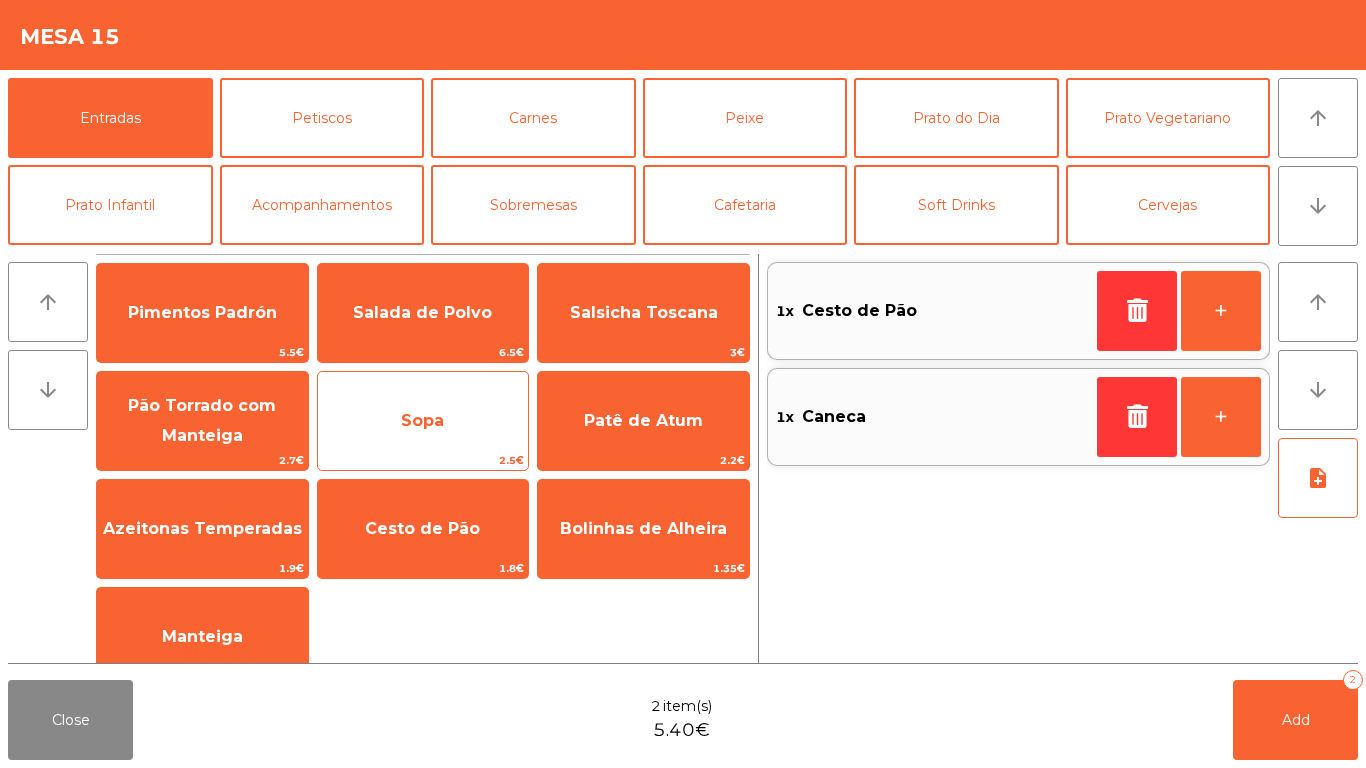 drag, startPoint x: 187, startPoint y: 539, endPoint x: 506, endPoint y: 443, distance: 333.1321 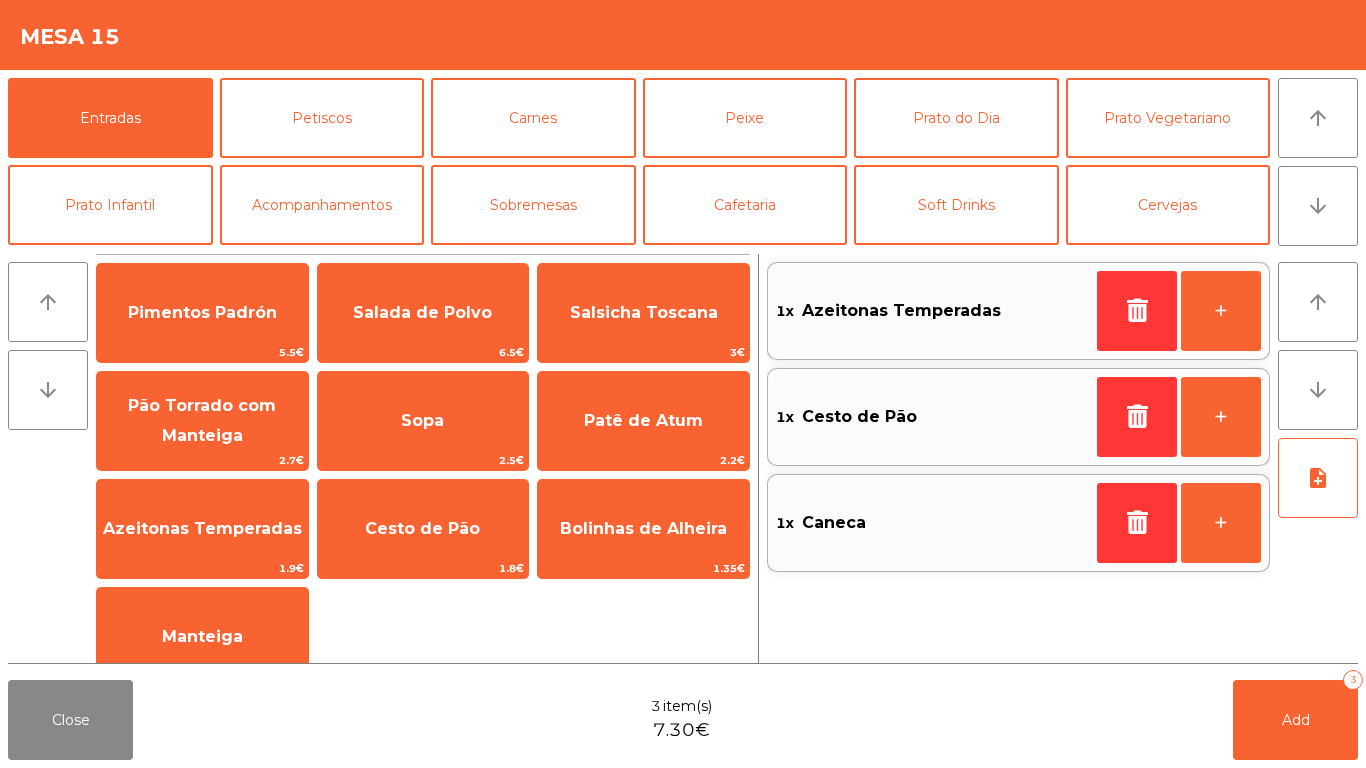 drag, startPoint x: 613, startPoint y: 397, endPoint x: 464, endPoint y: 370, distance: 151.42654 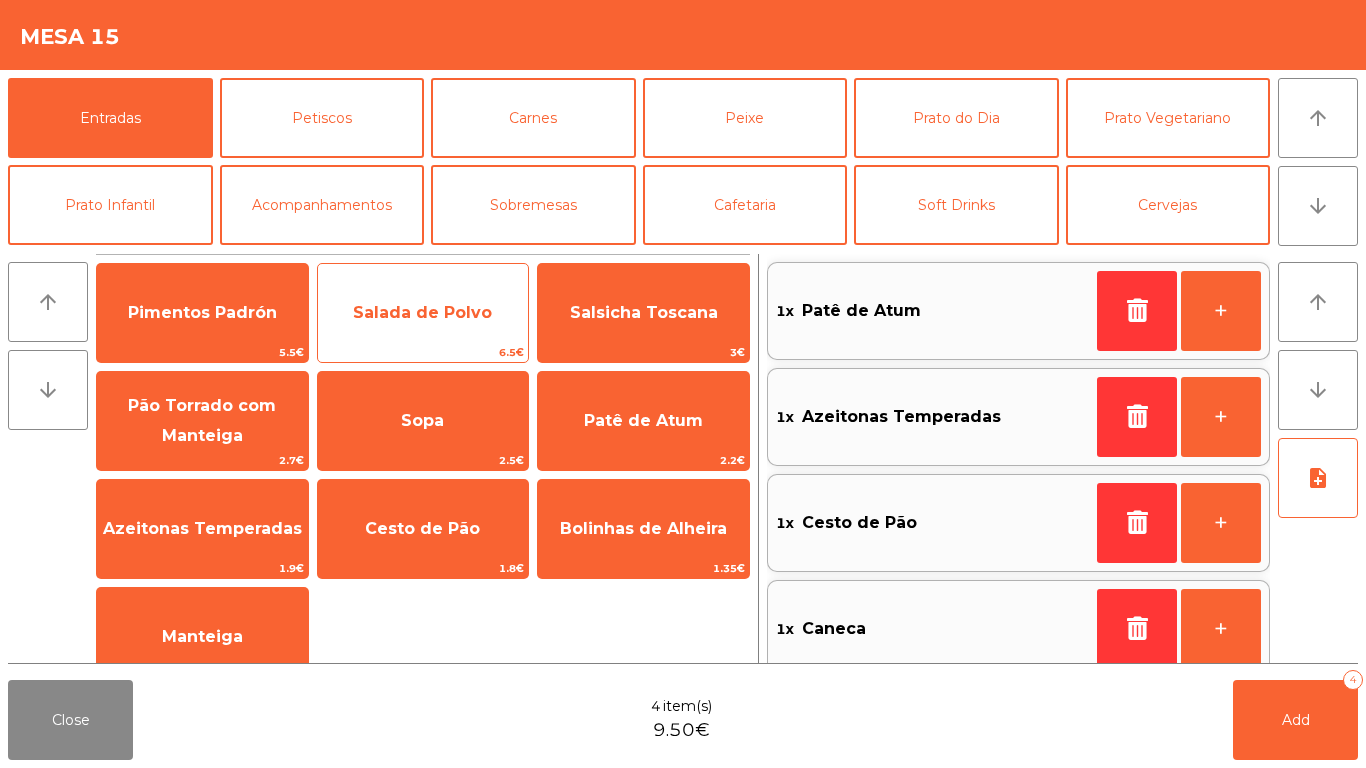 click on "6.5€" 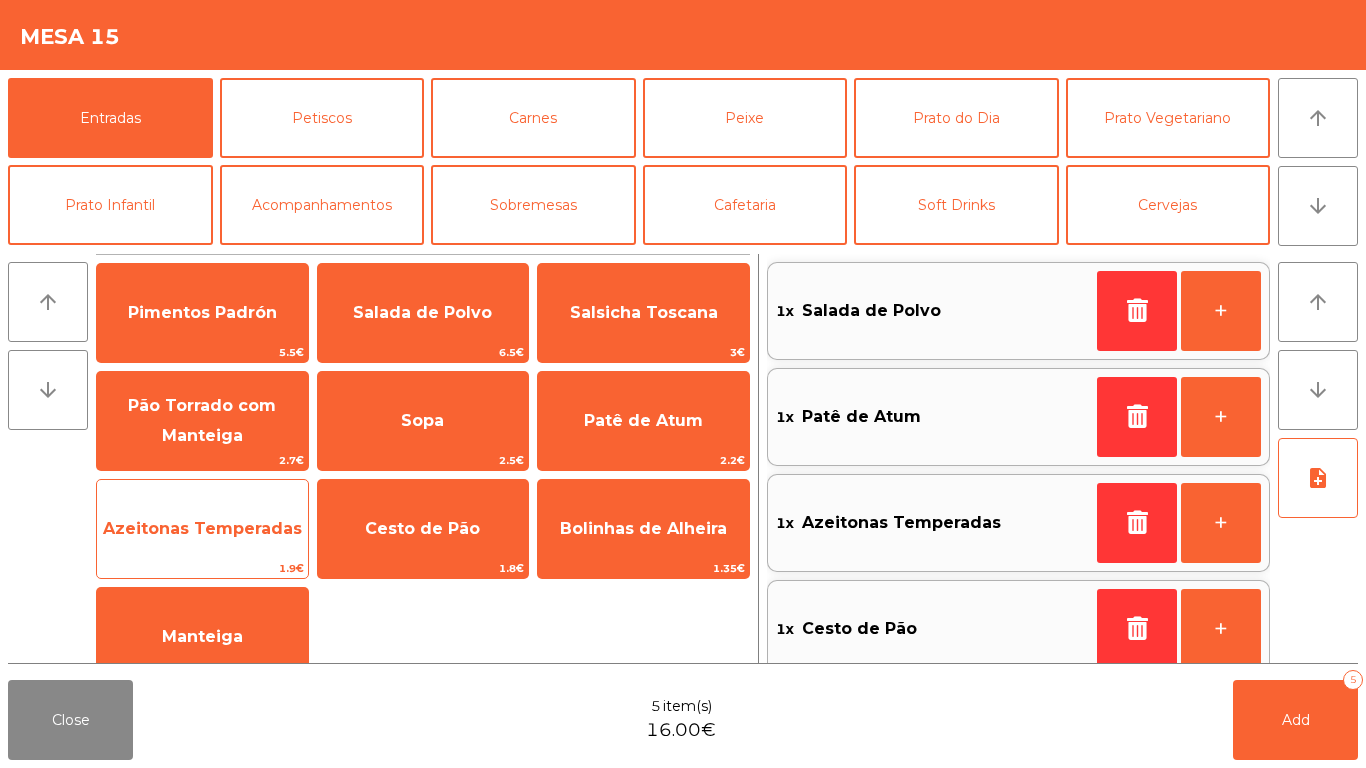 scroll, scrollTop: 8, scrollLeft: 0, axis: vertical 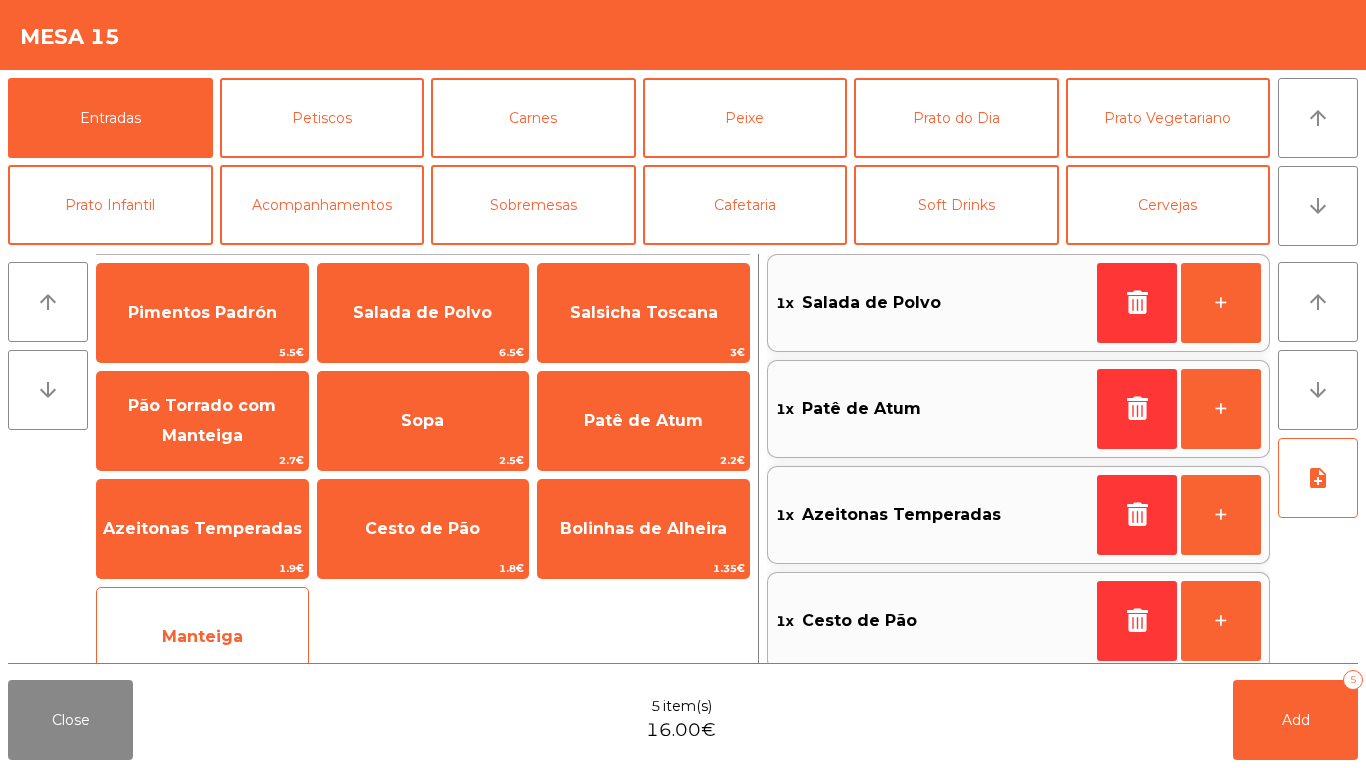 click on "Manteiga" 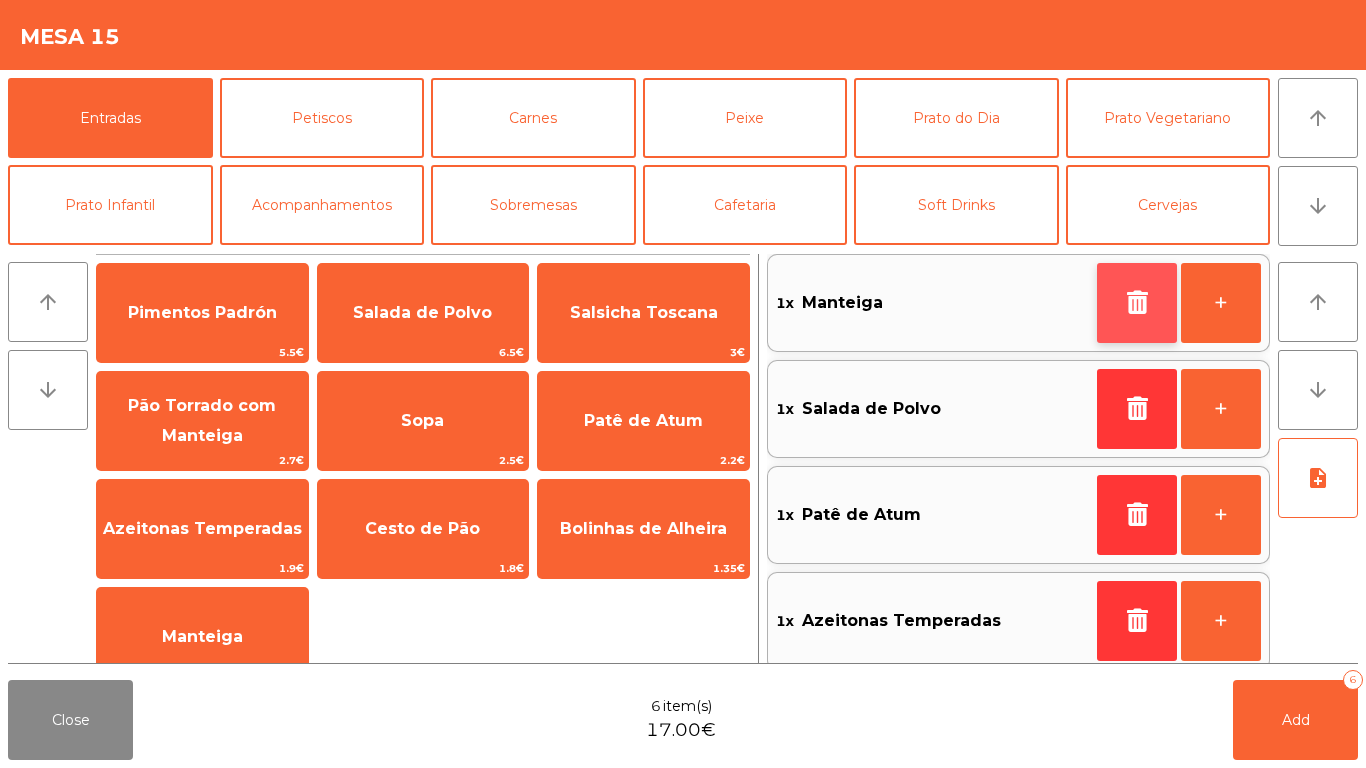 click 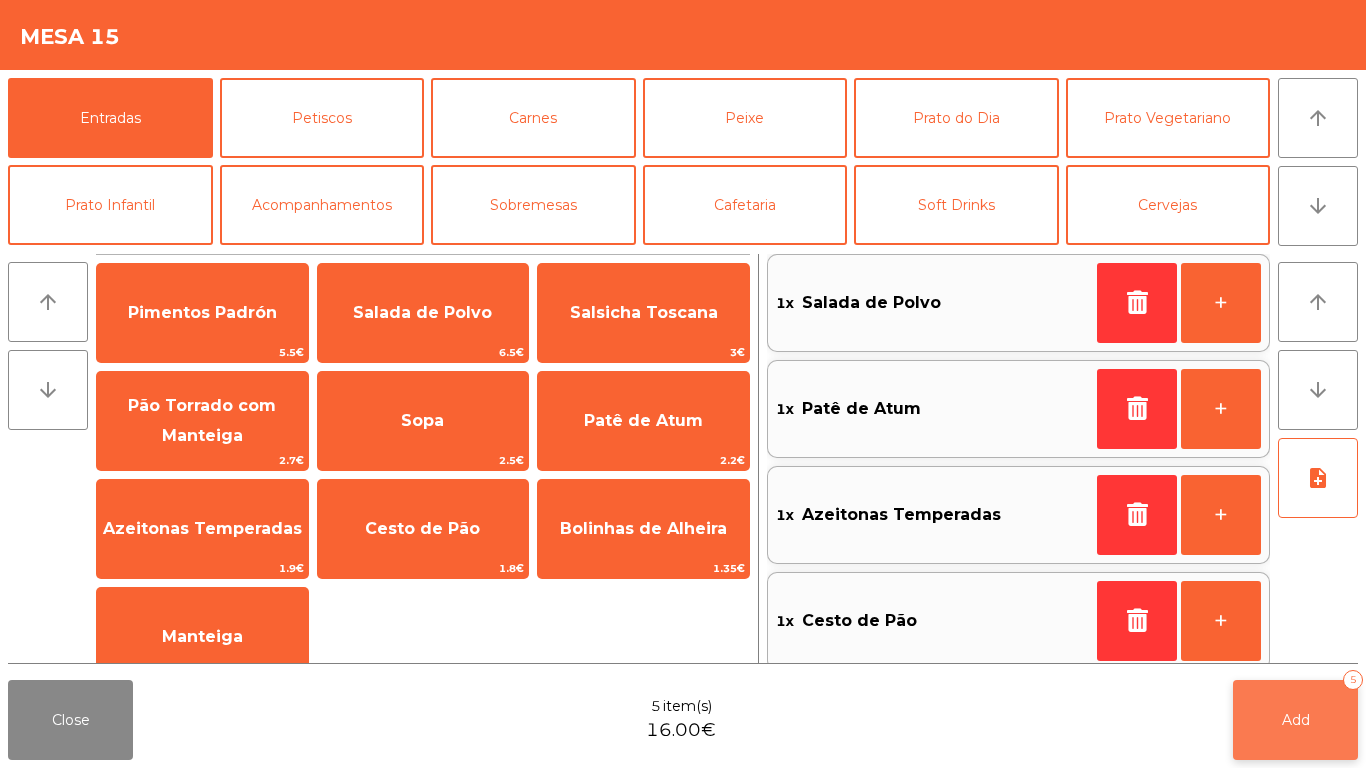 click on "Add   5" 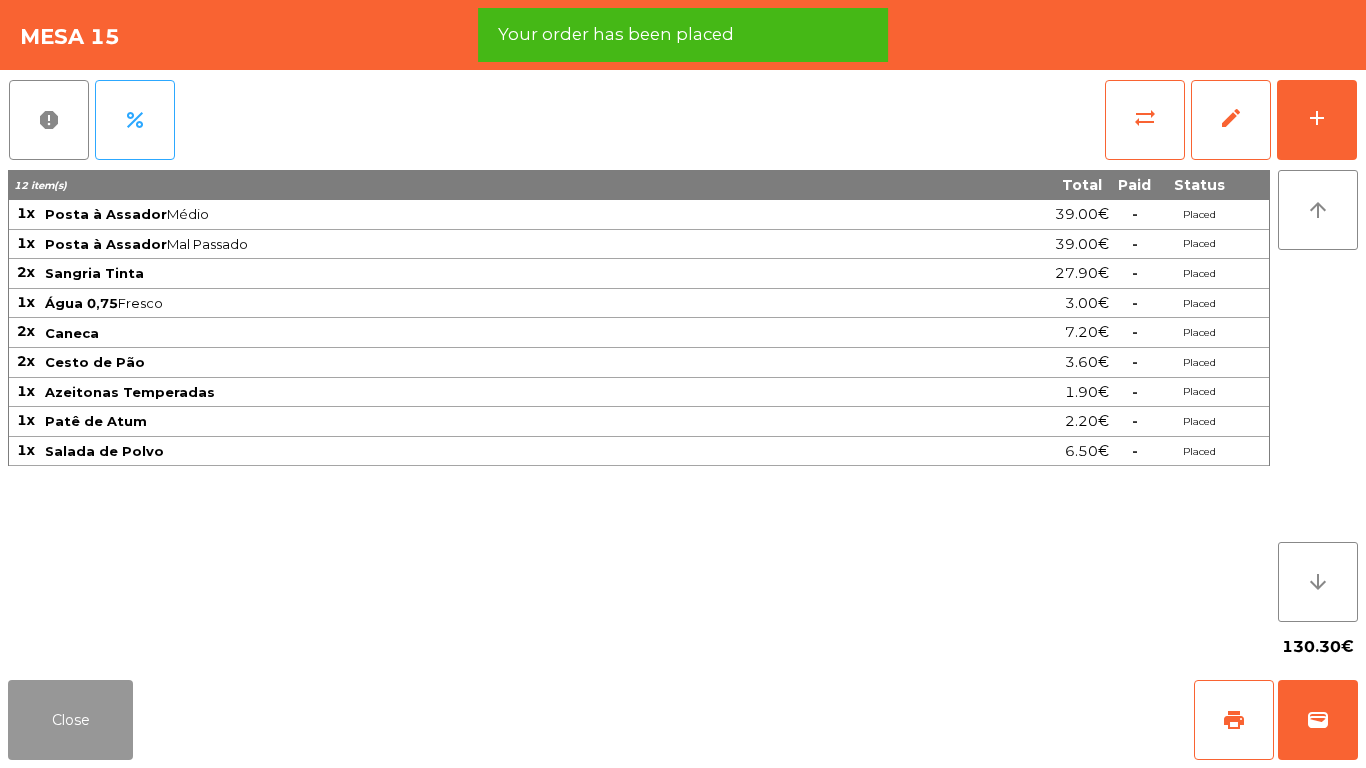 click on "Close" 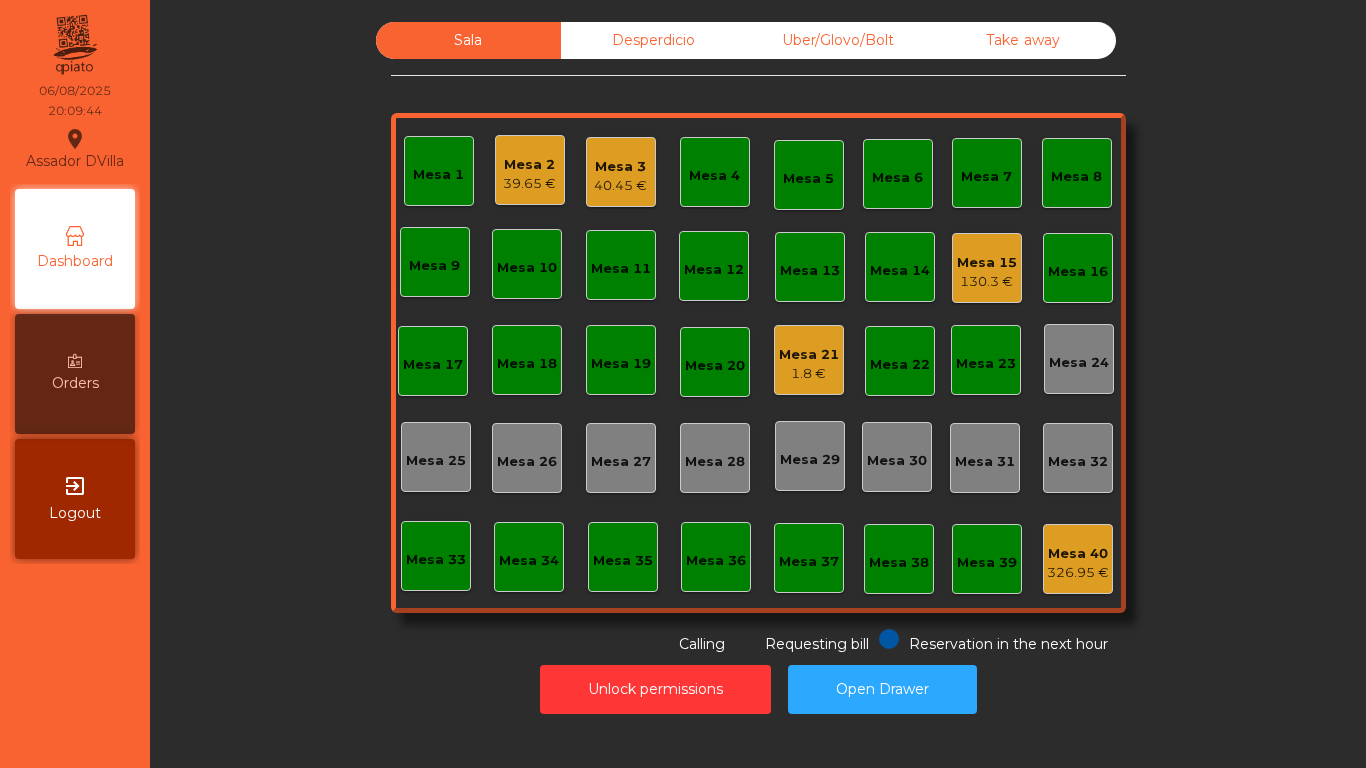 click on "Mesa 3" 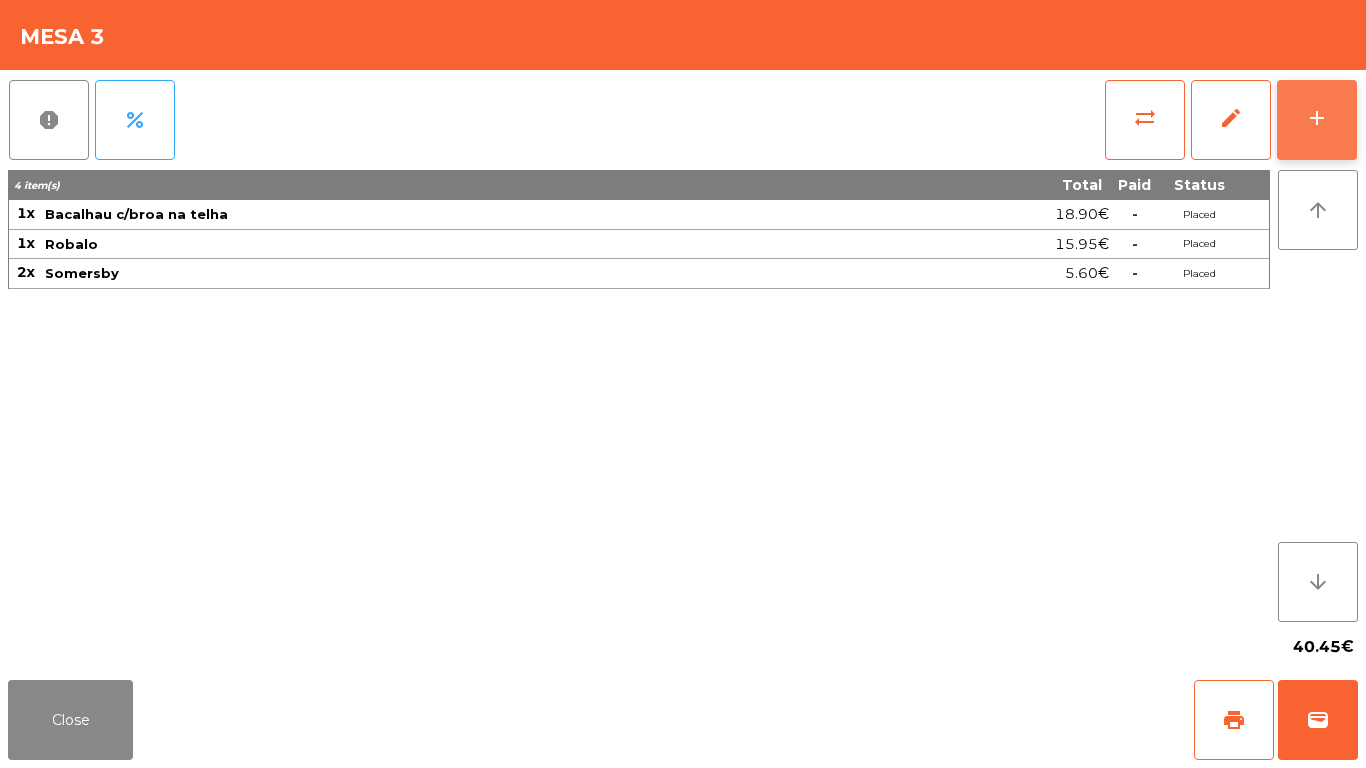 click on "add" 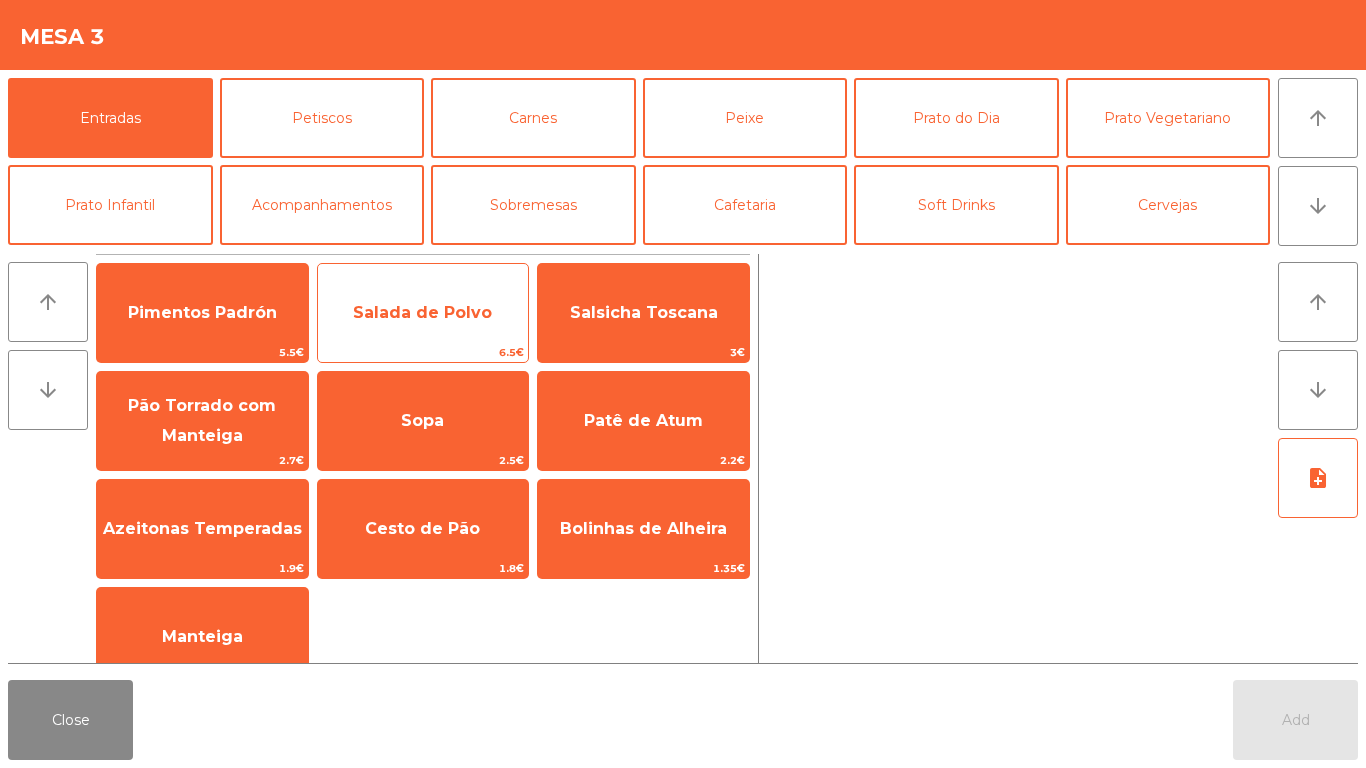 click on "Salada de Polvo" 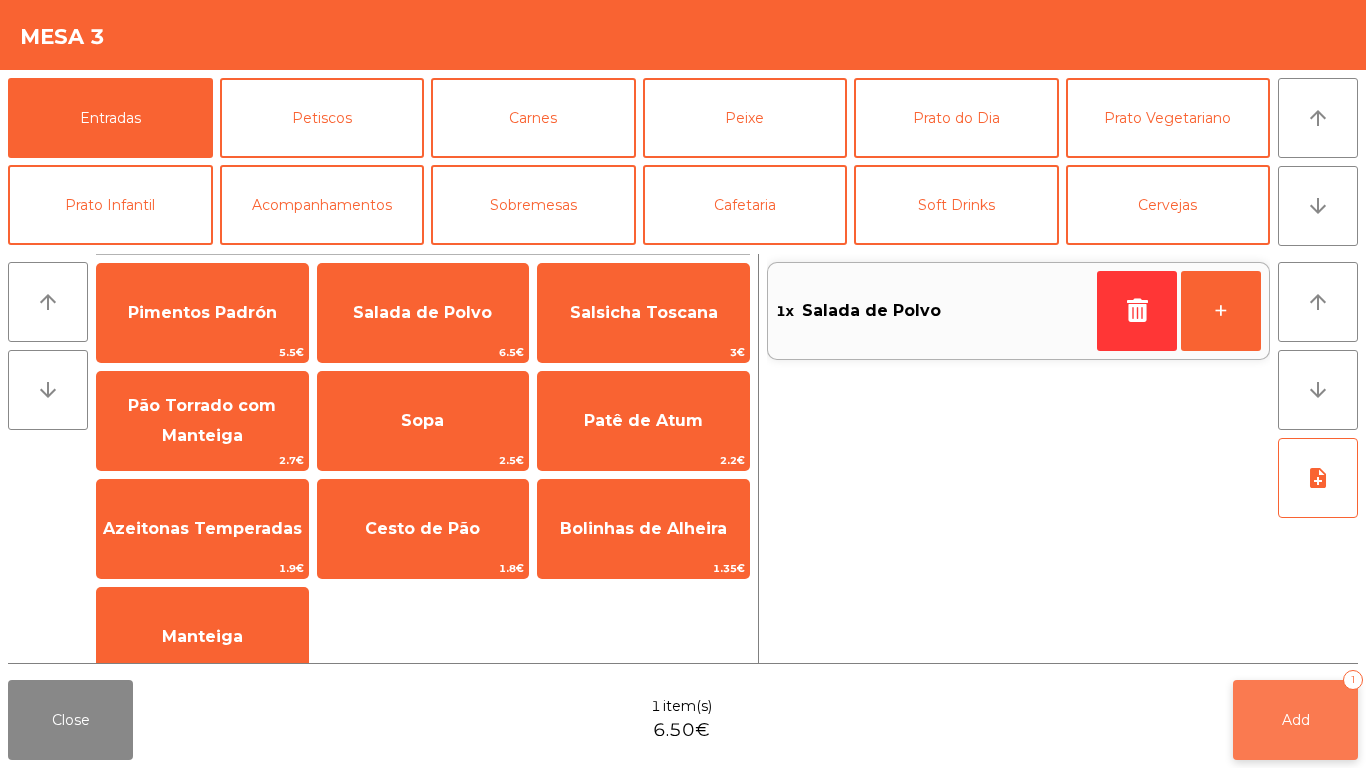 click on "Add   1" 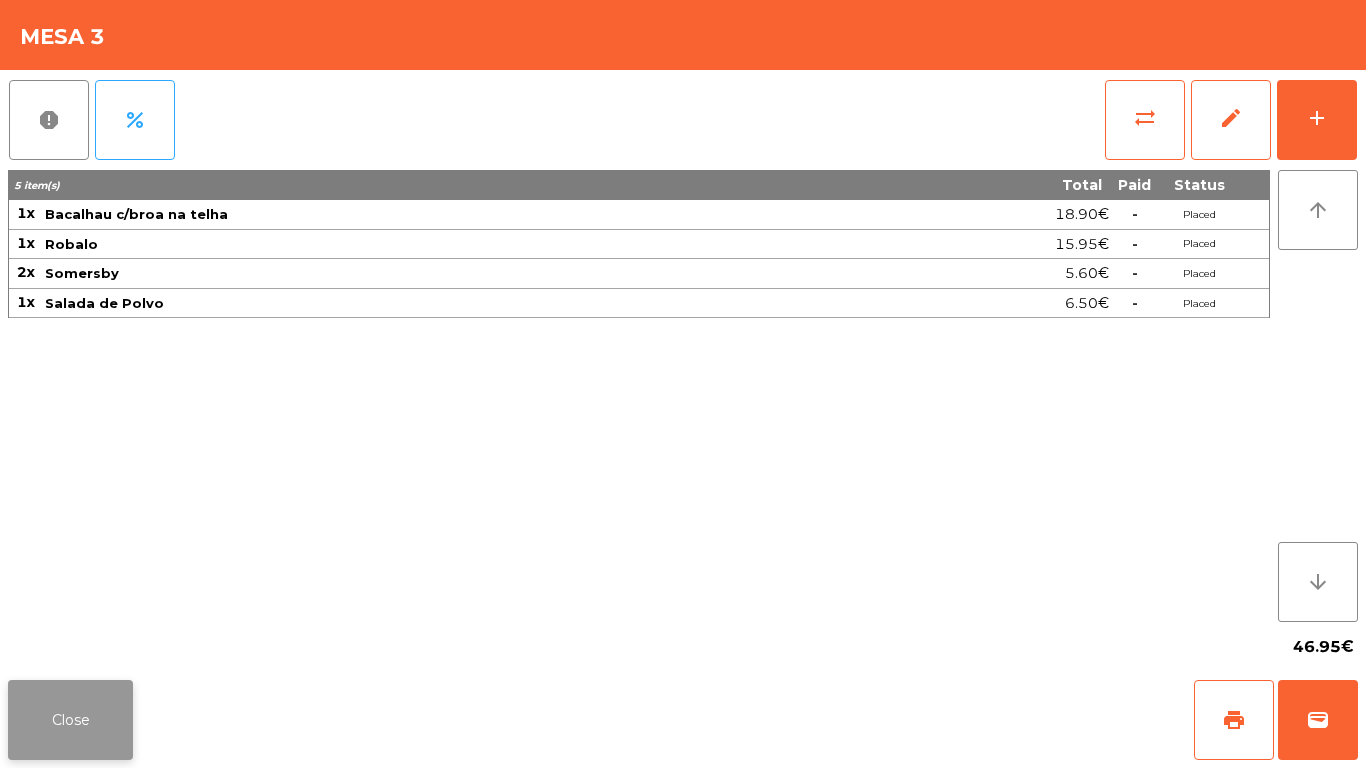 click on "Close" 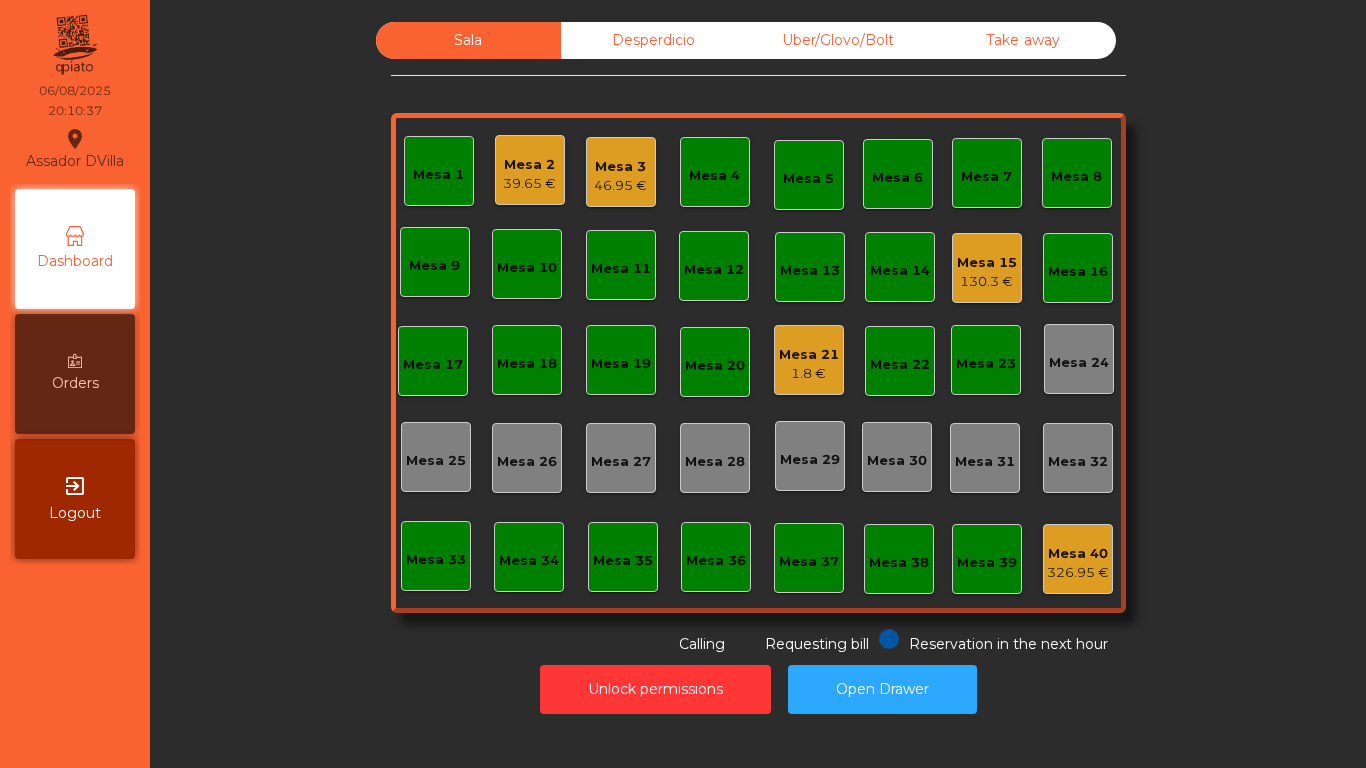 click on "Mesa 21" 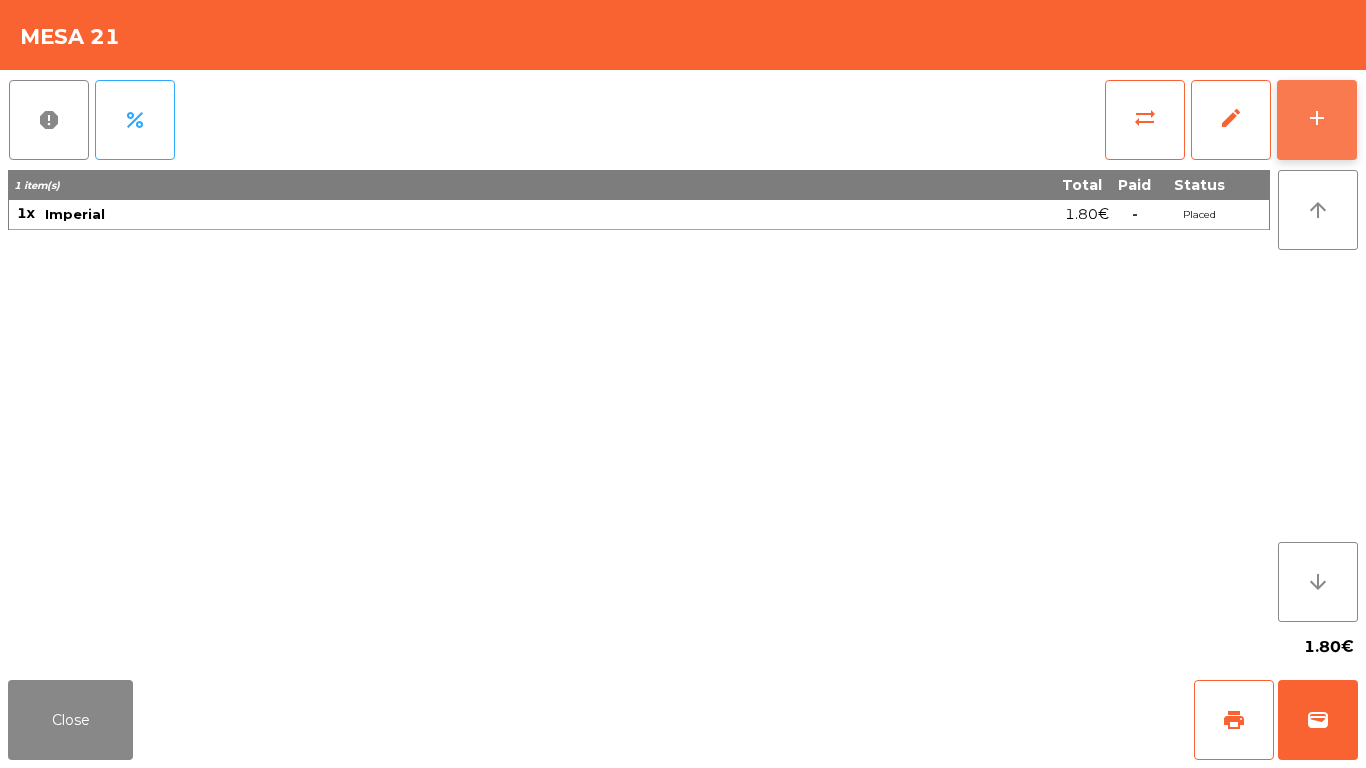 click on "add" 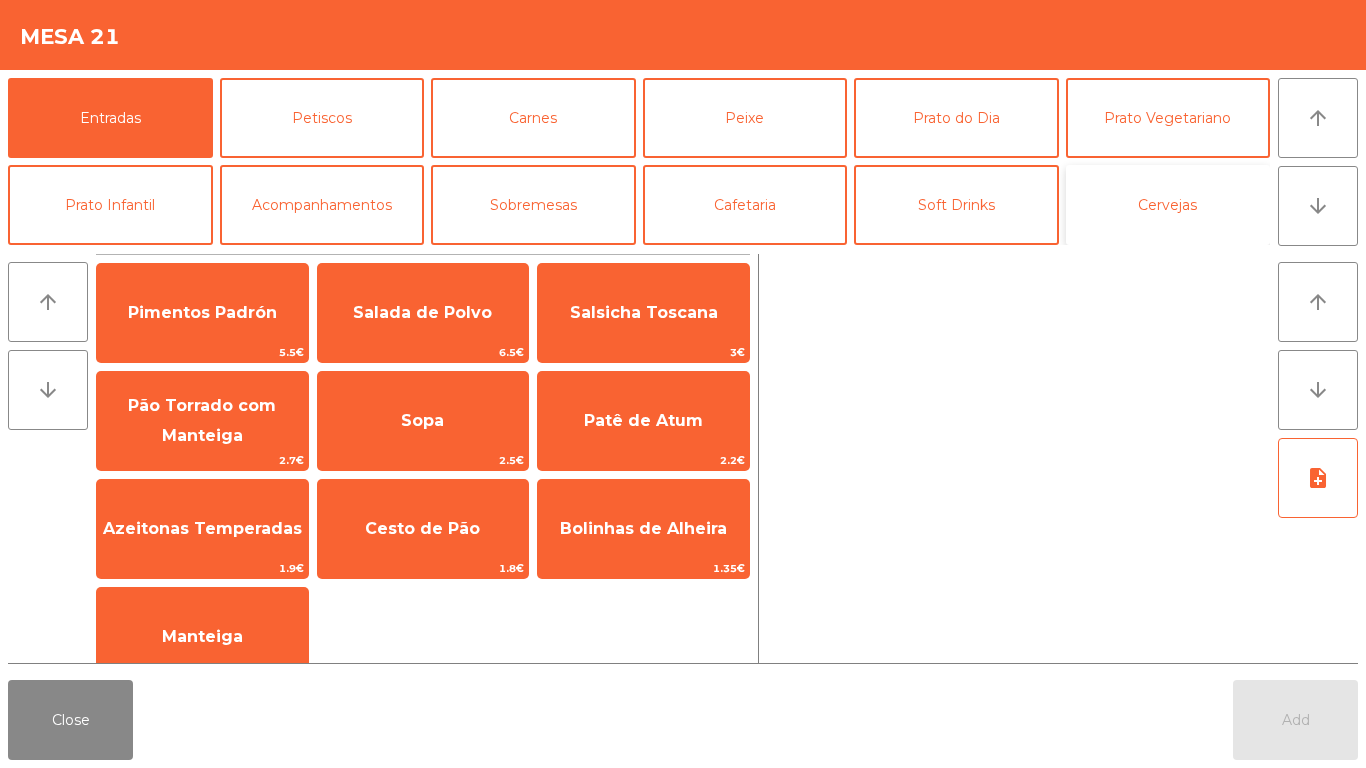 click on "Cervejas" 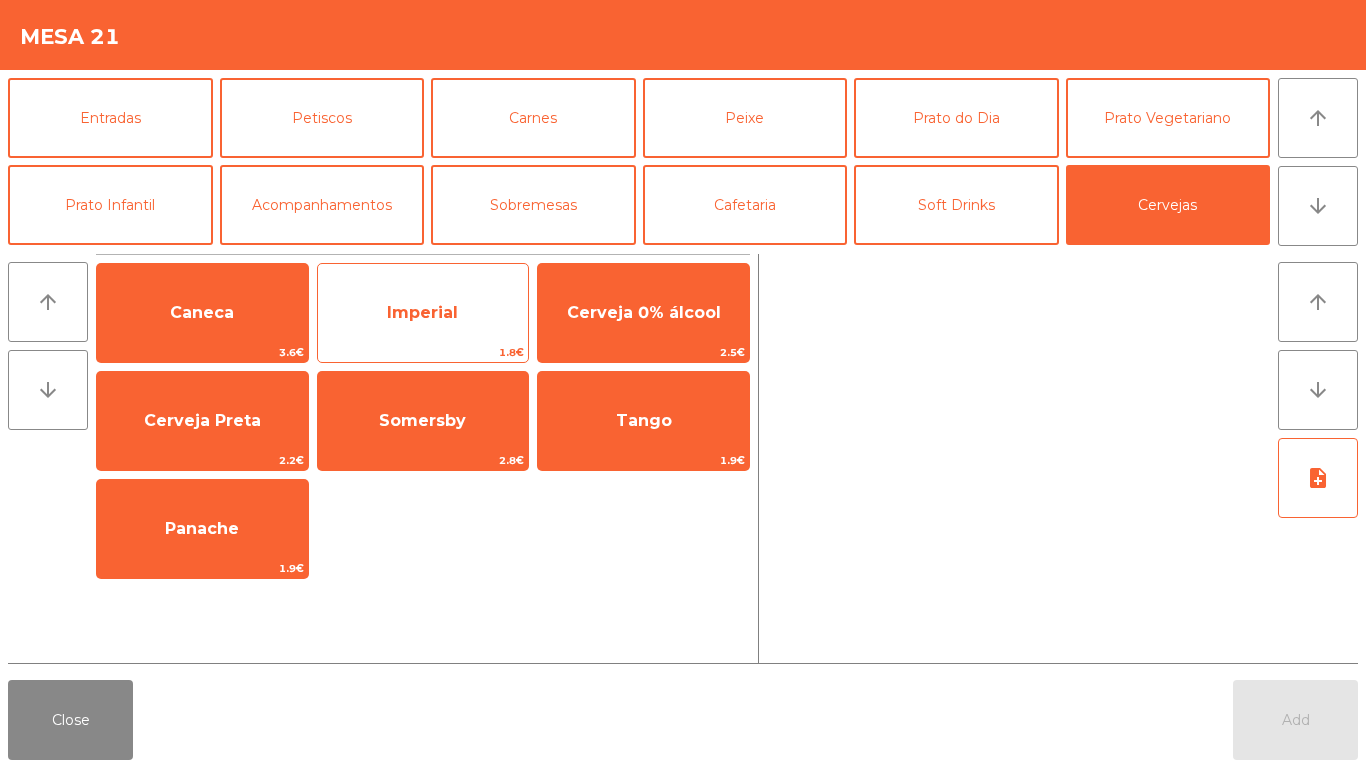 click on "Imperial" 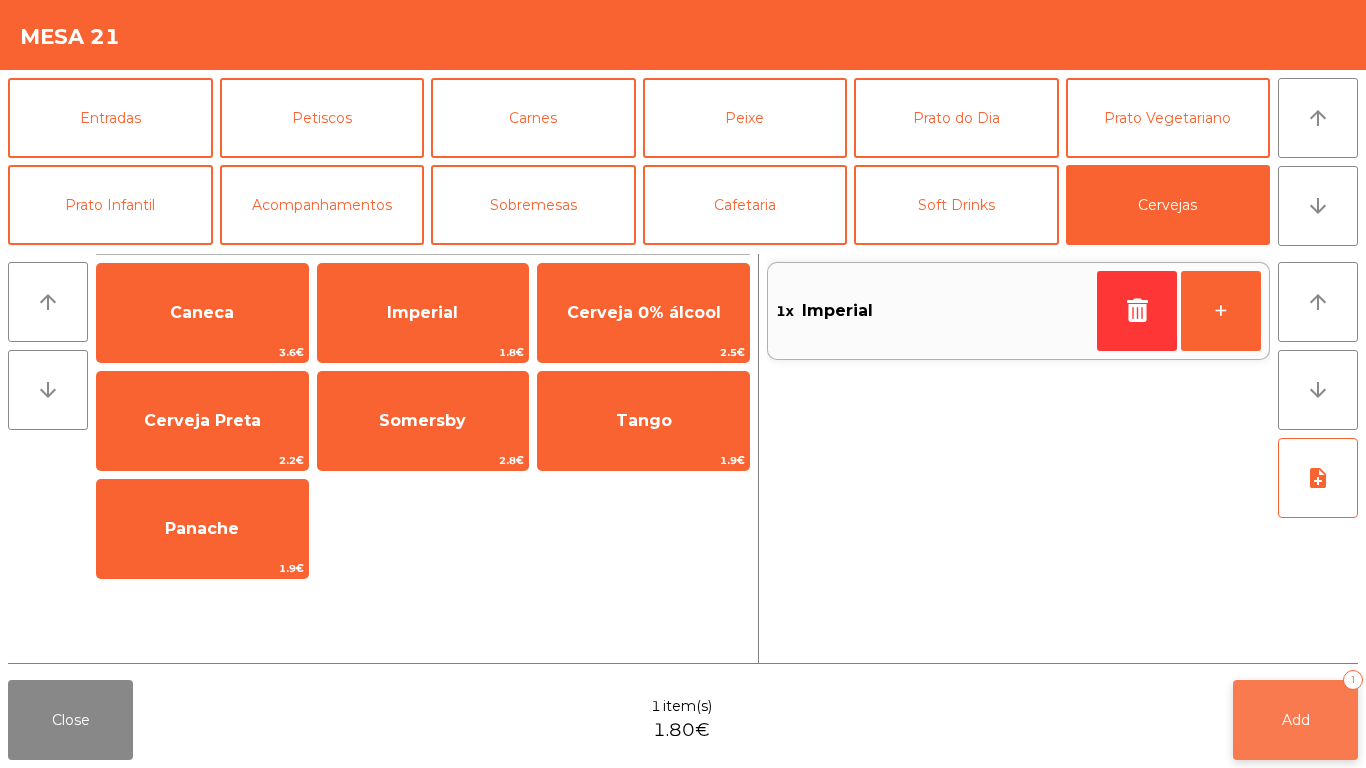 click on "Add   1" 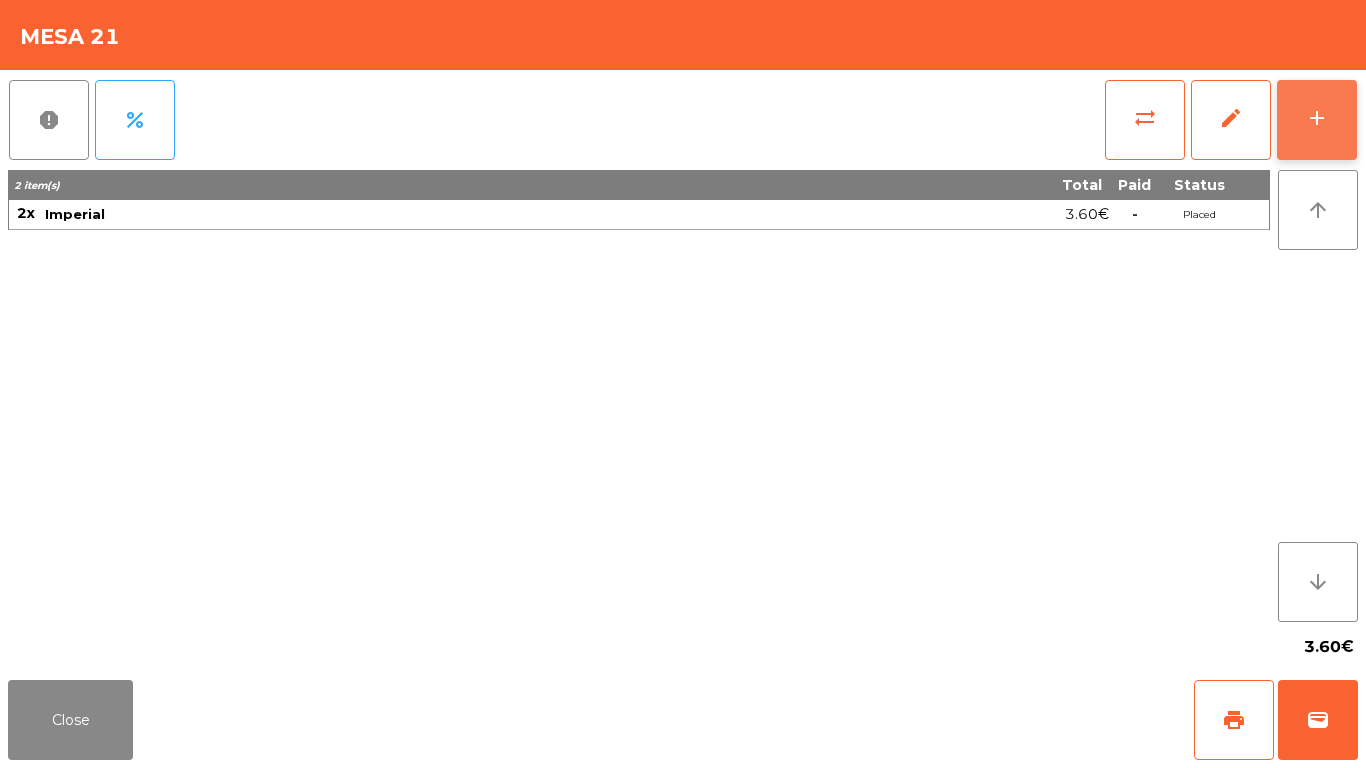 click on "add" 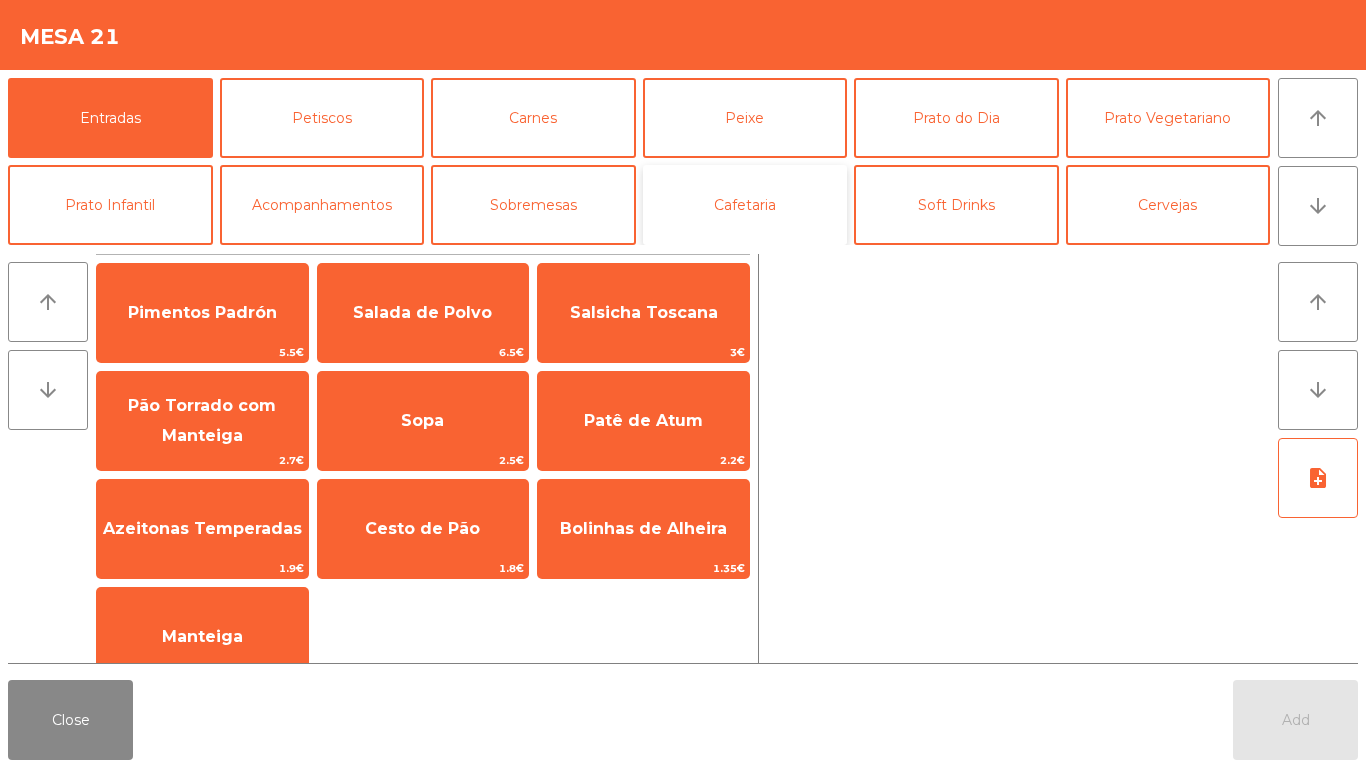 click on "Cafetaria" 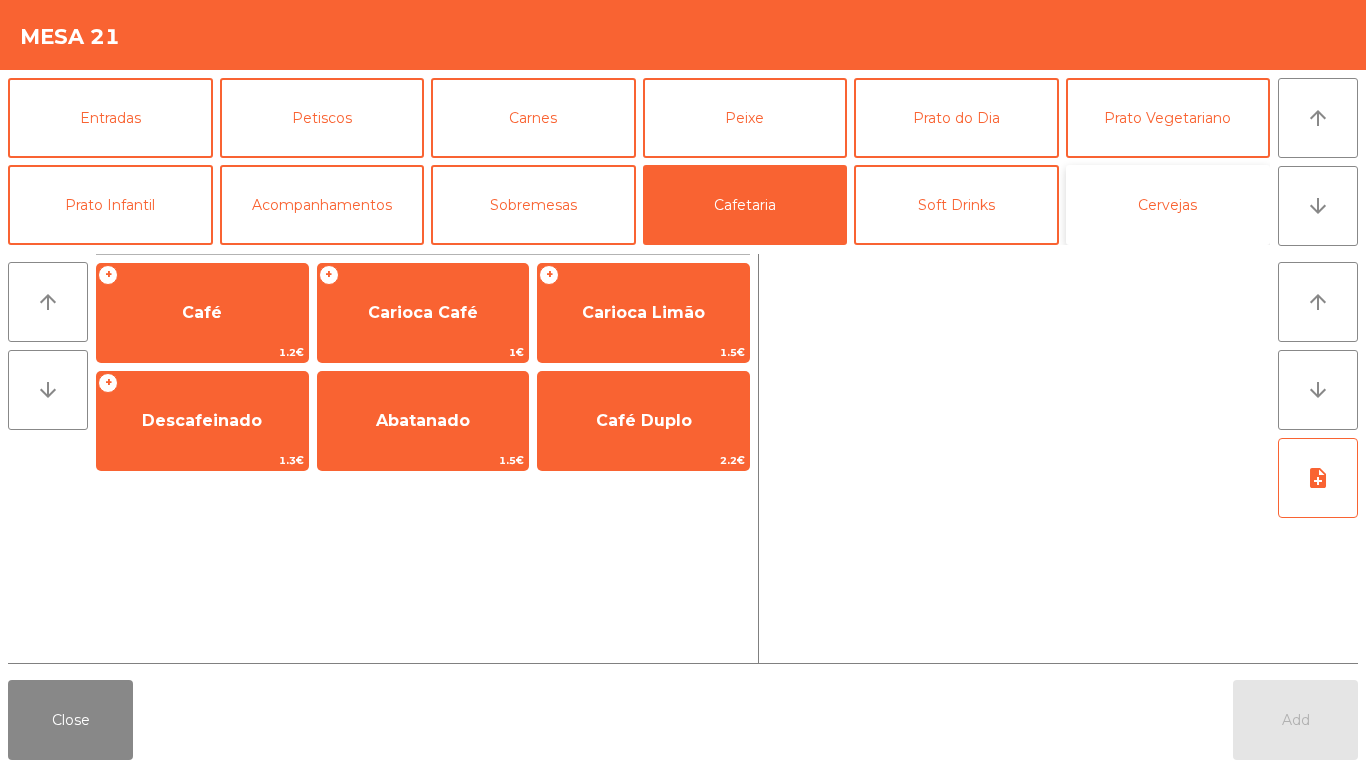 click on "Cervejas" 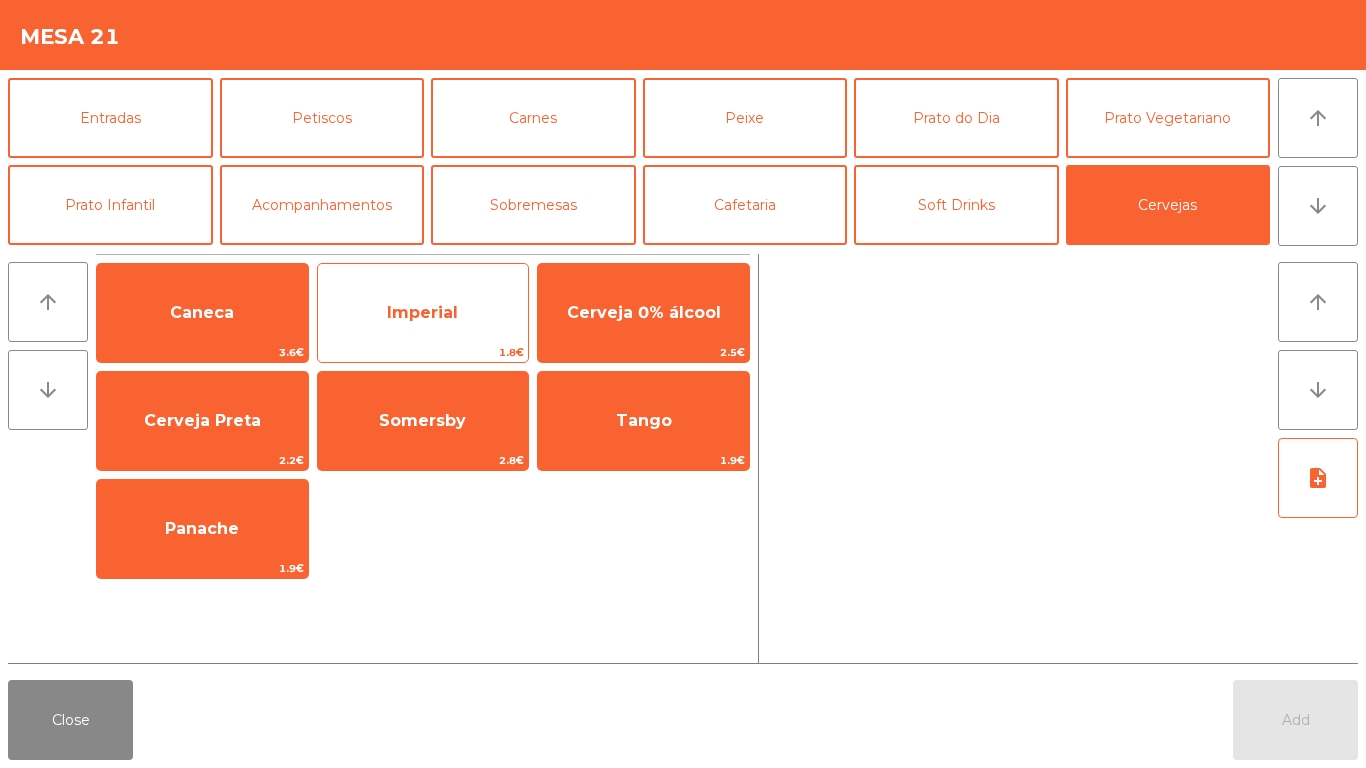 click on "Imperial" 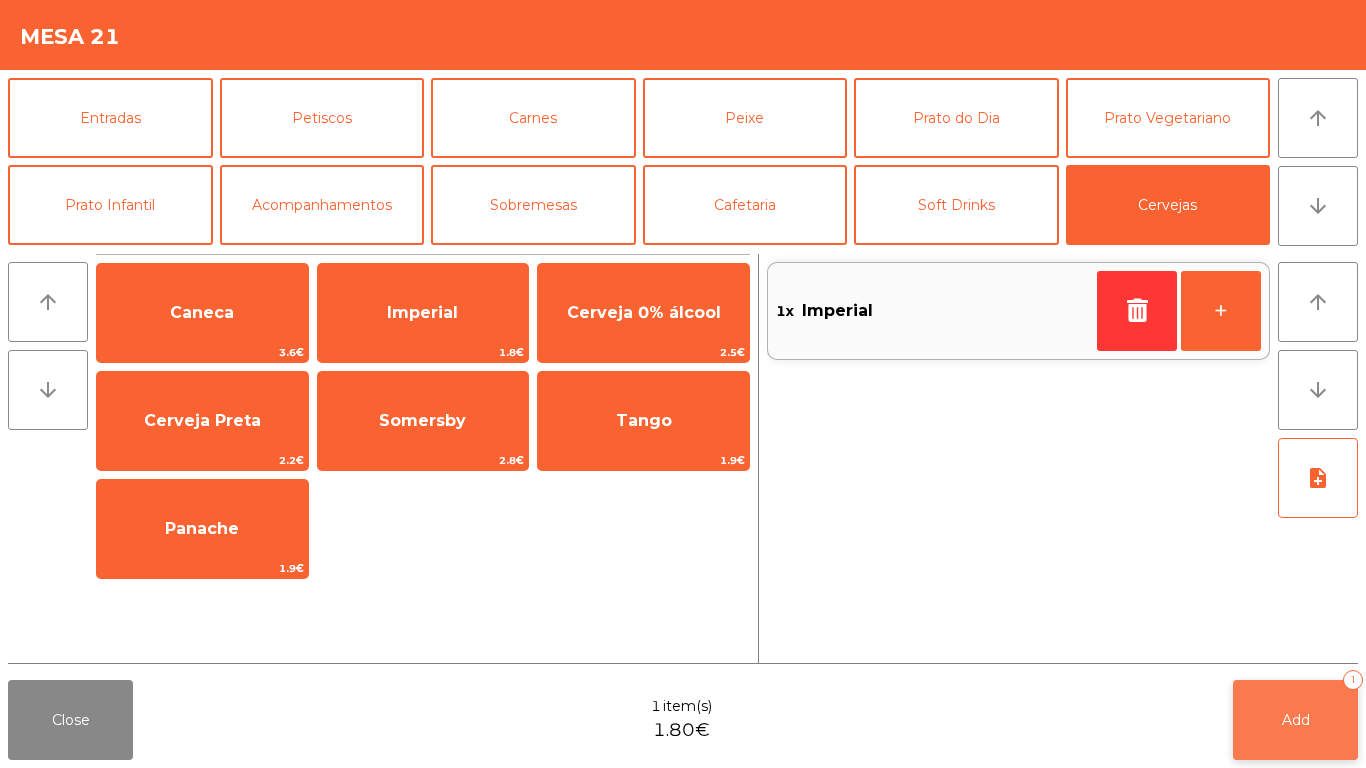 click on "Add   1" 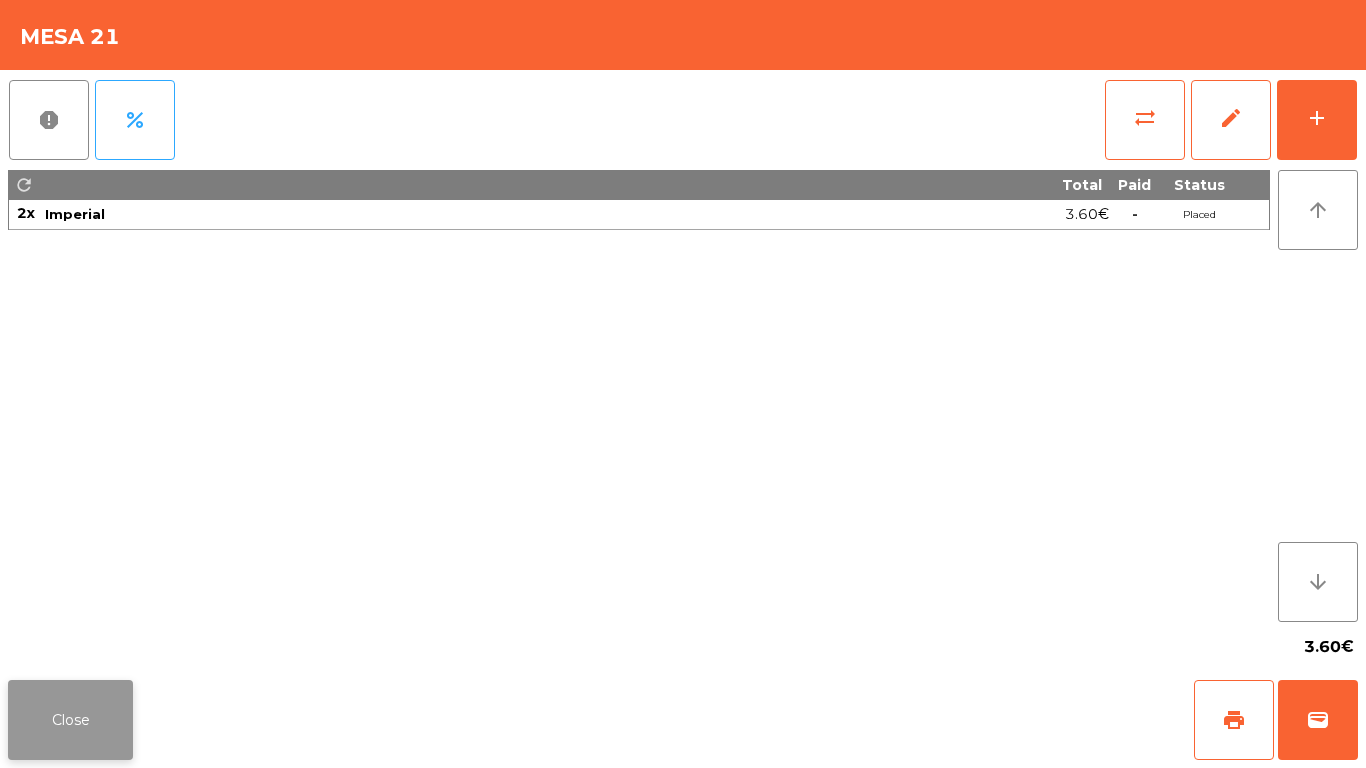 click on "Close" 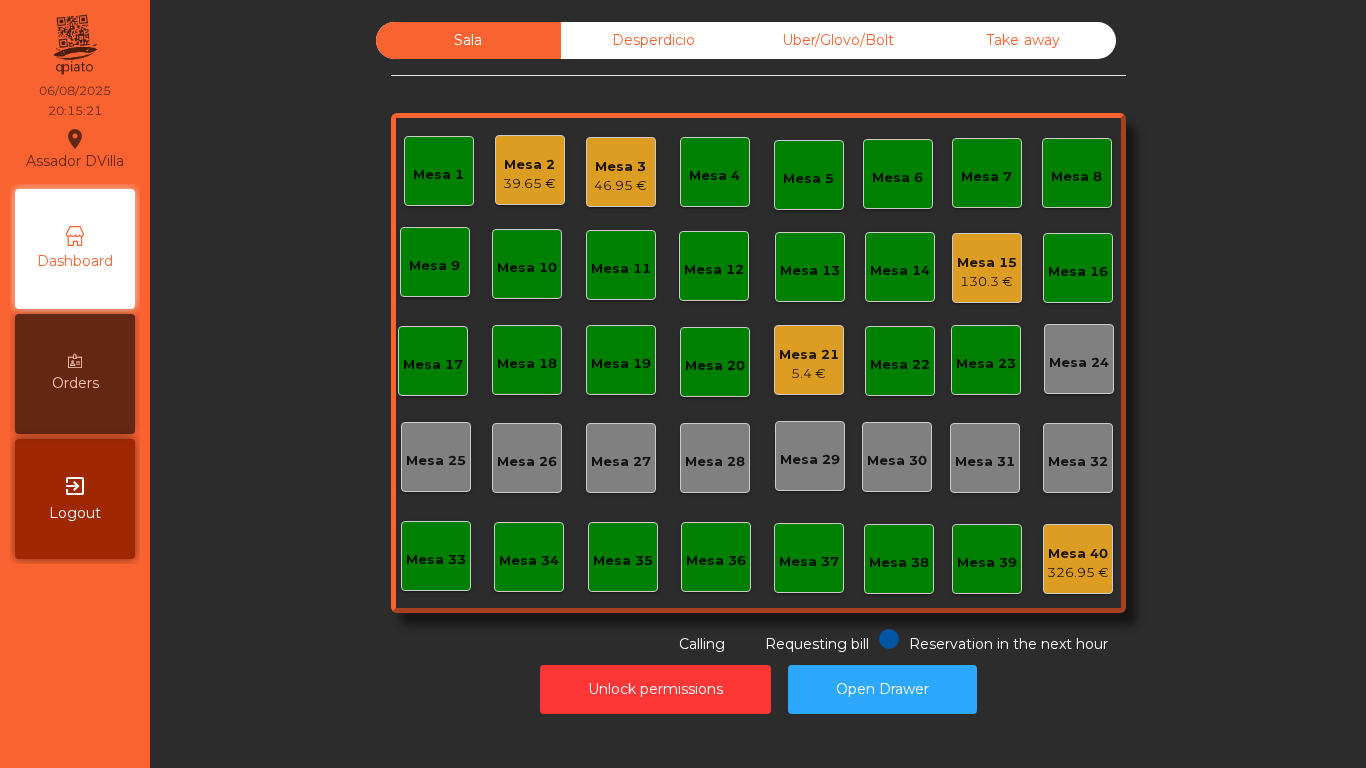 click on "Mesa 21   5.4 €" 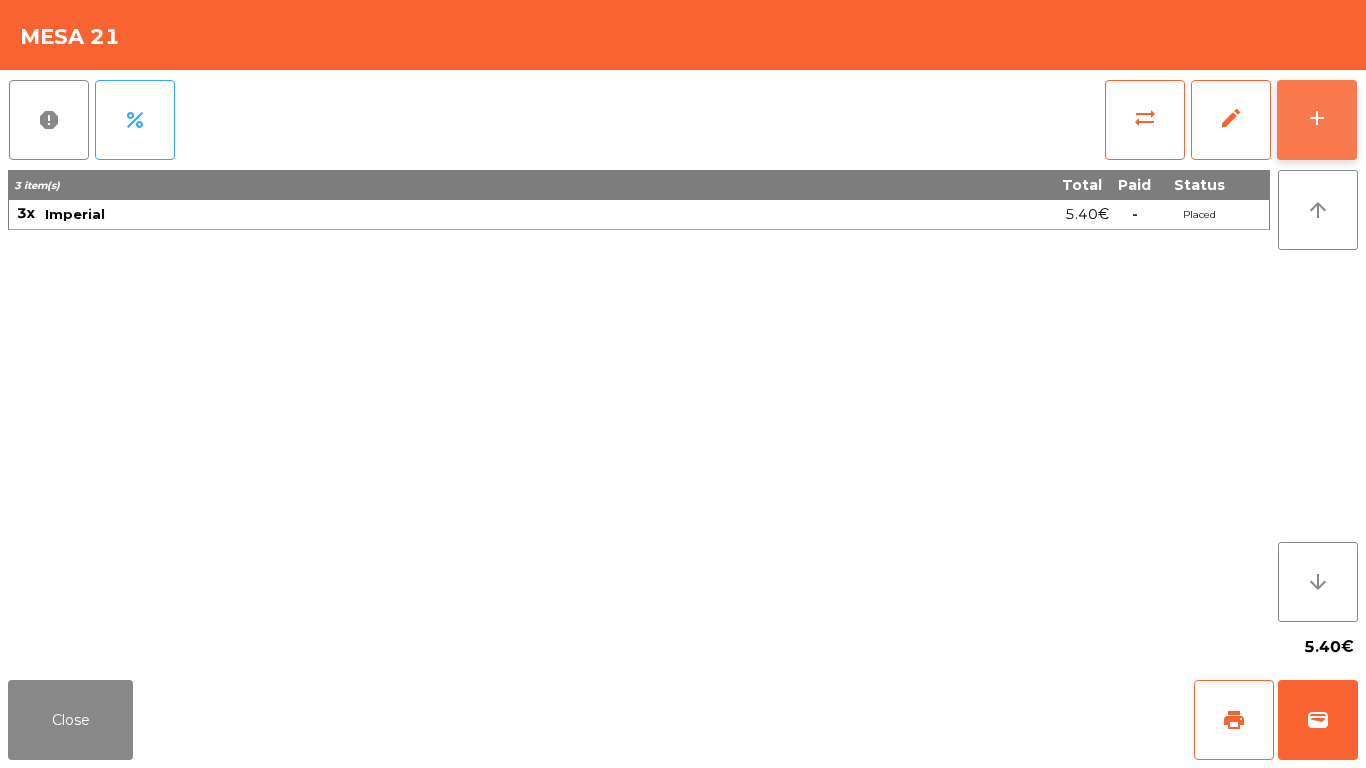 click on "add" 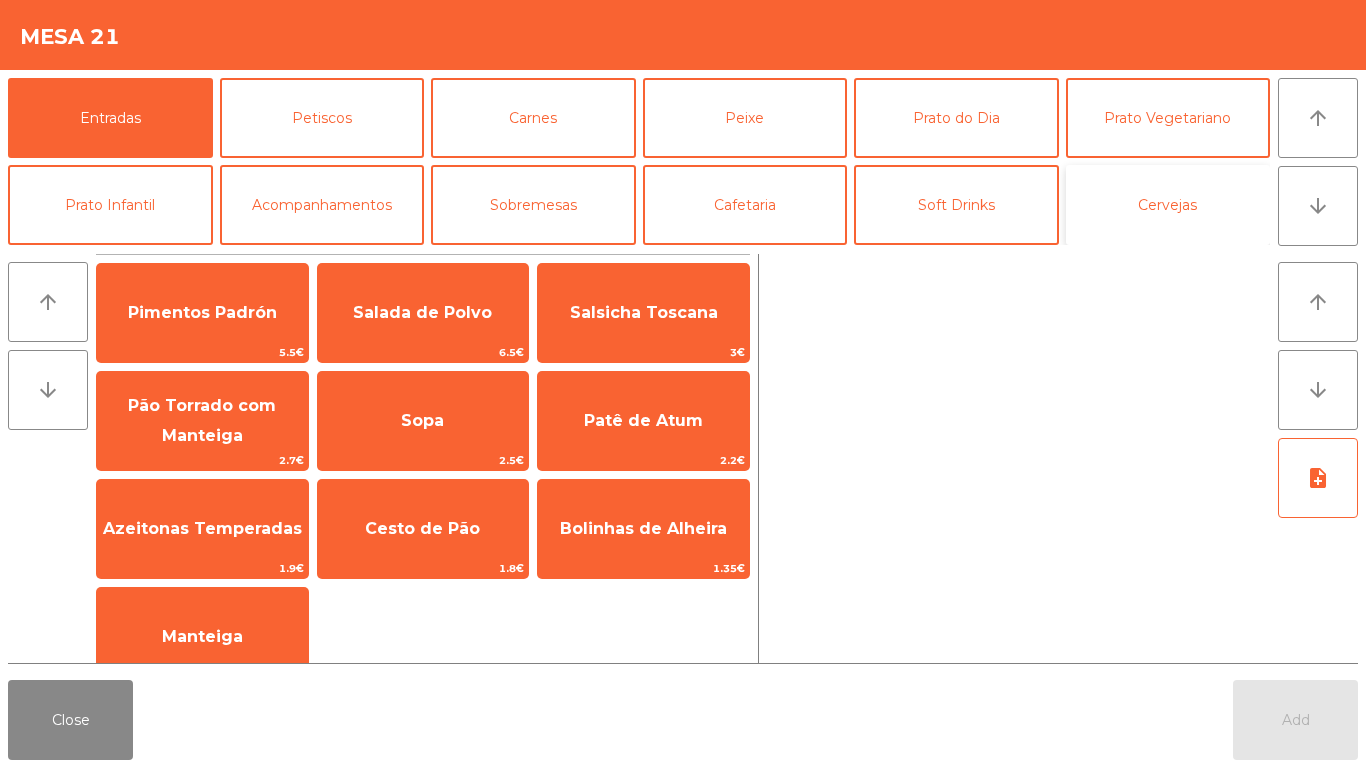 click on "Cervejas" 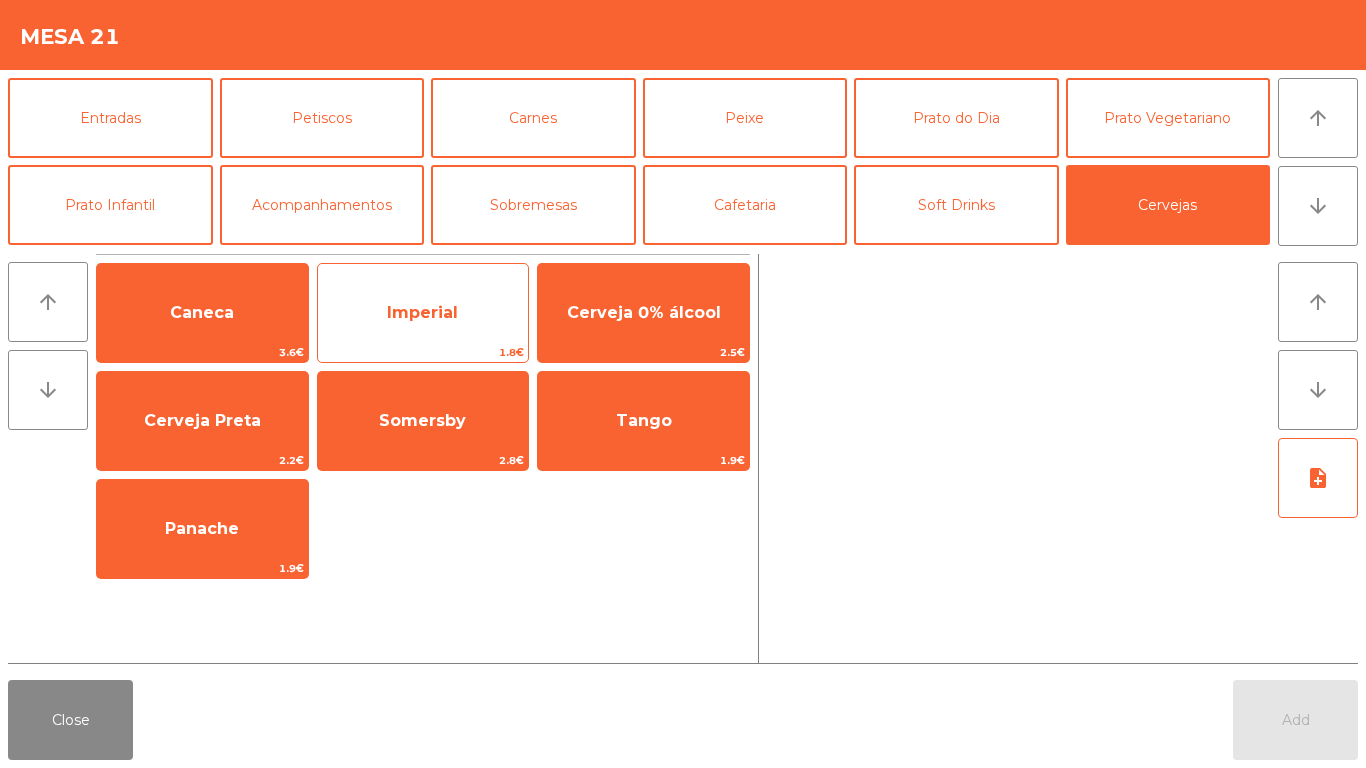 click on "Imperial" 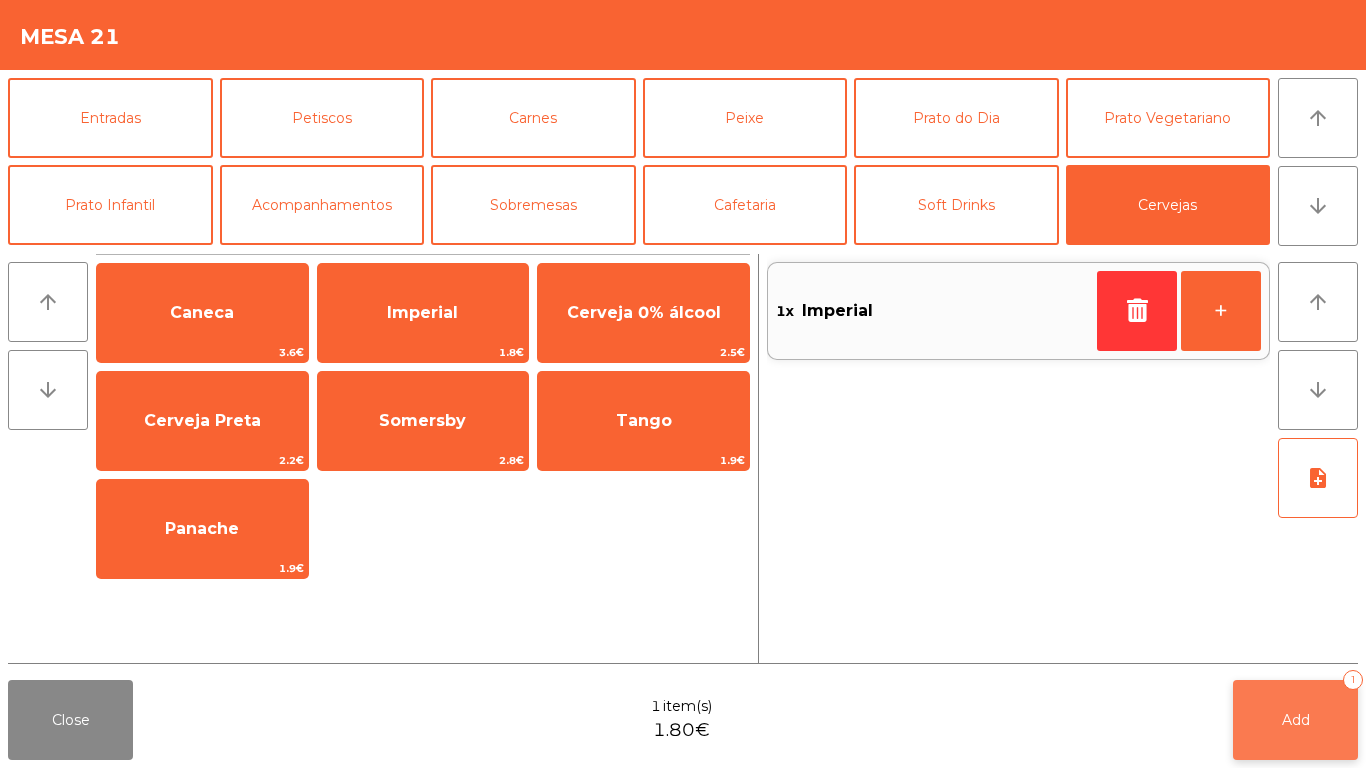 click on "Add   1" 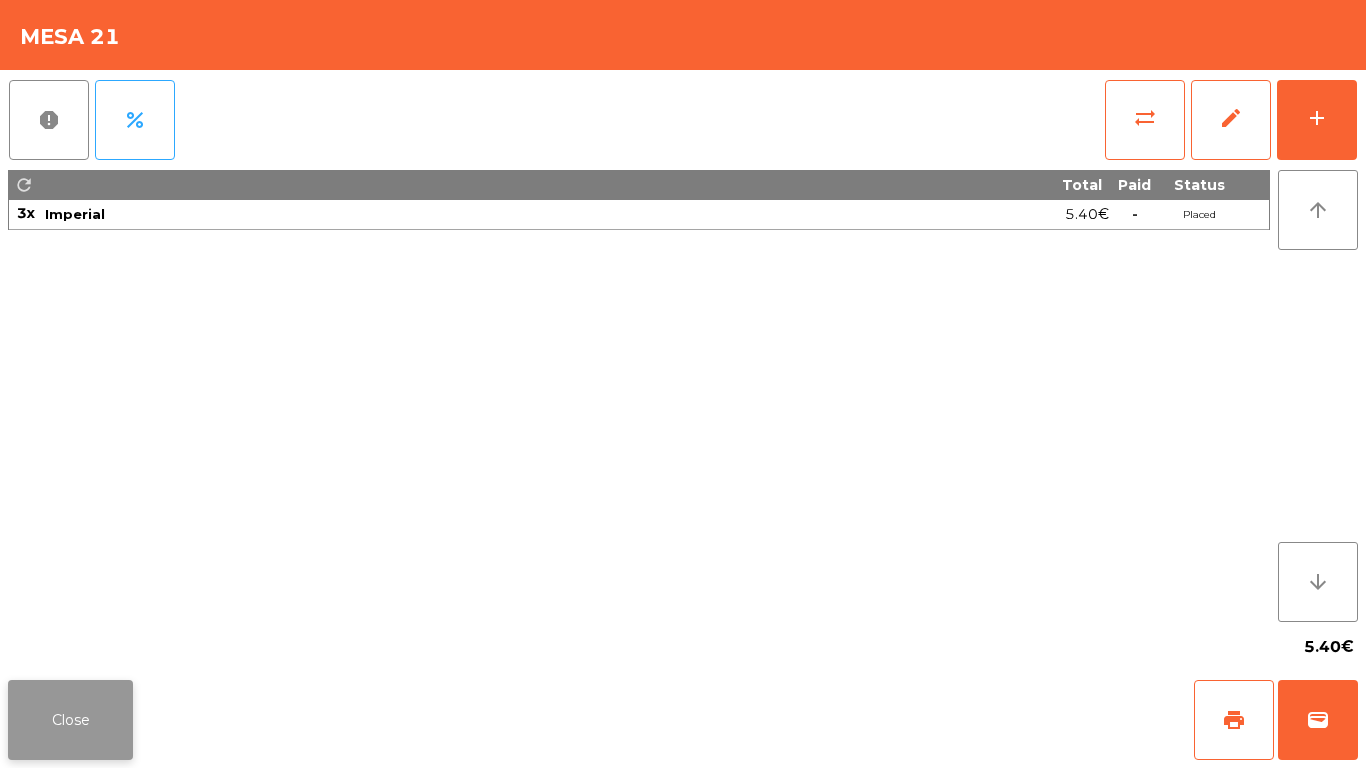 click on "Close" 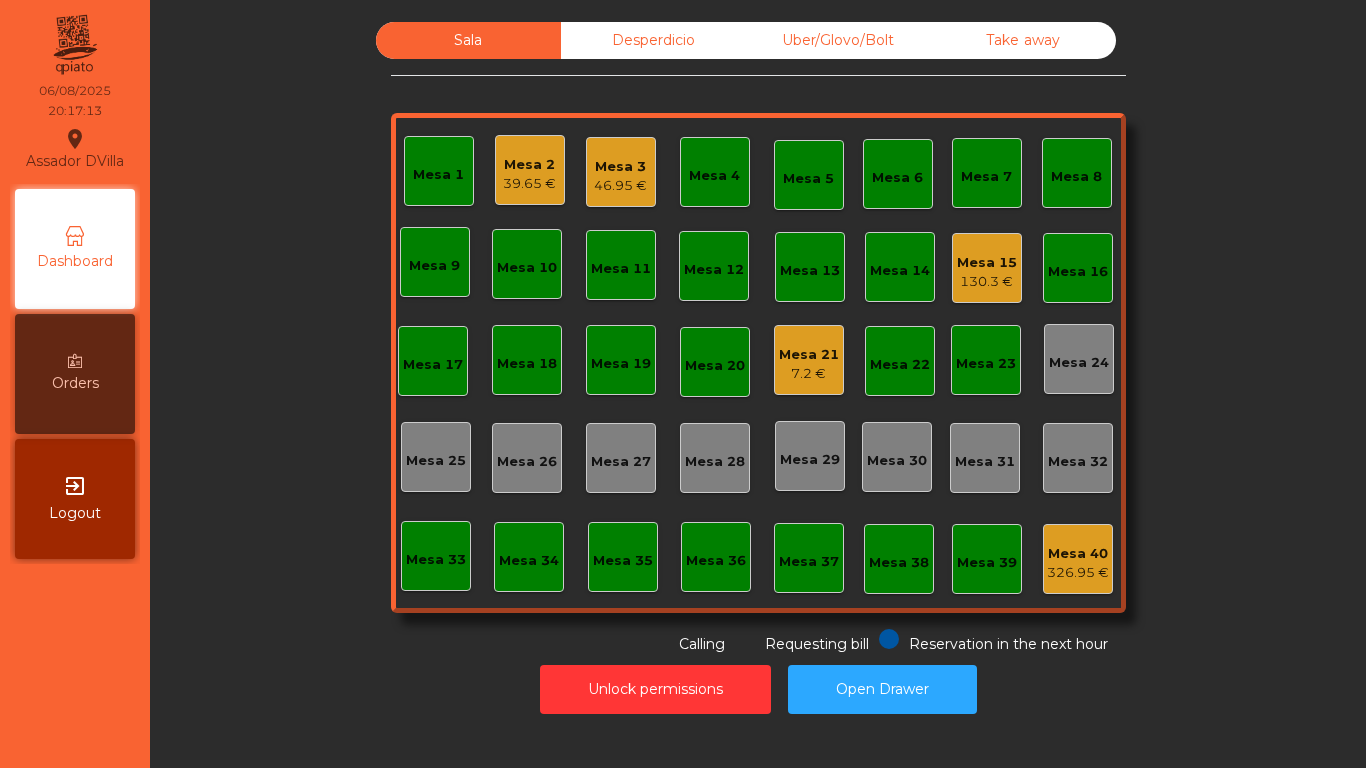click on "Mesa 2   39.65 €" 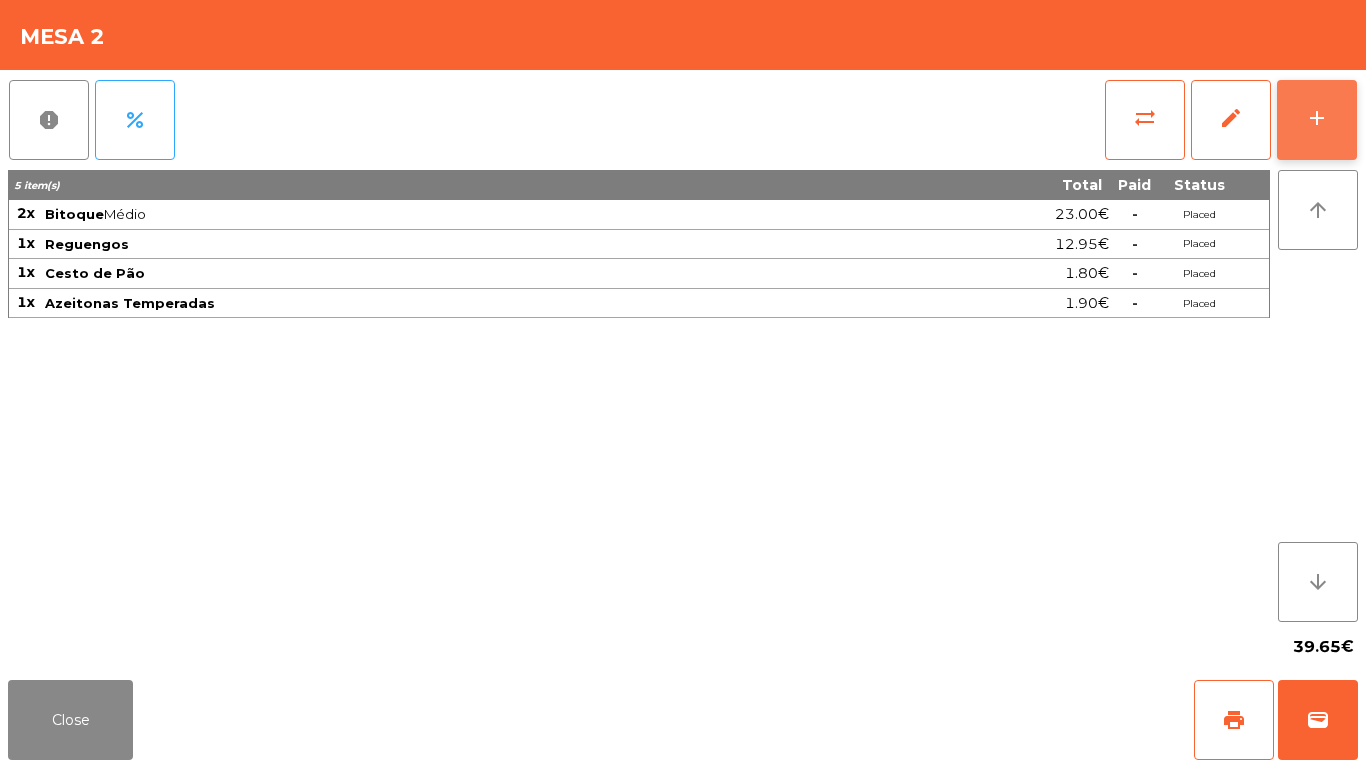 click on "add" 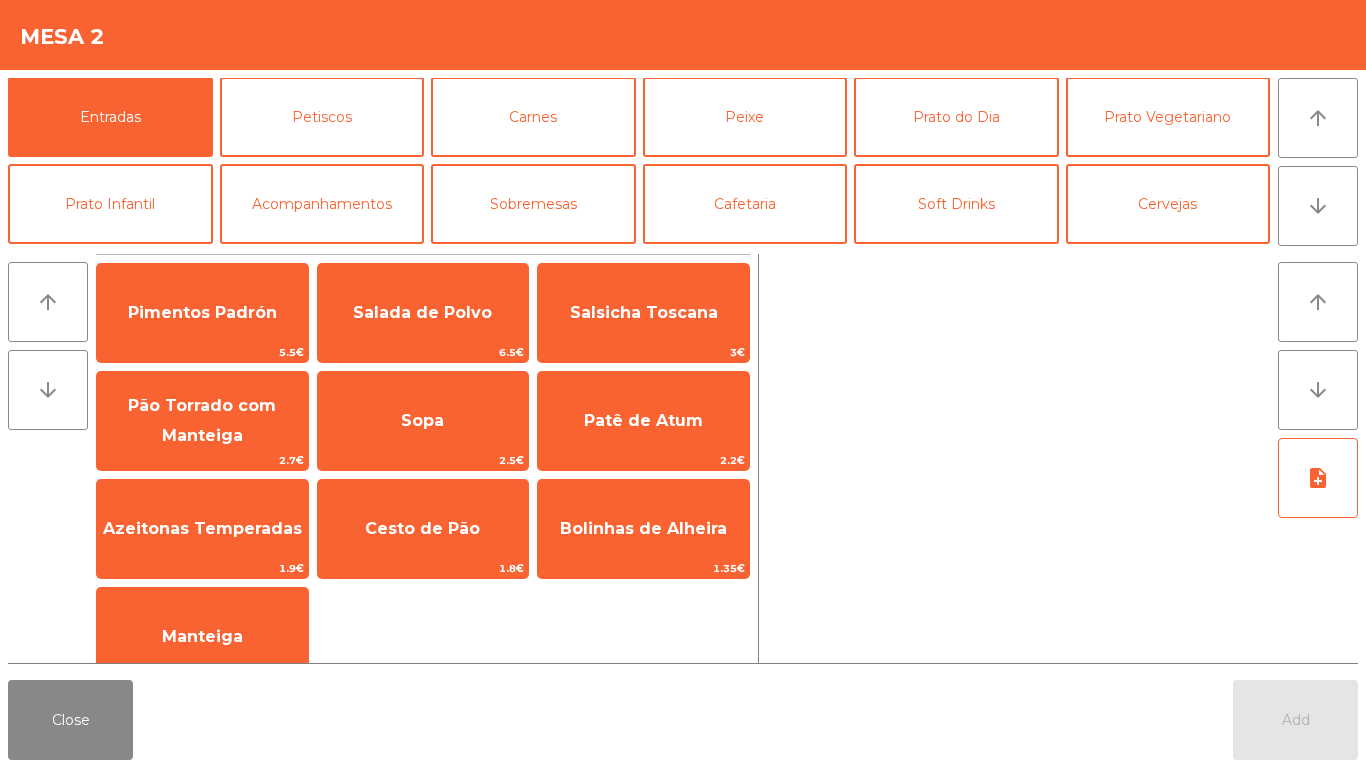 scroll, scrollTop: 0, scrollLeft: 0, axis: both 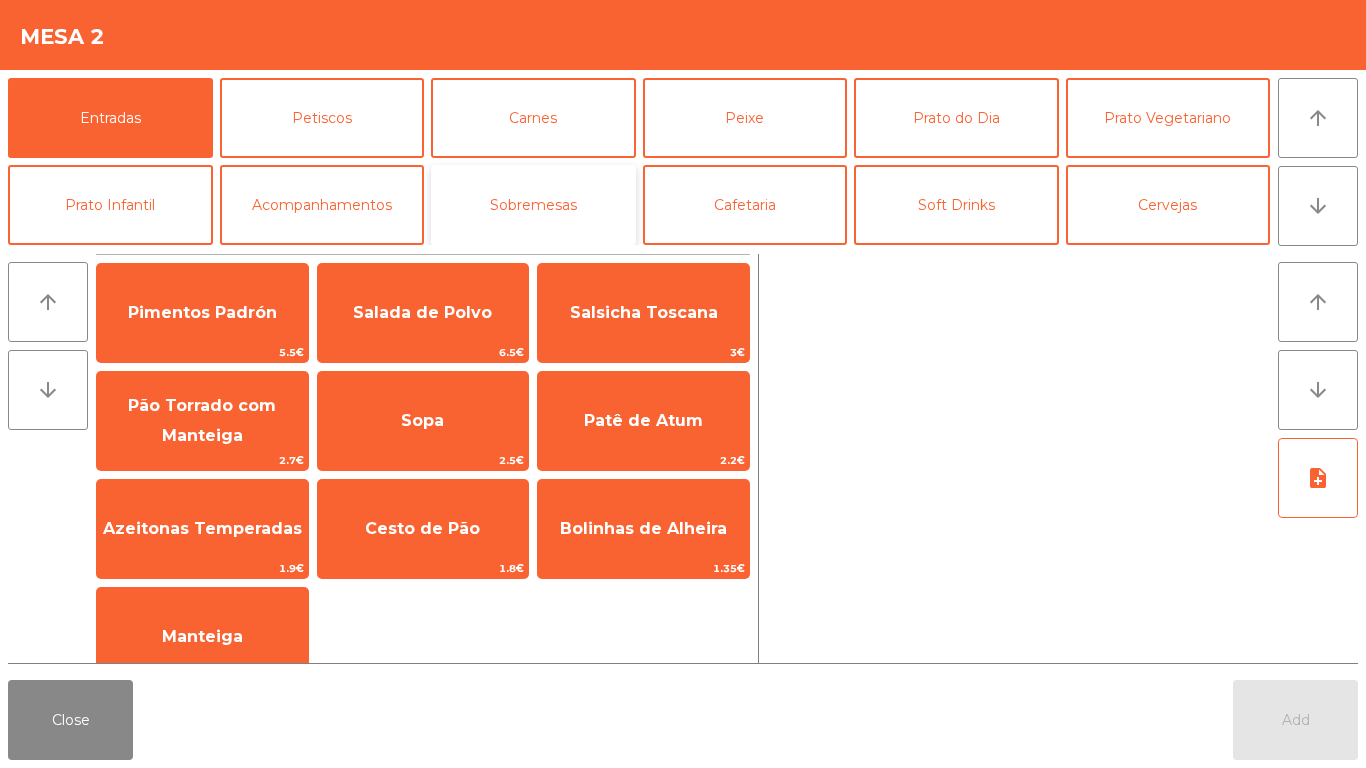 click on "Sobremesas" 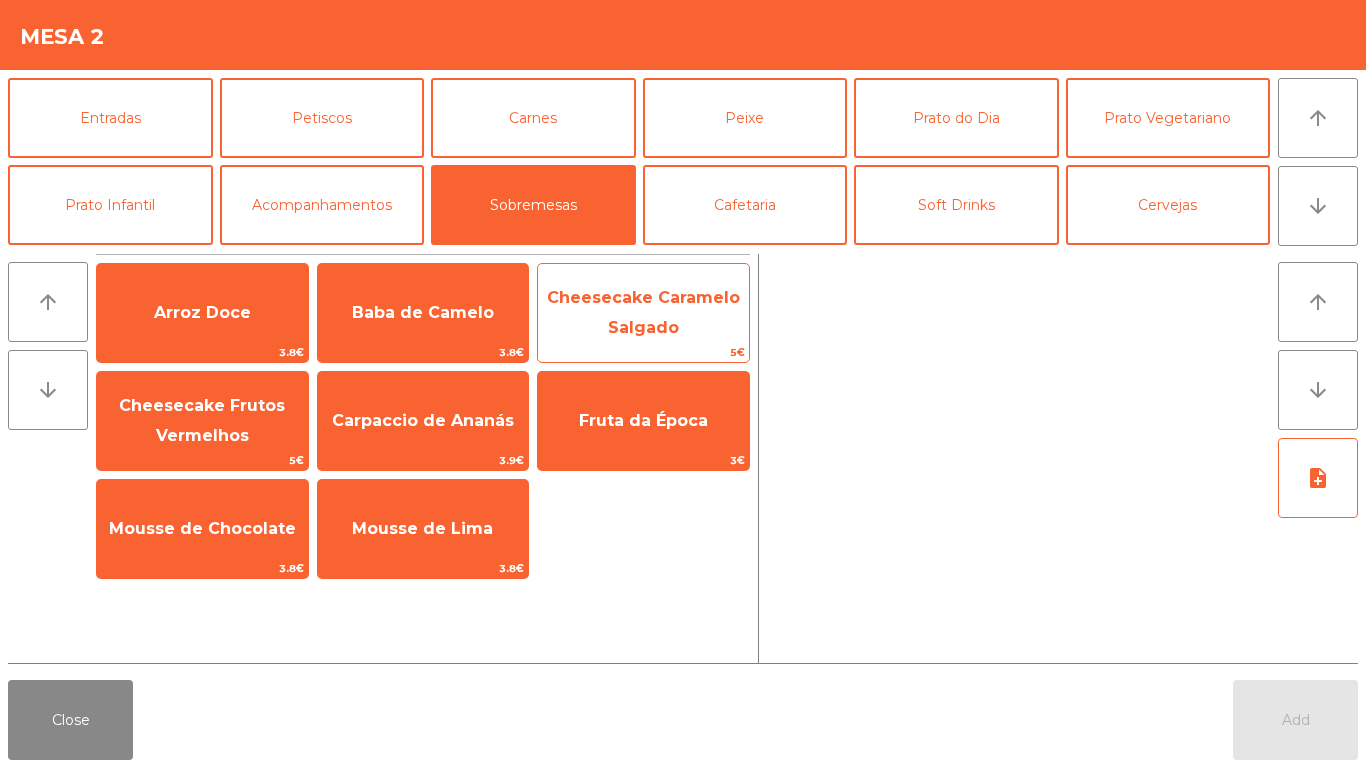 click on "Cheesecake Caramelo Salgado" 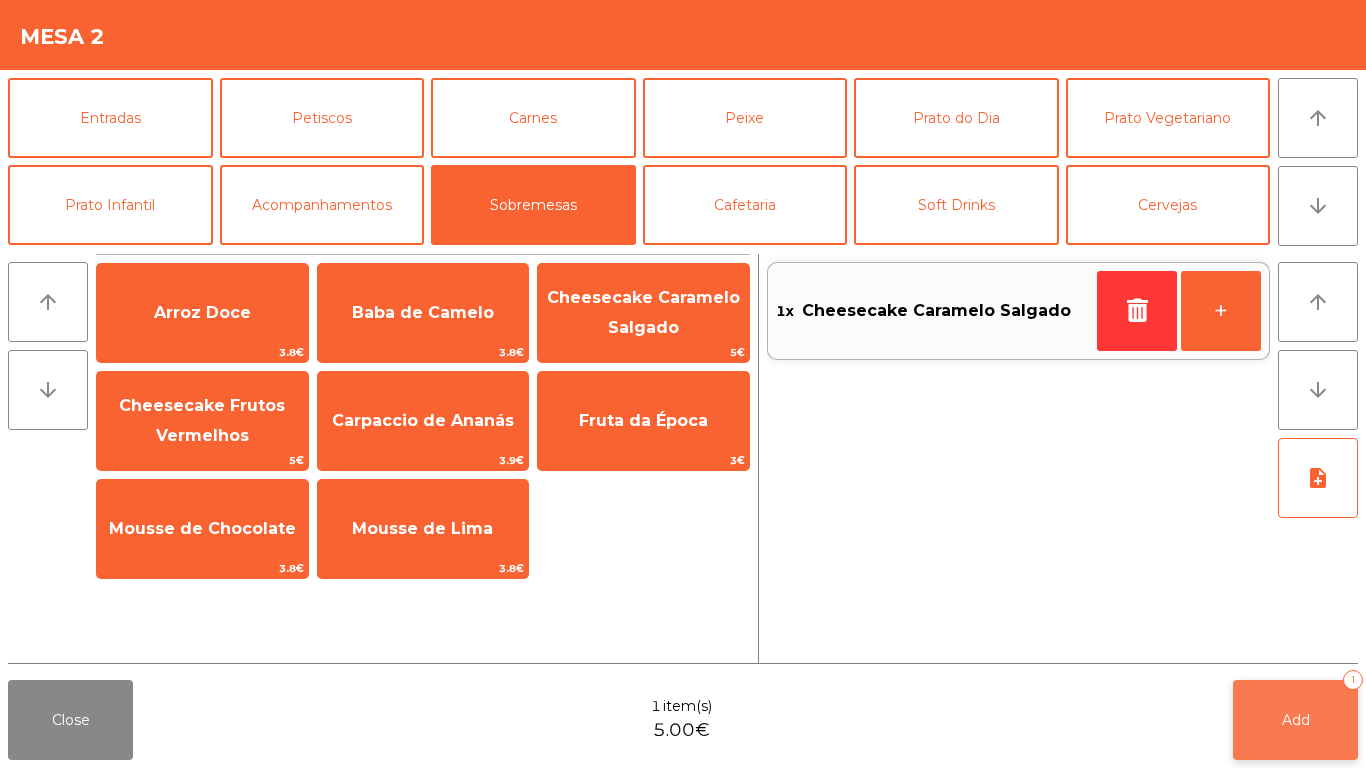 click on "Add   1" 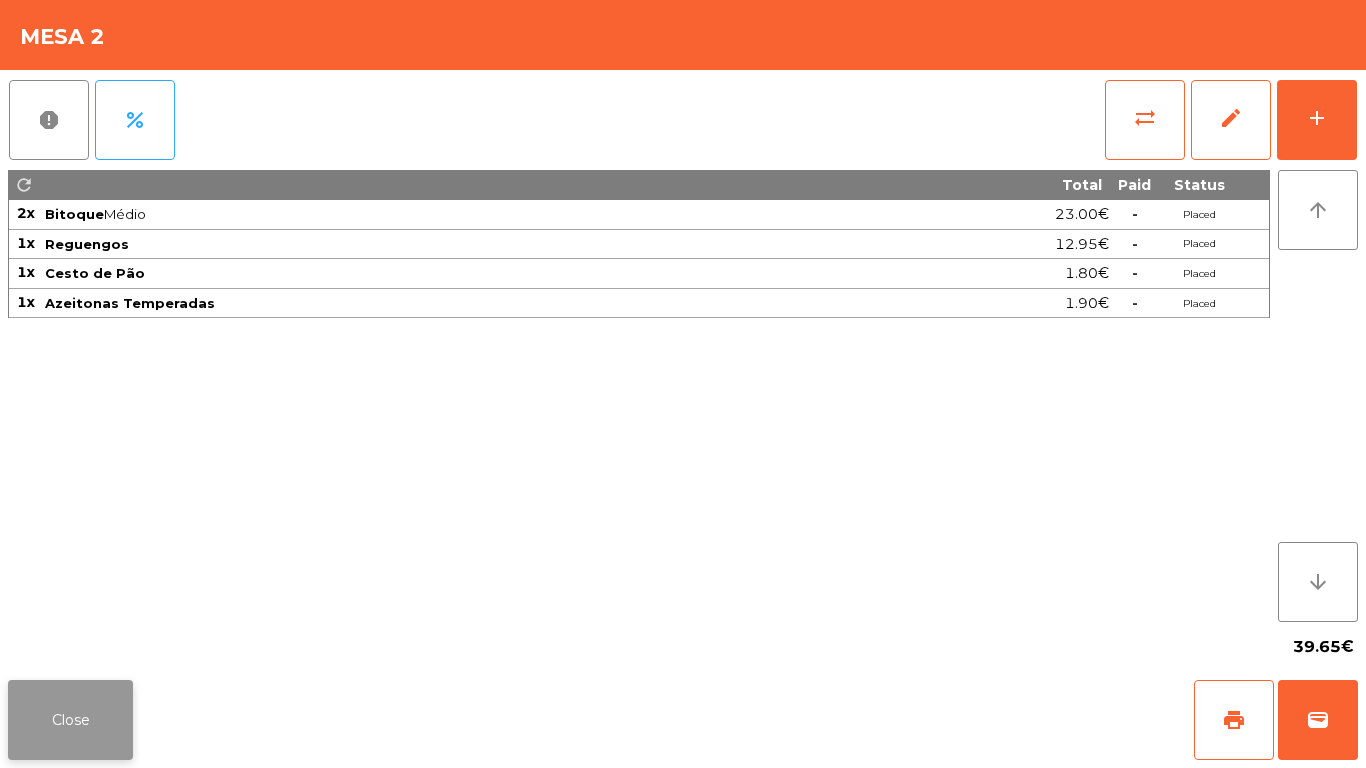 click on "Close" 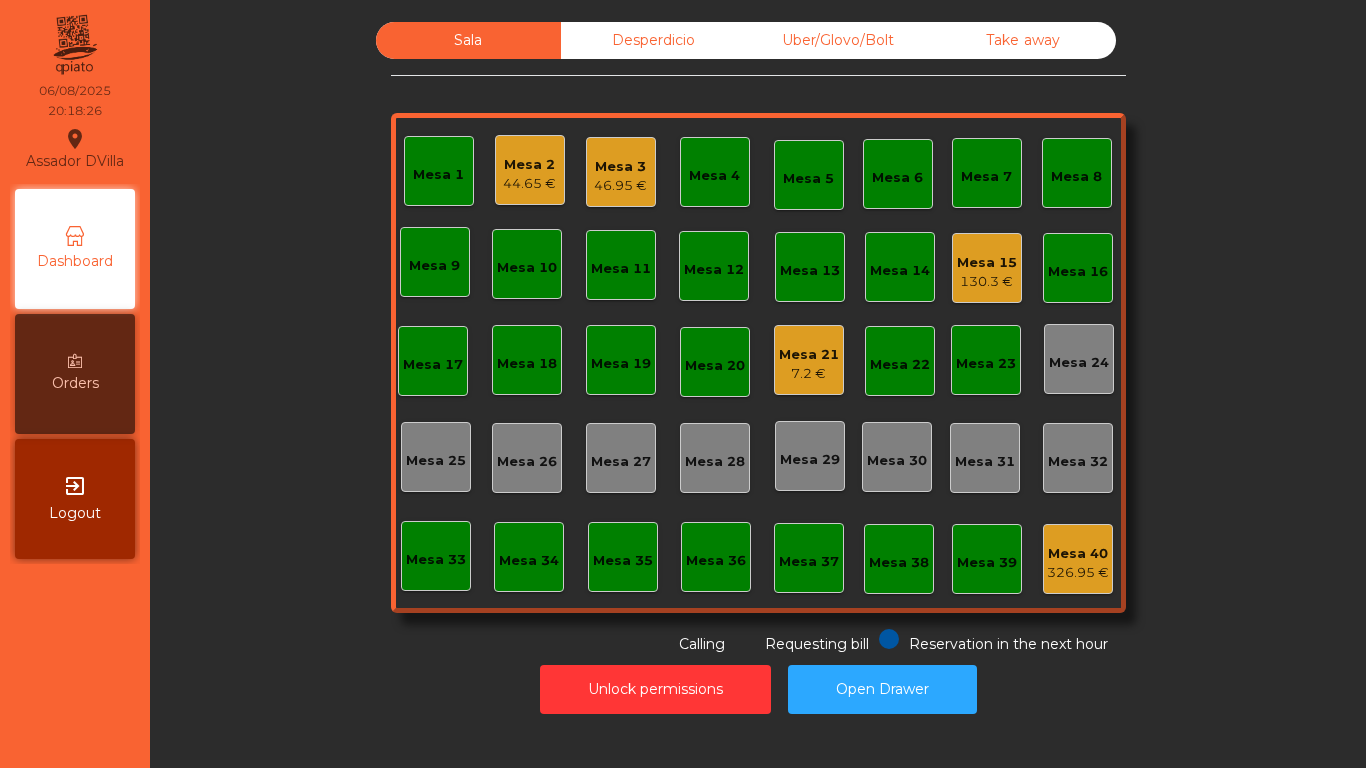 click on "44.65 €" 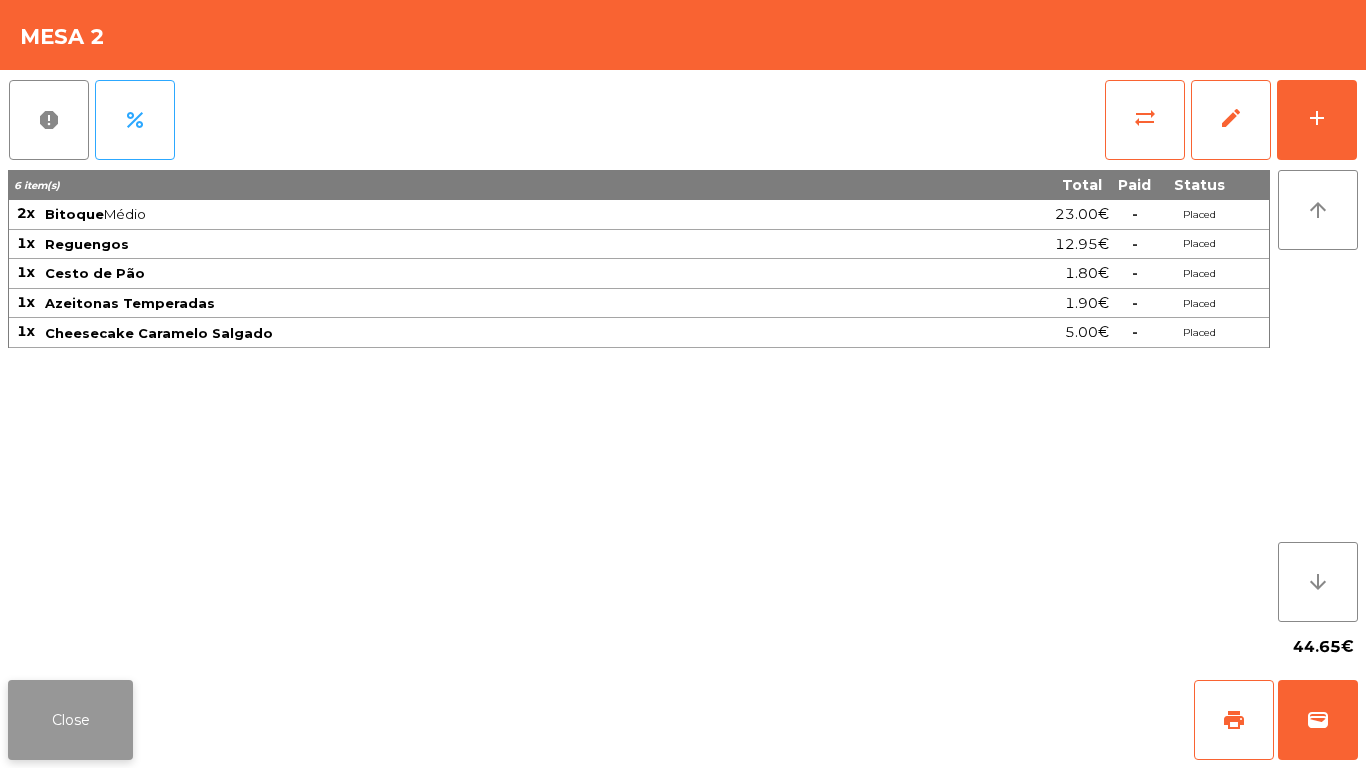 click on "Close" 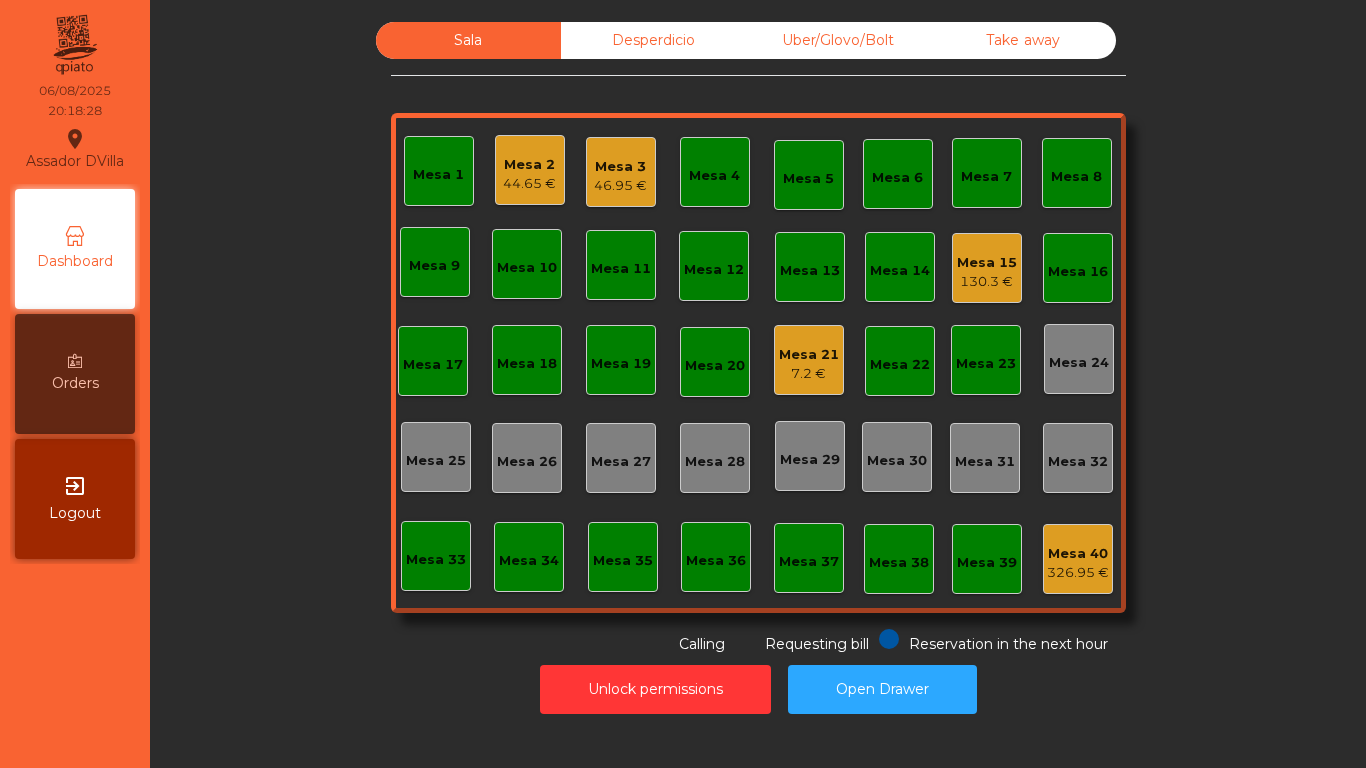 click on "Sala   Desperdicio   Uber/Glovo/Bolt   Take away   Mesa 1   Mesa 2   44.65 €   Mesa 3   46.95 €   Mesa 4   Mesa 5   Mesa 6   Mesa 7   Mesa 8   Mesa 9   Mesa 10   Mesa 11   Mesa 12   Mesa 13   Mesa 14   Mesa 15   130.3 €   Mesa 16   Mesa 17   Mesa 18   Mesa 19   Mesa 20   Mesa 21   7.2 €   Mesa 22   Mesa 23   Mesa 24   Mesa 25   Mesa 26   Mesa 27   Mesa 28   Mesa 29   Mesa 30   Mesa 31   Mesa 32   Mesa 33   Mesa 34   Mesa 35   Mesa 36   Mesa 37   Mesa 38   Mesa 39   Mesa 40   326.95 €  Reservation in the next hour Requesting bill Calling" 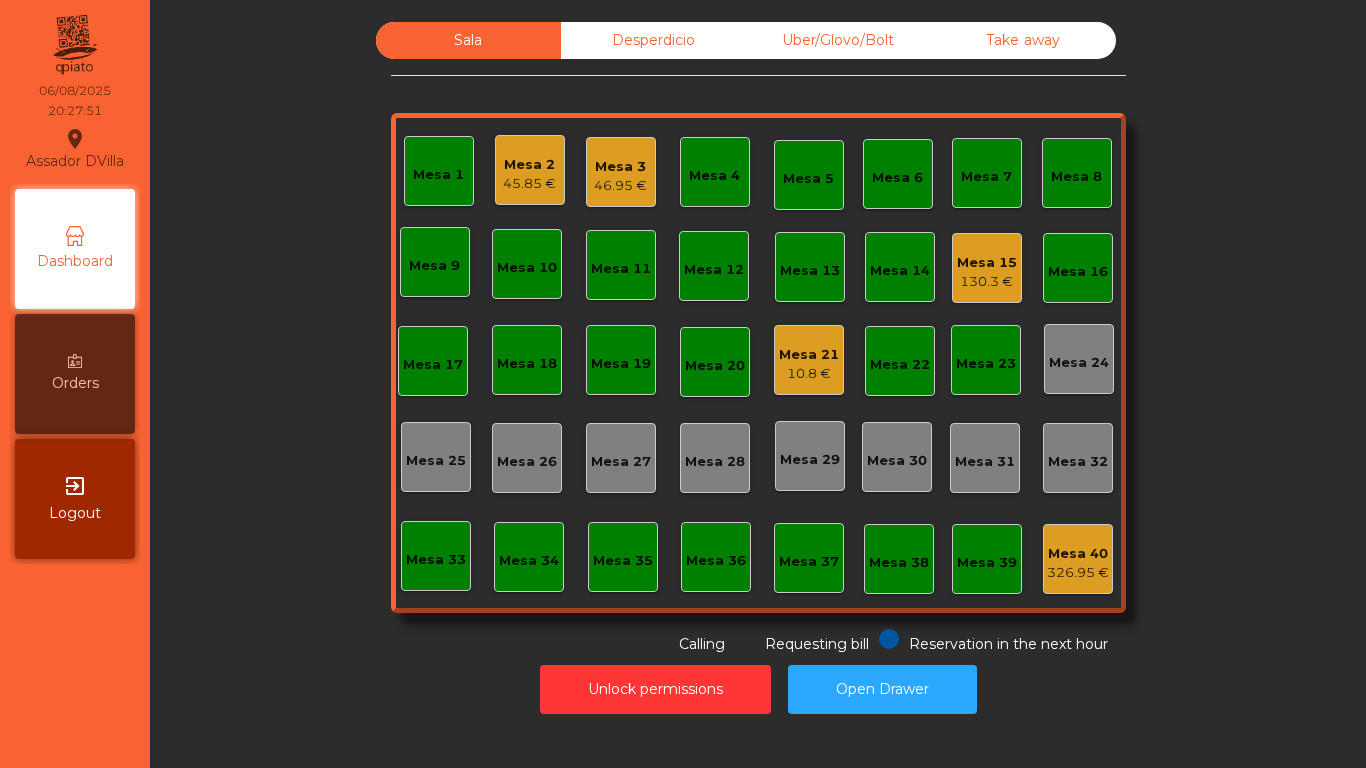 click on "45.85 €" 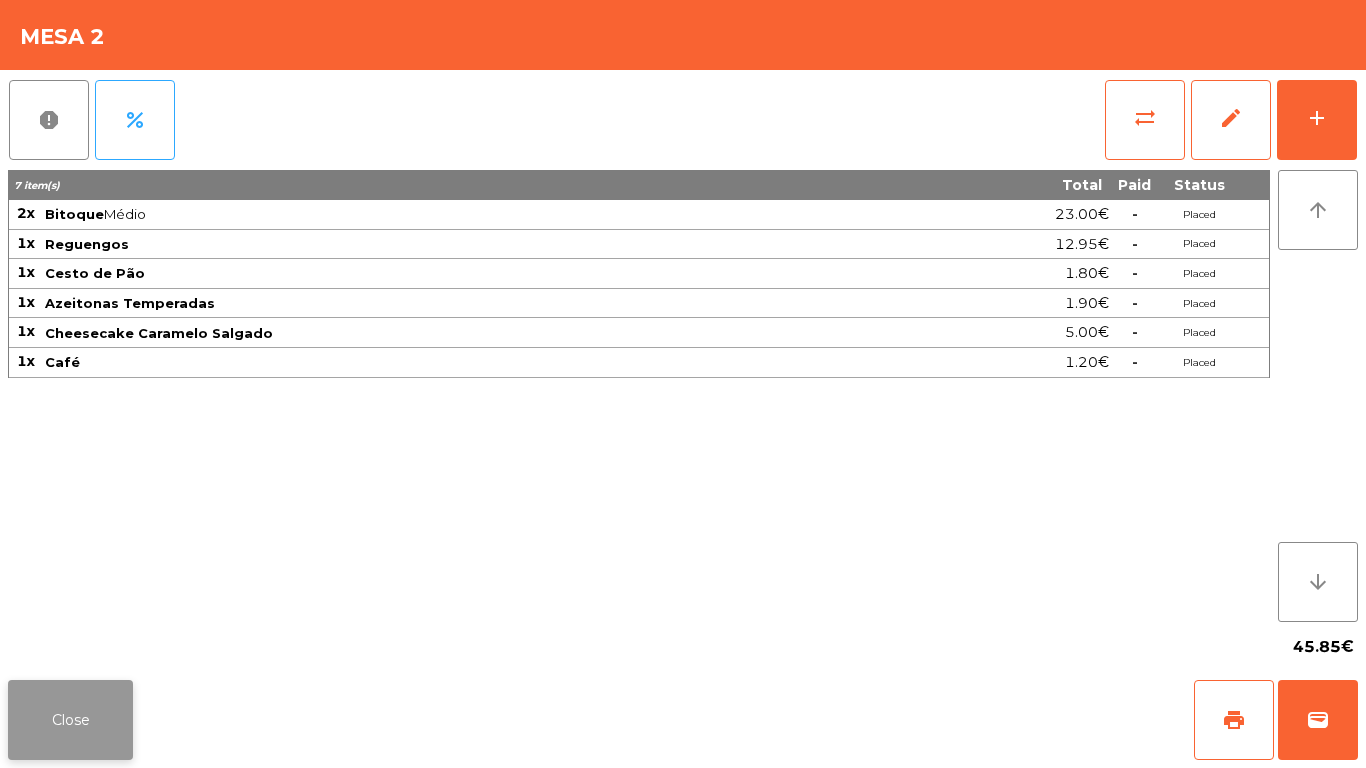 click on "Close" 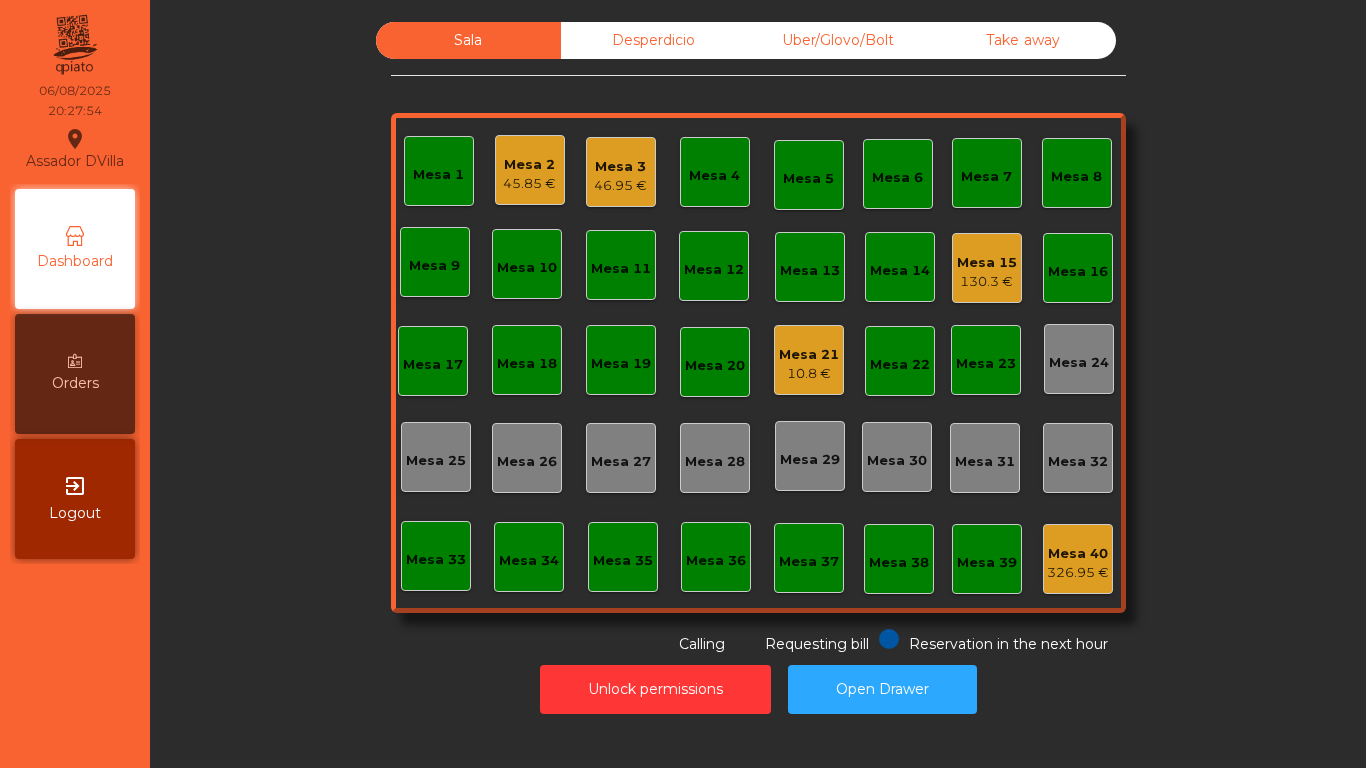click on "46.95 €" 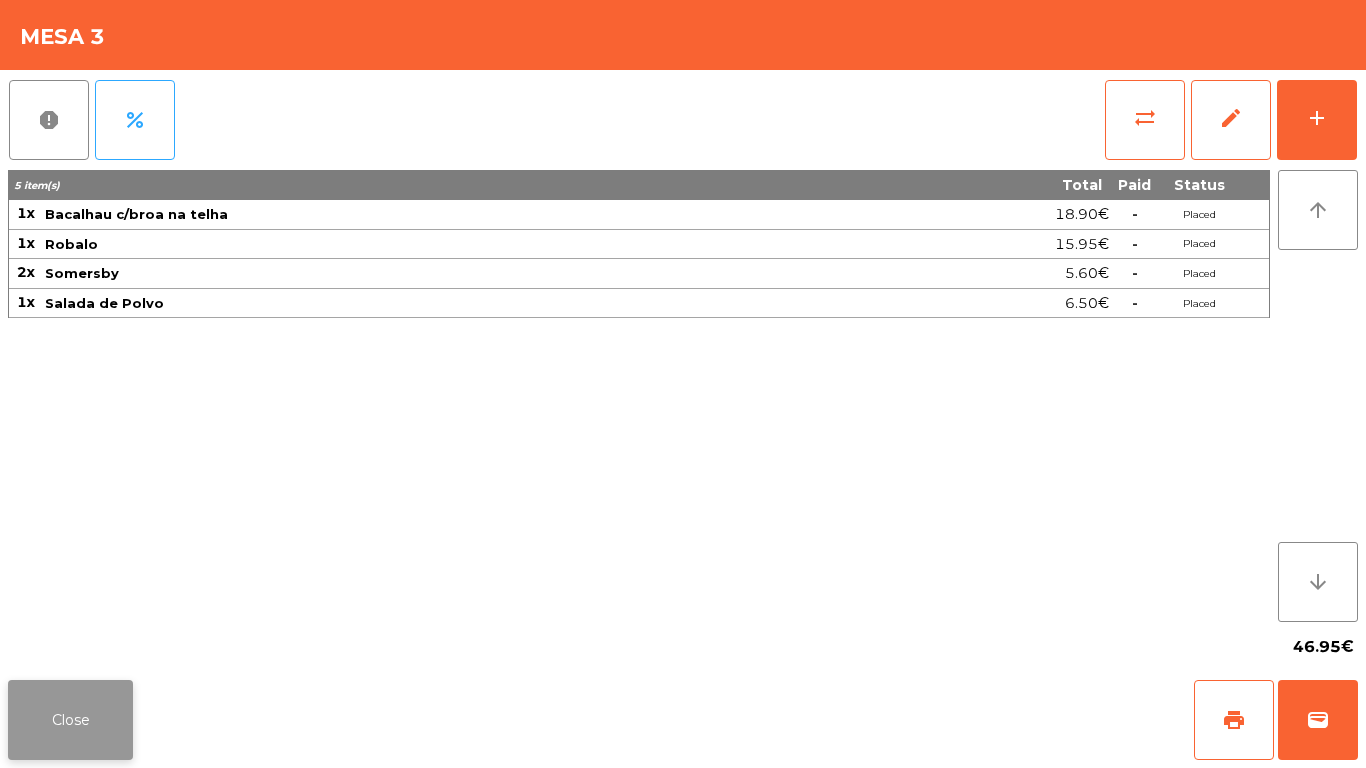 click on "Close" 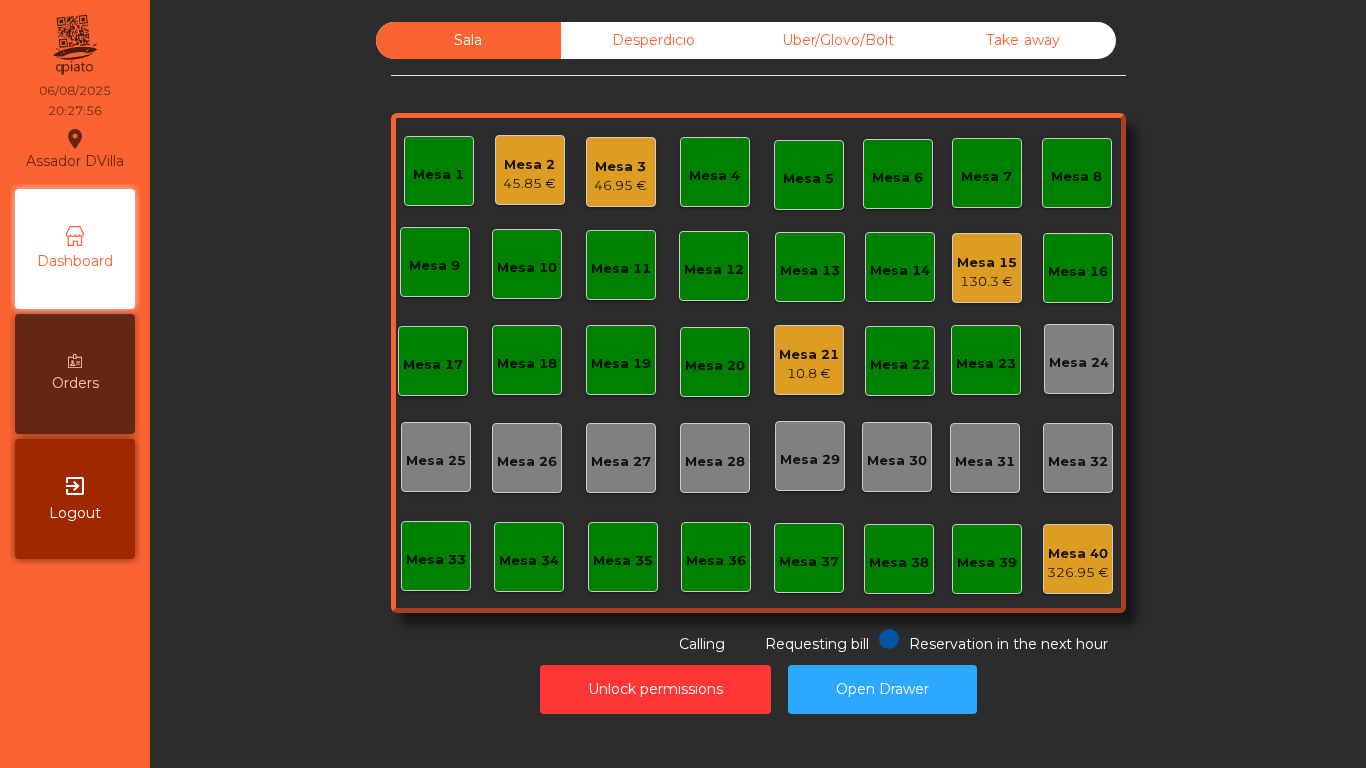 click on "Unlock permissions   Open Drawer" 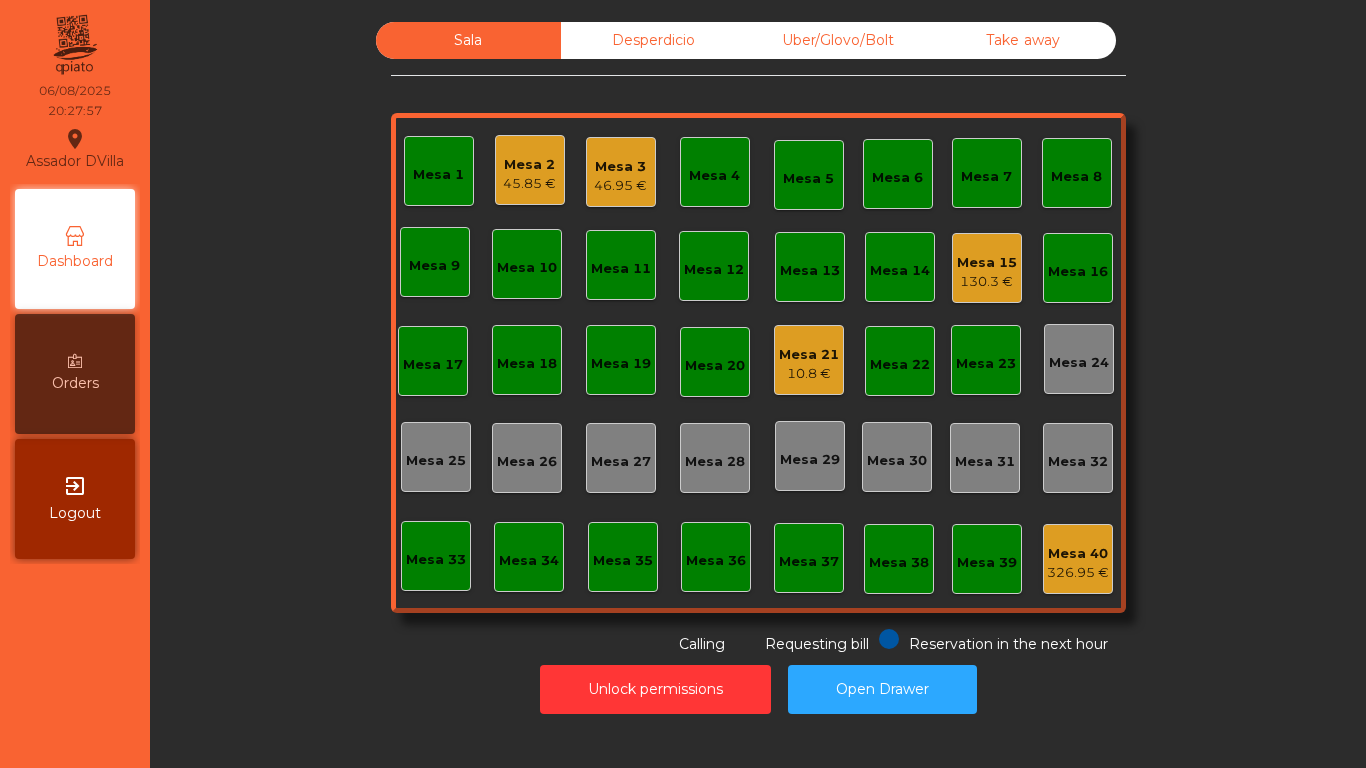 click on "Mesa 2" 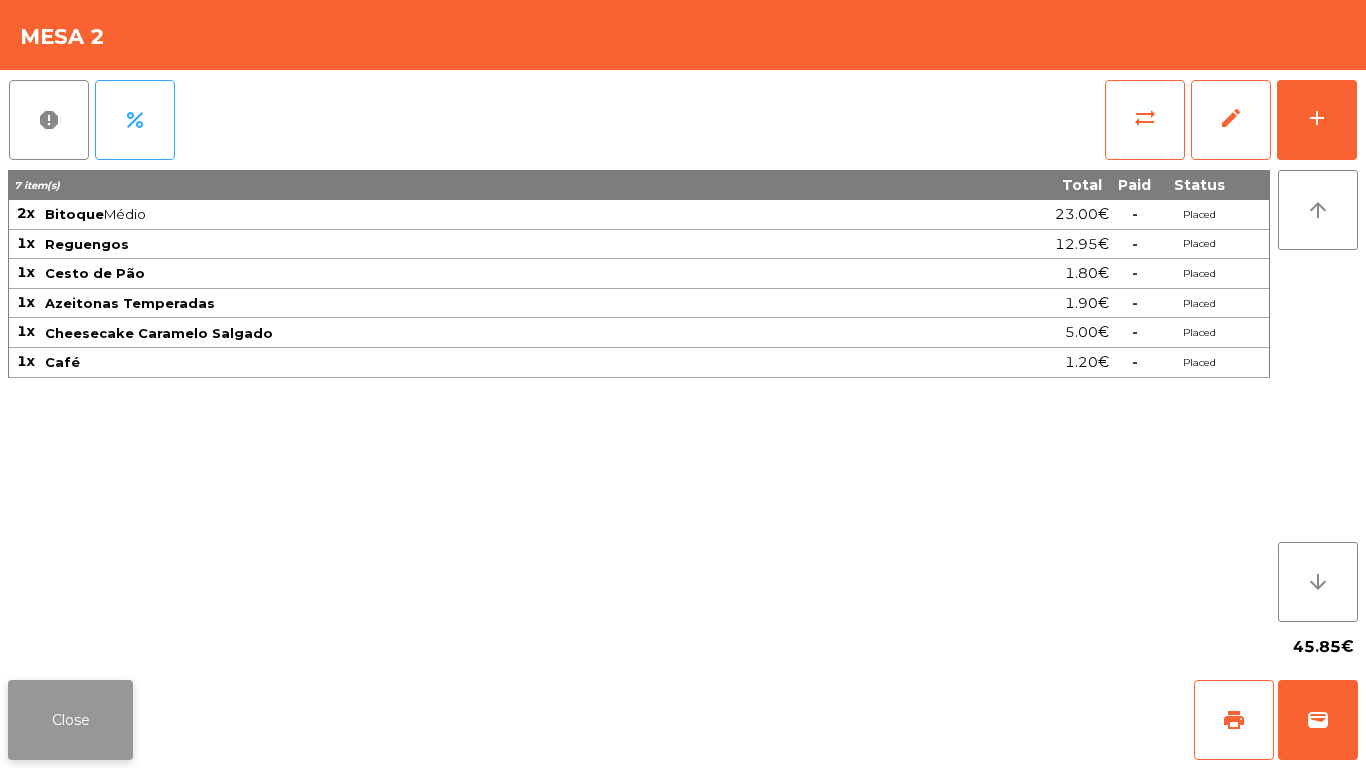 click on "Close" 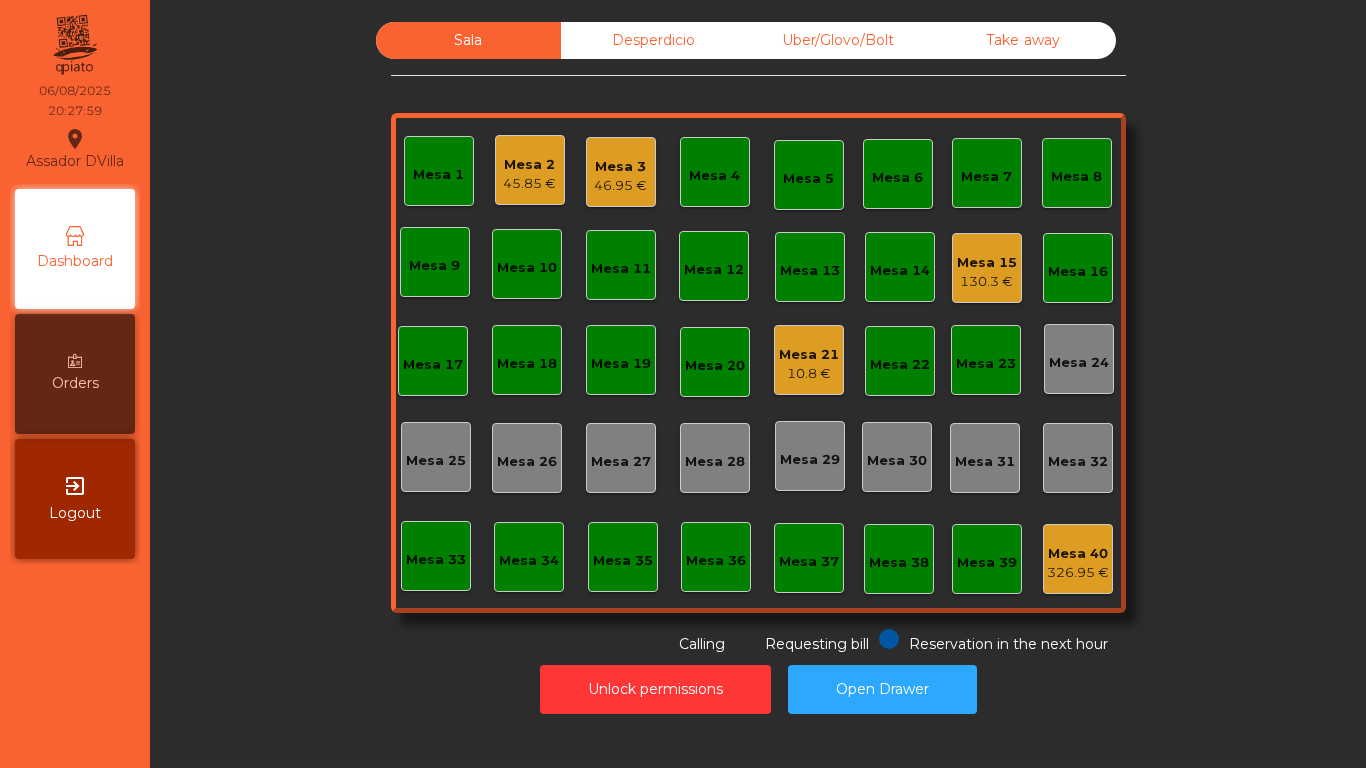 click on "Sala   Desperdicio   Uber/Glovo/Bolt   Take away   Mesa 1   Mesa 2   45.85 €   Mesa 3   46.95 €   Mesa 4   Mesa 5   Mesa 6   Mesa 7   Mesa 8   Mesa 9   Mesa 10   Mesa 11   Mesa 12   Mesa 13   Mesa 14   Mesa 15   130.3 €   Mesa 16   Mesa 17   Mesa 18   Mesa 19   Mesa 20   Mesa 21   10.8 €   Mesa 22   Mesa 23   Mesa 24   Mesa 25   Mesa 26   Mesa 27   Mesa 28   Mesa 29   Mesa 30   Mesa 31   Mesa 32   Mesa 33   Mesa 34   Mesa 35   Mesa 36   Mesa 37   Mesa 38   Mesa 39   Mesa 40   326.95 €  Reservation in the next hour Requesting bill Calling" 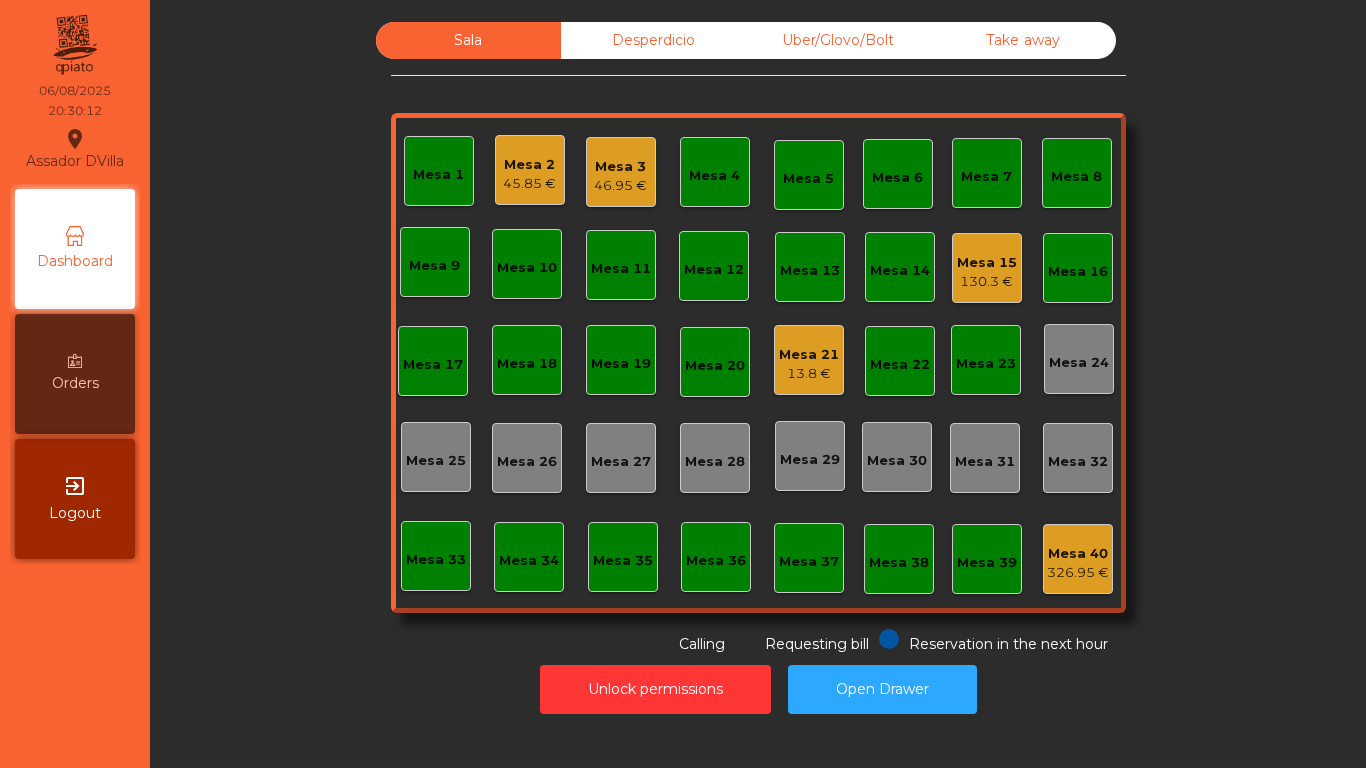 click on "13.8 €" 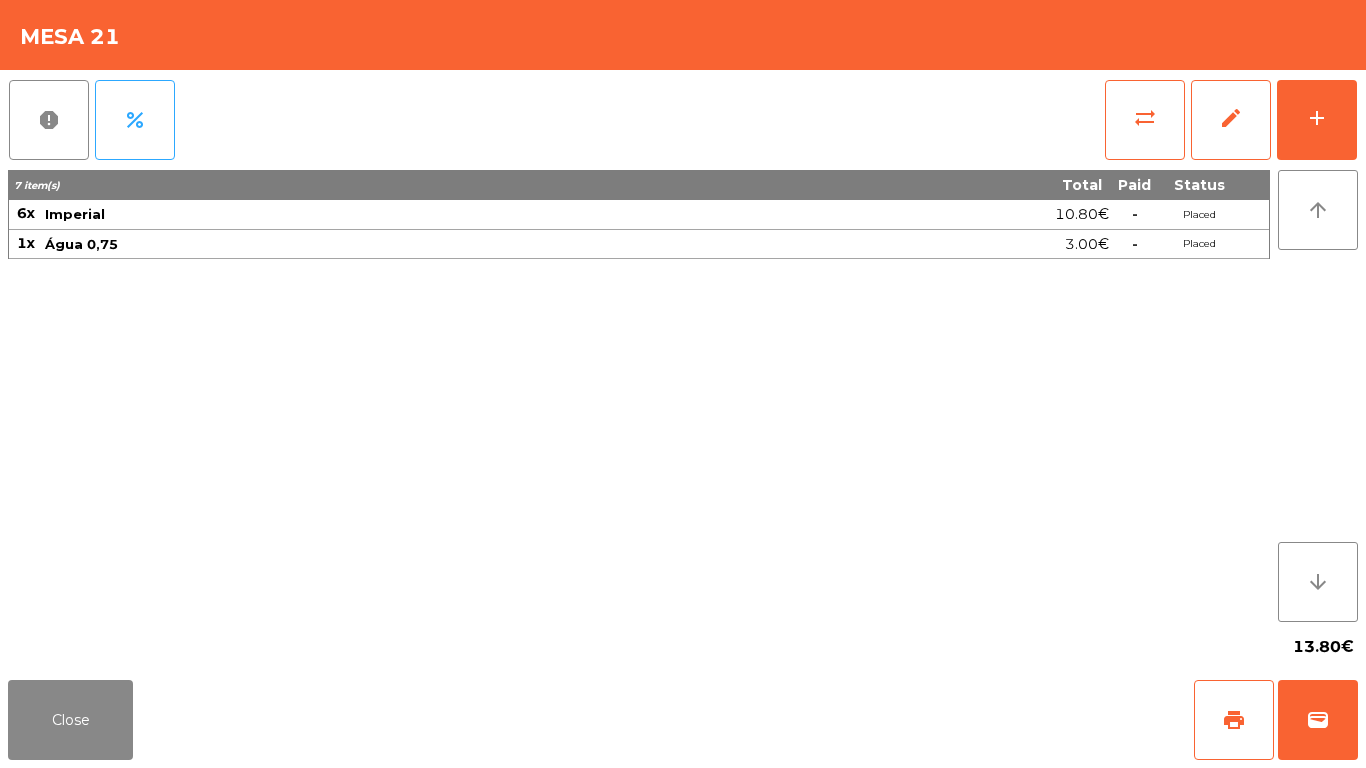 click on "13.80€" 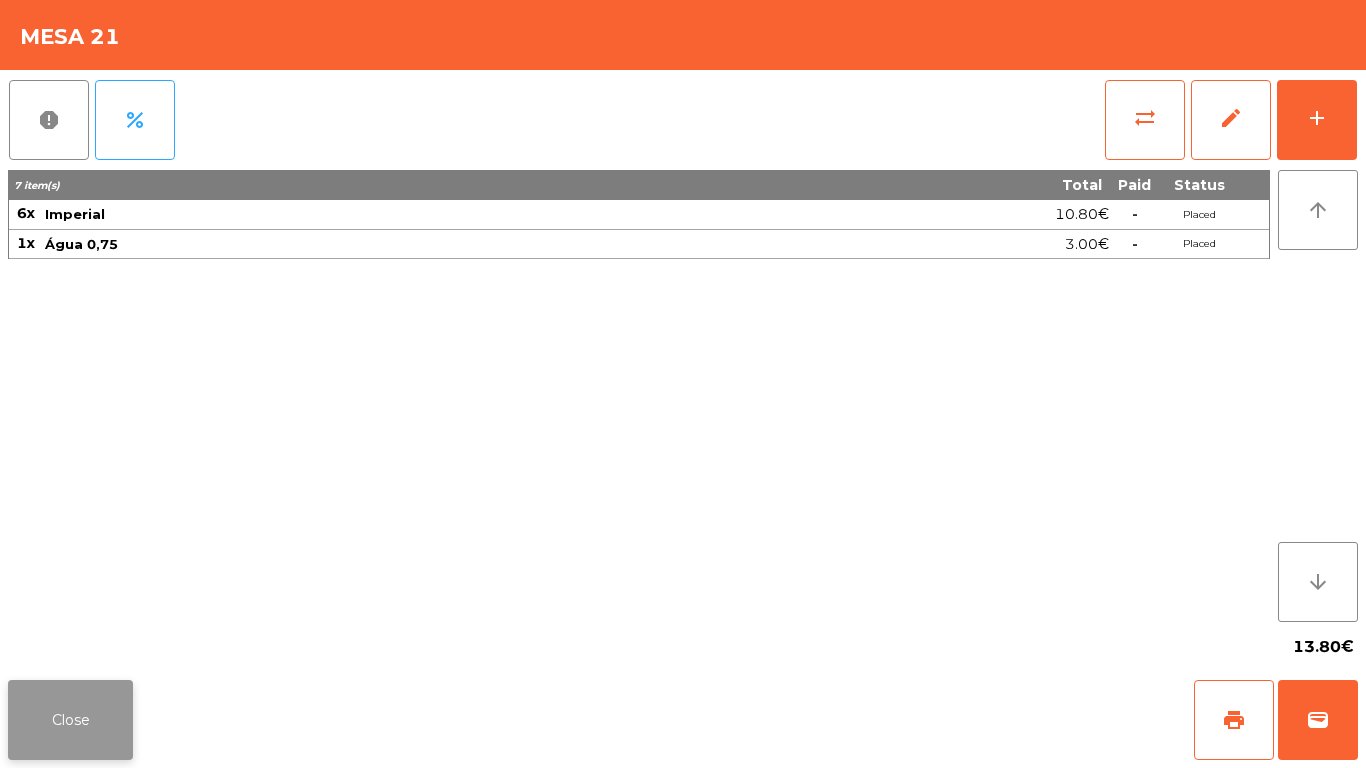 click on "Close" 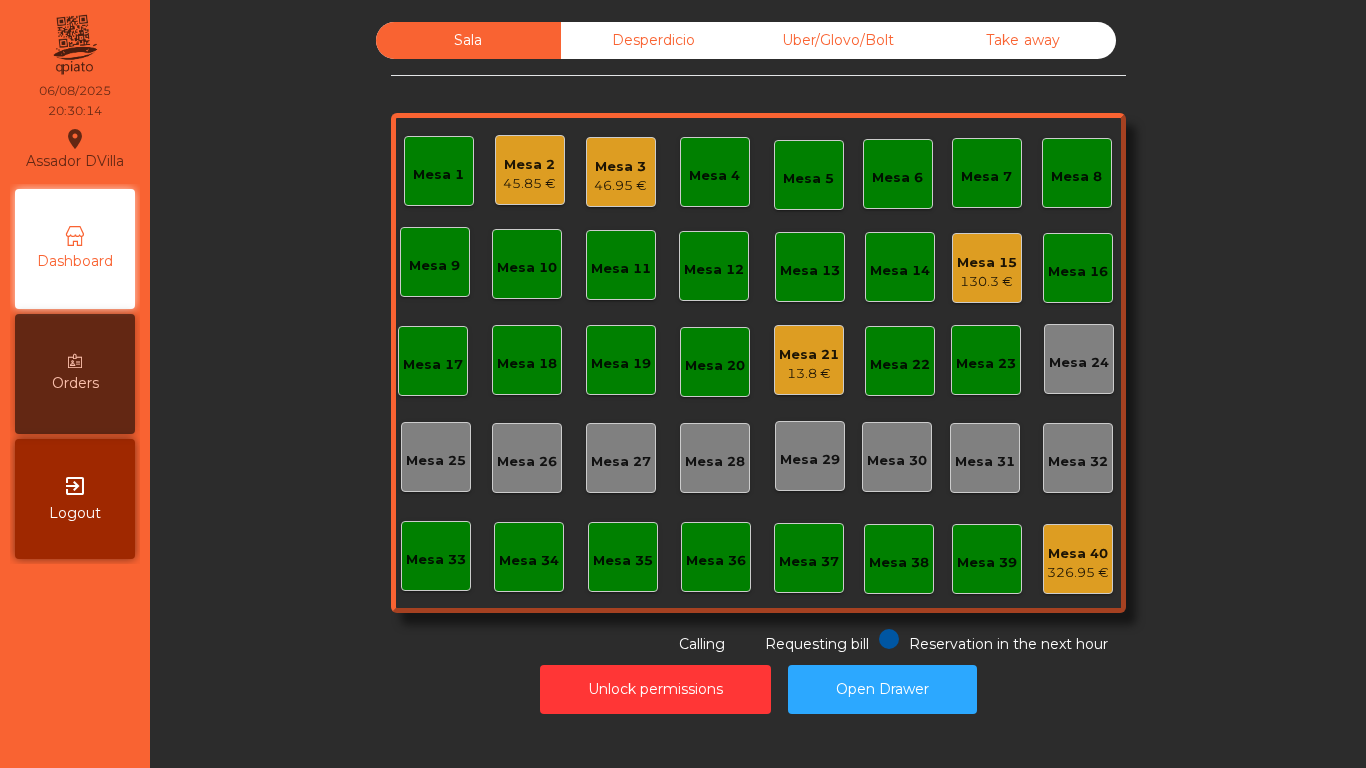 click on "Unlock permissions   Open Drawer" 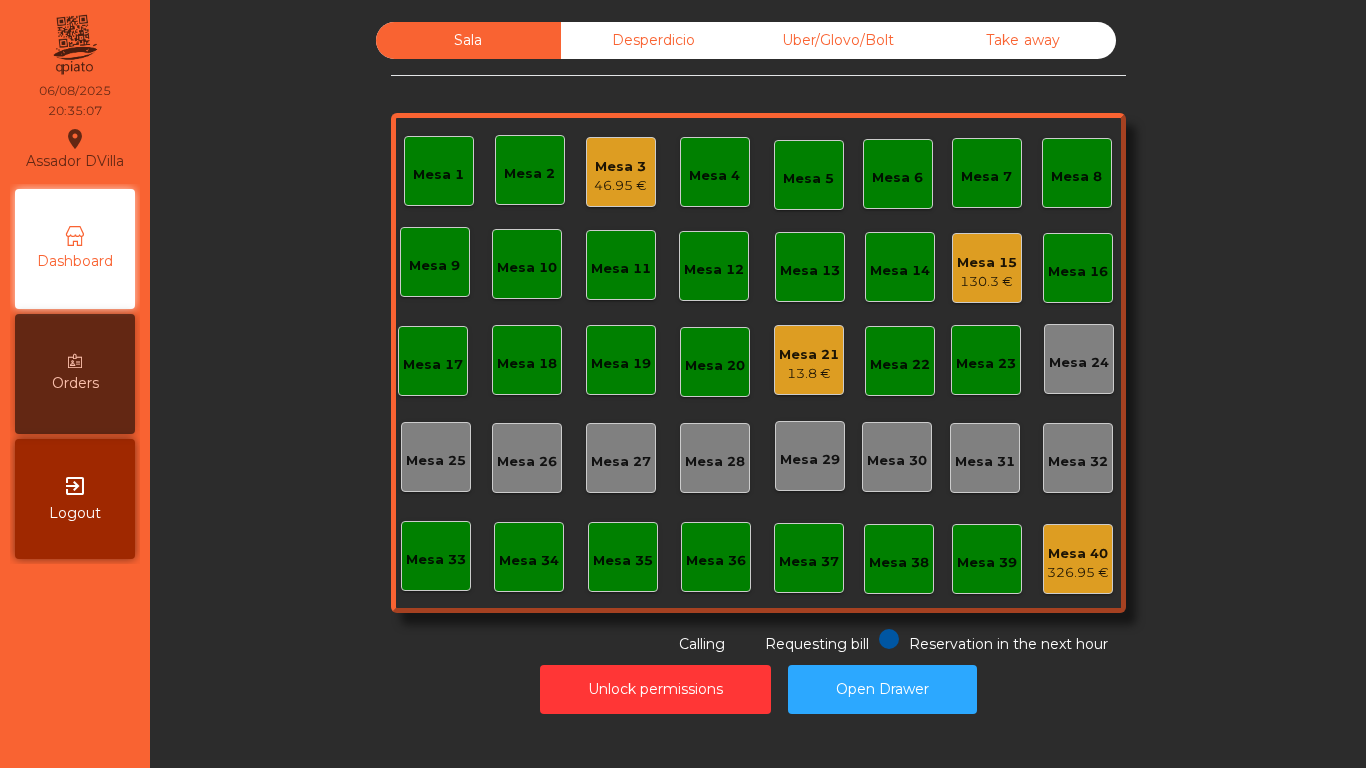 click on "Mesa 21" 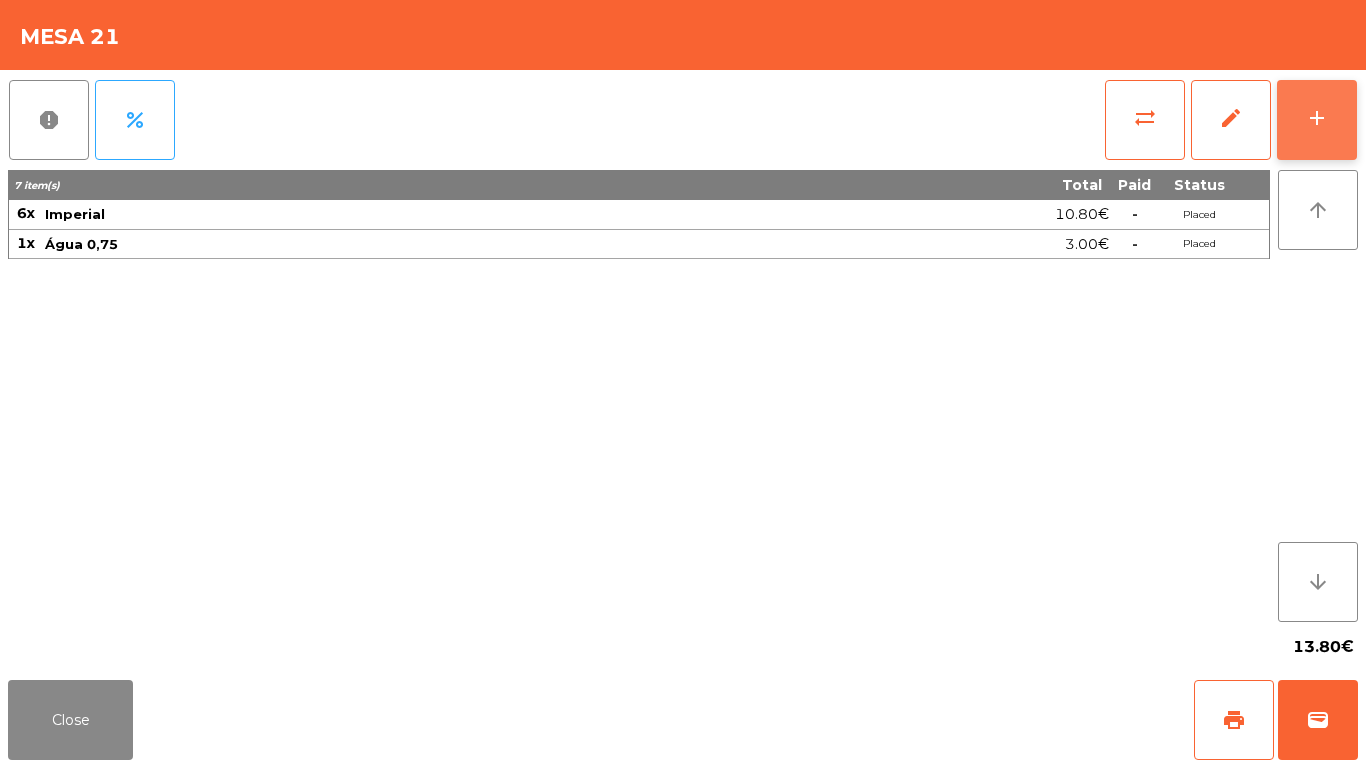 click on "add" 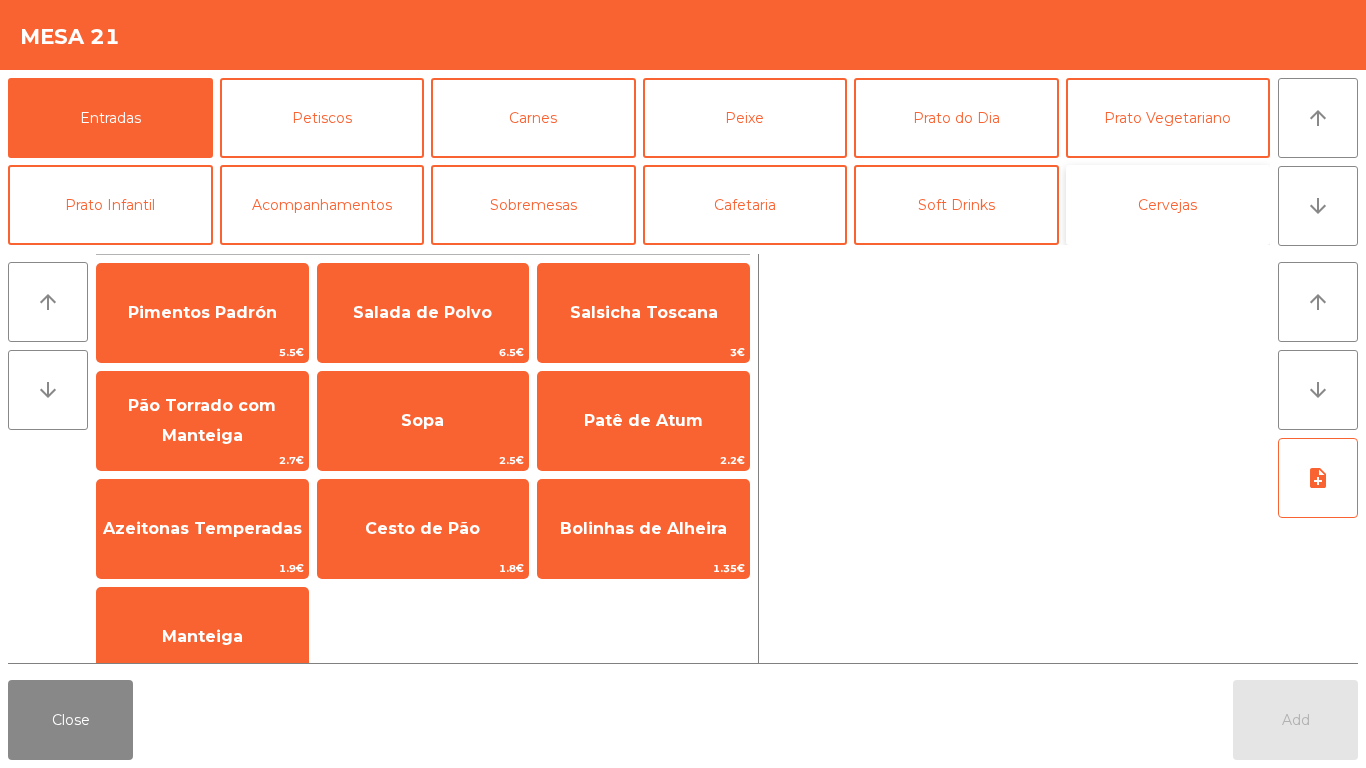 click on "Cervejas" 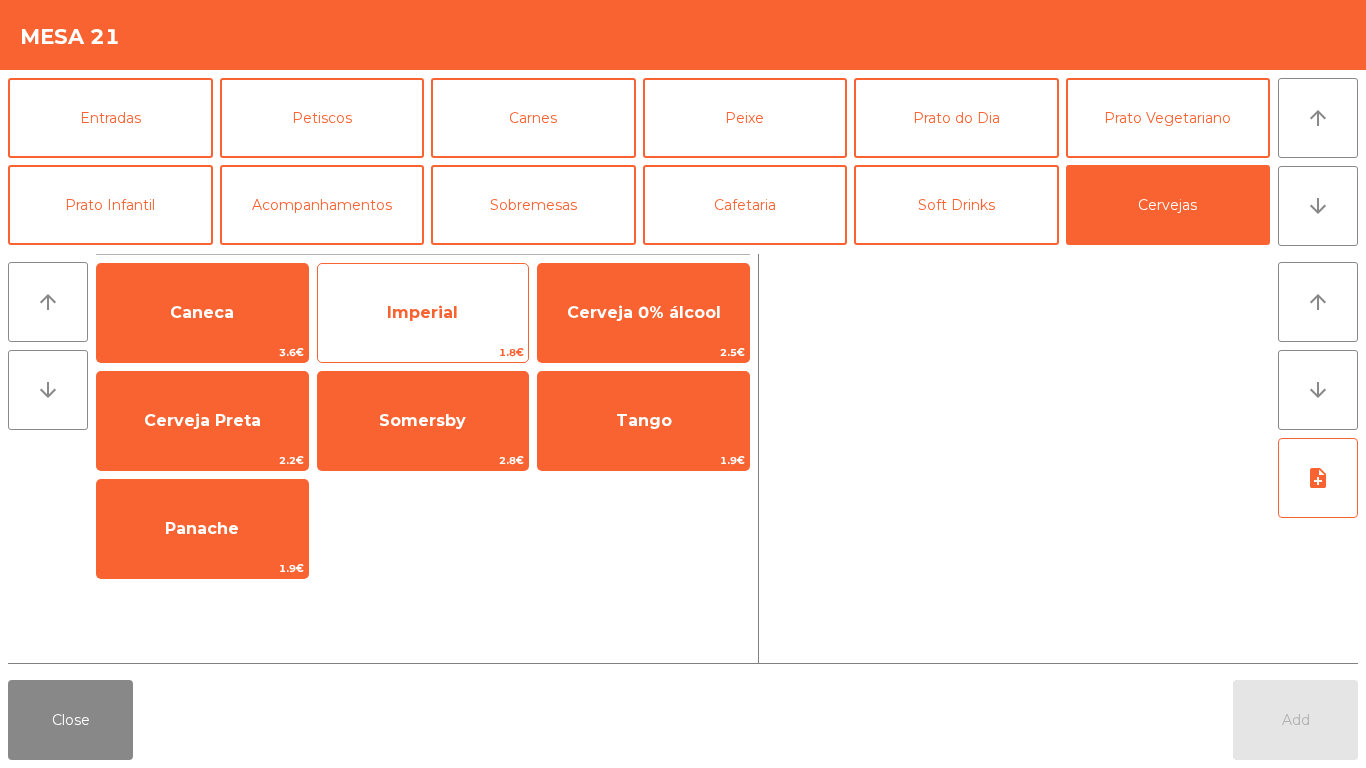 click on "Imperial" 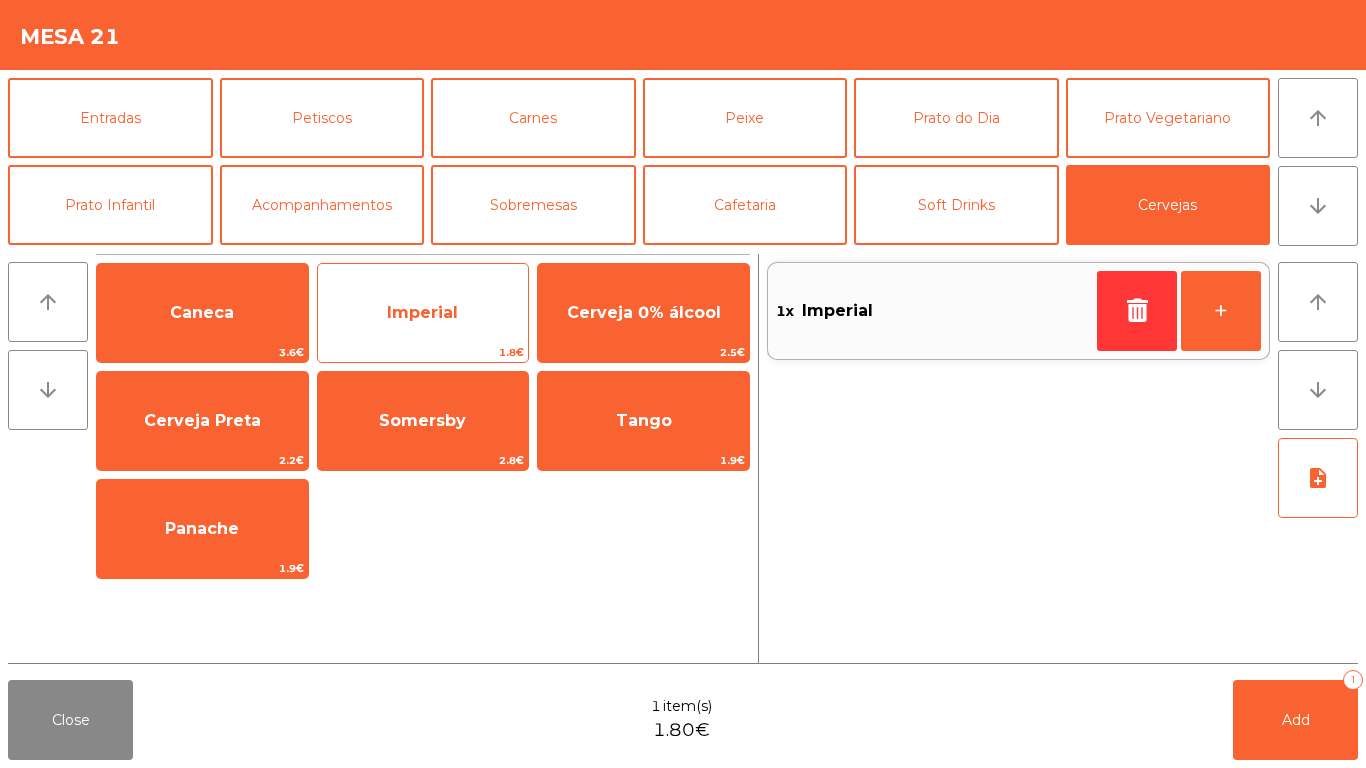click on "Imperial" 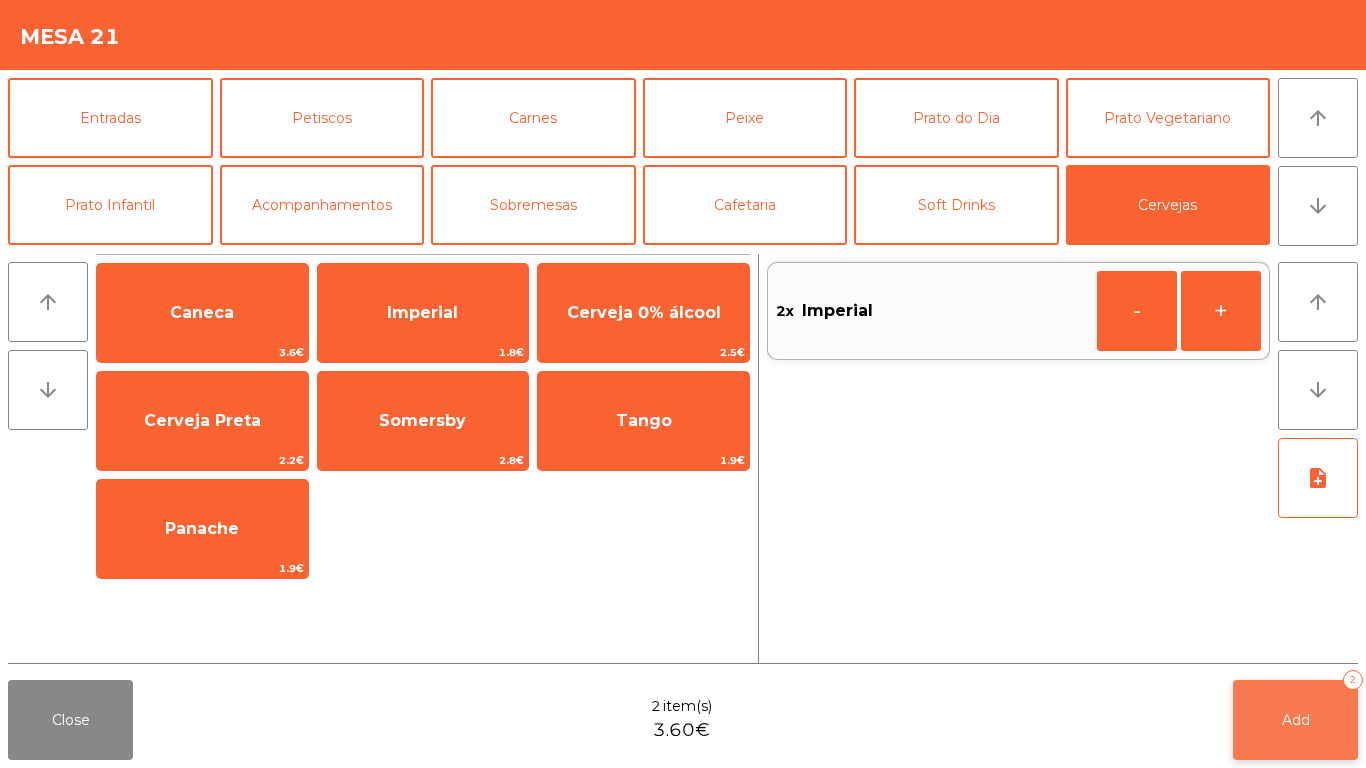click on "Add" 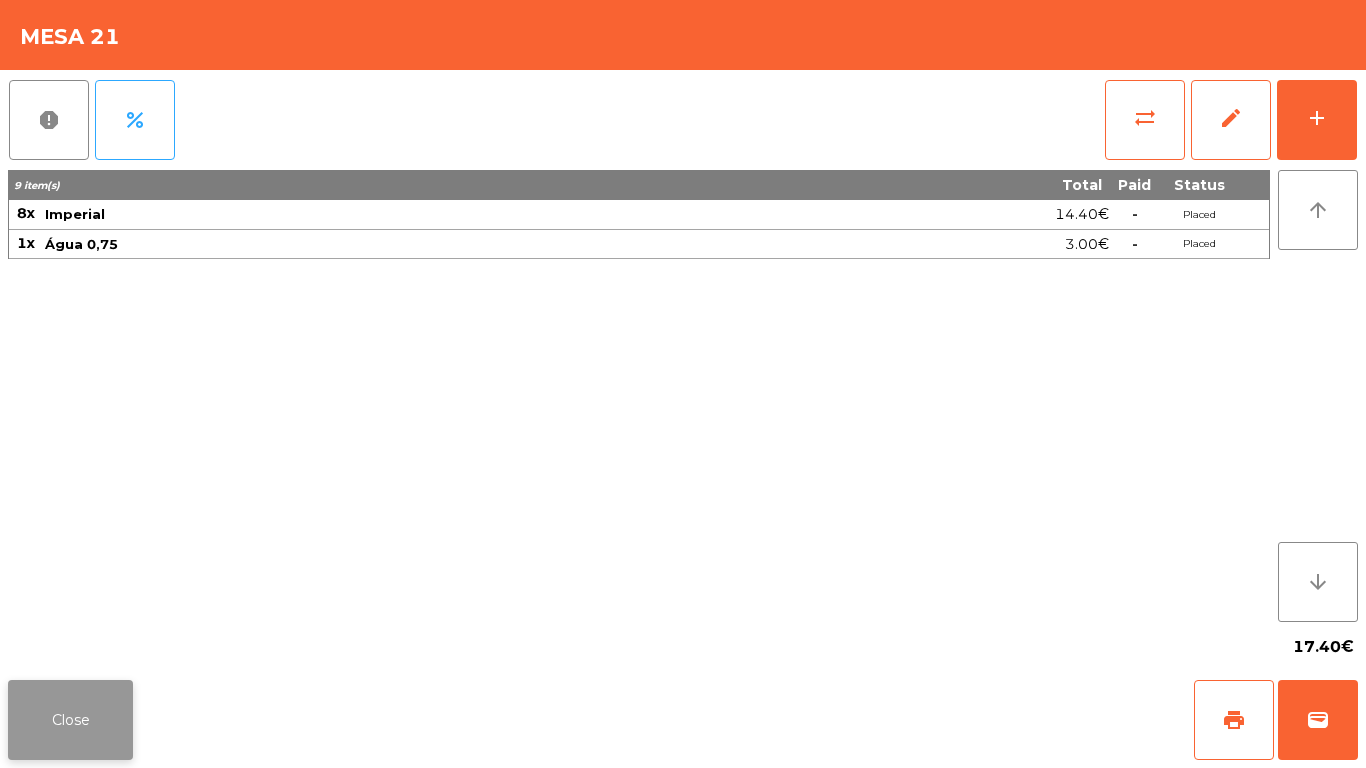 click on "Close" 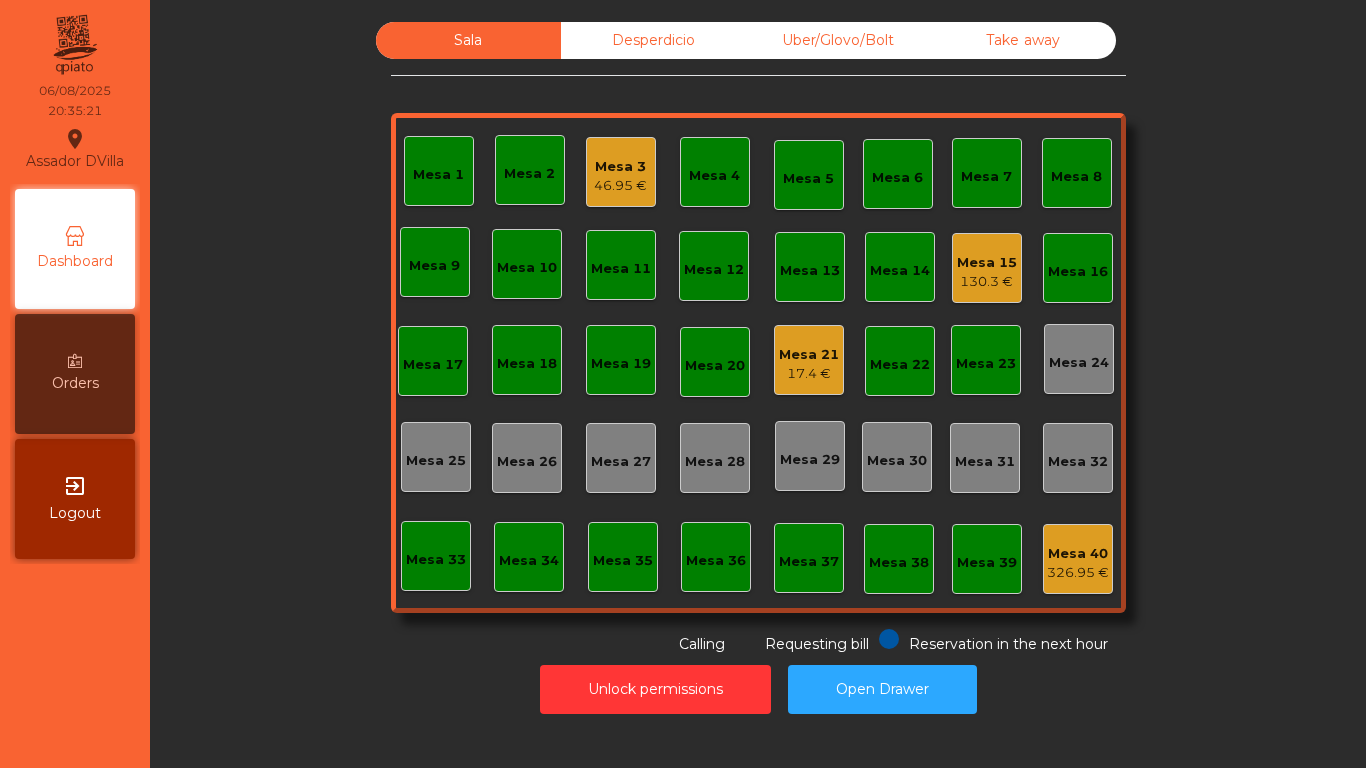 click on "Mesa 21" 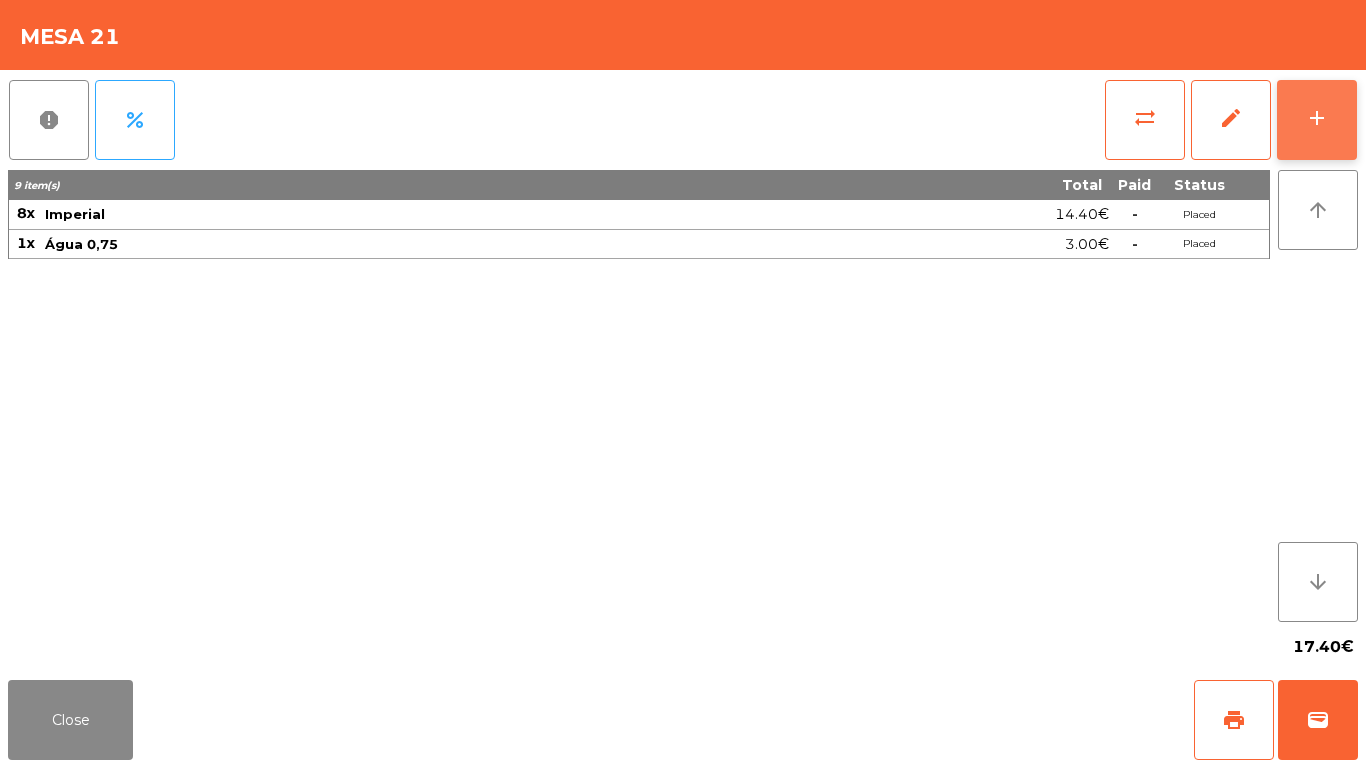 click on "add" 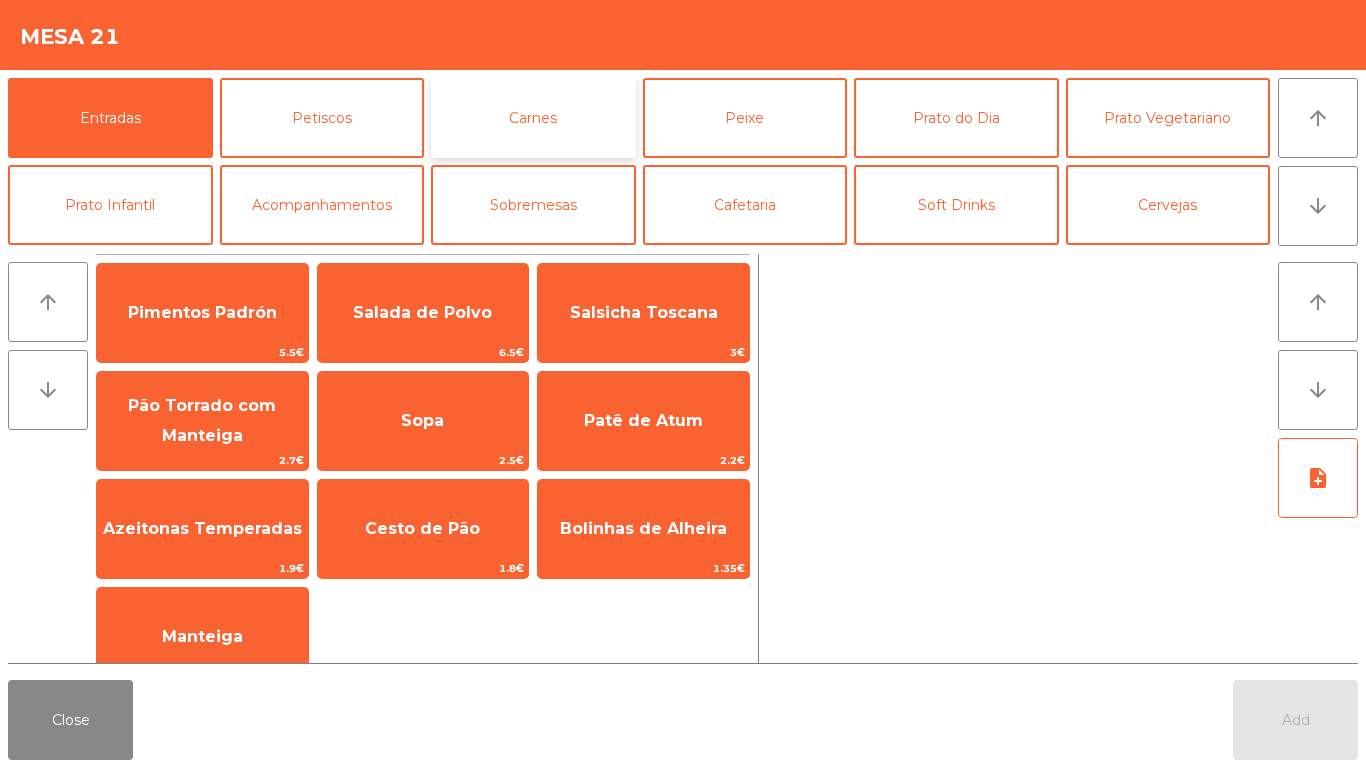 click on "Carnes" 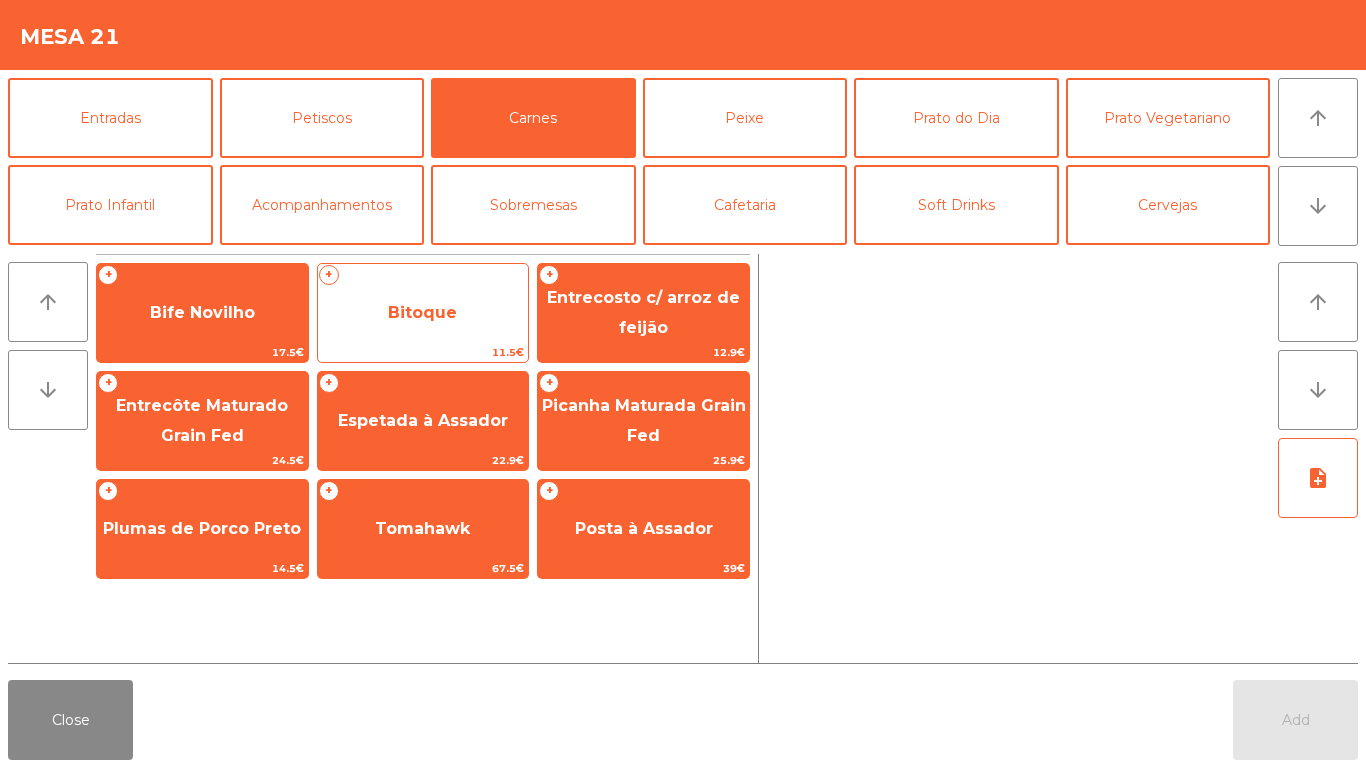 click on "Bitoque" 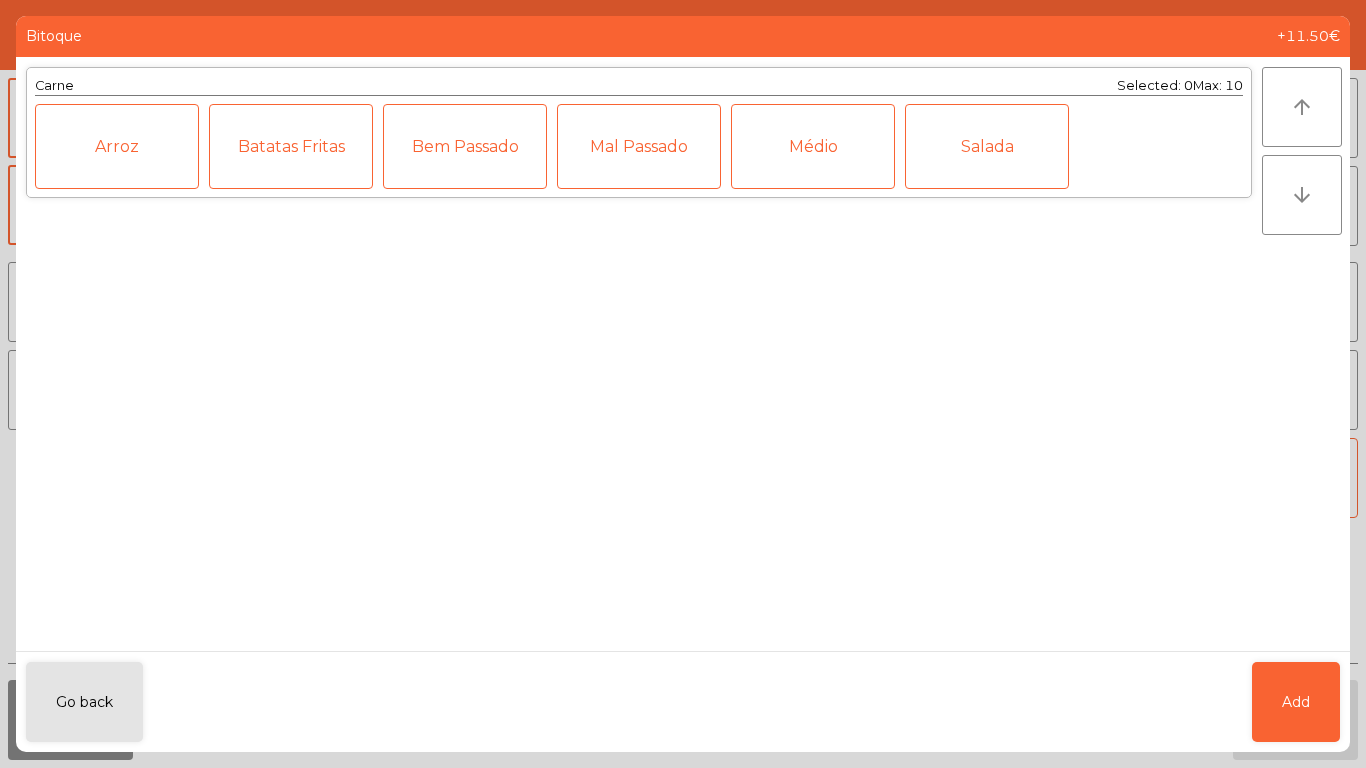 click on "Médio" 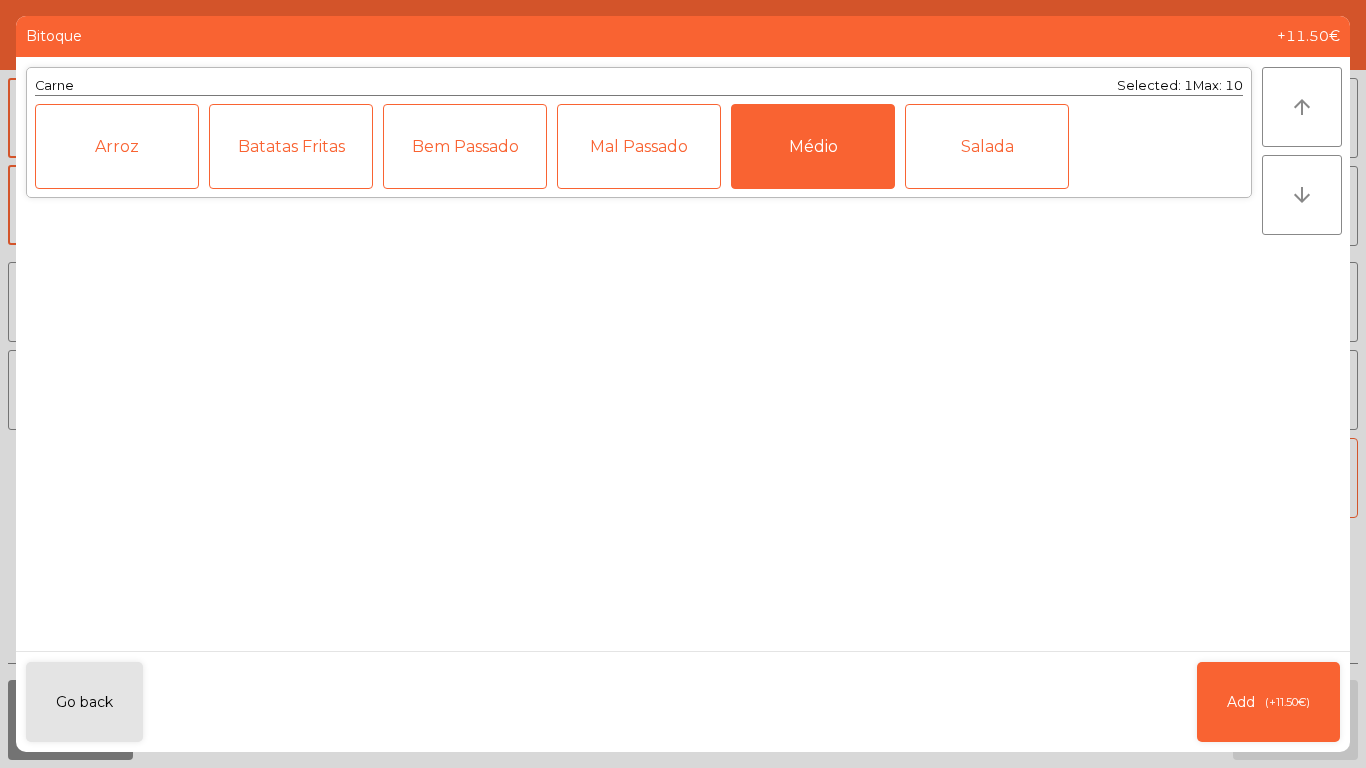 click on "Mal Passado" 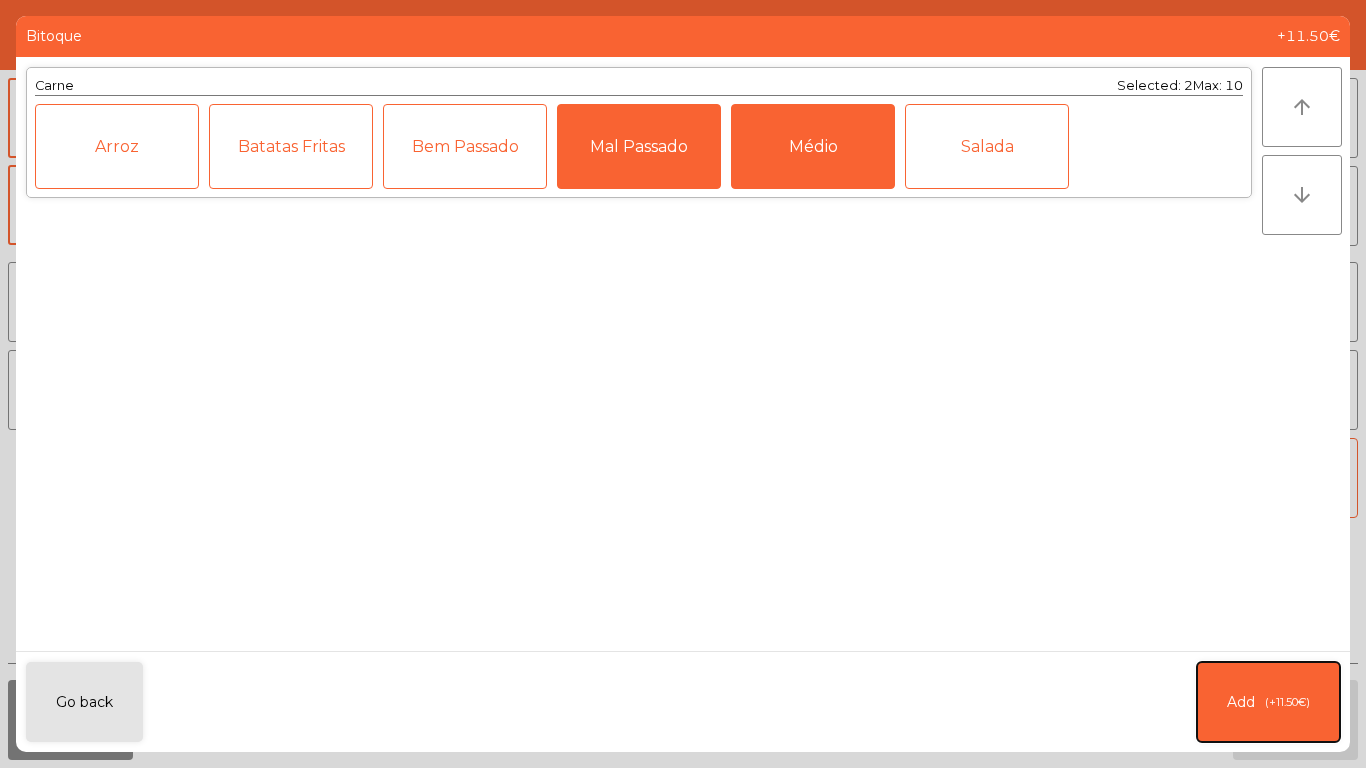 click on "Add   (+11.50€)" 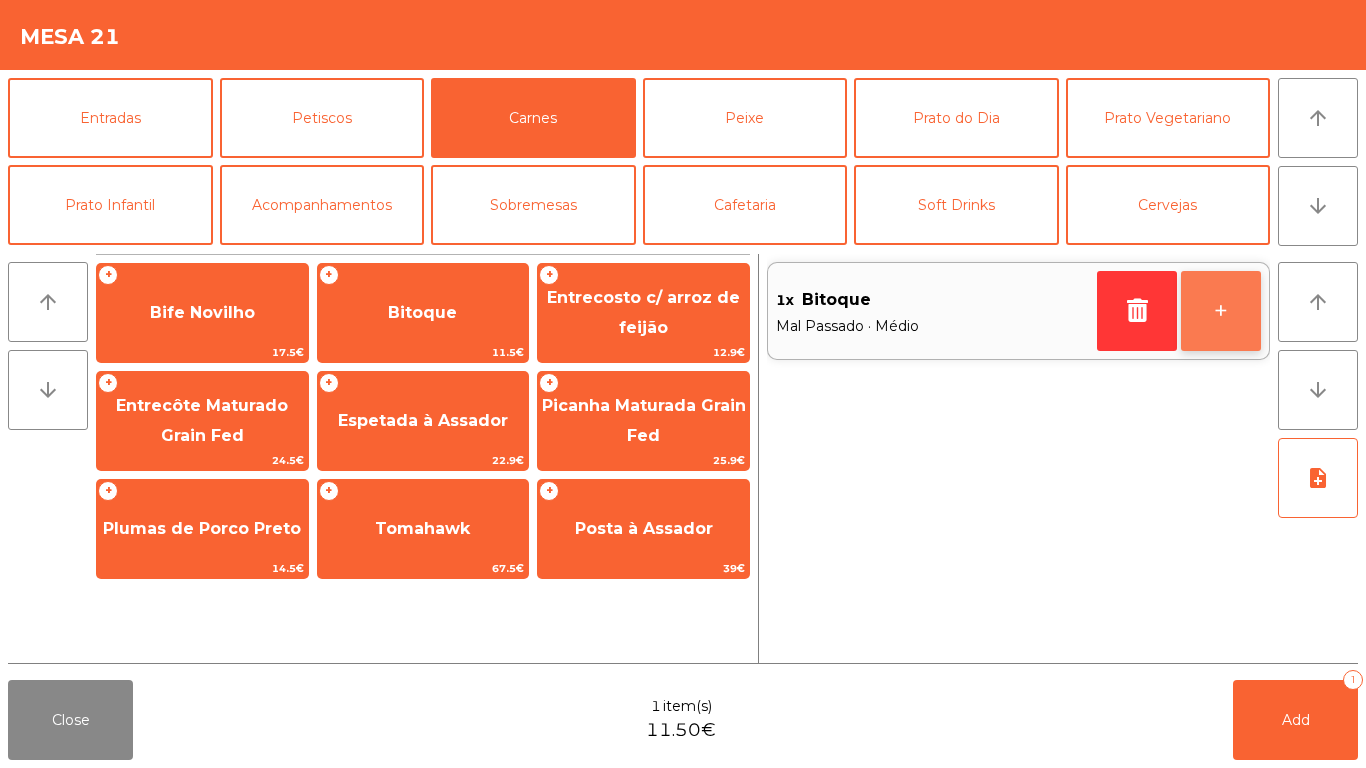 click on "+" 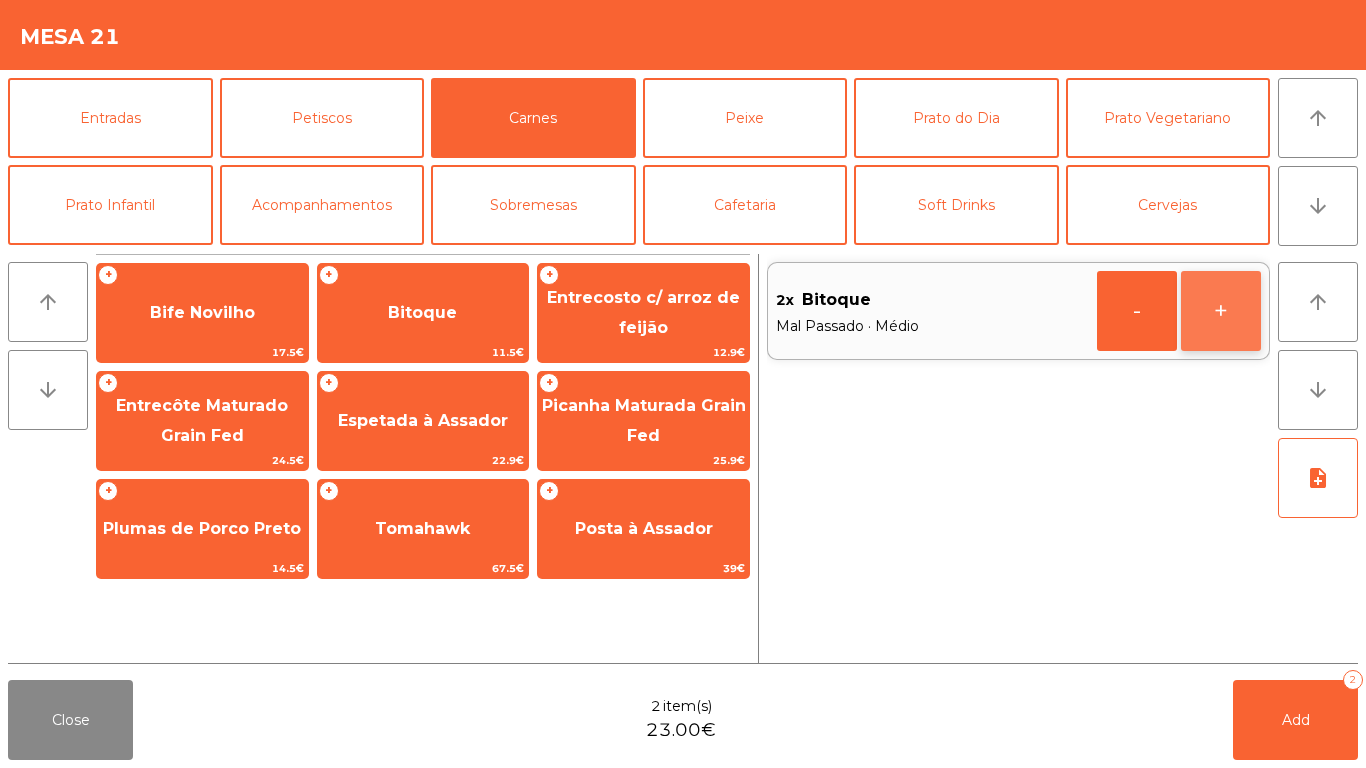 click on "+" 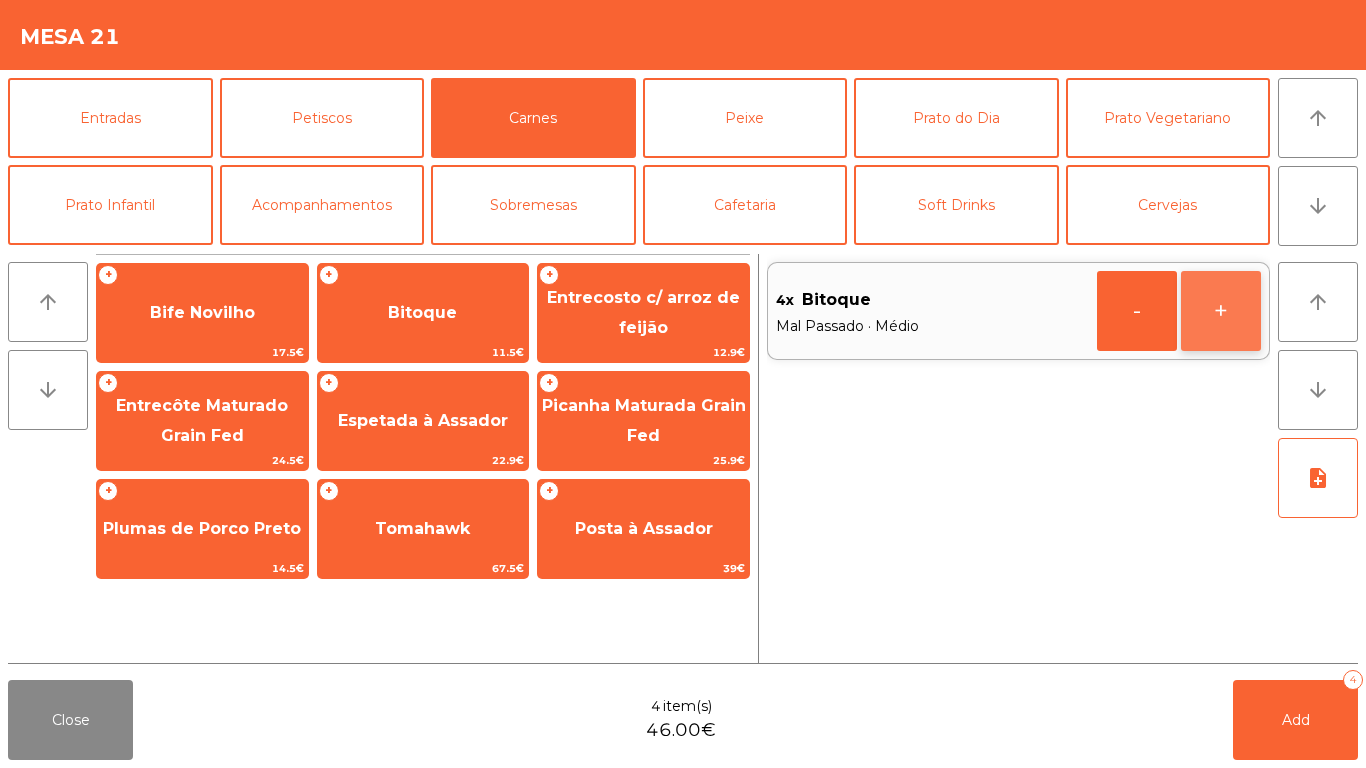 click on "+" 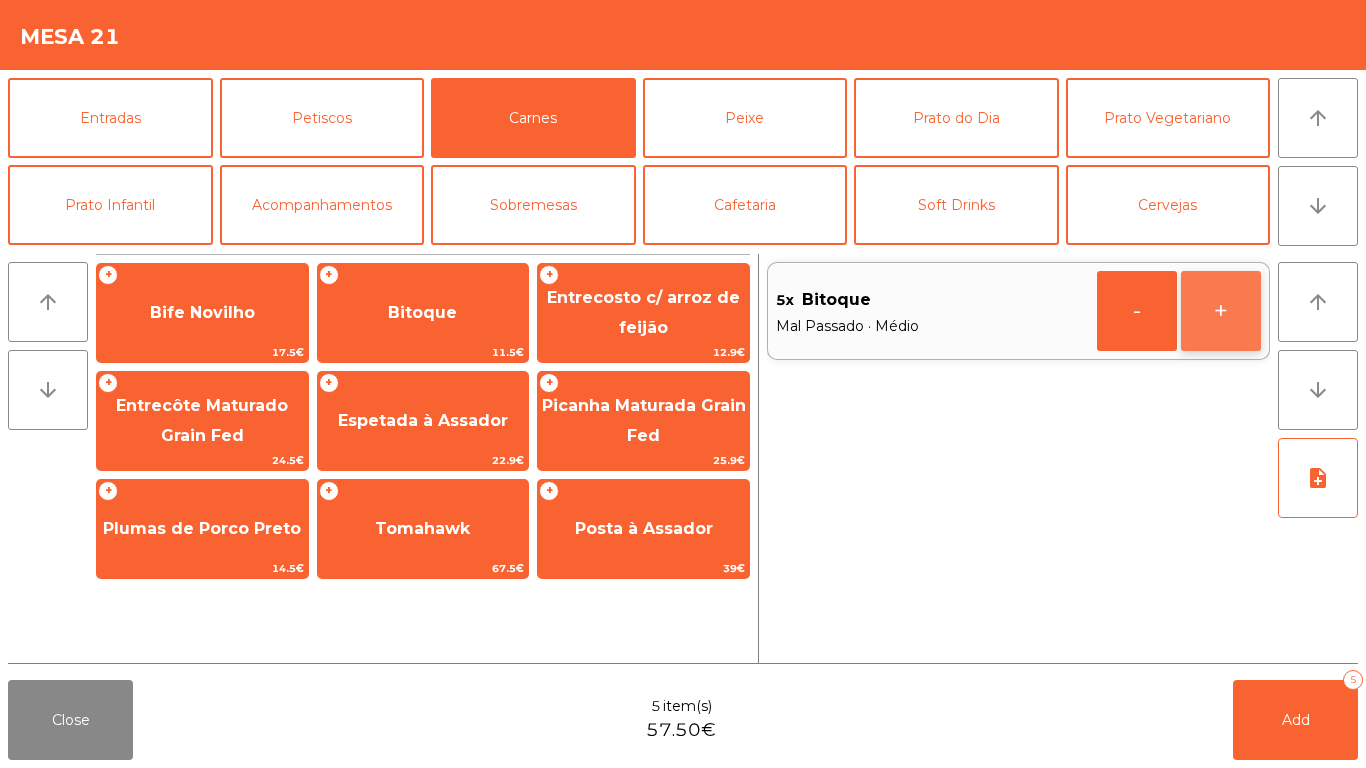 click on "+" 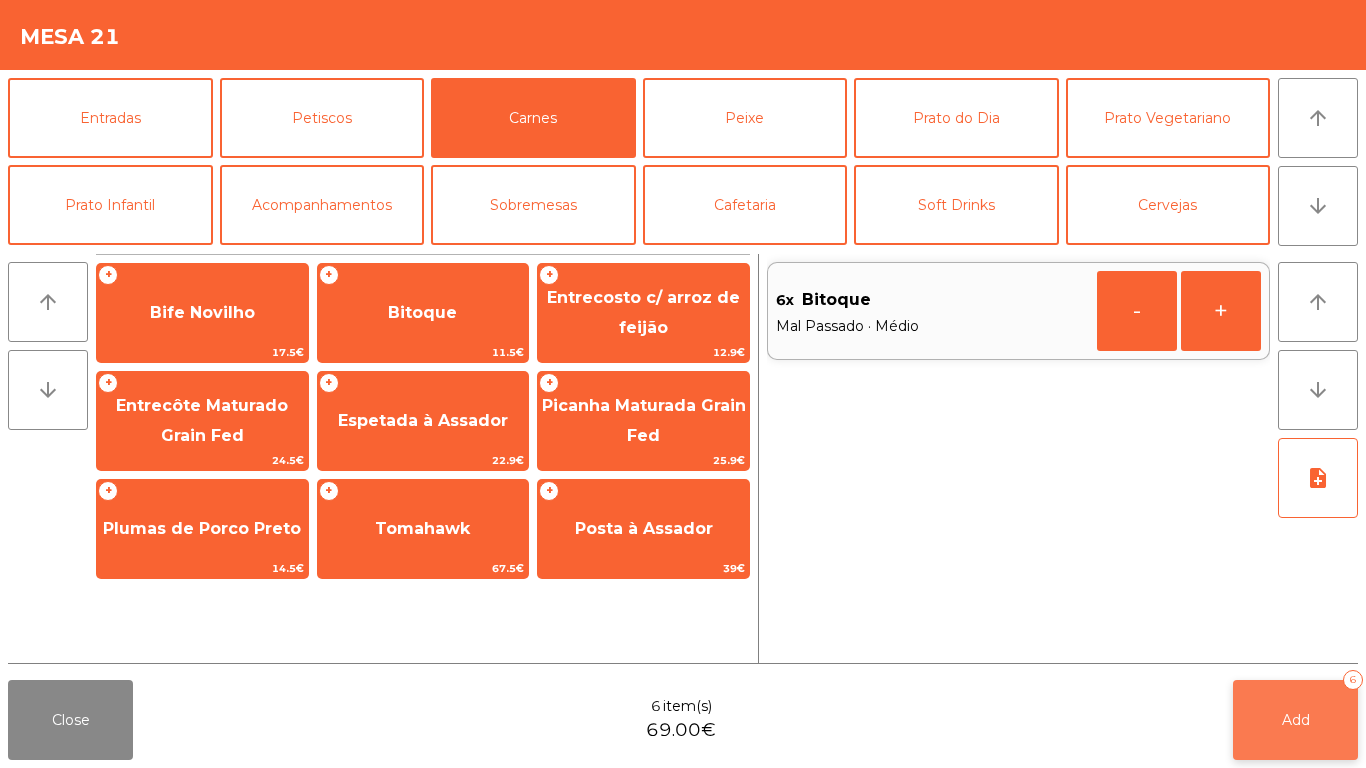 click on "Add   6" 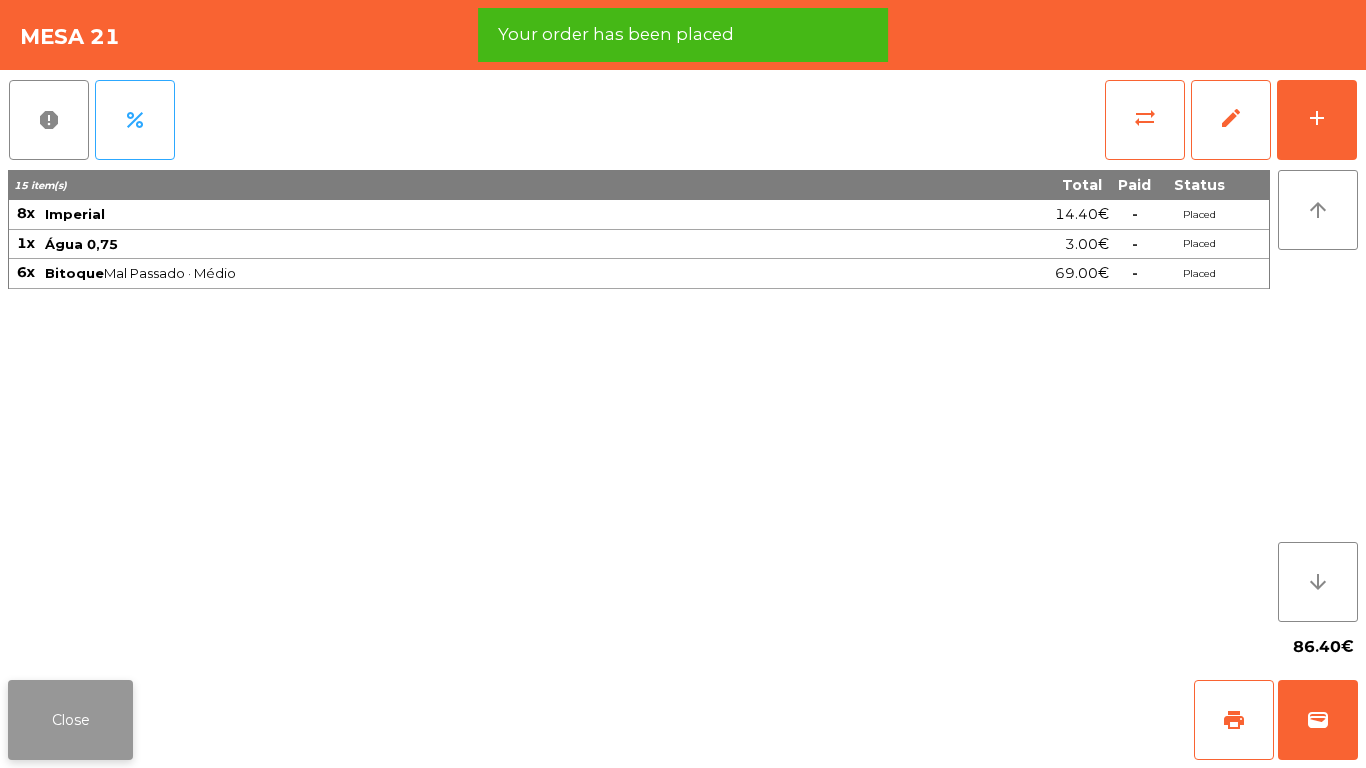 click on "Close" 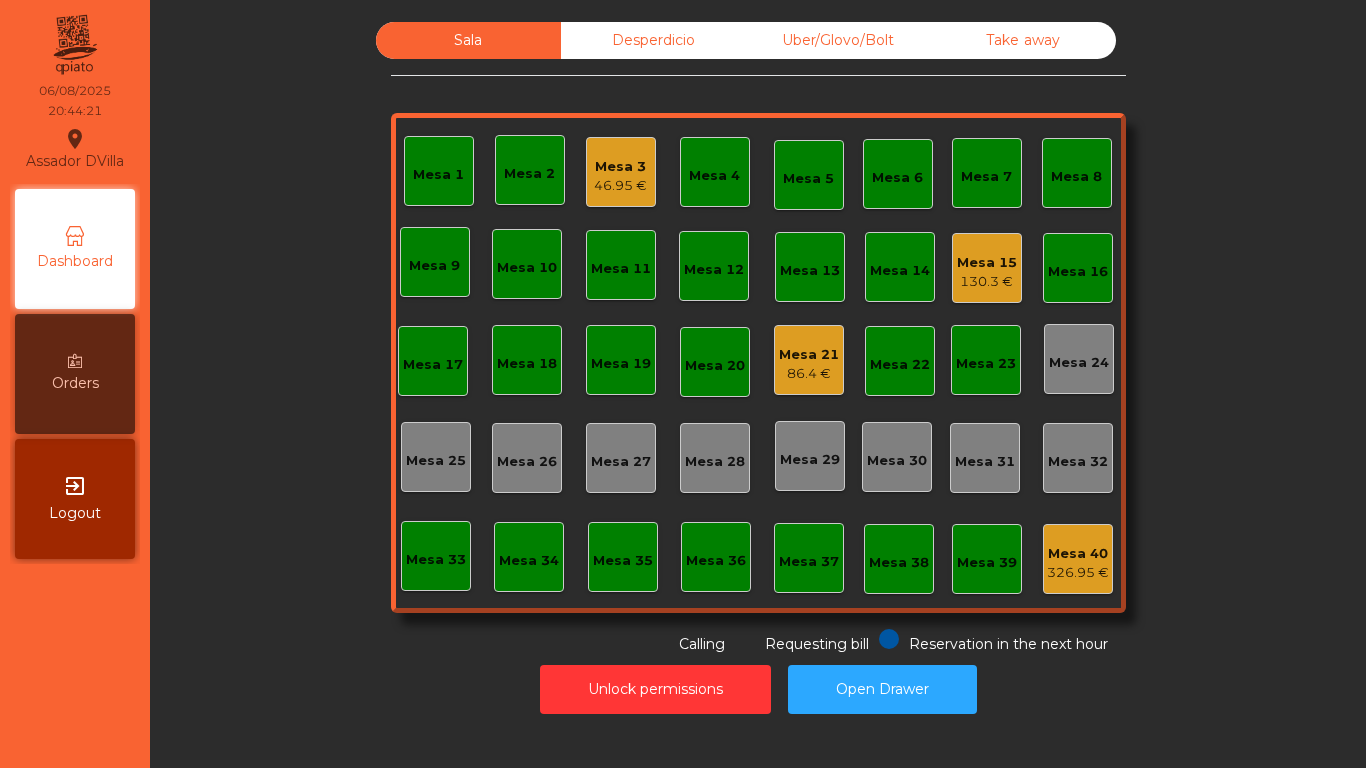 click on "86.4 €" 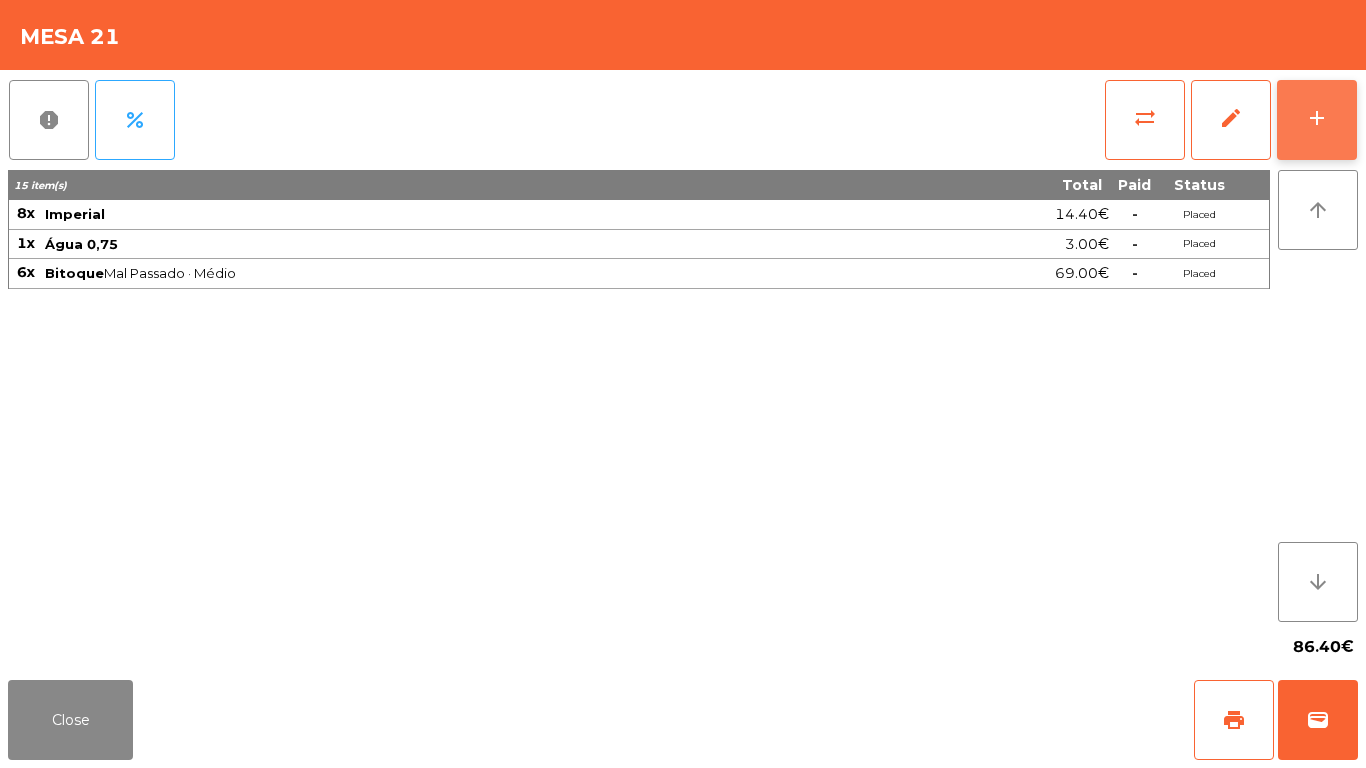 click on "add" 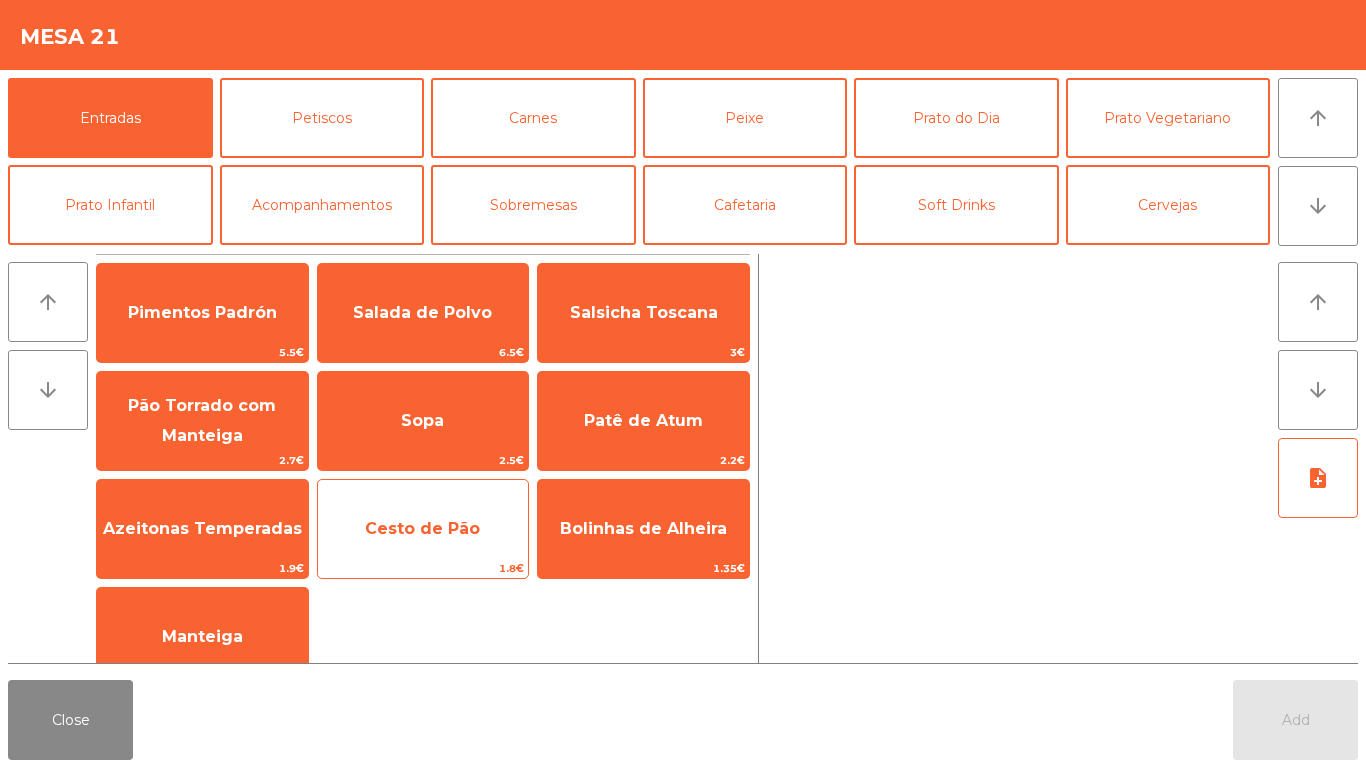 click on "Cesto de Pão" 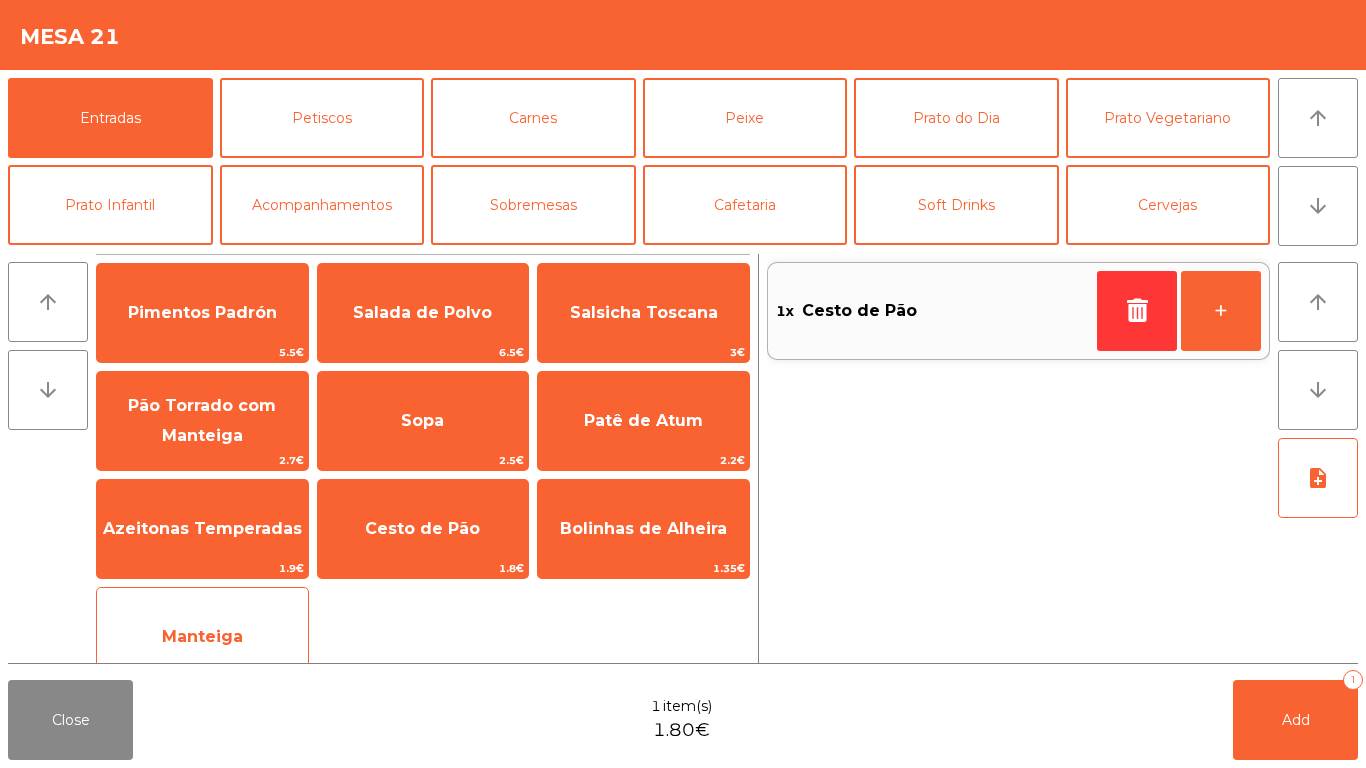 click on "Manteiga" 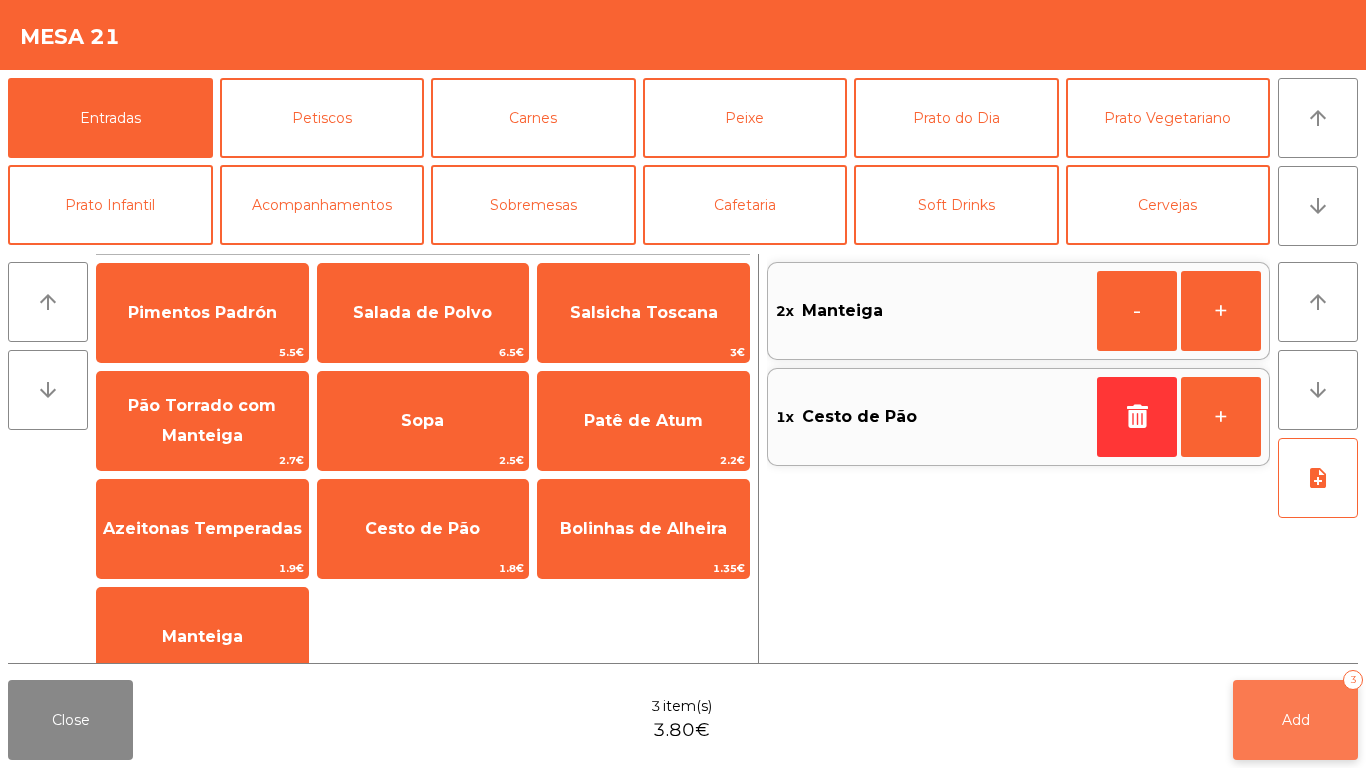 click on "Add   3" 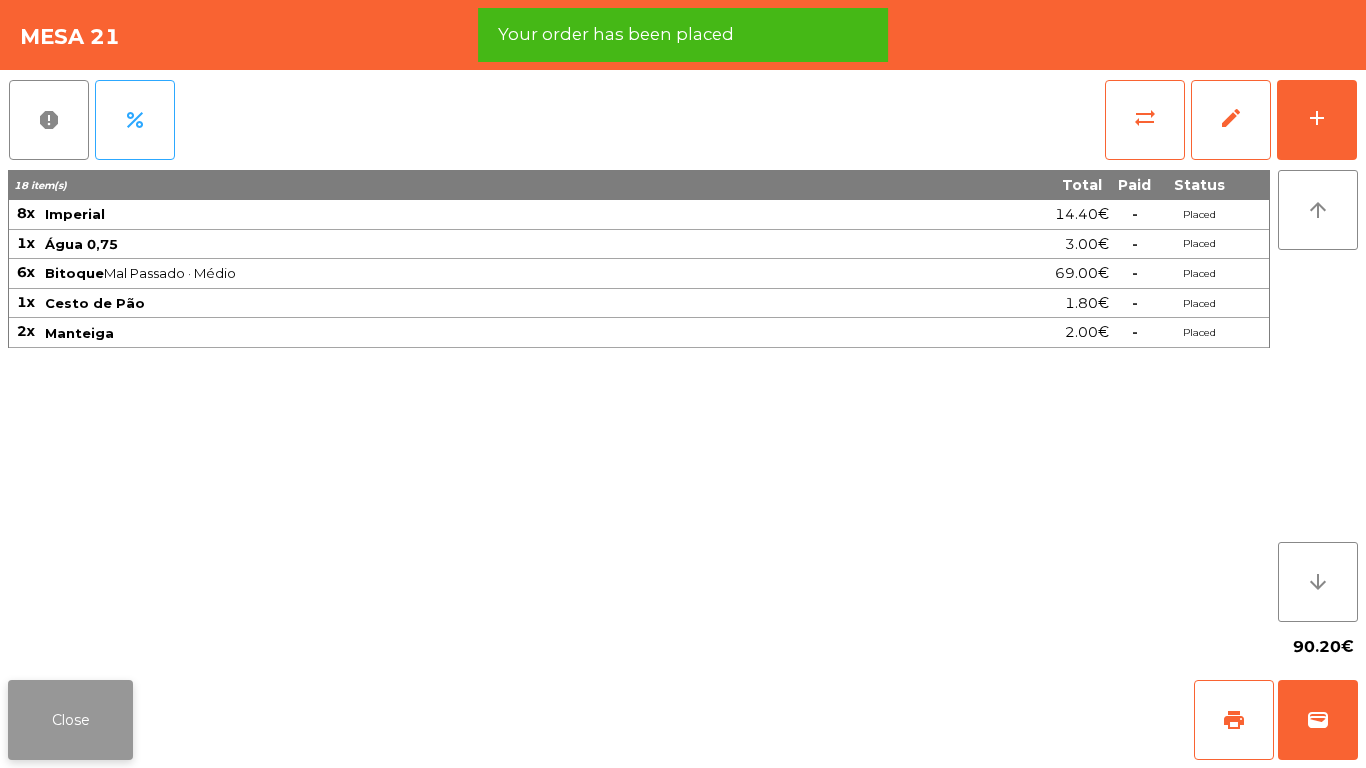click on "Close" 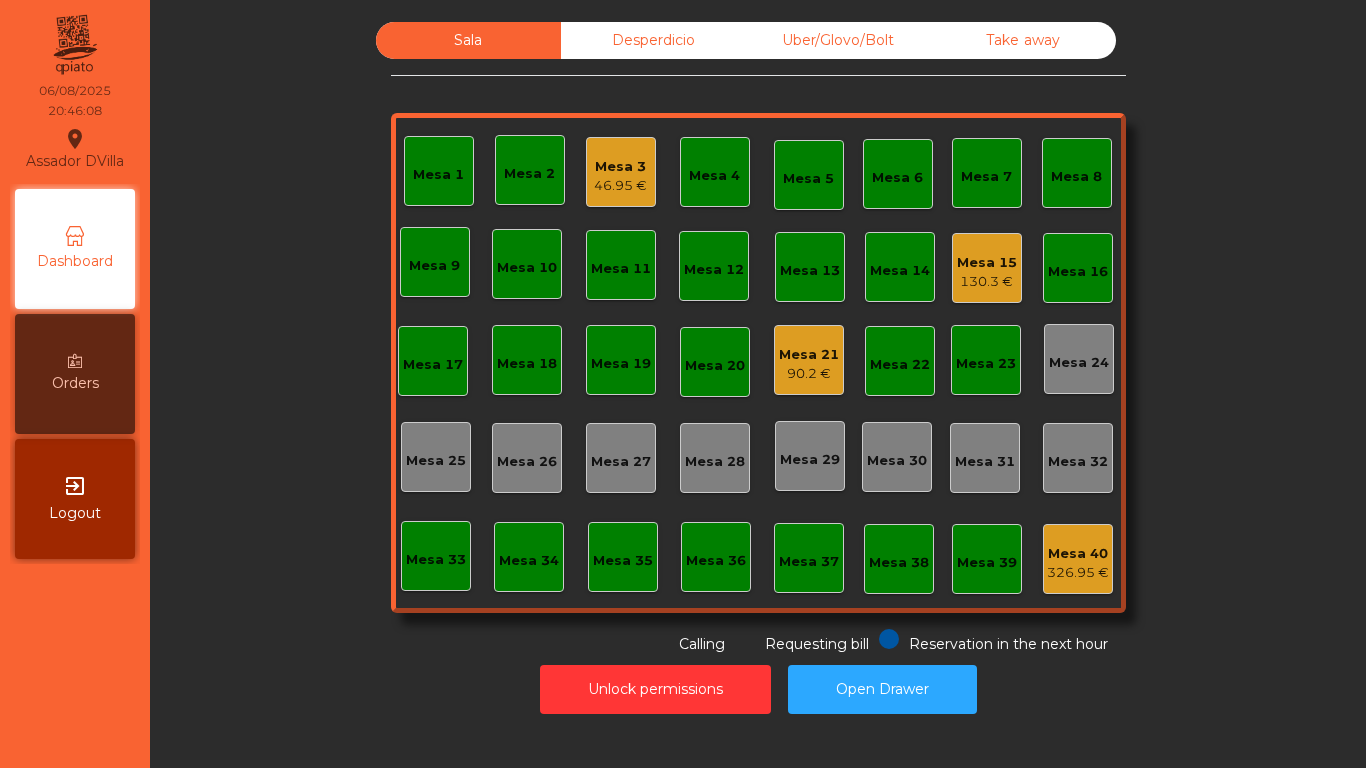 click on "90.2 €" 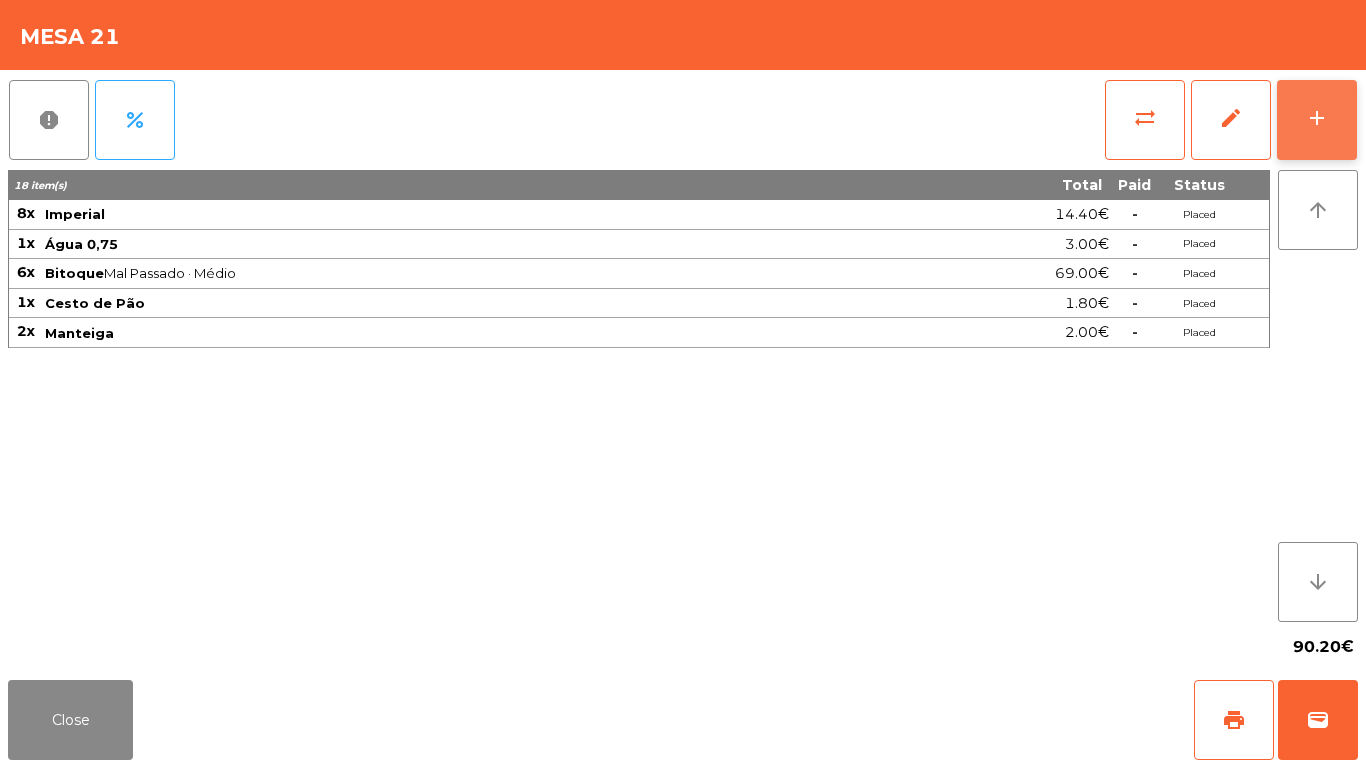 click on "add" 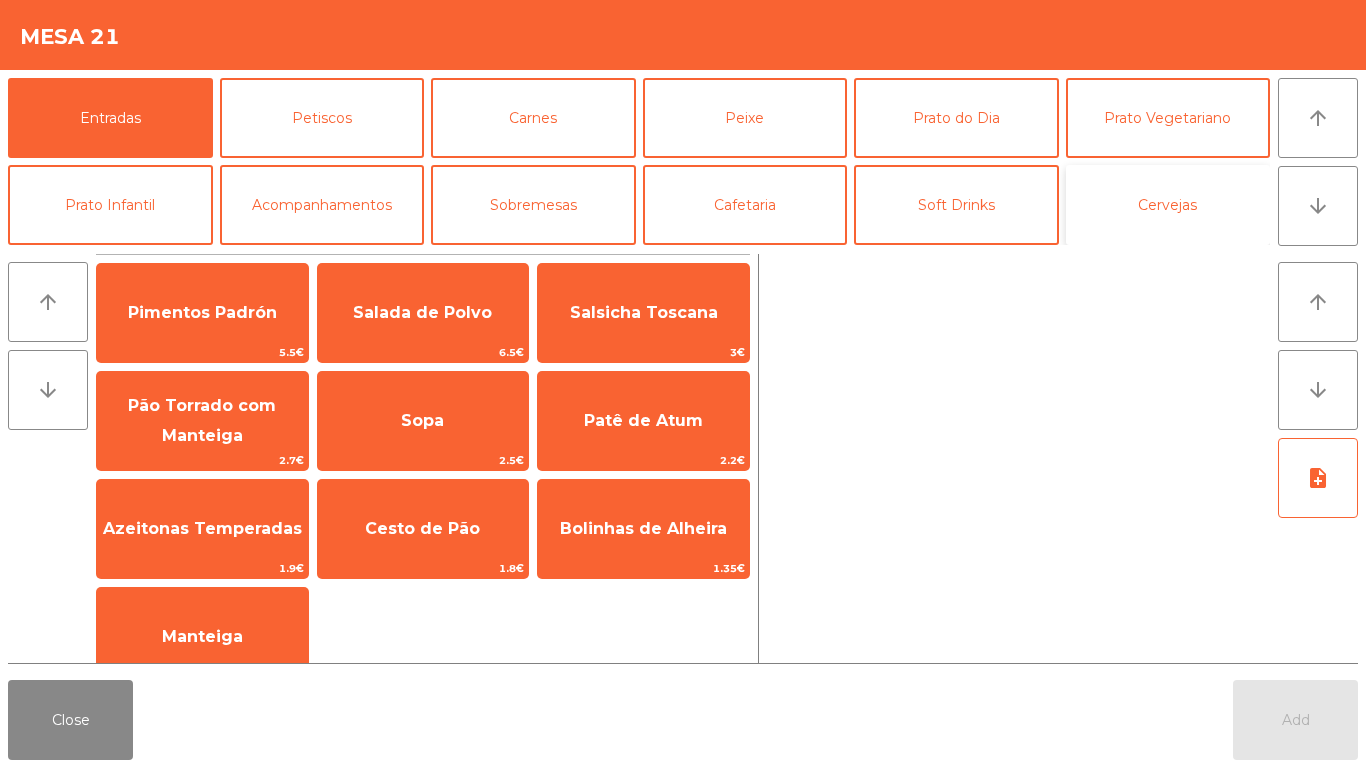 click on "Cervejas" 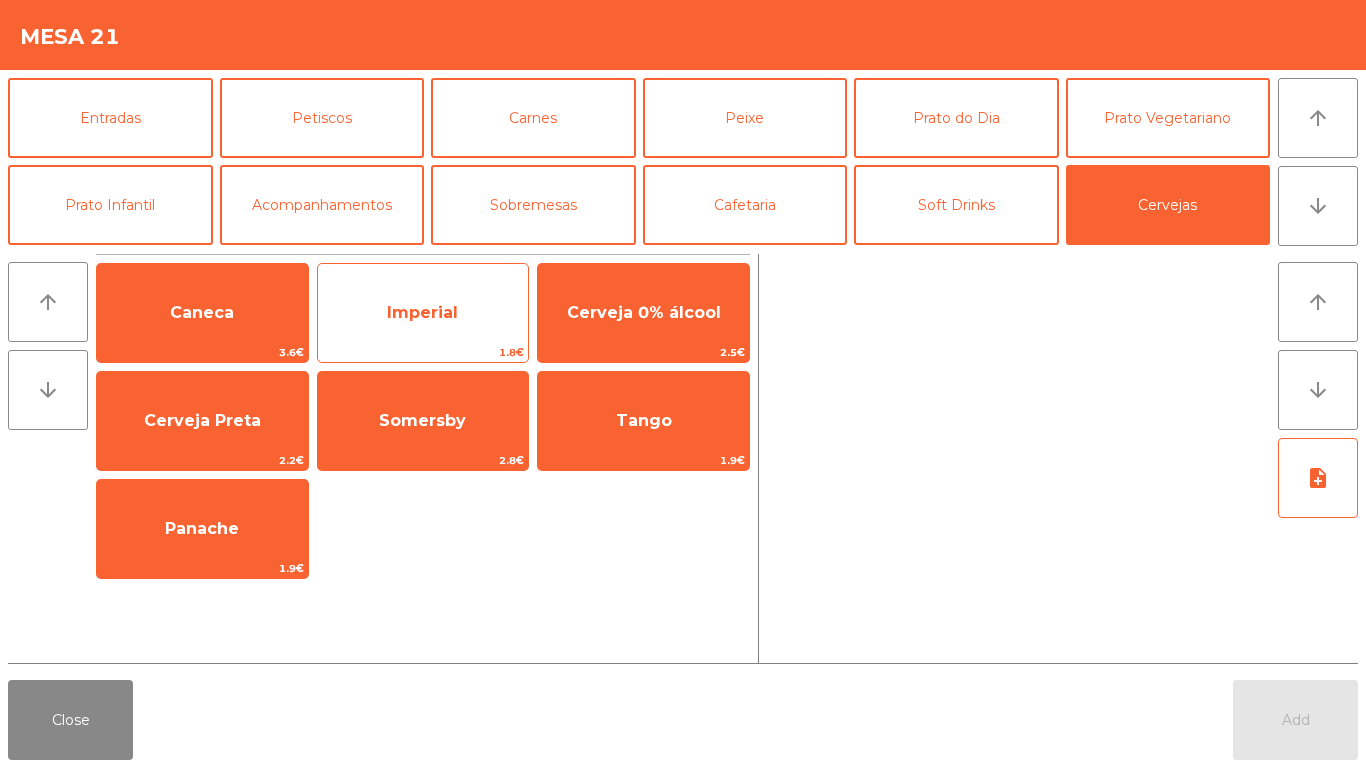 click on "Imperial   1.8€" 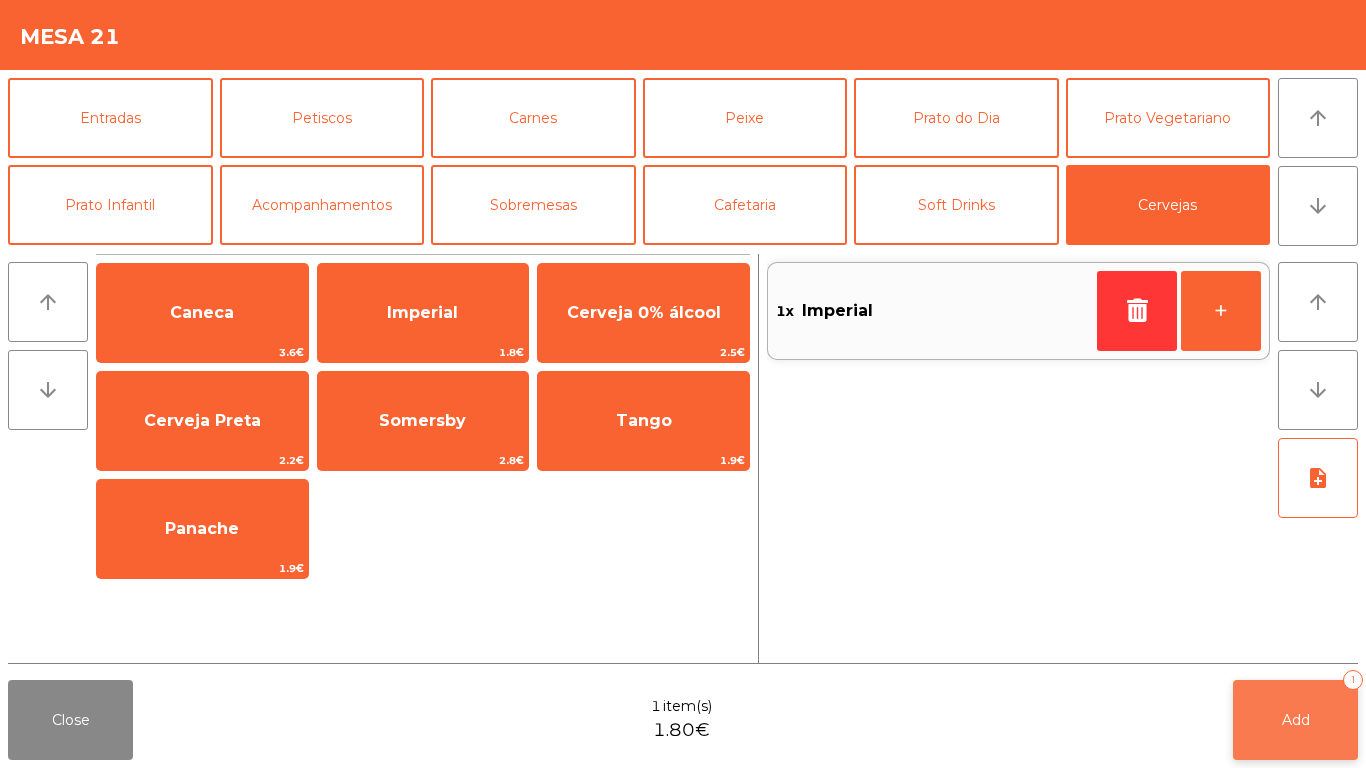 click on "Add   1" 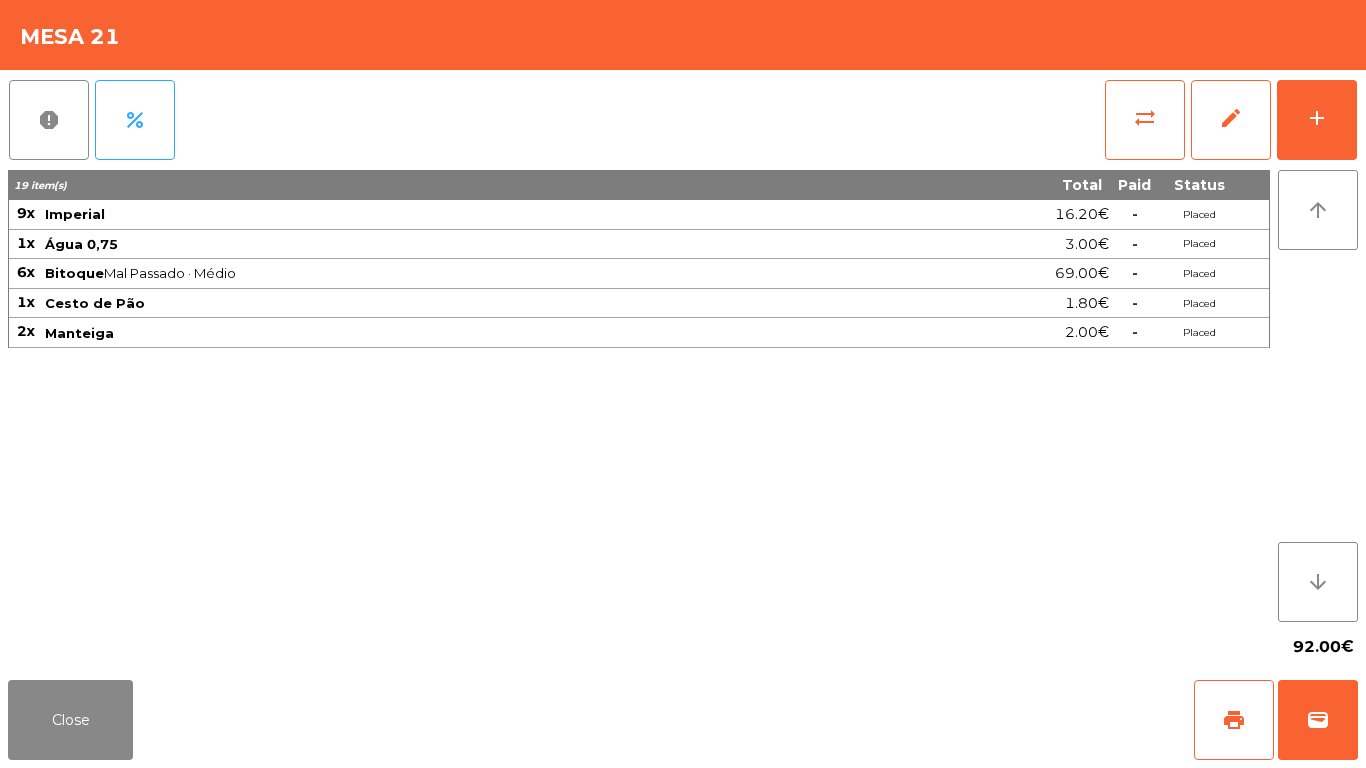 click on "report   percent   sync_alt   edit   add  19 item(s) Total Paid Status 9x Imperial 16.20€  -  Placed 1x Água 0,75 3.00€  -  Placed 6x Bitoque  Mal Passado · Médio  69.00€  -  Placed 1x Cesto de Pão 1.80€  -  Placed 2x Manteiga 2.00€  -  Placed arrow_upward arrow_downward  92.00€" 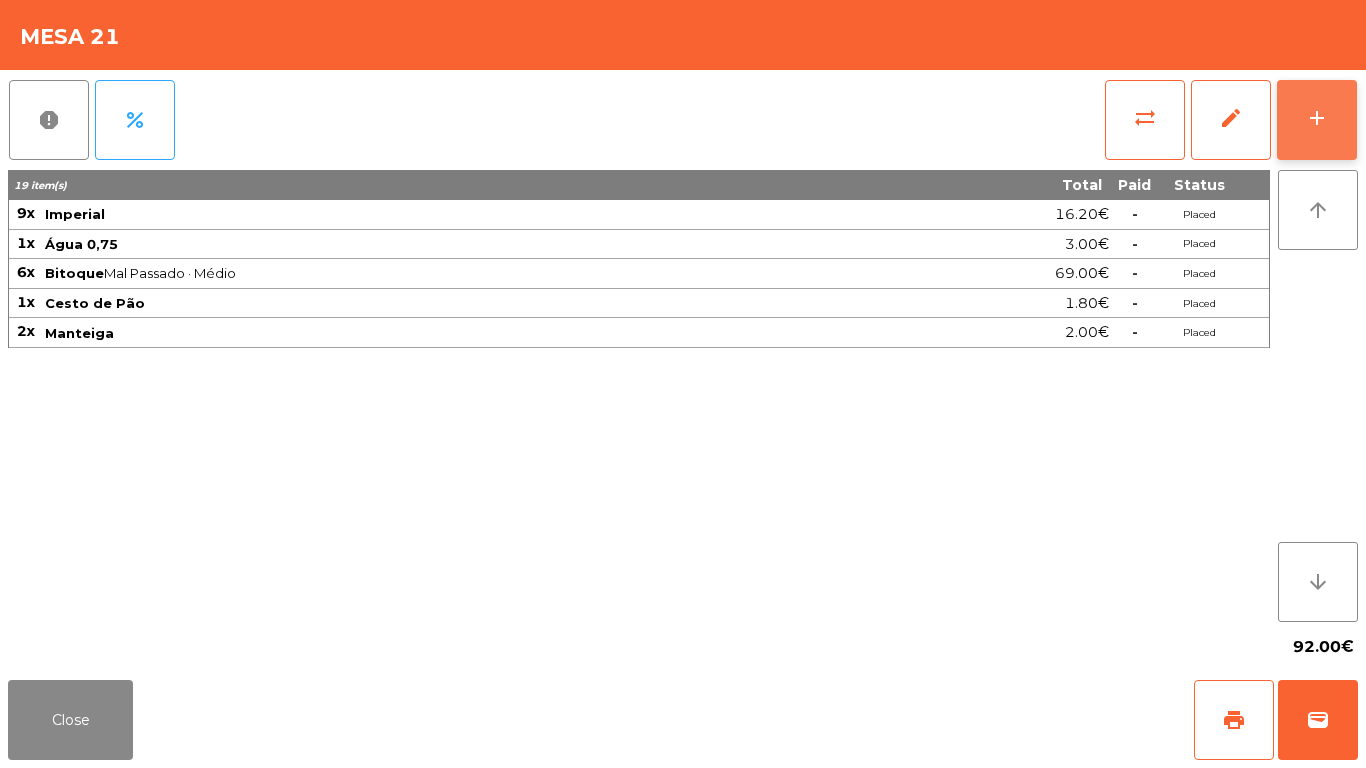 click on "add" 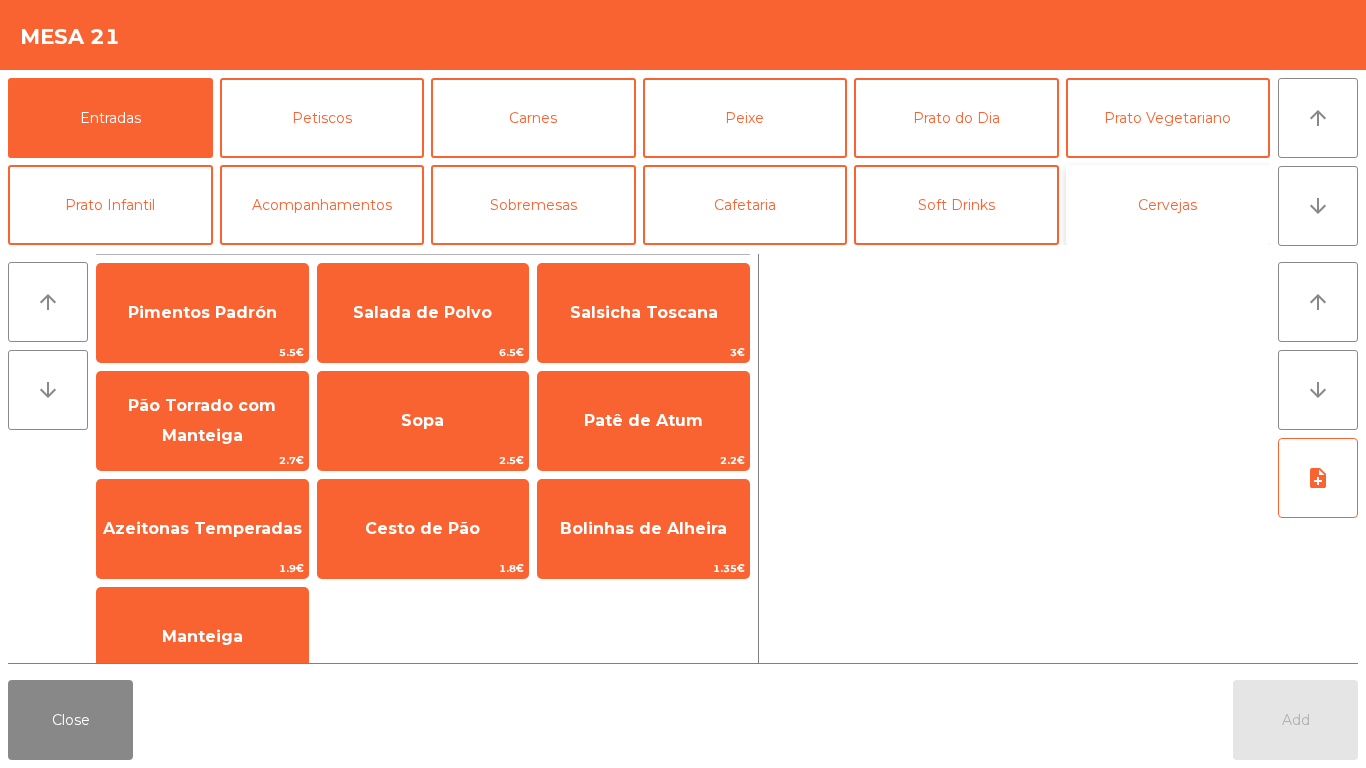 click on "Cervejas" 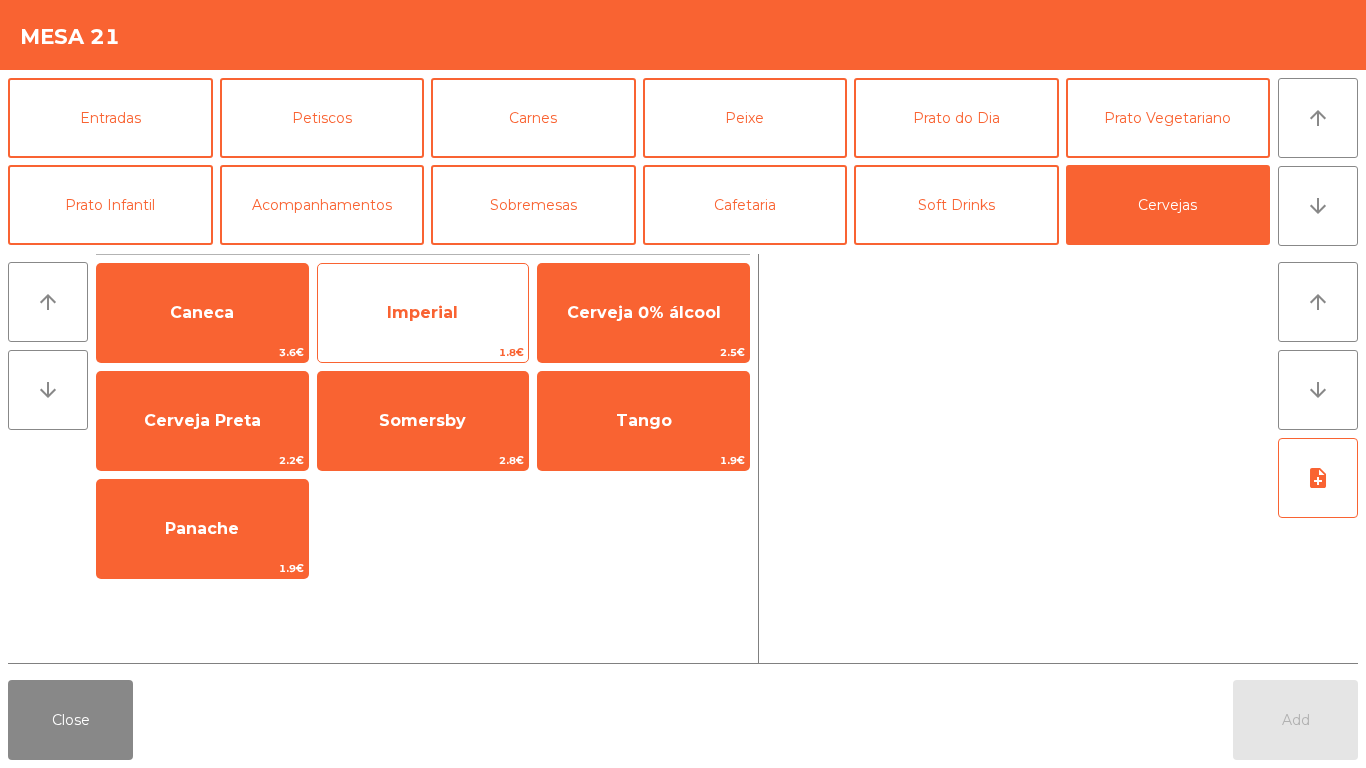 click on "Imperial" 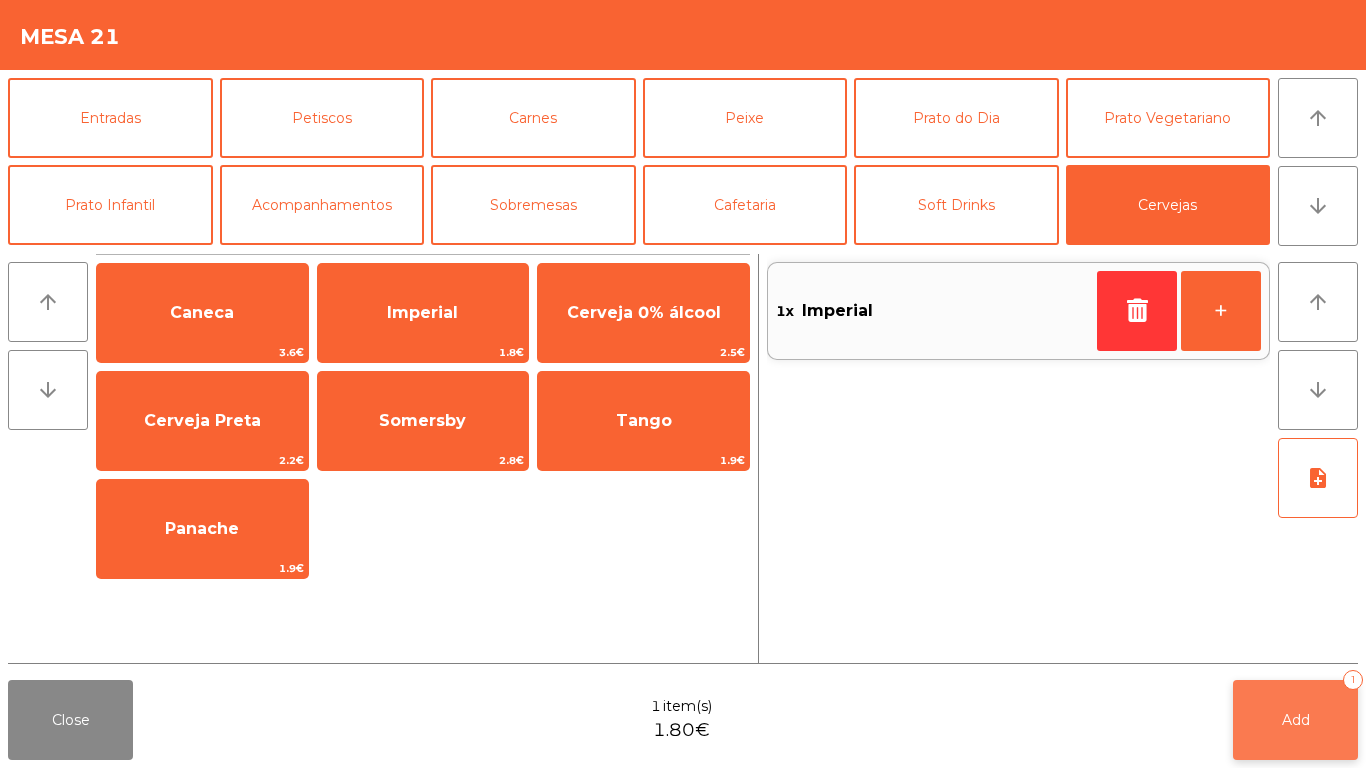 click on "Add" 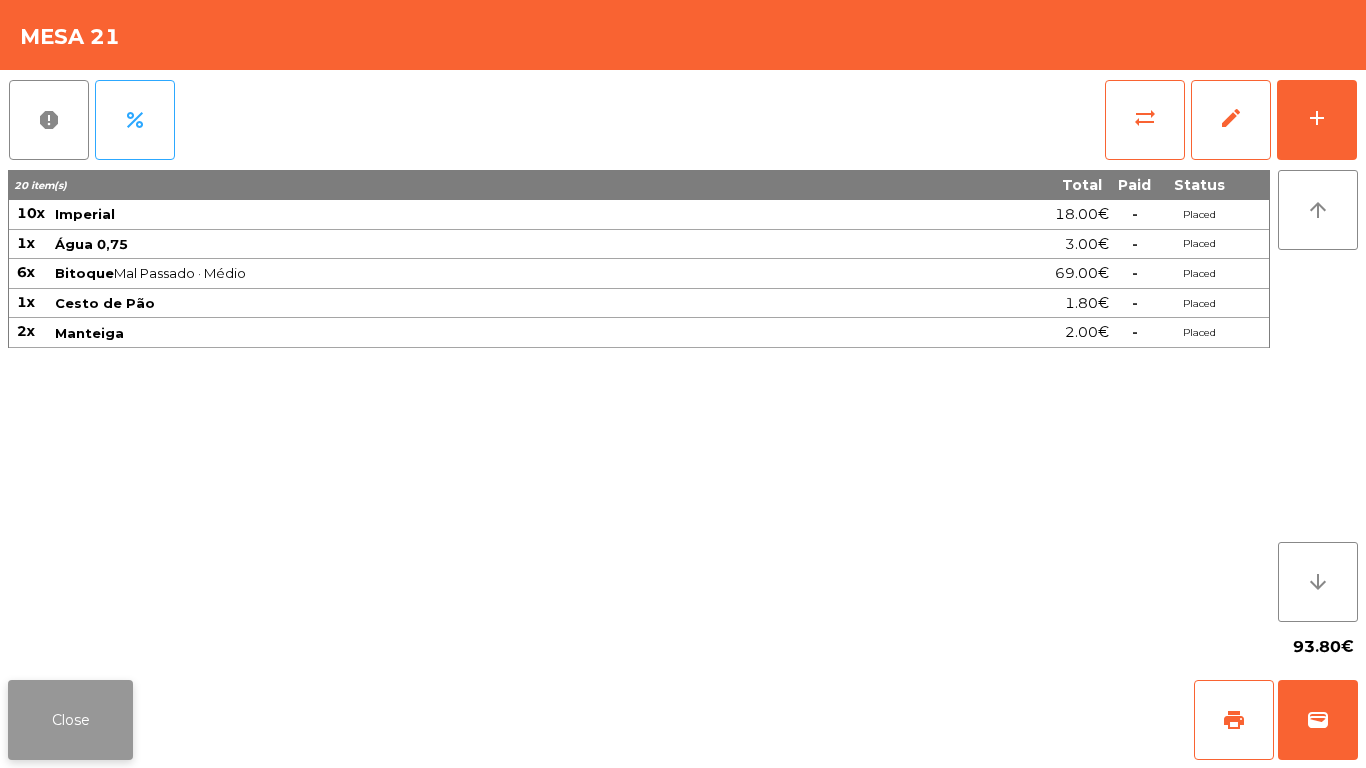 click on "Close" 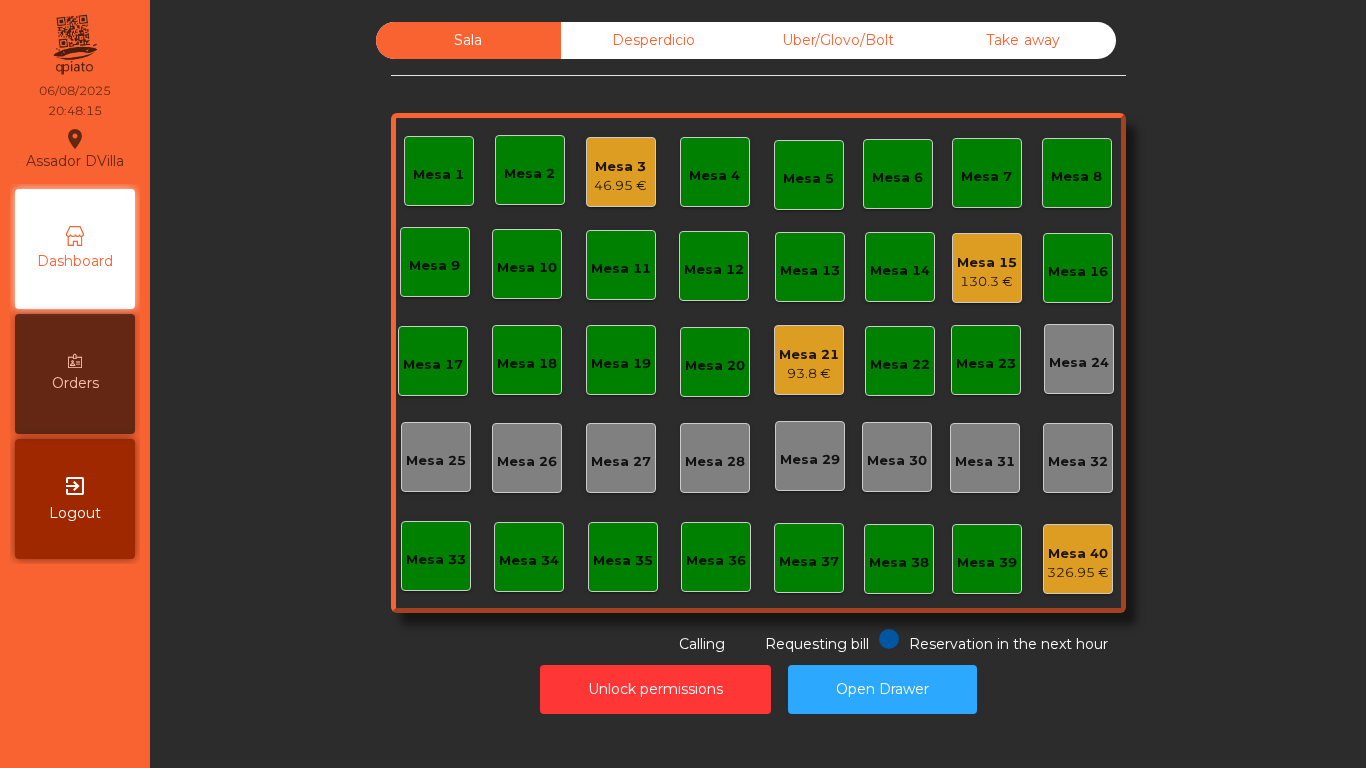 click at bounding box center [75, 361] 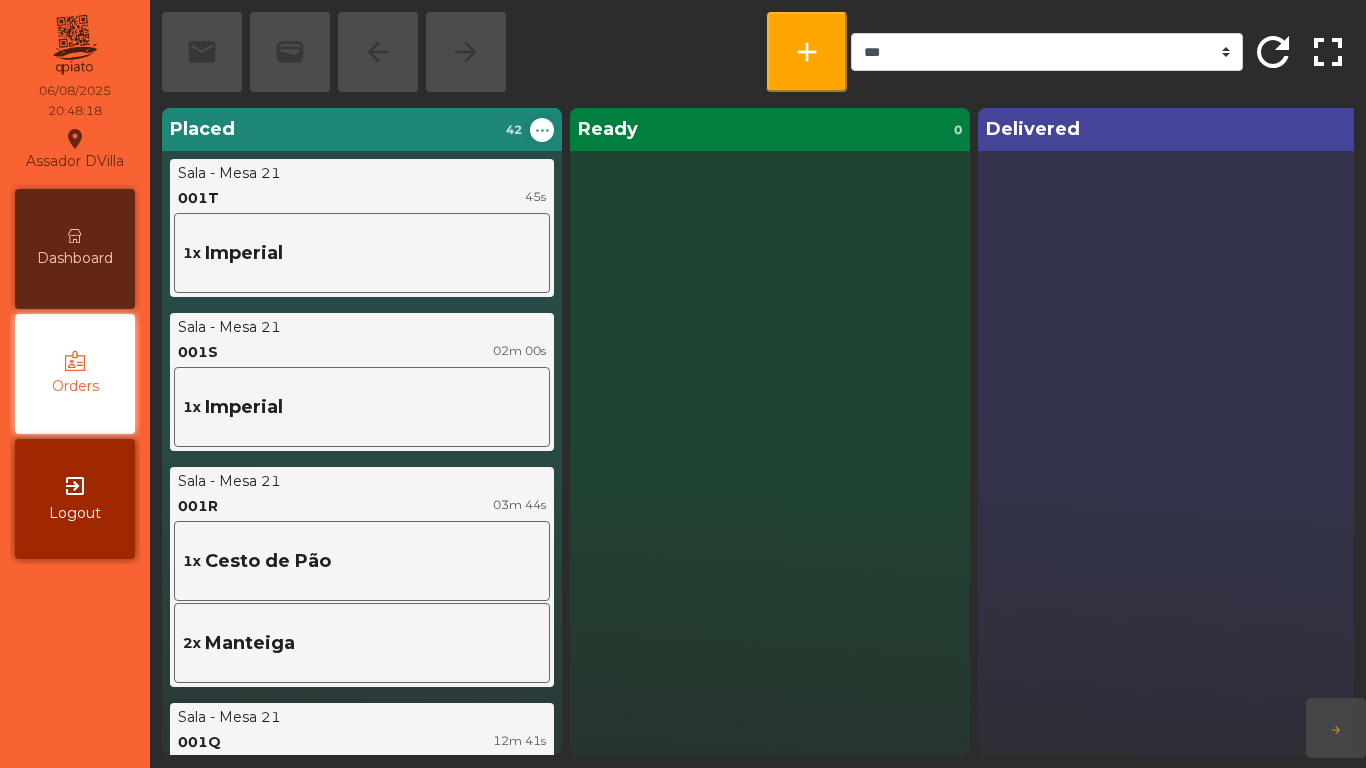 click on "Dashboard" at bounding box center [75, 258] 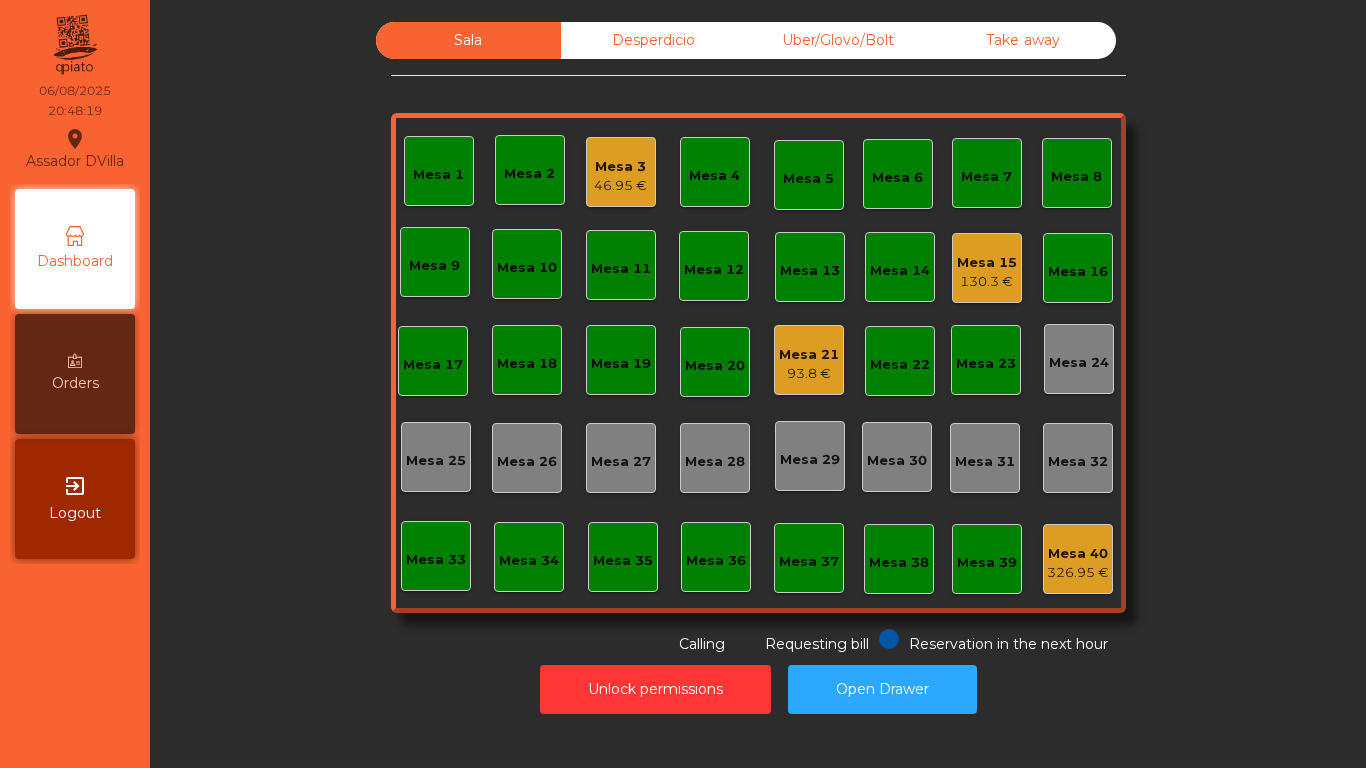 click on "Unlock permissions   Open Drawer" 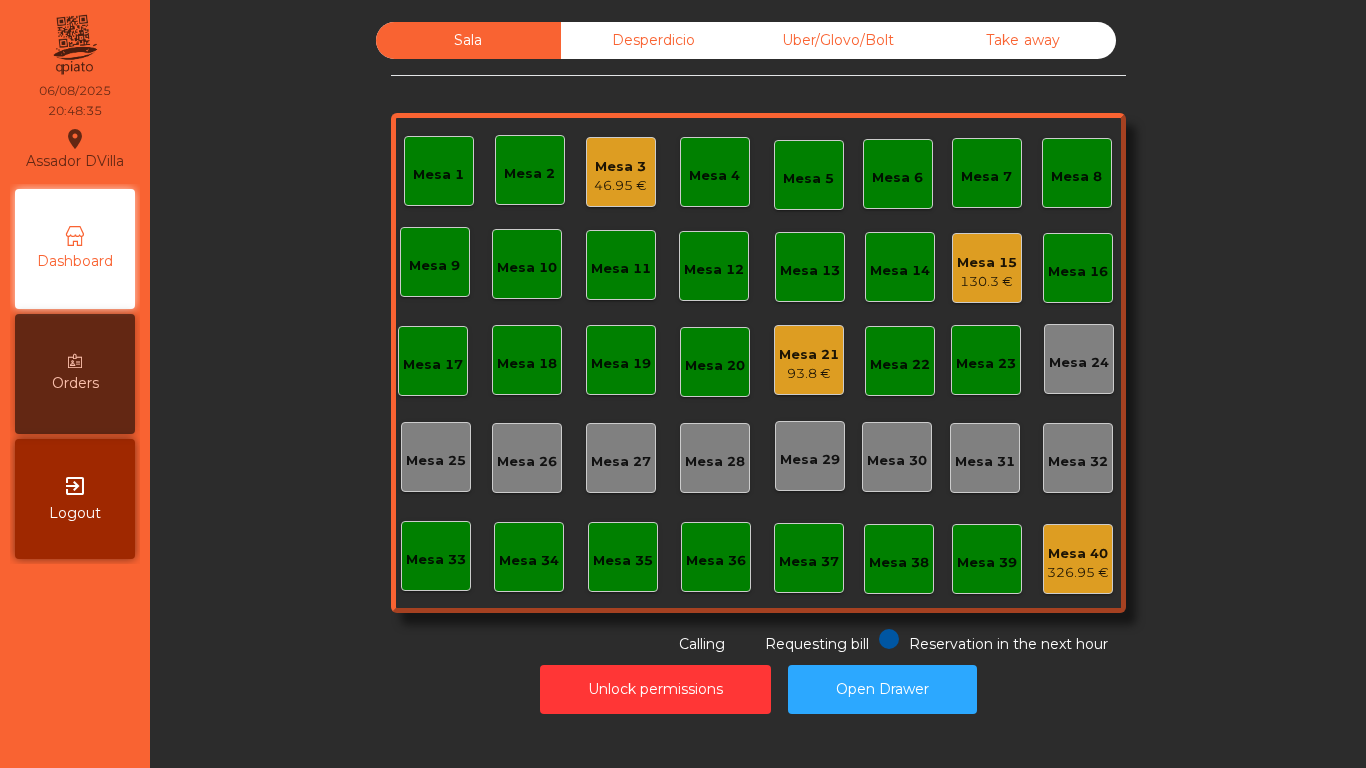 click on "Sala   Desperdicio   Uber/Glovo/Bolt   Take away   Mesa 1   Mesa 2   Mesa 3   46.95 €   Mesa 4   Mesa 5   Mesa 6   Mesa 7   Mesa 8   Mesa 9   Mesa 10   Mesa 11   Mesa 12   Mesa 13   Mesa 14   Mesa 15   130.3 €   Mesa 16   Mesa 17   Mesa 18   Mesa 19   Mesa 20   Mesa 21   93.8 €   Mesa 22   Mesa 23   Mesa 24   Mesa 25   Mesa 26   Mesa 27   Mesa 28   Mesa 29   Mesa 30   Mesa 31   Mesa 32   Mesa 33   Mesa 34   Mesa 35   Mesa 36   Mesa 37   Mesa 38   Mesa 39   Mesa 40   326.95 €  Reservation in the next hour Requesting bill Calling  Unlock permissions   Open Drawer" 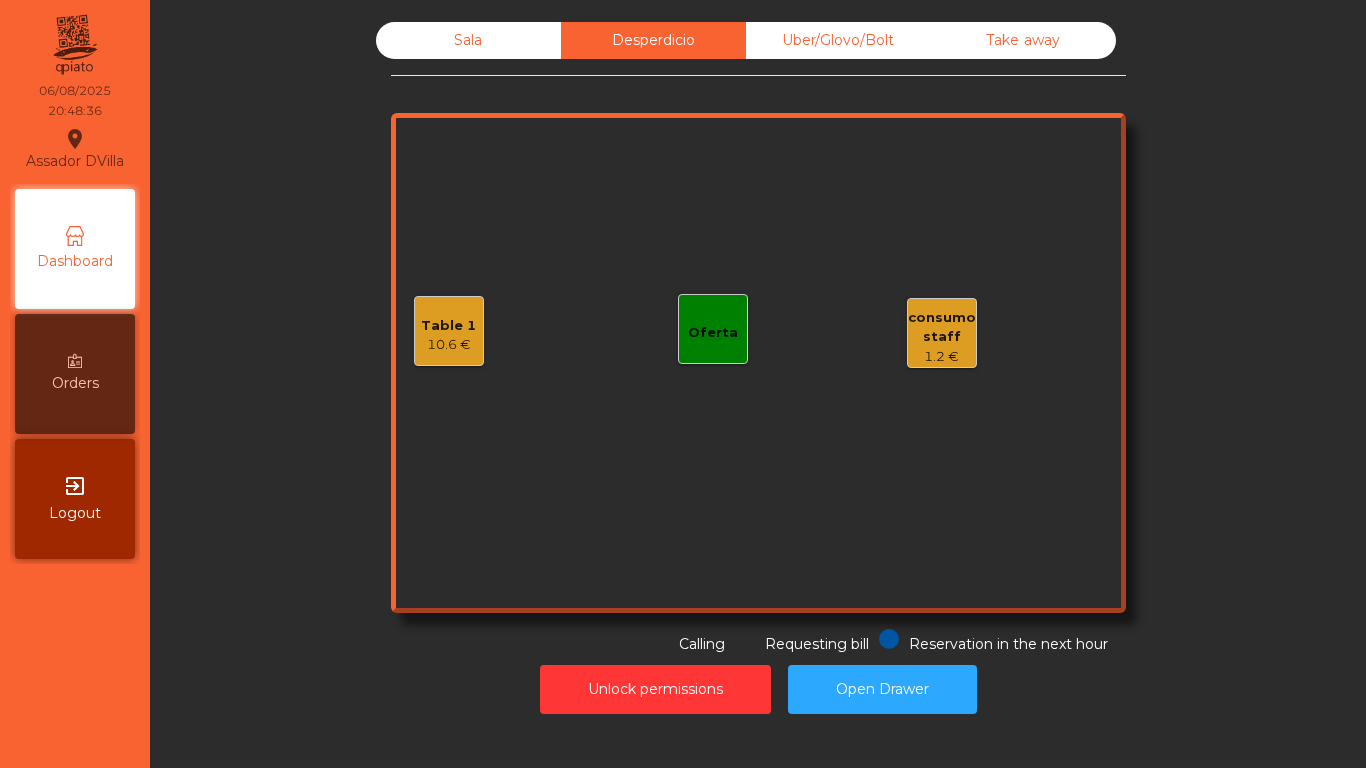 click on "Uber/Glovo/Bolt" 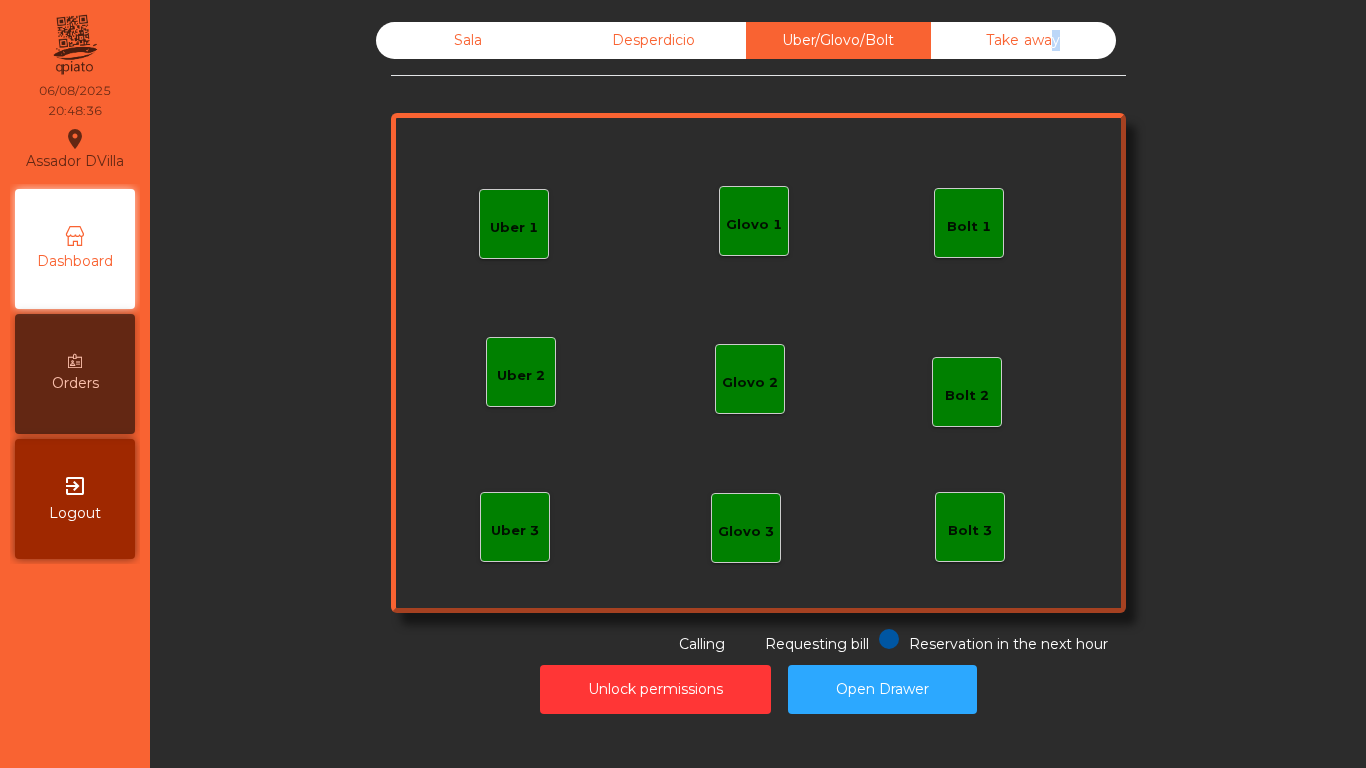 click on "Take away" 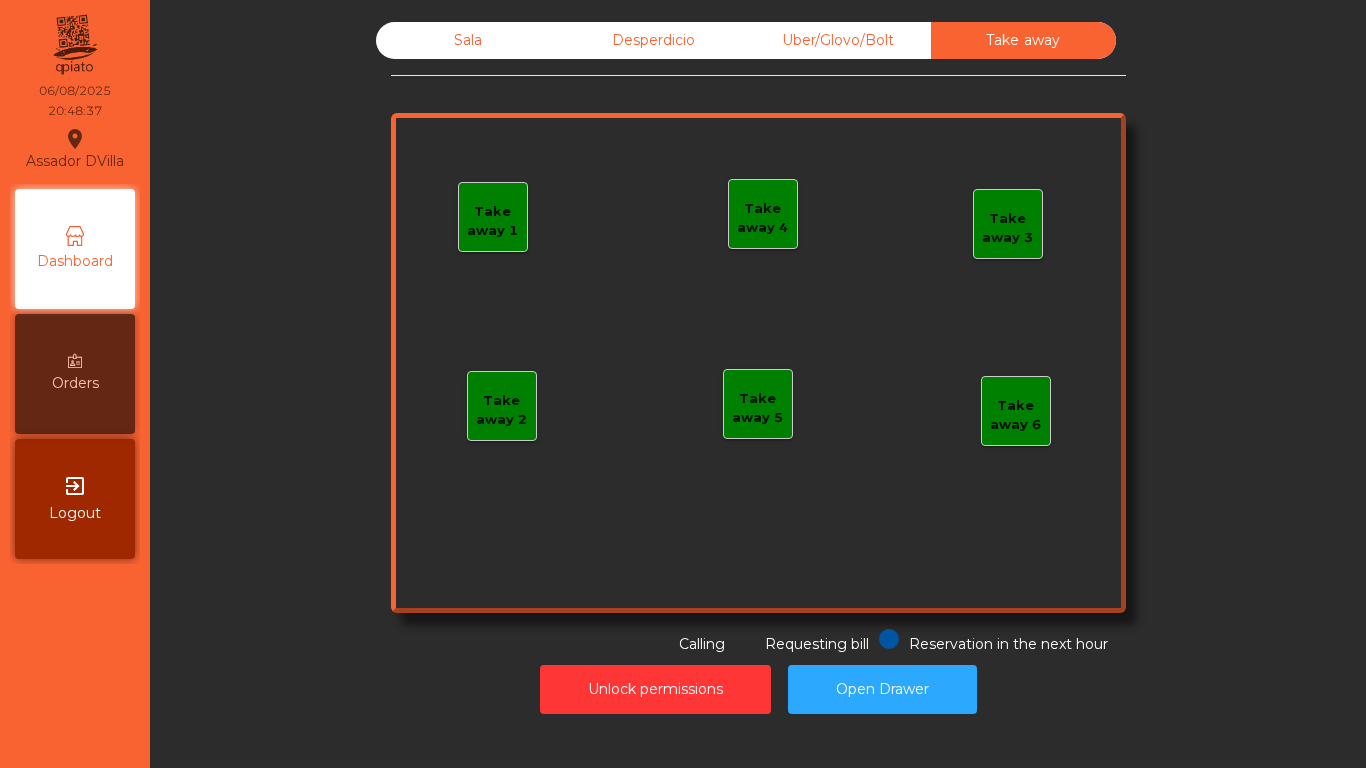 click on "Desperdicio" 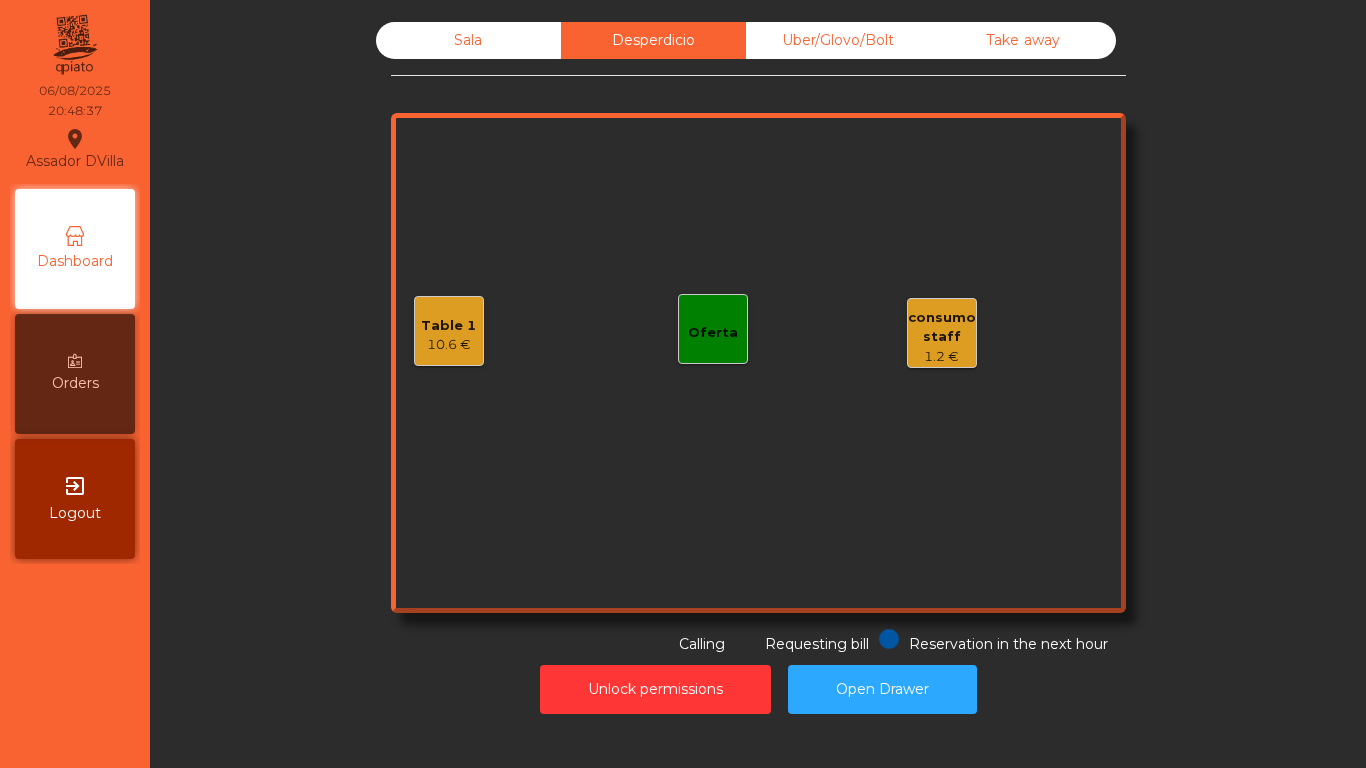 click on "consumo staff" 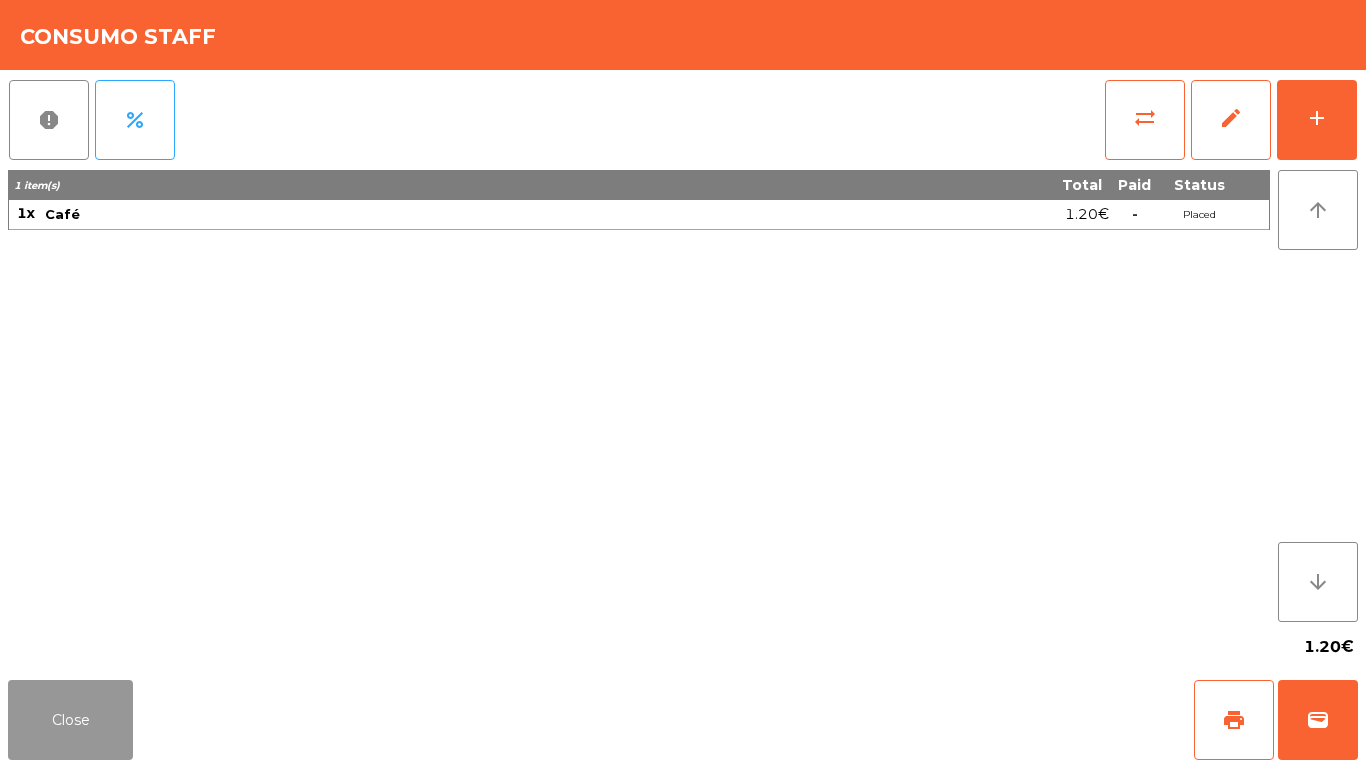 drag, startPoint x: 80, startPoint y: 687, endPoint x: 203, endPoint y: 448, distance: 268.7936 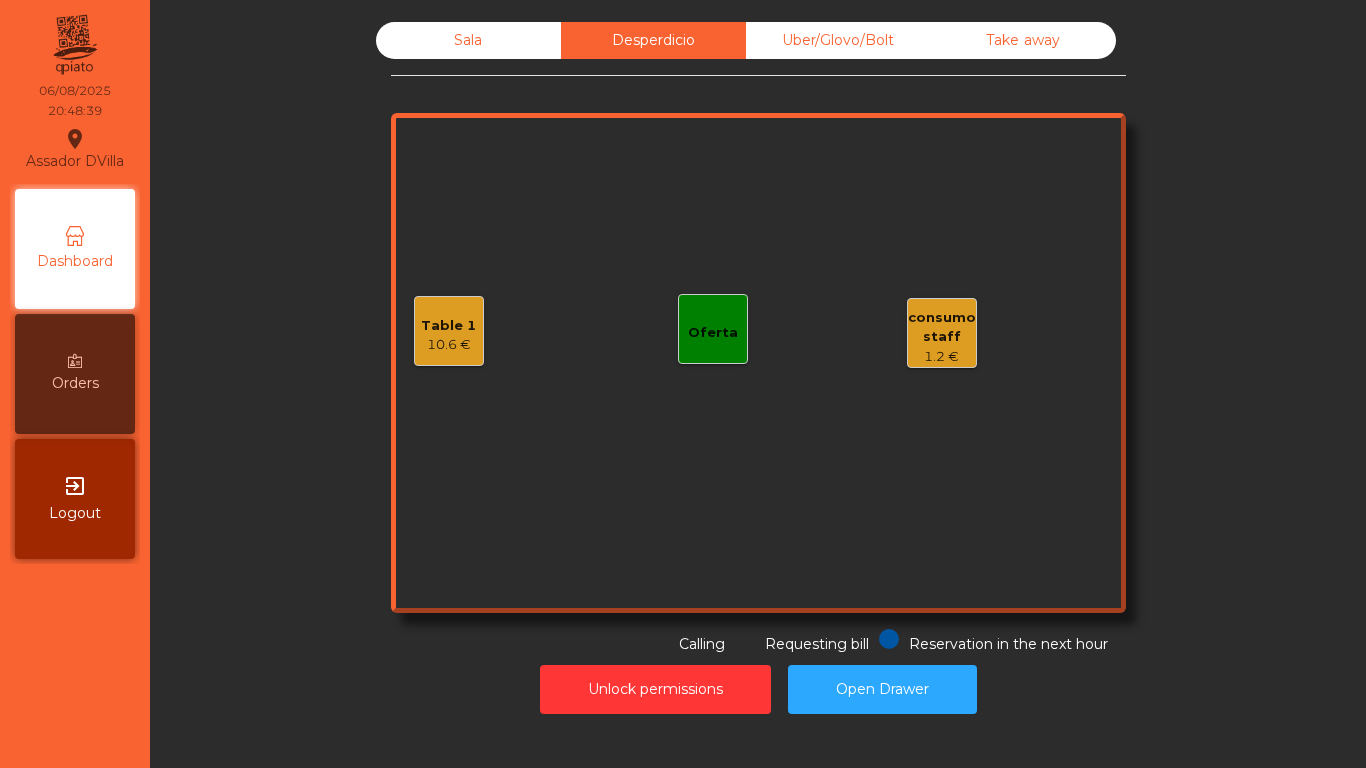 click on "Sala" 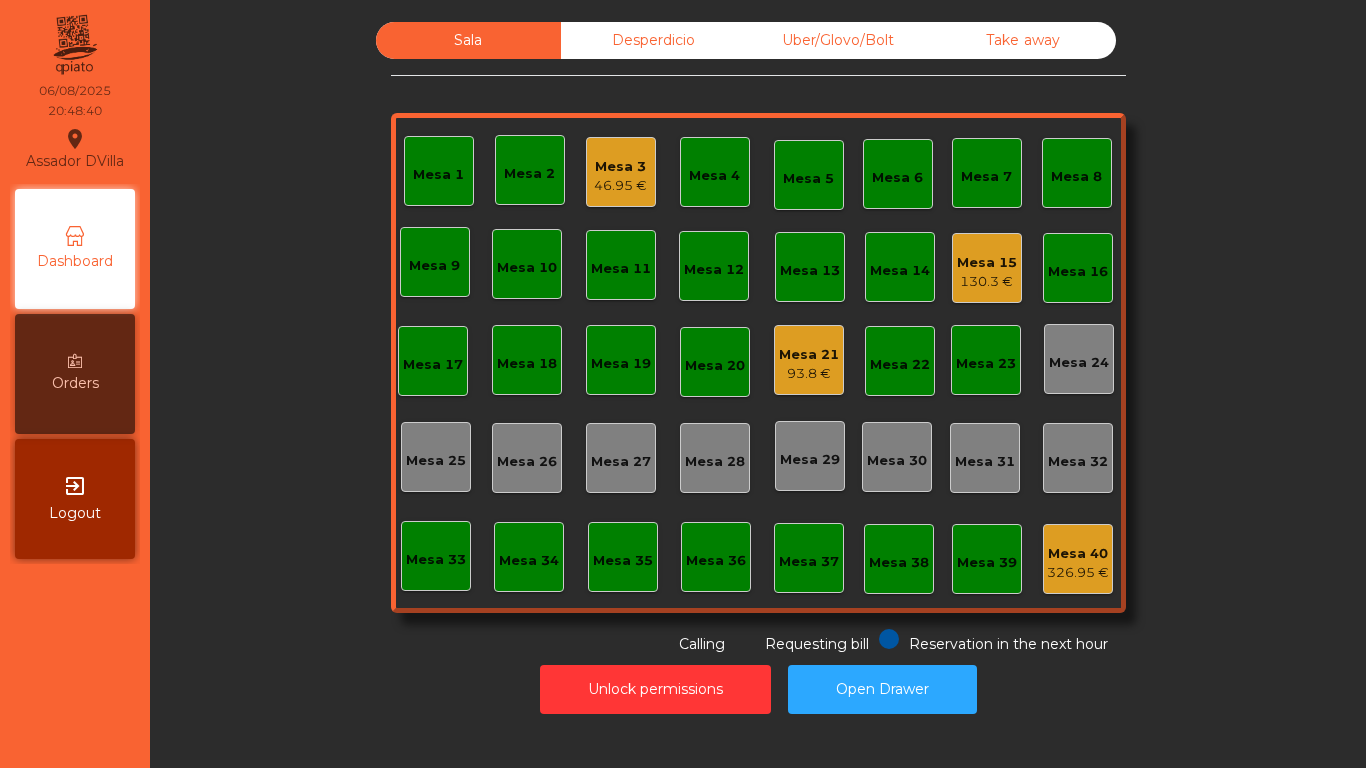 click on "Sala   Desperdicio   Uber/Glovo/Bolt   Take away   Mesa 1   Mesa 2   Mesa 3   46.95 €   Mesa 4   Mesa 5   Mesa 6   Mesa 7   Mesa 8   Mesa 9   Mesa 10   Mesa 11   Mesa 12   Mesa 13   Mesa 14   Mesa 15   130.3 €   Mesa 16   Mesa 17   Mesa 18   Mesa 19   Mesa 20   Mesa 21   93.8 €   Mesa 22   Mesa 23   Mesa 24   Mesa 25   Mesa 26   Mesa 27   Mesa 28   Mesa 29   Mesa 30   Mesa 31   Mesa 32   Mesa 33   Mesa 34   Mesa 35   Mesa 36   Mesa 37   Mesa 38   Mesa 39   Mesa 40   326.95 €  Reservation in the next hour Requesting bill Calling" 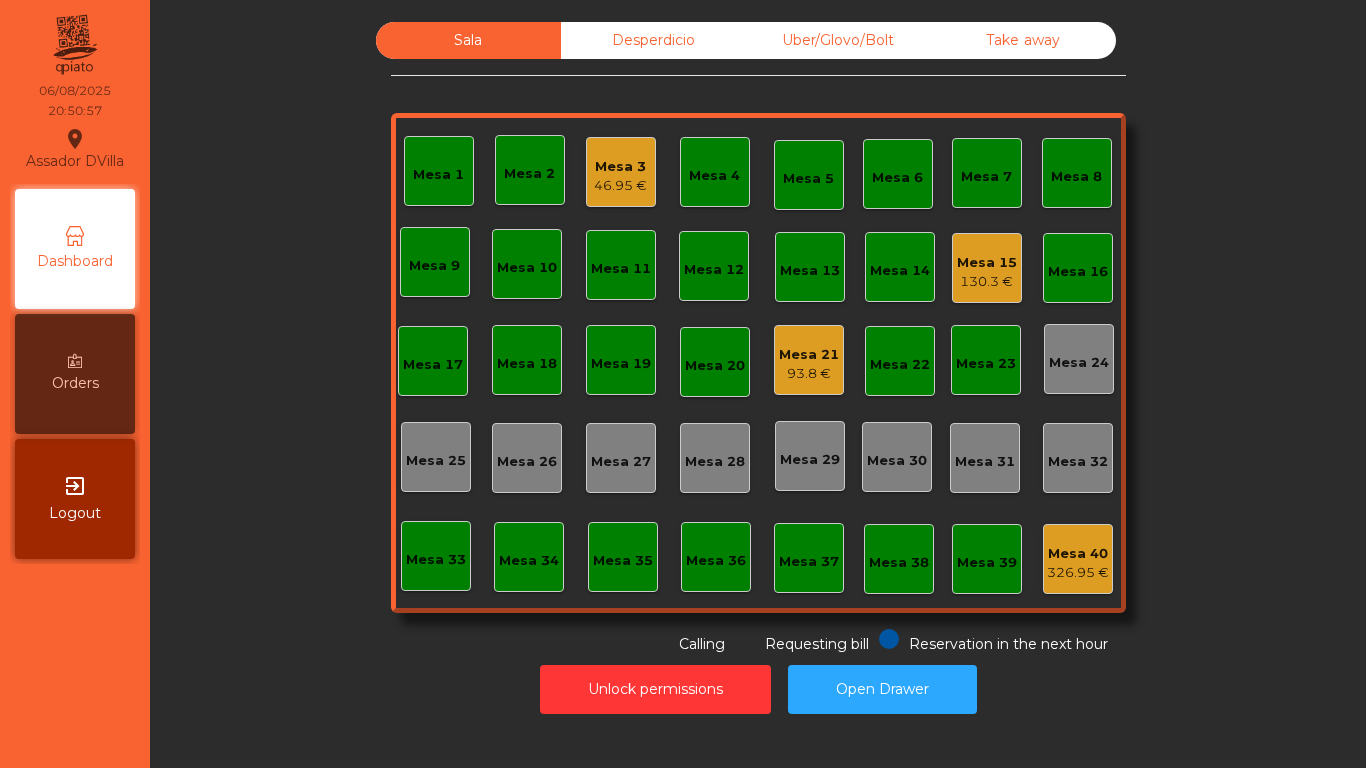click on "Mesa 21" 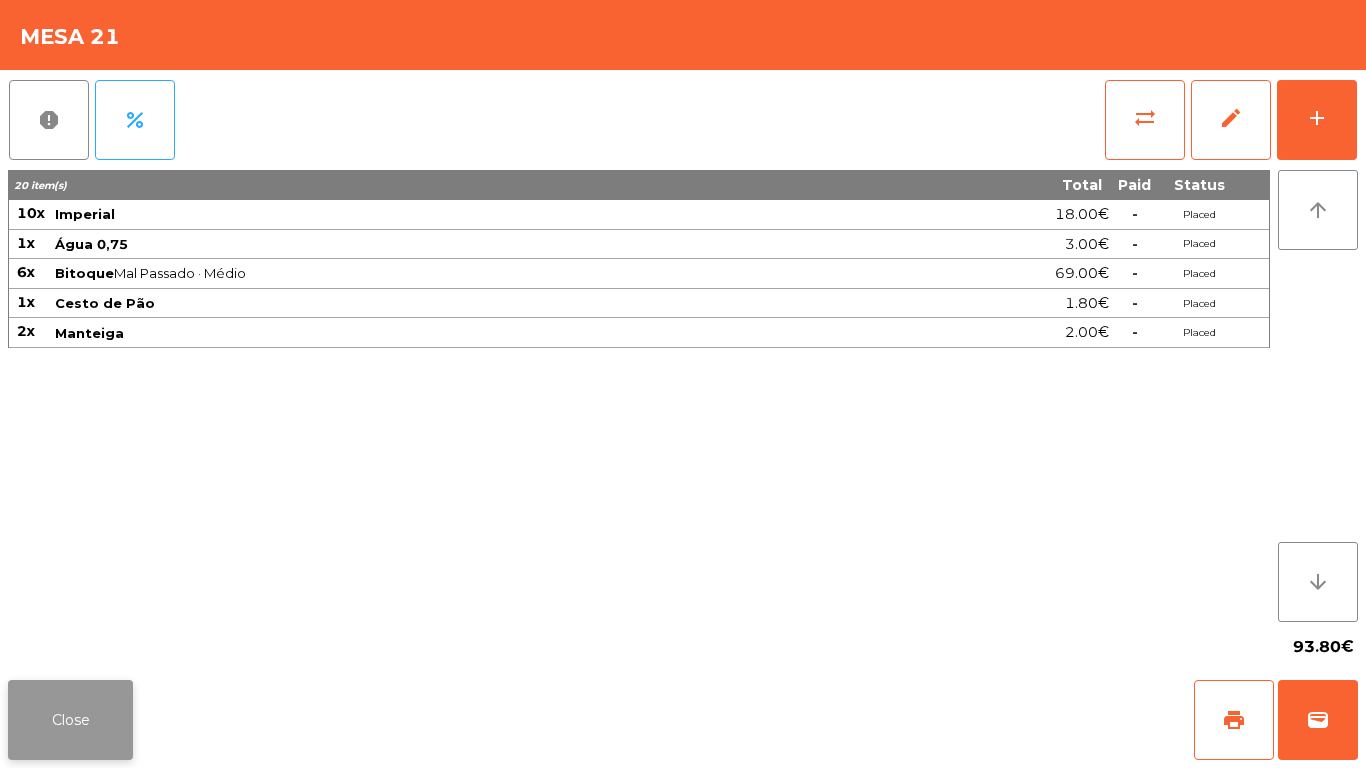click on "Close" 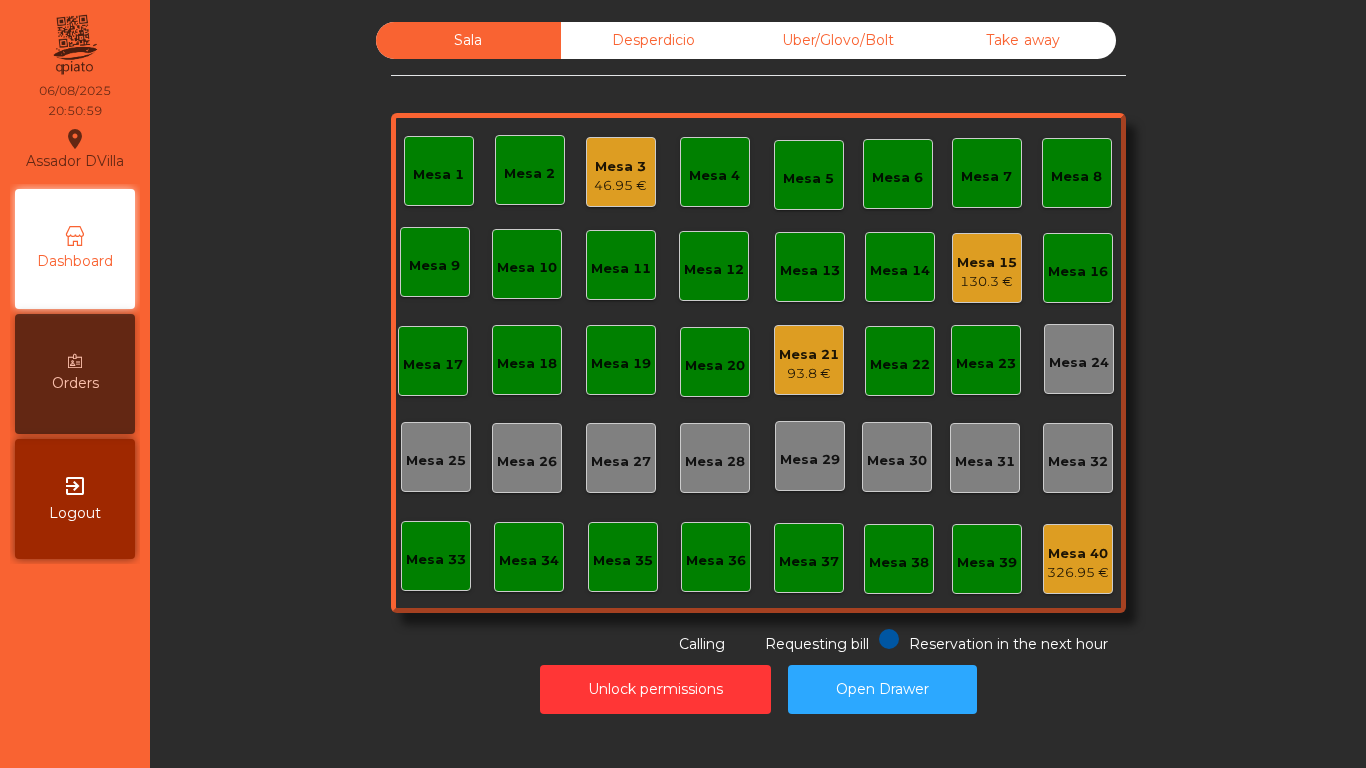 click on "Unlock permissions   Open Drawer" 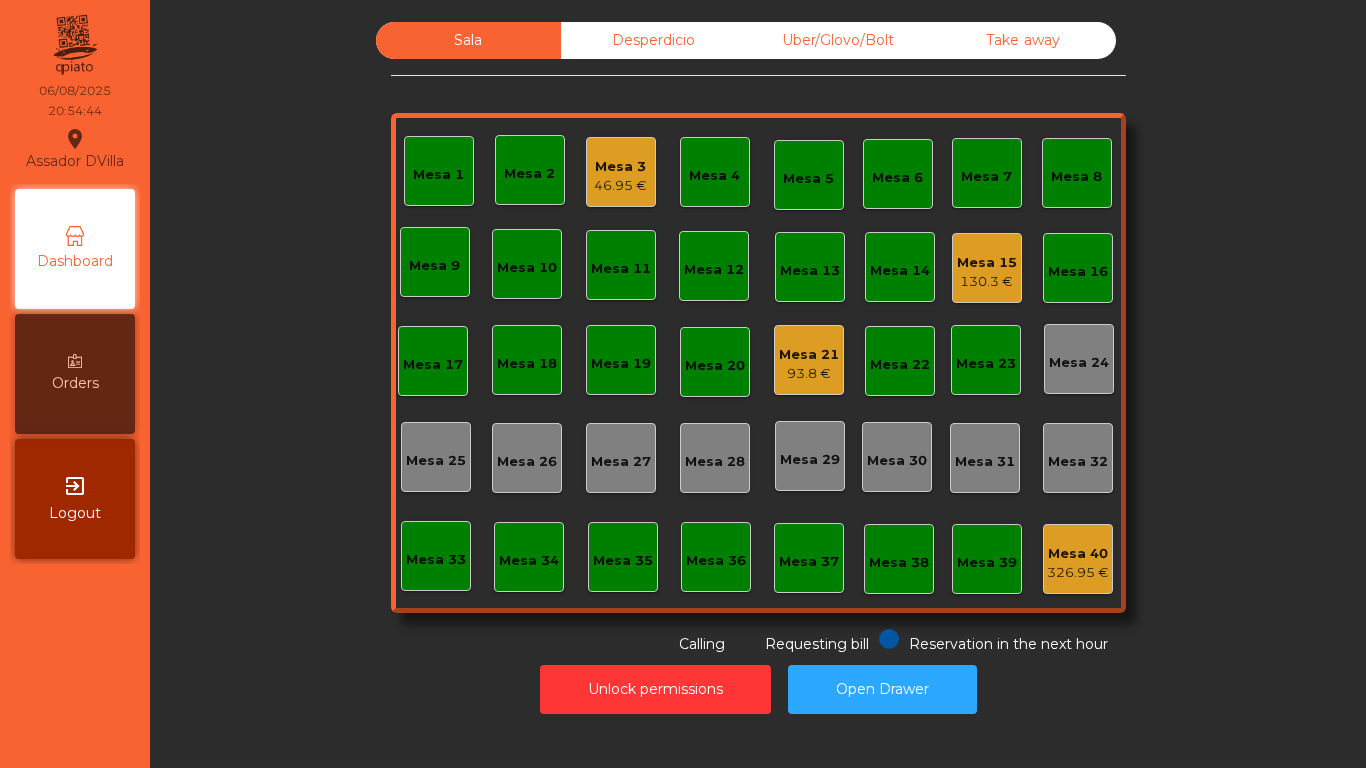 click on "Mesa 21" 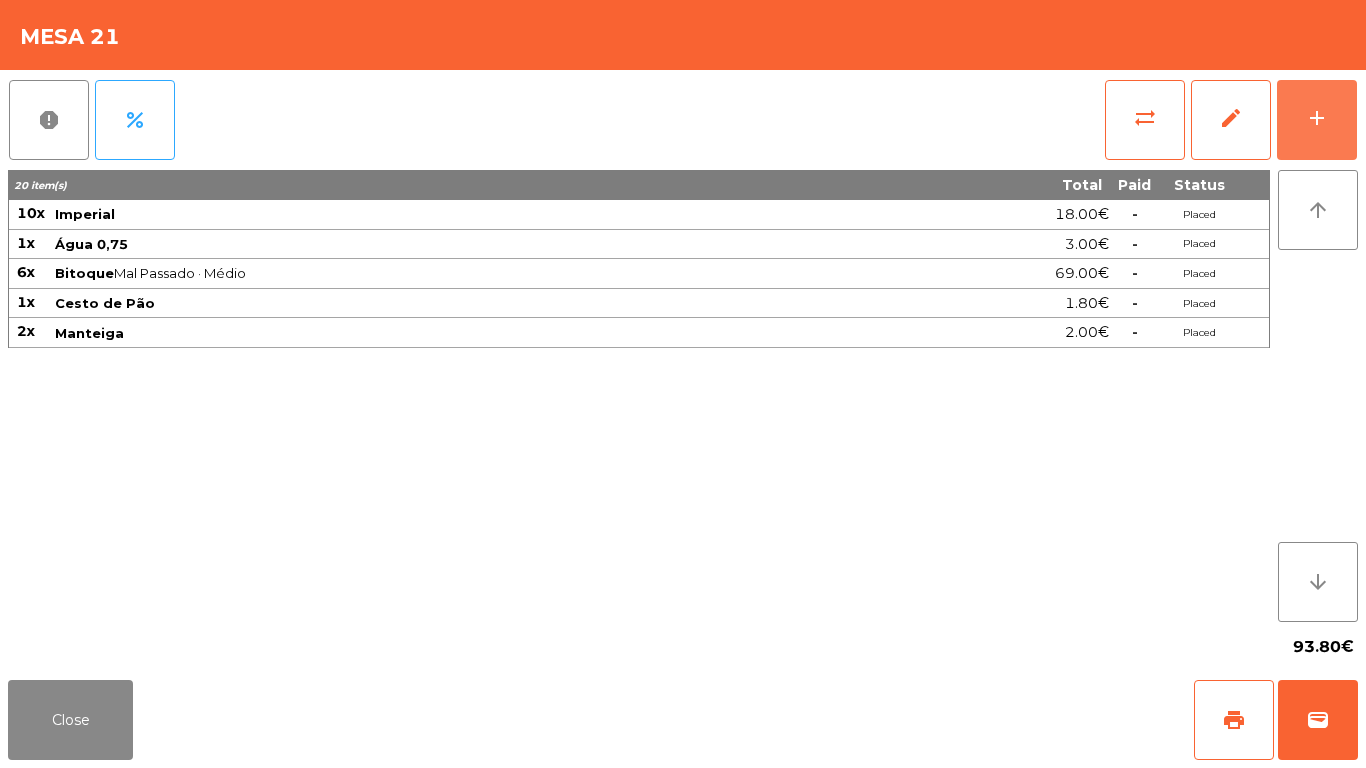 drag, startPoint x: 1348, startPoint y: 103, endPoint x: 1050, endPoint y: 78, distance: 299.0468 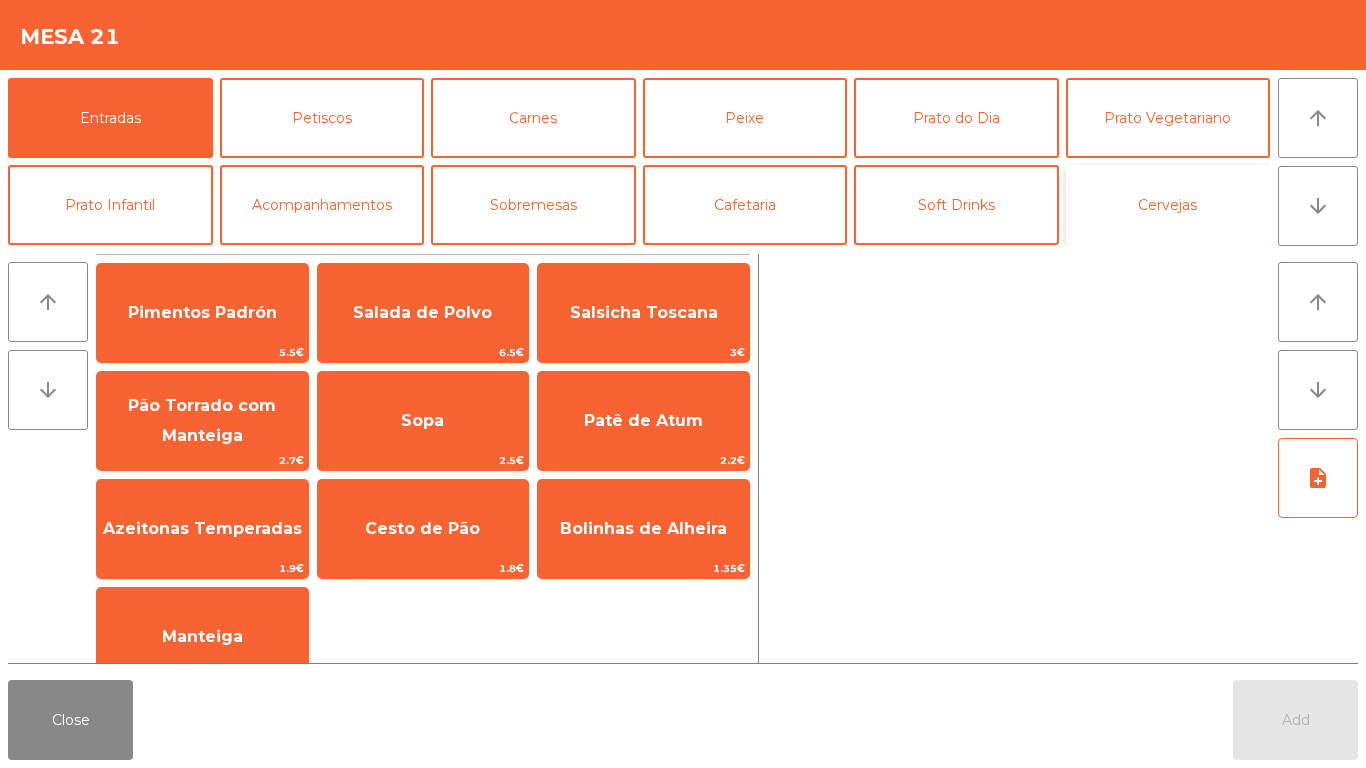 click on "Cervejas" 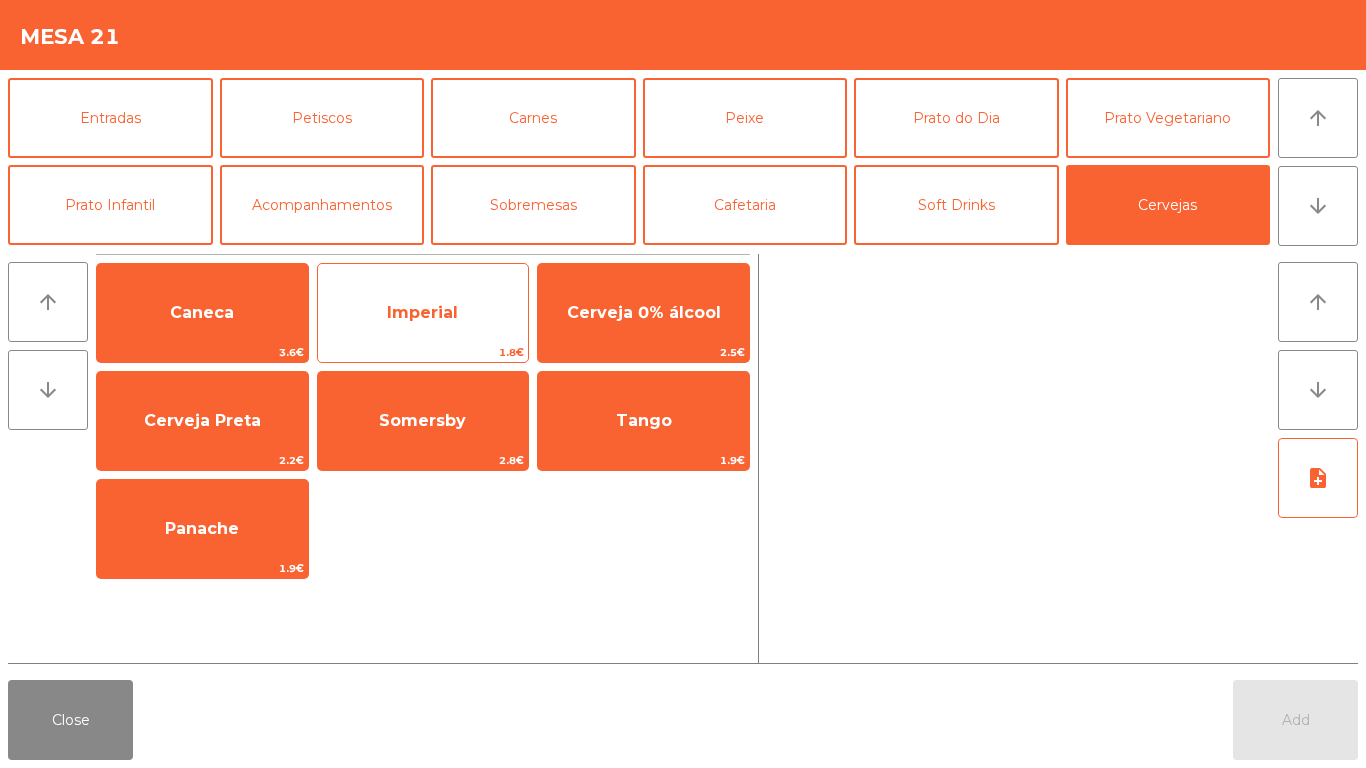 click on "Imperial" 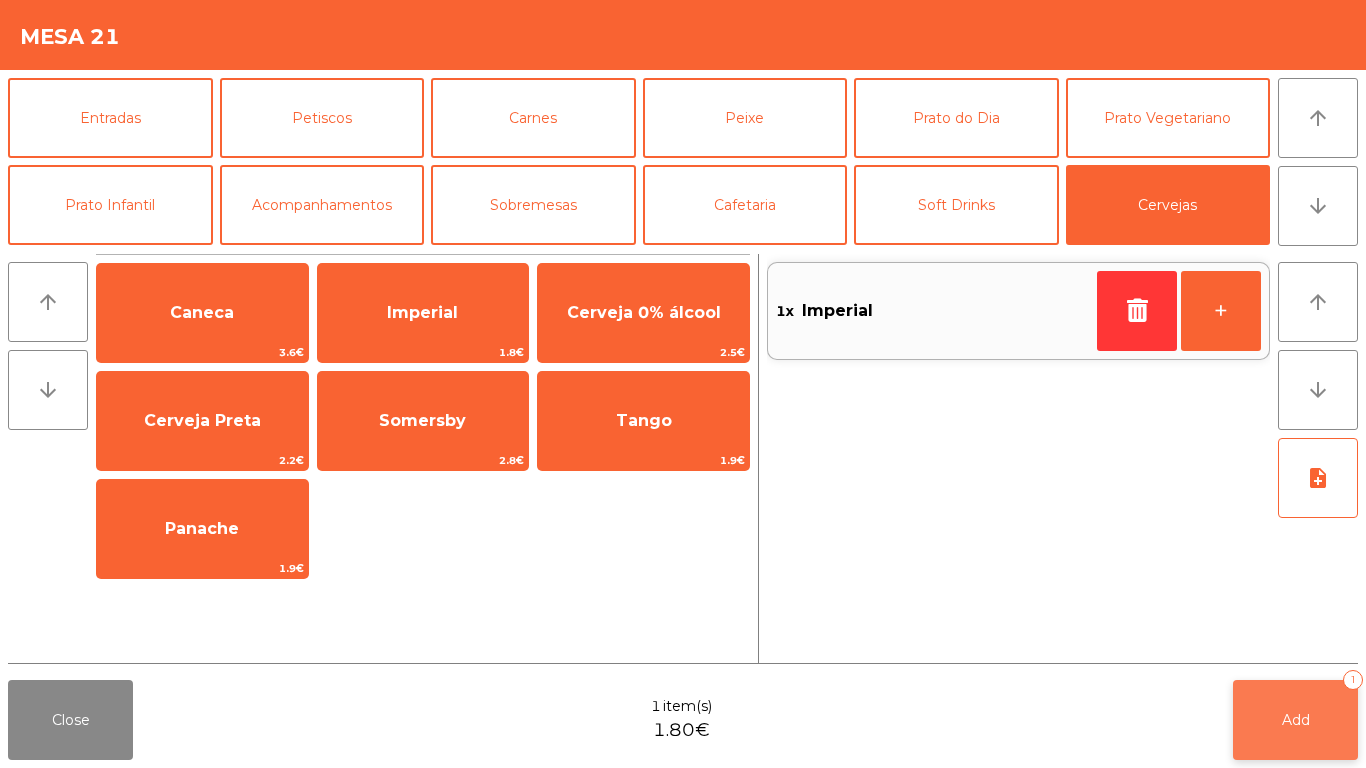 click on "Add   1" 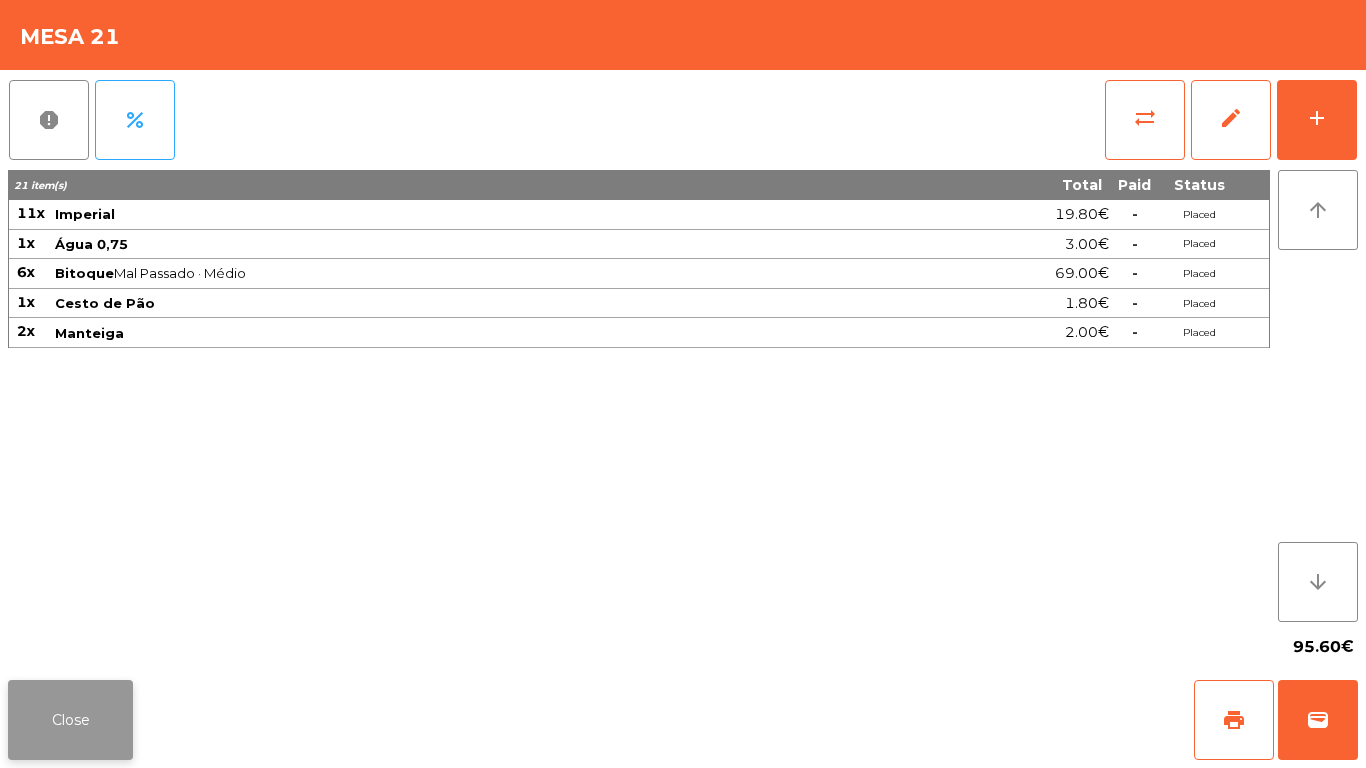click on "Close" 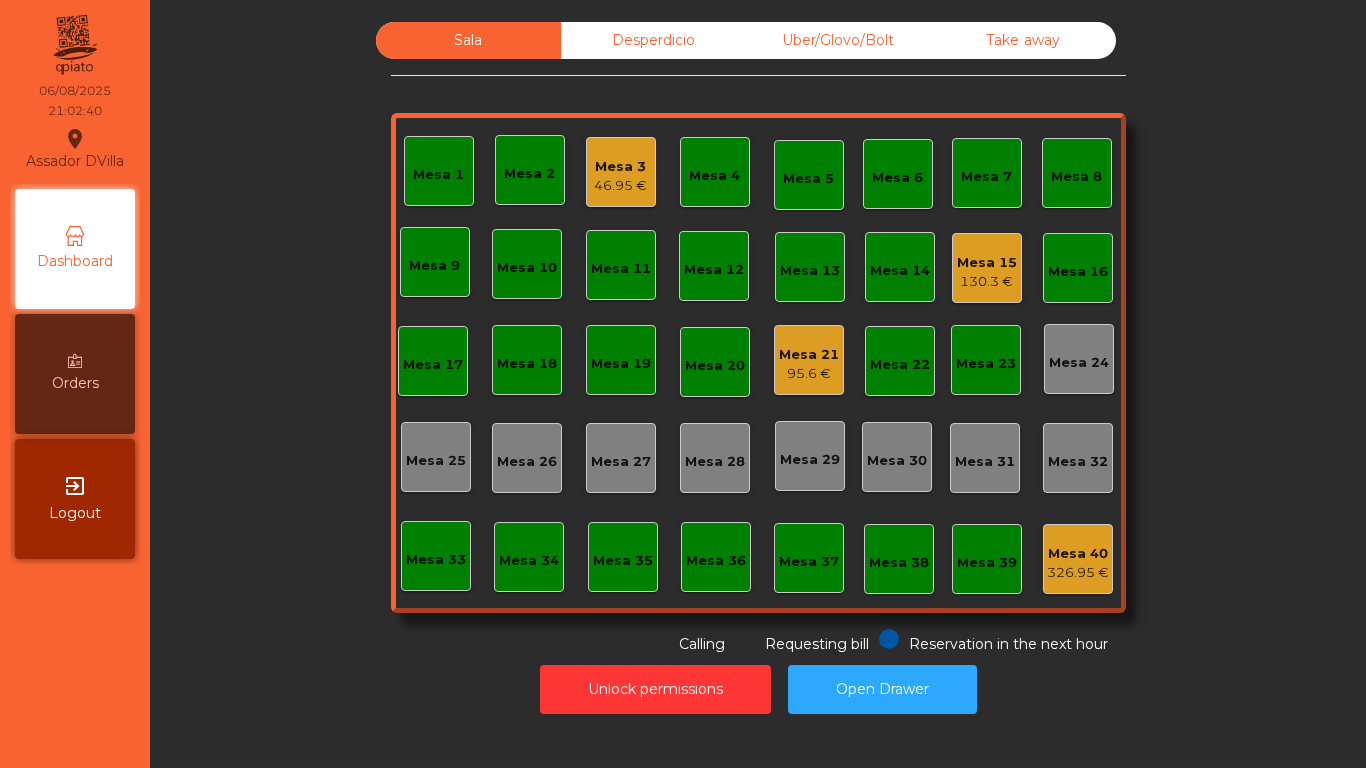 click on "Mesa 21   95.6 €" 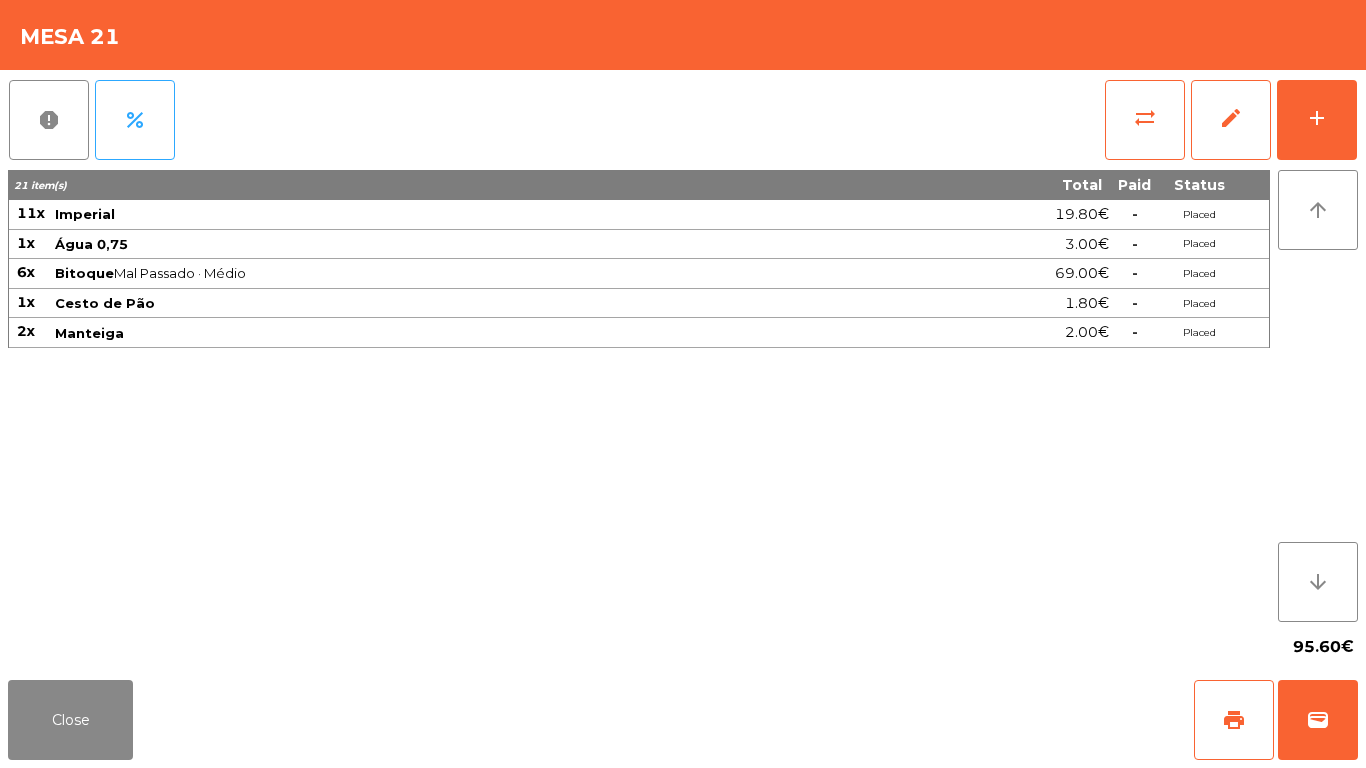 click on "report   percent   sync_alt   edit   add  21 item(s) Total Paid Status 11x Imperial 19.80€  -  Placed 1x Água 0,75 3.00€  -  Placed 6x Bitoque  Mal Passado · Médio  69.00€  -  Placed 1x Cesto de Pão 1.80€  -  Placed 2x Manteiga 2.00€  -  Placed arrow_upward arrow_downward  95.60€" 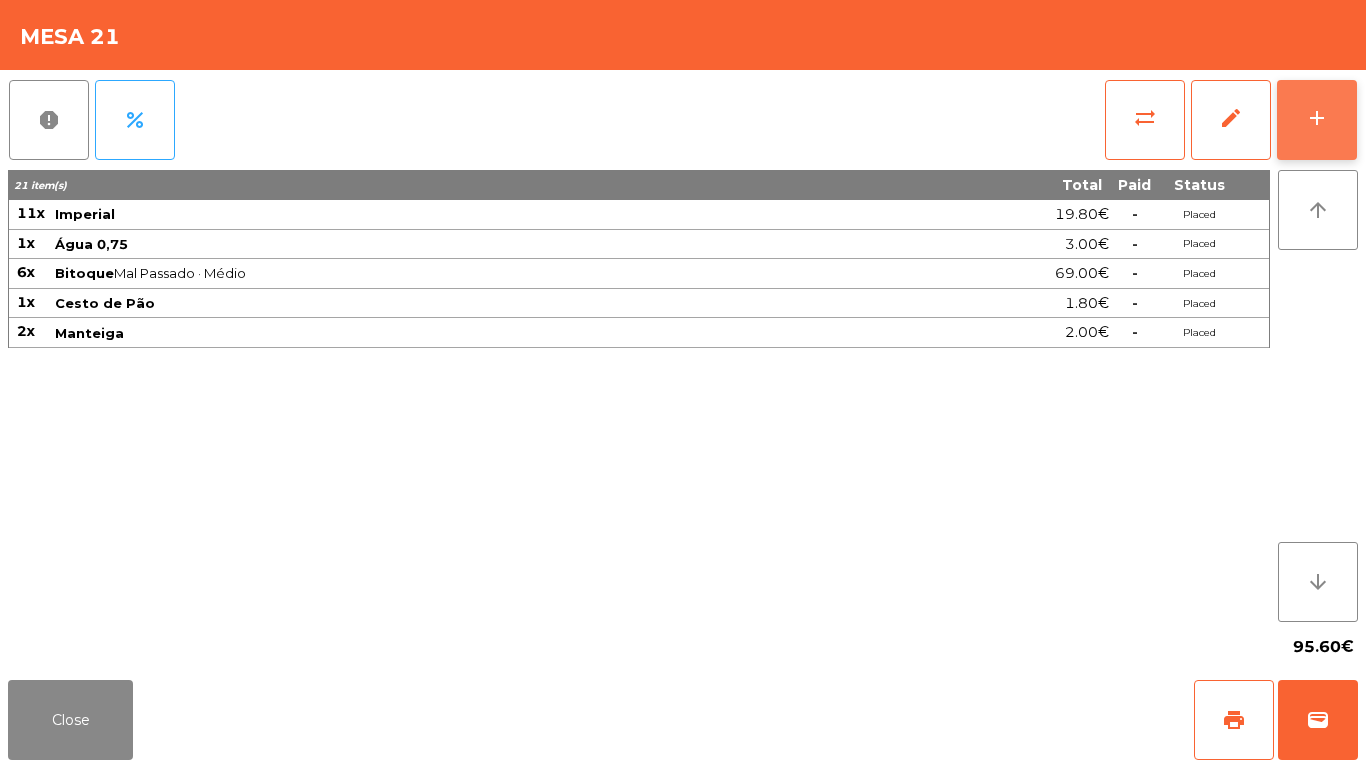 click on "add" 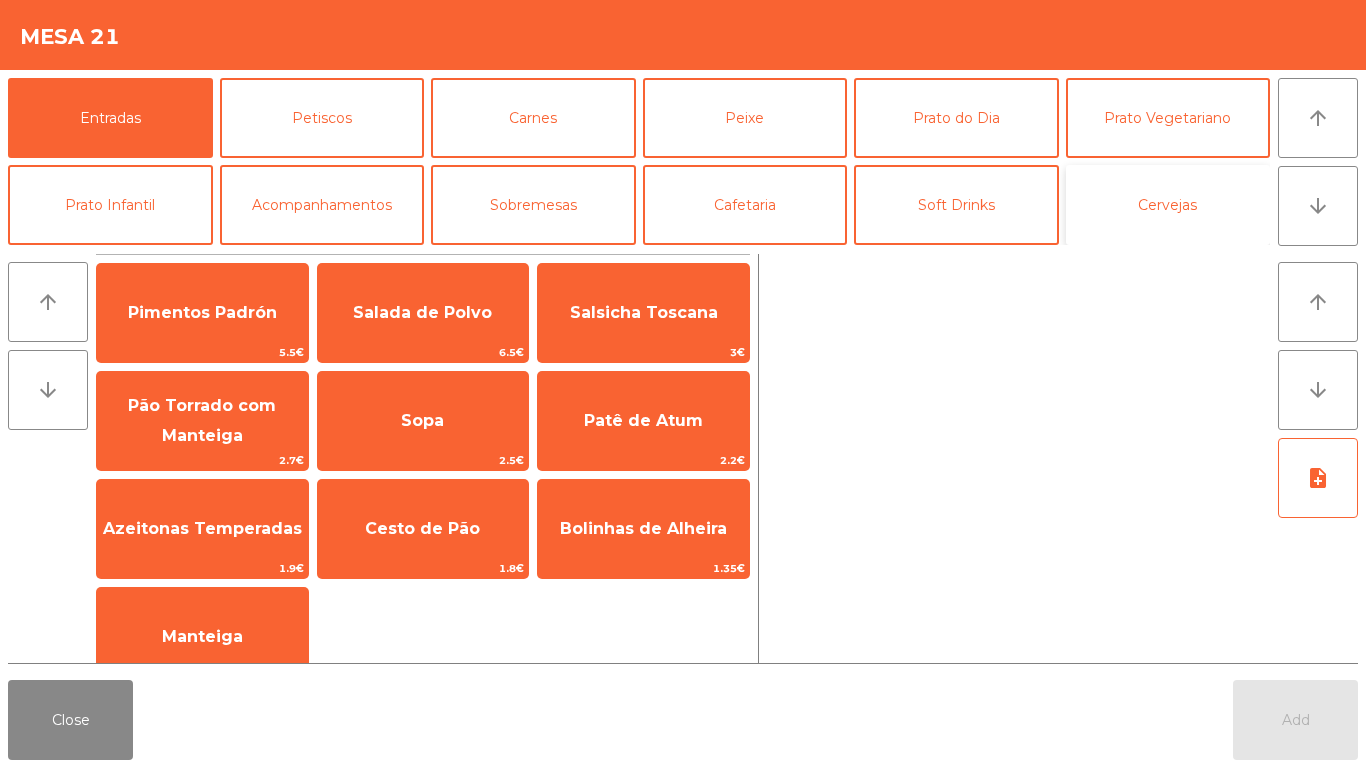 click on "Cervejas" 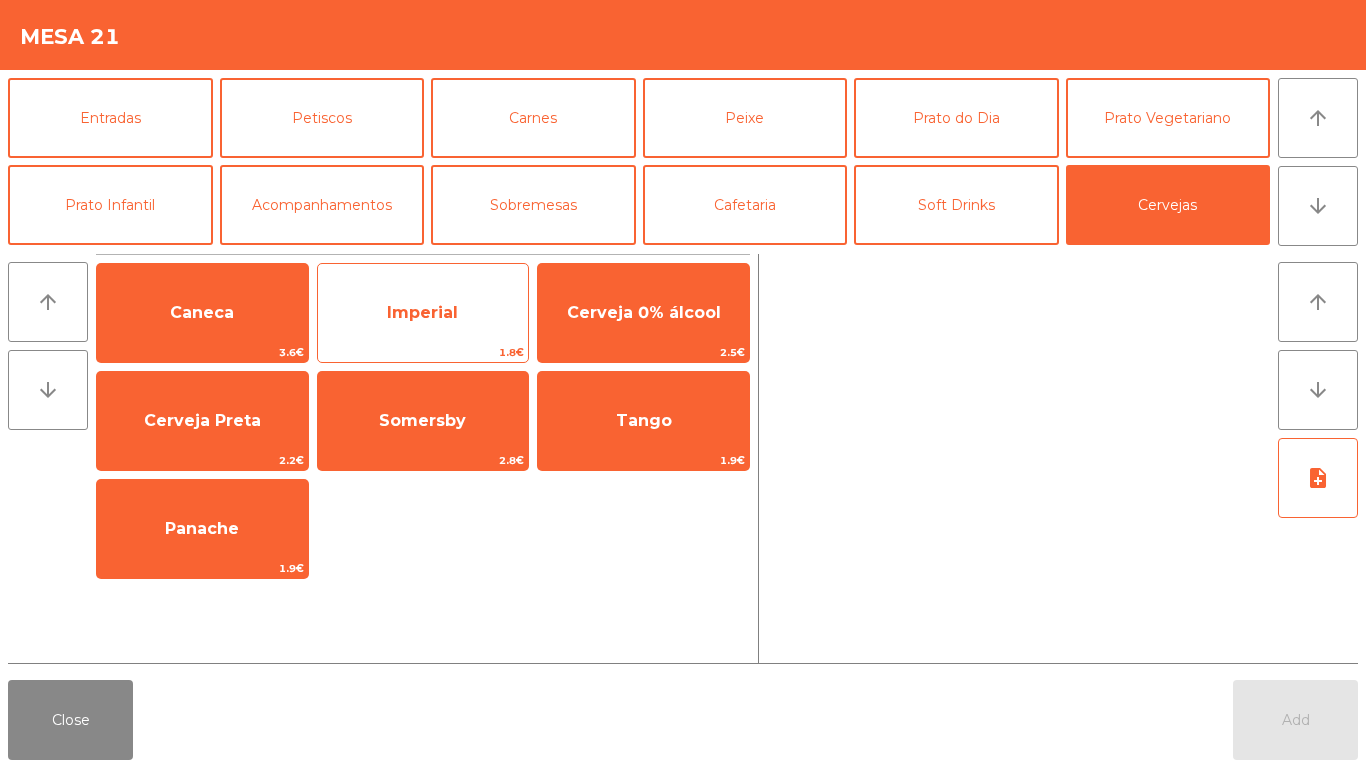 click on "Imperial   1.8€" 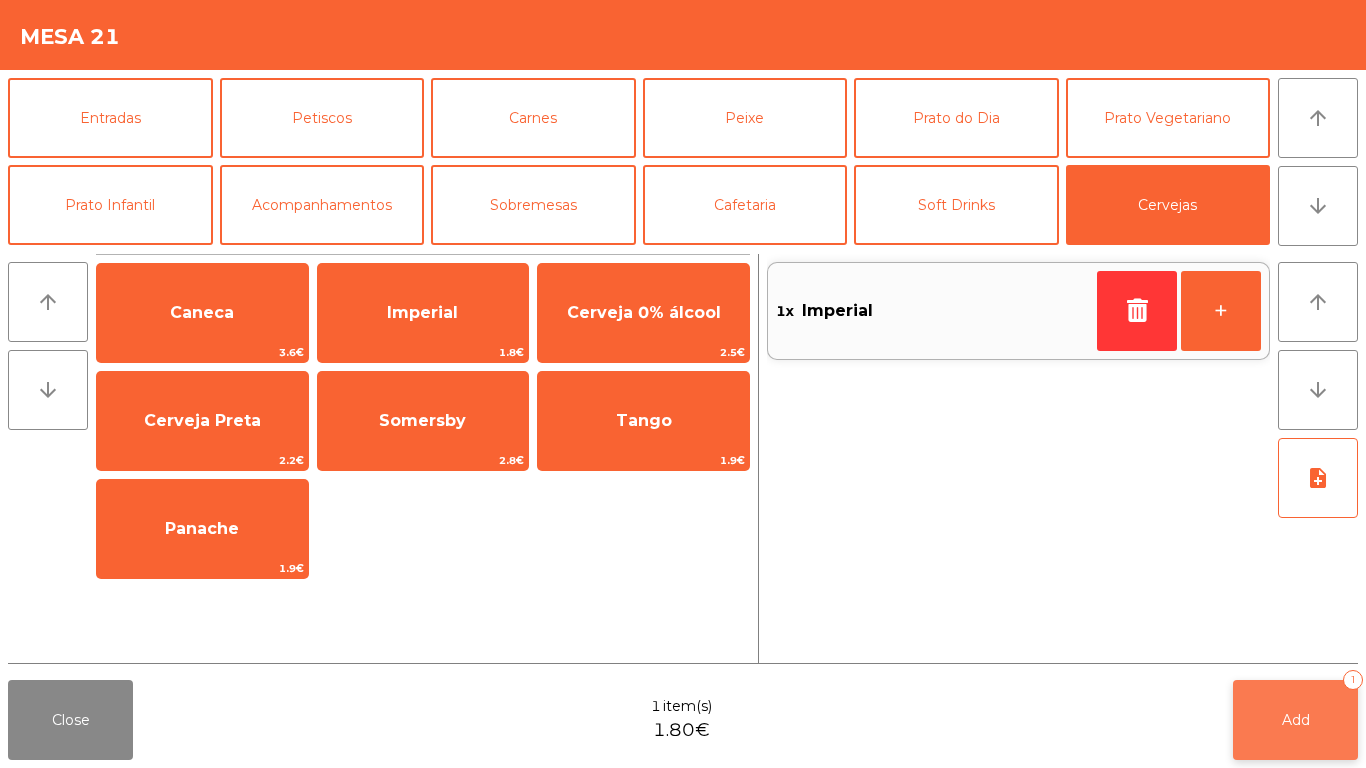 click on "Add   1" 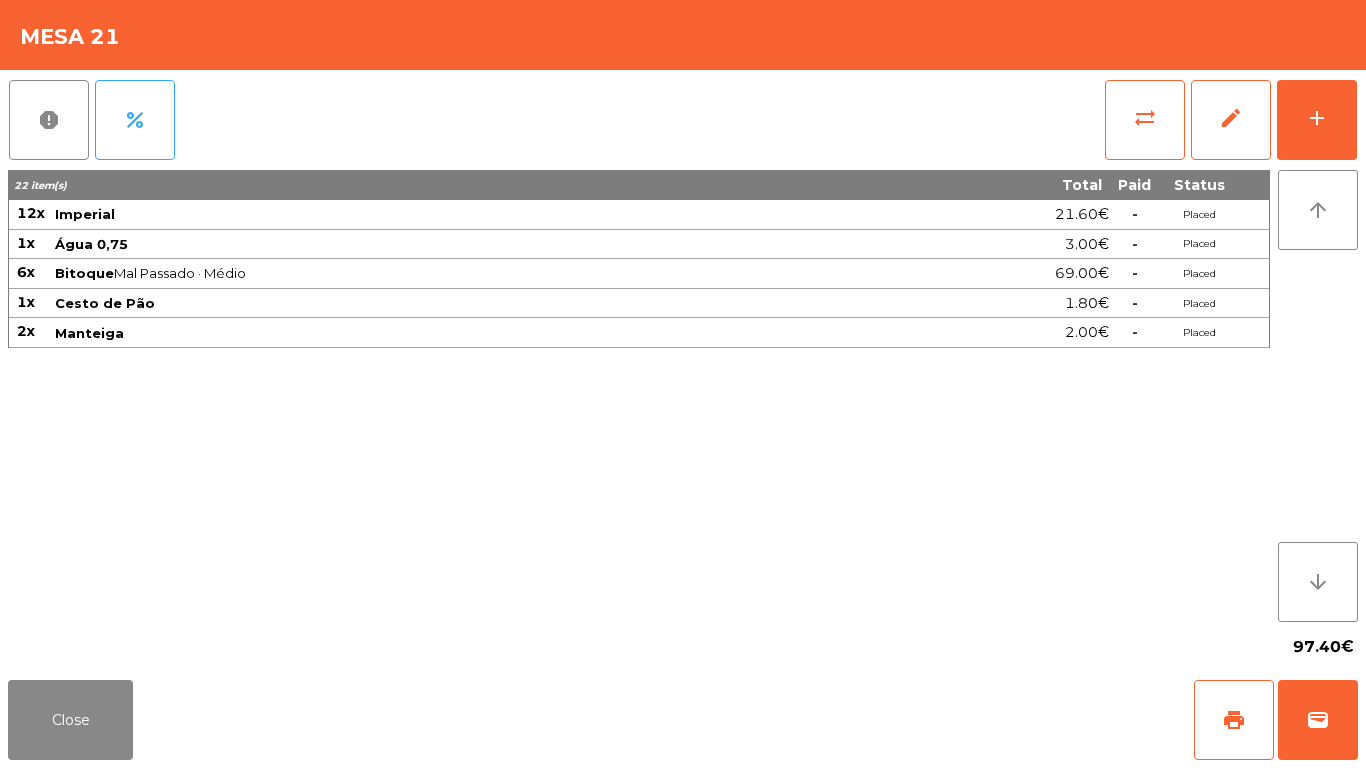 click on "report   percent   sync_alt   edit   add  22 item(s) Total Paid Status 12x Imperial 21.60€  -  Placed 1x Água 0,75 3.00€  -  Placed 6x Bitoque  Mal Passado · Médio  69.00€  -  Placed 1x Cesto de Pão 1.80€  -  Placed 2x Manteiga 2.00€  -  Placed arrow_upward arrow_downward  97.40€" 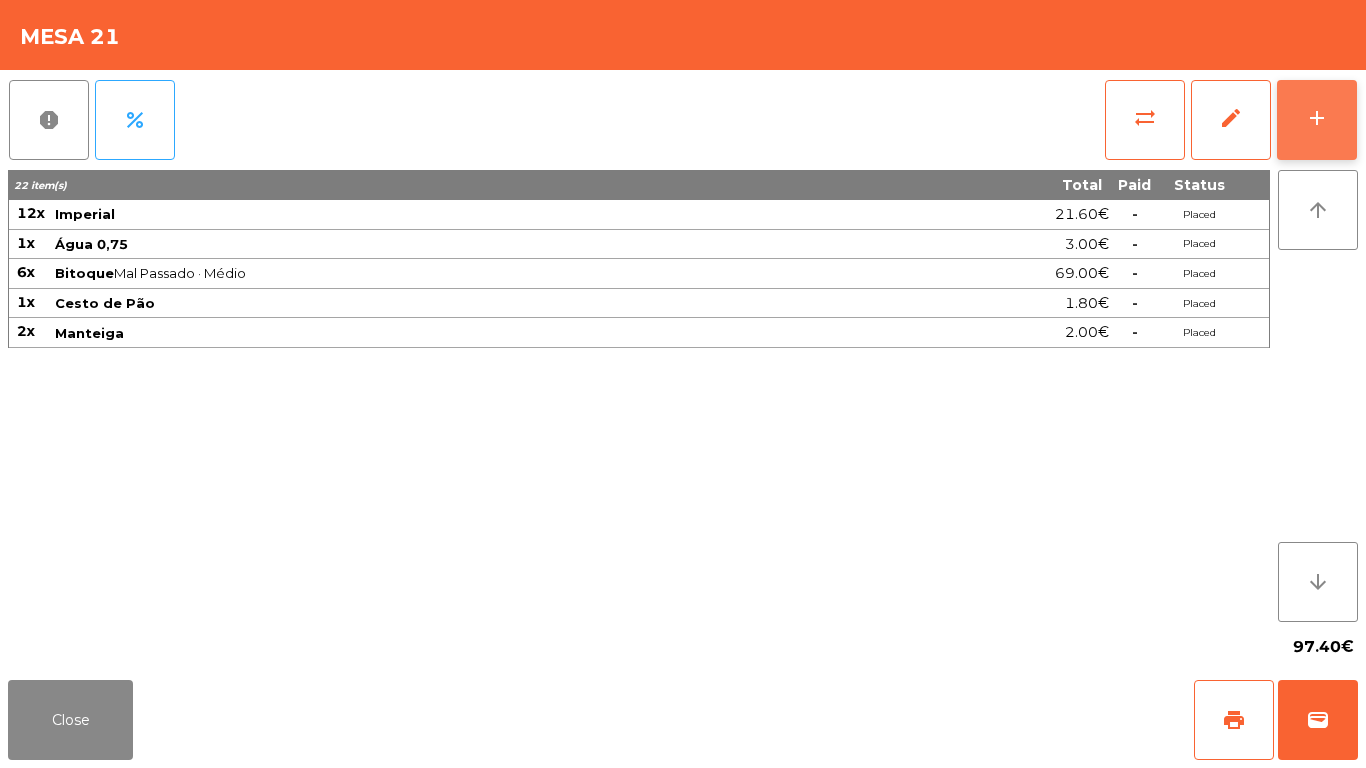 click on "add" 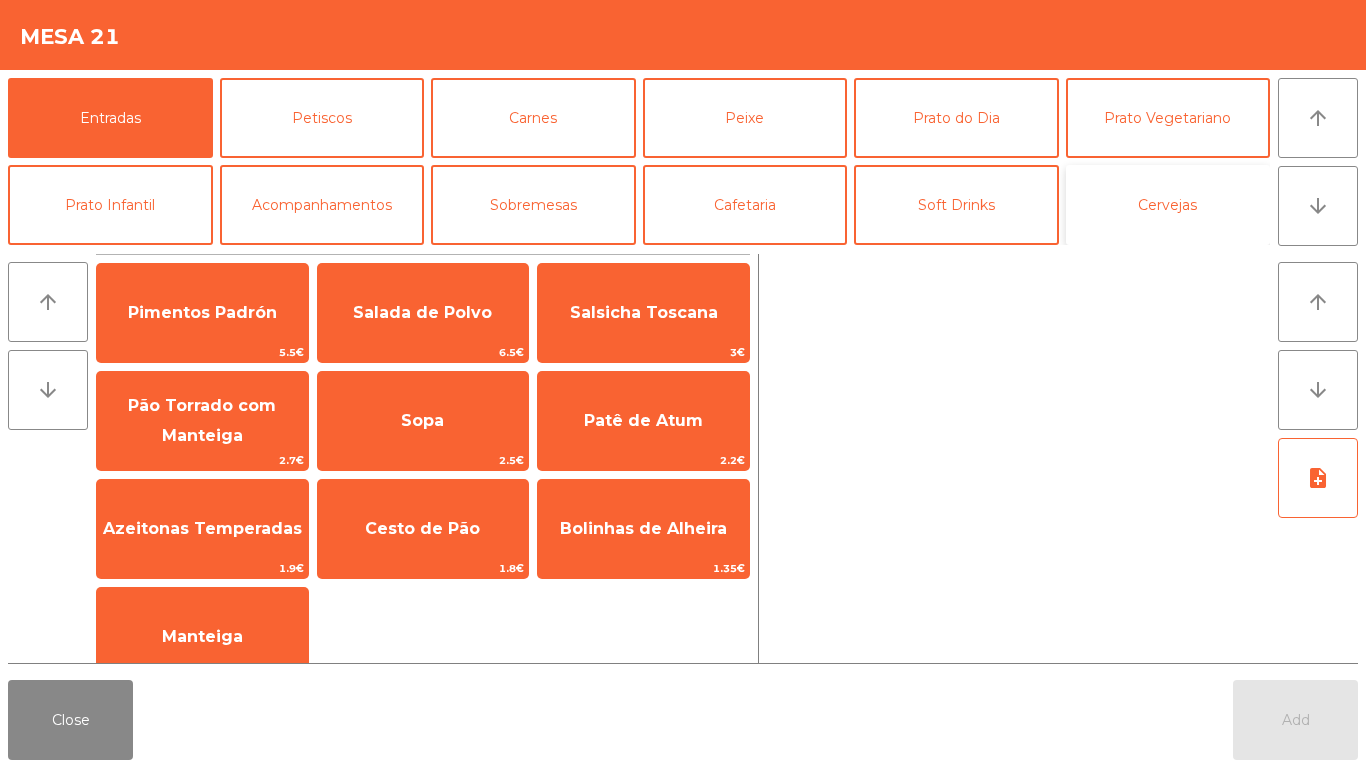 click on "Cervejas" 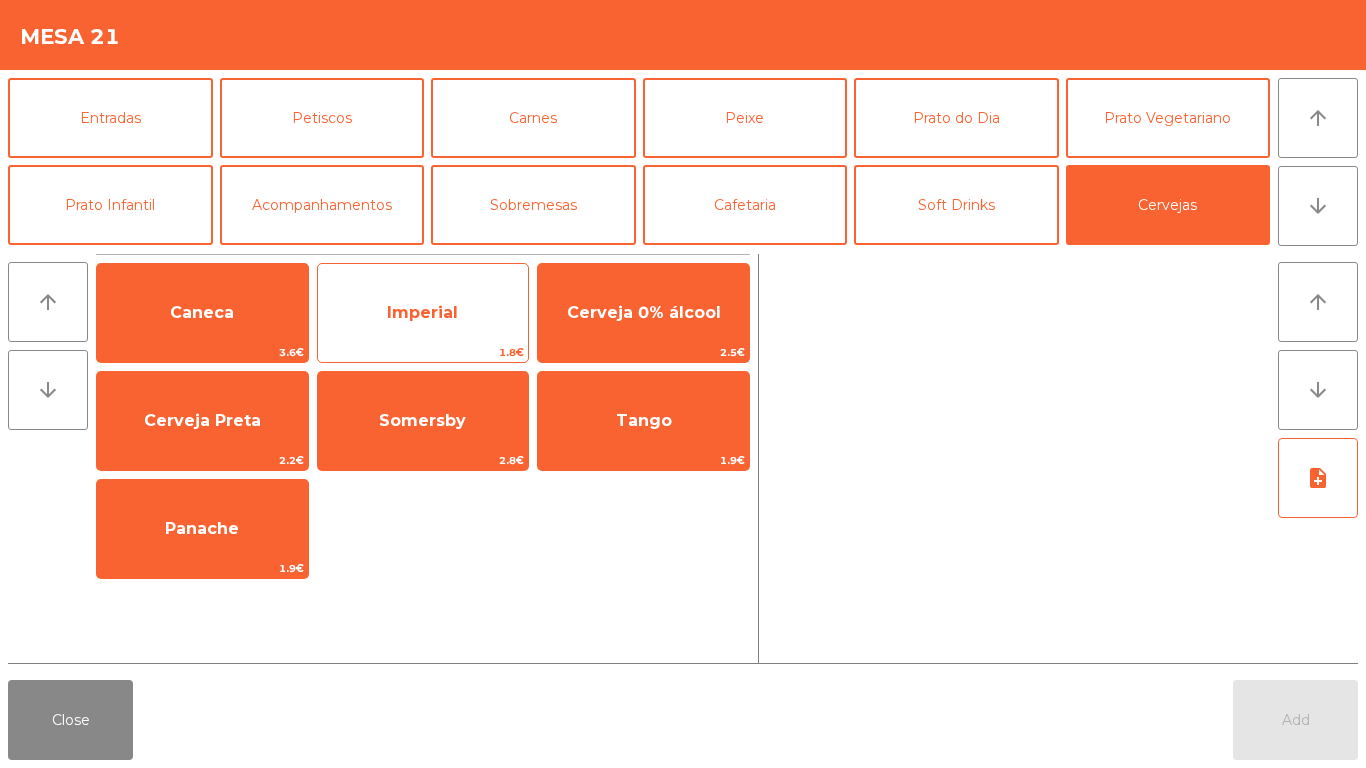 click on "Imperial" 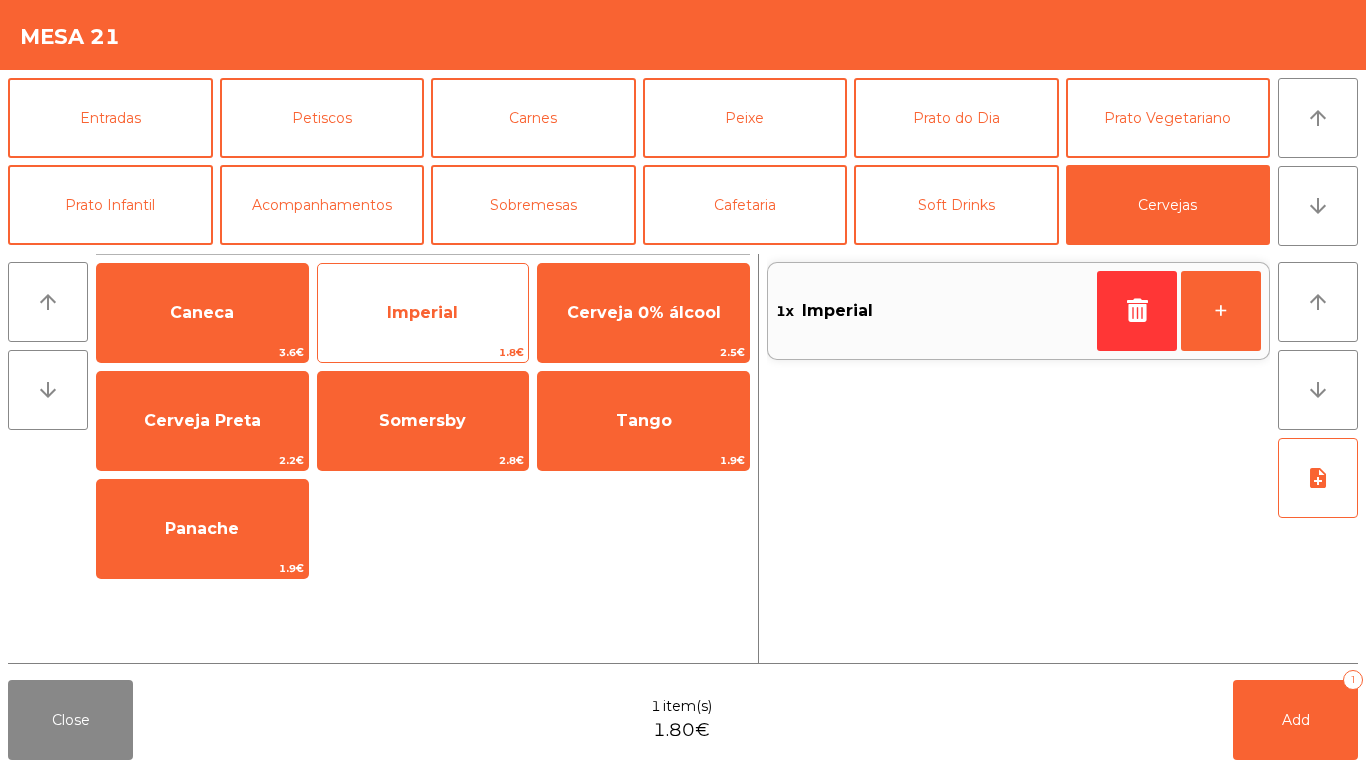 click on "Imperial" 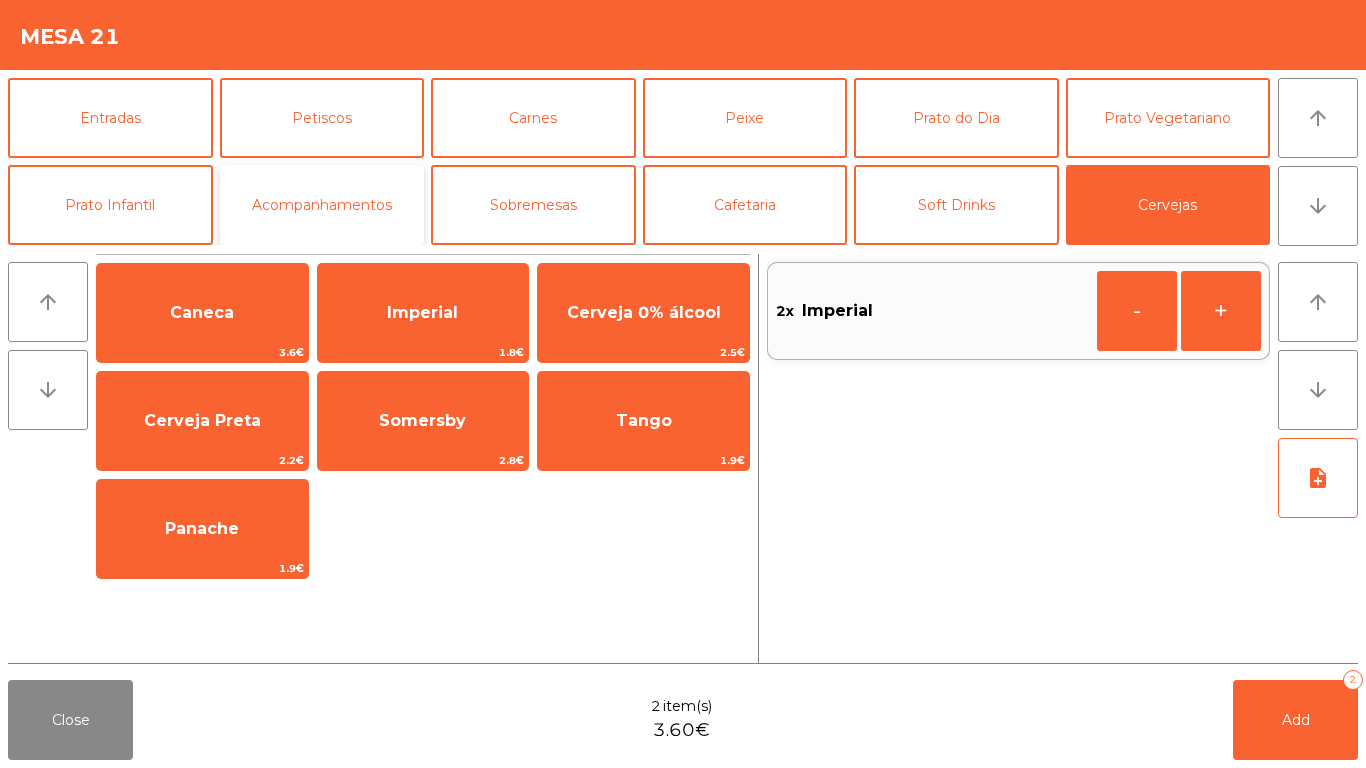 click on "Acompanhamentos" 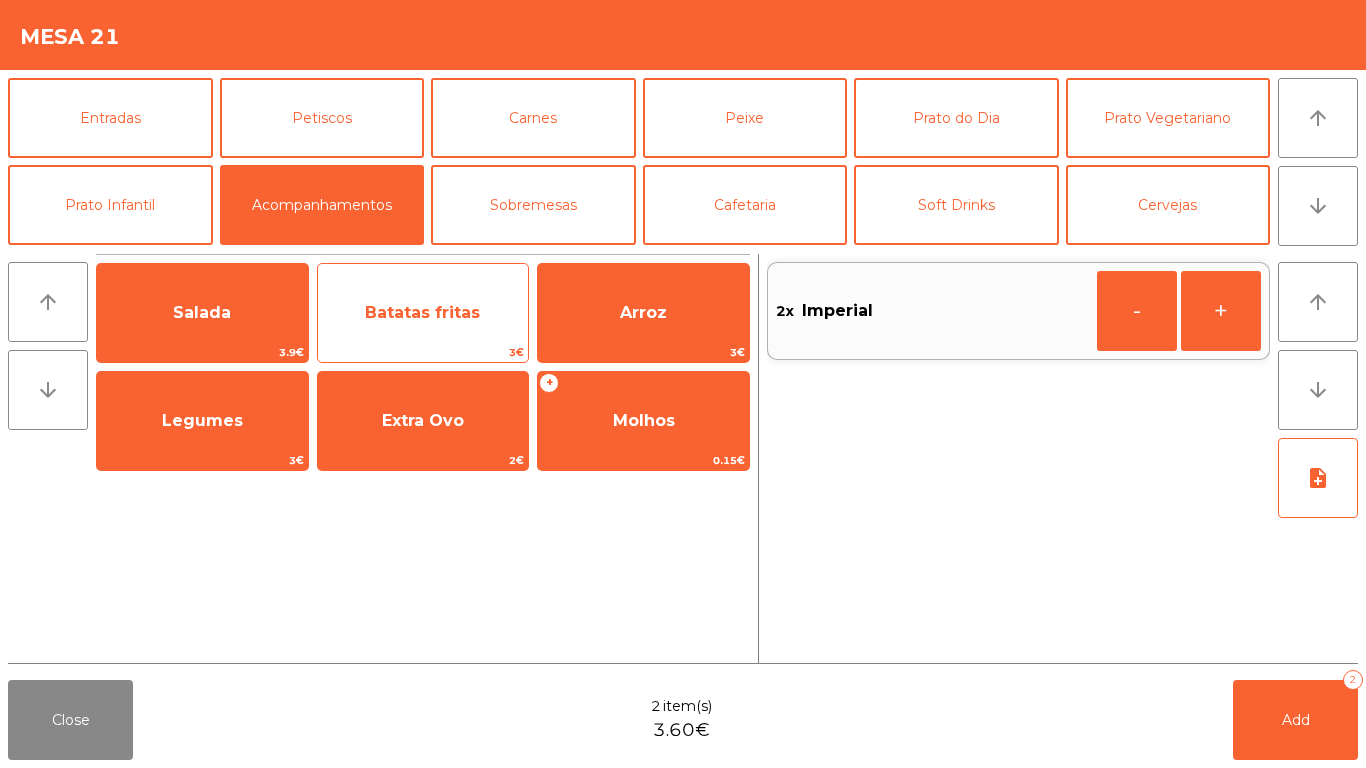 click on "Batatas fritas" 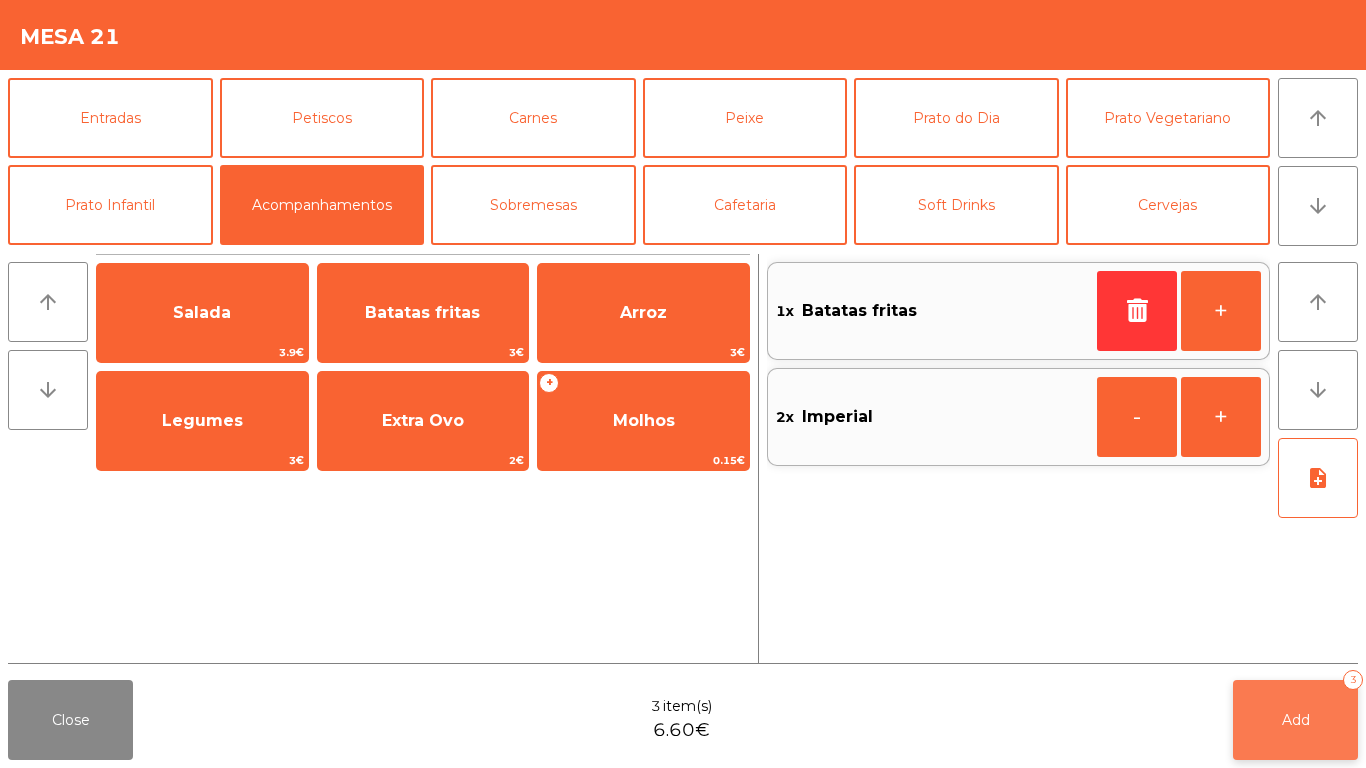 click on "Add" 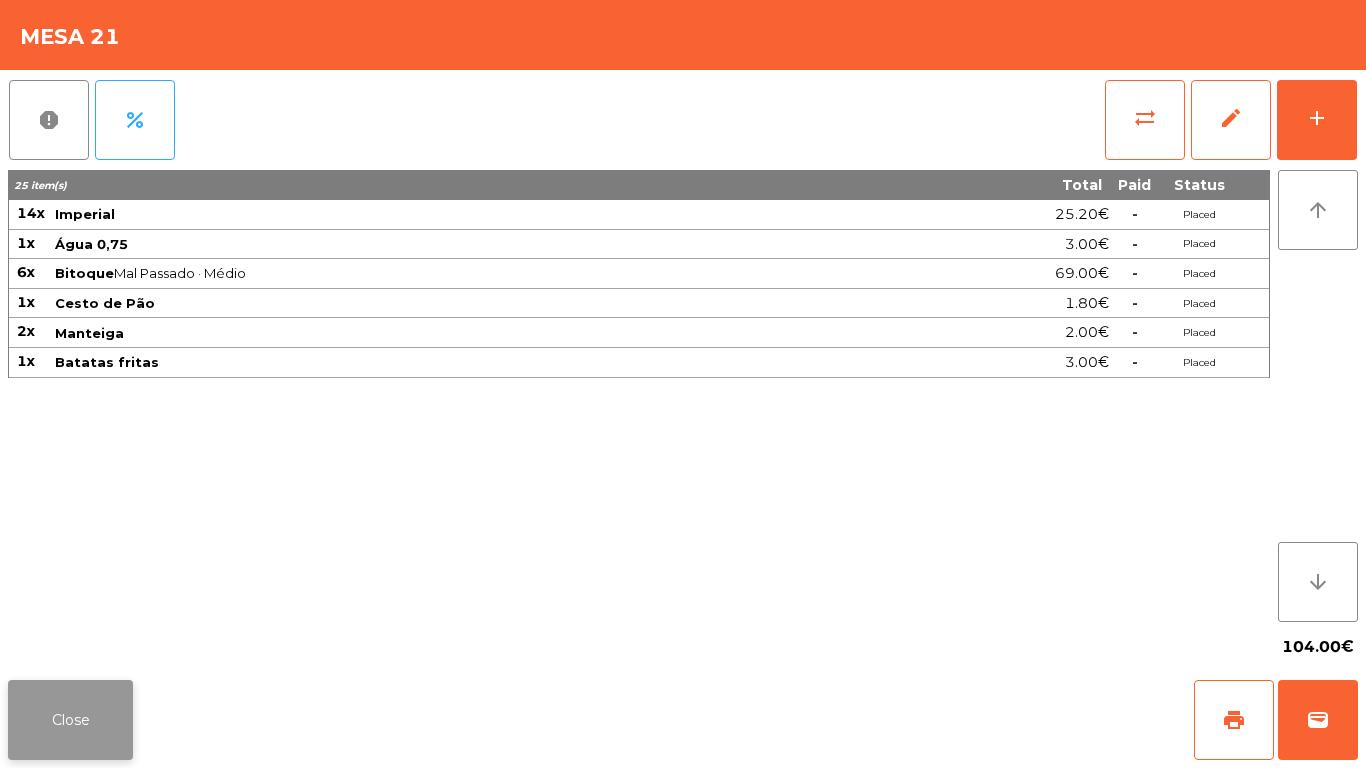 click on "Close" 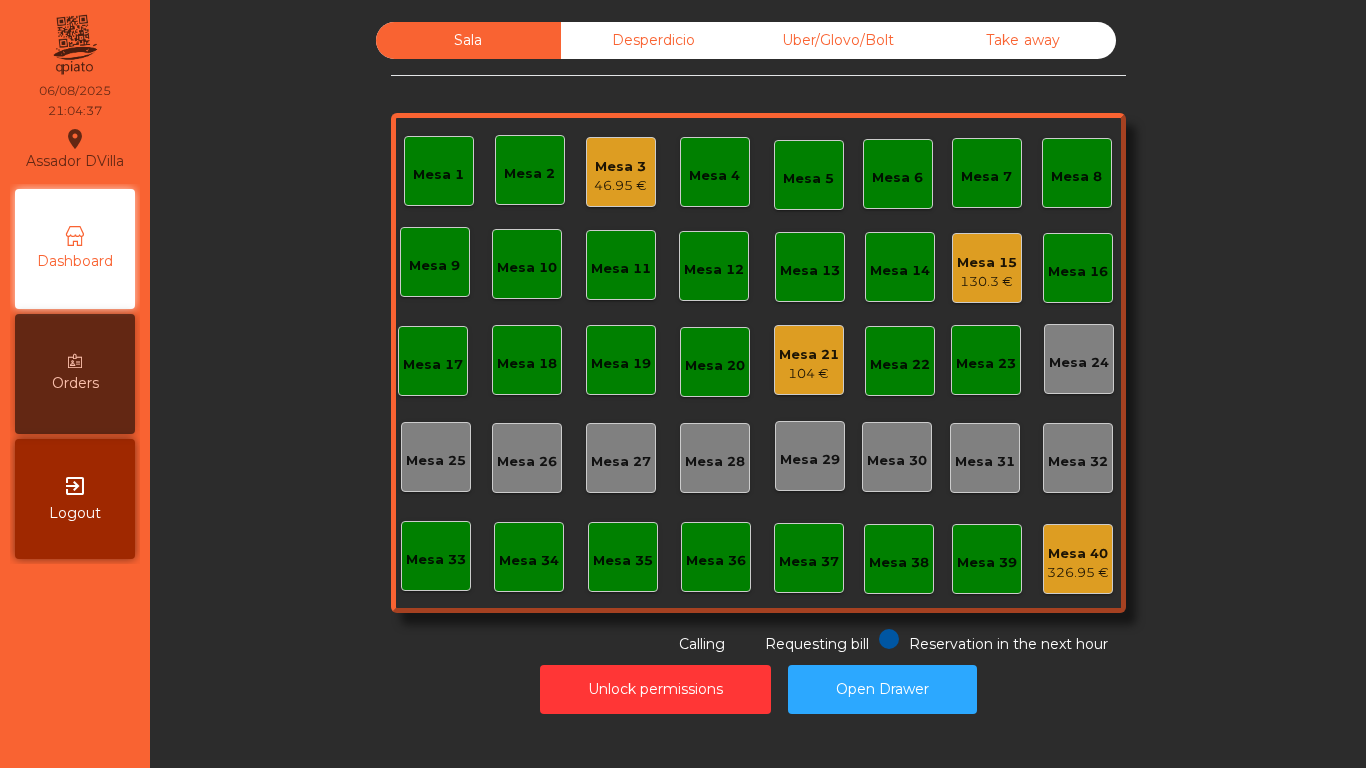 click on "104 €" 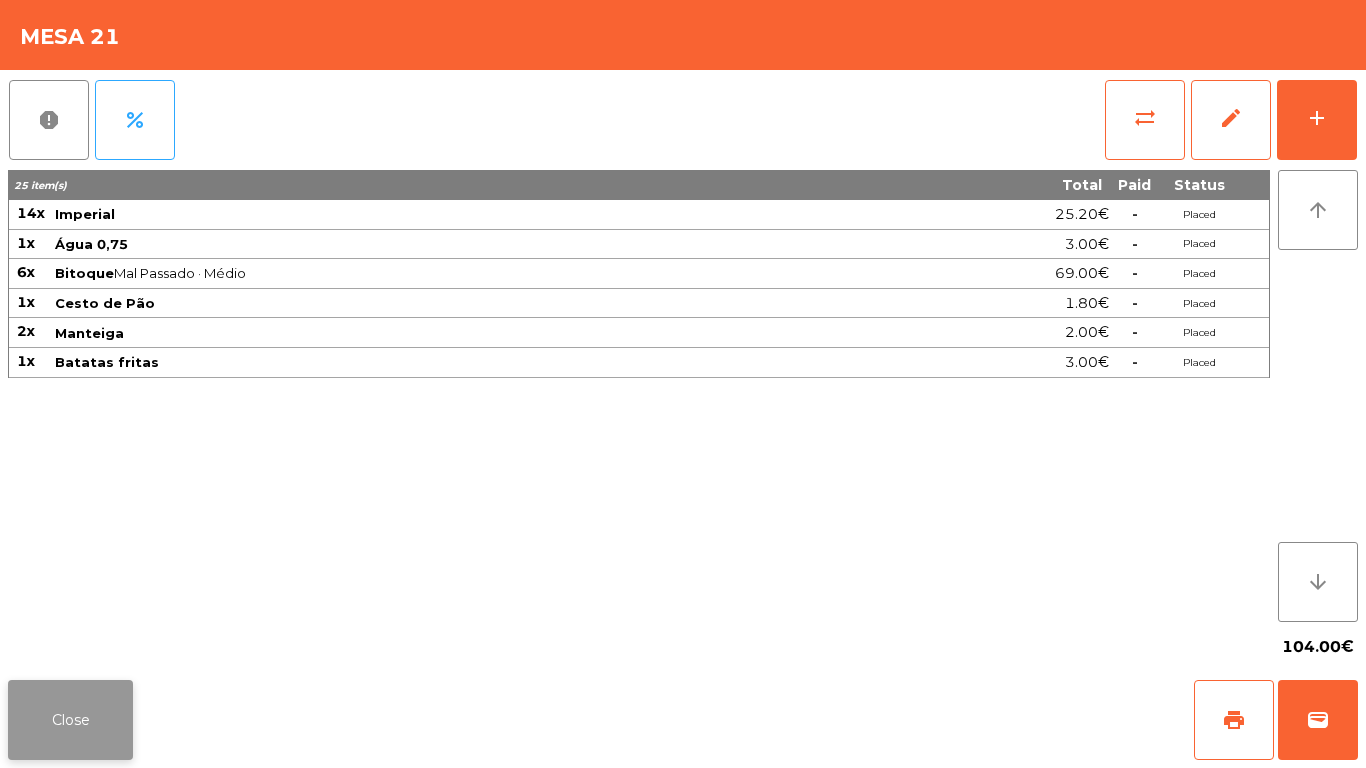 click on "Close" 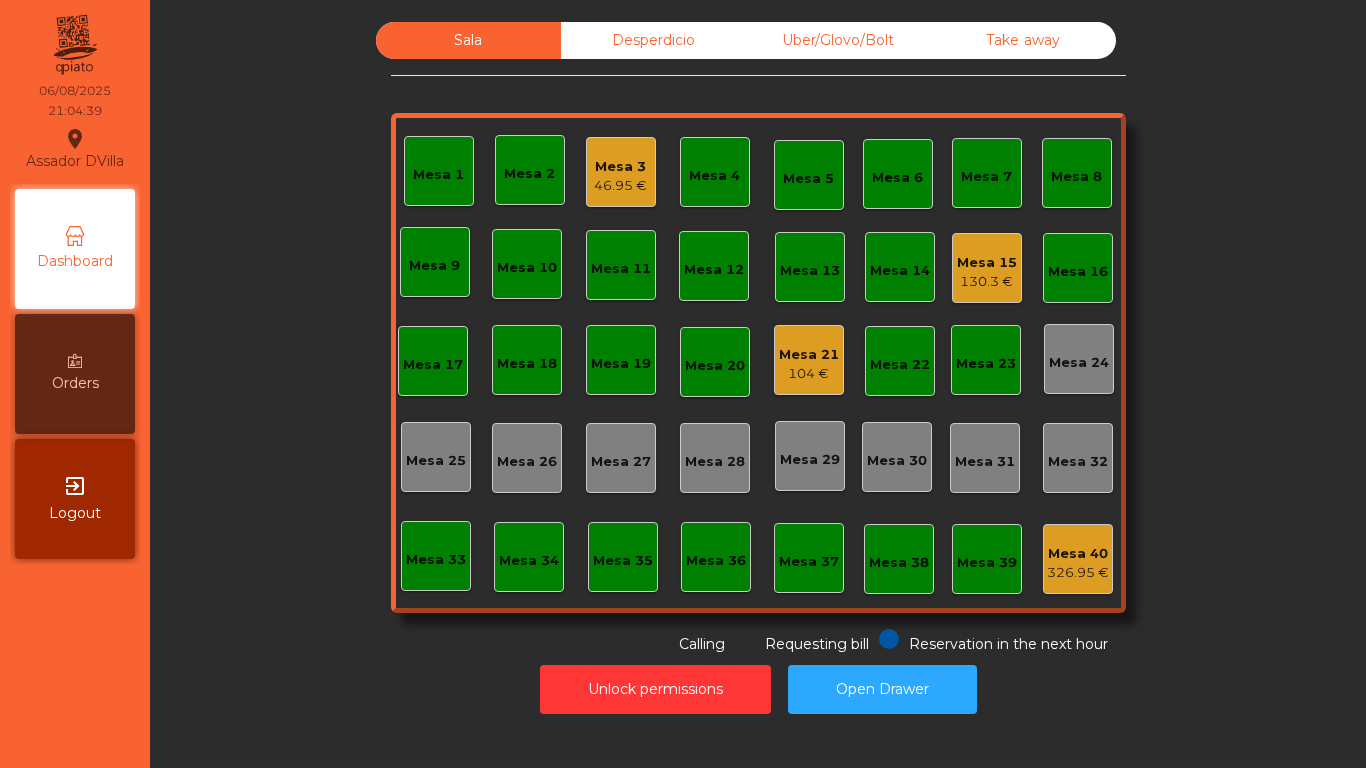 click on "Mesa 15" 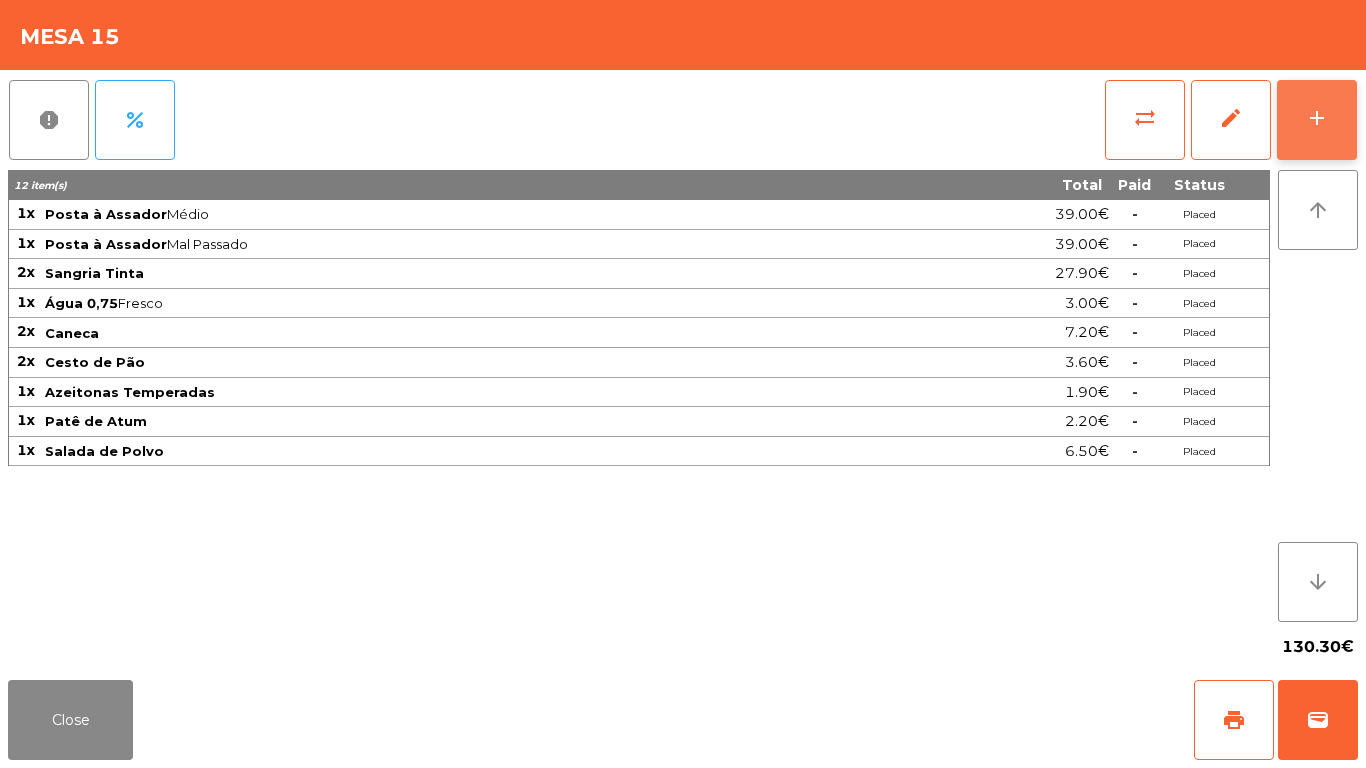 click on "add" 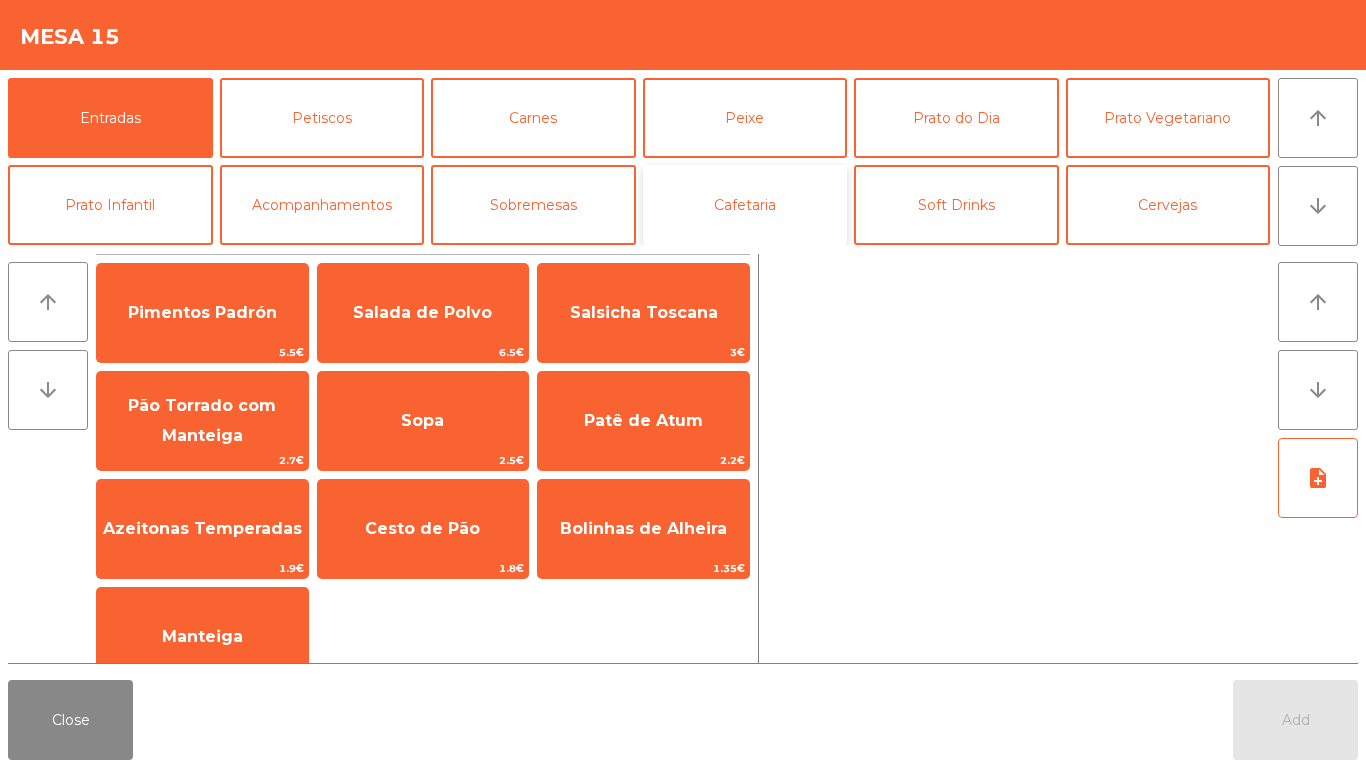 click on "Cafetaria" 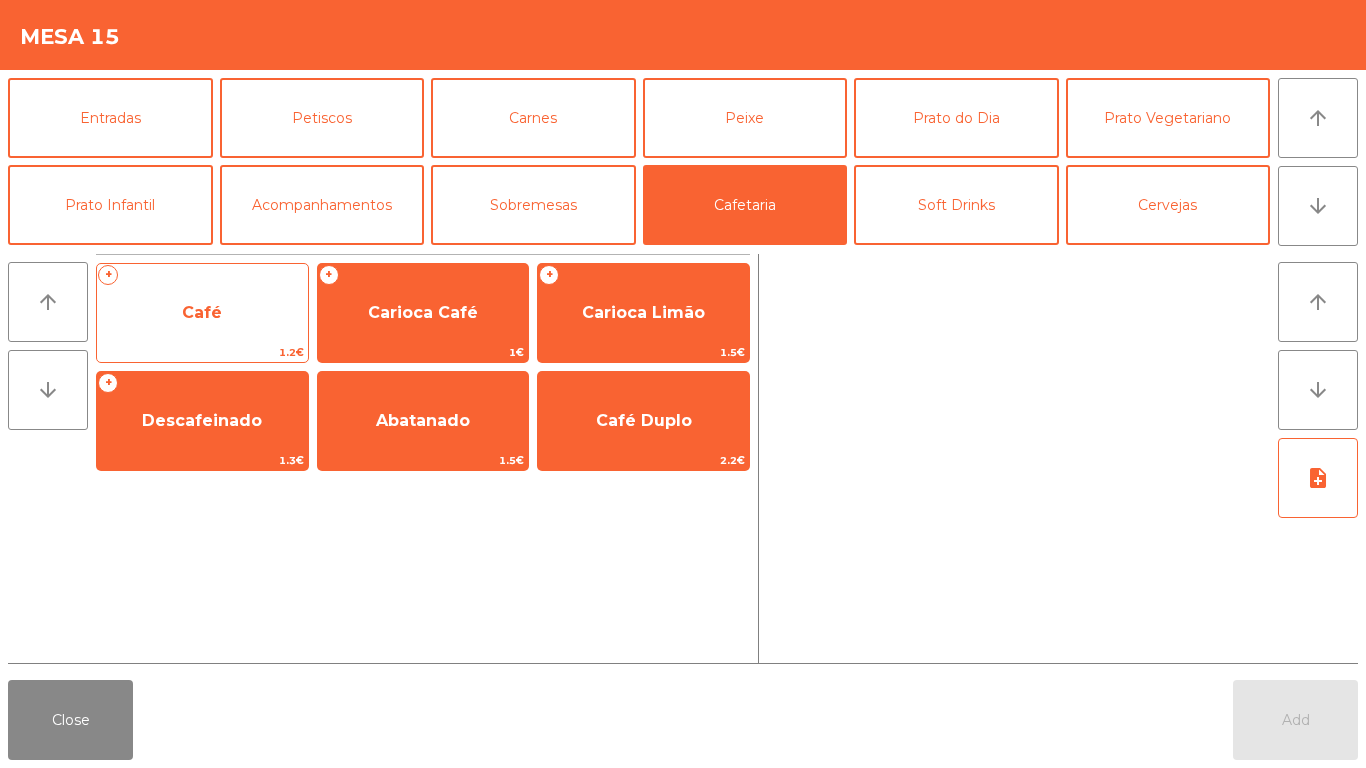 click on "+   Café   1.2€" 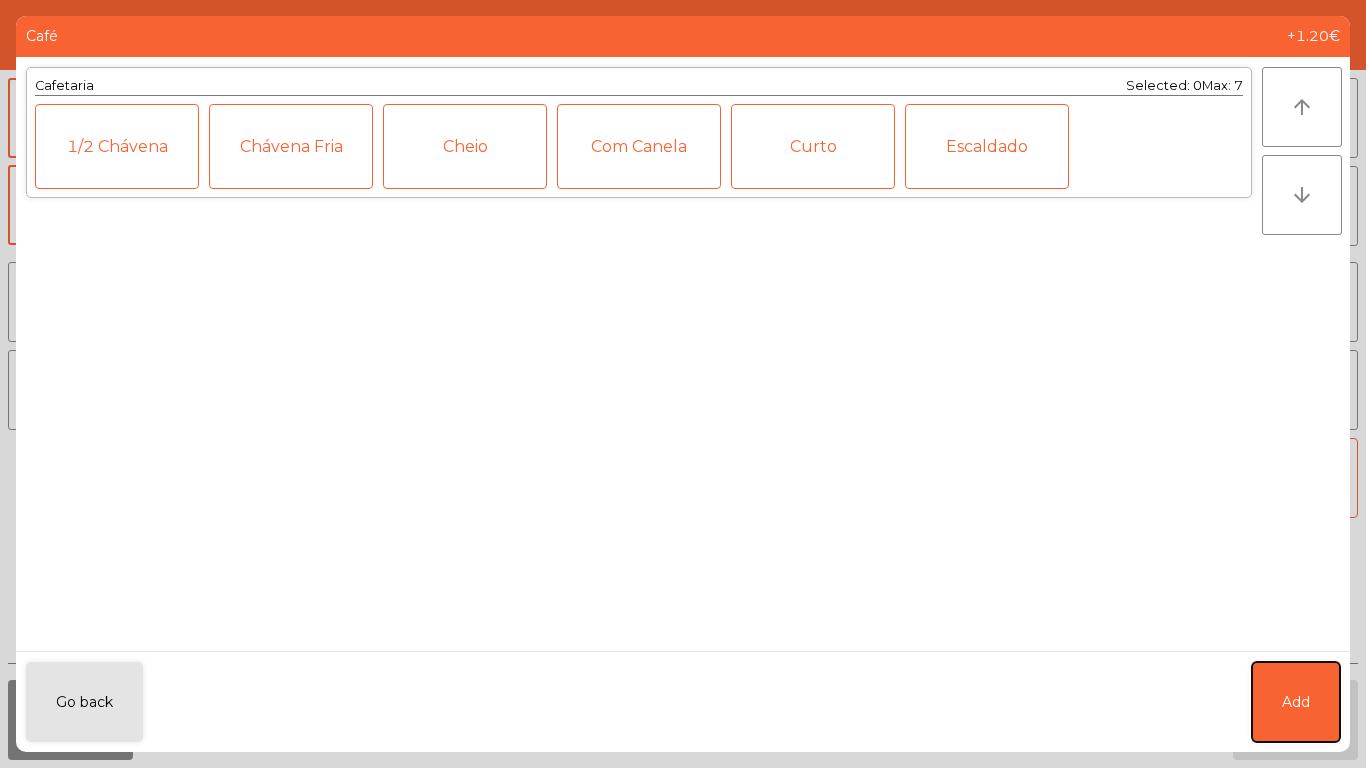 click on "Add" 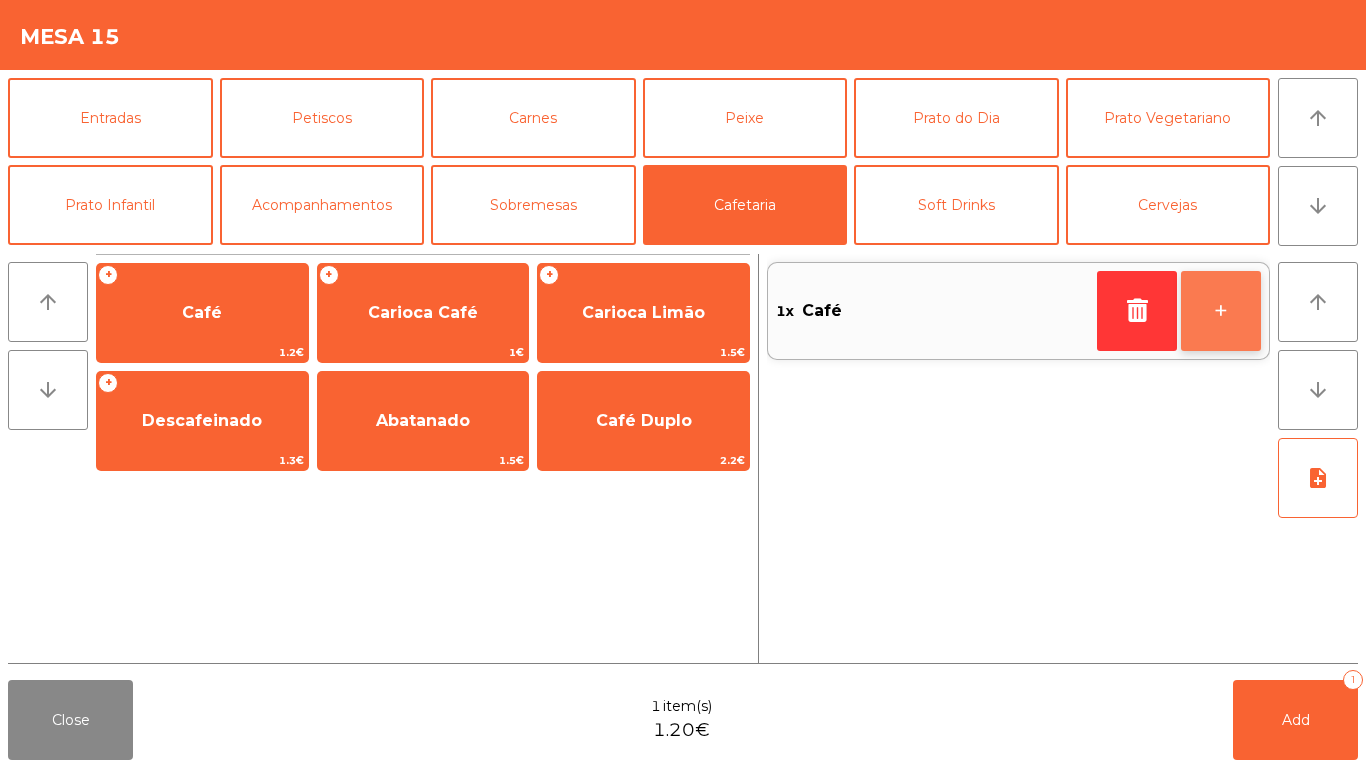 click on "+" 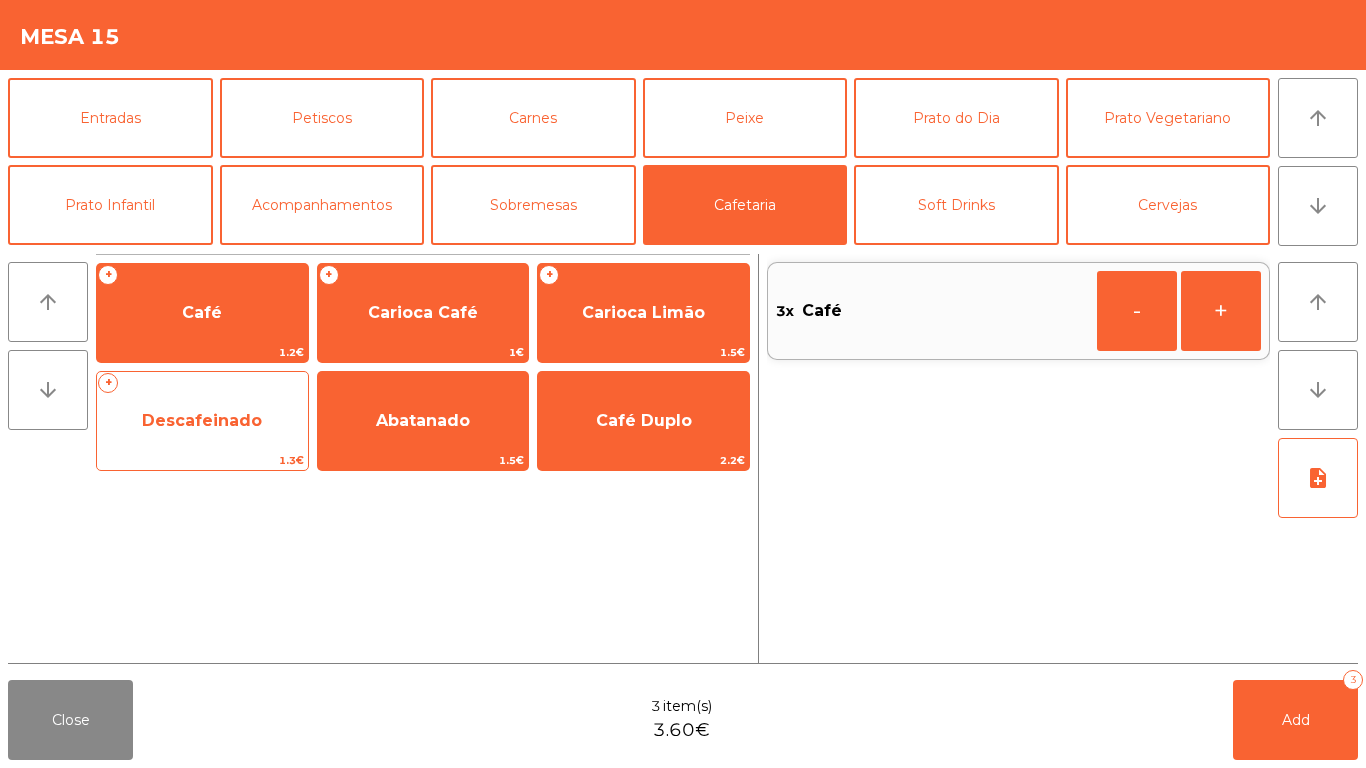 click on "Descafeinado" 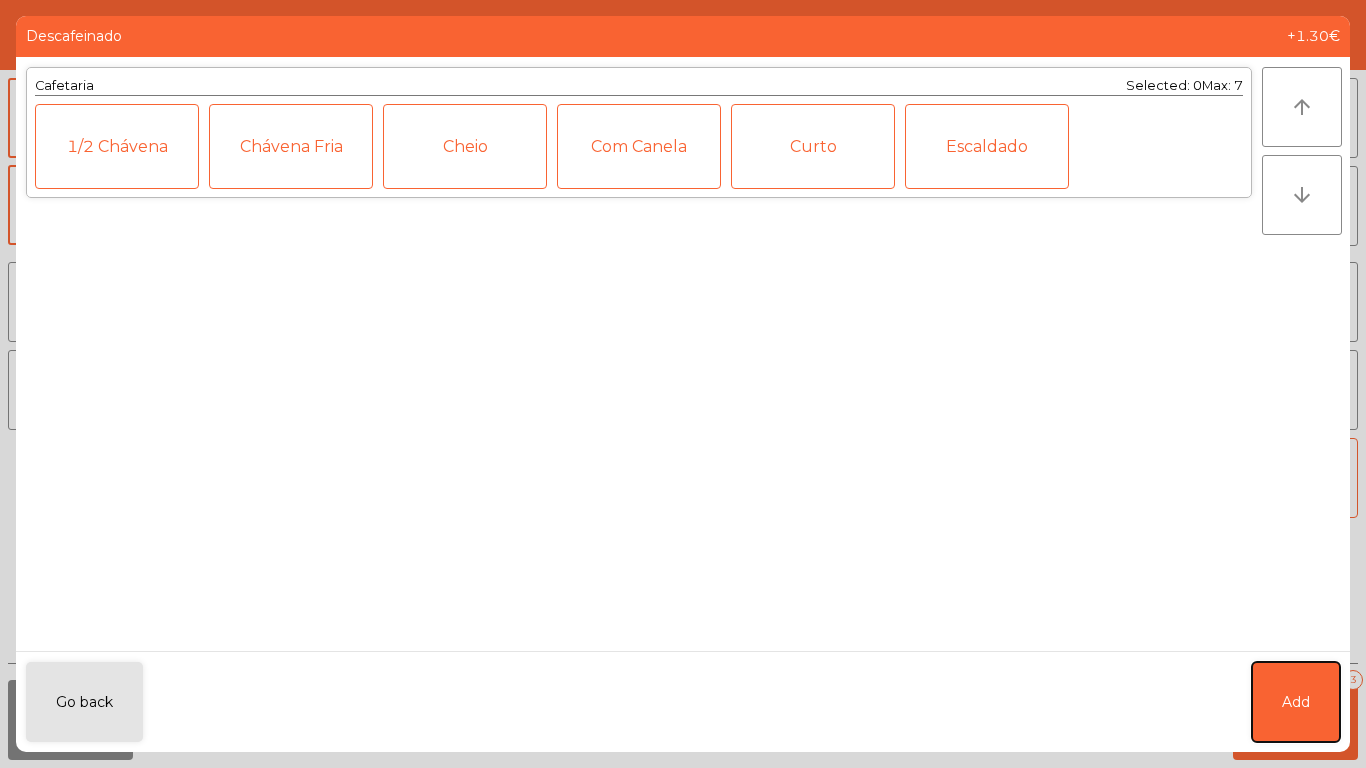 click on "Add" 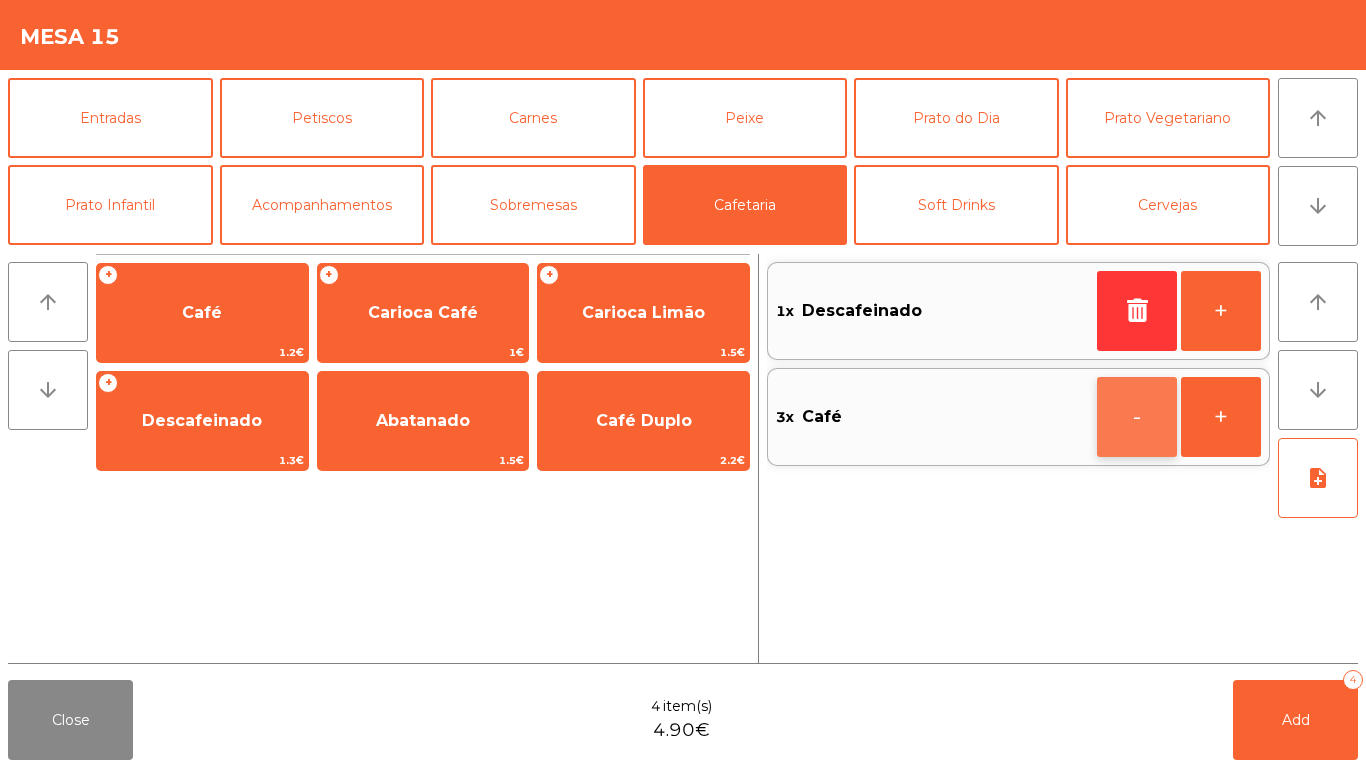 click on "-" 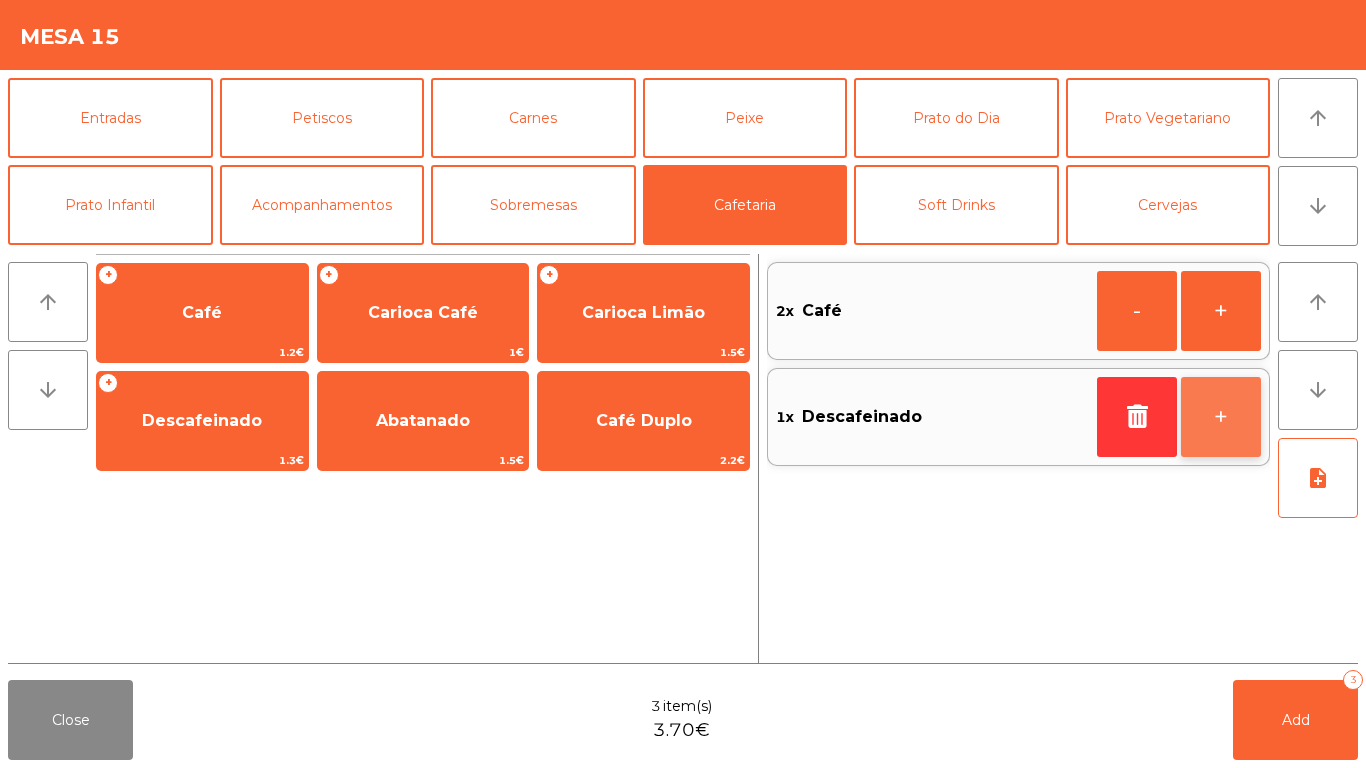 click on "+" 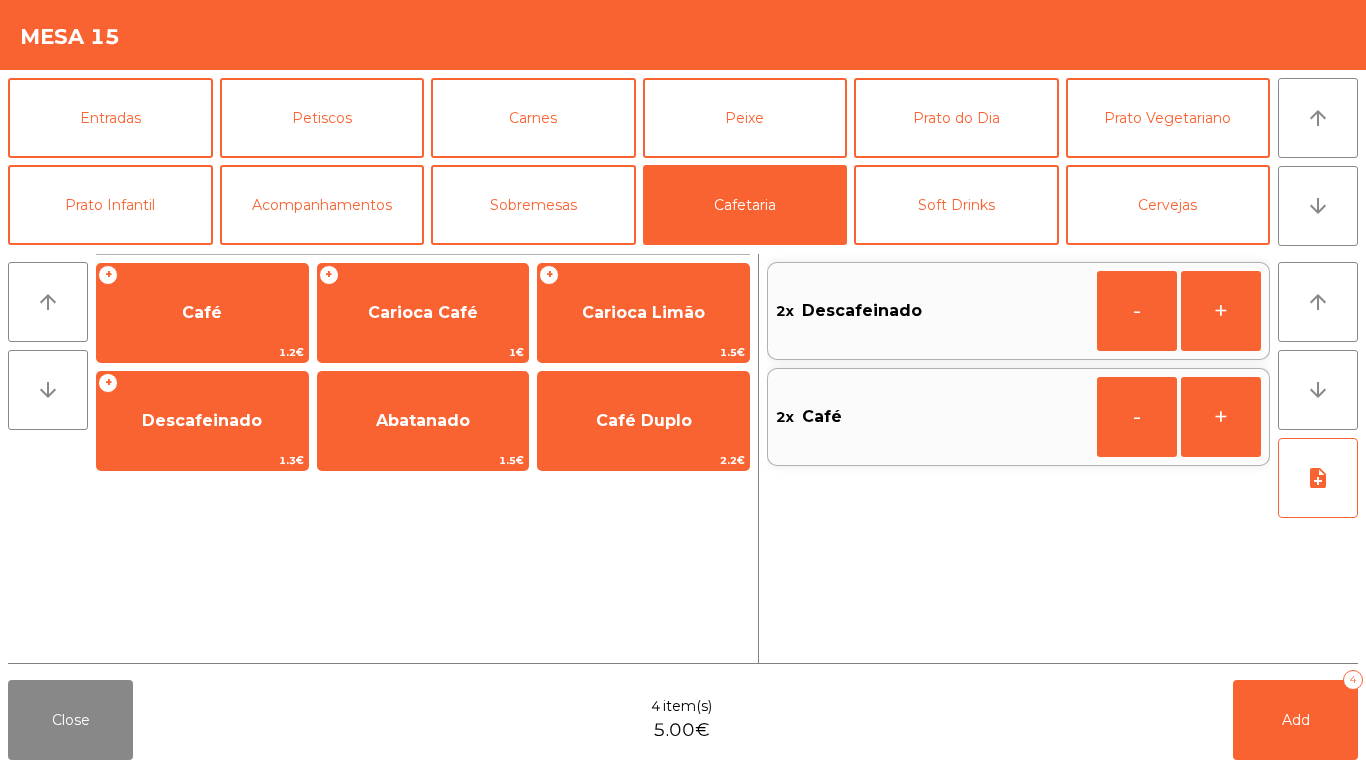 click on "Close  4 item(s)  5.00€   Add   4" 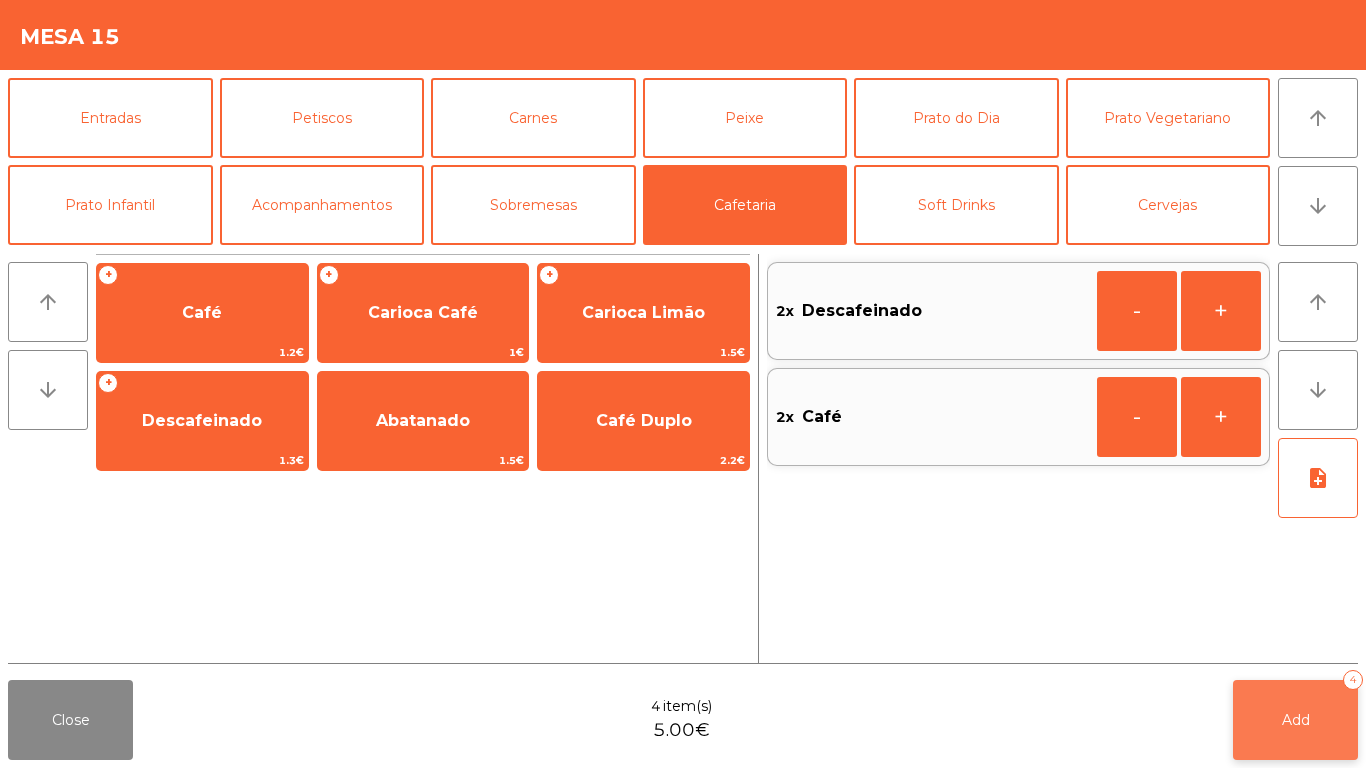click on "Add   4" 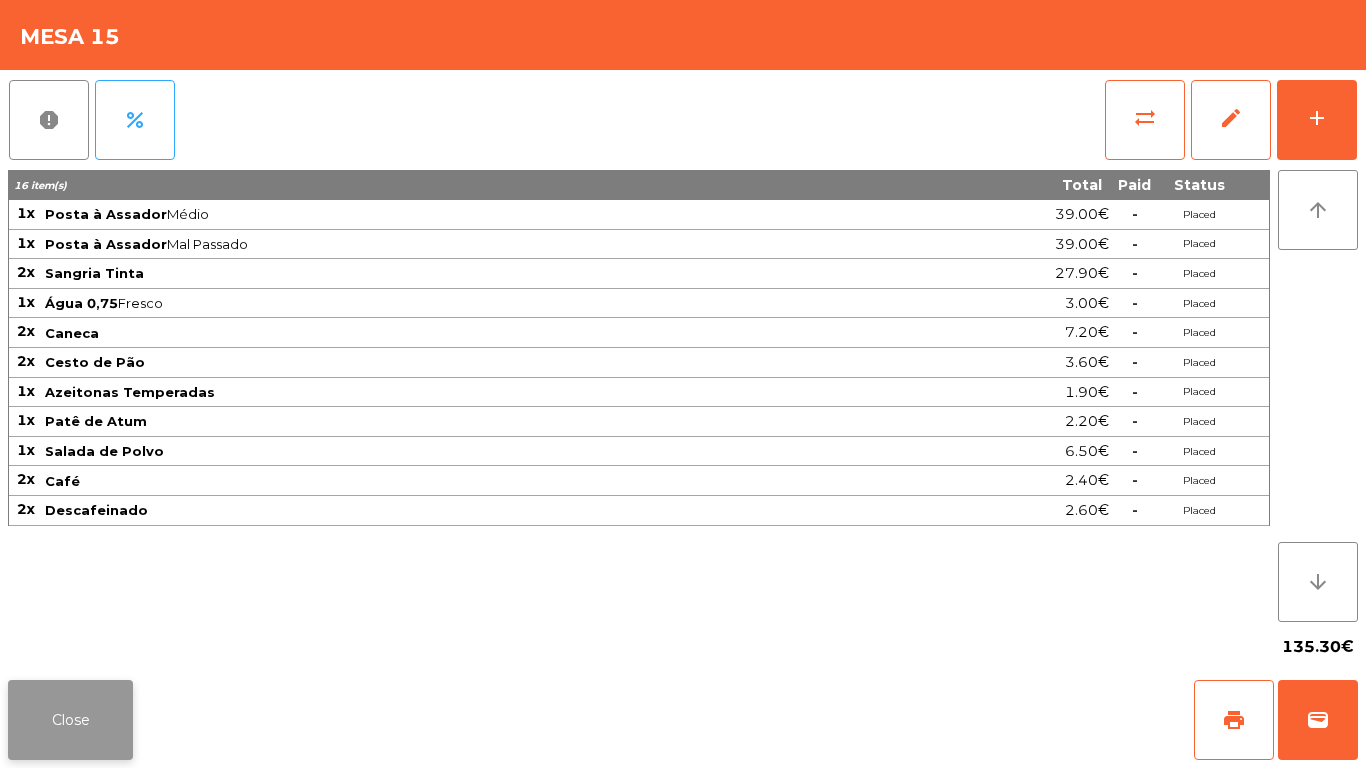 click on "Close" 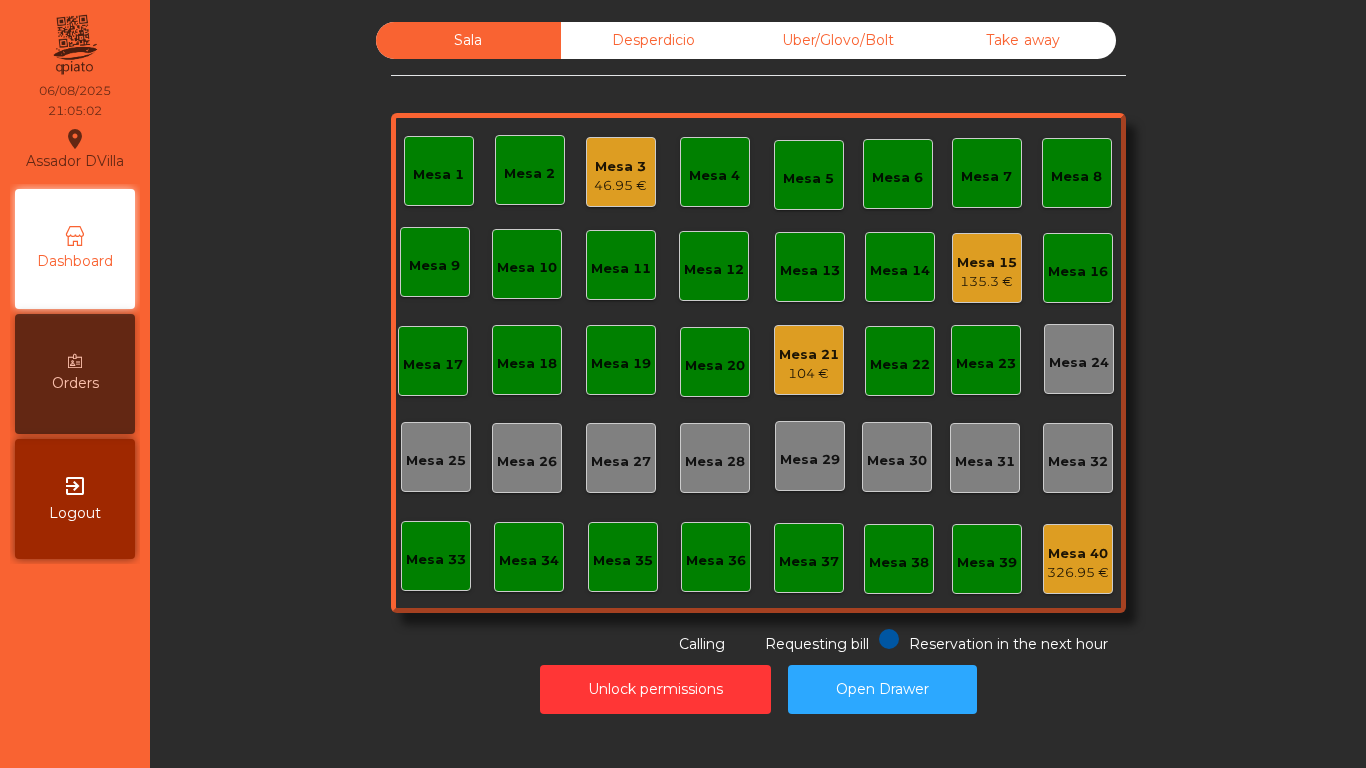 click on "Mesa 3" 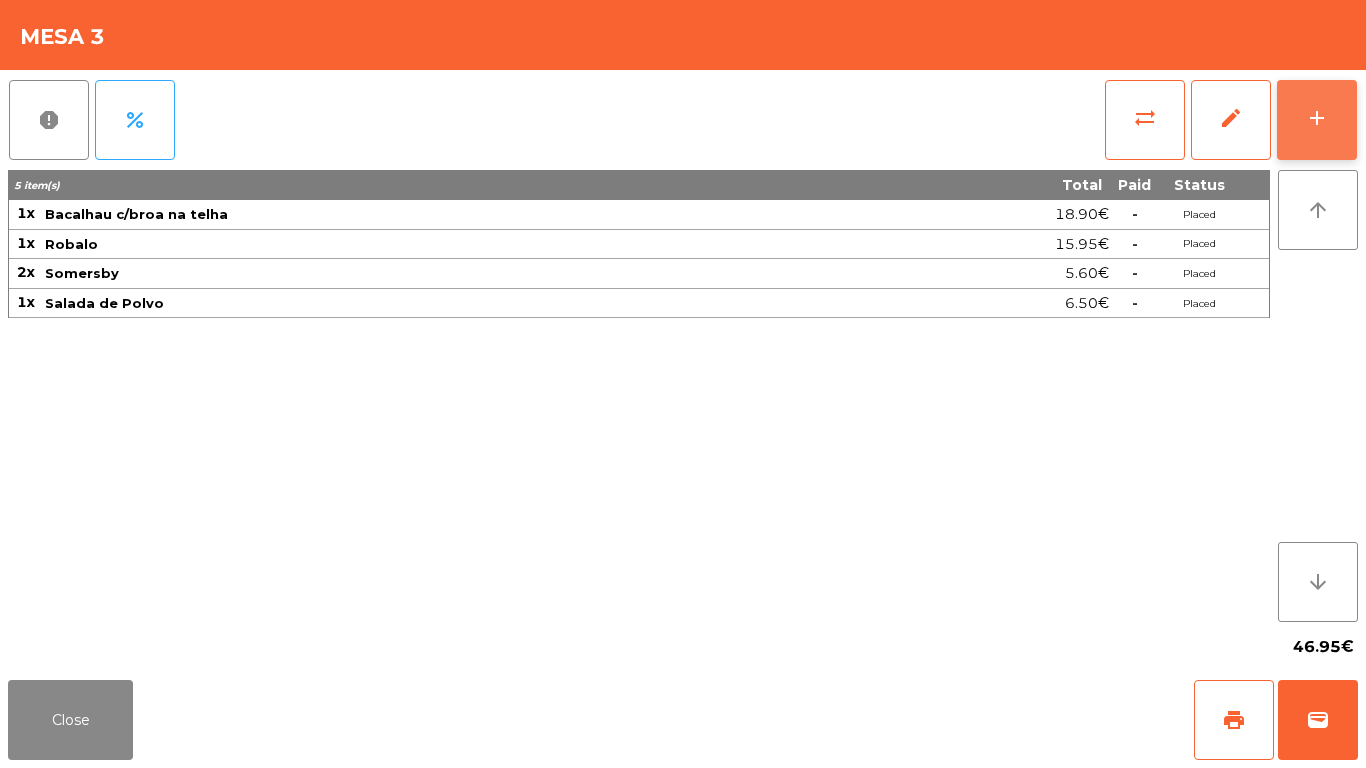 click on "add" 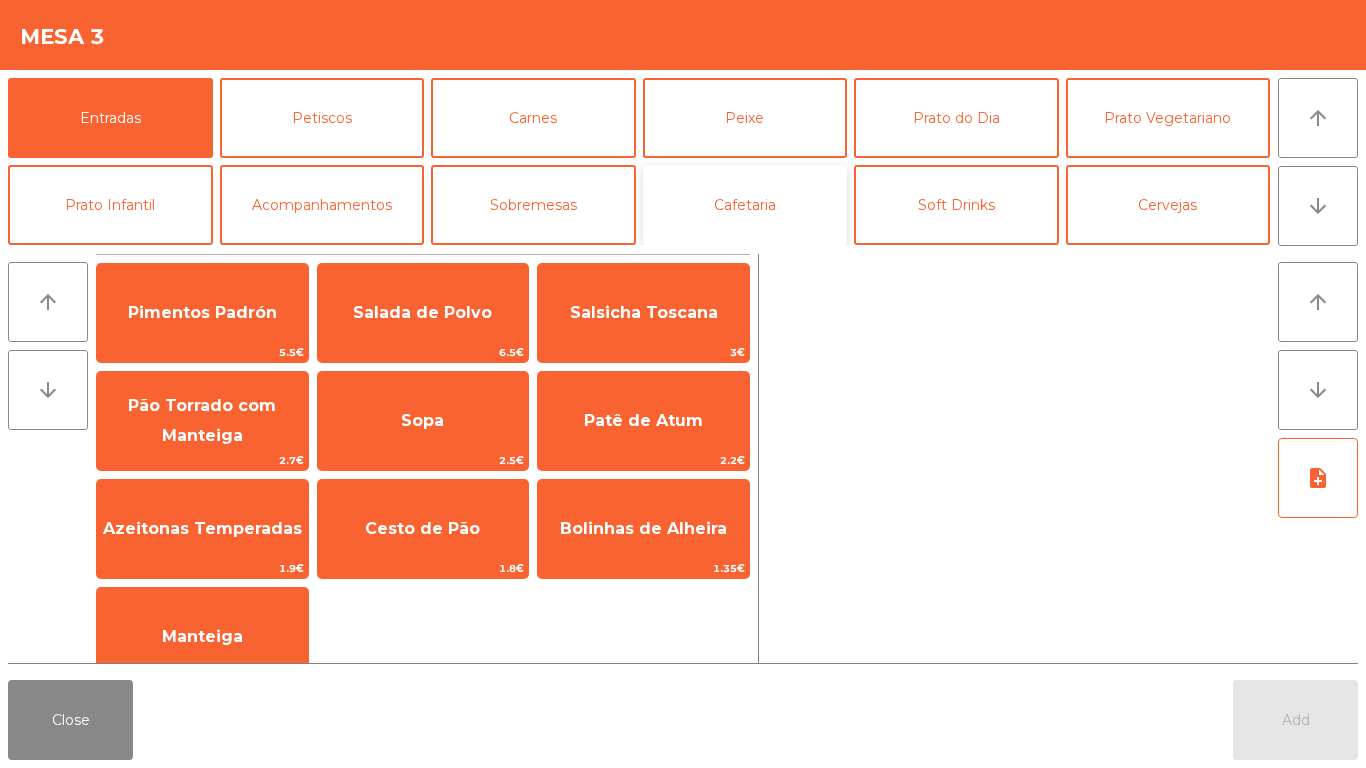 click on "Cafetaria" 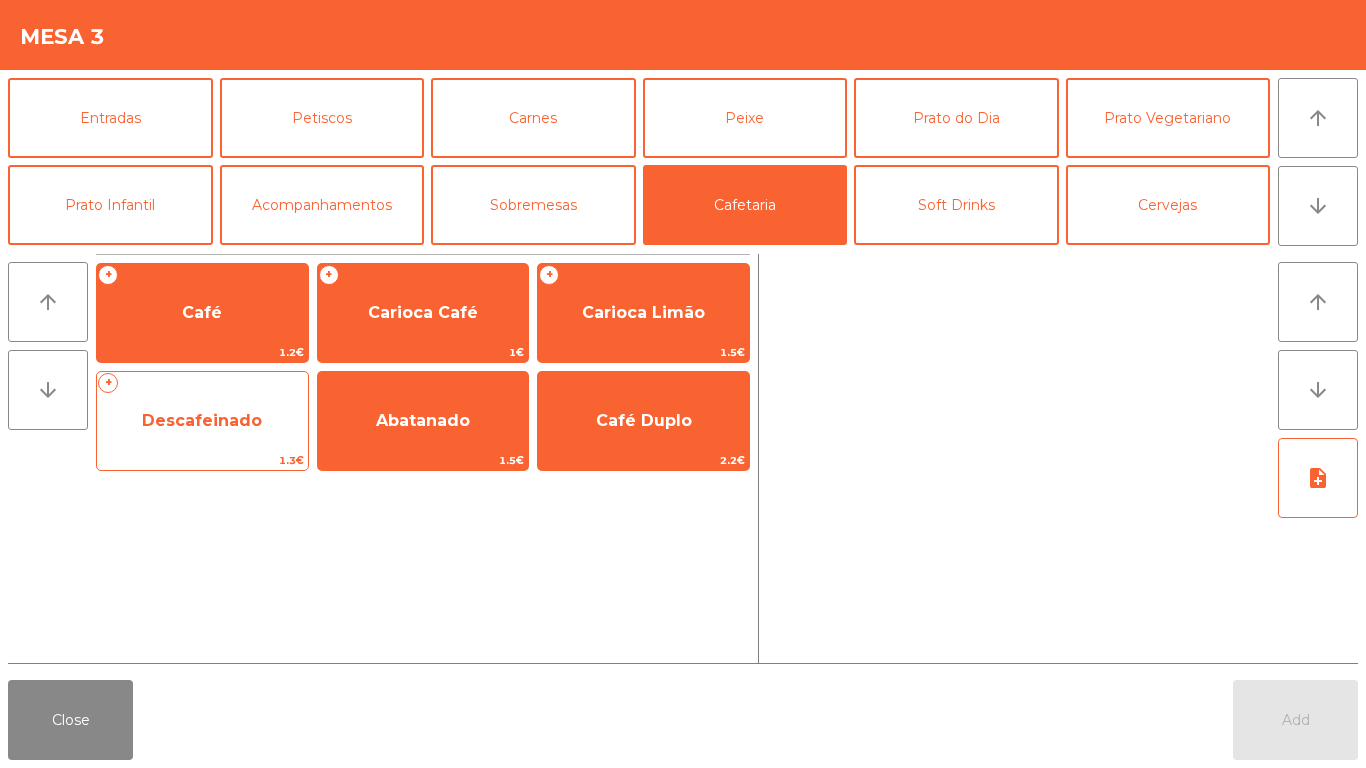 click on "Descafeinado" 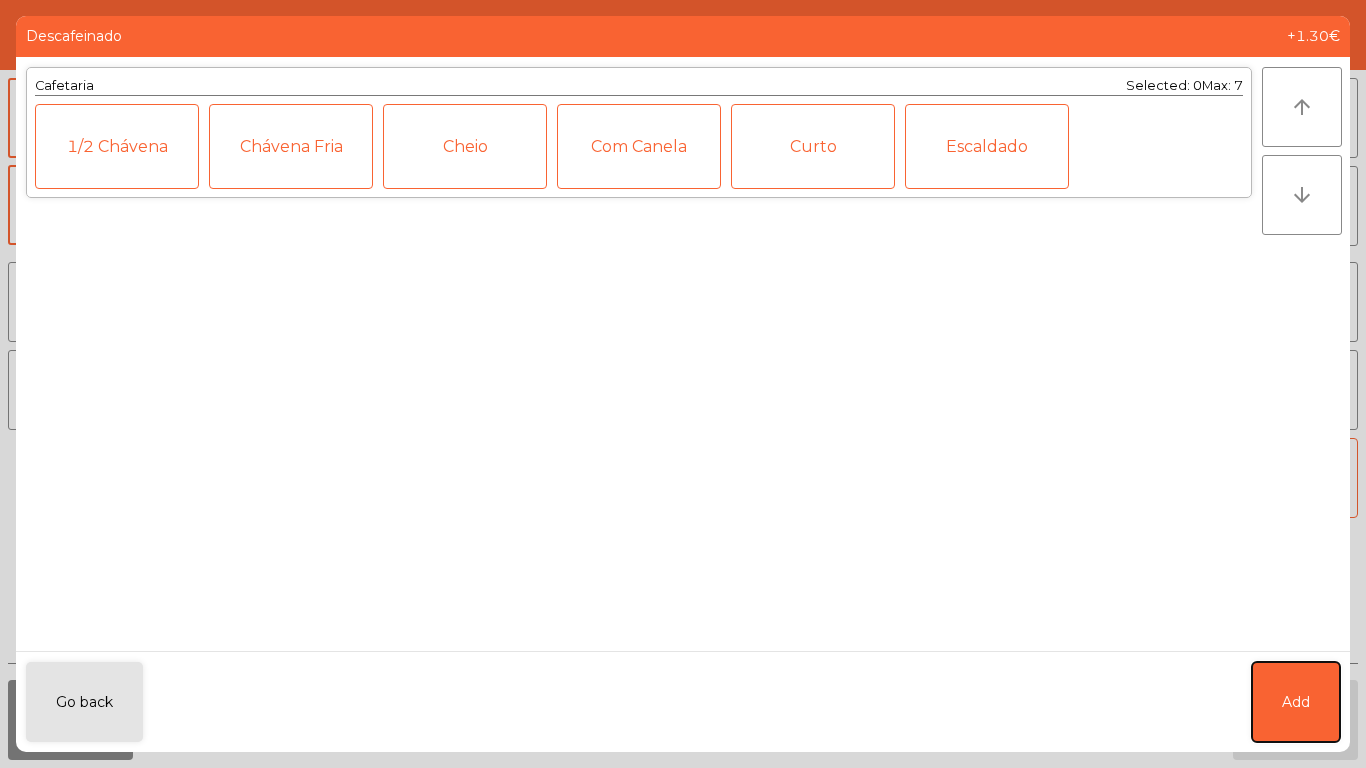 click on "Add" 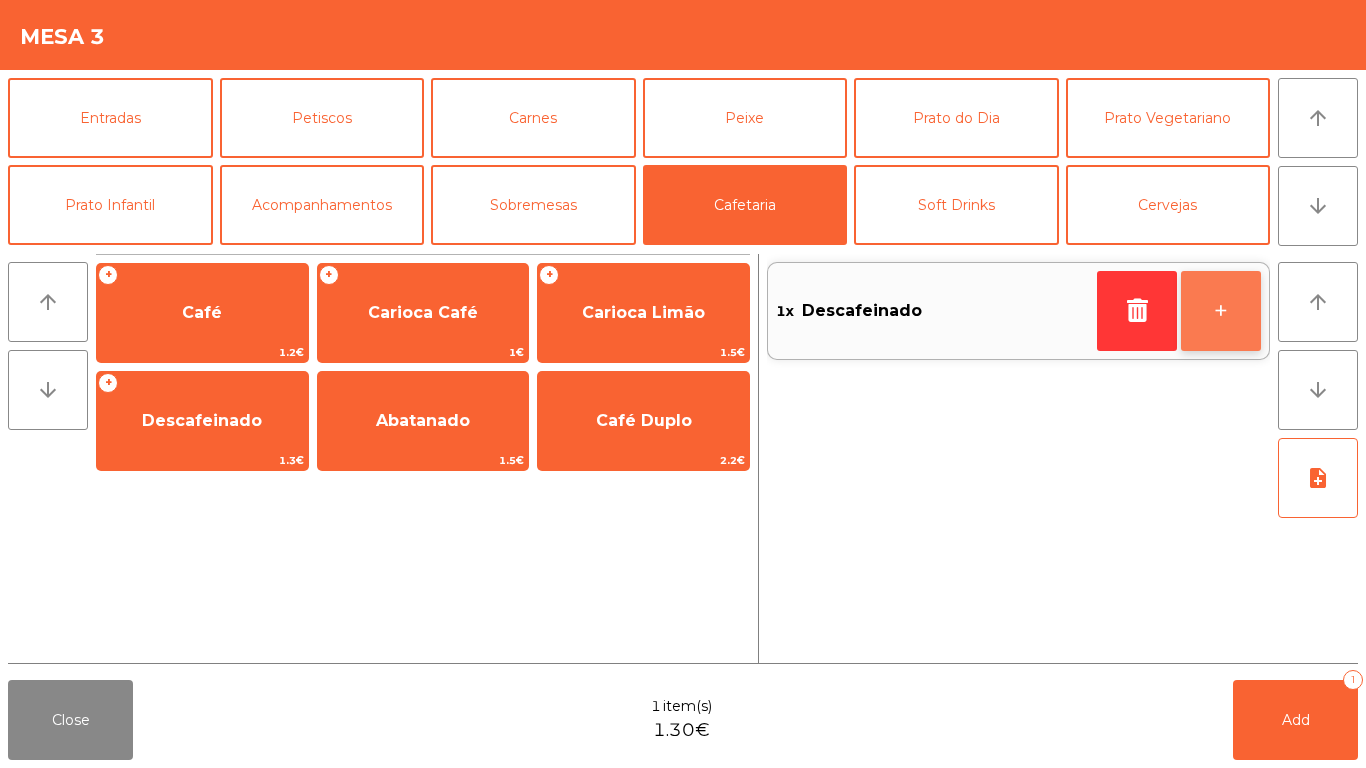 click on "+" 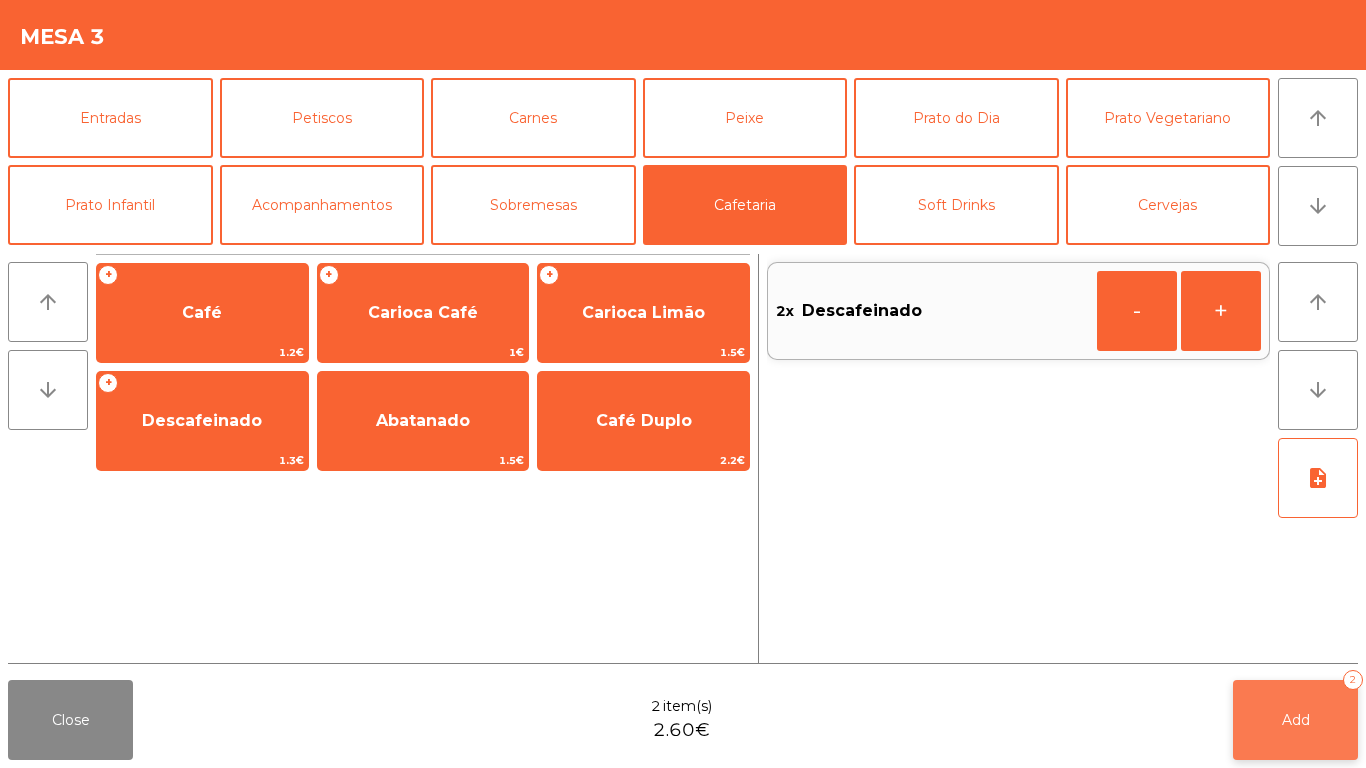click on "Add   2" 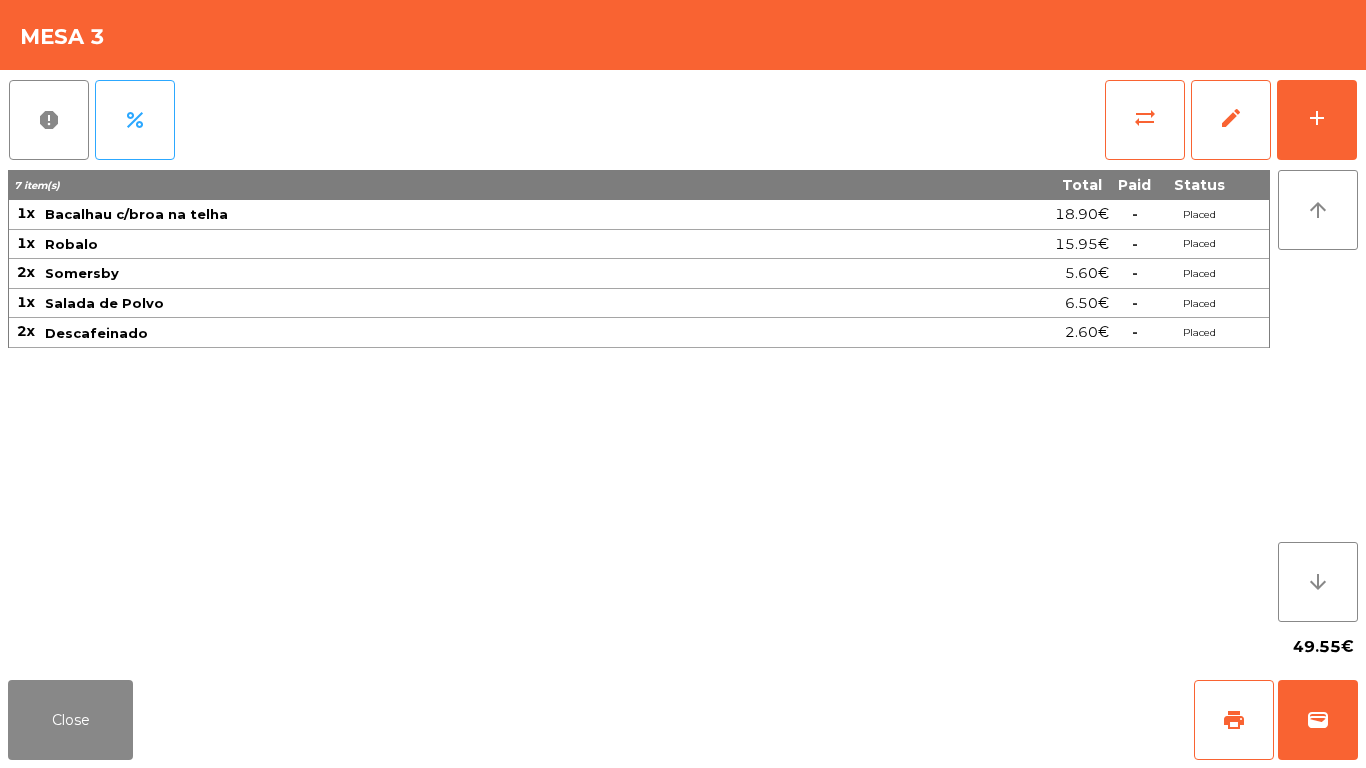 click on "Close   print   wallet" 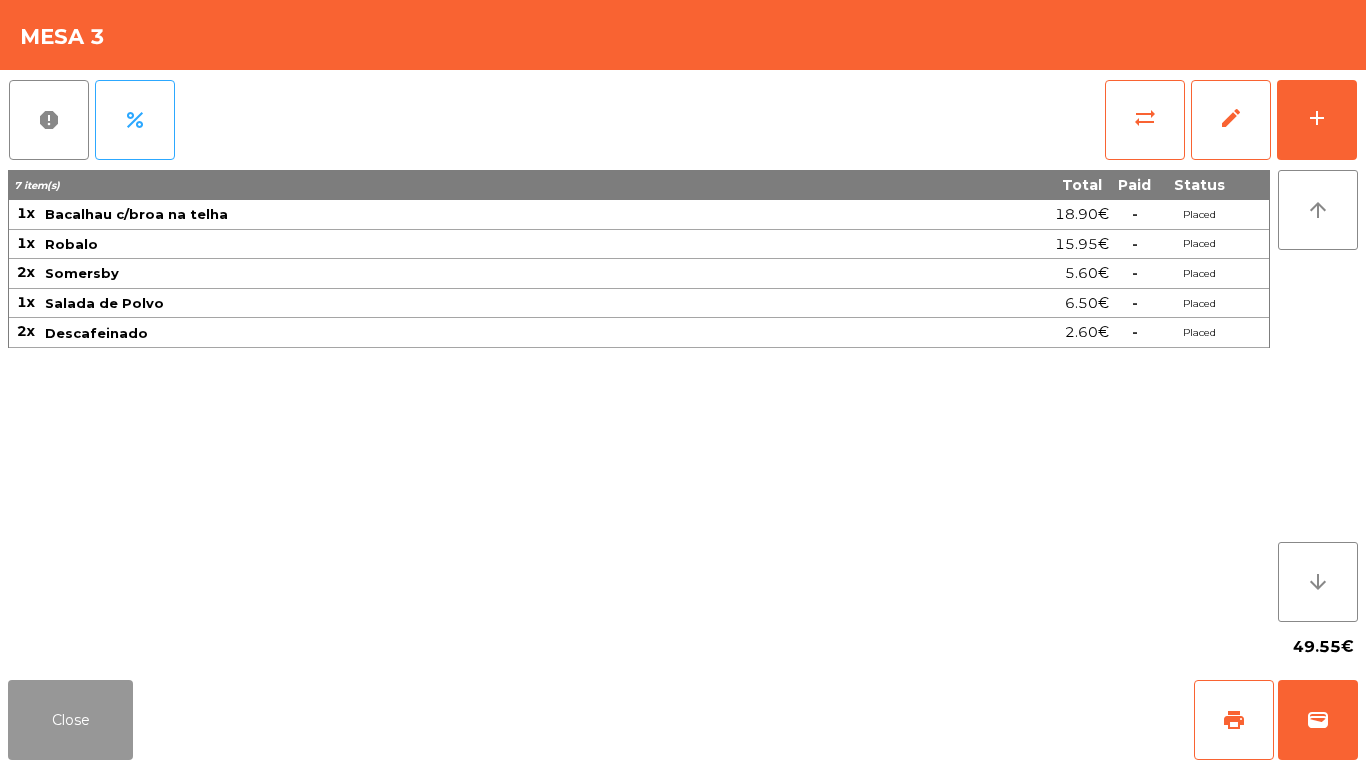 drag, startPoint x: 84, startPoint y: 698, endPoint x: 101, endPoint y: 709, distance: 20.248457 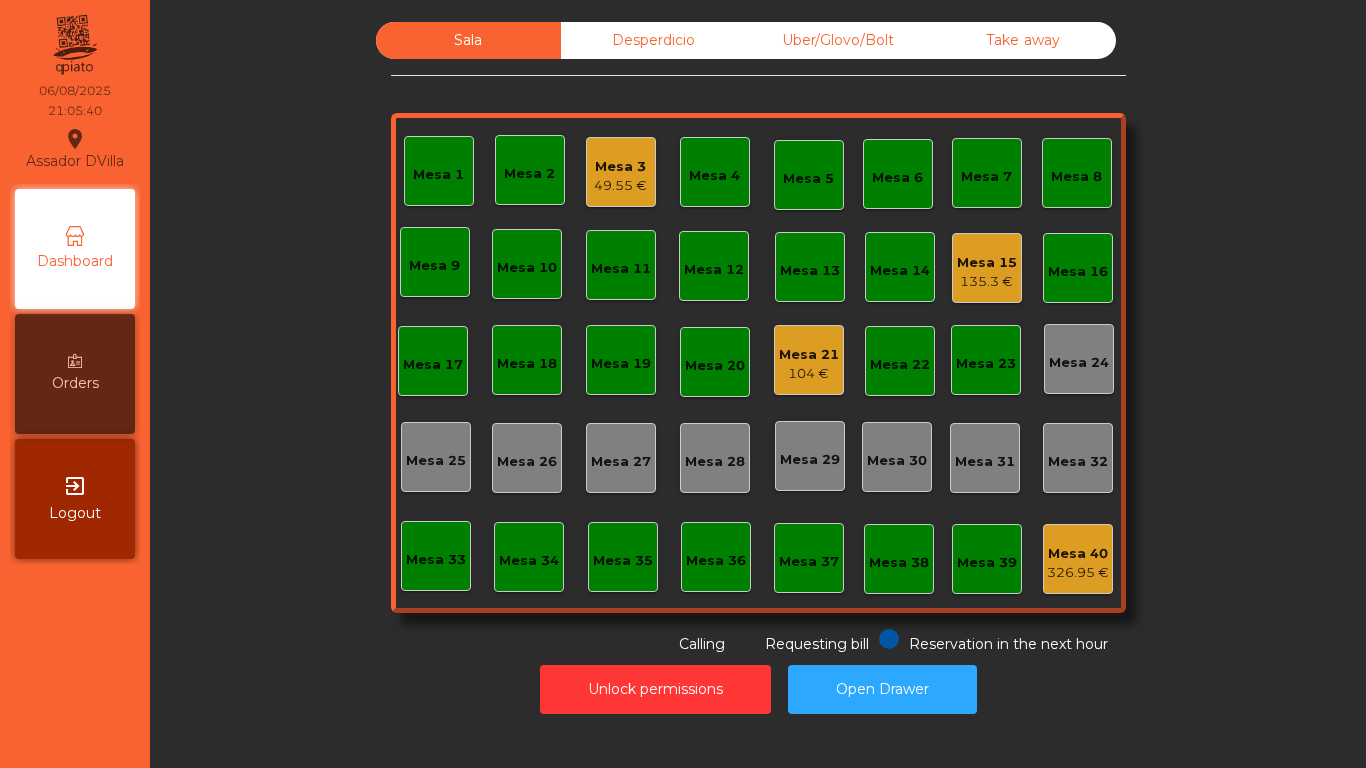 click on "Sala   Desperdicio   Uber/Glovo/Bolt   Take away   Mesa 1   Mesa 2   Mesa 3   49.55 €   Mesa 4   Mesa 5   Mesa 6   Mesa 7   Mesa 8   Mesa 9   Mesa 10   Mesa 11   Mesa 12   Mesa 13   Mesa 14   Mesa 15   135.3 €   Mesa 16   Mesa 17   Mesa 18   Mesa 19   Mesa 20   Mesa 21   104 €   Mesa 22   Mesa 23   Mesa 24   Mesa 25   Mesa 26   Mesa 27   Mesa 28   Mesa 29   Mesa 30   Mesa 31   Mesa 32   Mesa 33   Mesa 34   Mesa 35   Mesa 36   Mesa 37   Mesa 38   Mesa 39   Mesa 40   326.95 €  Reservation in the next hour Requesting bill Calling" 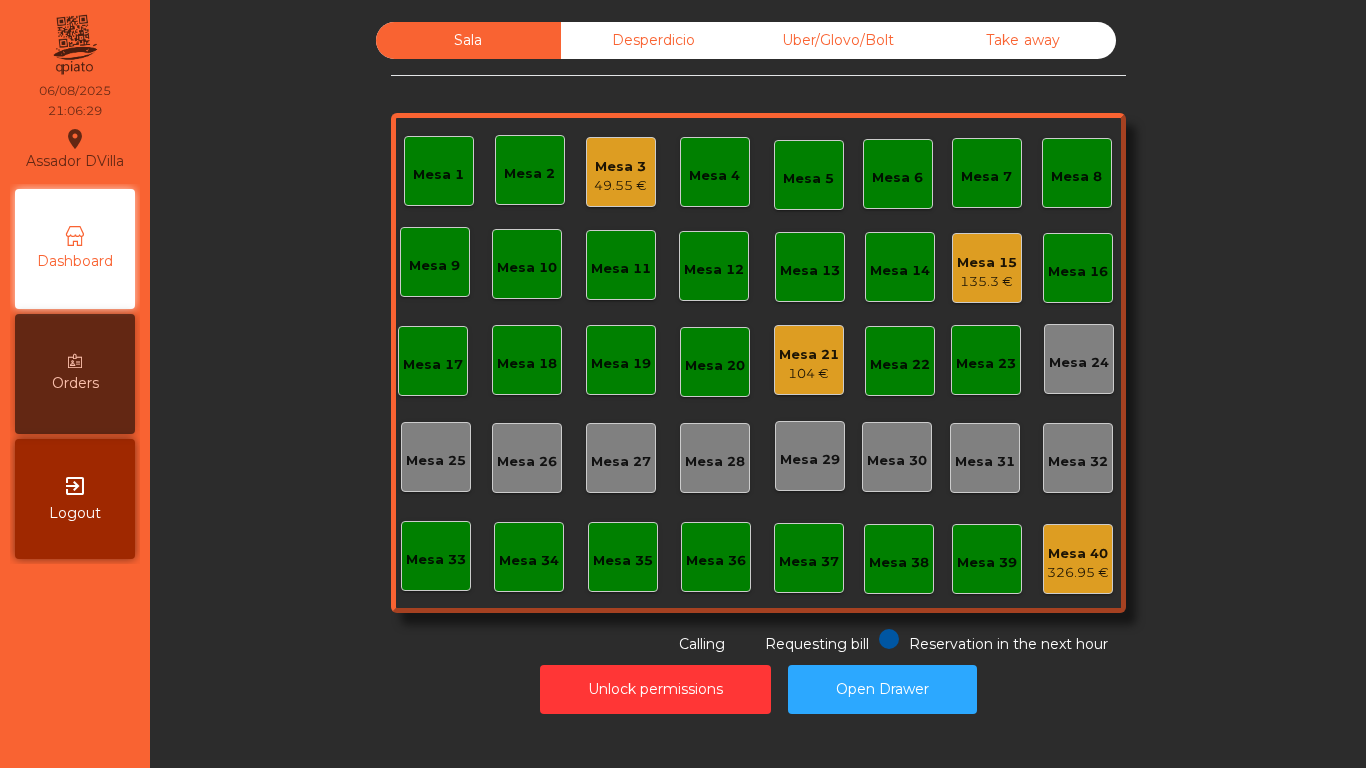 click on "Mesa 21" 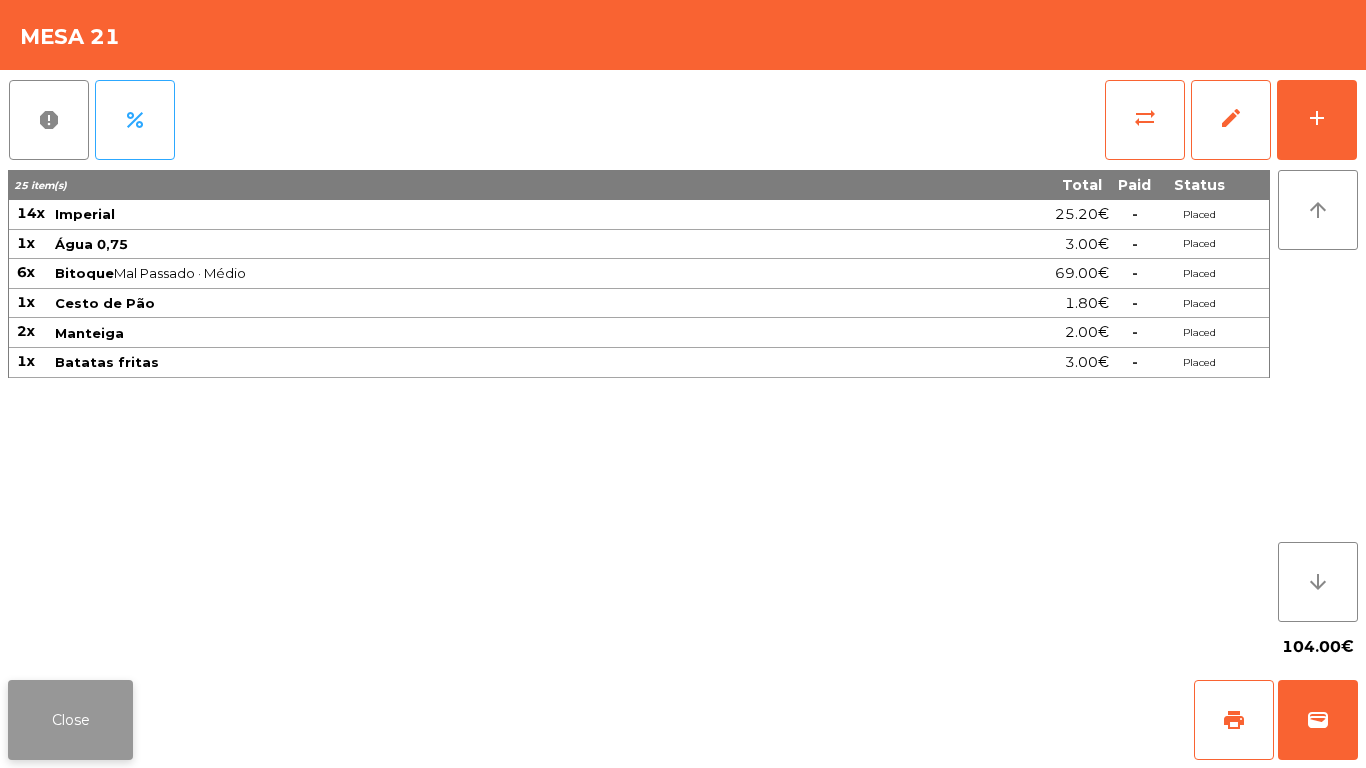 click on "Close" 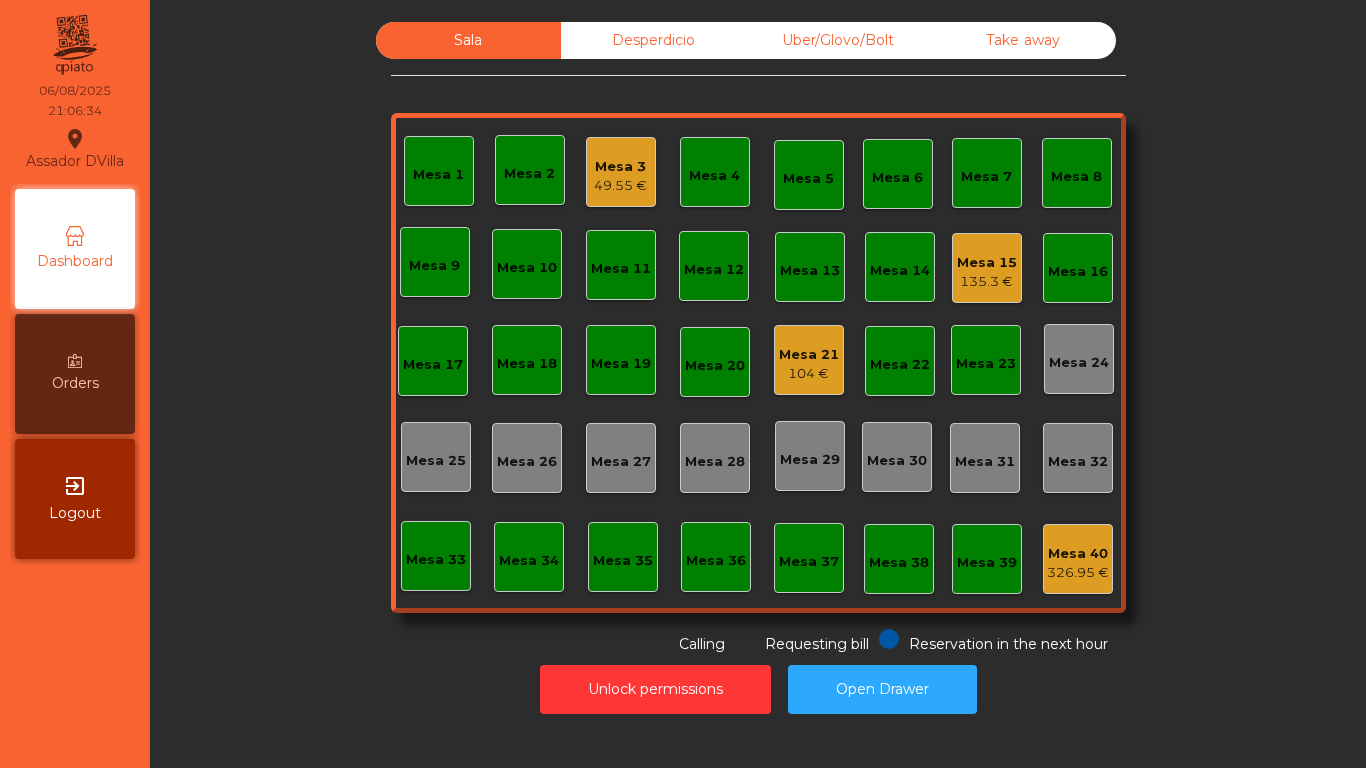 click on "135.3 €" 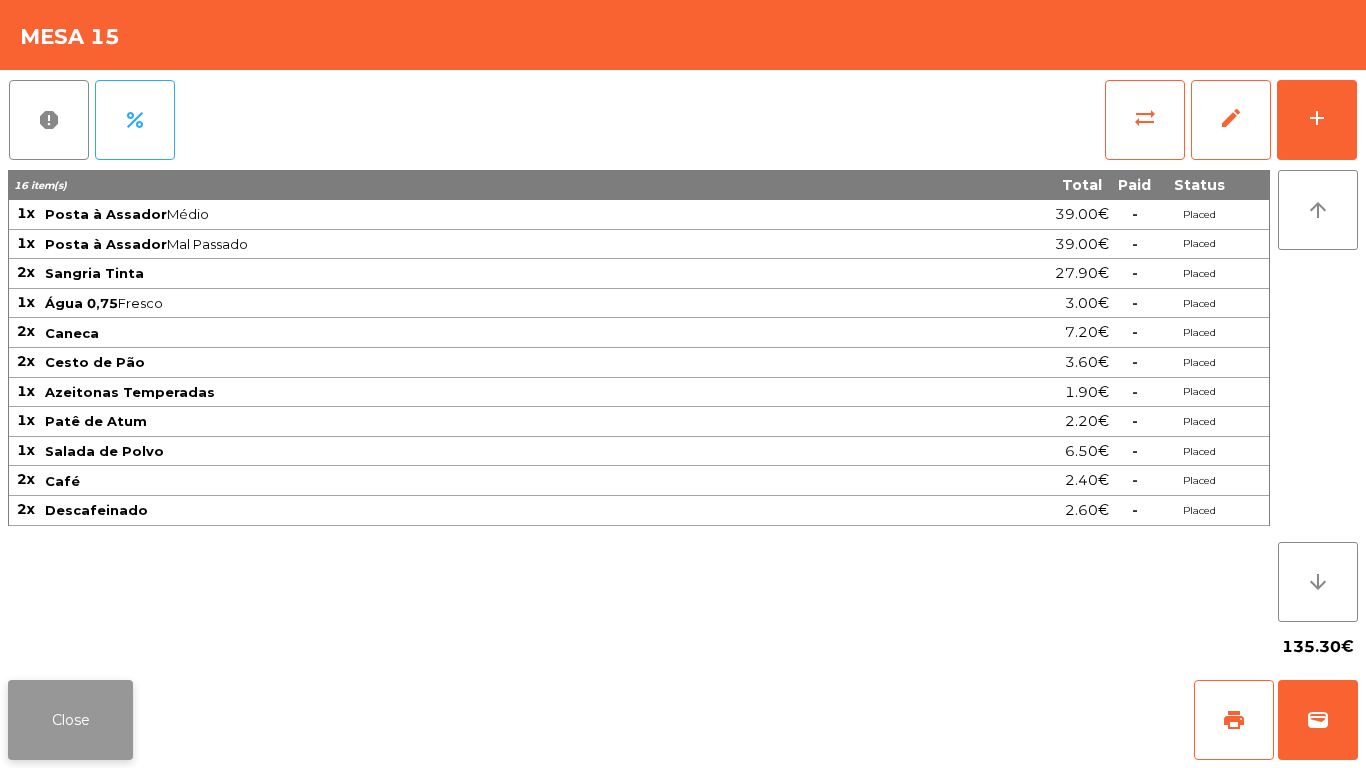 click on "Close" 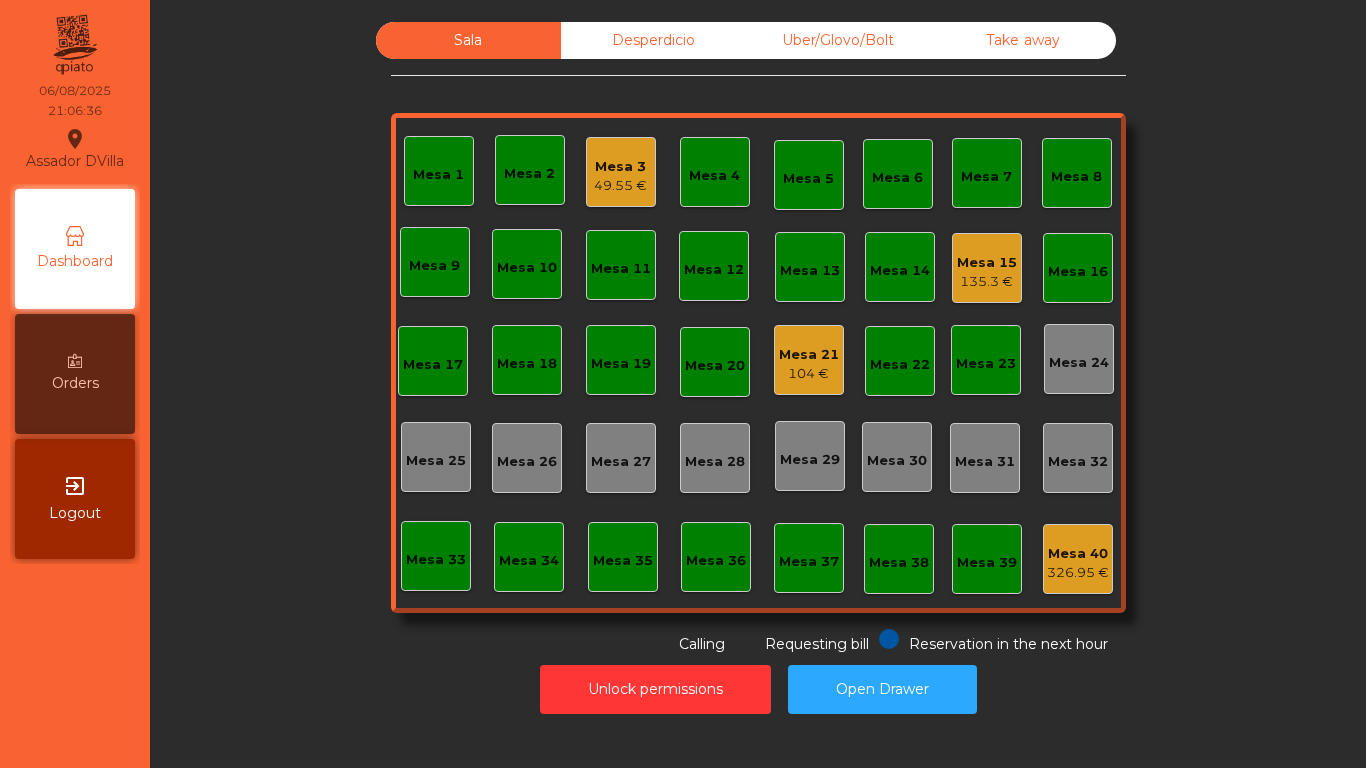 click on "104 €" 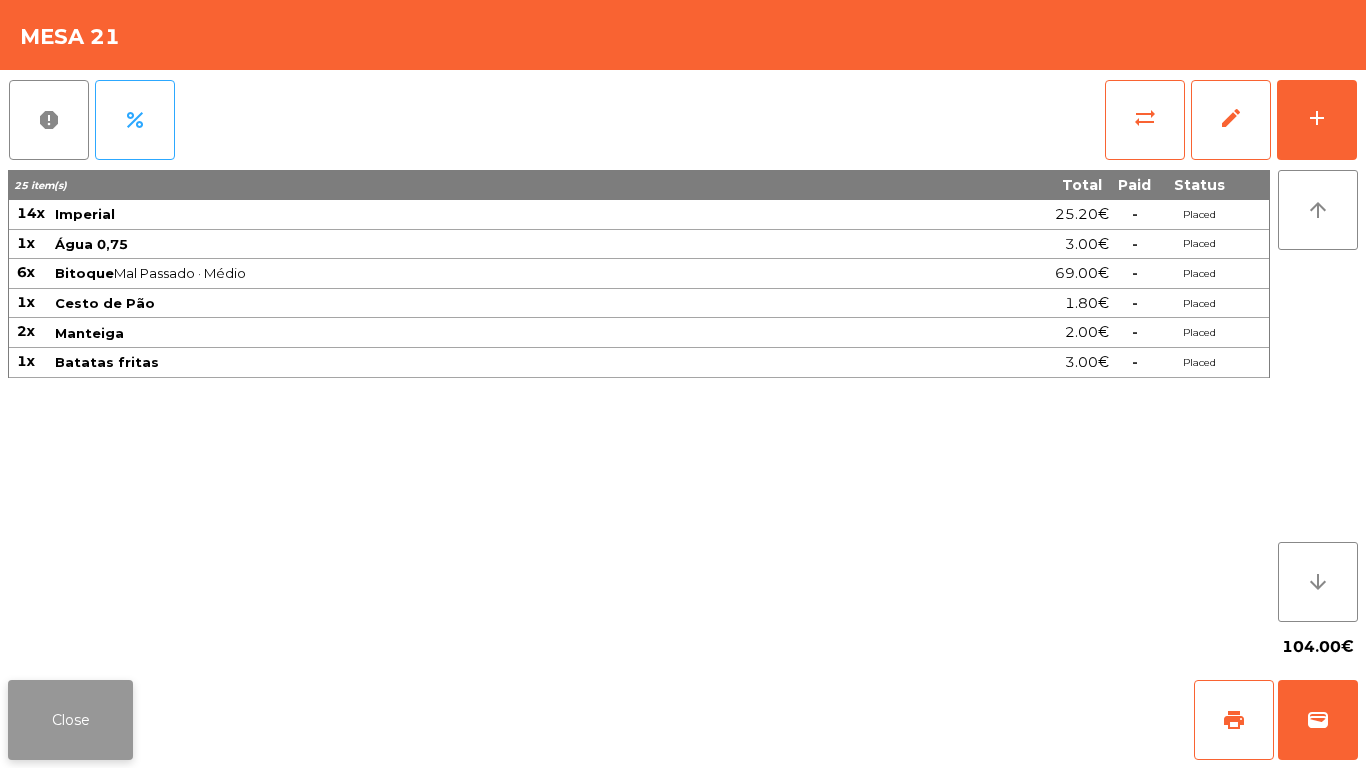 click on "Close" 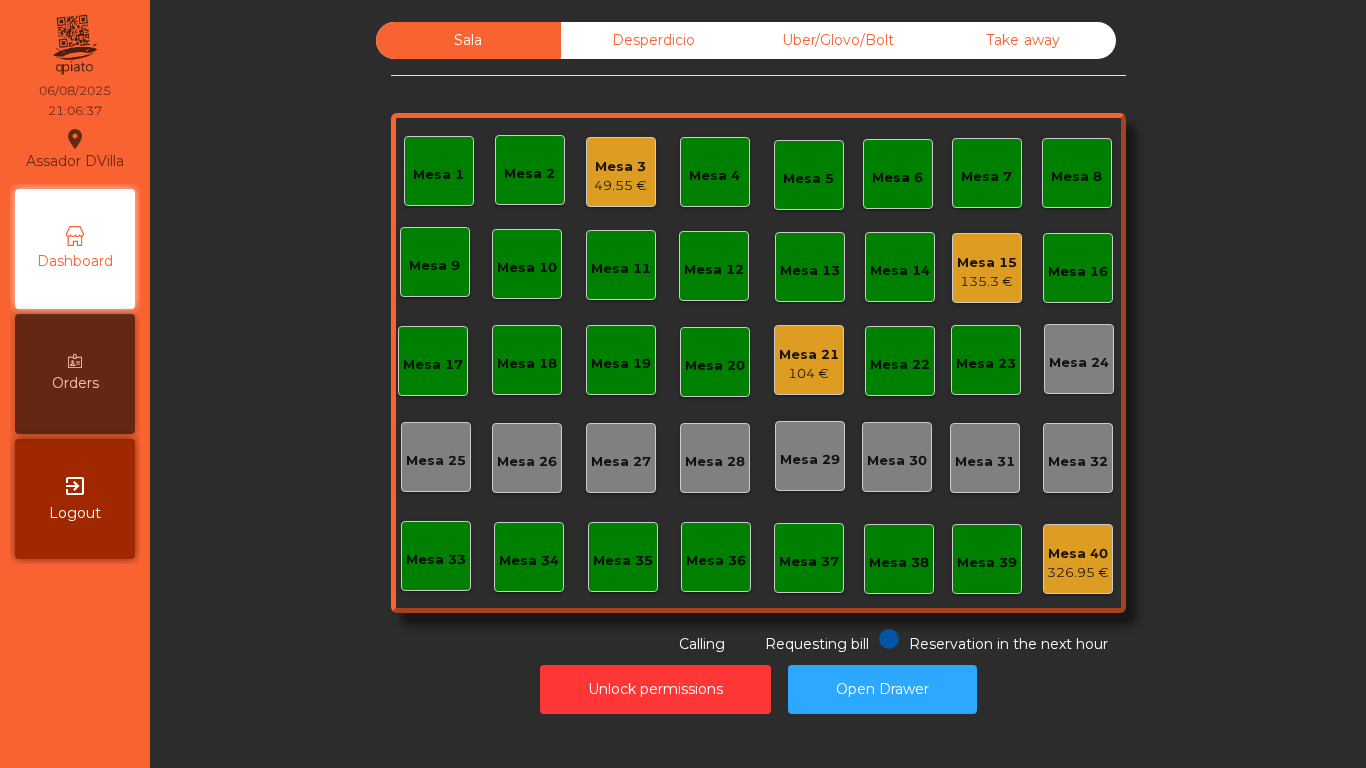 click on "Unlock permissions   Open Drawer" 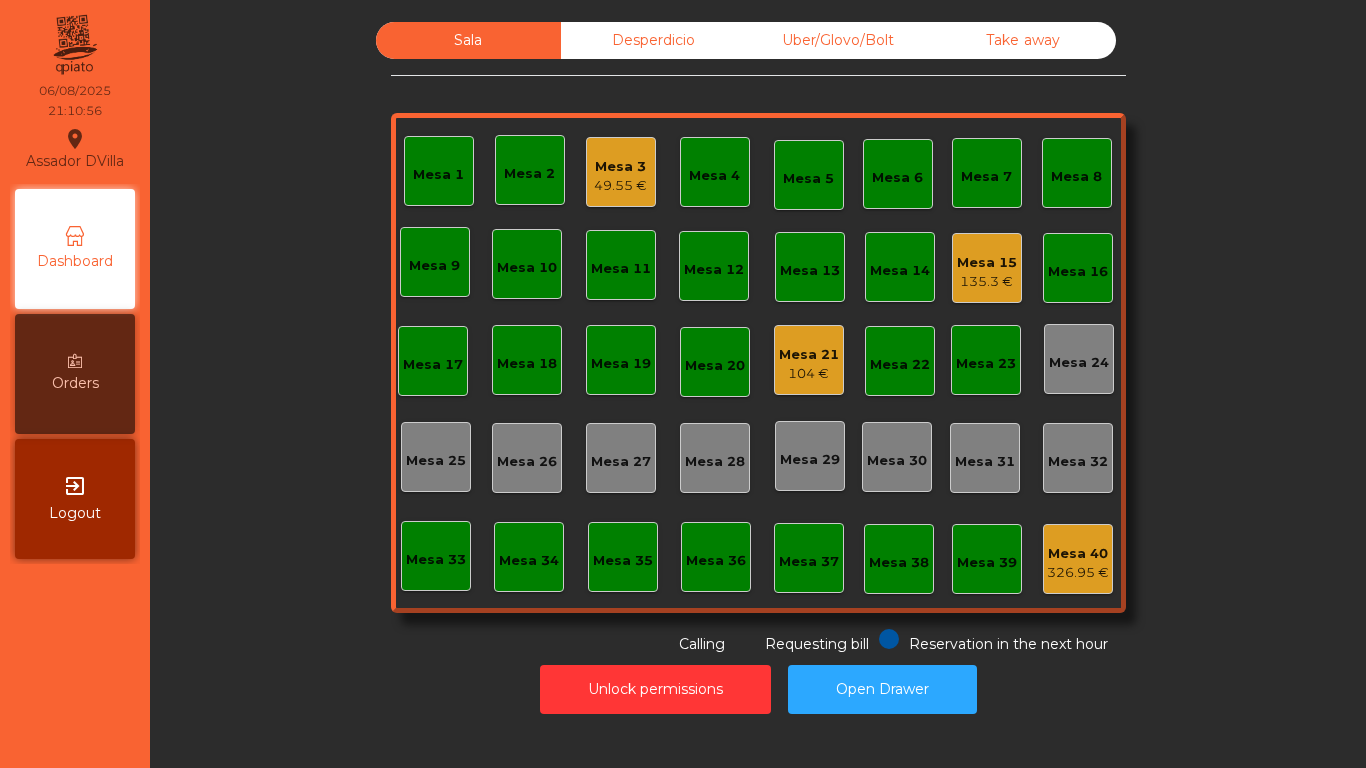 click on "Mesa 15" 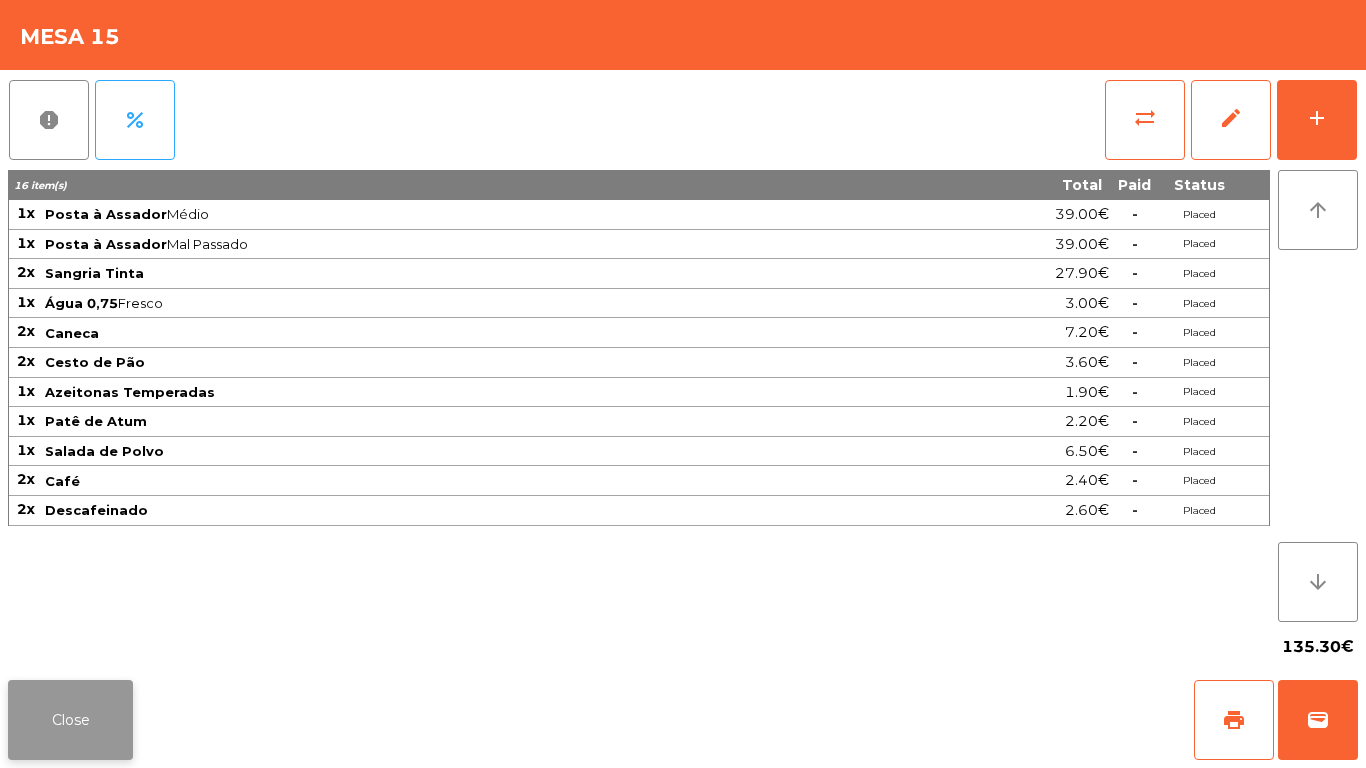 click on "Close" 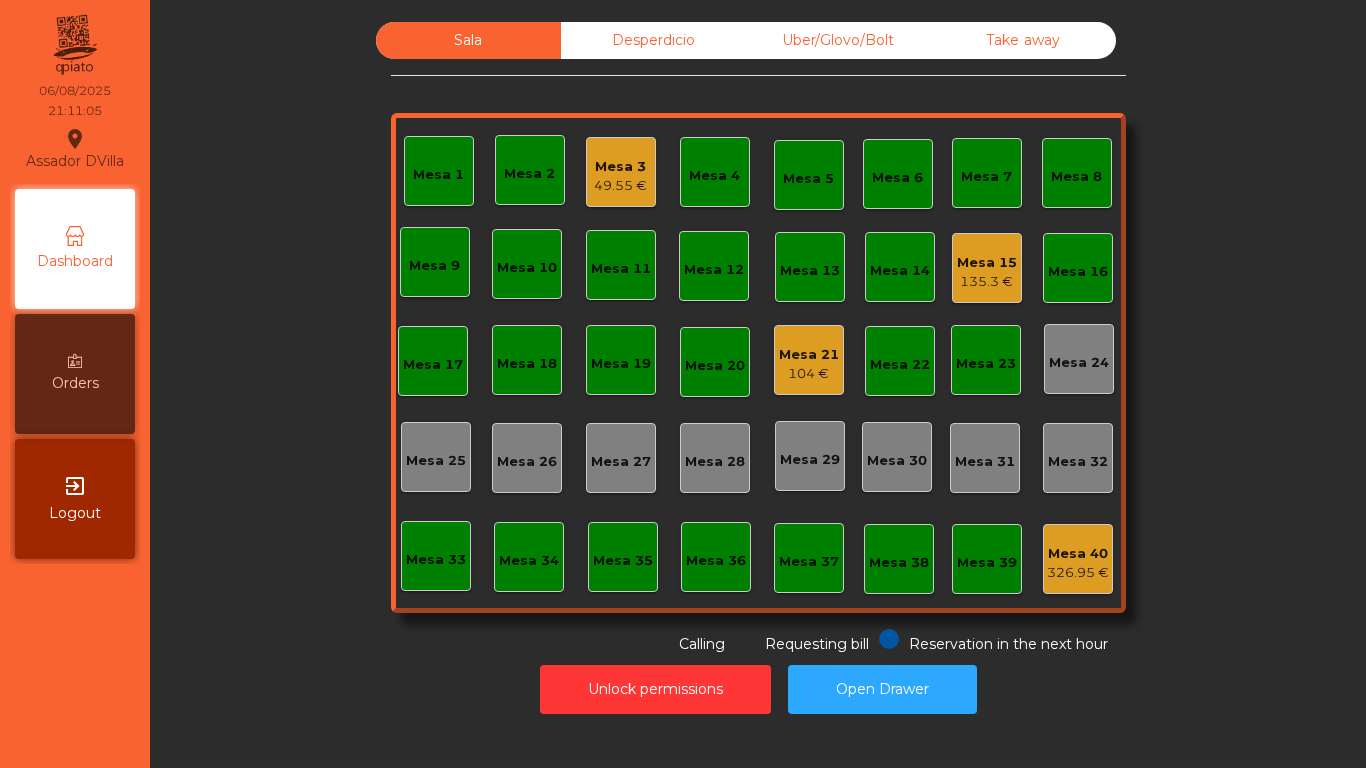 click on "Mesa 15   135.3 €" 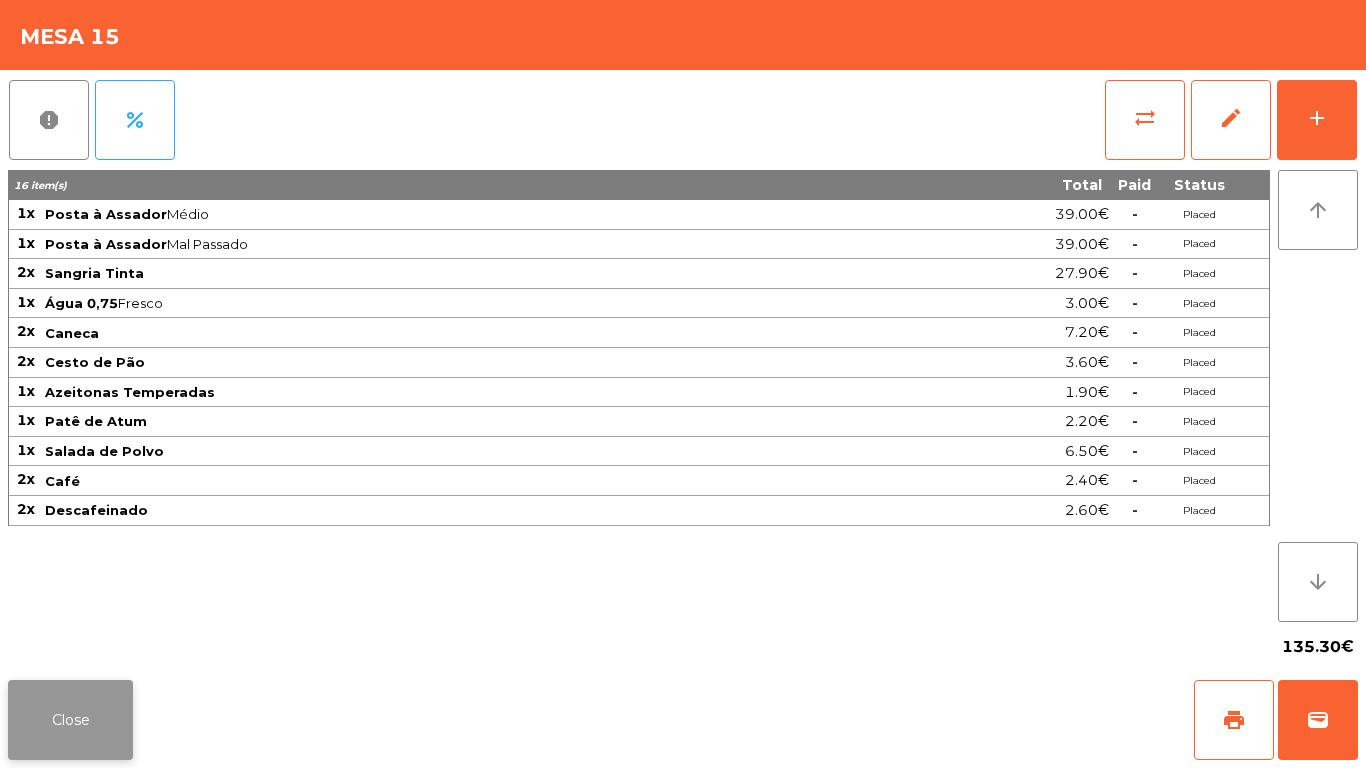 click on "Close" 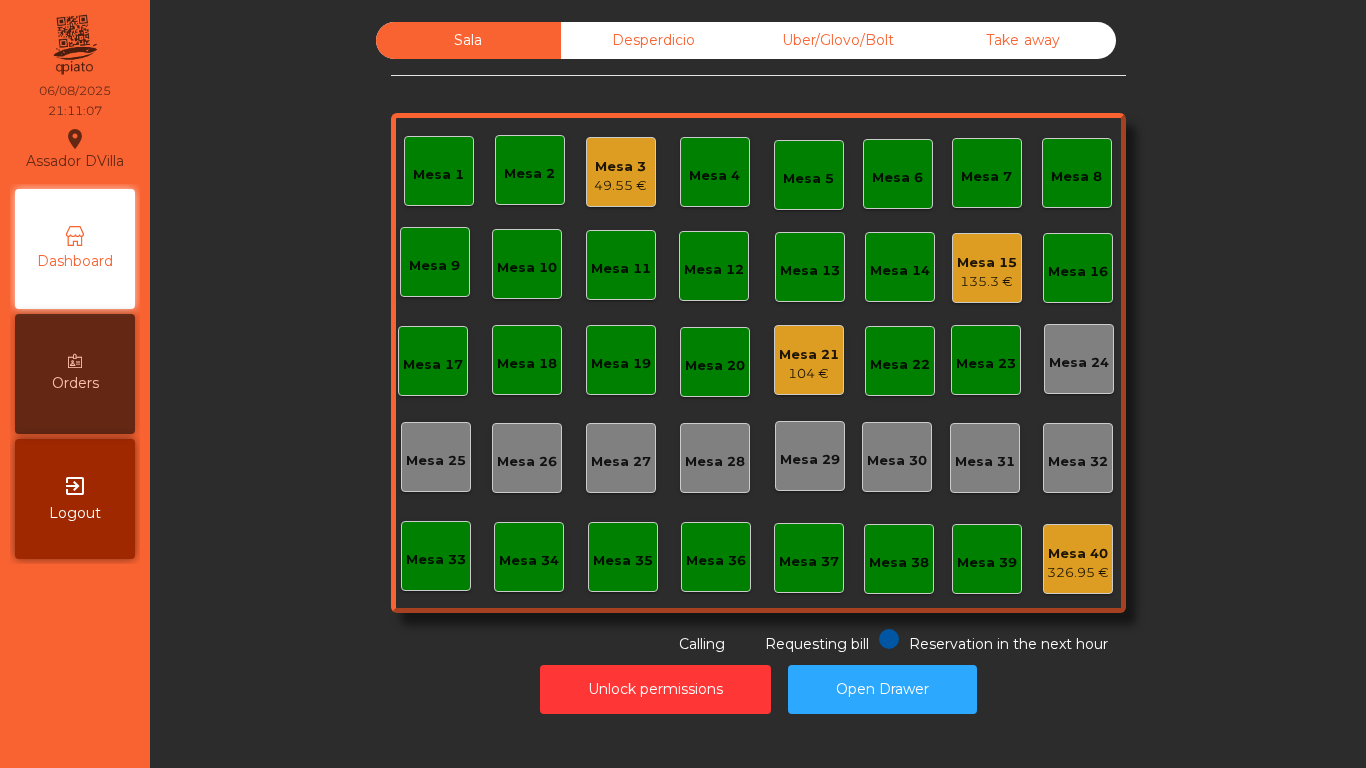 click on "Sala   Desperdicio   Uber/Glovo/Bolt   Take away   Mesa 1   Mesa 2   Mesa 3   49.55 €   Mesa 4   Mesa 5   Mesa 6   Mesa 7   Mesa 8   Mesa 9   Mesa 10   Mesa 11   Mesa 12   Mesa 13   Mesa 14   Mesa 15   135.3 €   Mesa 16   Mesa 17   Mesa 18   Mesa 19   Mesa 20   Mesa 21   104 €   Mesa 22   Mesa 23   Mesa 24   Mesa 25   Mesa 26   Mesa 27   Mesa 28   Mesa 29   Mesa 30   Mesa 31   Mesa 32   Mesa 33   Mesa 34   Mesa 35   Mesa 36   Mesa 37   Mesa 38   Mesa 39   Mesa 40   326.95 €  Reservation in the next hour Requesting bill Calling" 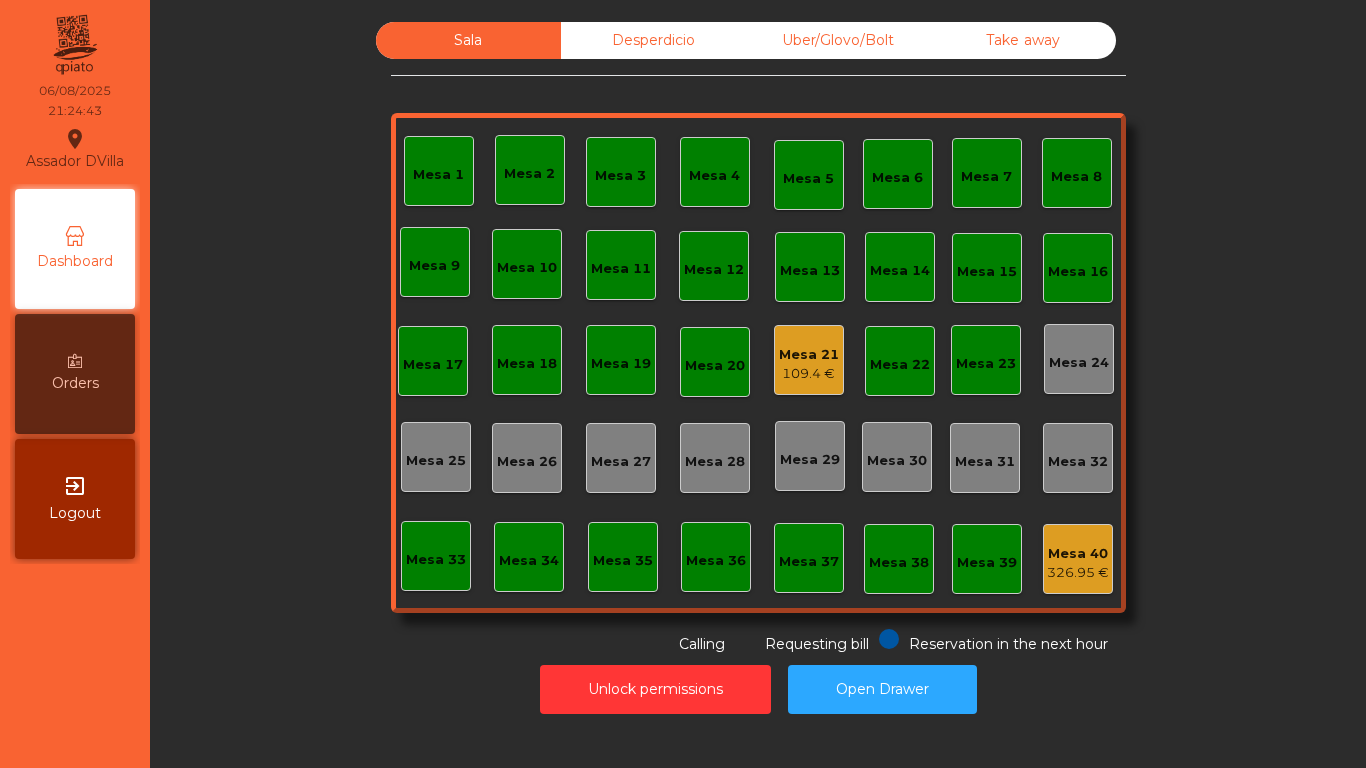 click on "Orders" at bounding box center [75, 374] 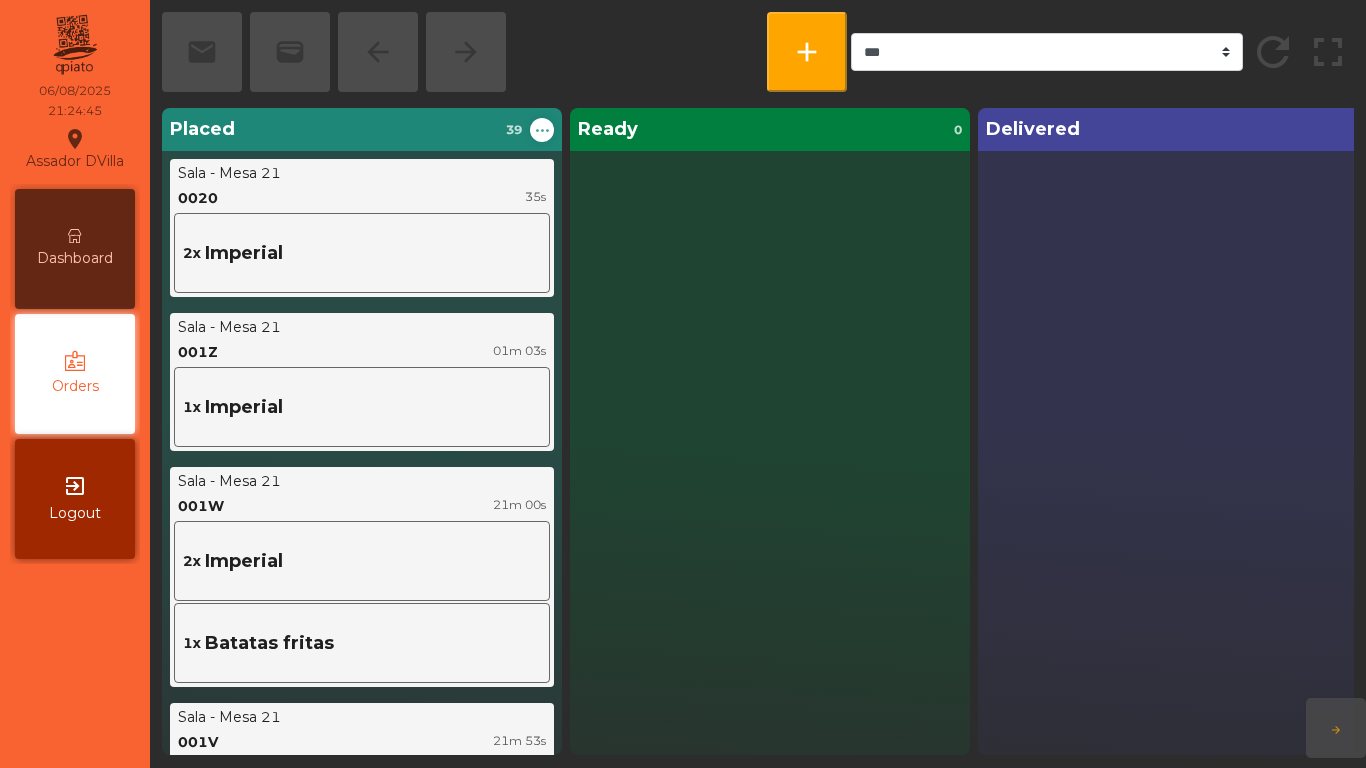 click on "Dashboard" at bounding box center (75, 249) 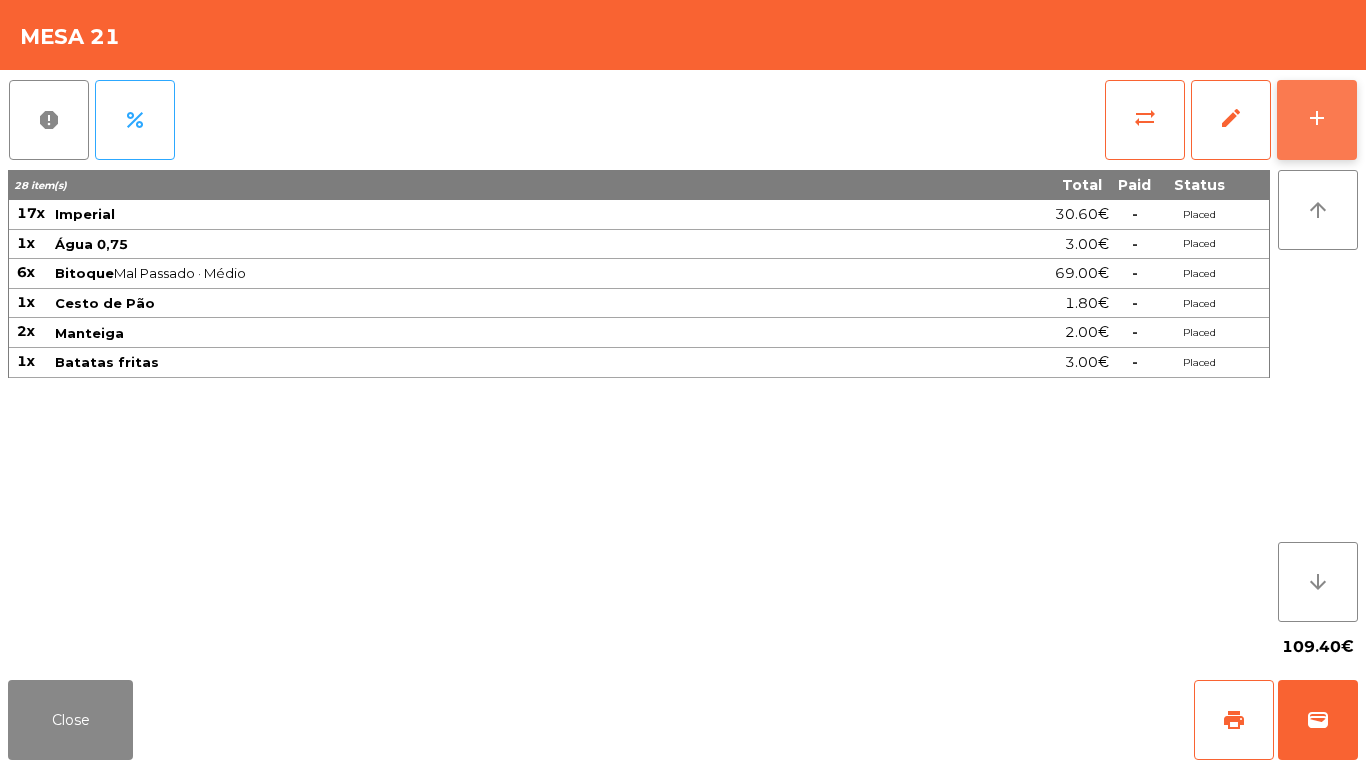 click on "add" 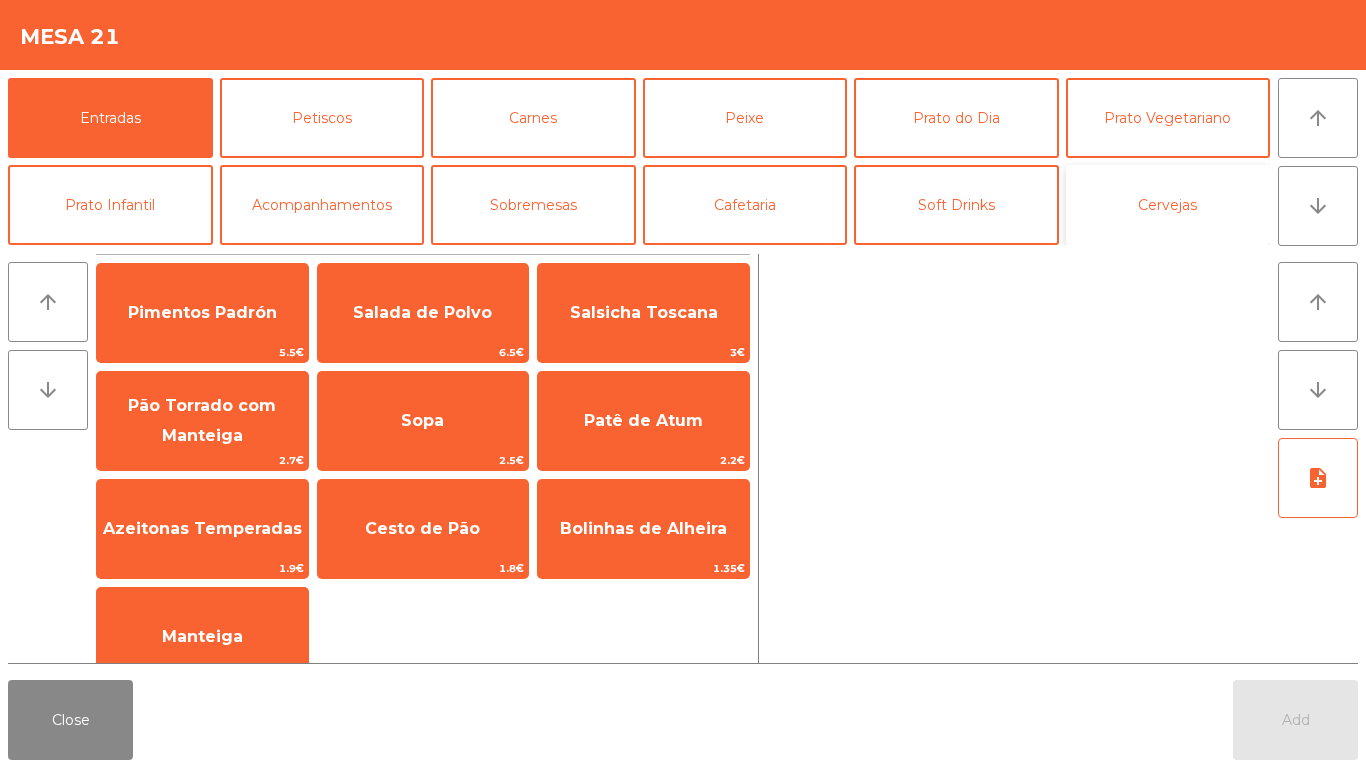 click on "Cervejas" 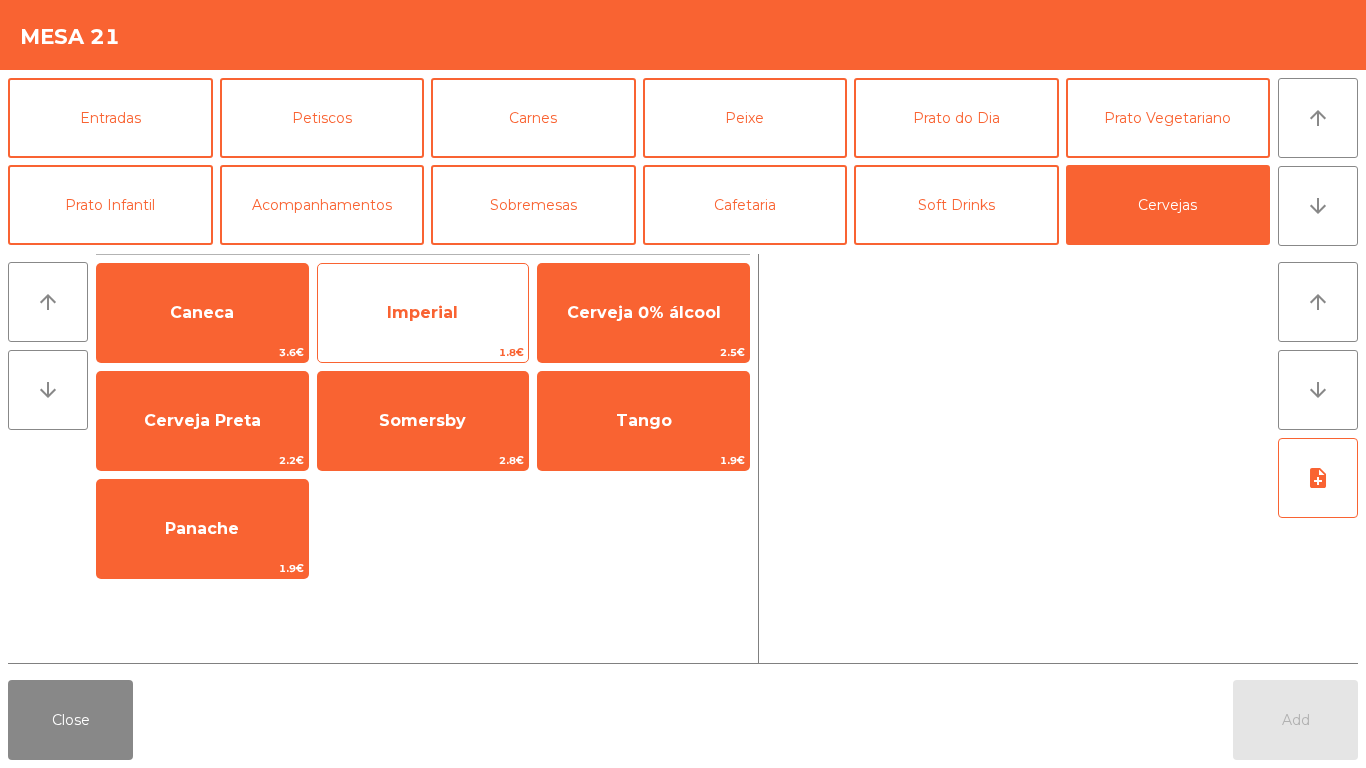 click on "Imperial" 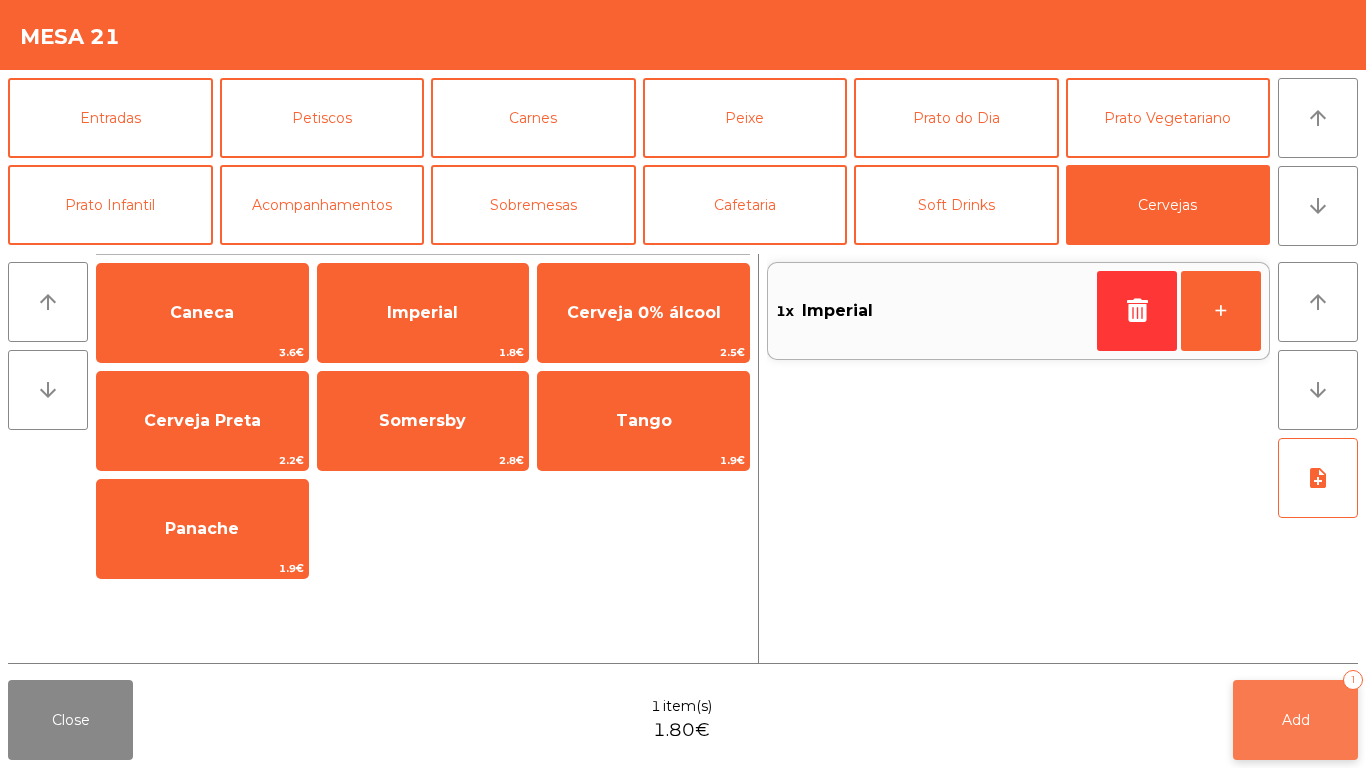 click on "Add   1" 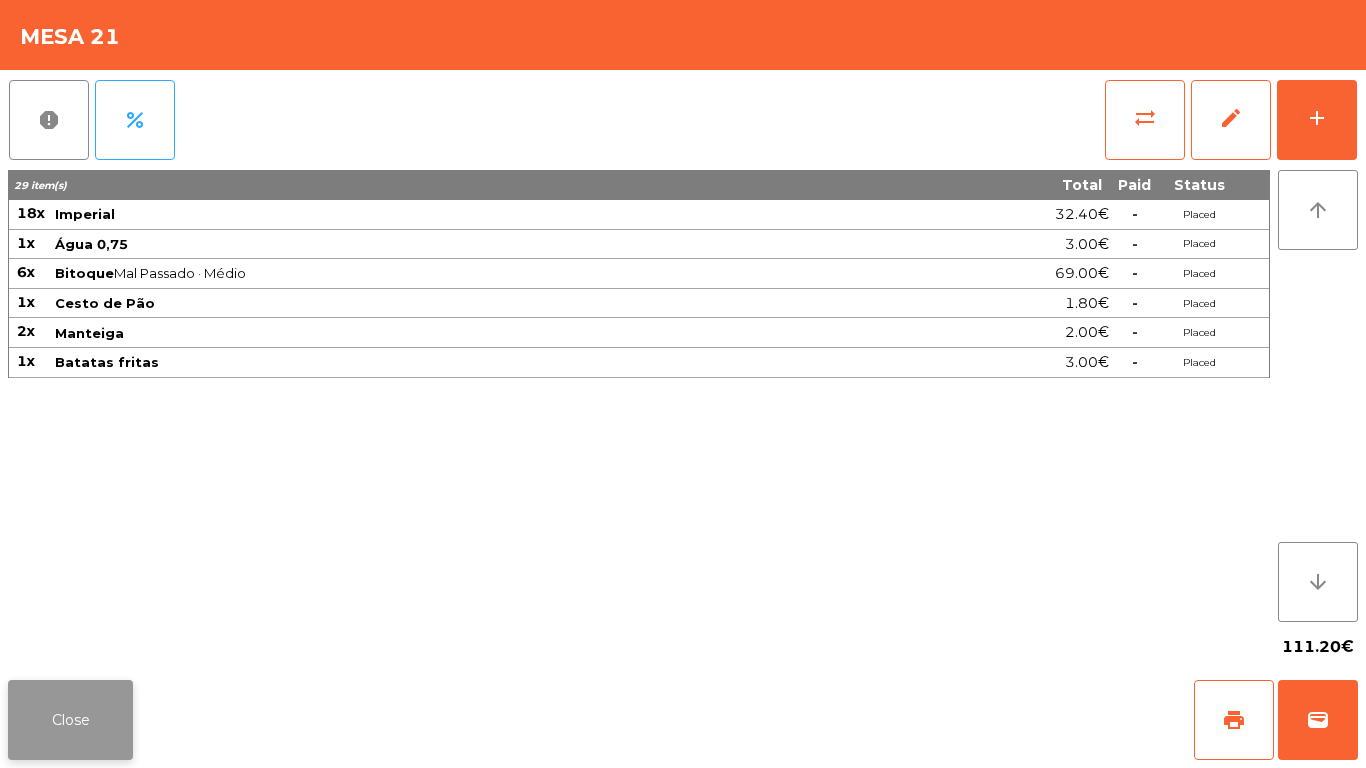 click on "Close" 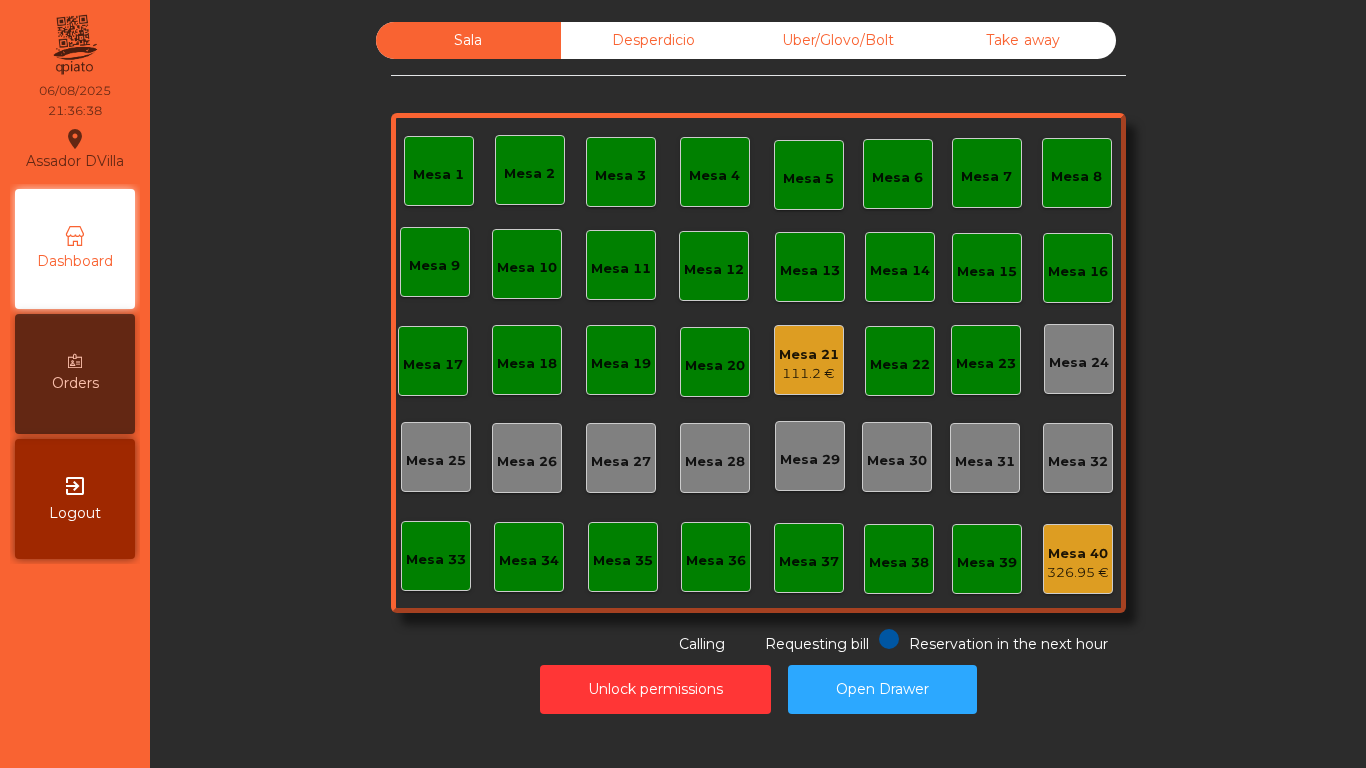 scroll, scrollTop: 0, scrollLeft: 0, axis: both 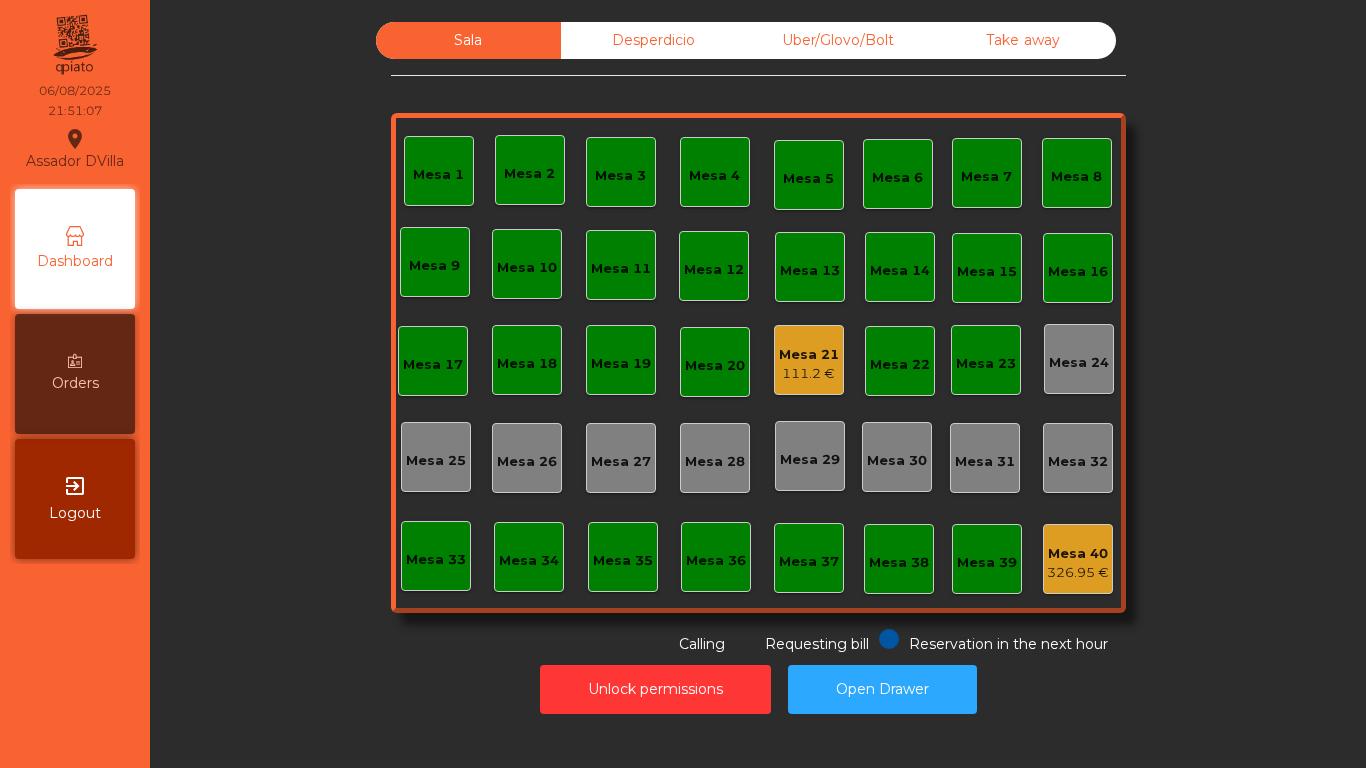 click on "Mesa 21" 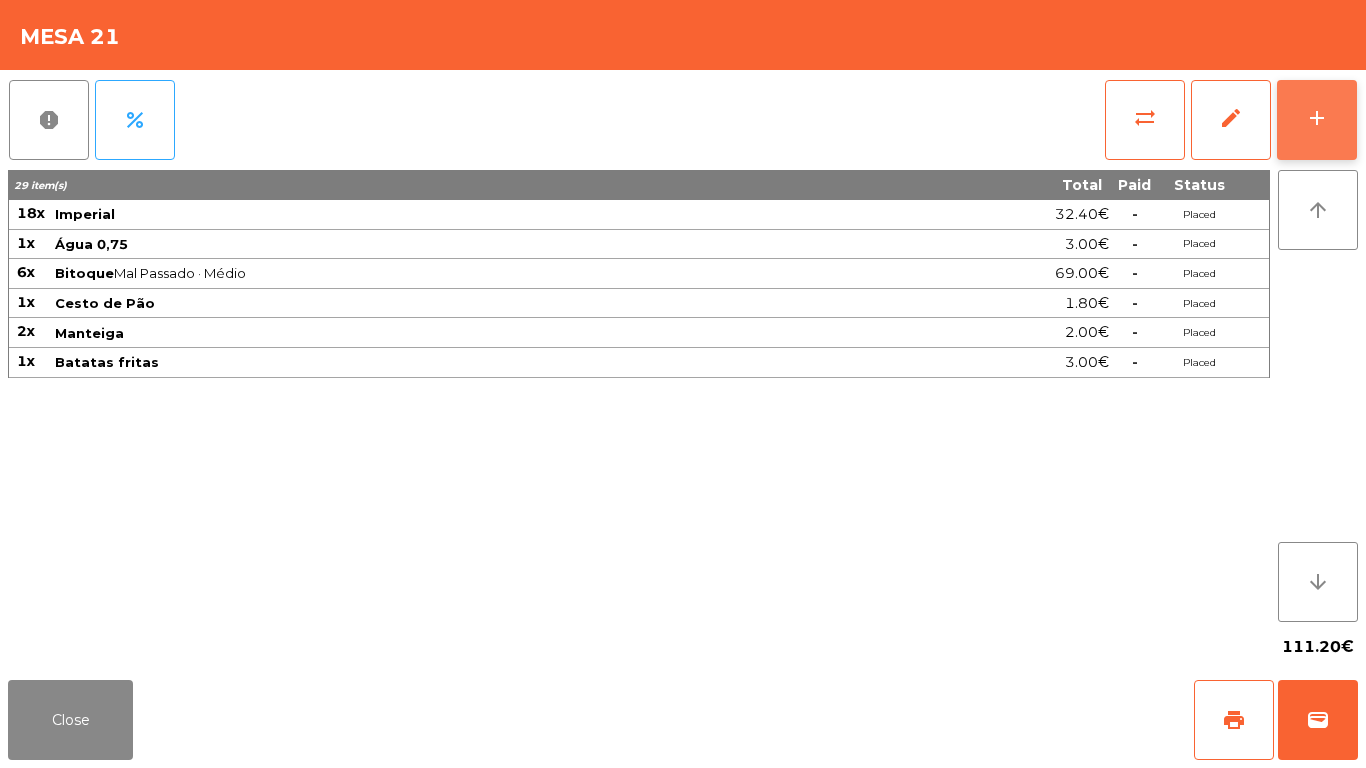 click on "add" 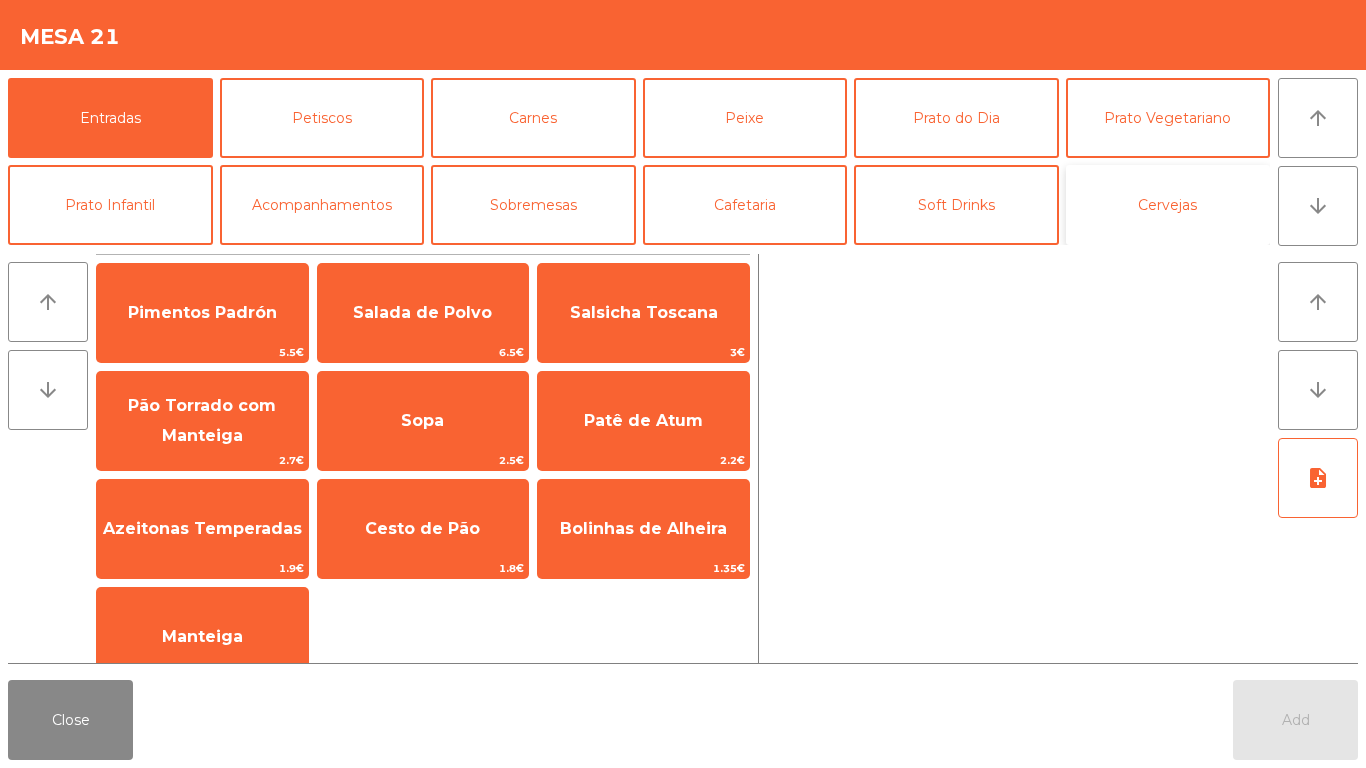 click on "Cervejas" 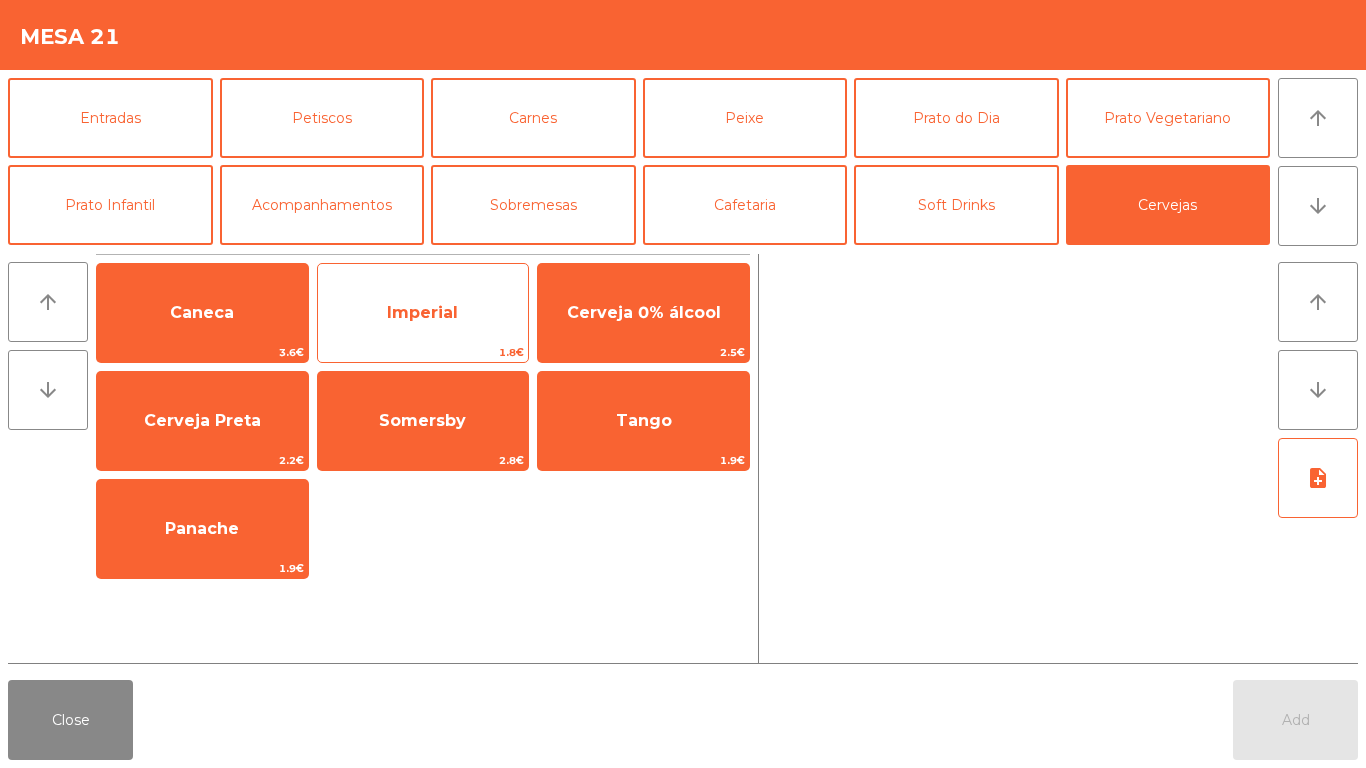 click on "Imperial" 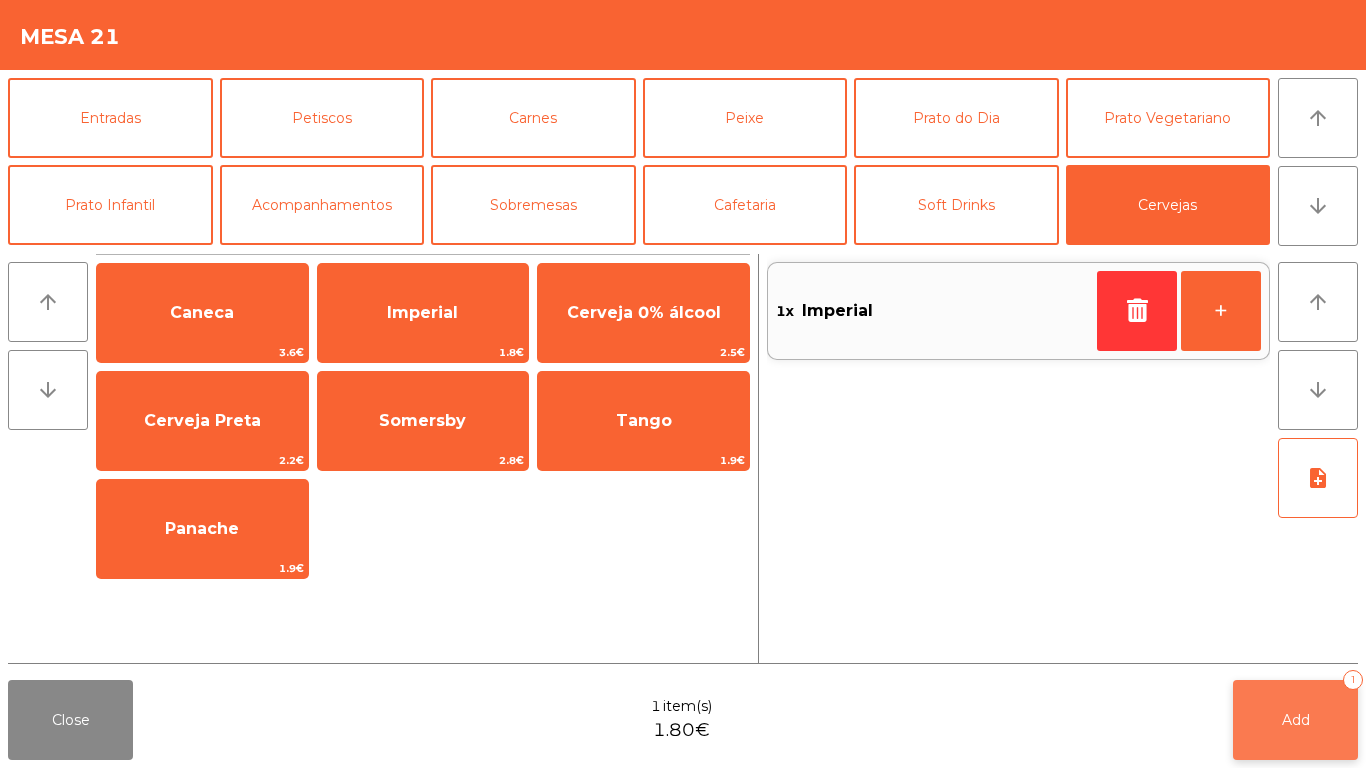 click on "Add   1" 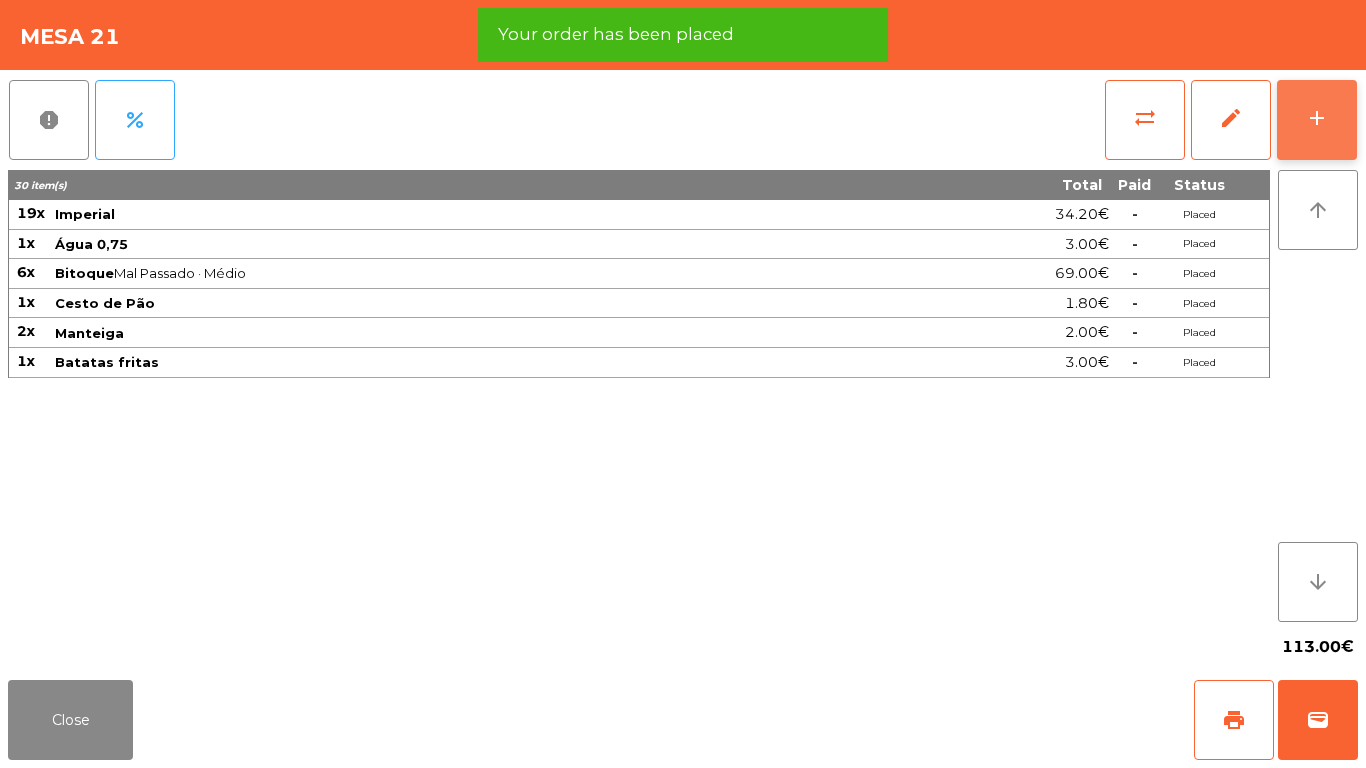 click on "add" 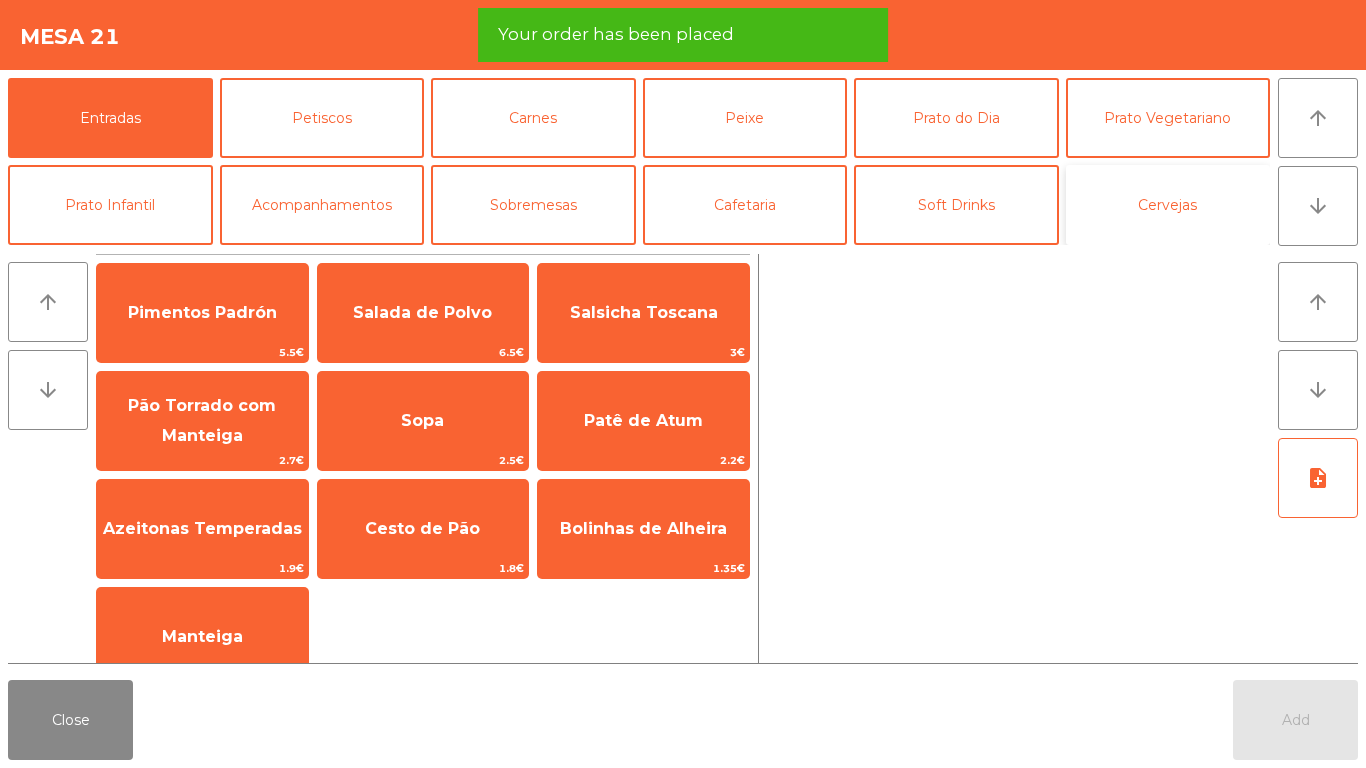 click on "Cervejas" 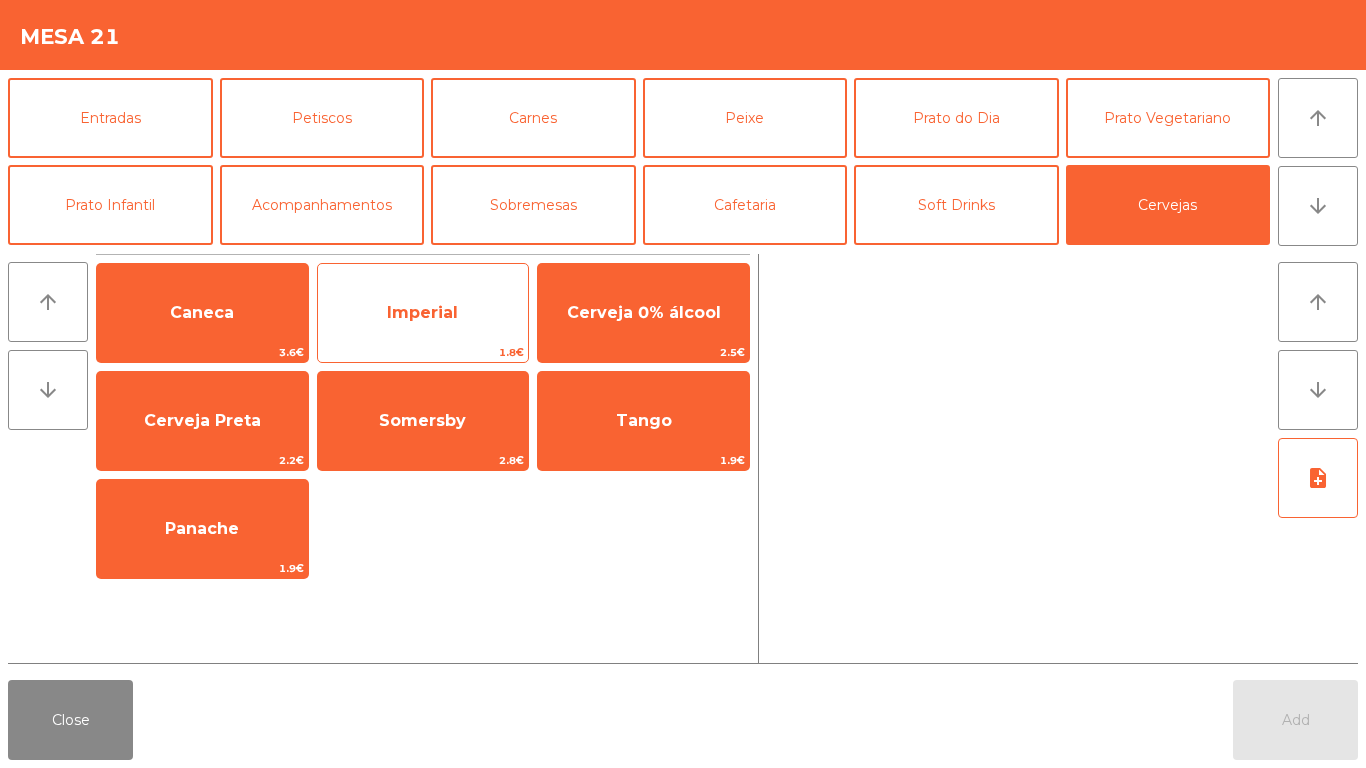click on "Imperial" 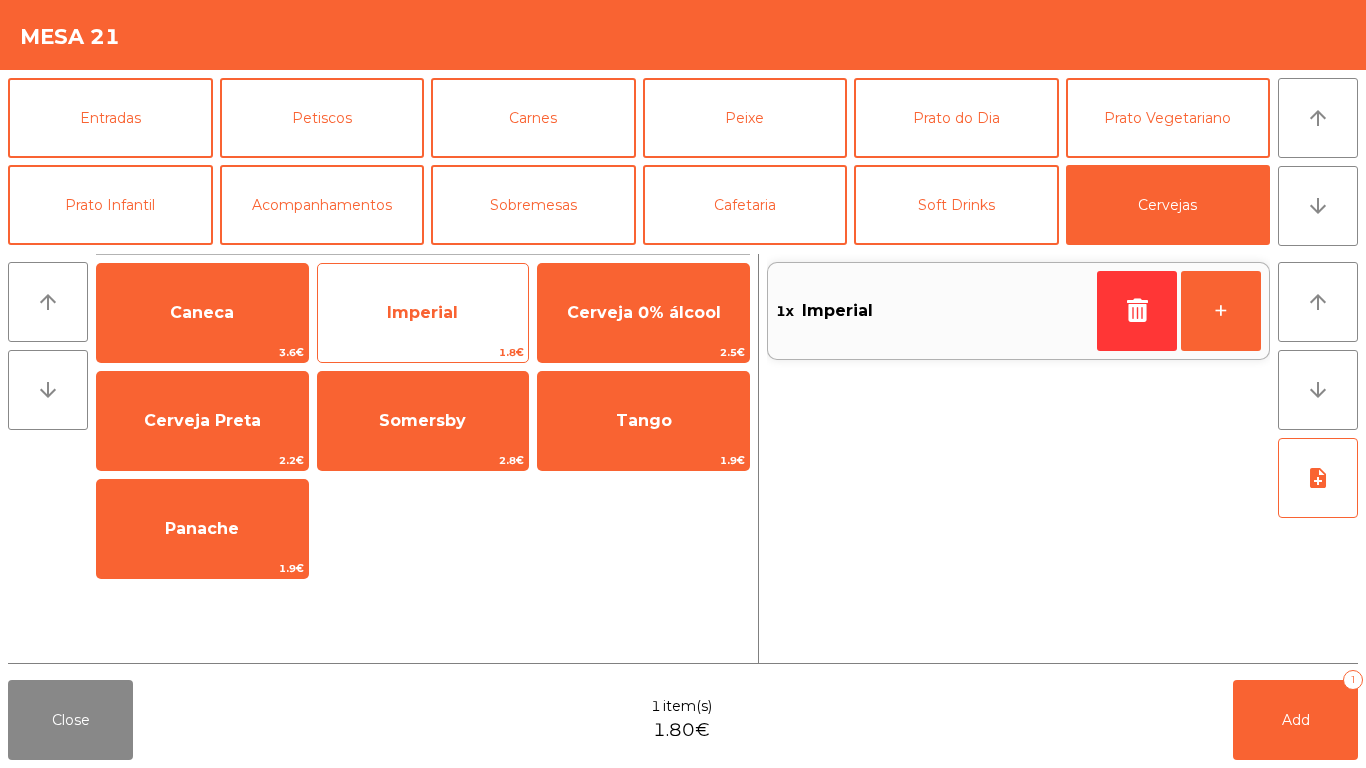 click on "Imperial" 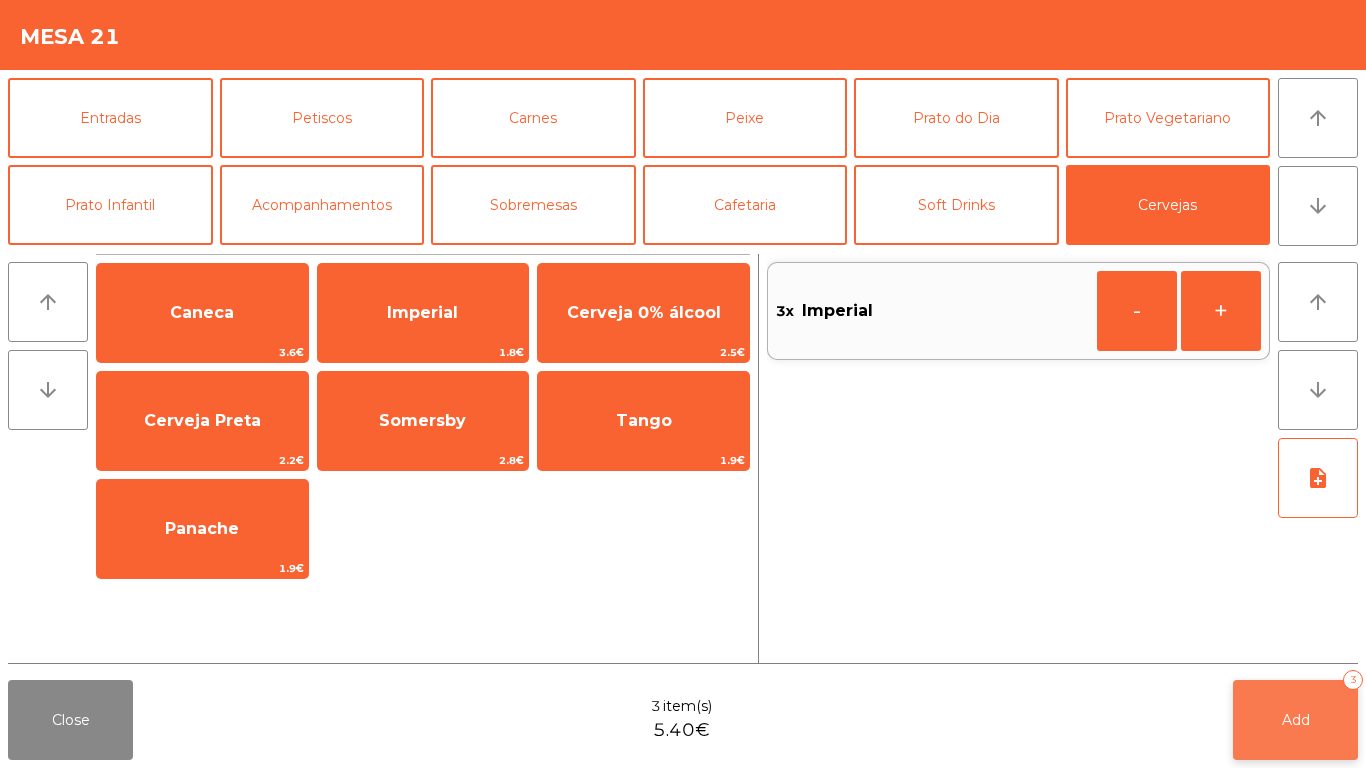 click on "Add   3" 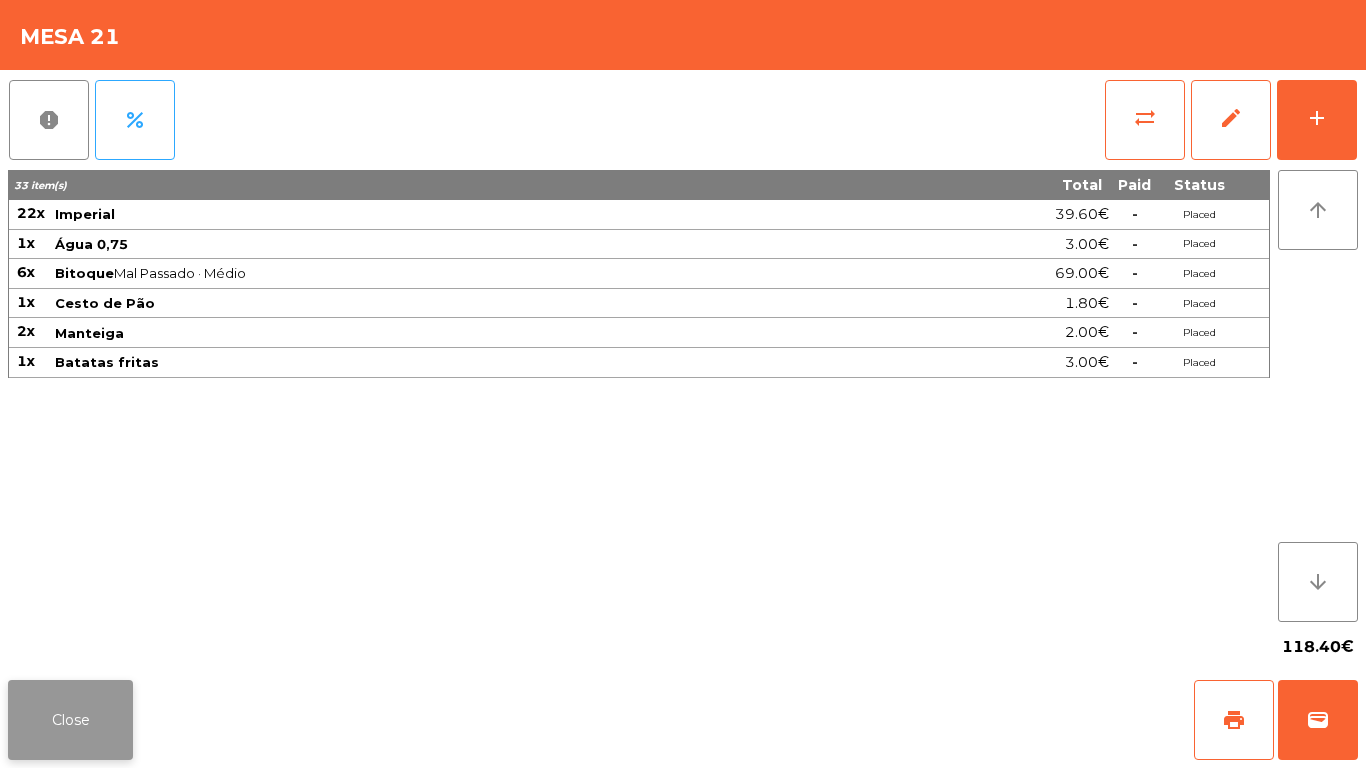 click on "Close" 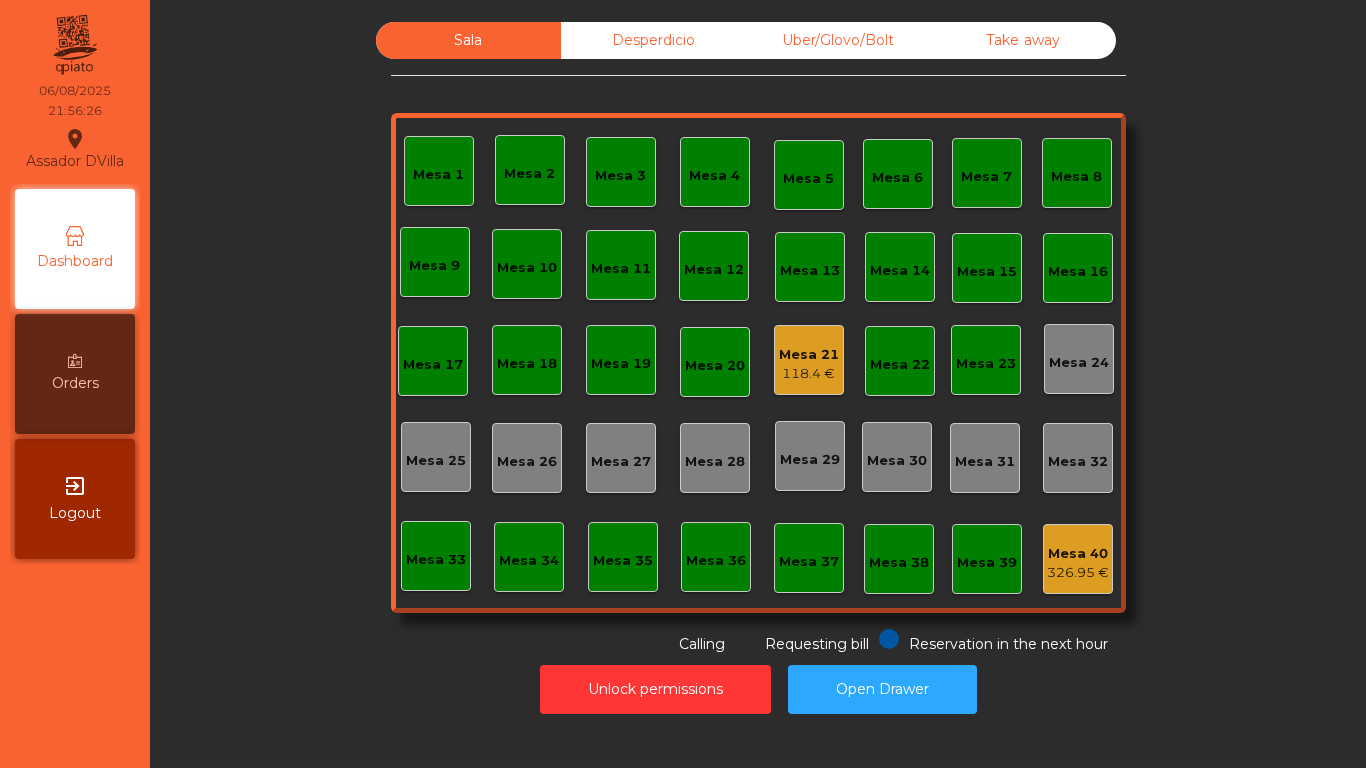 click on "326.95 €" 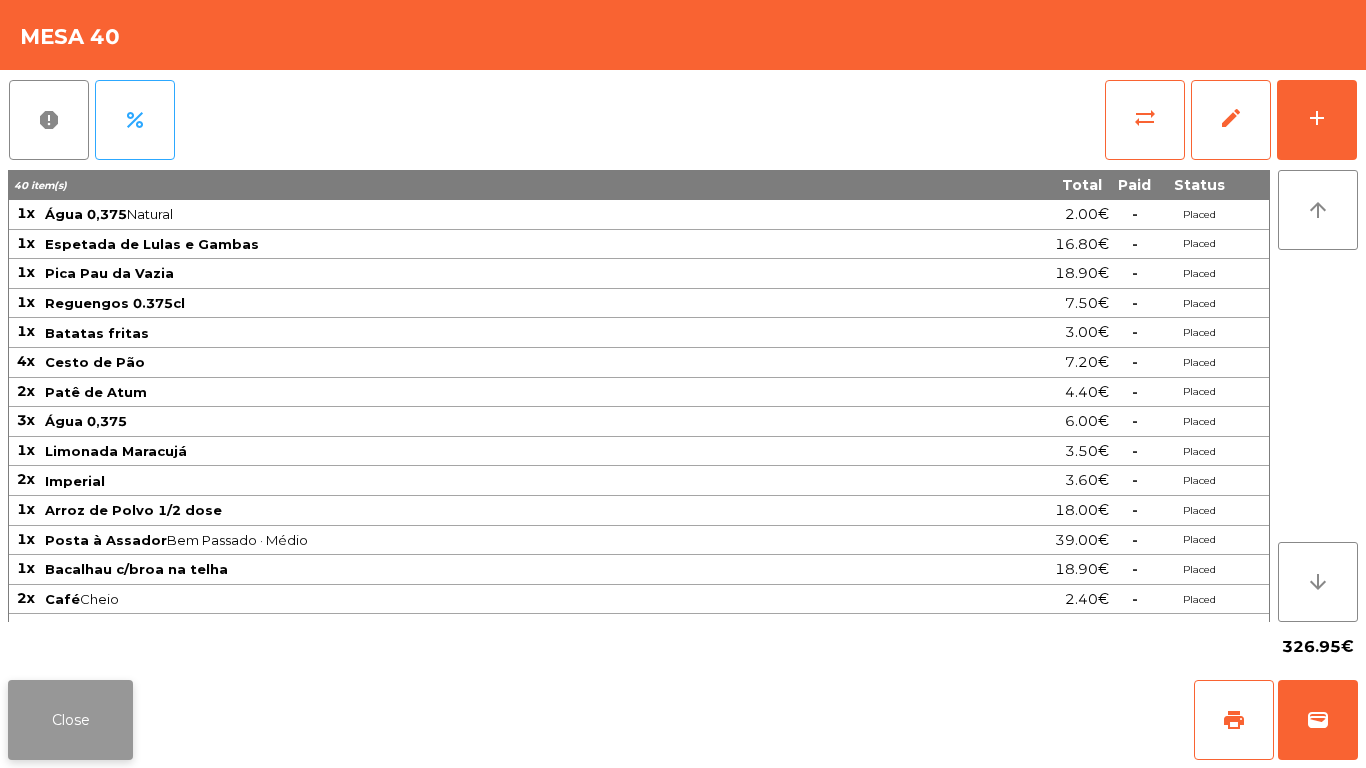 click on "Close" 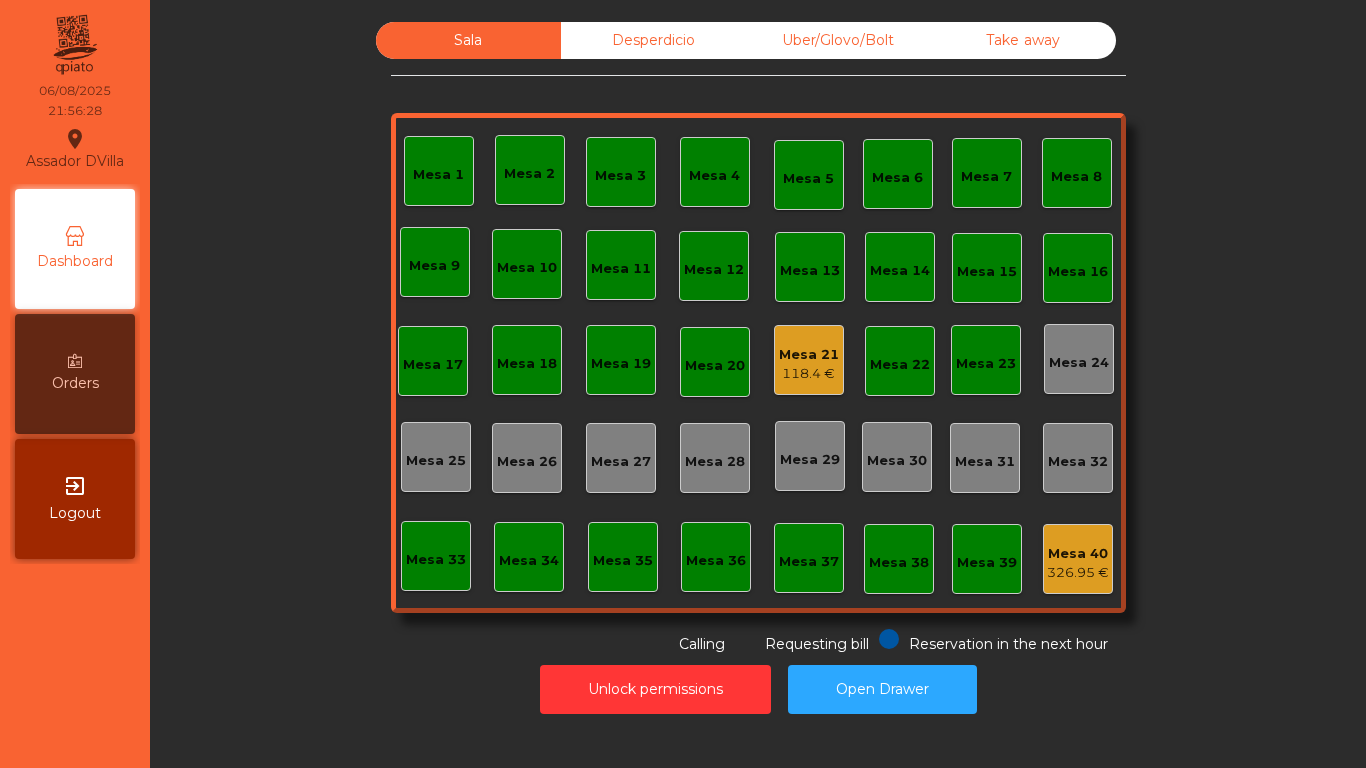 click on "118.4 €" 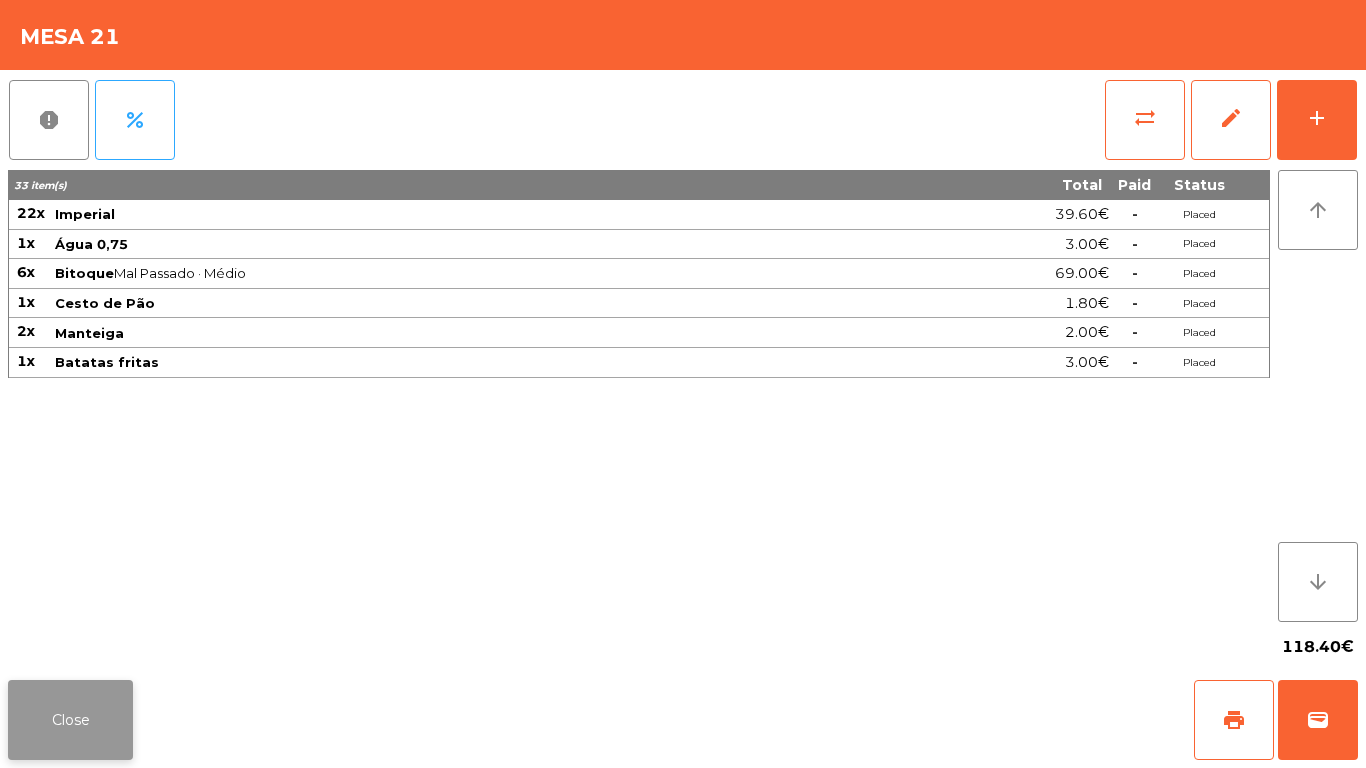 click on "Close" 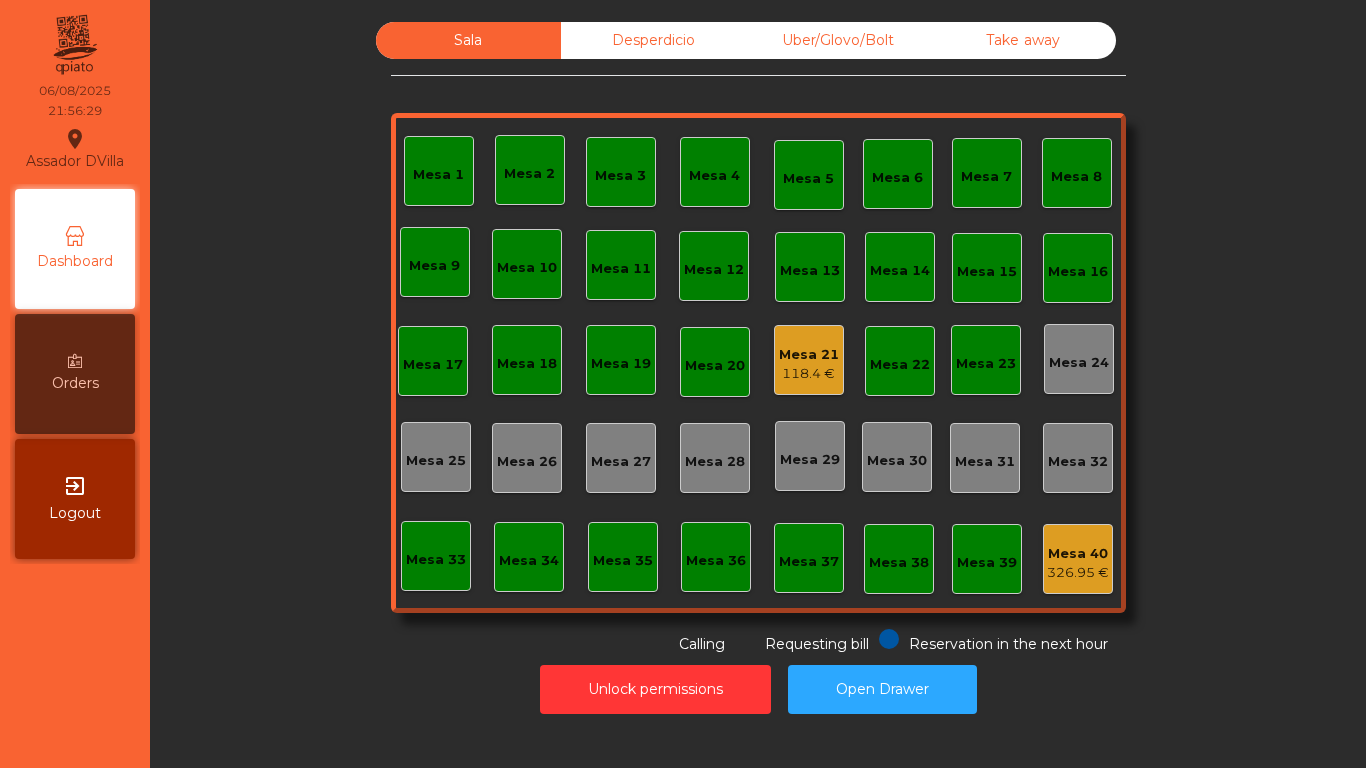 click on "118.4 €" 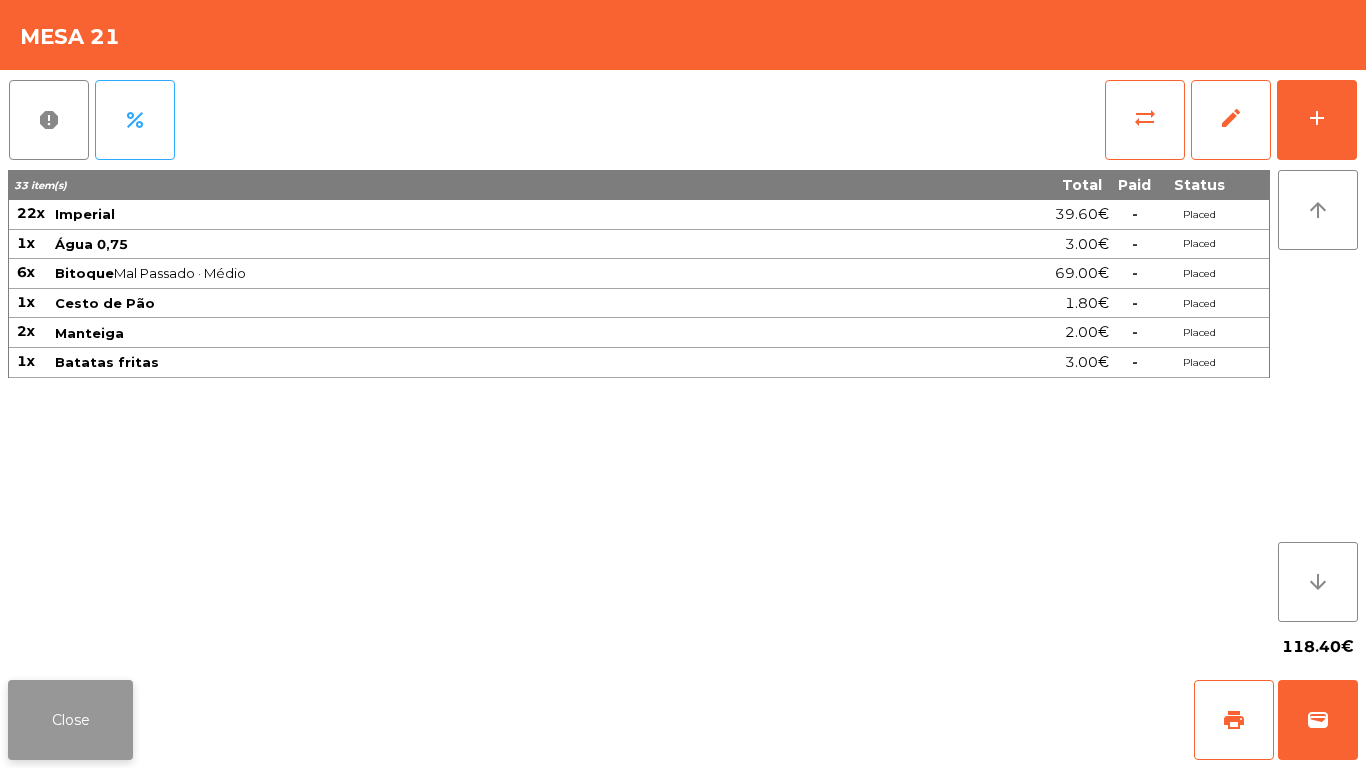 click on "Close" 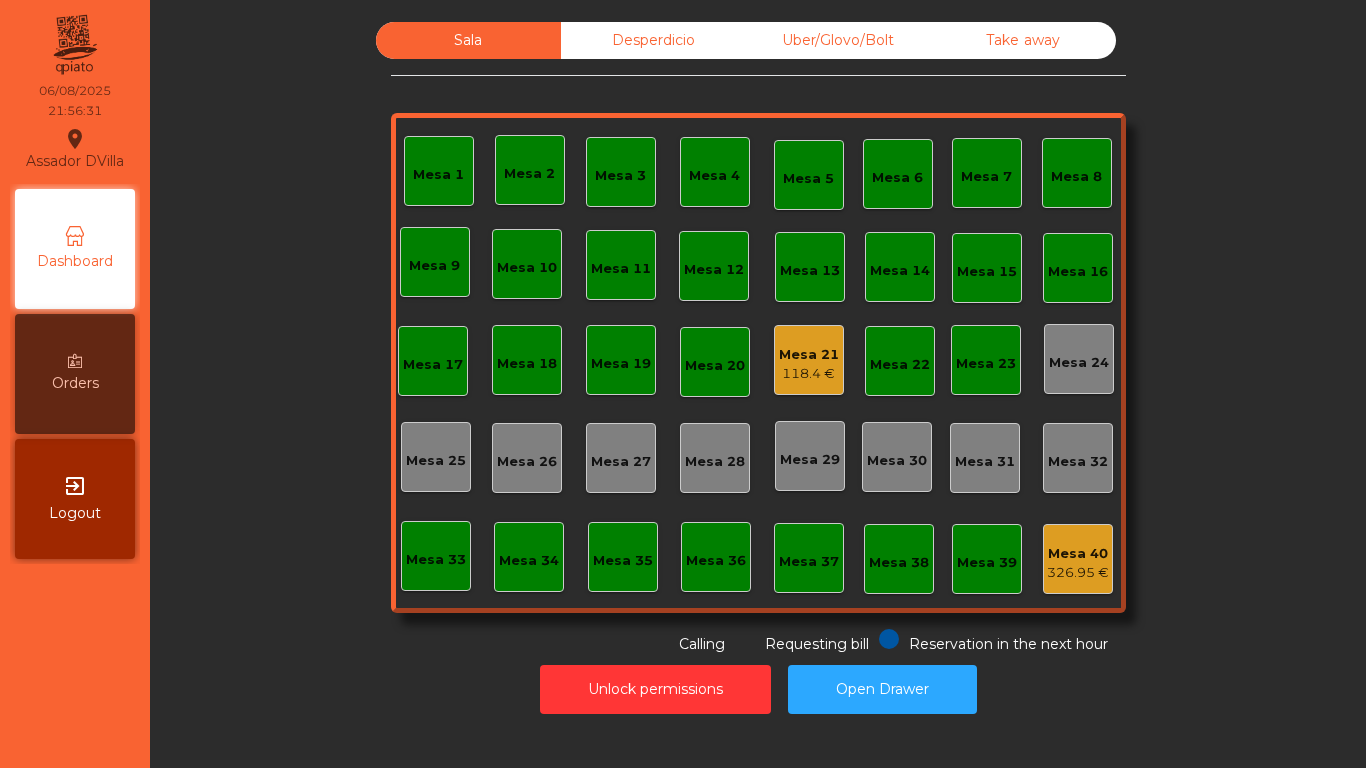 click on "Unlock permissions   Open Drawer" 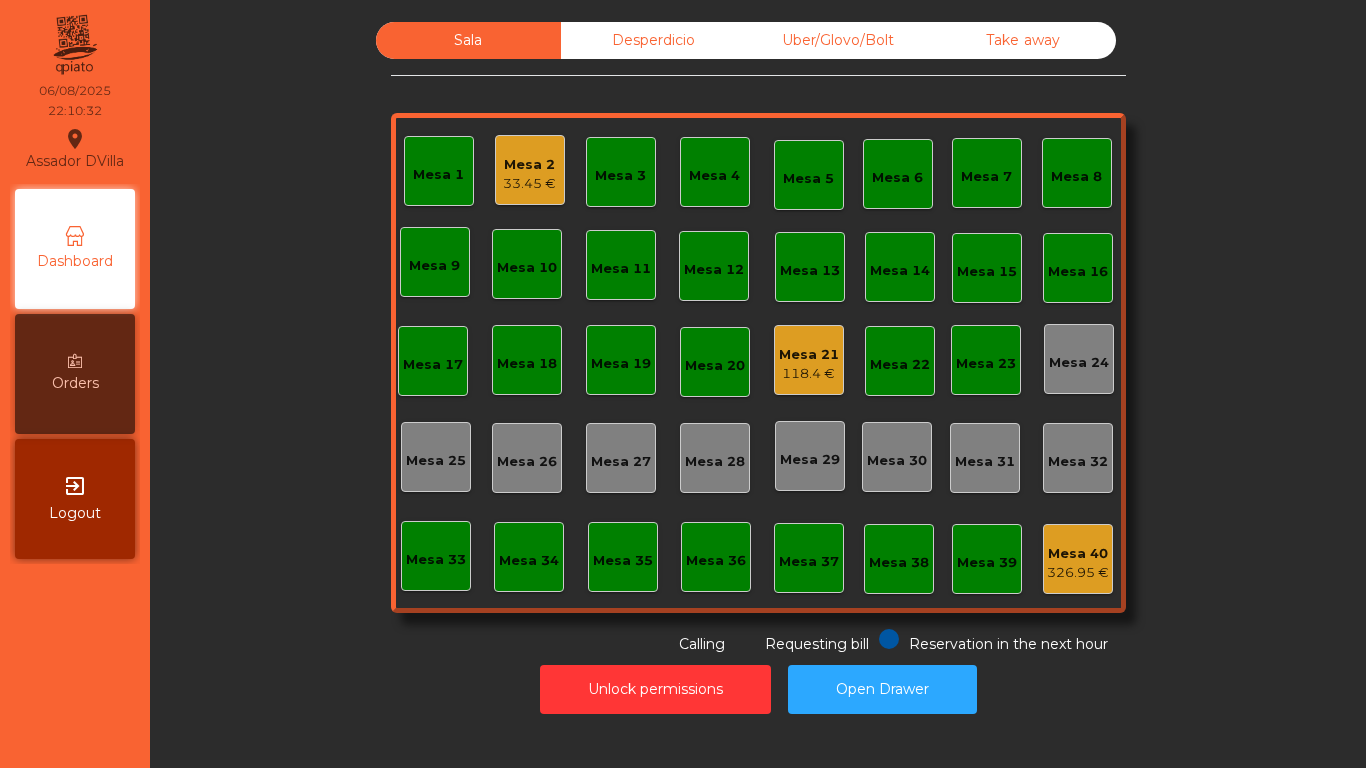 click on "Sala   Desperdicio   Uber/Glovo/Bolt   Take away   Mesa 1   Mesa 2   33.45 €   Mesa 3   Mesa 4   Mesa 5   Mesa 6   Mesa 7   Mesa 8   Mesa 9   Mesa 10   Mesa 11   Mesa 12   Mesa 13   Mesa 14   Mesa 15   Mesa 16   Mesa 17   Mesa 18   Mesa 19   Mesa 20   Mesa 21   118.4 €   Mesa 22   Mesa 23   Mesa 24   Mesa 25   Mesa 26   Mesa 27   Mesa 28   Mesa 29   Mesa 30   Mesa 31   Mesa 32   Mesa 33   Mesa 34   Mesa 35   Mesa 36   Mesa 37   Mesa 38   Mesa 39   Mesa 40   326.95 €  Reservation in the next hour Requesting bill Calling" 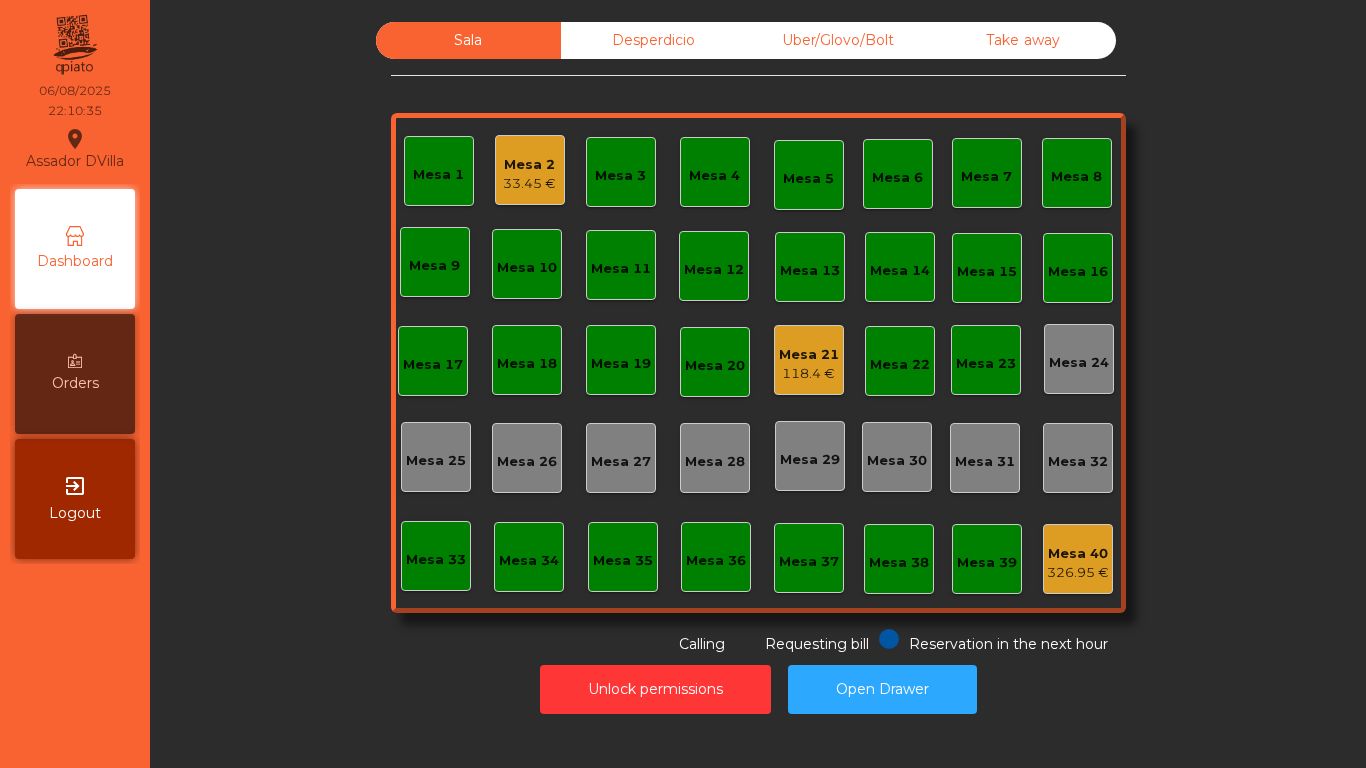 click on "33.45 €" 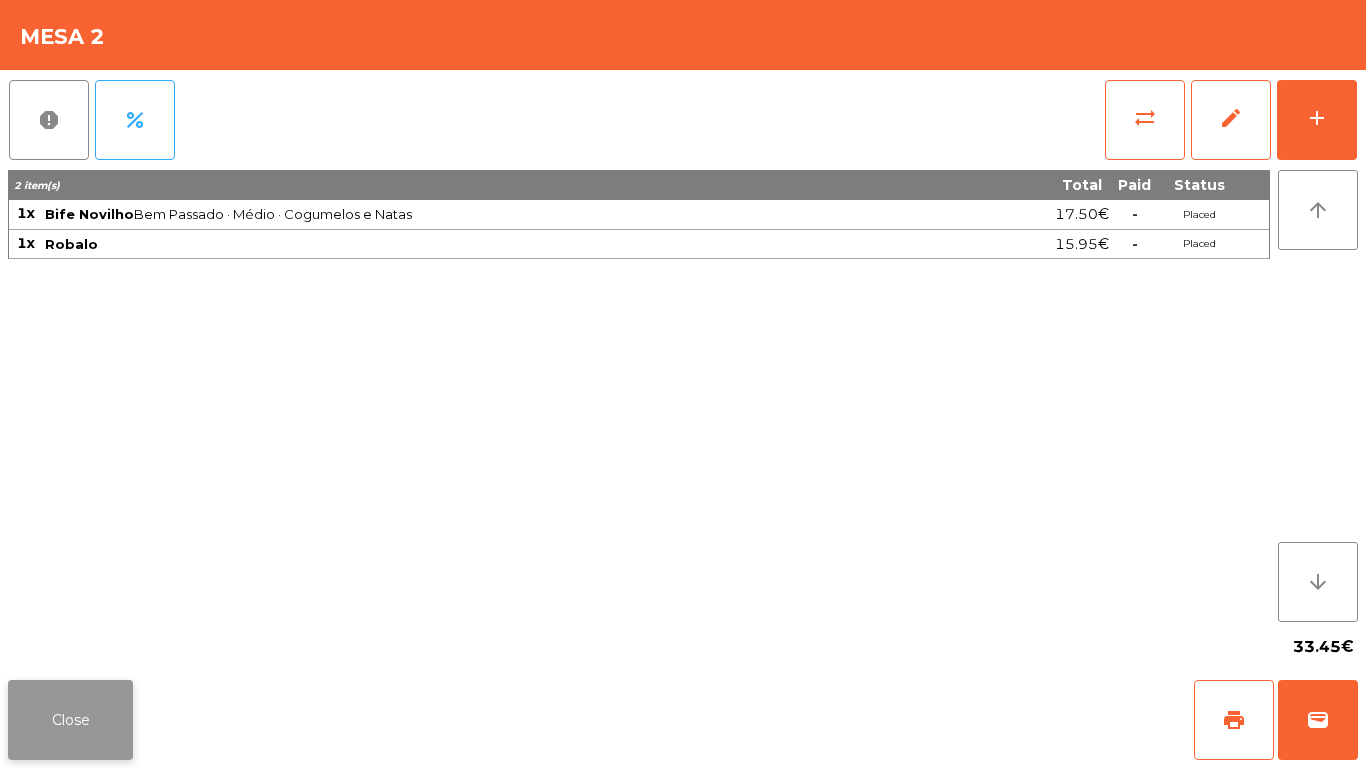 click on "Close" 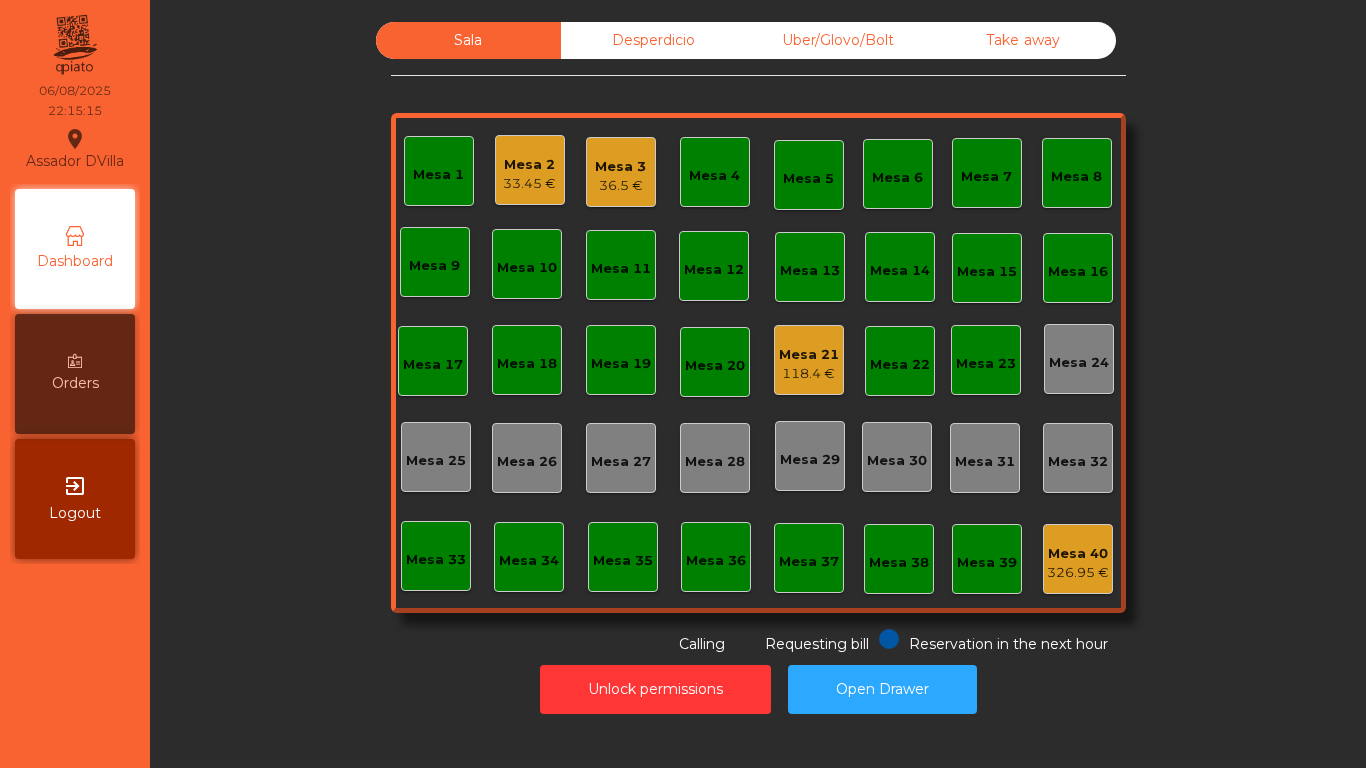 click on "Mesa 3   36.5 €" 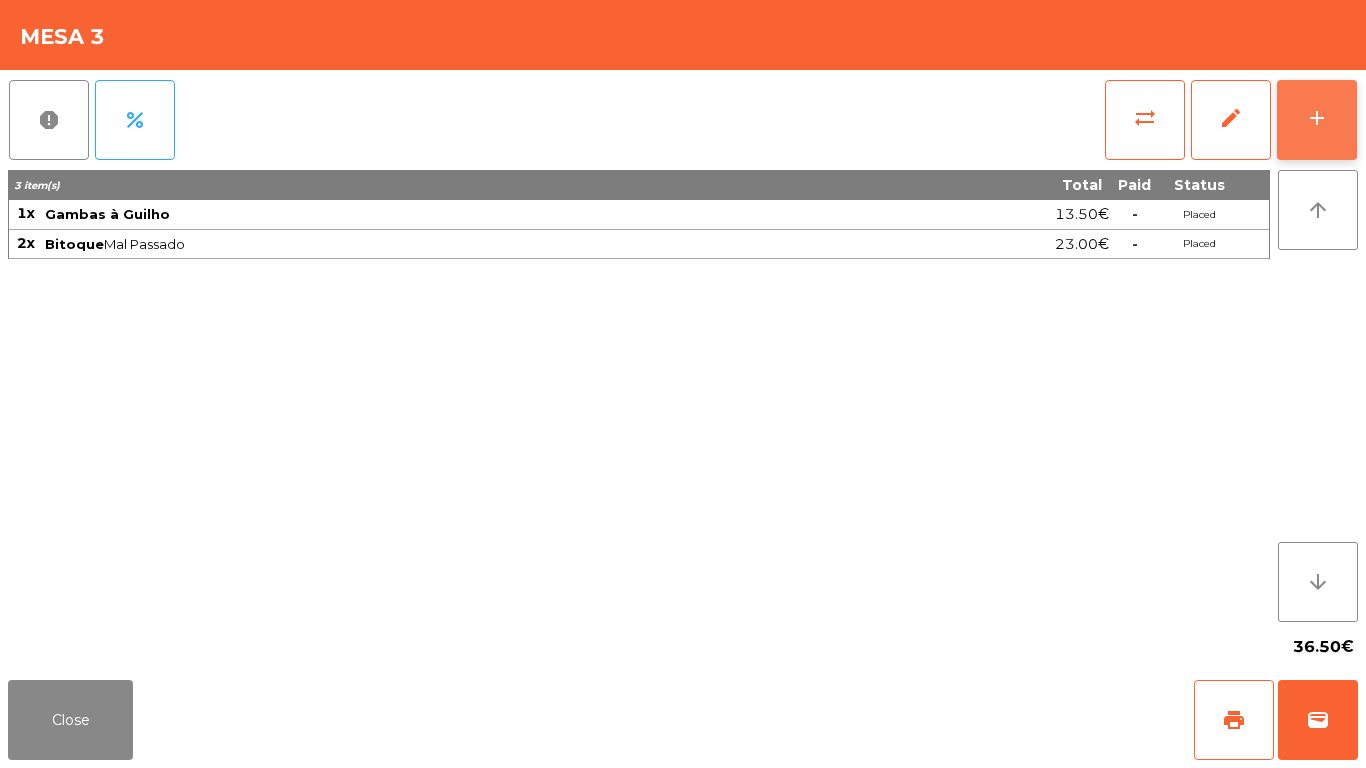 click on "add" 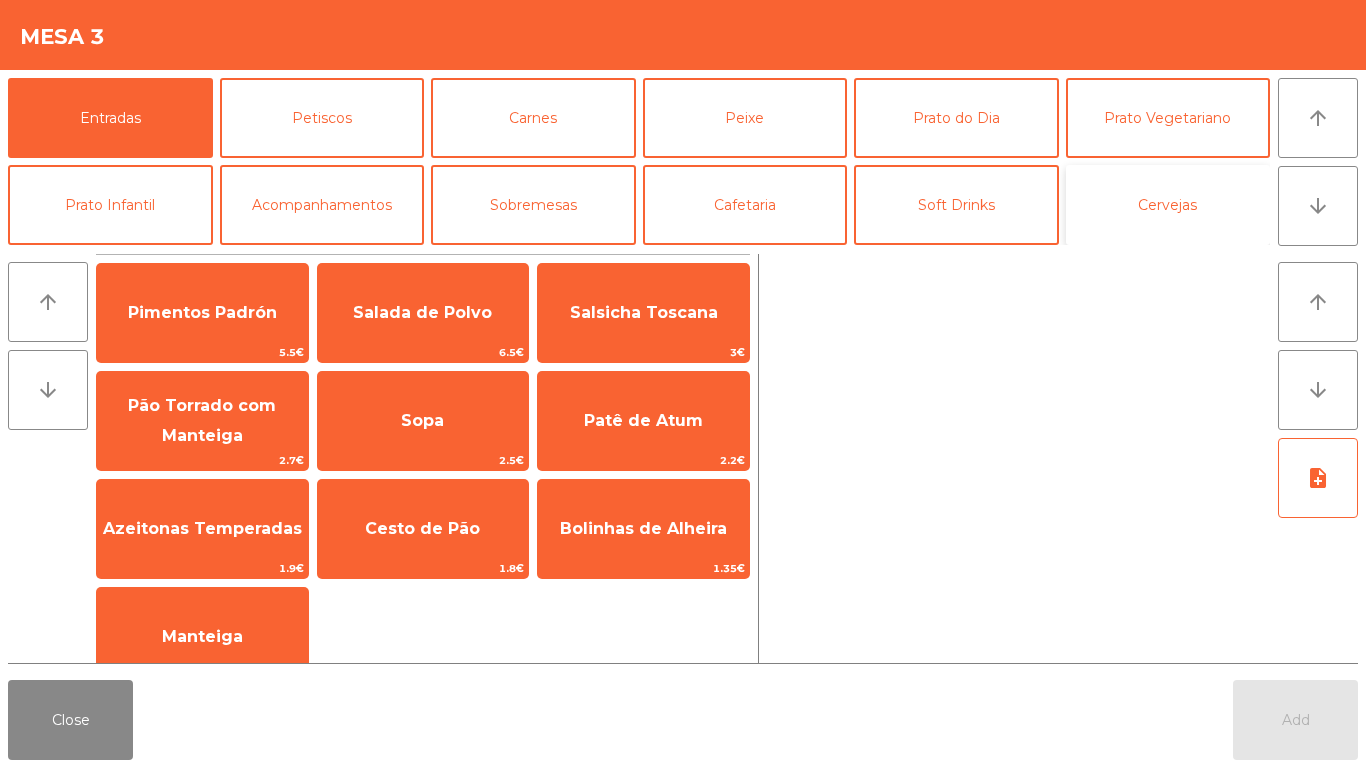 click on "Cervejas" 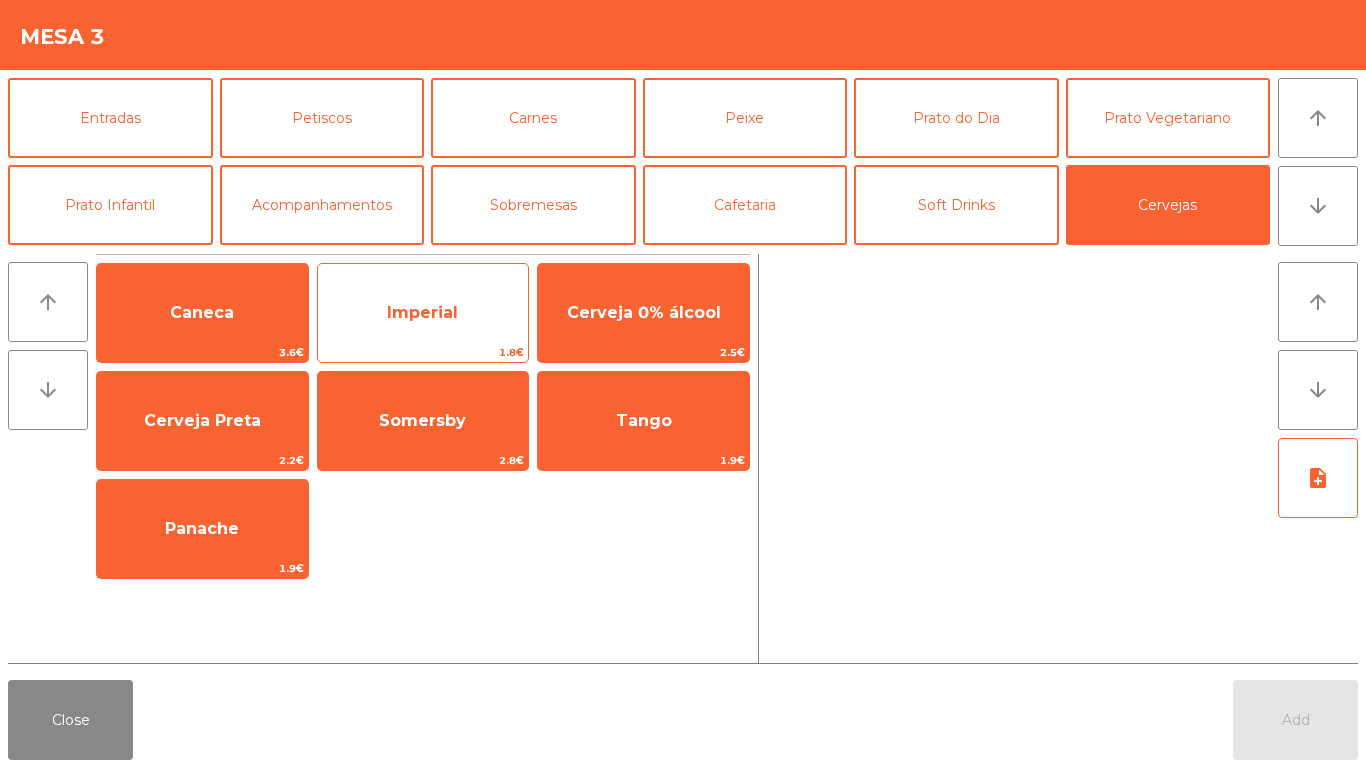 click on "Imperial" 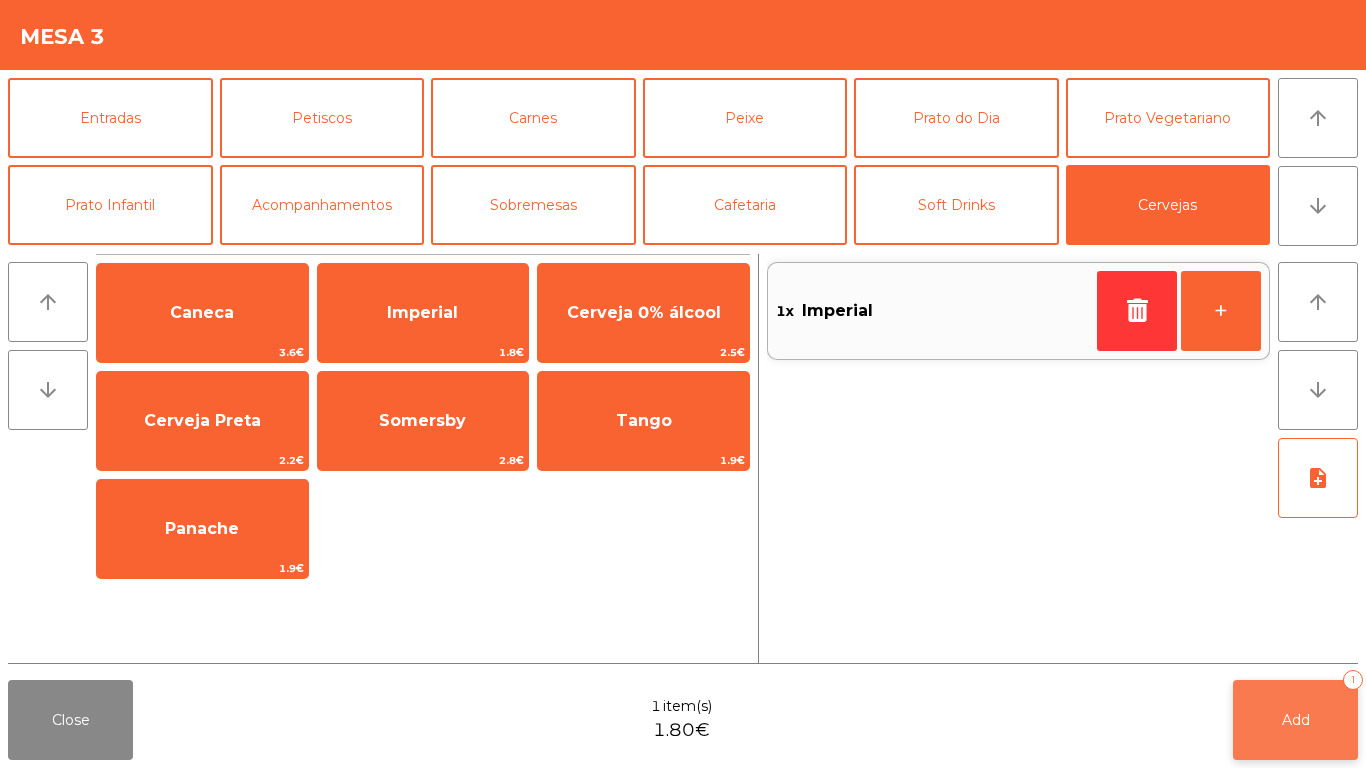 click on "Add   1" 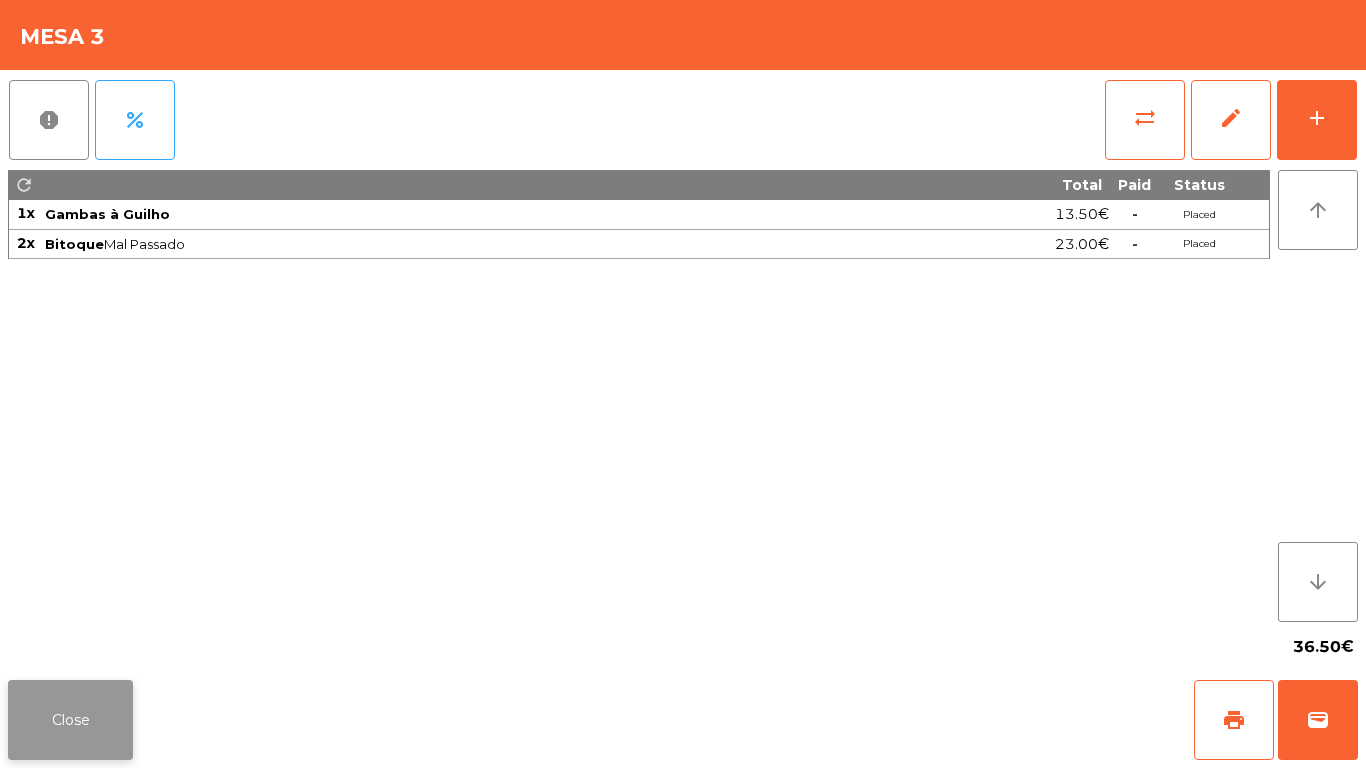click on "Close" 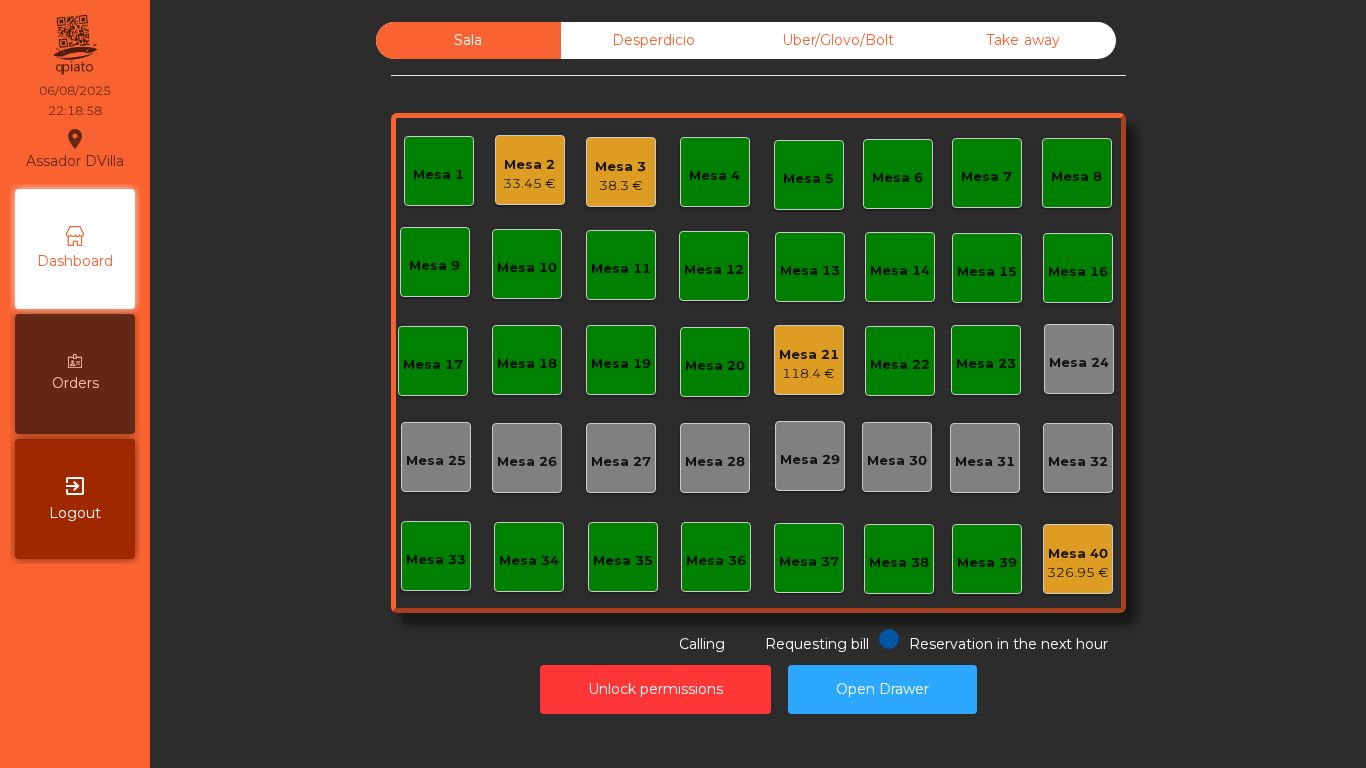 click on "33.45 €" 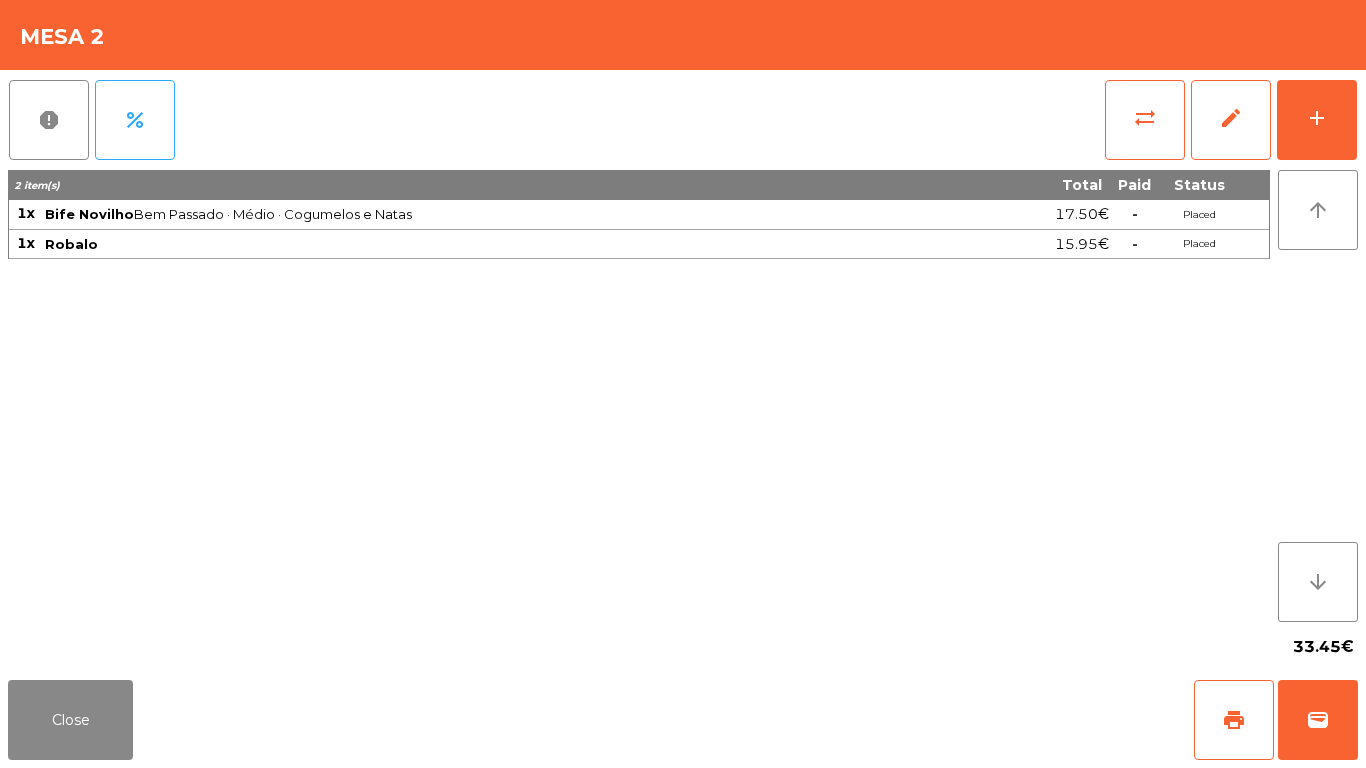 click on "report   percent   sync_alt   edit   add  2 item(s) Total Paid Status 1x Bife Novilho  Bem Passado · Médio · Cogumelos e Natas  17.50€  -  Placed 1x Robalo 15.95€  -  Placed arrow_upward arrow_downward  33.45€" 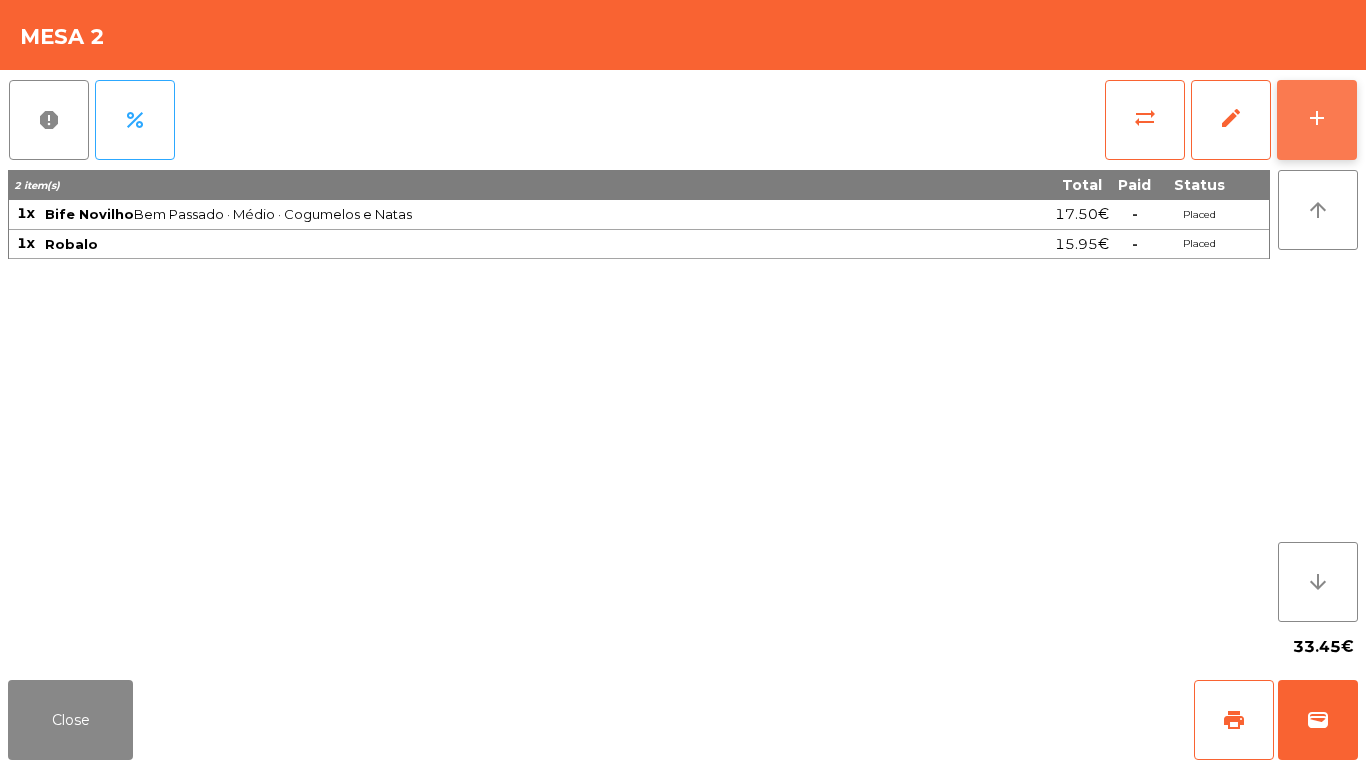 click on "add" 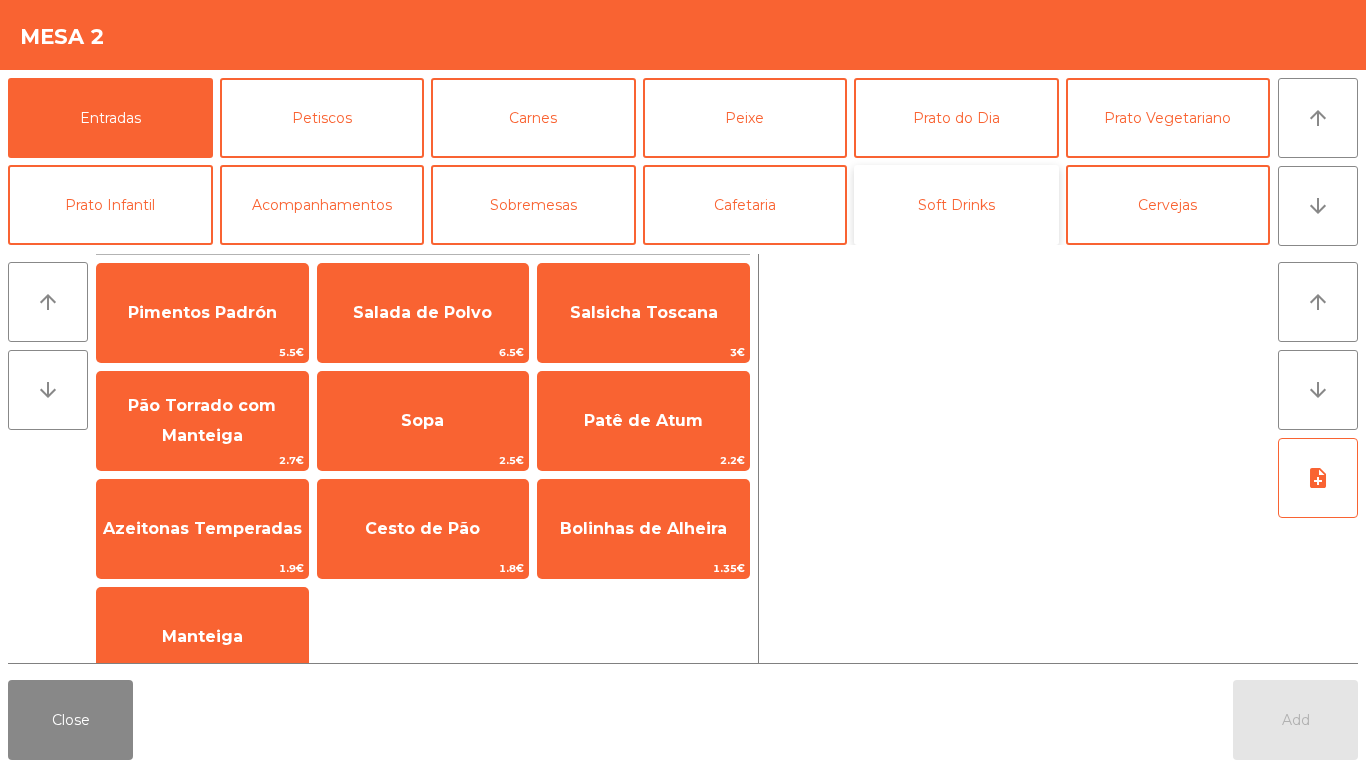 click on "Soft Drinks" 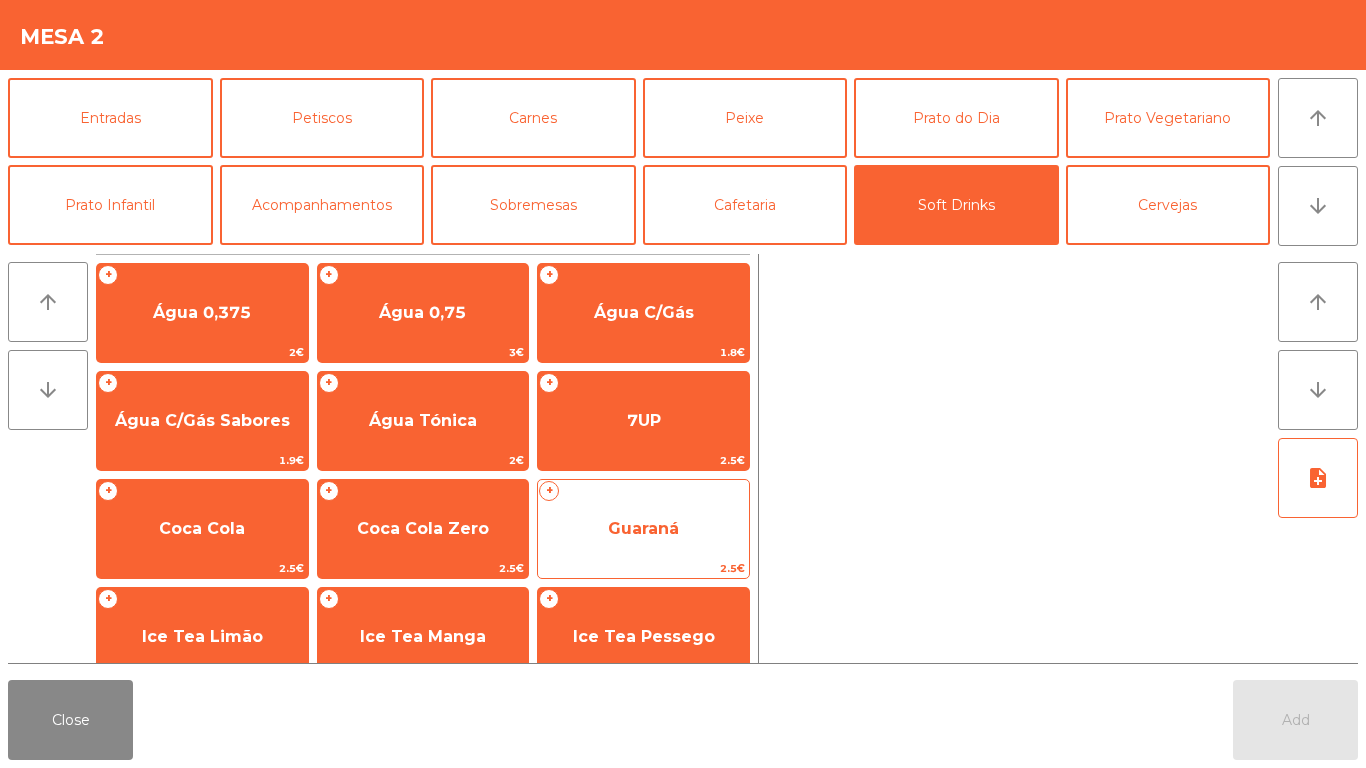 click on "Guaraná" 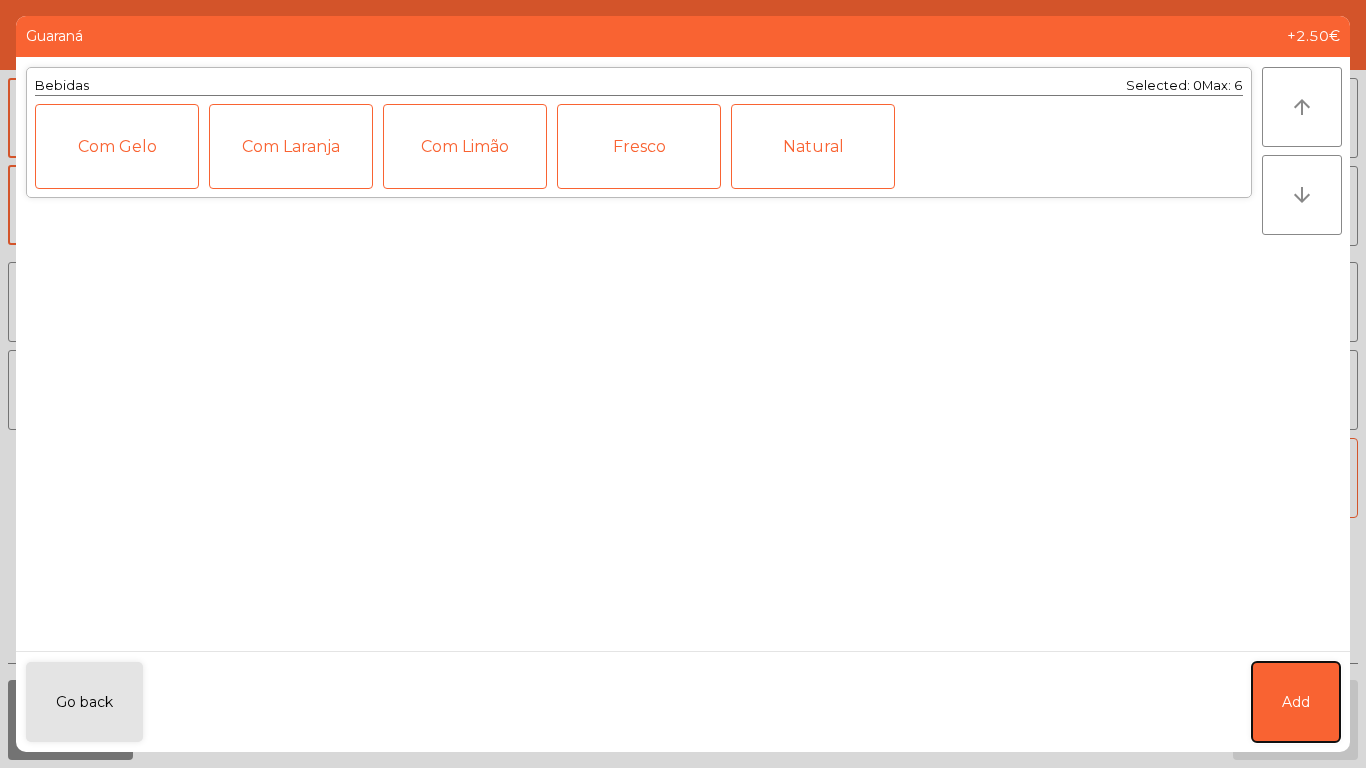 click on "Add" 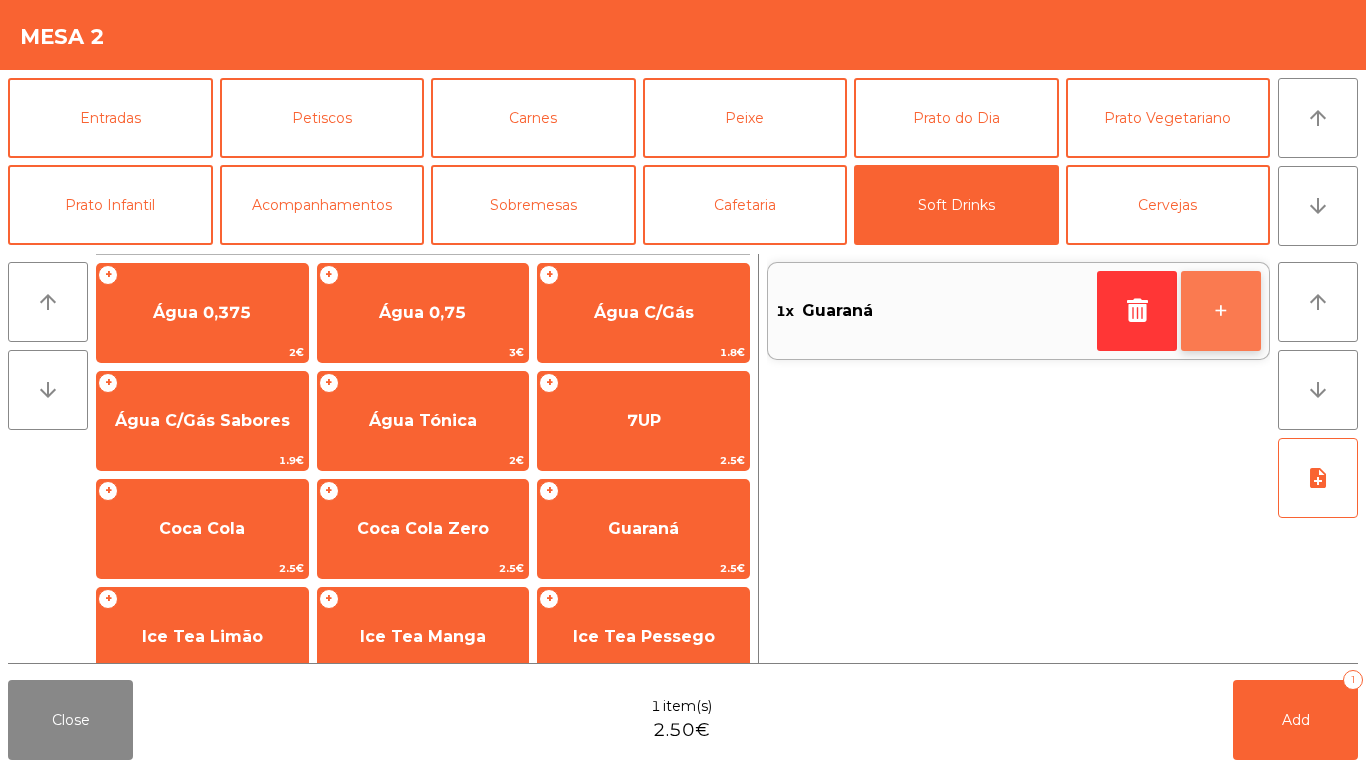 click on "+" 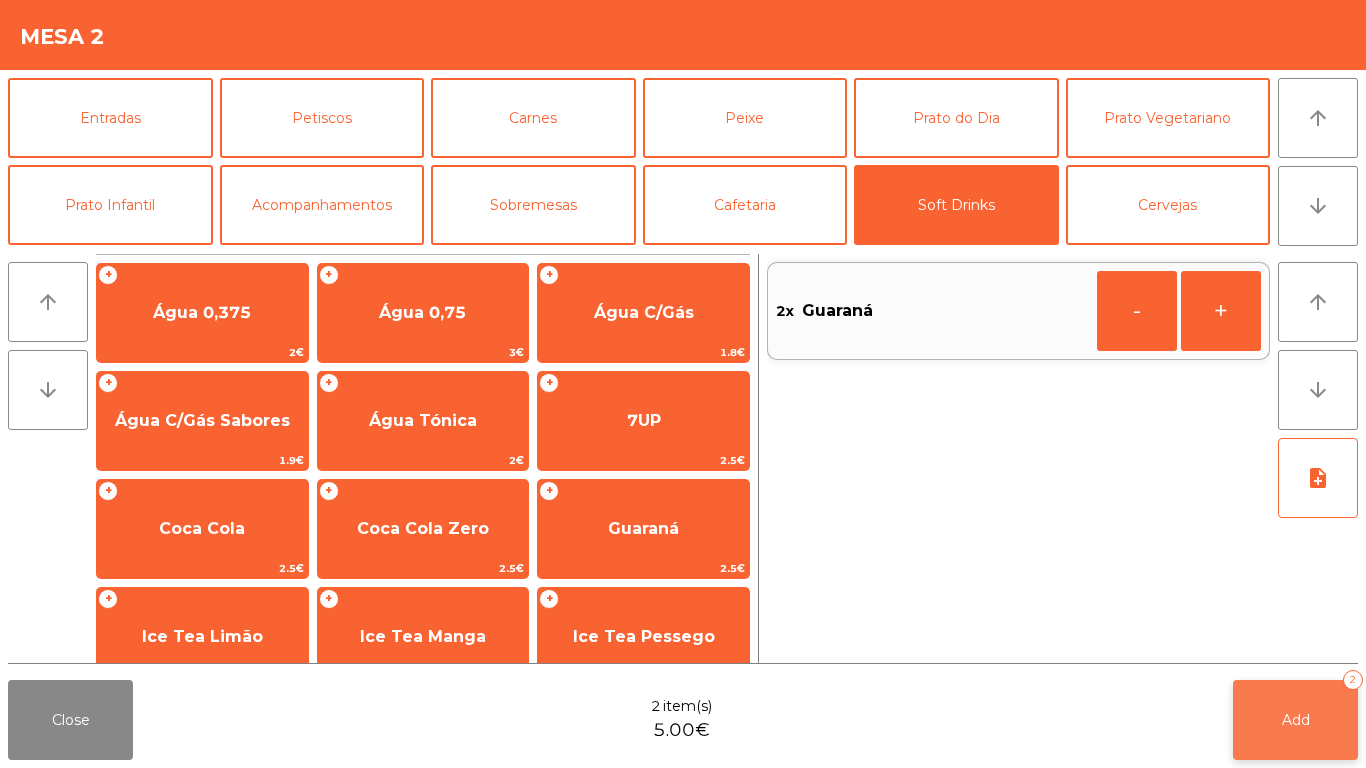 click on "Add   2" 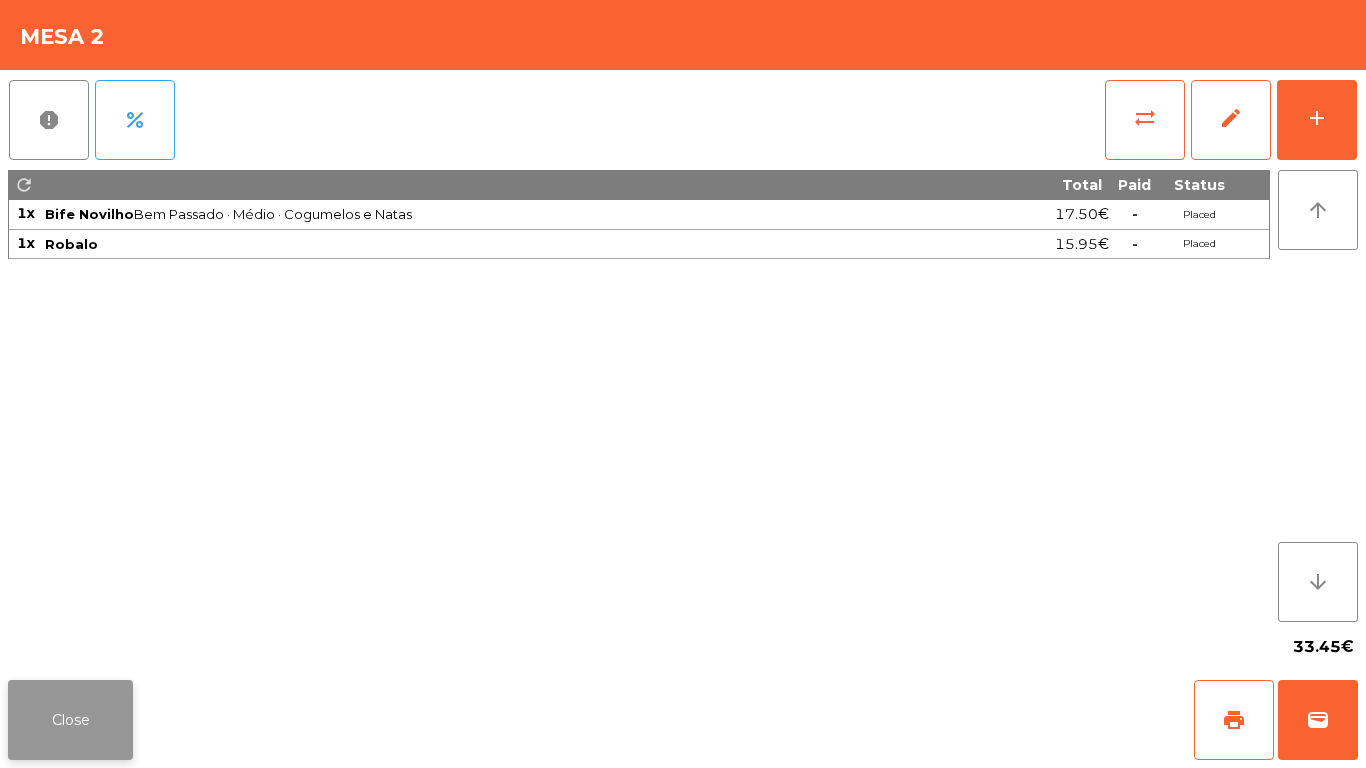 click on "Close" 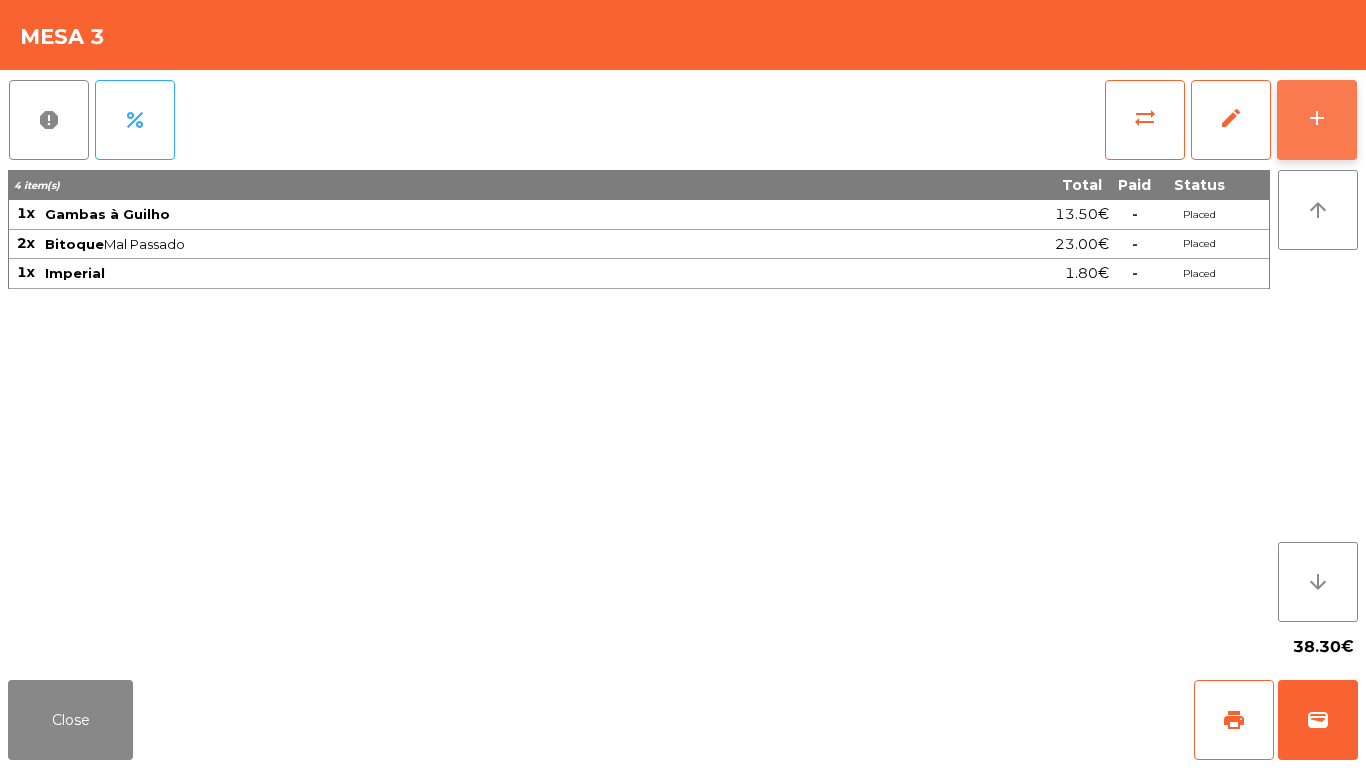 click on "add" 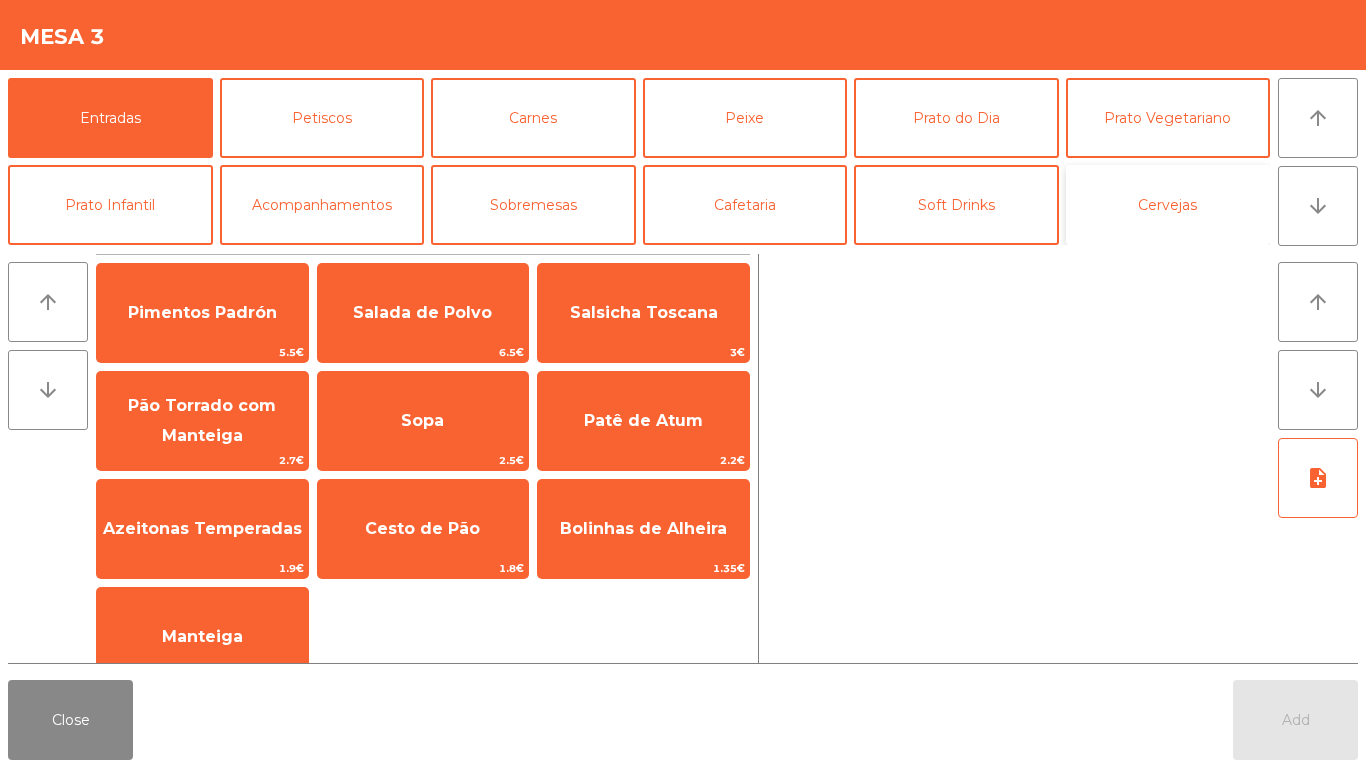 click on "Cervejas" 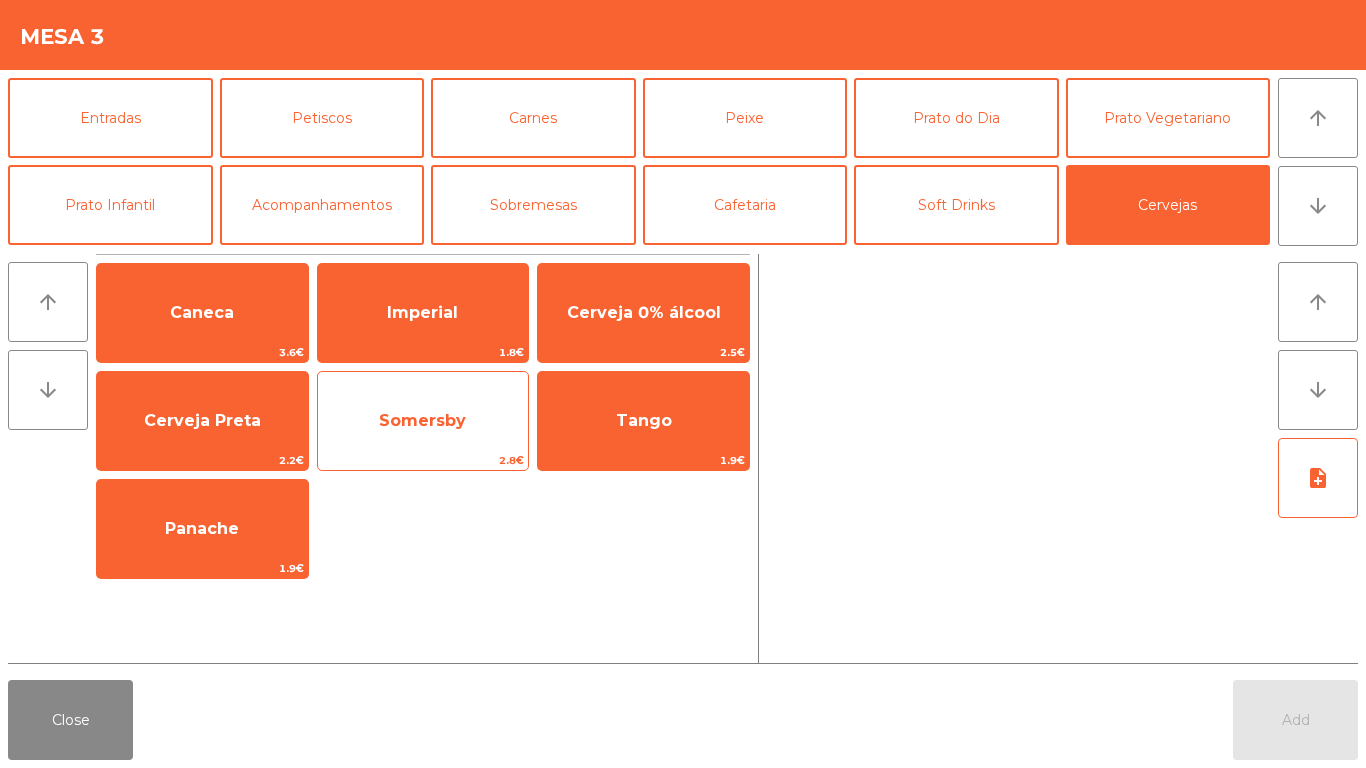 click on "Somersby" 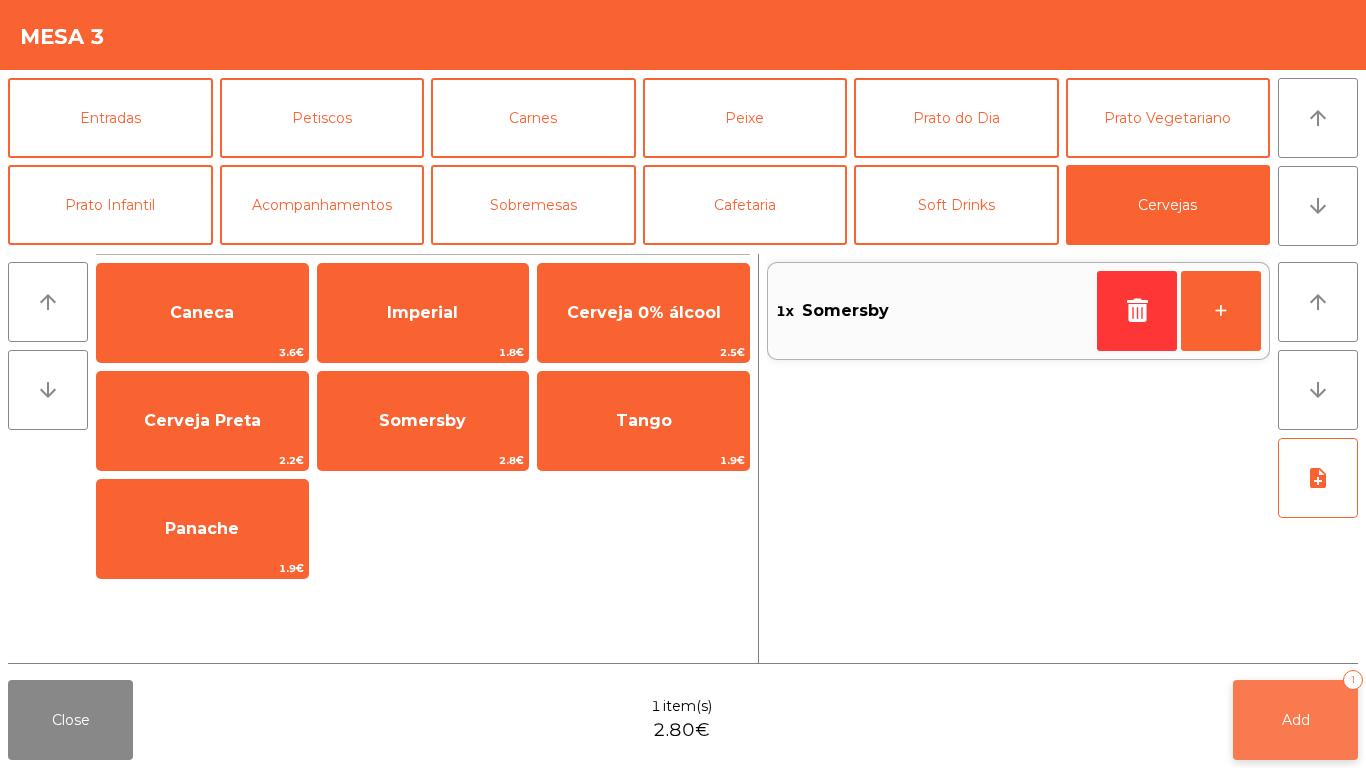 click on "Add   1" 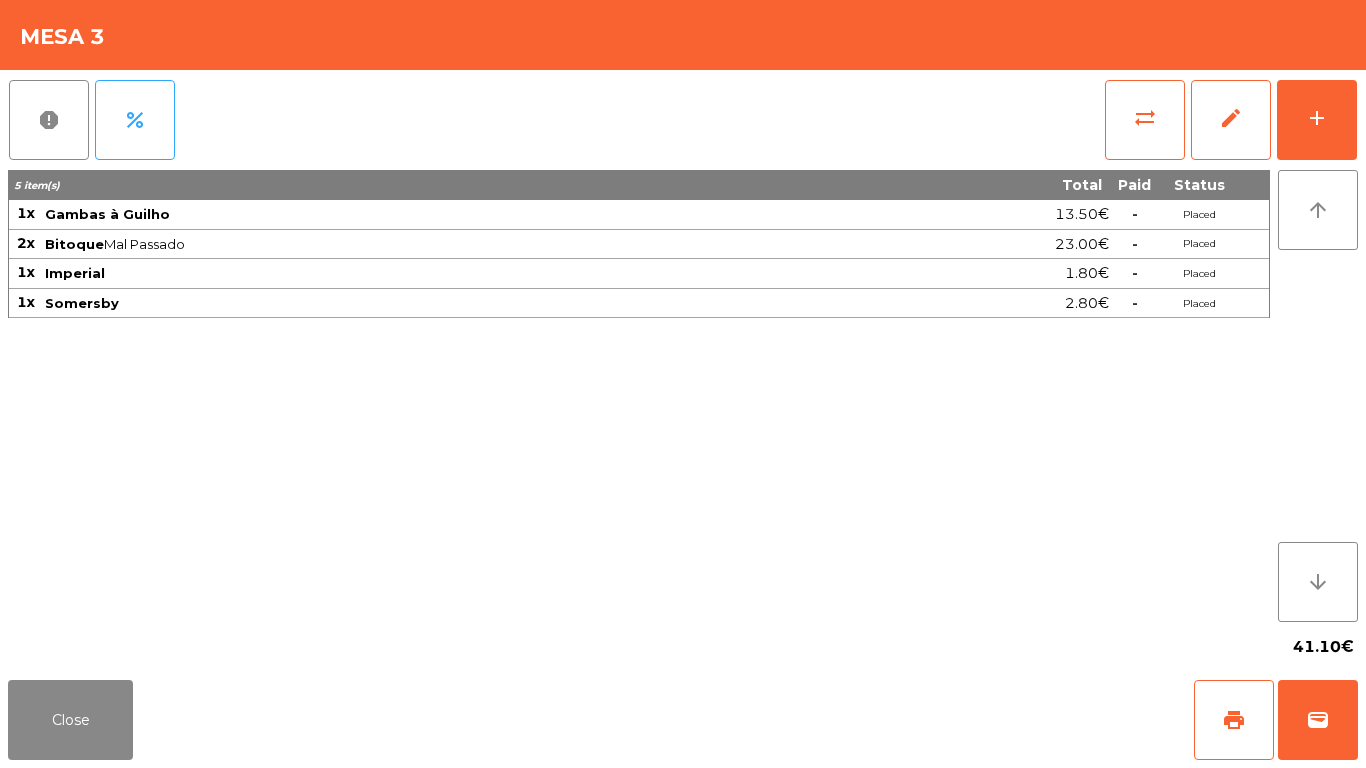 drag, startPoint x: 440, startPoint y: 447, endPoint x: 464, endPoint y: 459, distance: 26.832815 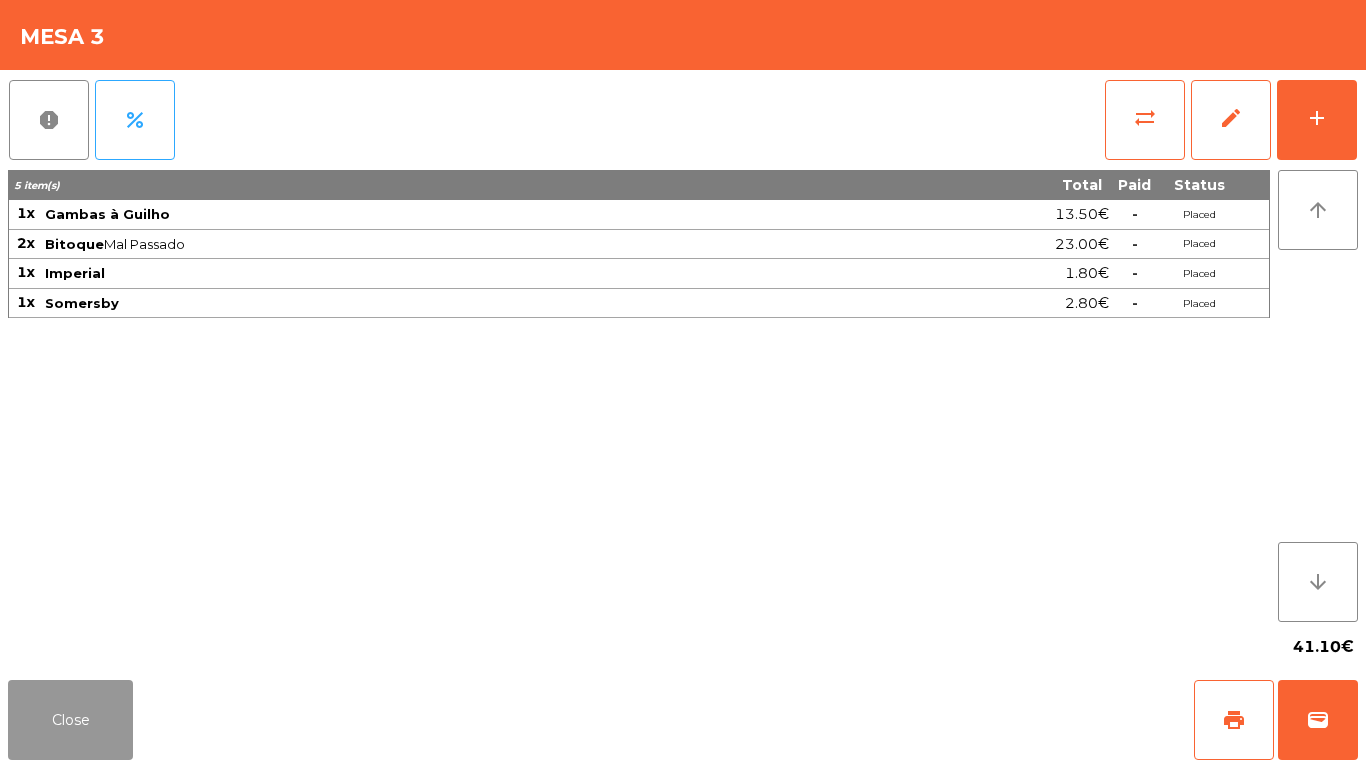click on "Close" 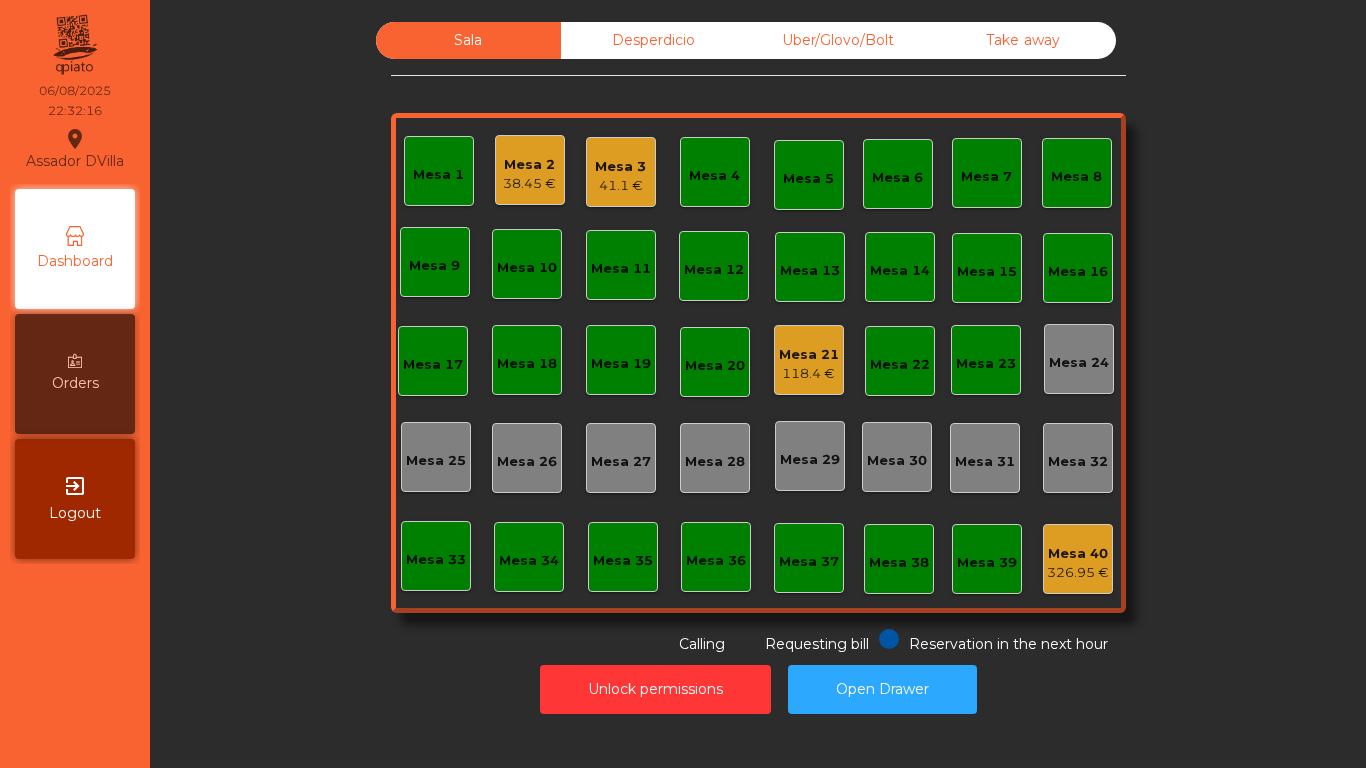 click on "Mesa 21   118.4 €" 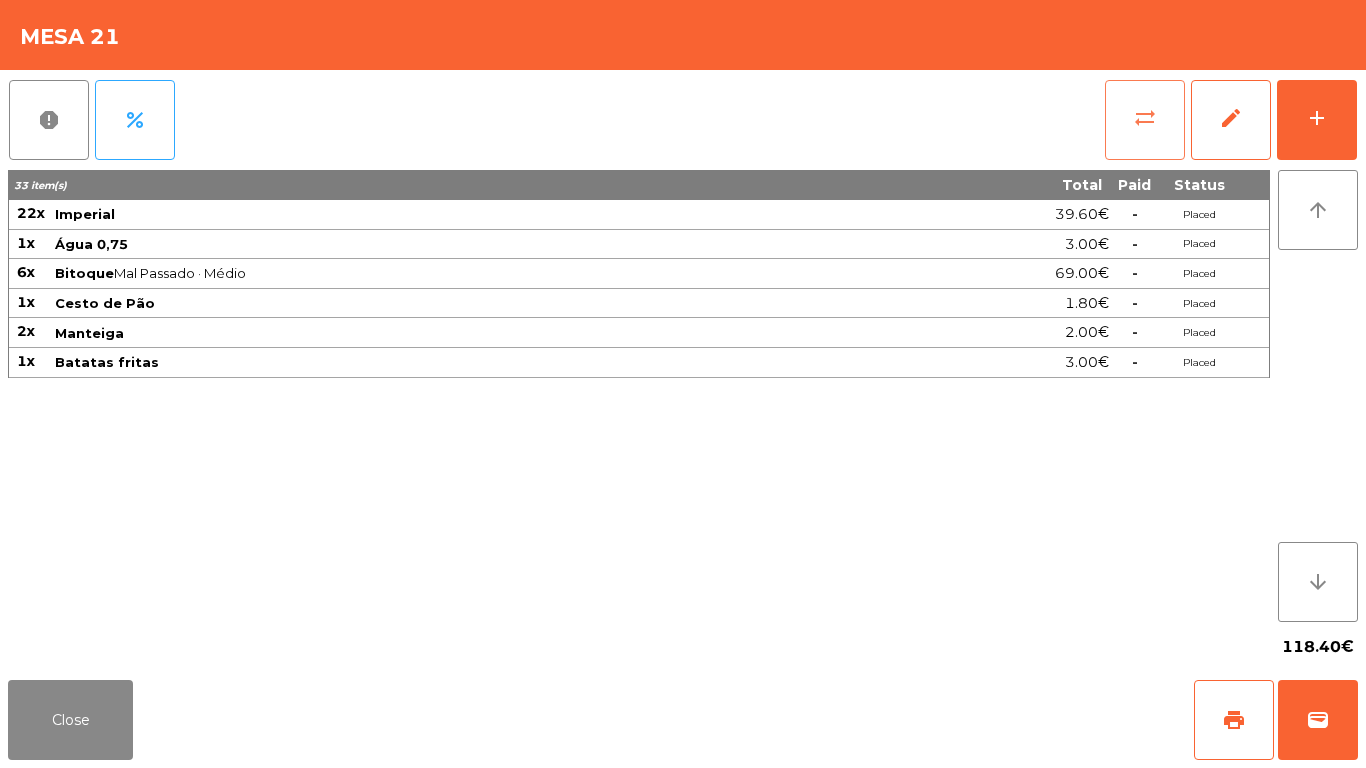 click on "sync_alt" 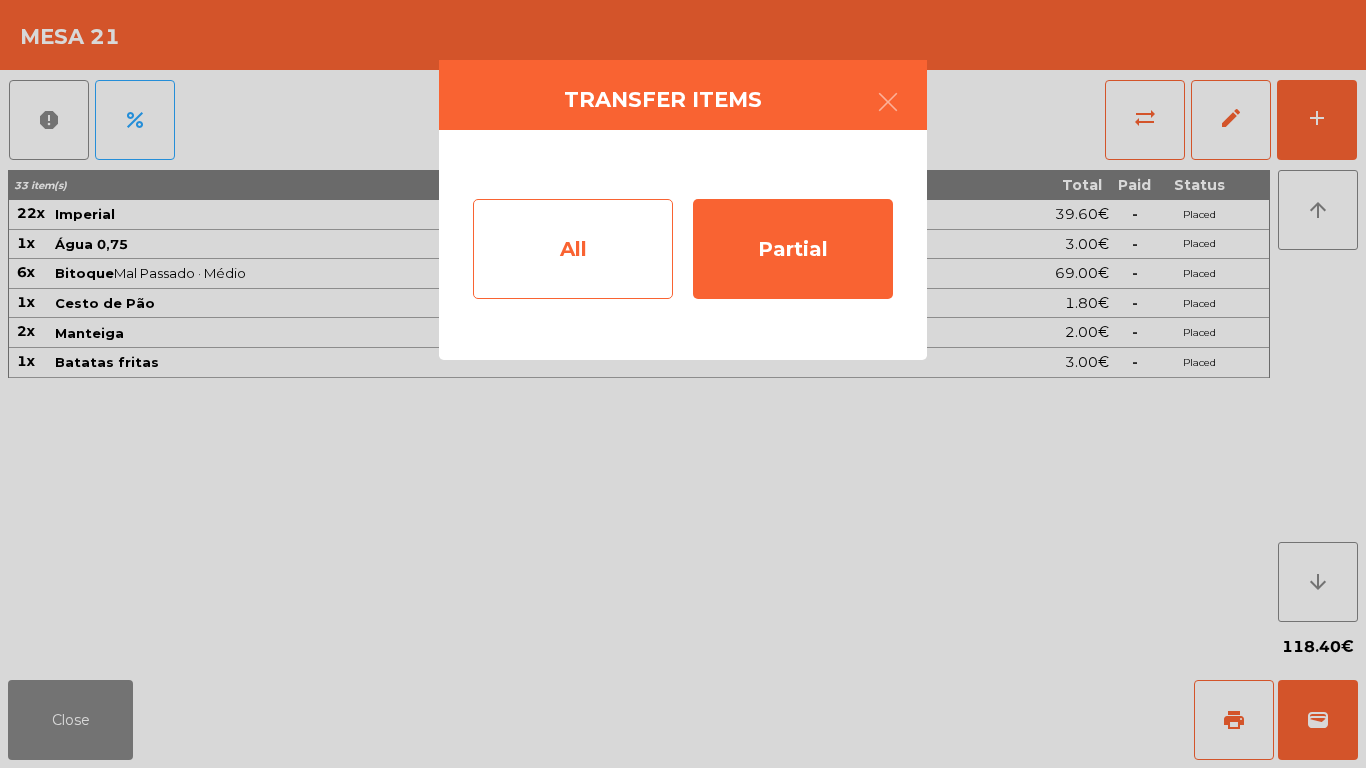 click on "All" 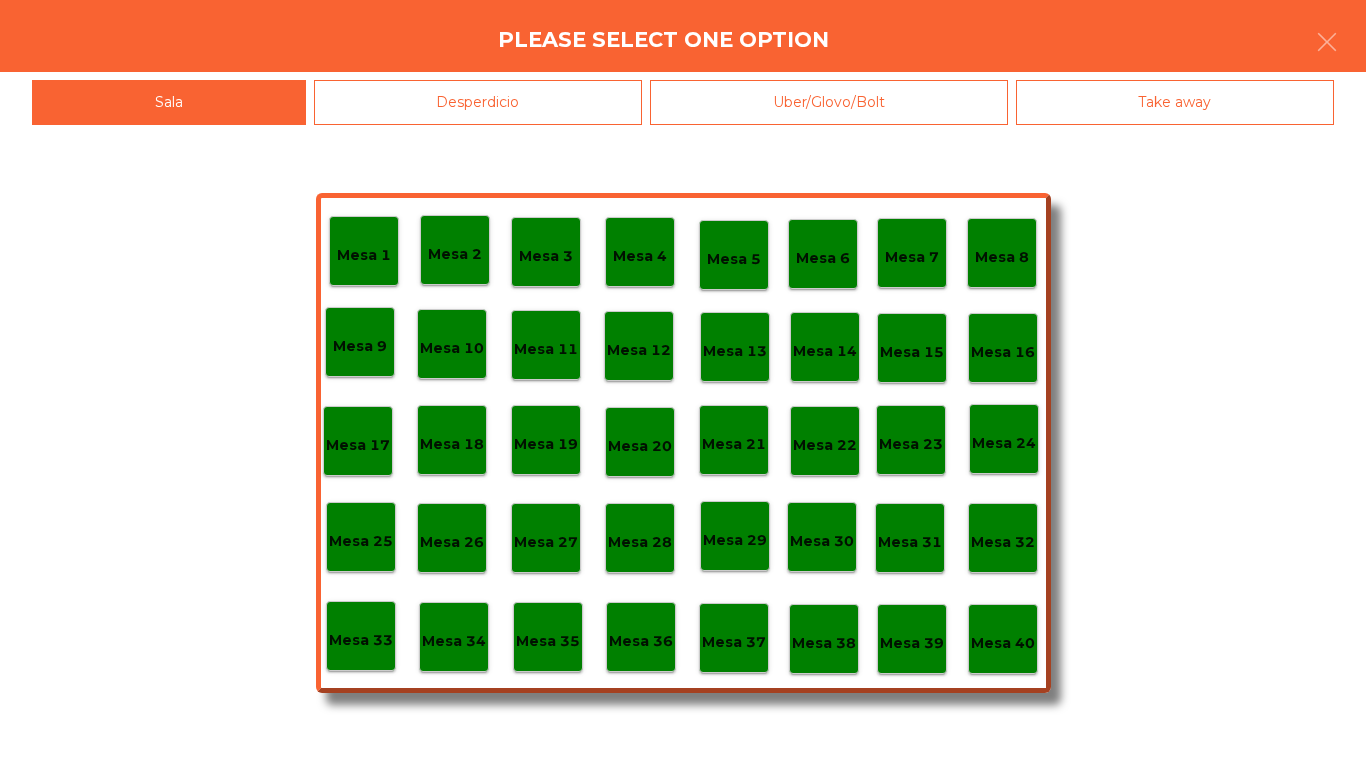 click on "Mesa 40" 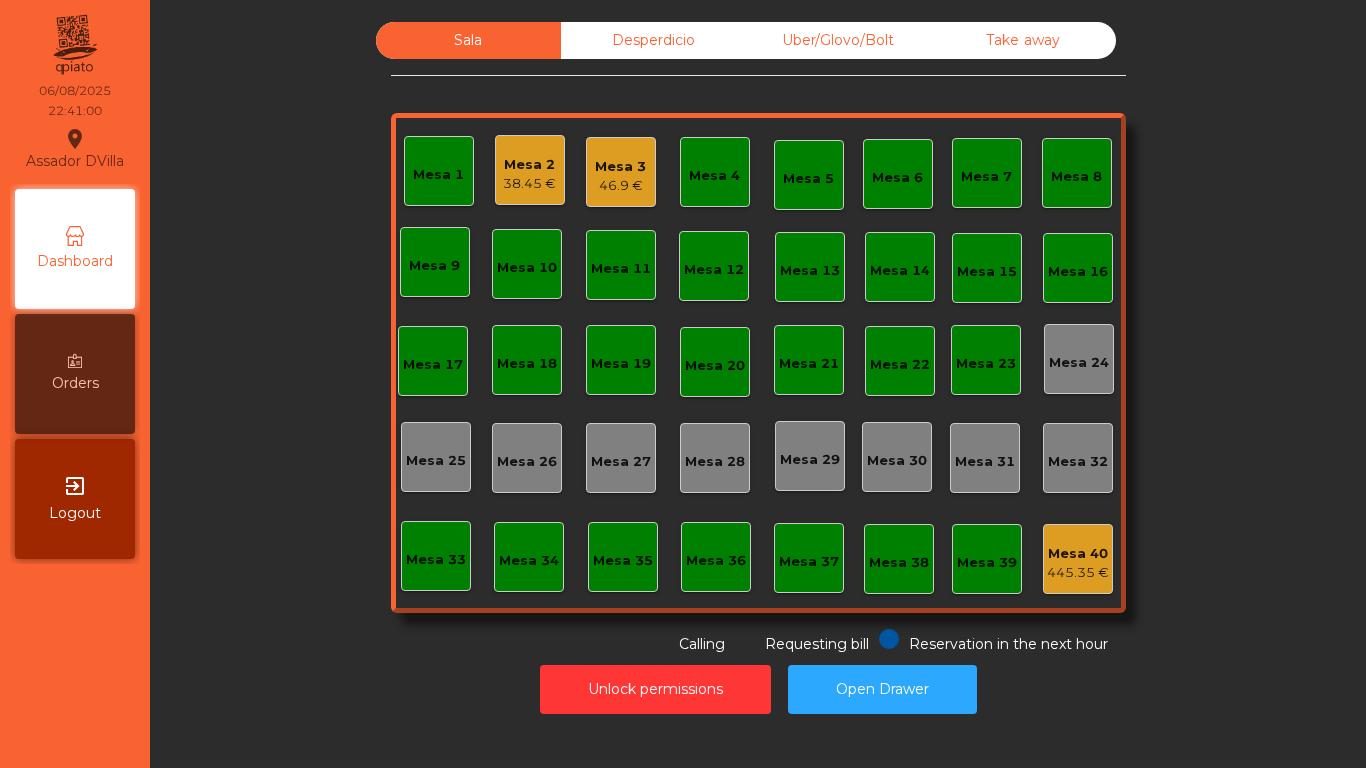 click on "46.9 €" 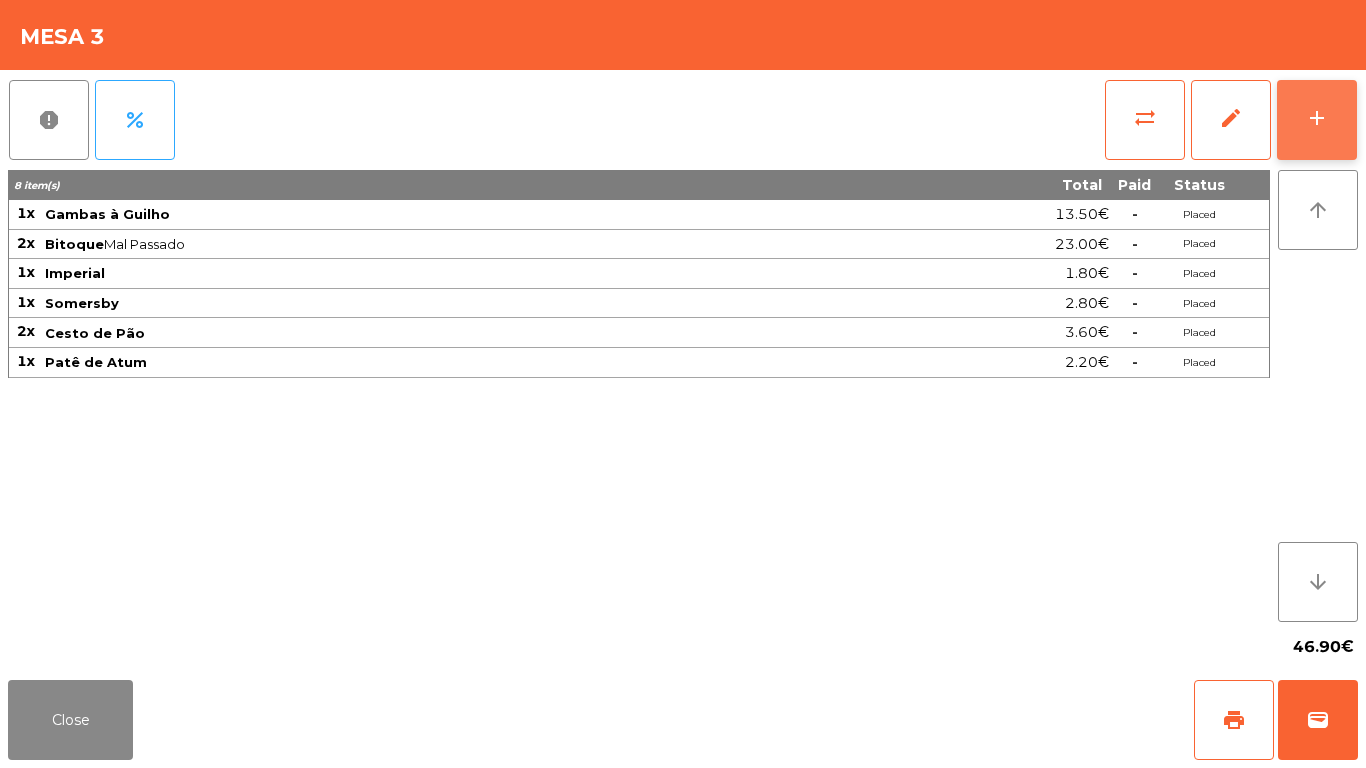 click on "add" 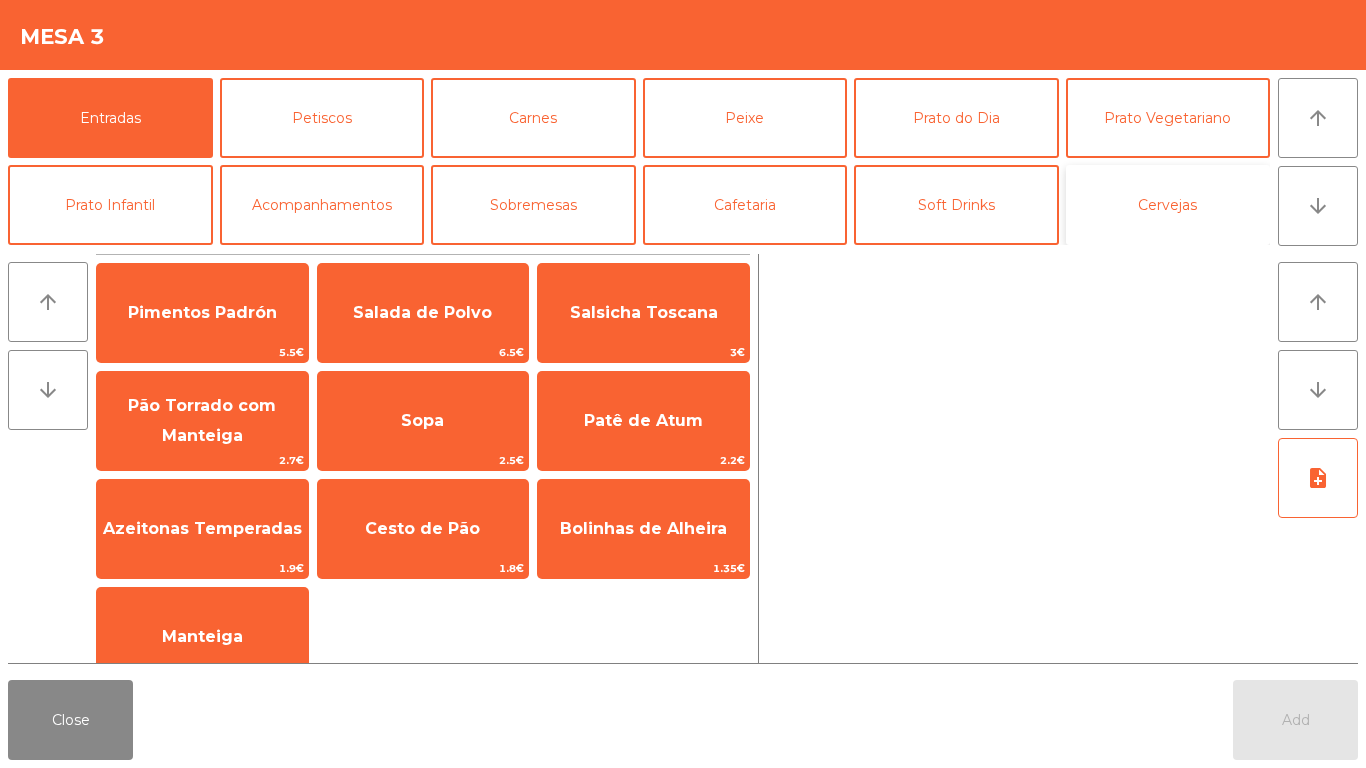 click on "Cervejas" 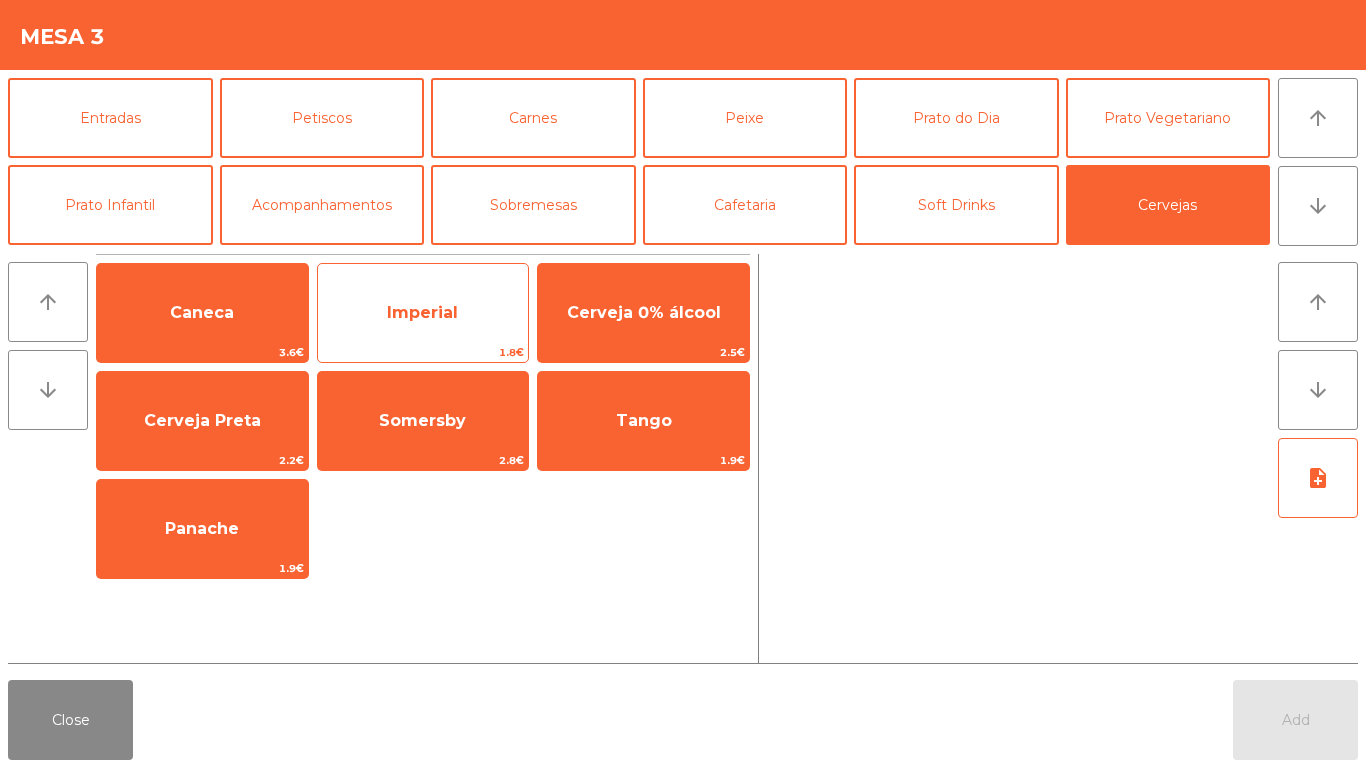 click on "Imperial" 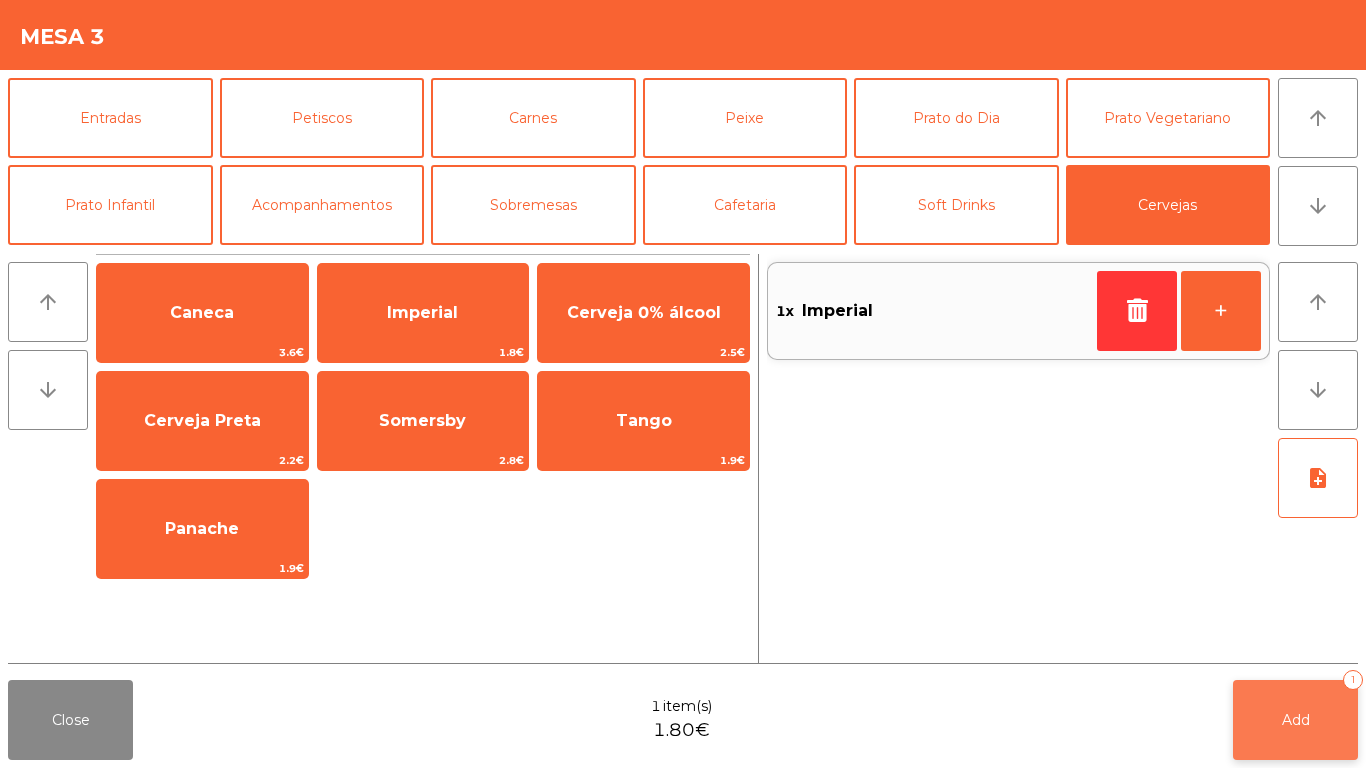 click on "Add" 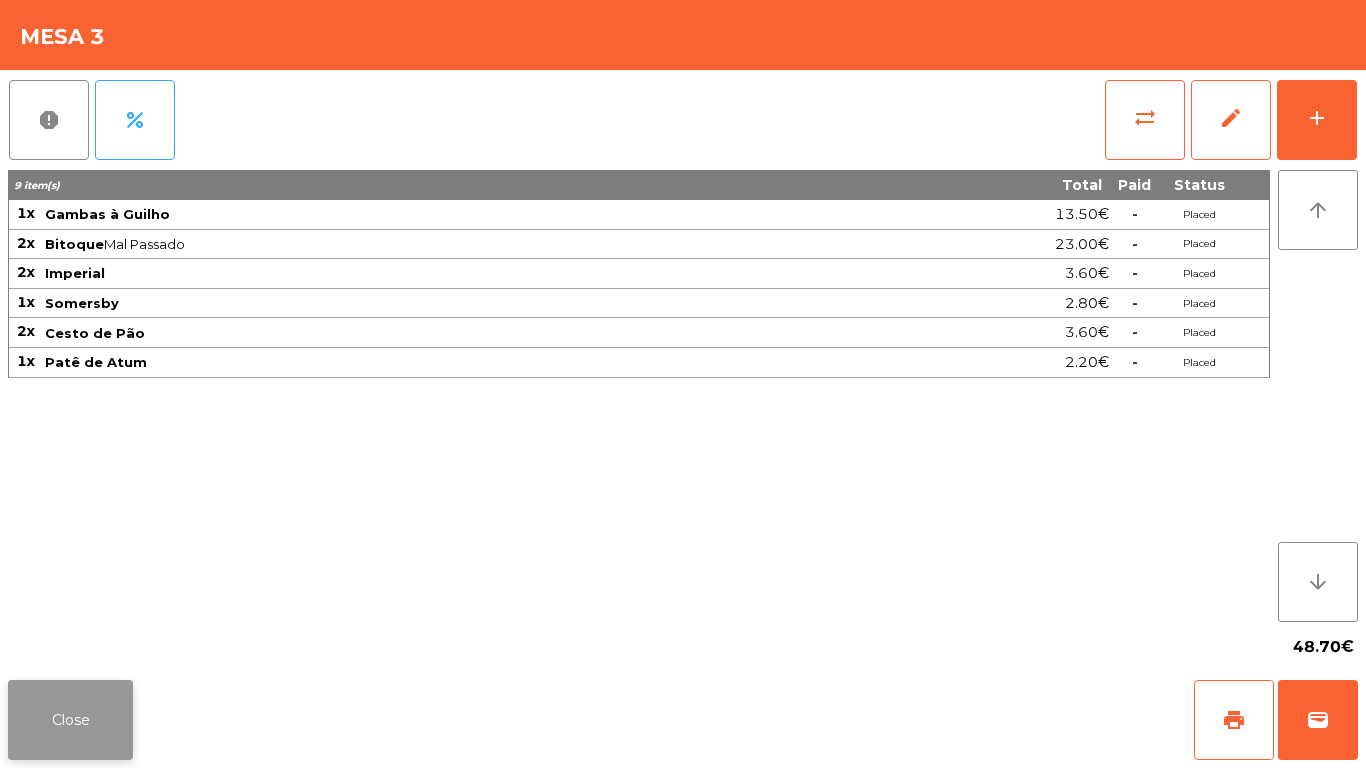 click on "Close" 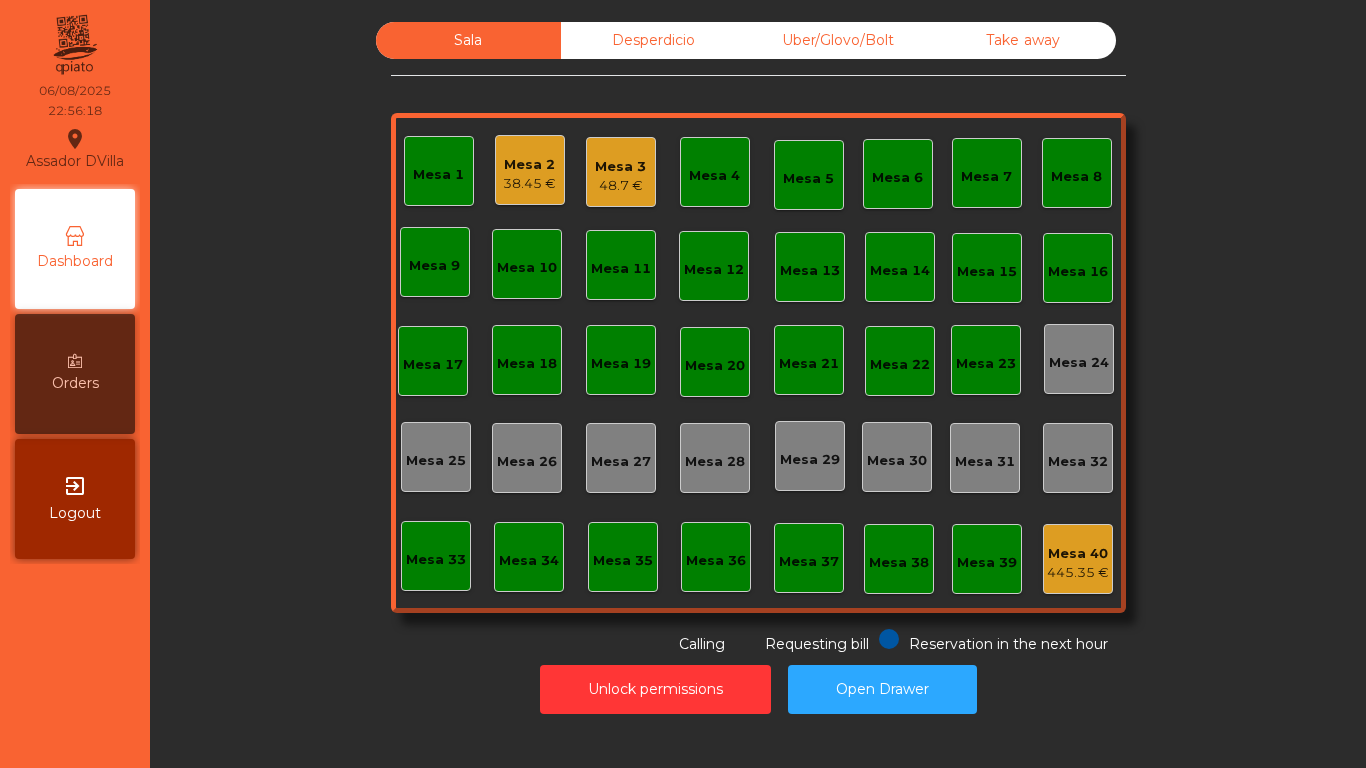 click on "48.7 €" 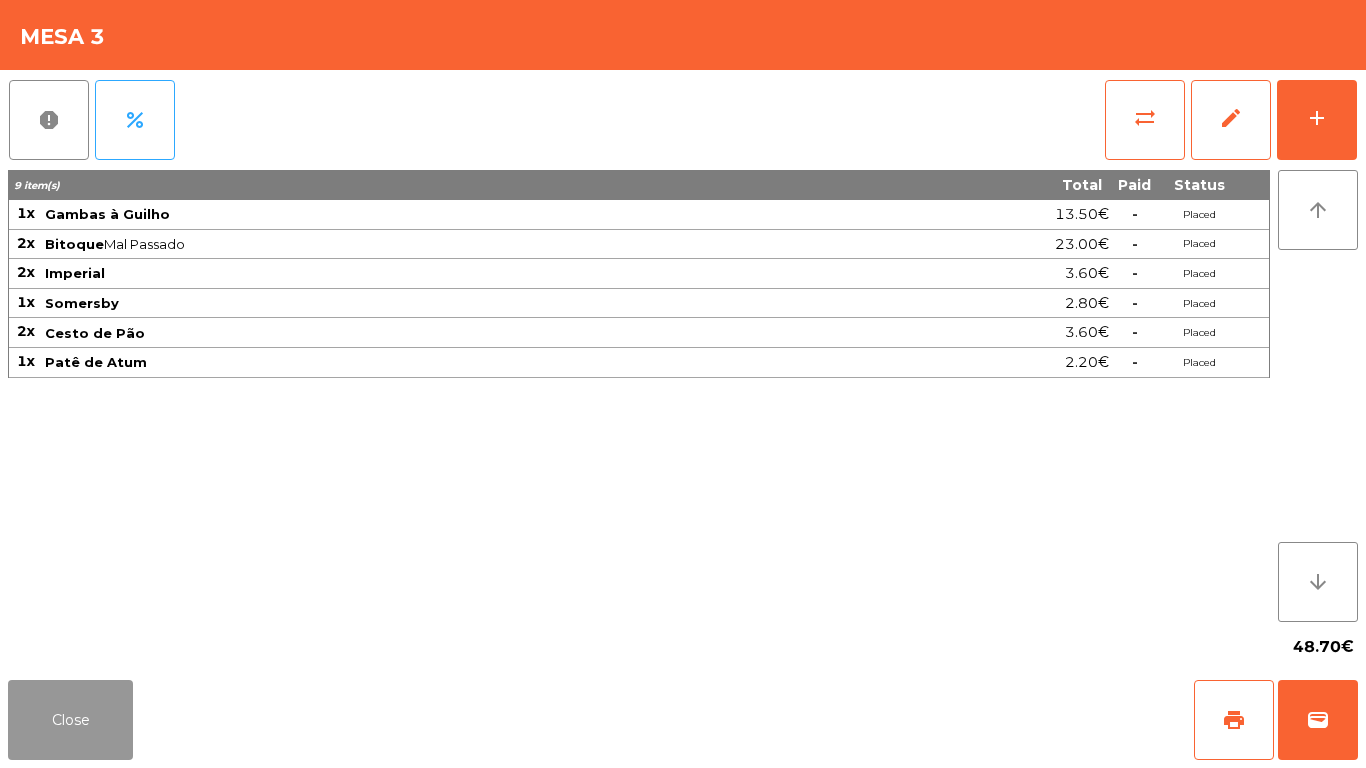 drag, startPoint x: 87, startPoint y: 728, endPoint x: 387, endPoint y: 409, distance: 437.90524 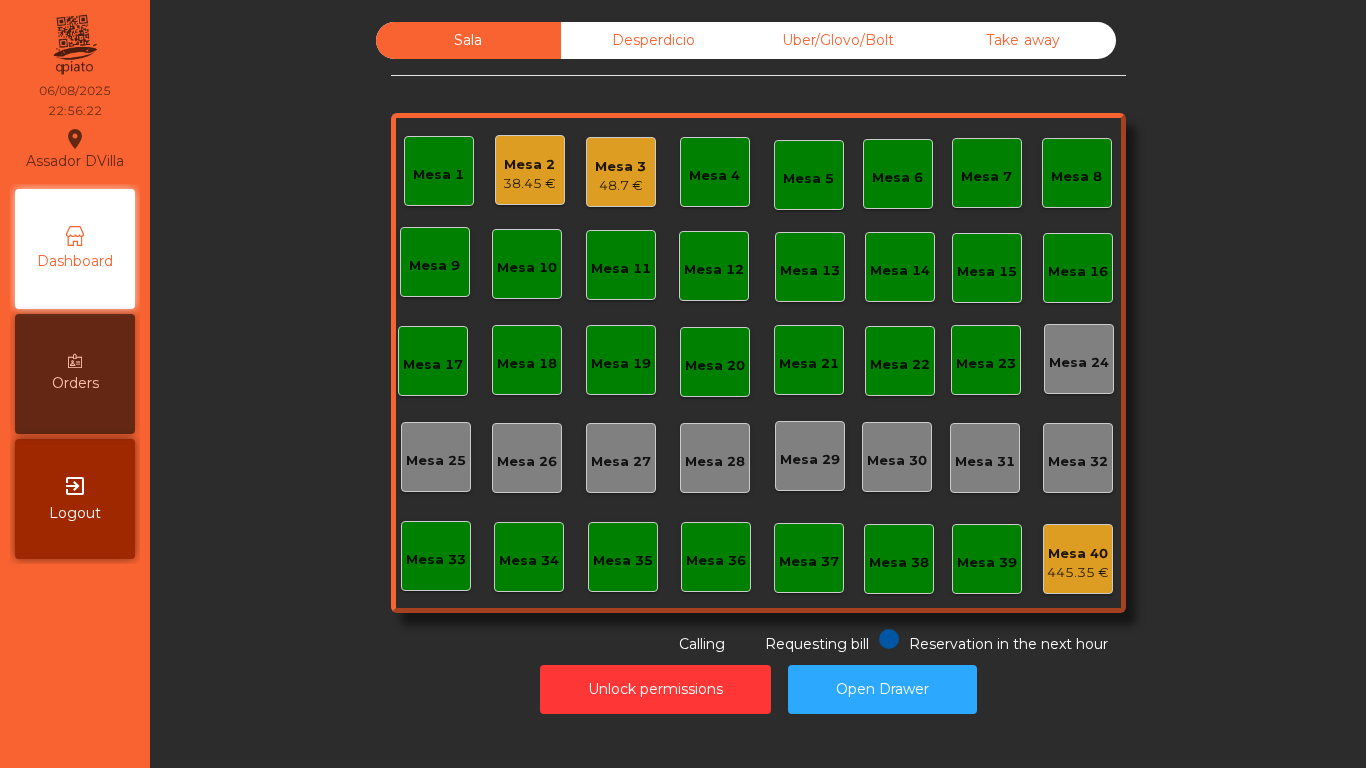 click on "Mesa 2   38.45 €" 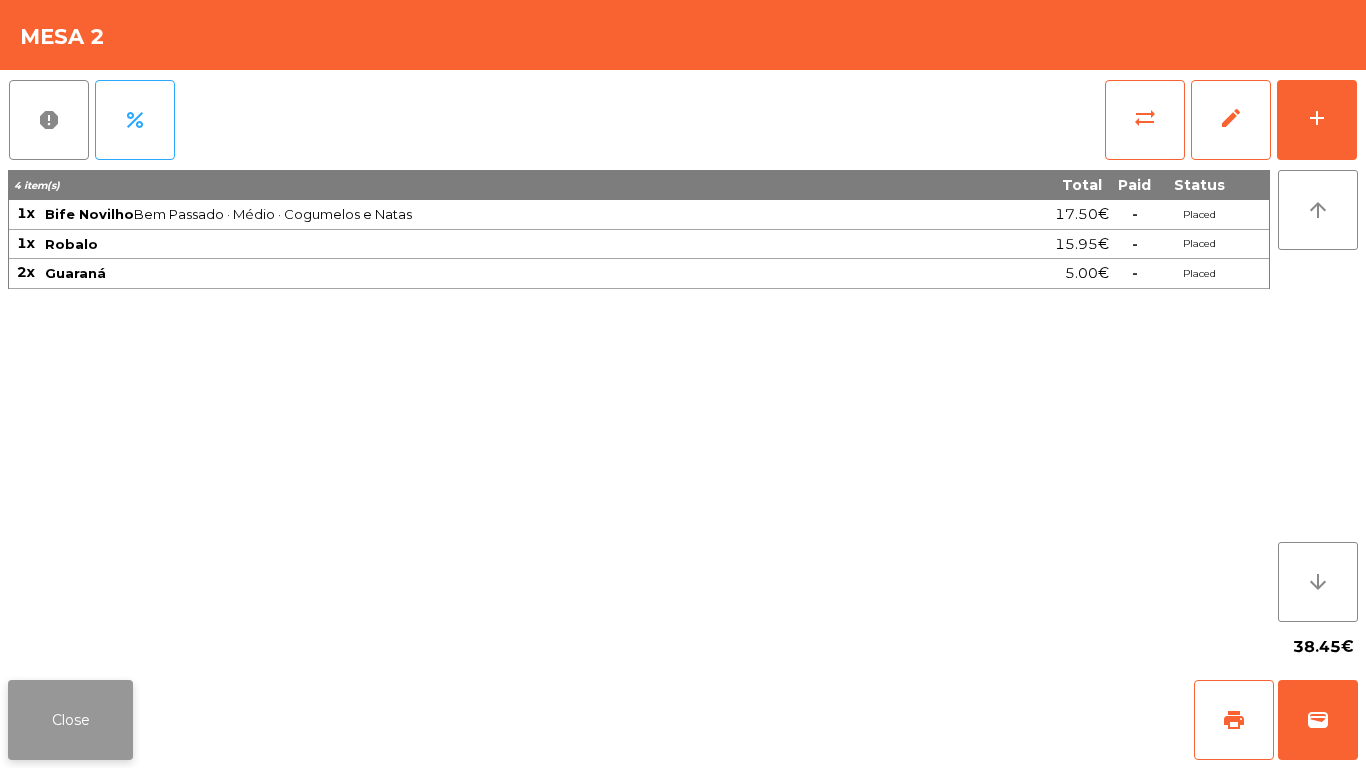 click on "Close" 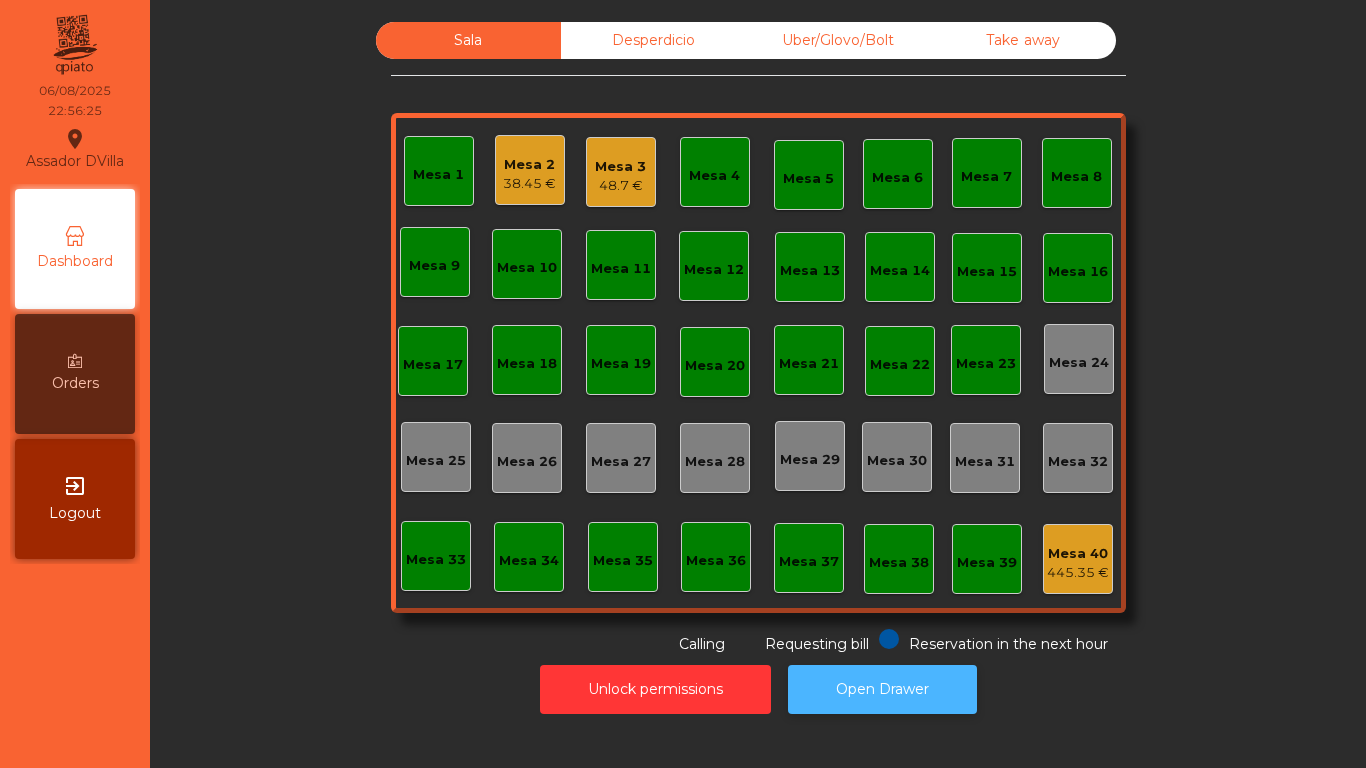 click on "Open Drawer" 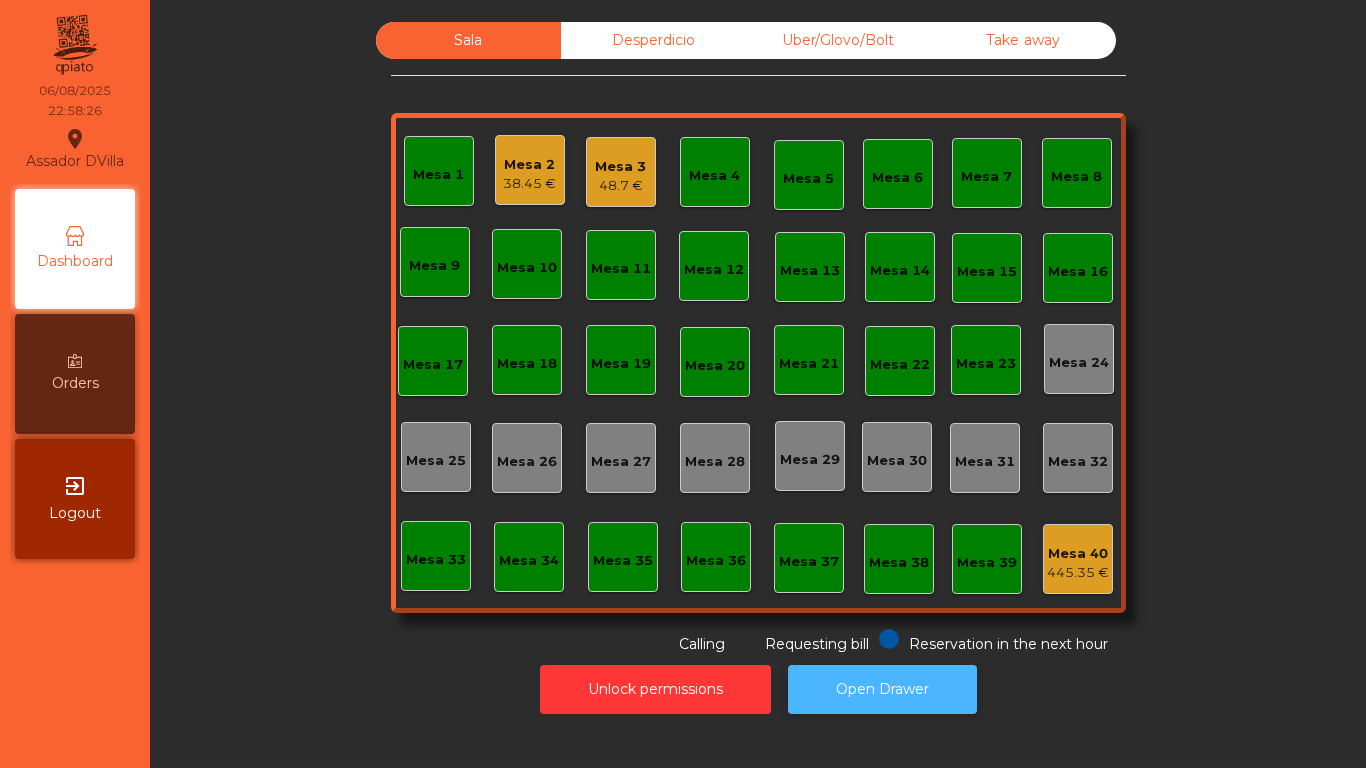 click on "Open Drawer" 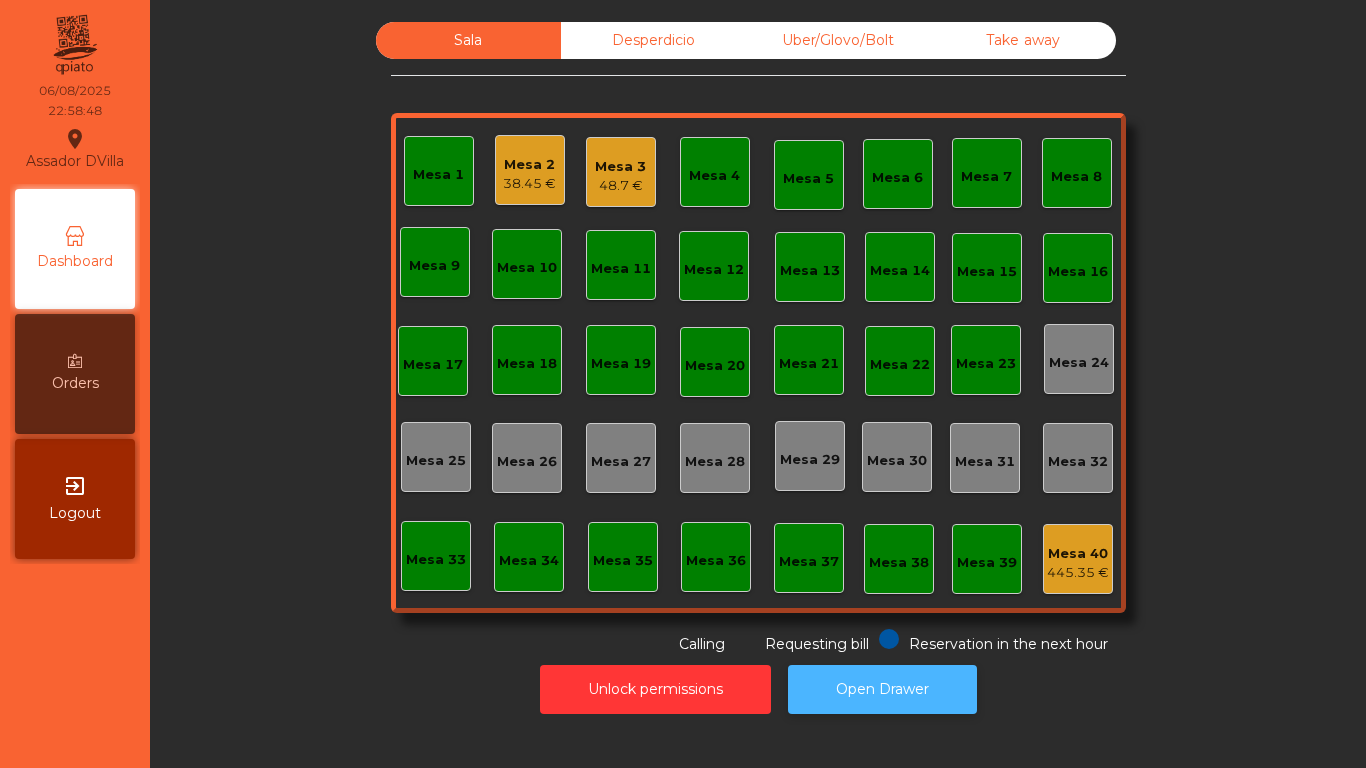 click on "Open Drawer" 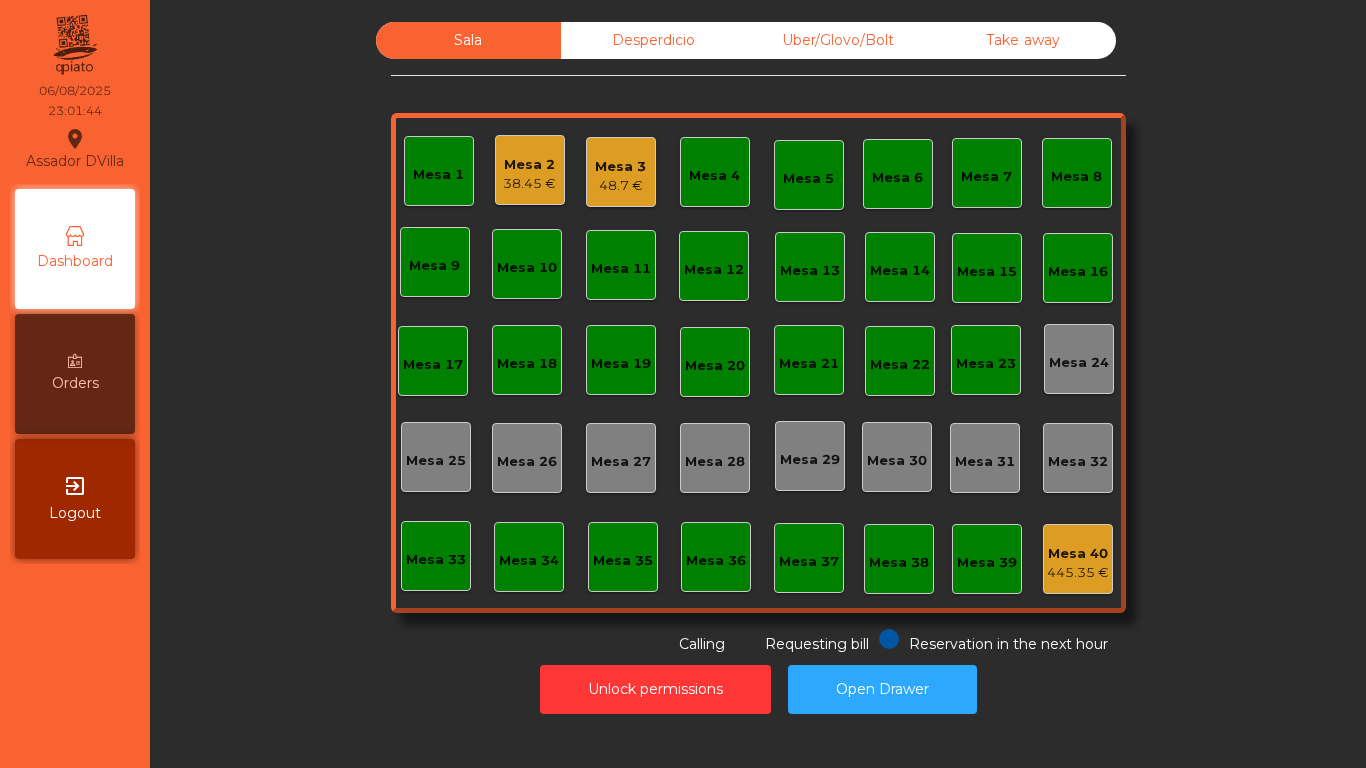 click on "Mesa 3" 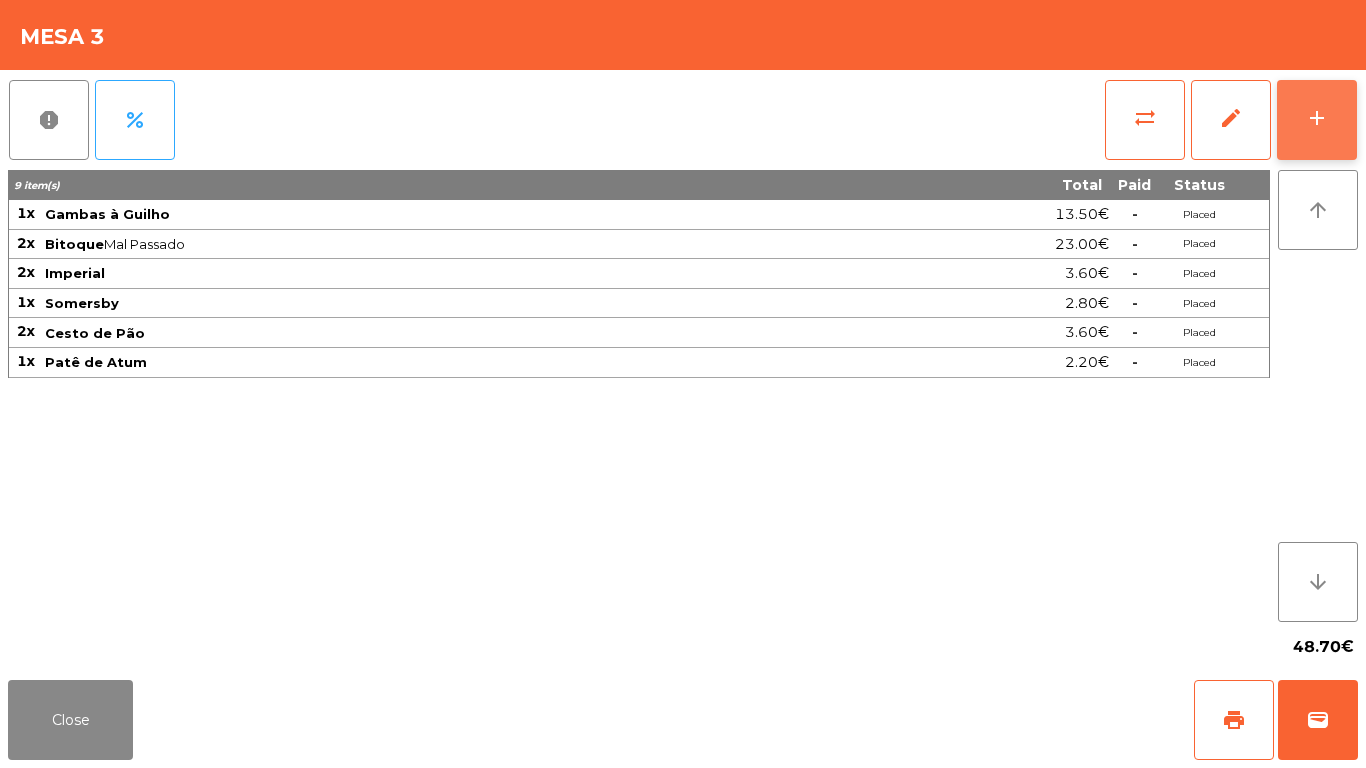 click on "add" 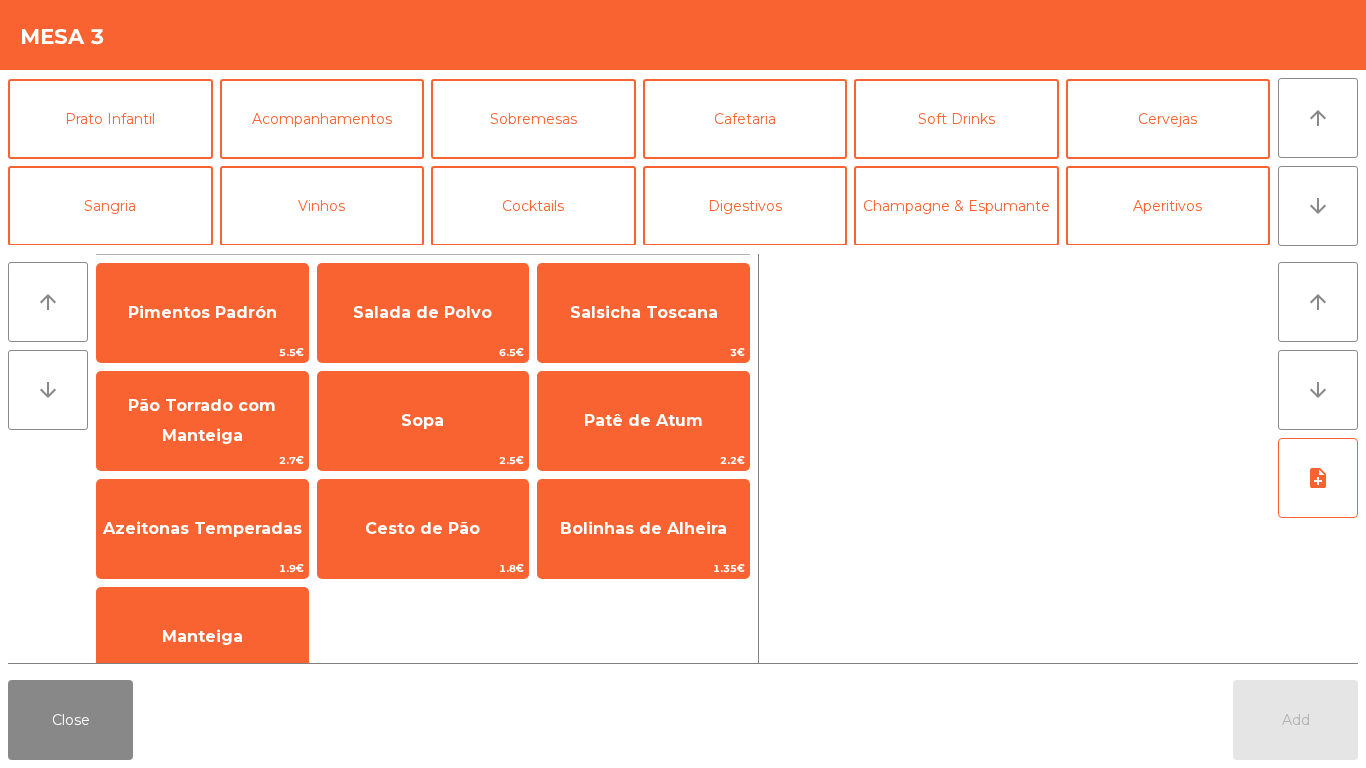 scroll, scrollTop: 85, scrollLeft: 0, axis: vertical 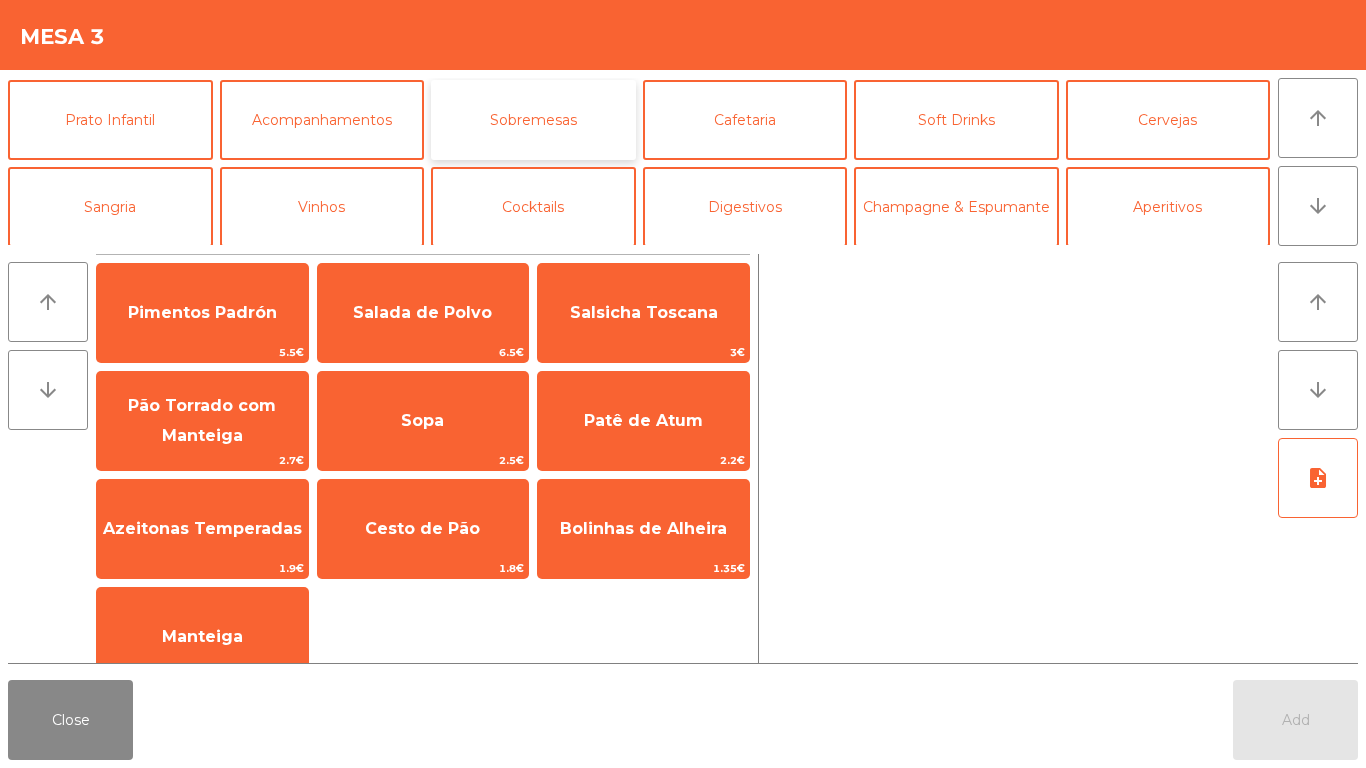 click on "Sobremesas" 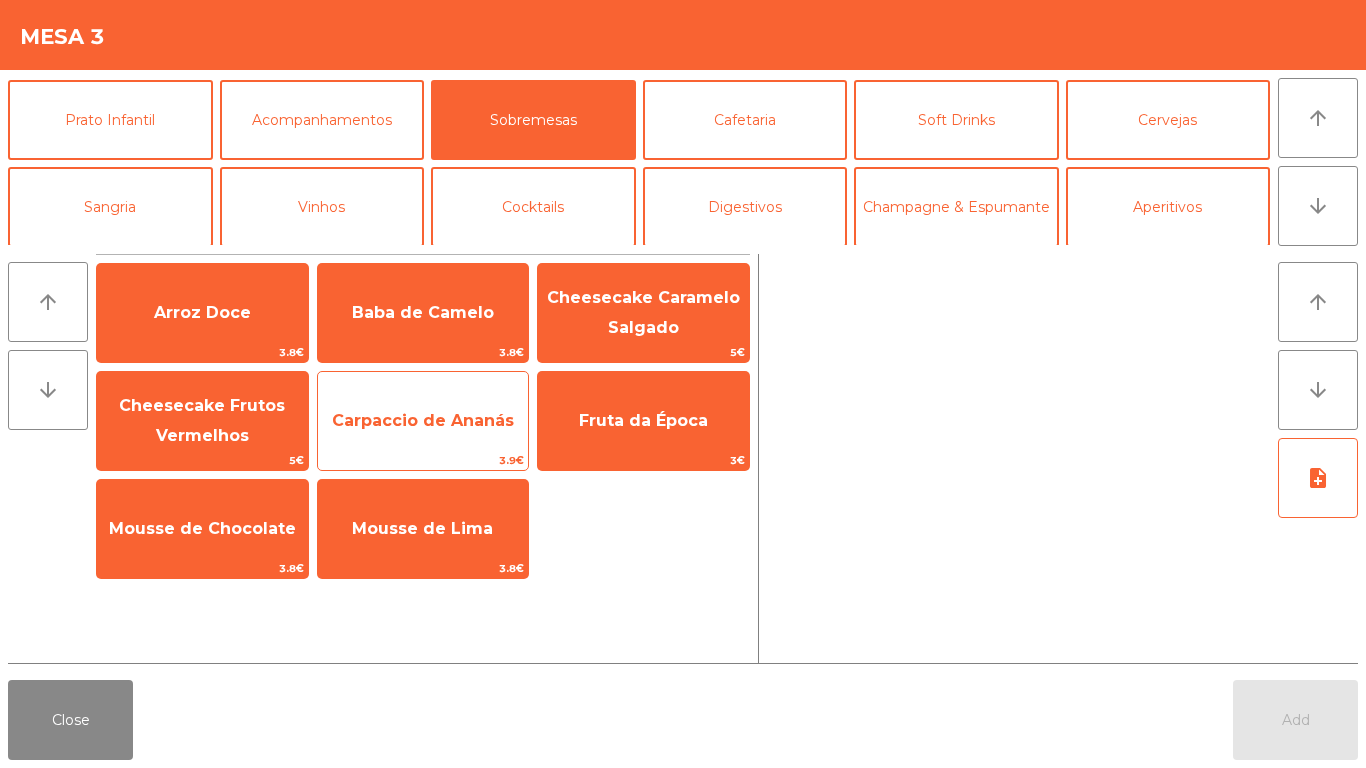 click on "Carpaccio de Ananás" 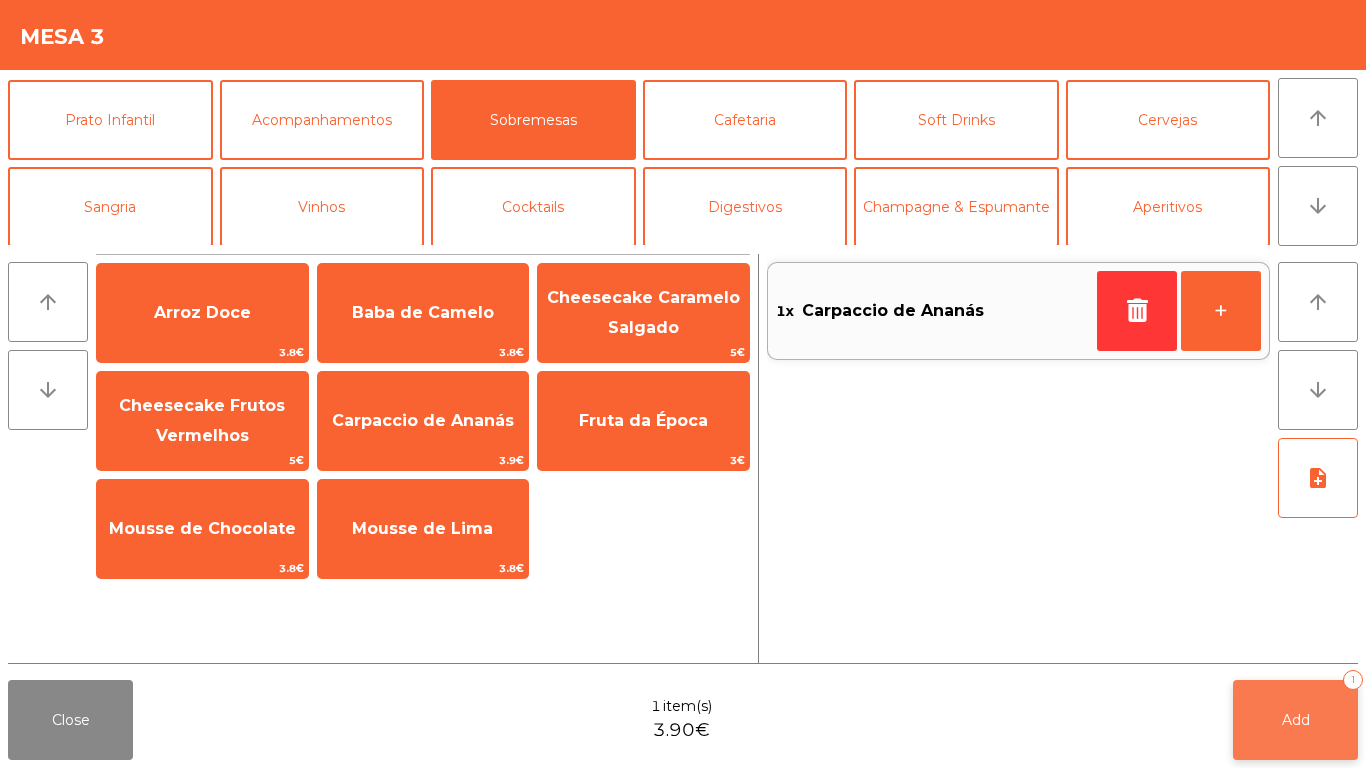 click on "Add   1" 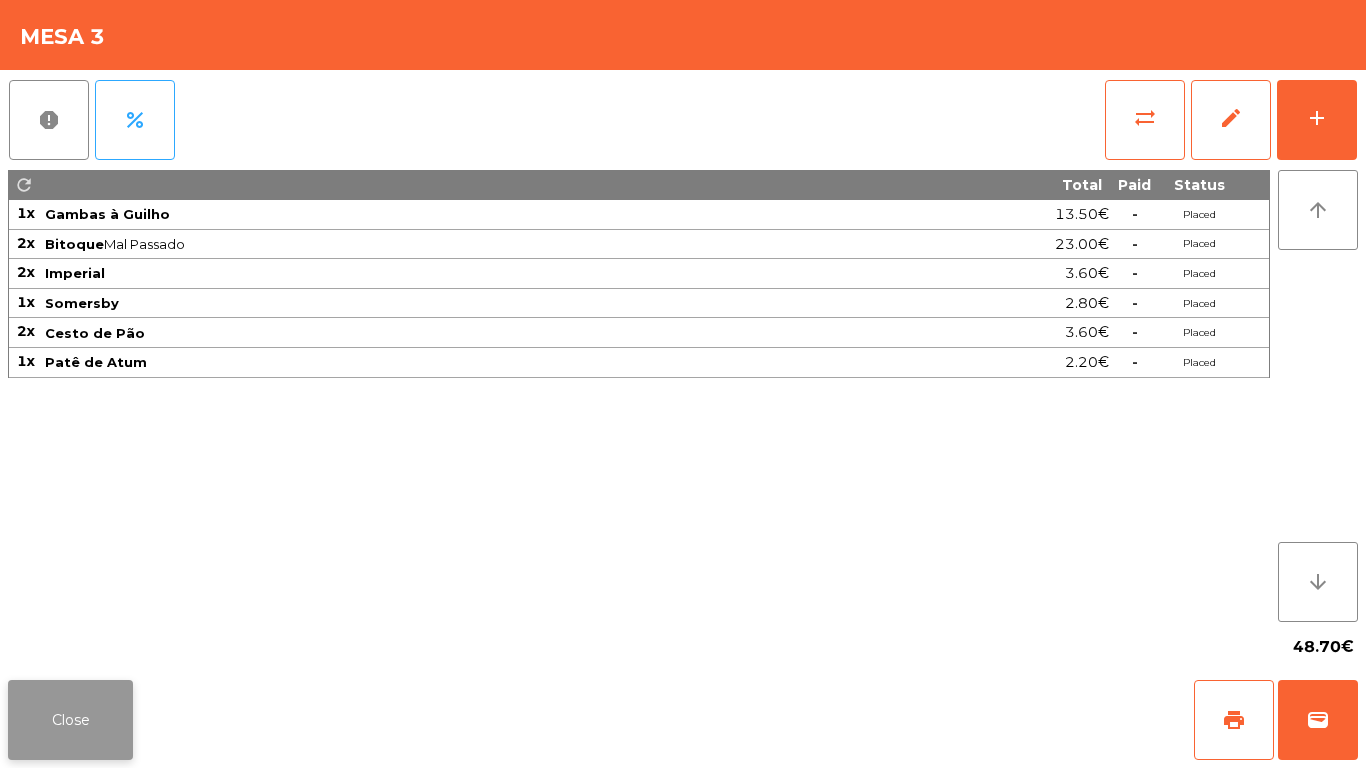 click on "Close" 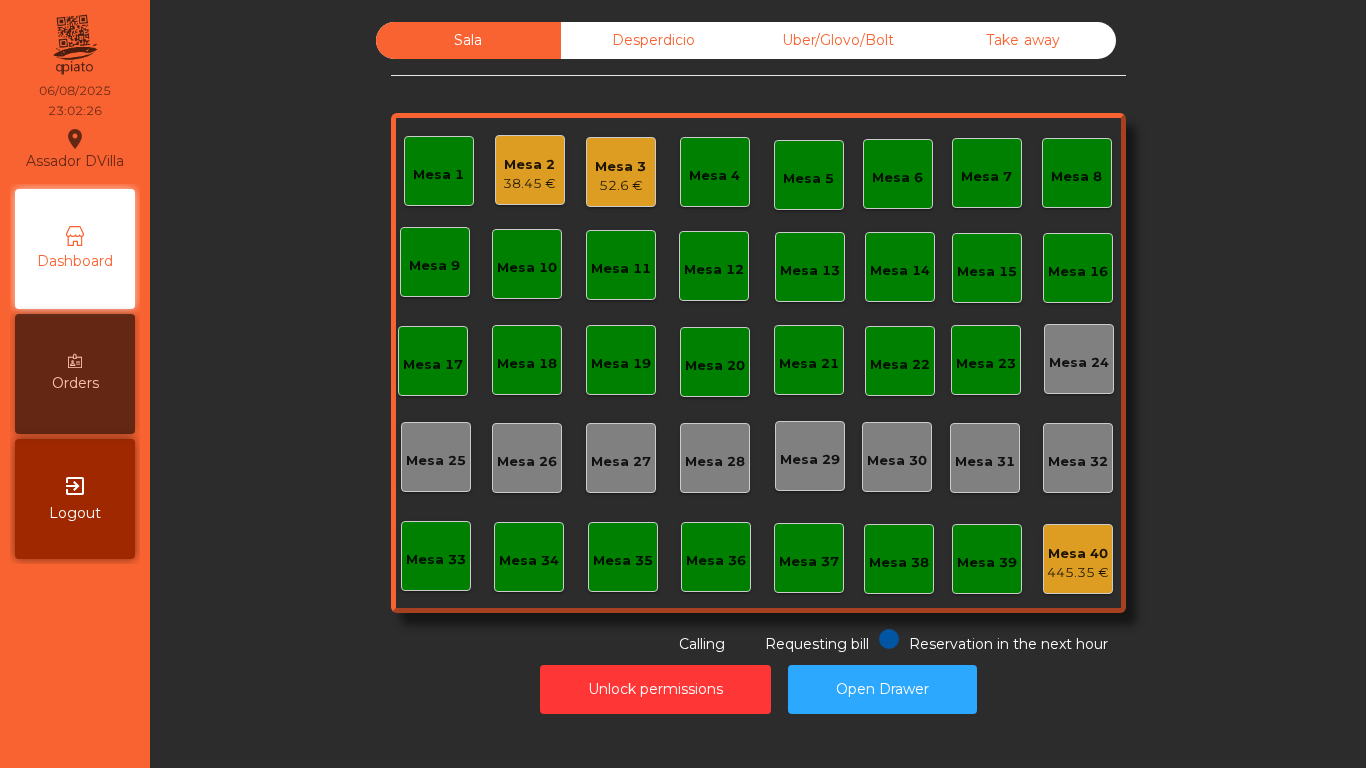 click on "Mesa 3" 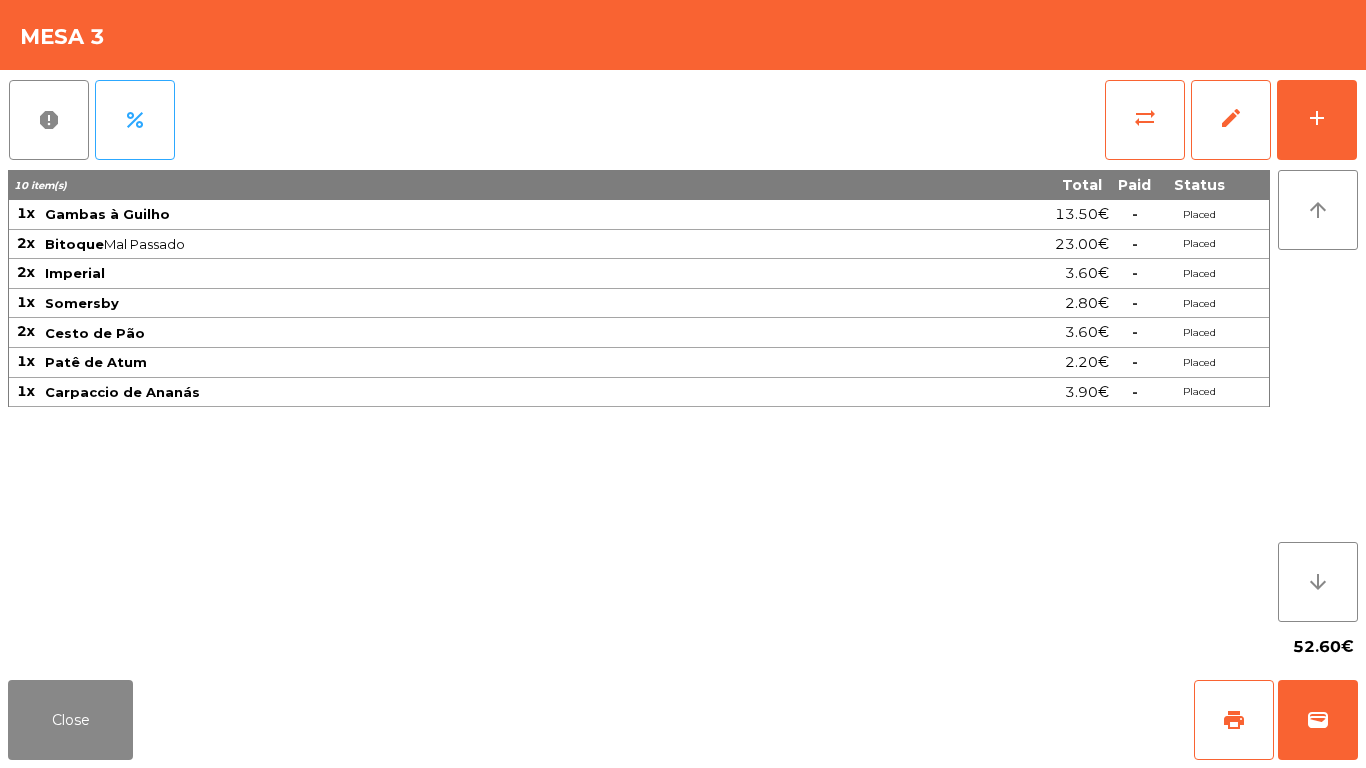 click on "Close   print   wallet" 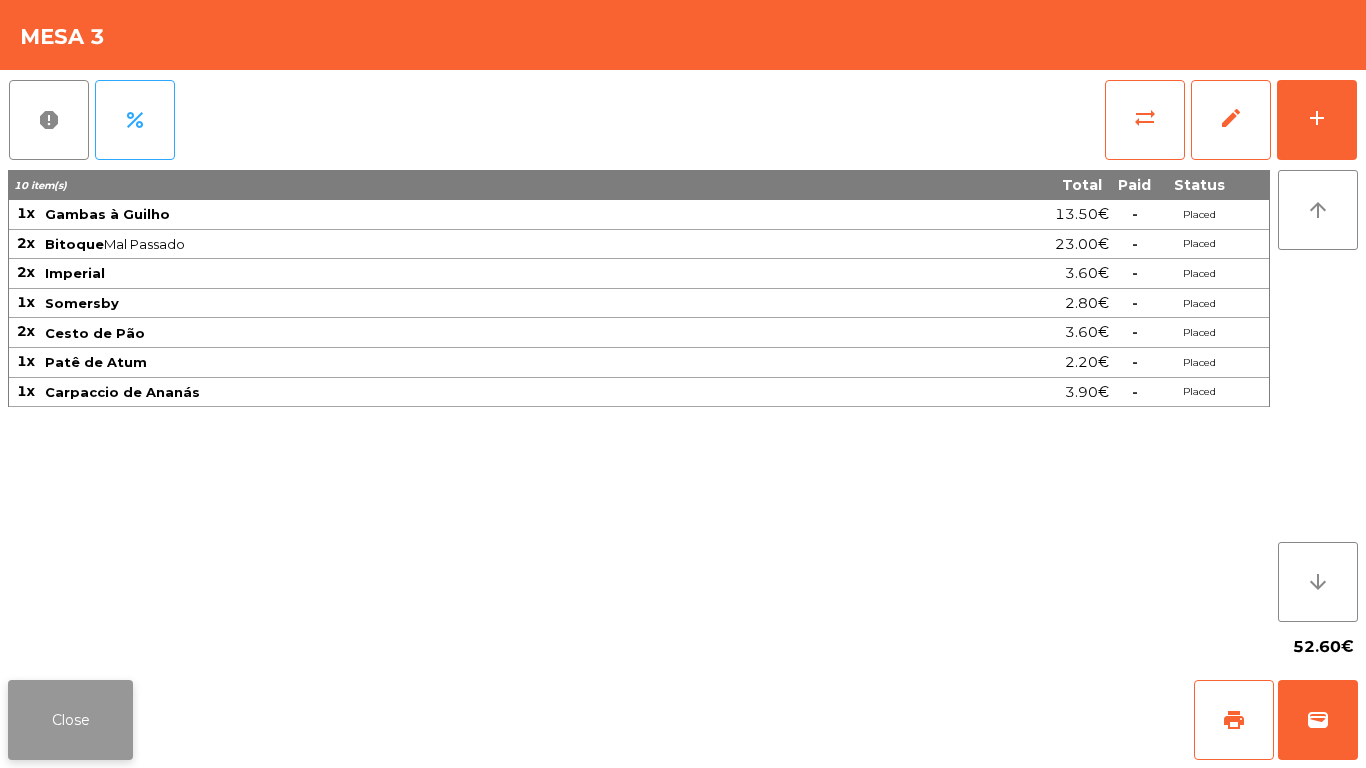 click on "Close" 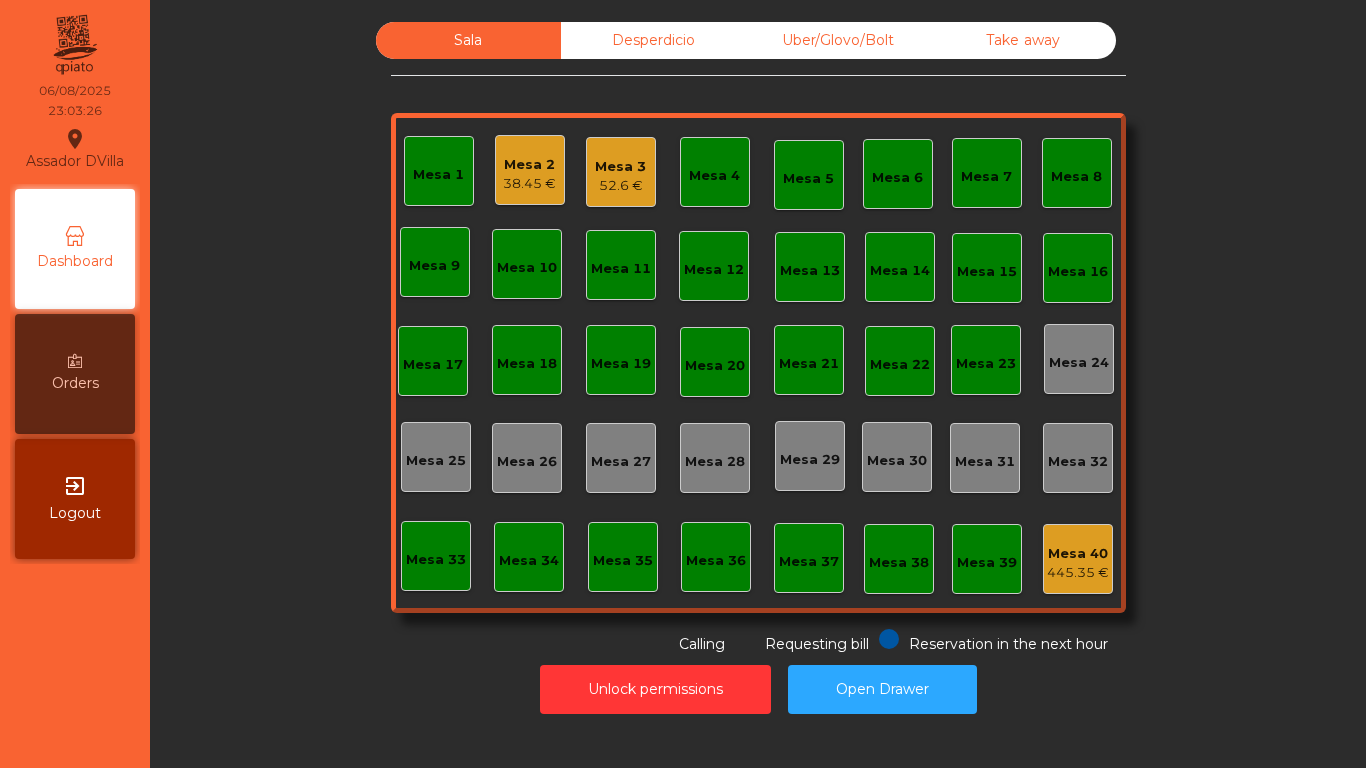 click on "38.45 €" 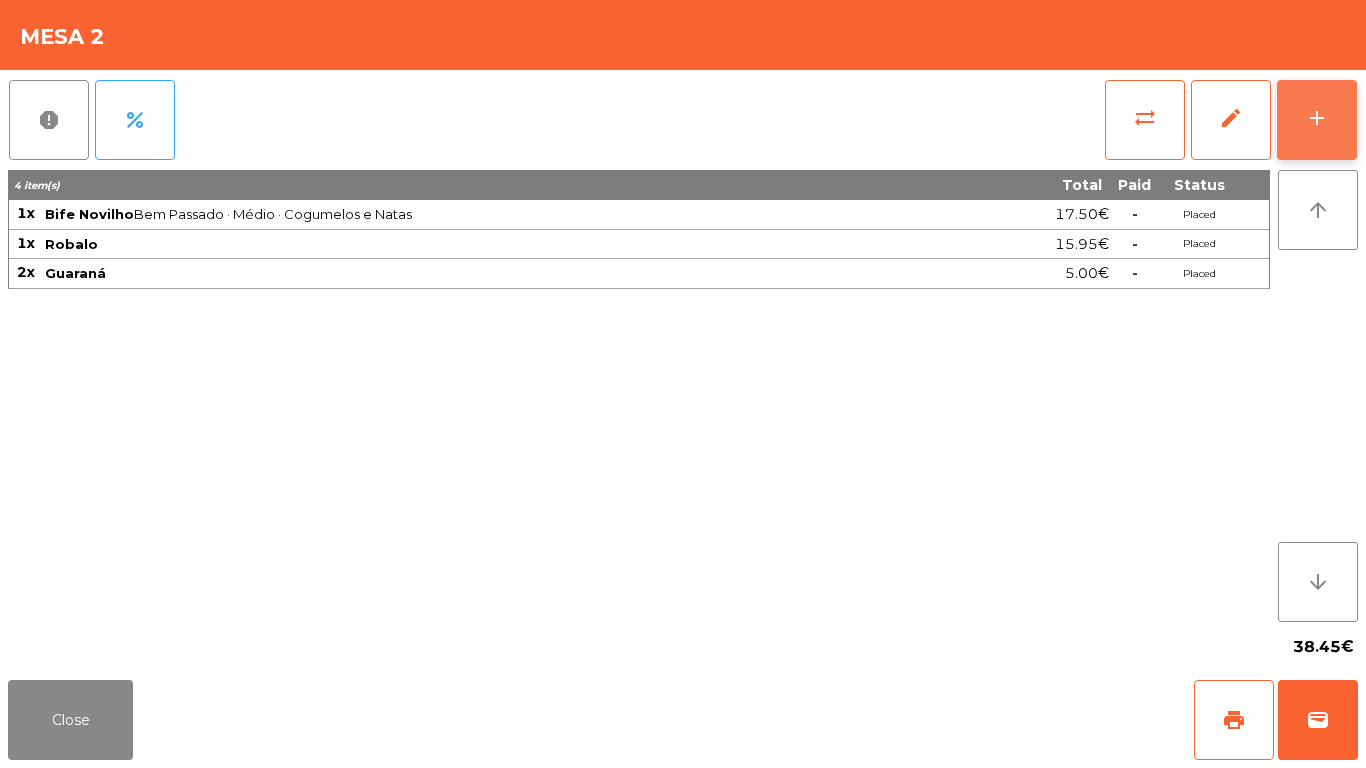 click on "add" 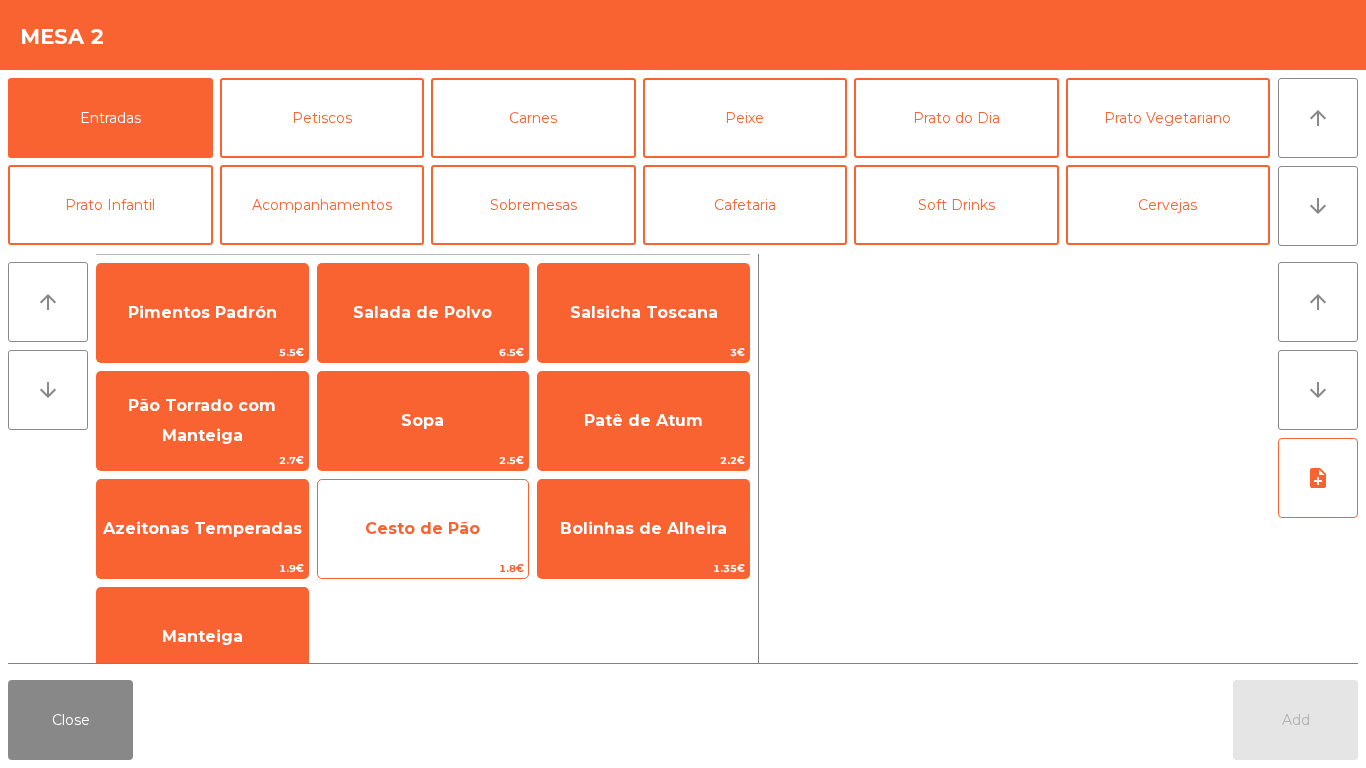 click on "Cesto de Pão" 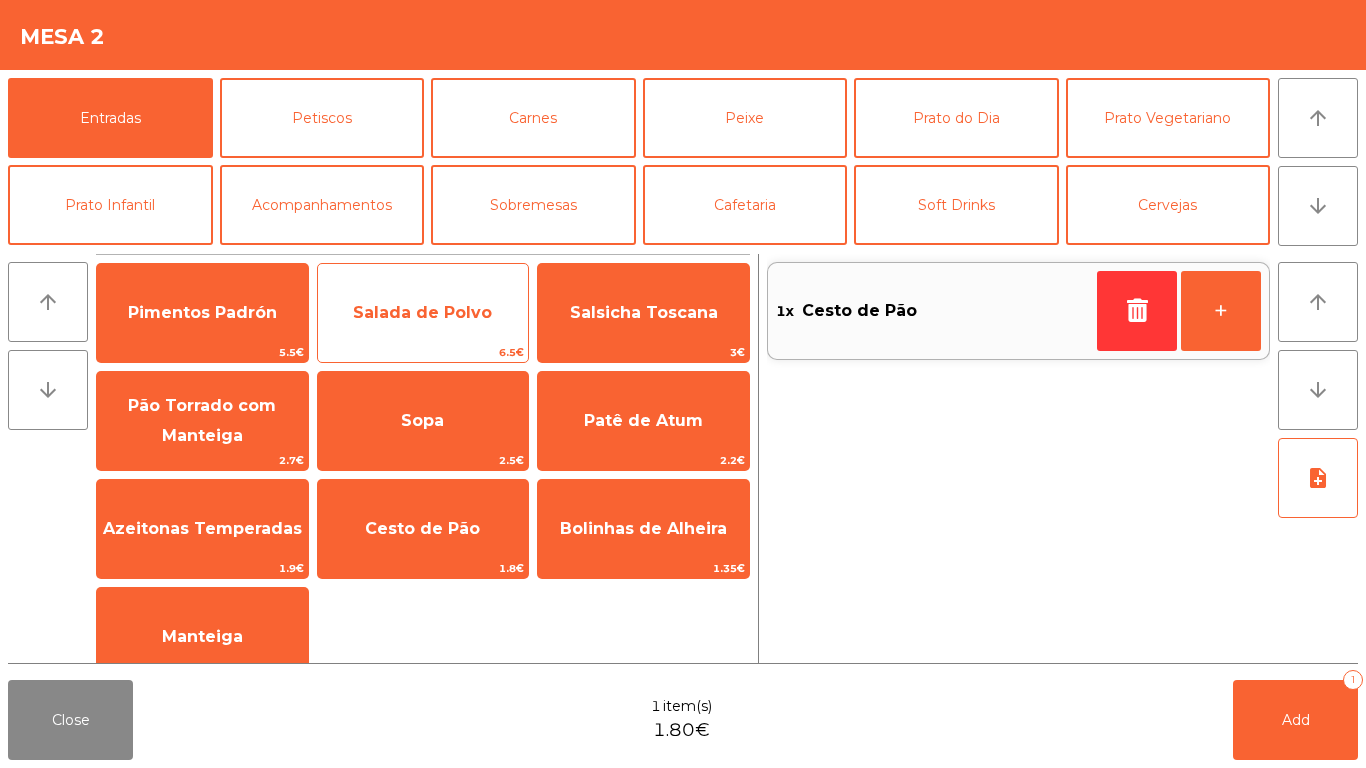 click on "6.5€" 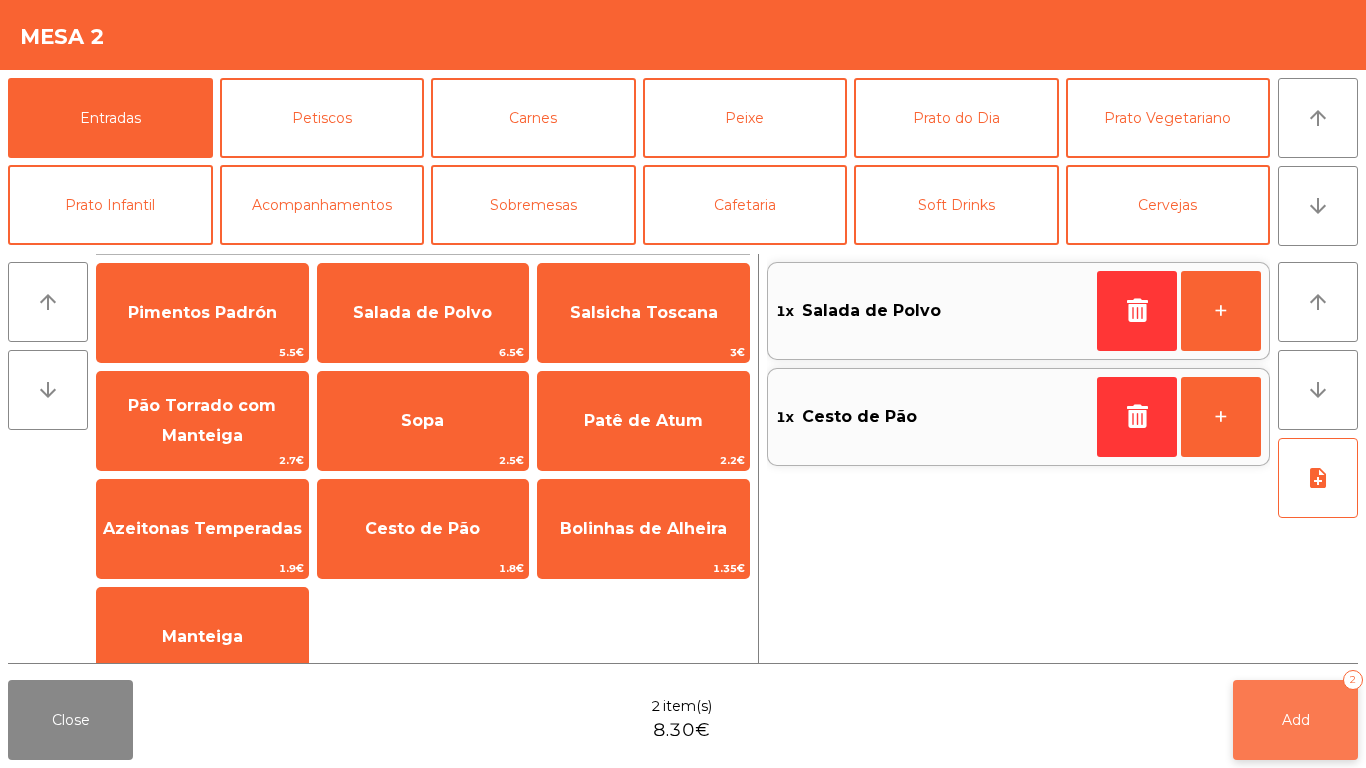 click on "Add   2" 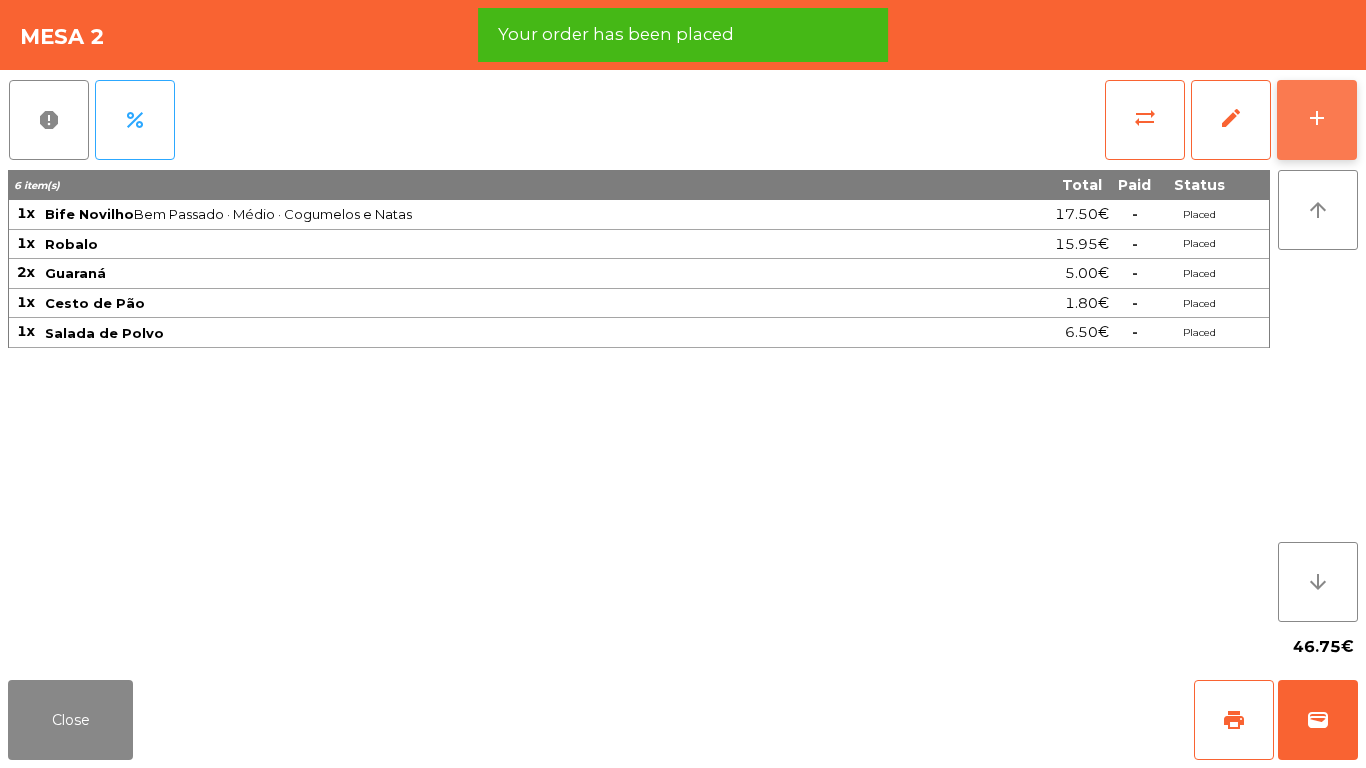 click on "add" 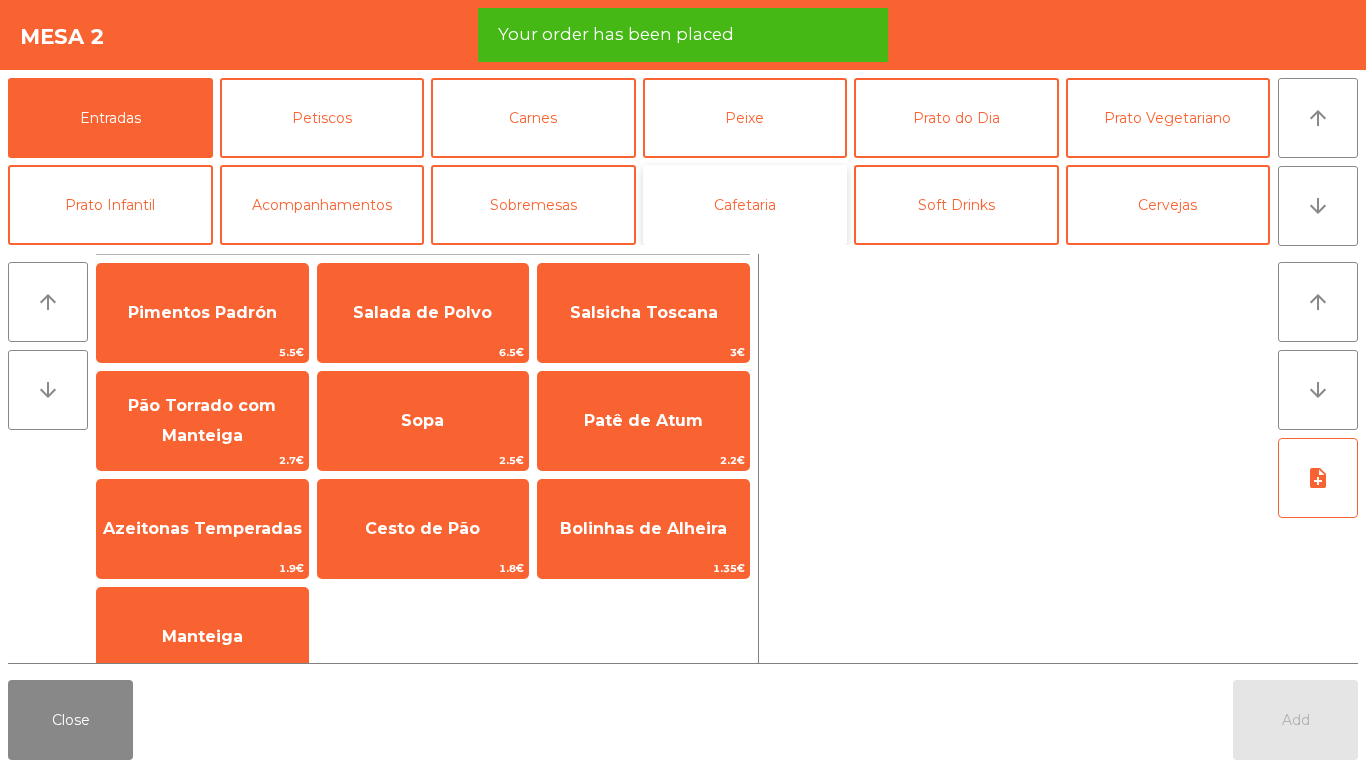 click on "Cafetaria" 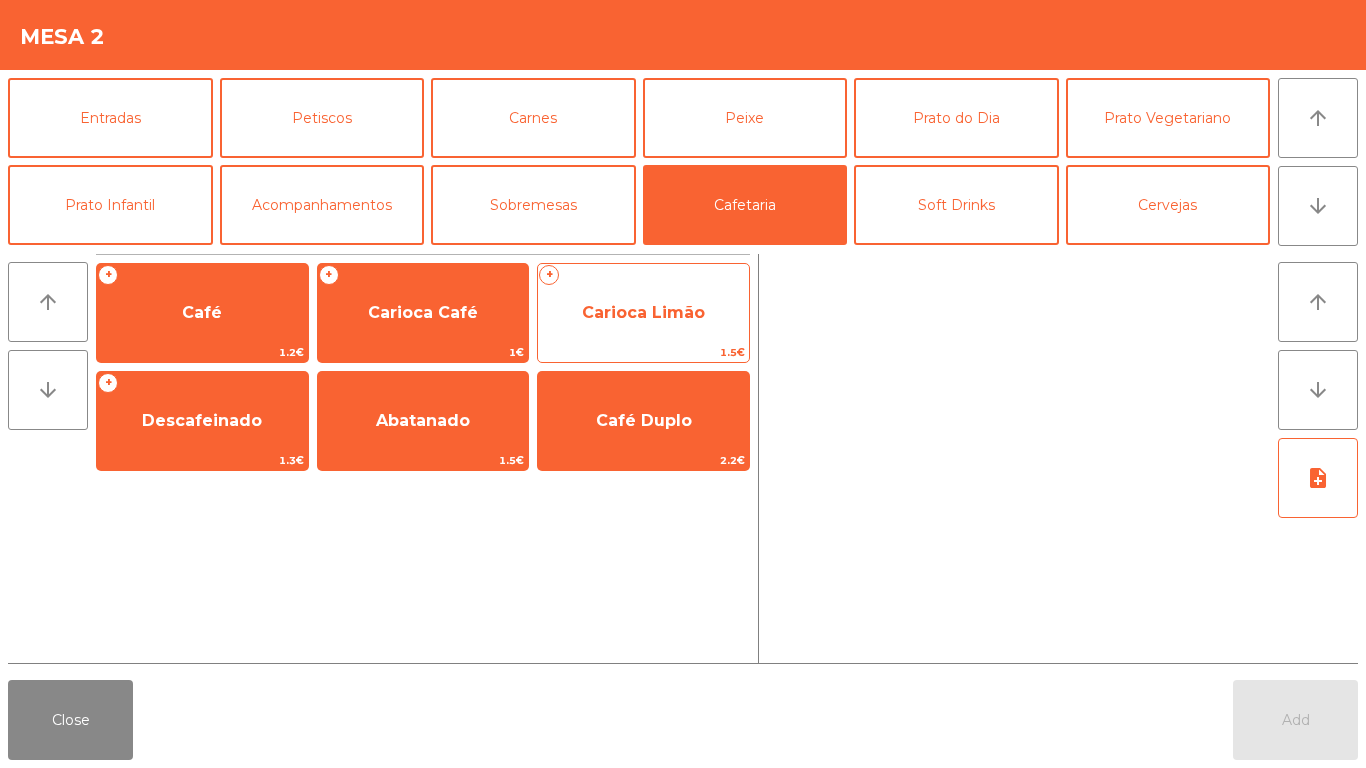 click on "Carioca Limão" 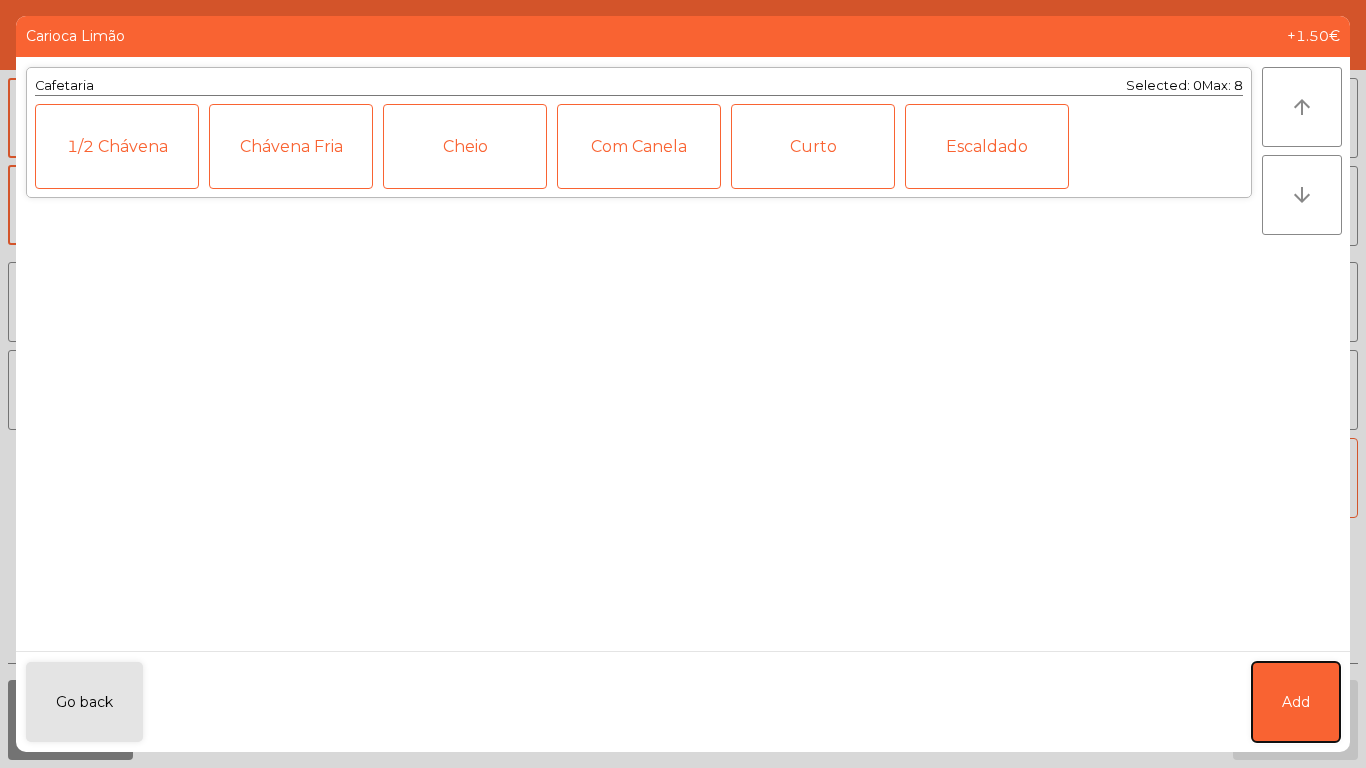 click on "Add" 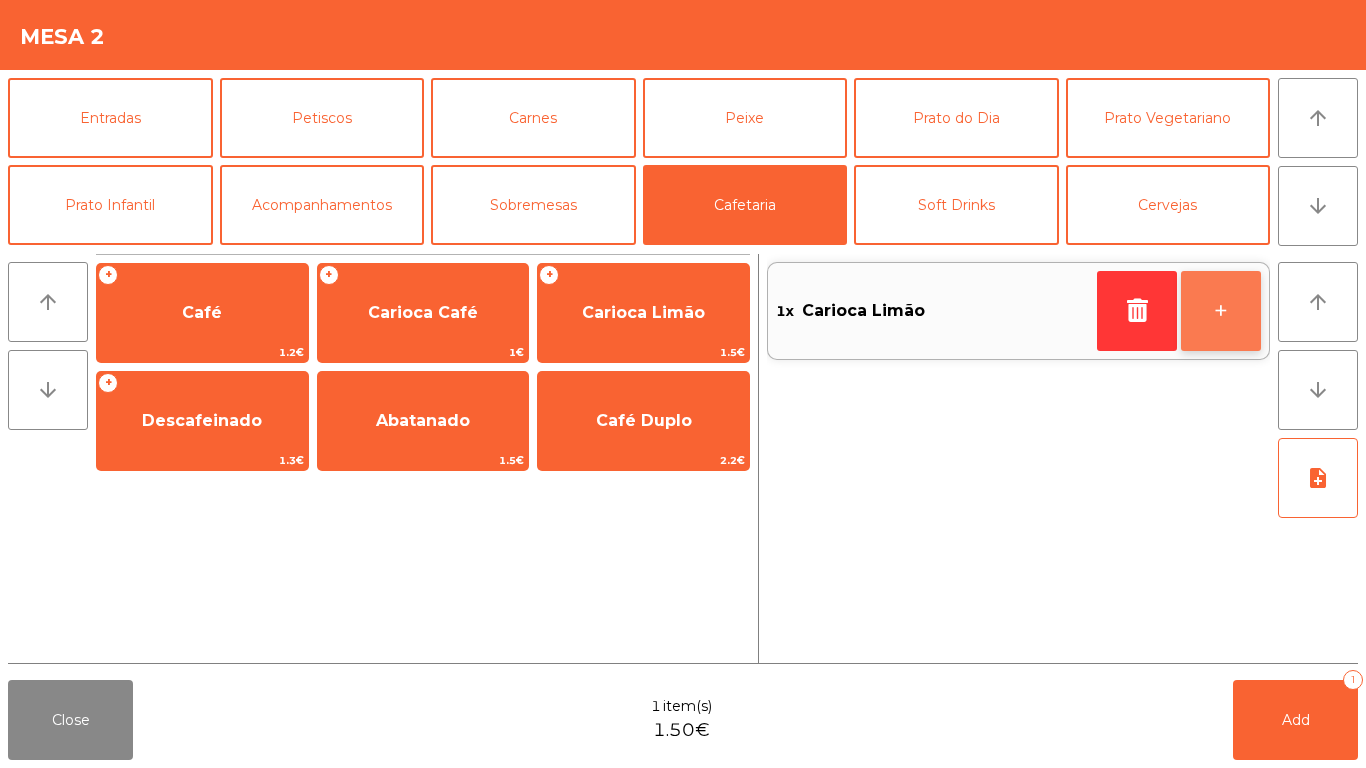 click on "+" 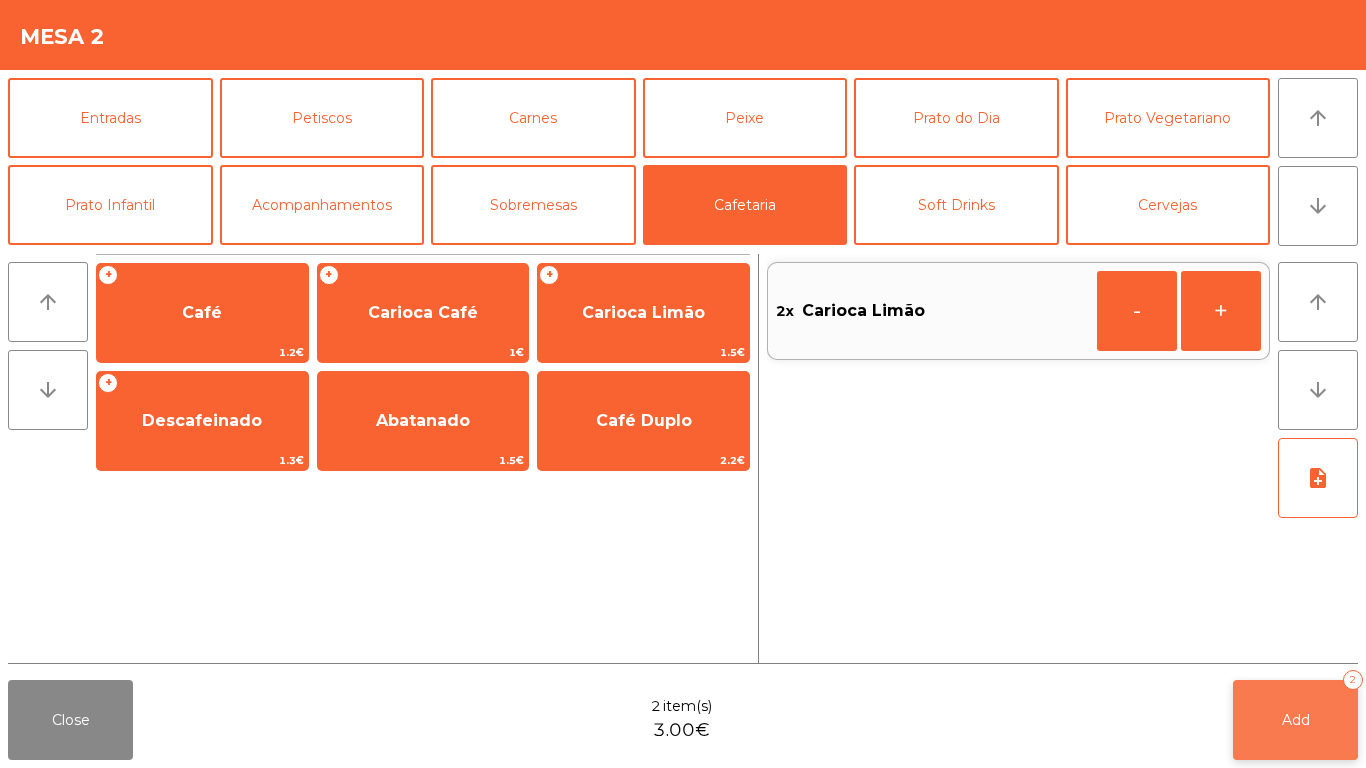 click on "Add   2" 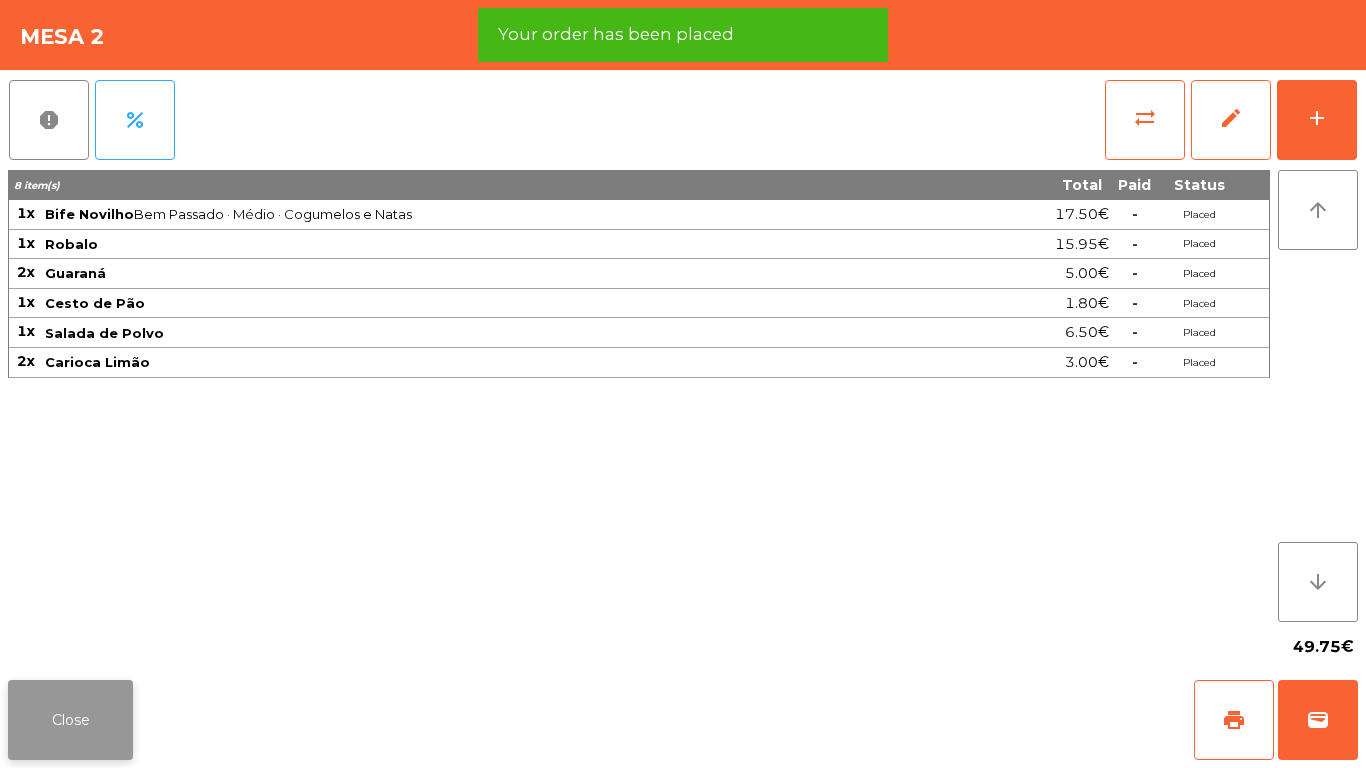 click on "Close" 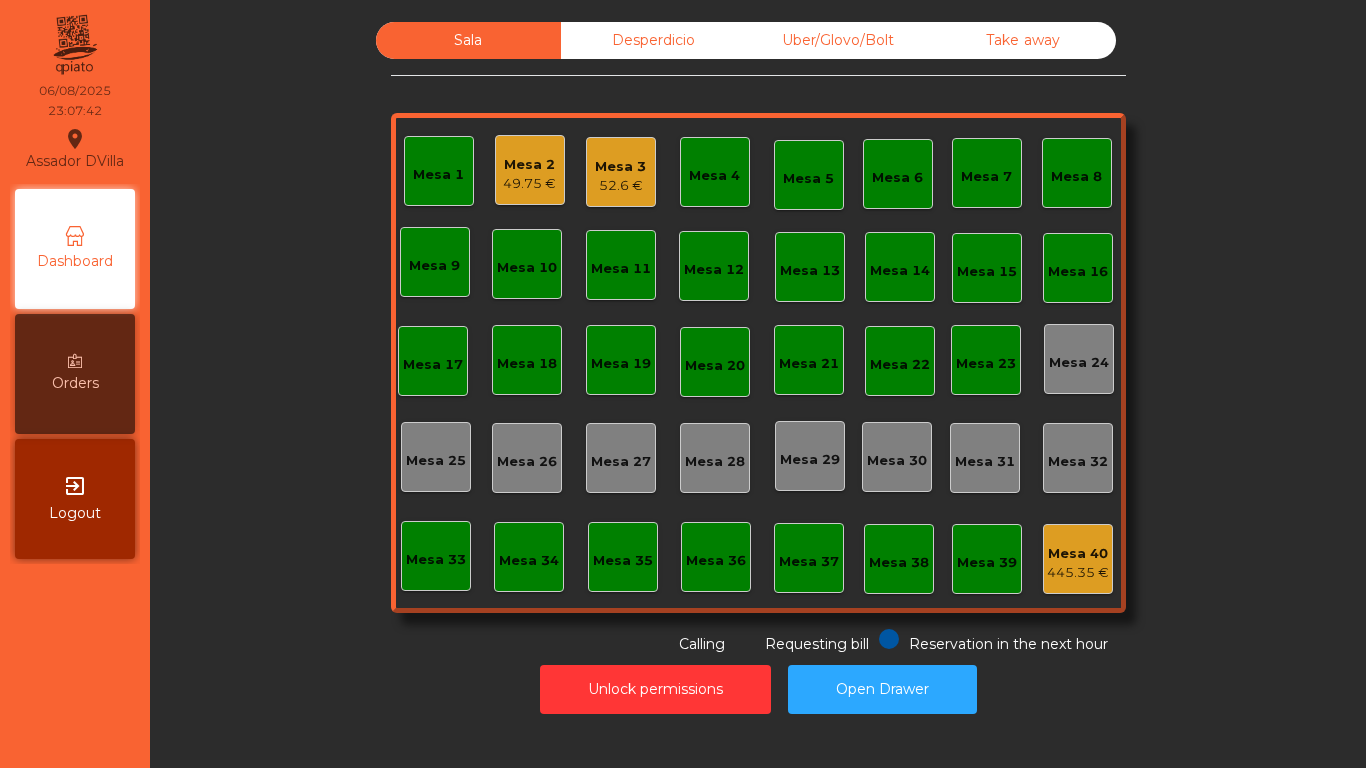 click on "49.75 €" 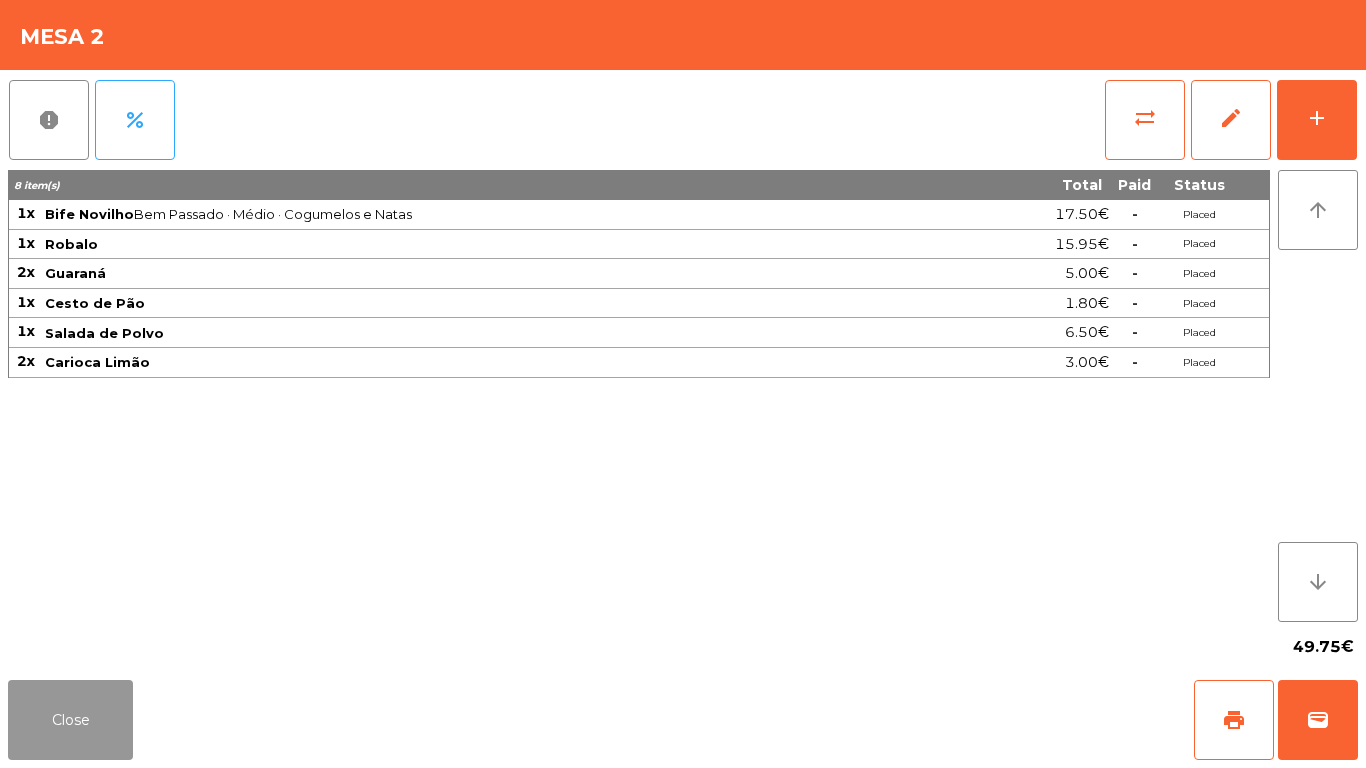 drag, startPoint x: 74, startPoint y: 702, endPoint x: 113, endPoint y: 692, distance: 40.261642 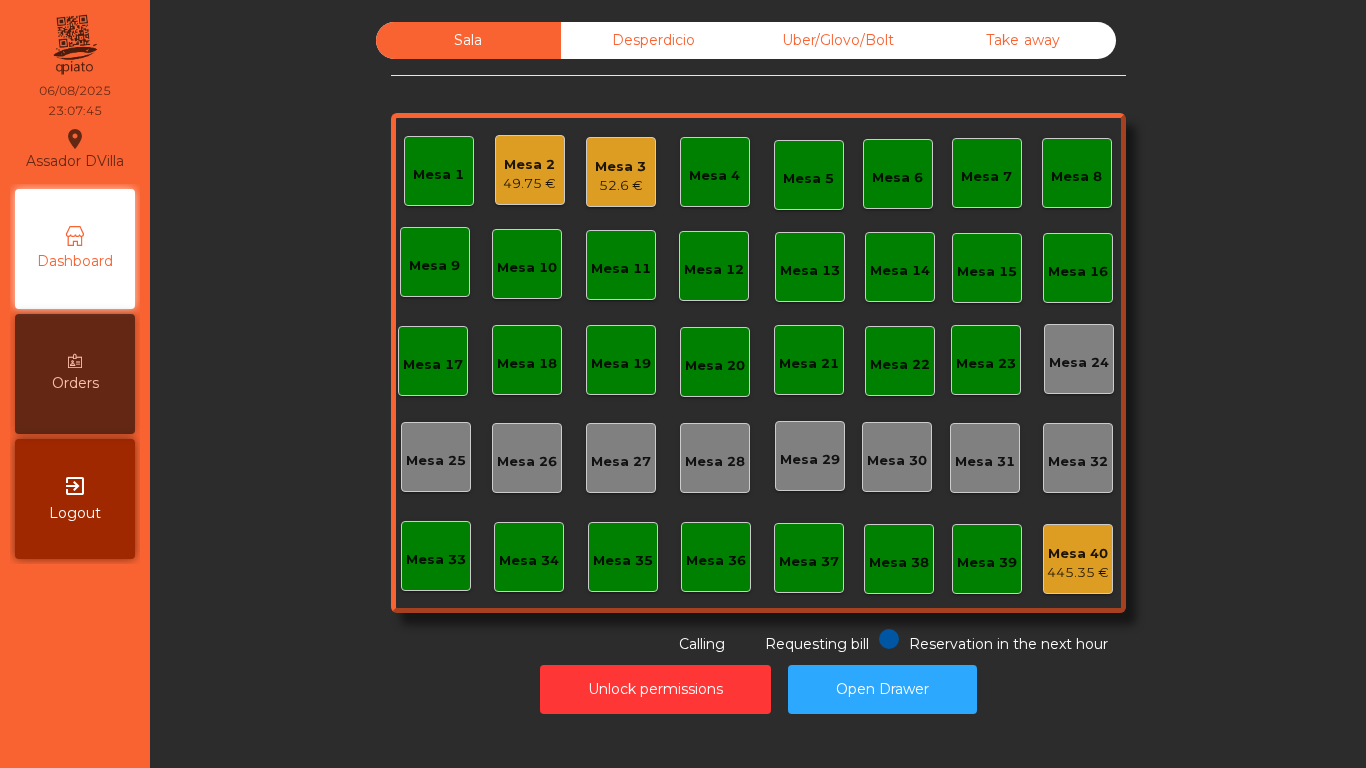 click on "Mesa 3" 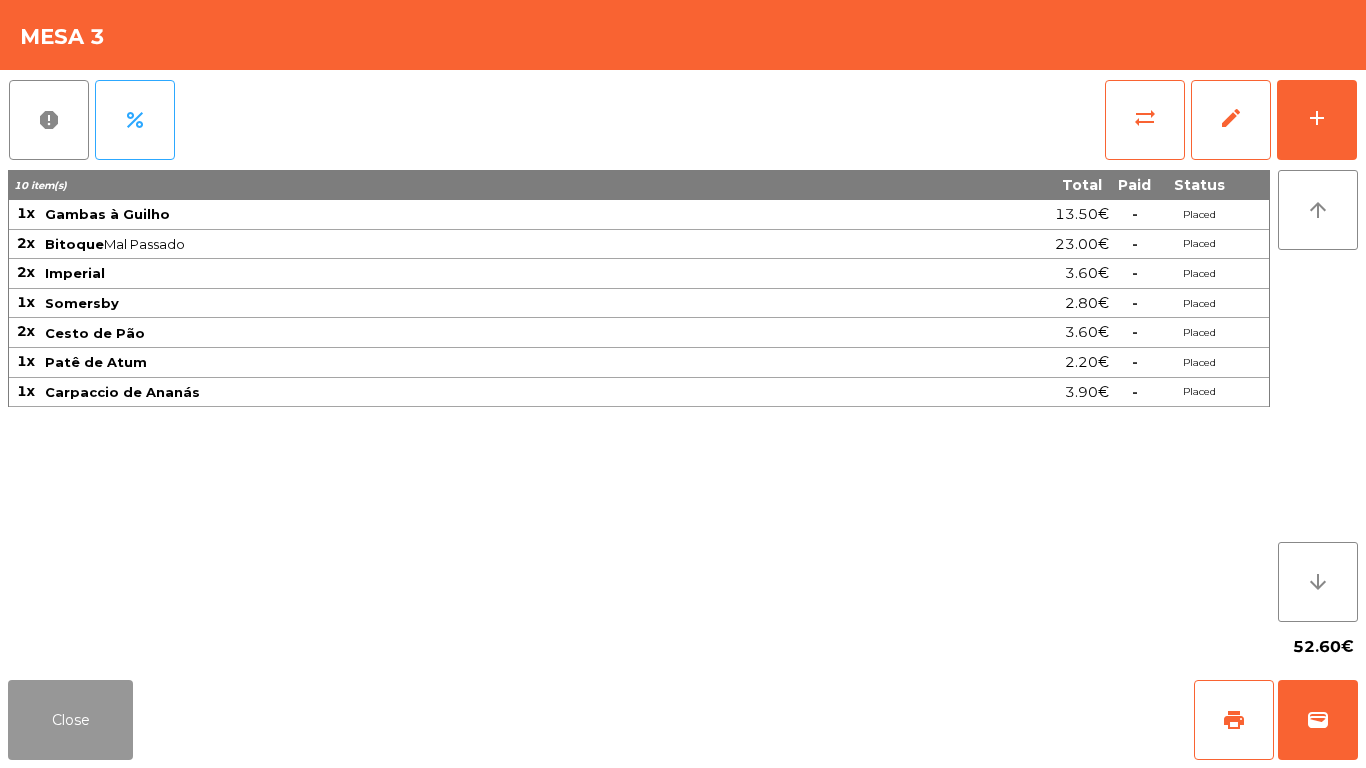 drag, startPoint x: 71, startPoint y: 710, endPoint x: 108, endPoint y: 687, distance: 43.56604 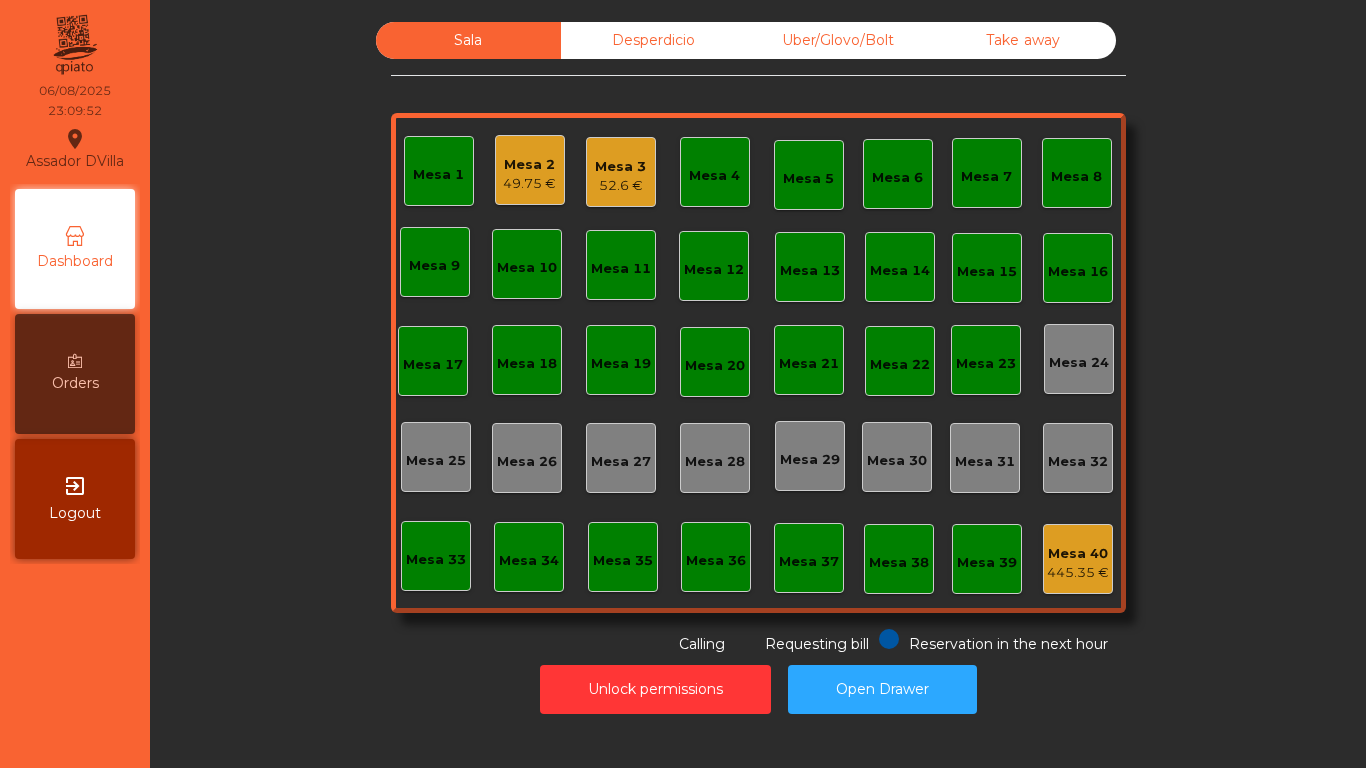 click on "Mesa 40   445.35 €" 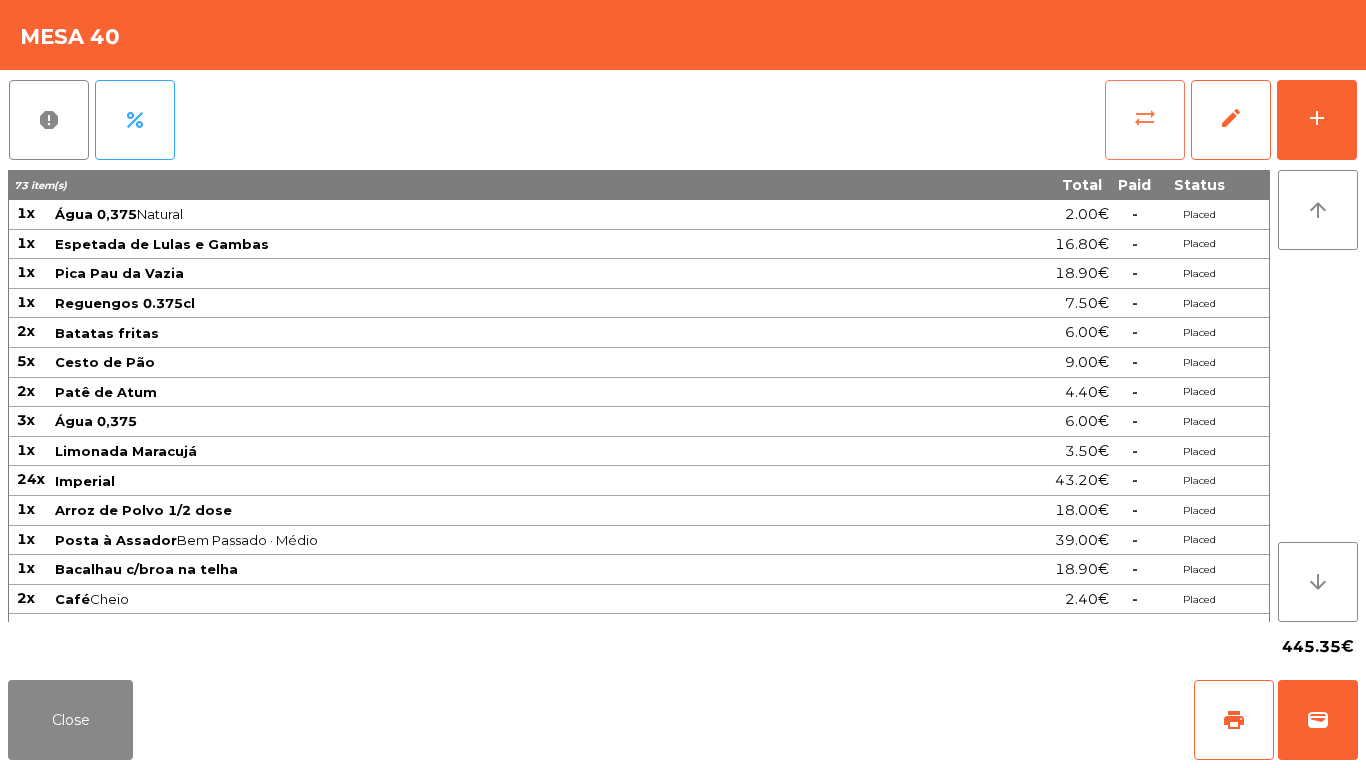 click on "sync_alt" 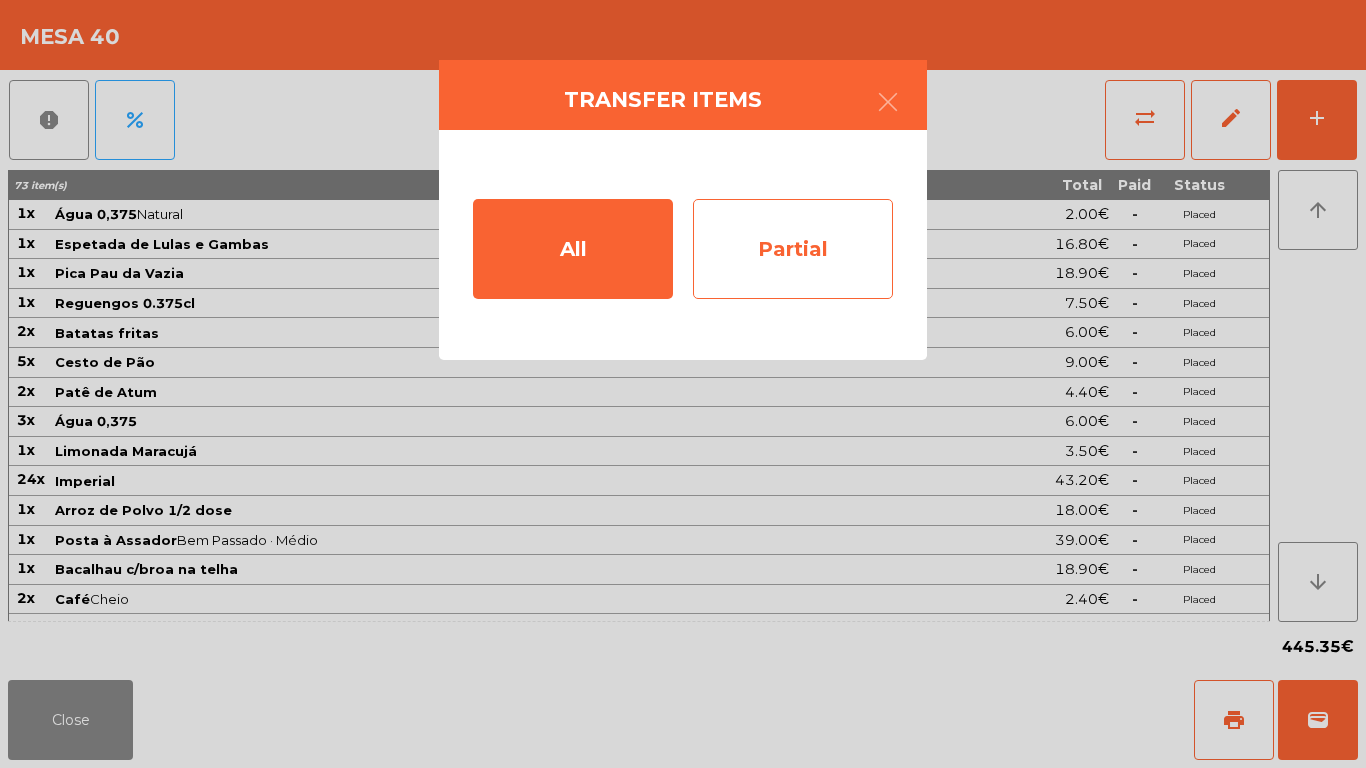 click on "Partial" 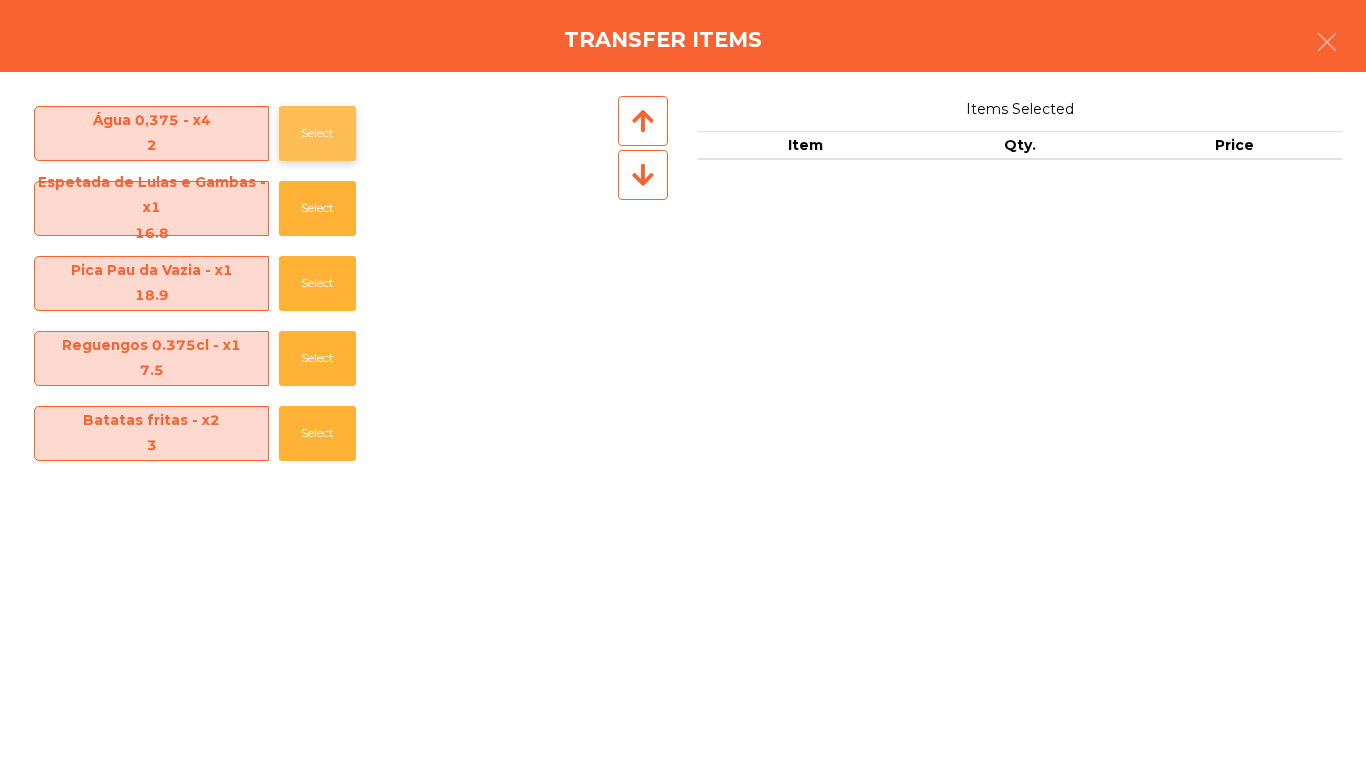 click on "Select" 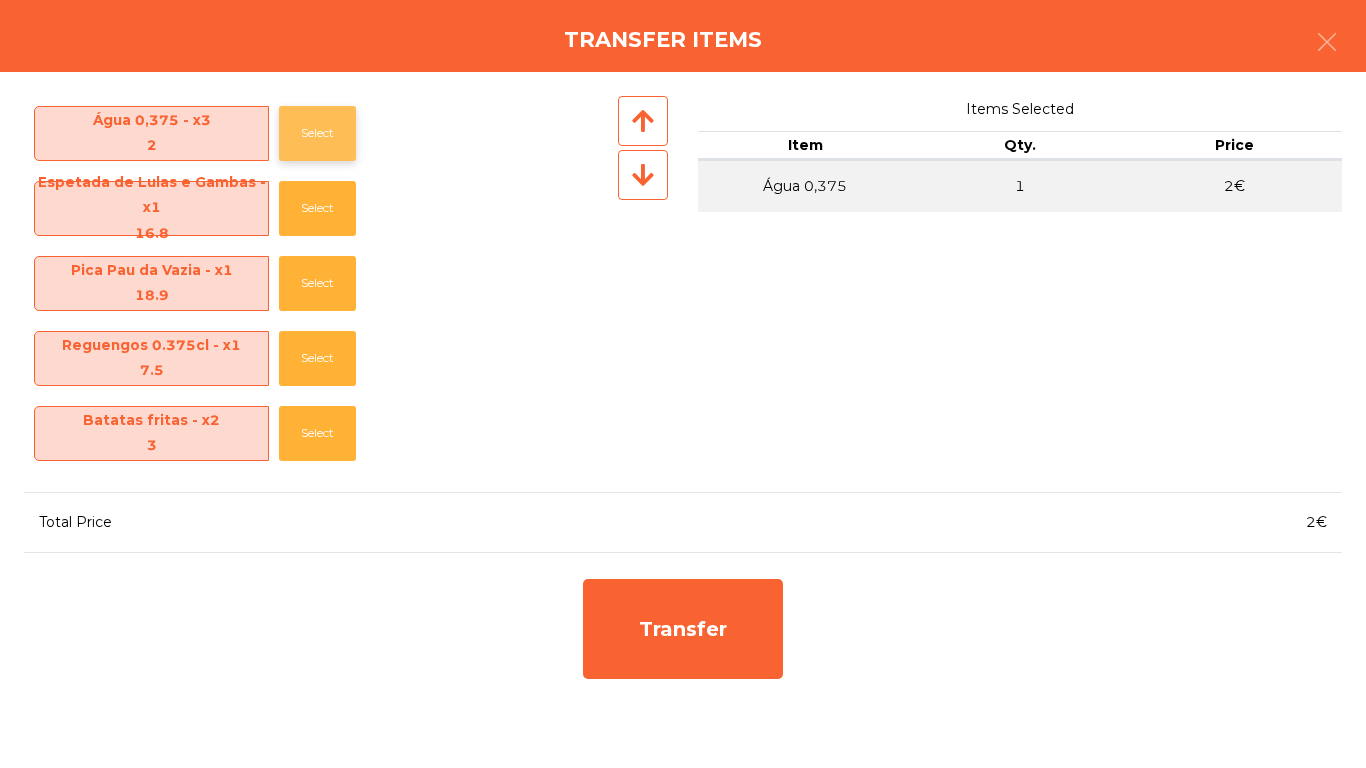 click on "Select" 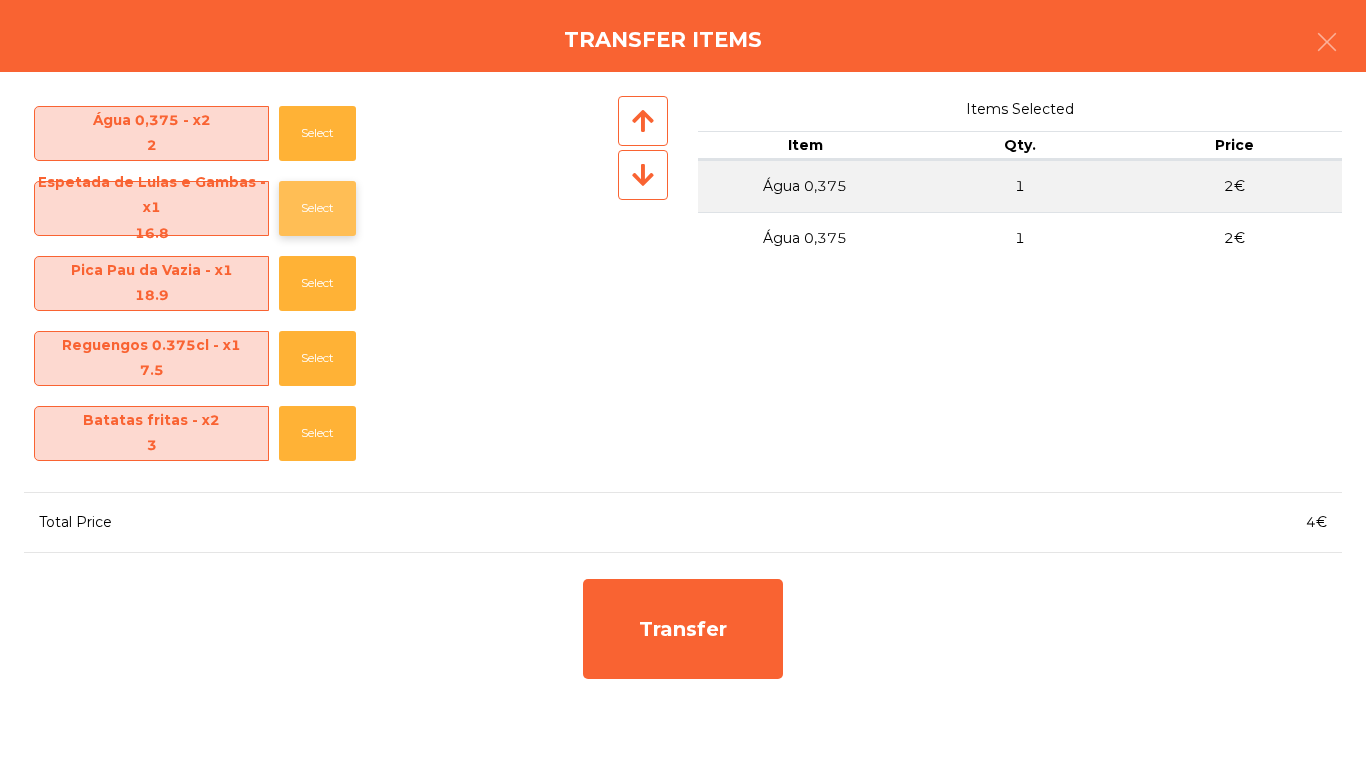 click on "Select" 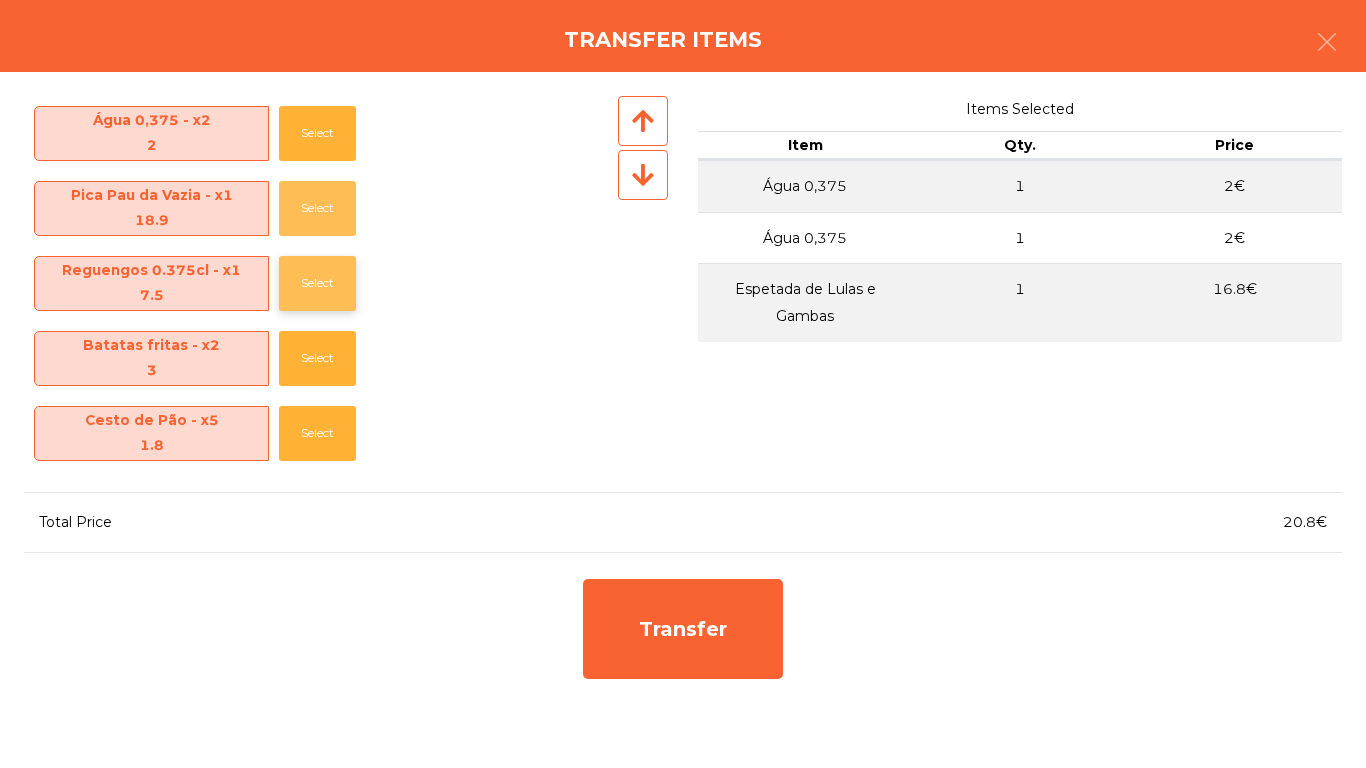 click on "Select" 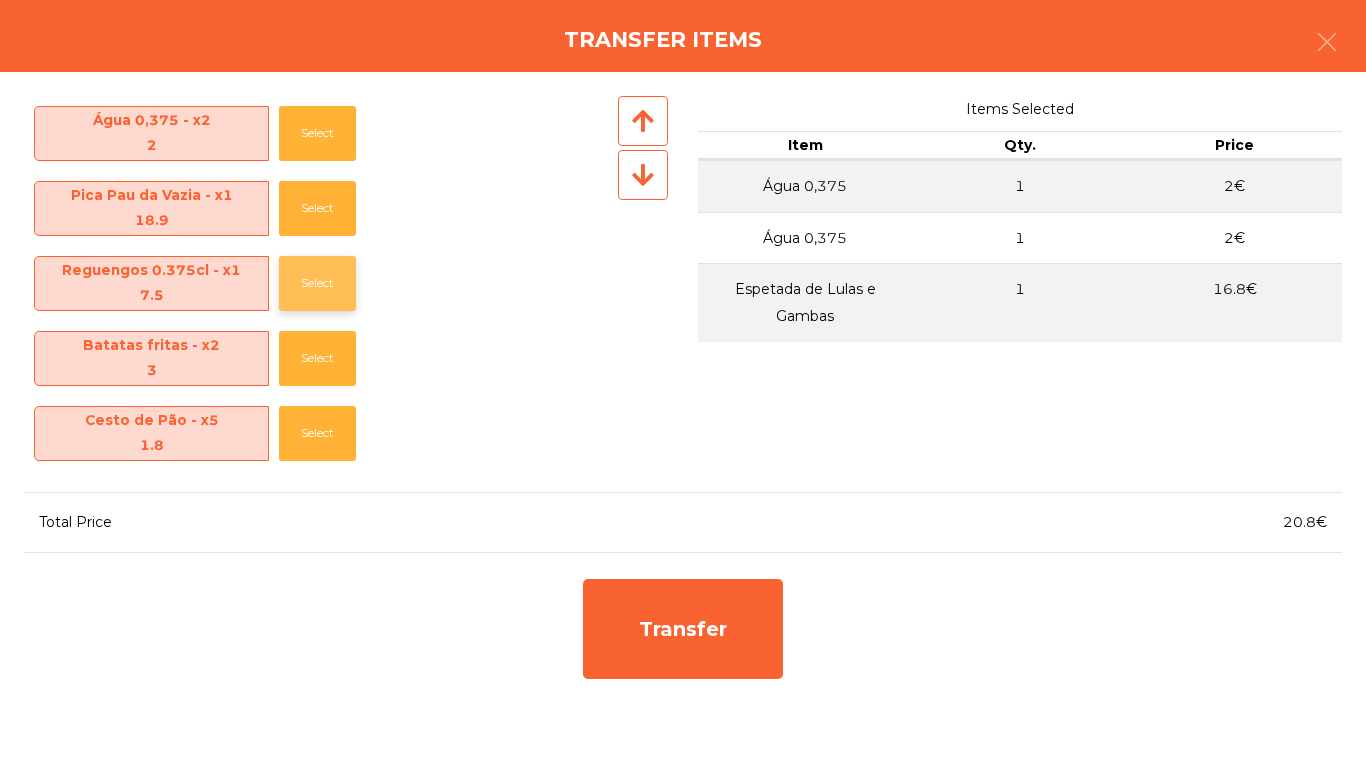 click on "Select" 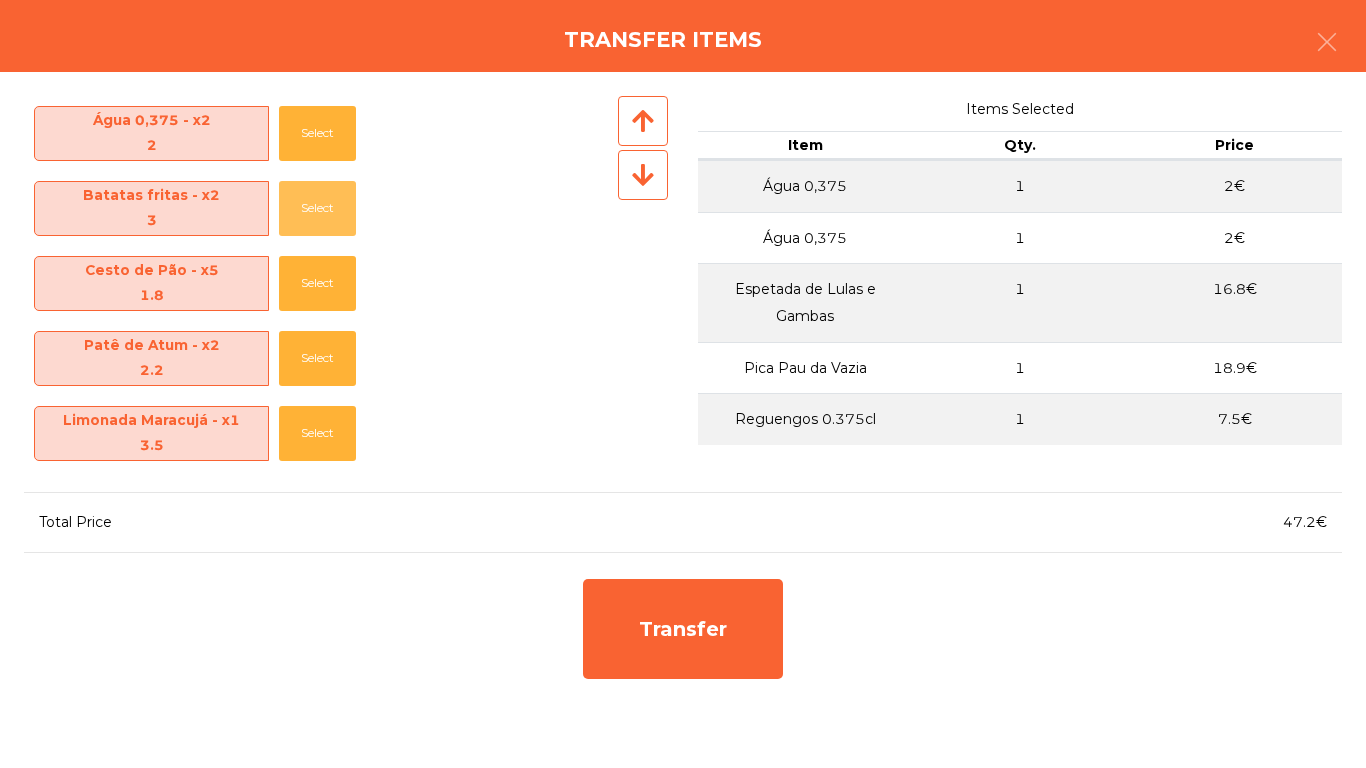 click on "Select" 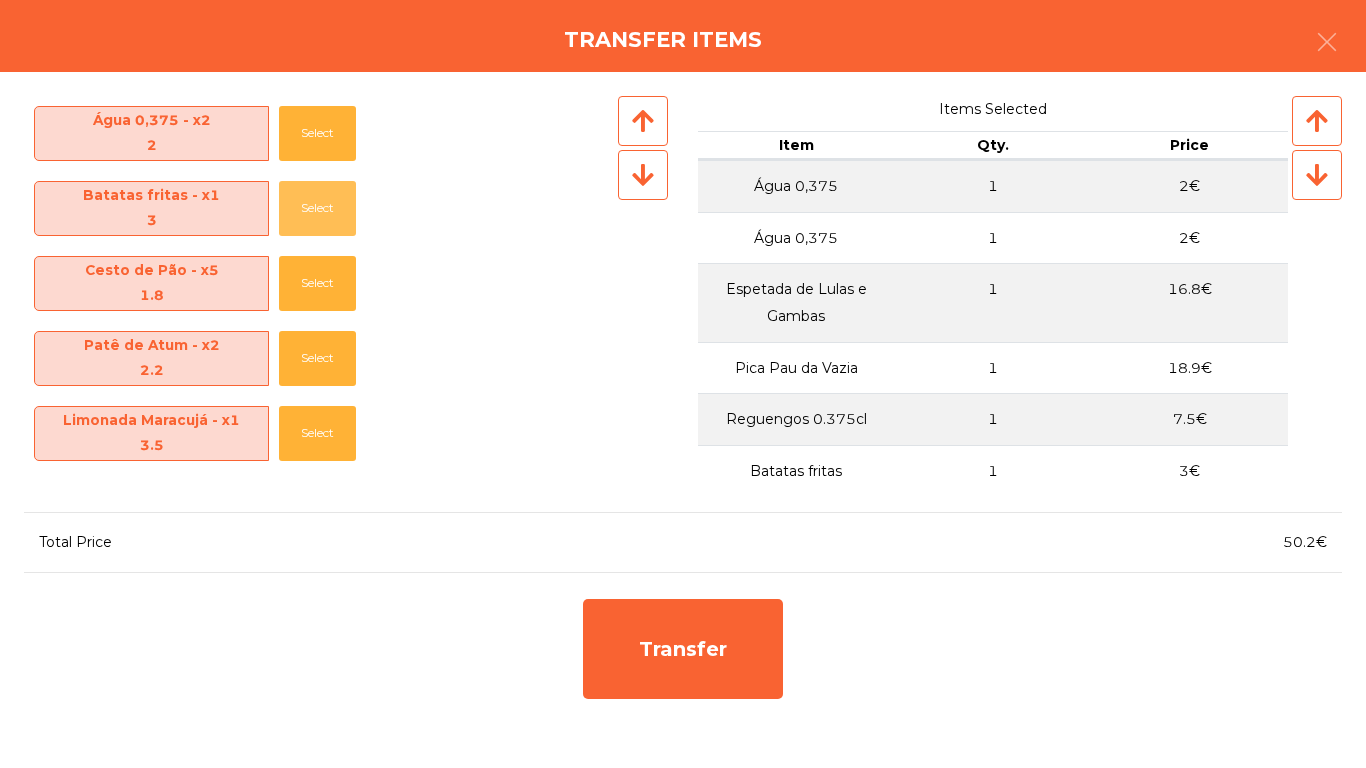 click on "Select" 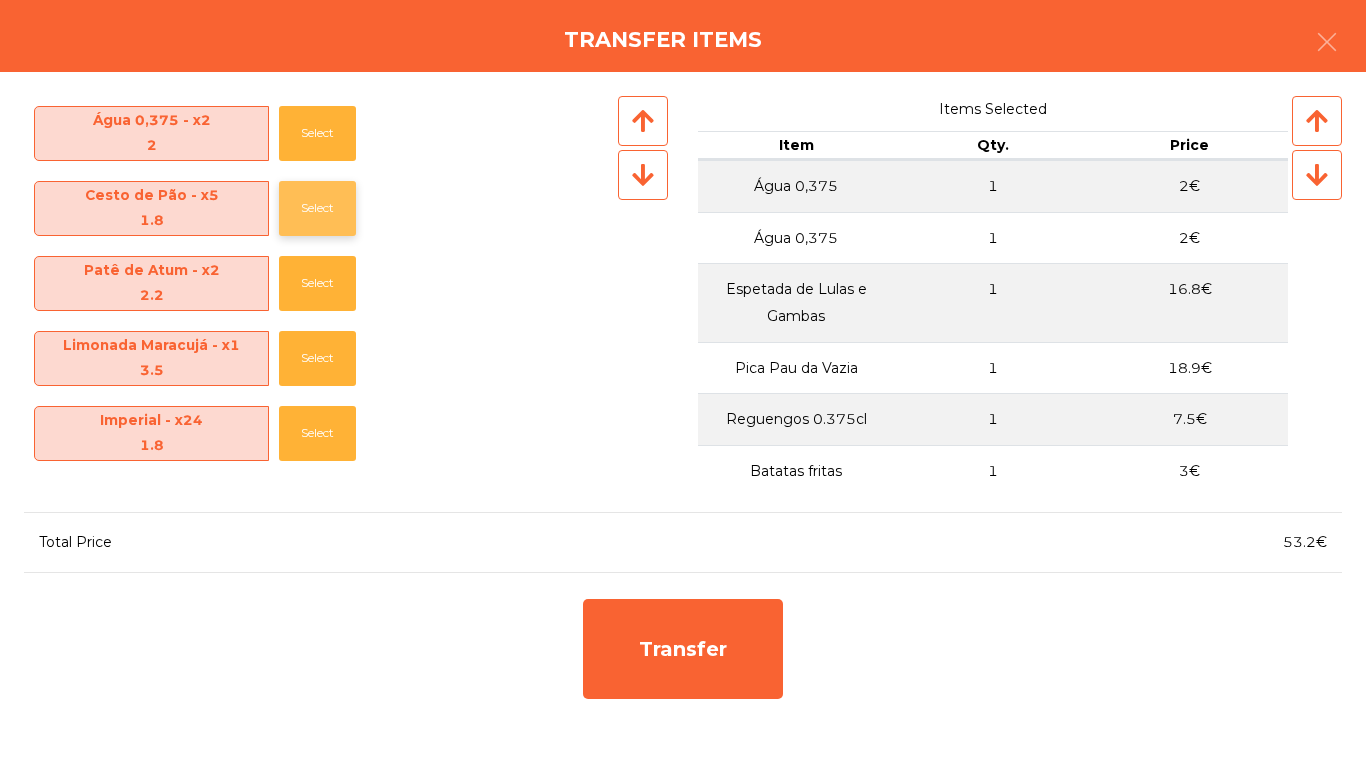 click on "Select" 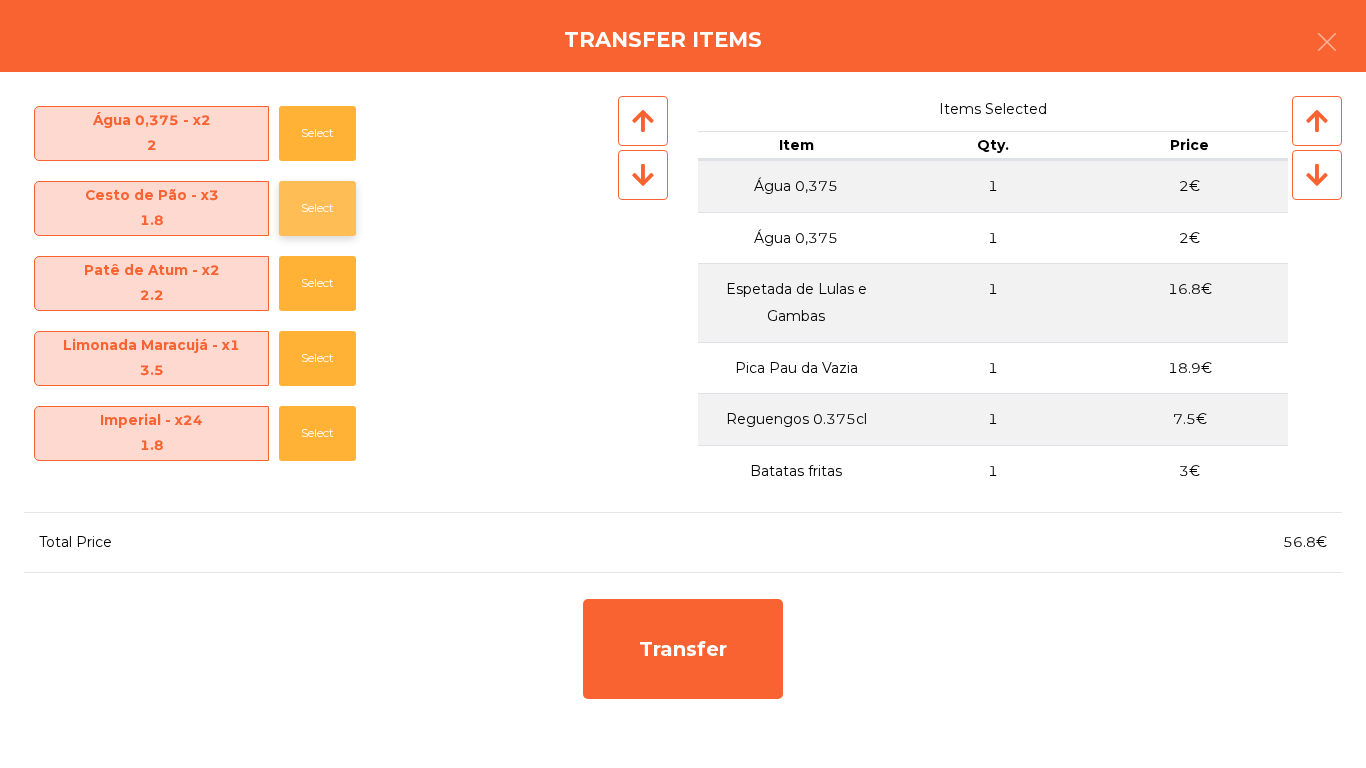 click on "Select" 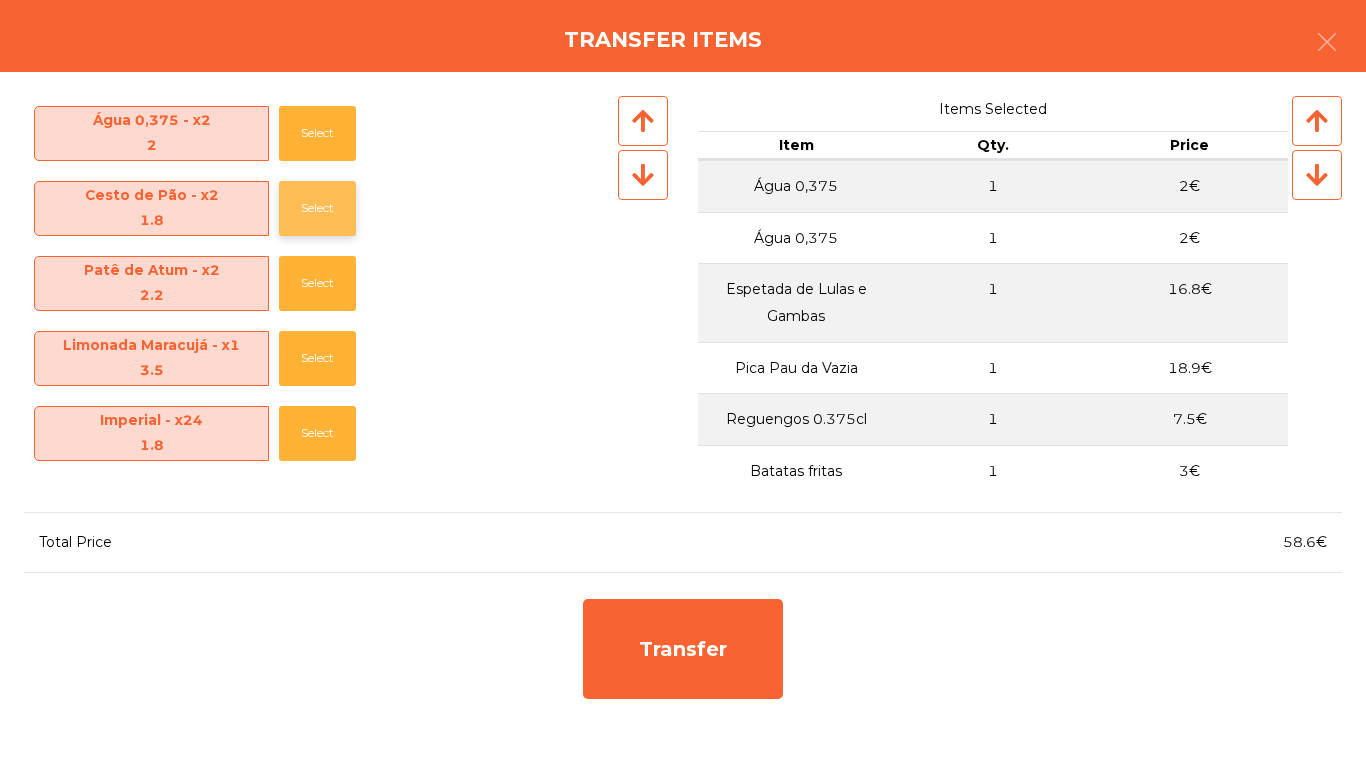 click on "Select" 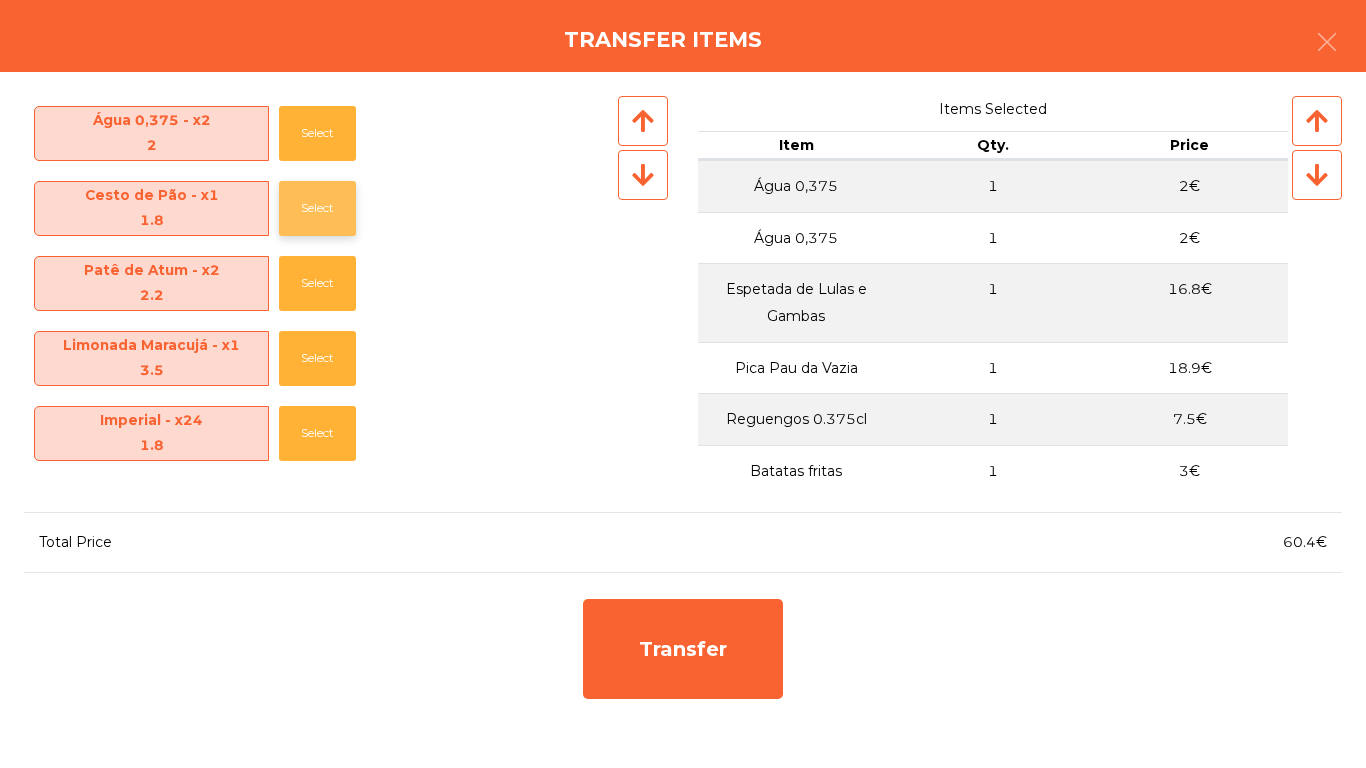 click on "Select" 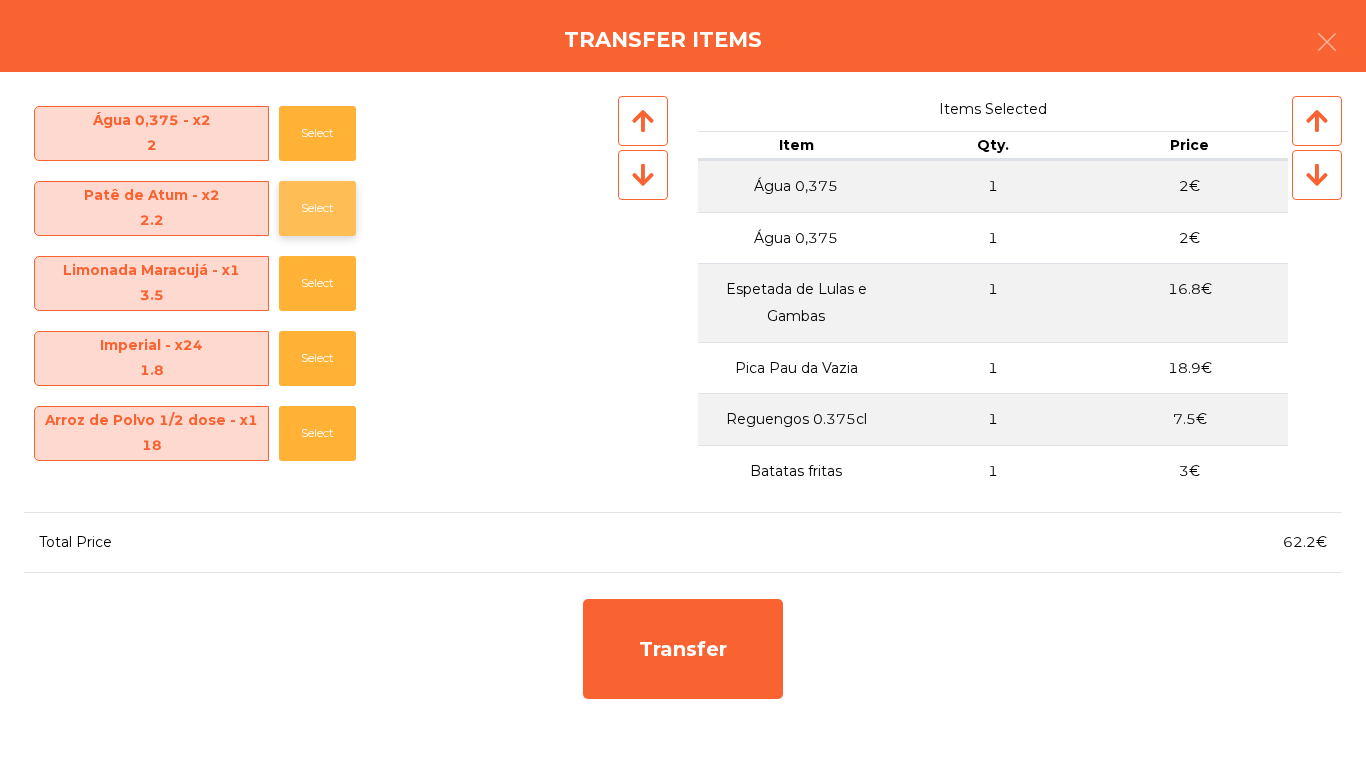 click on "Select" 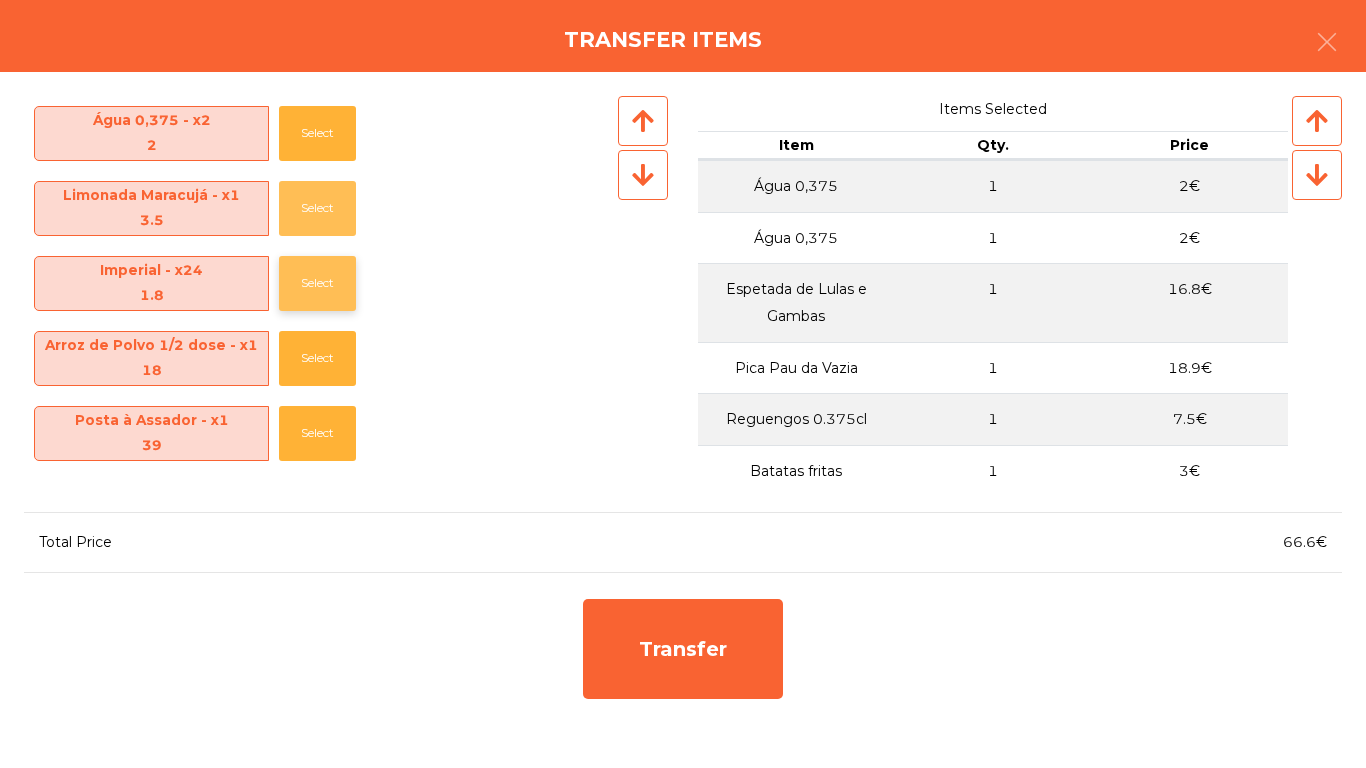 click on "Select" 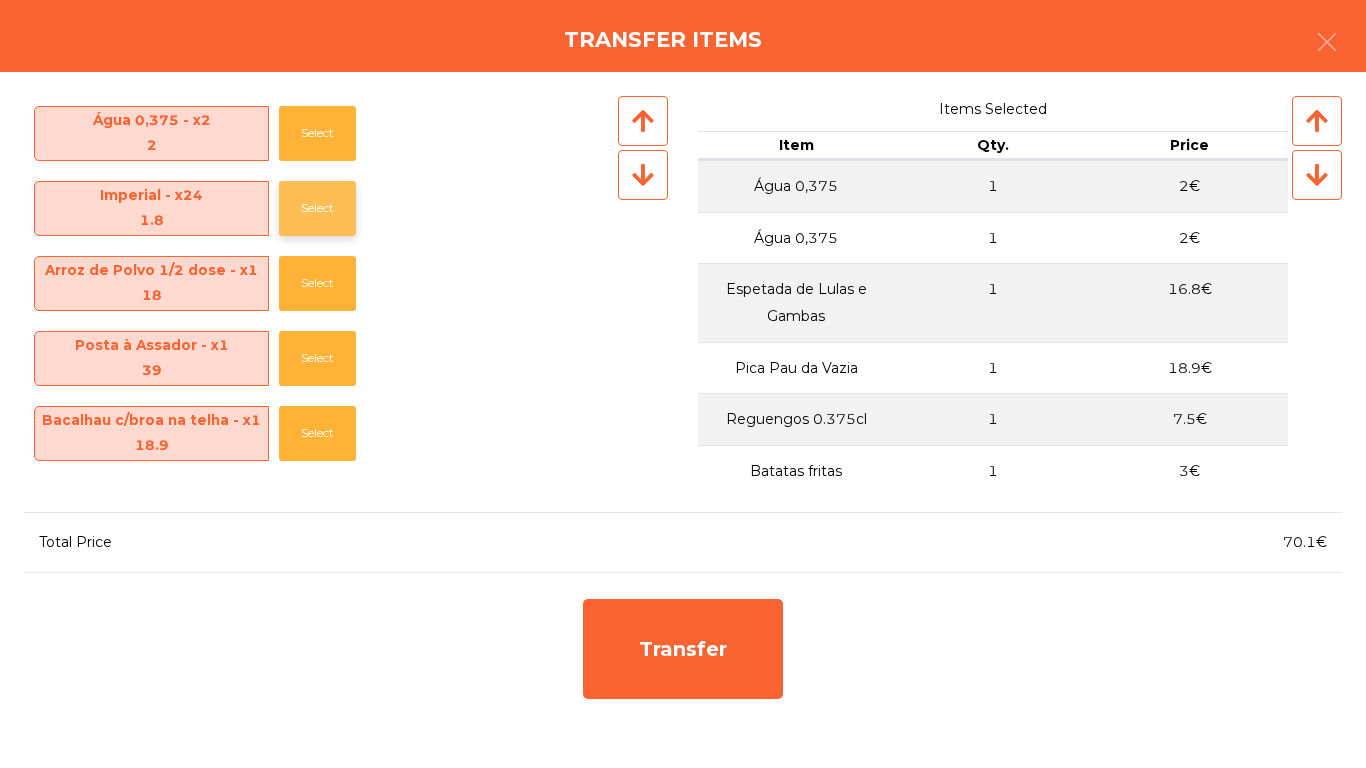 click on "Select" 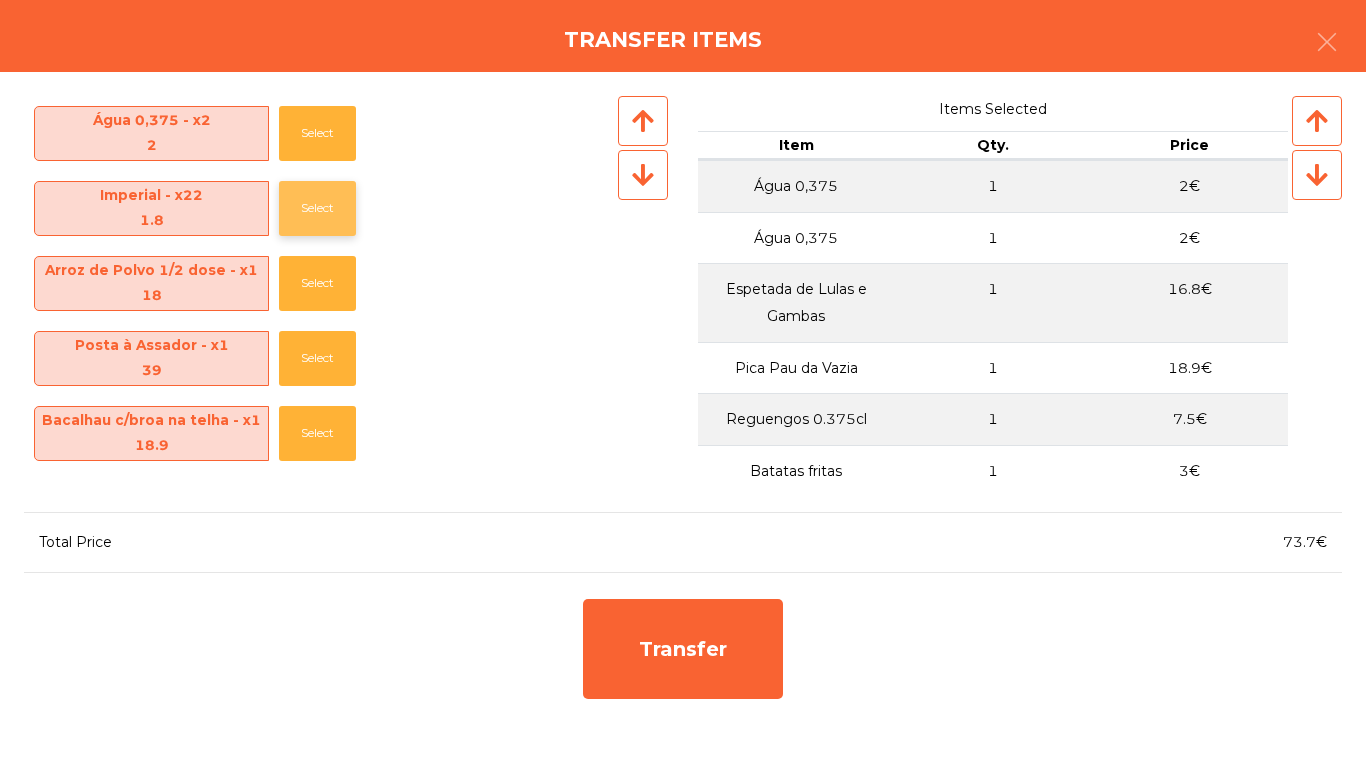 click on "Select" 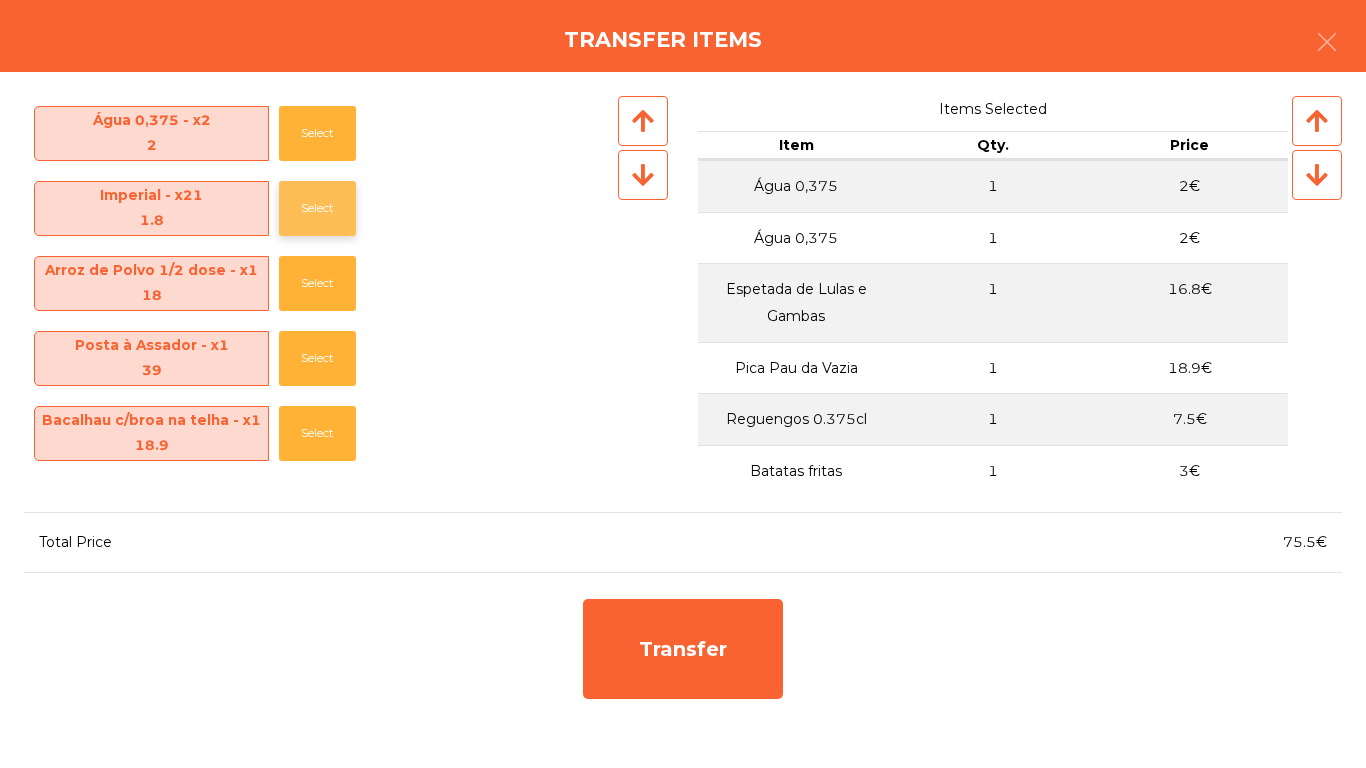 click on "Select" 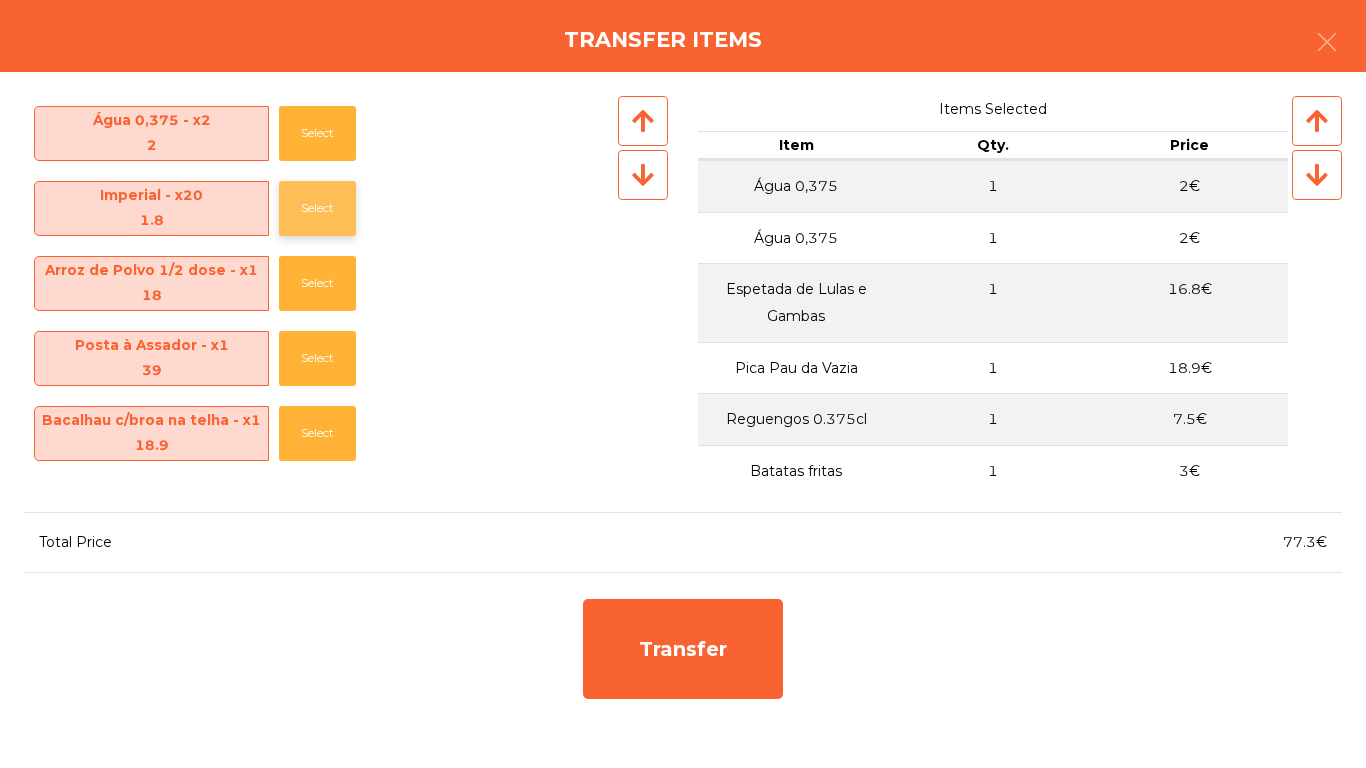 click on "Select" 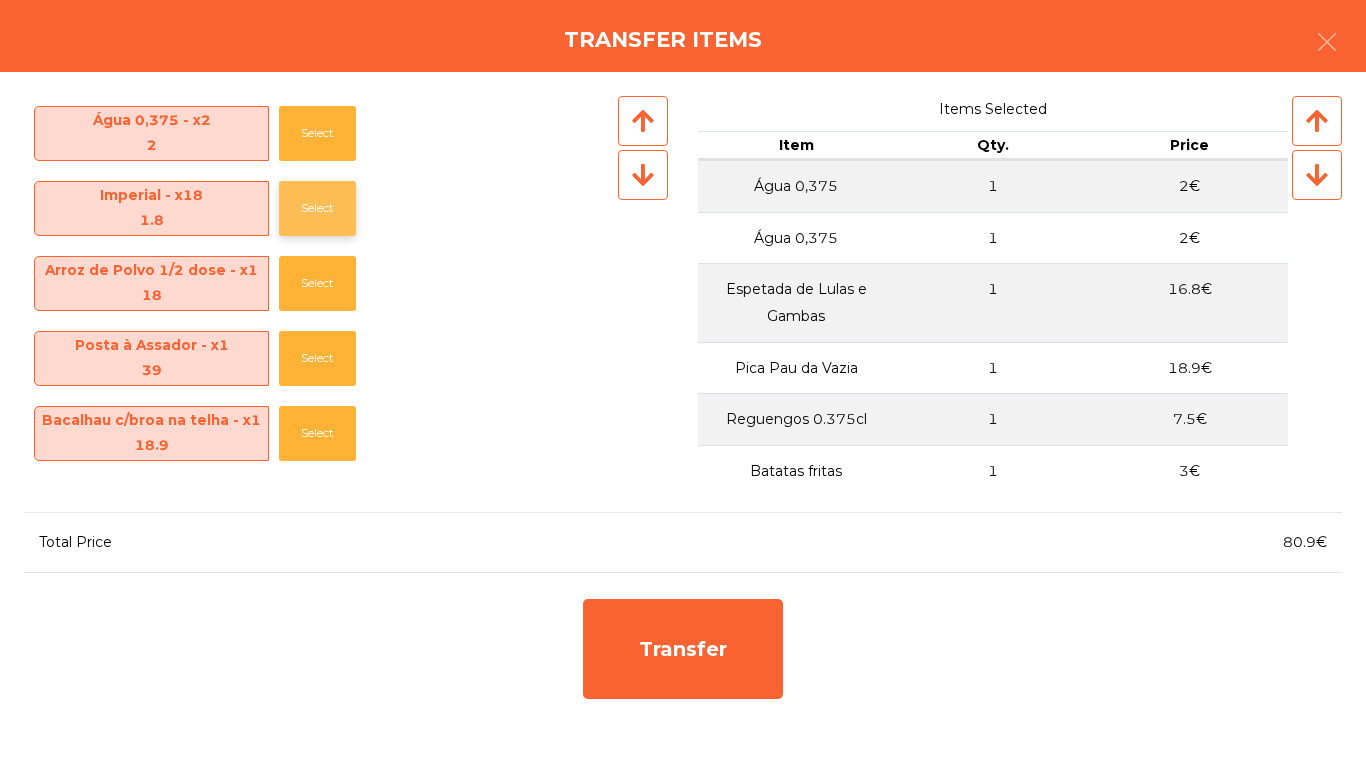 click on "Select" 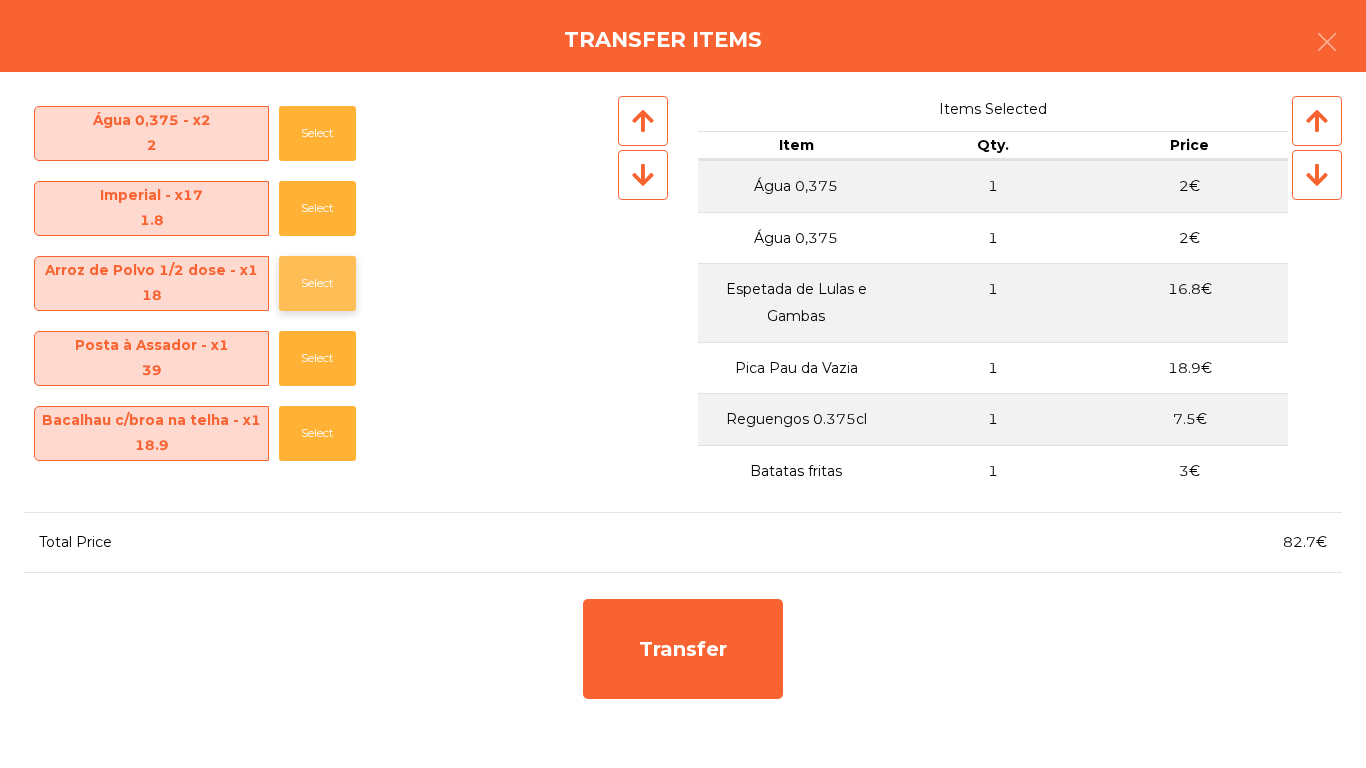 click on "Select" 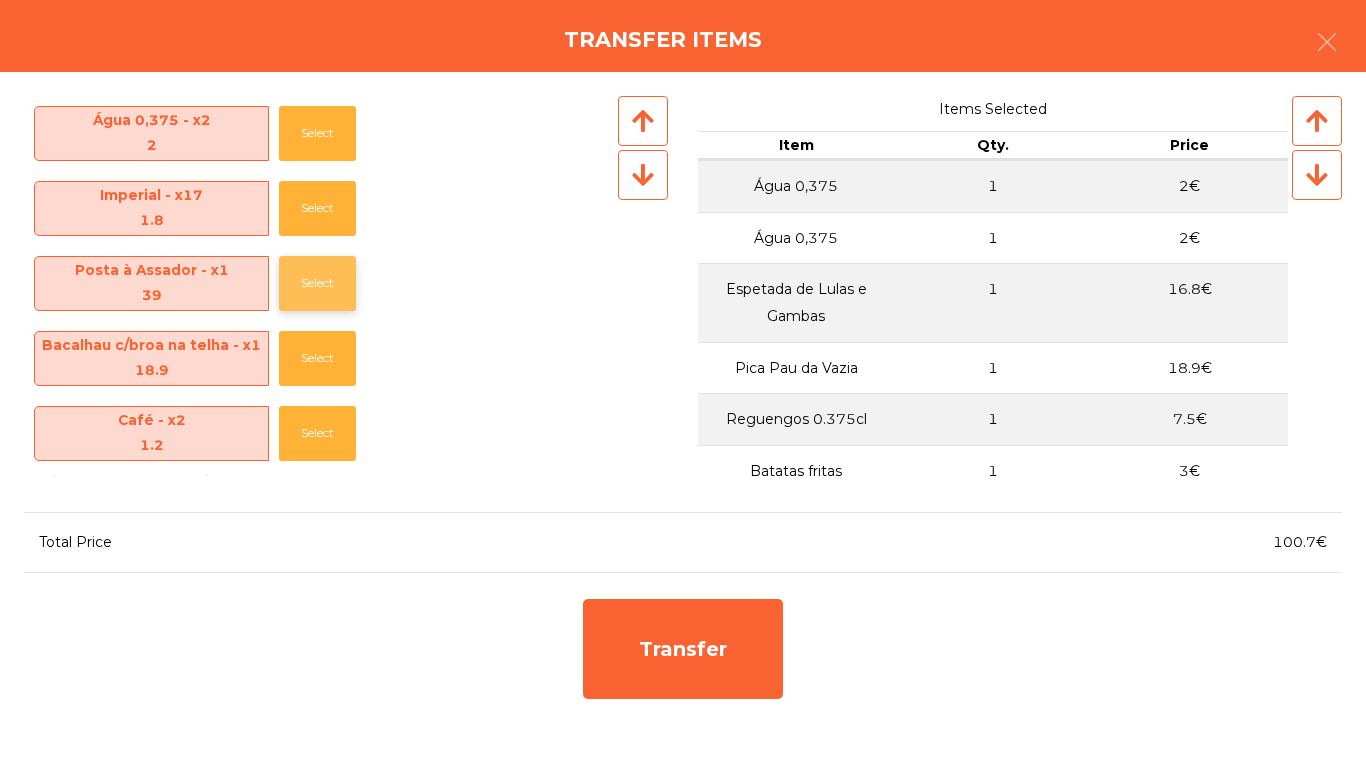 click on "Select" 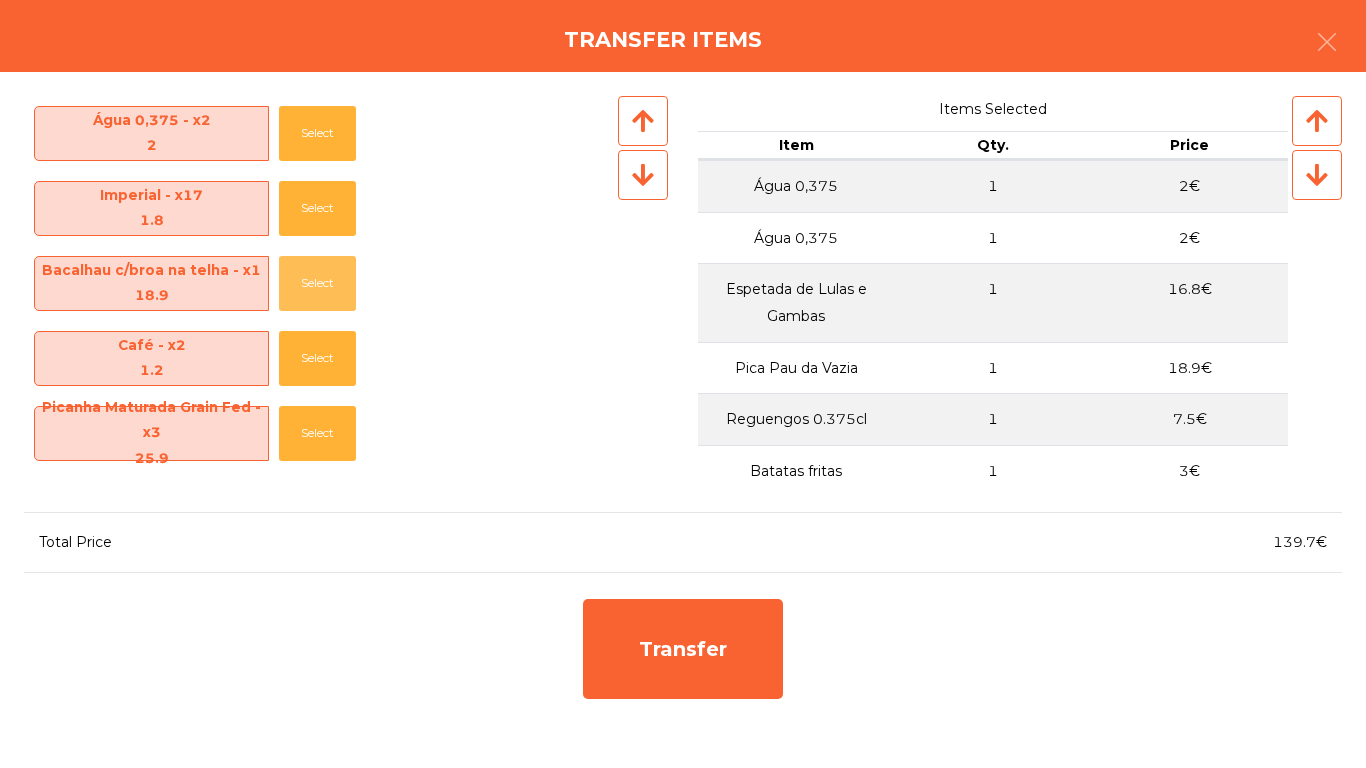 click on "Select" 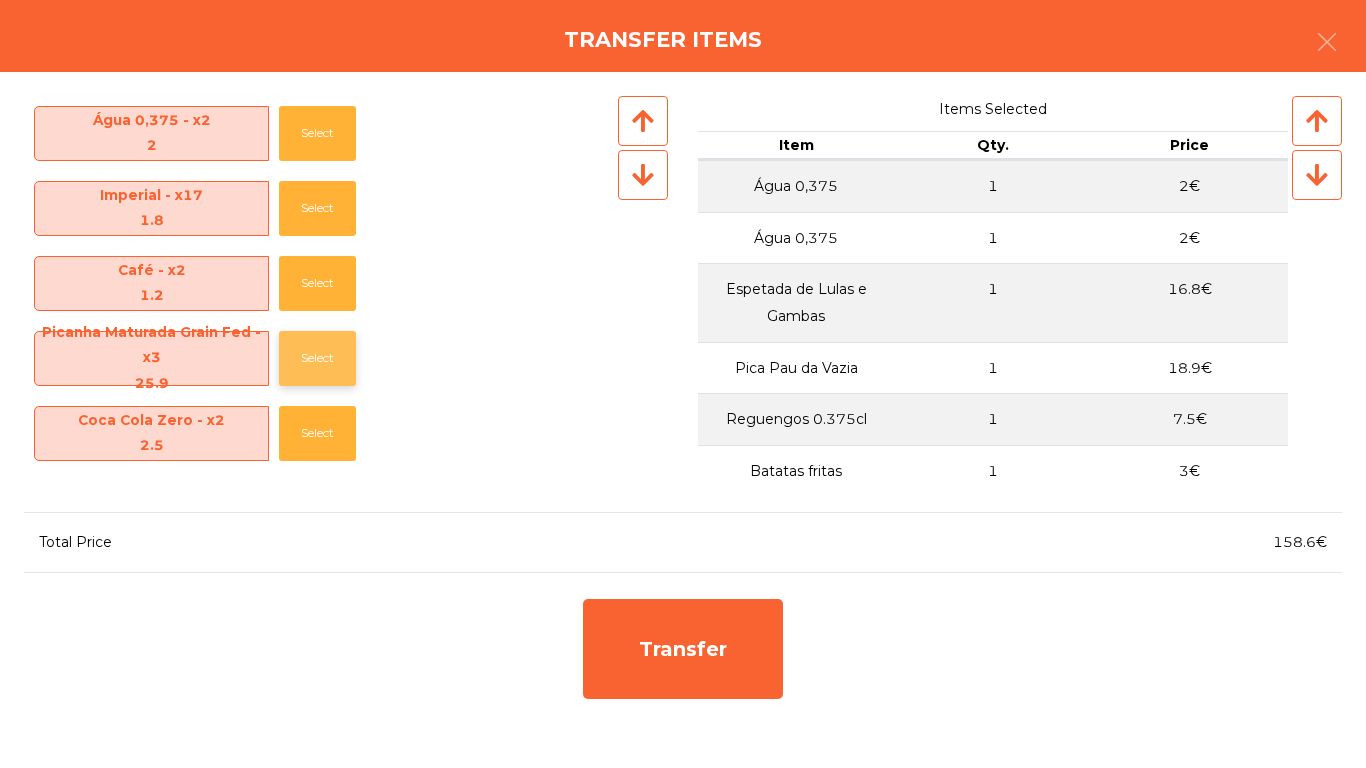 click on "Select" 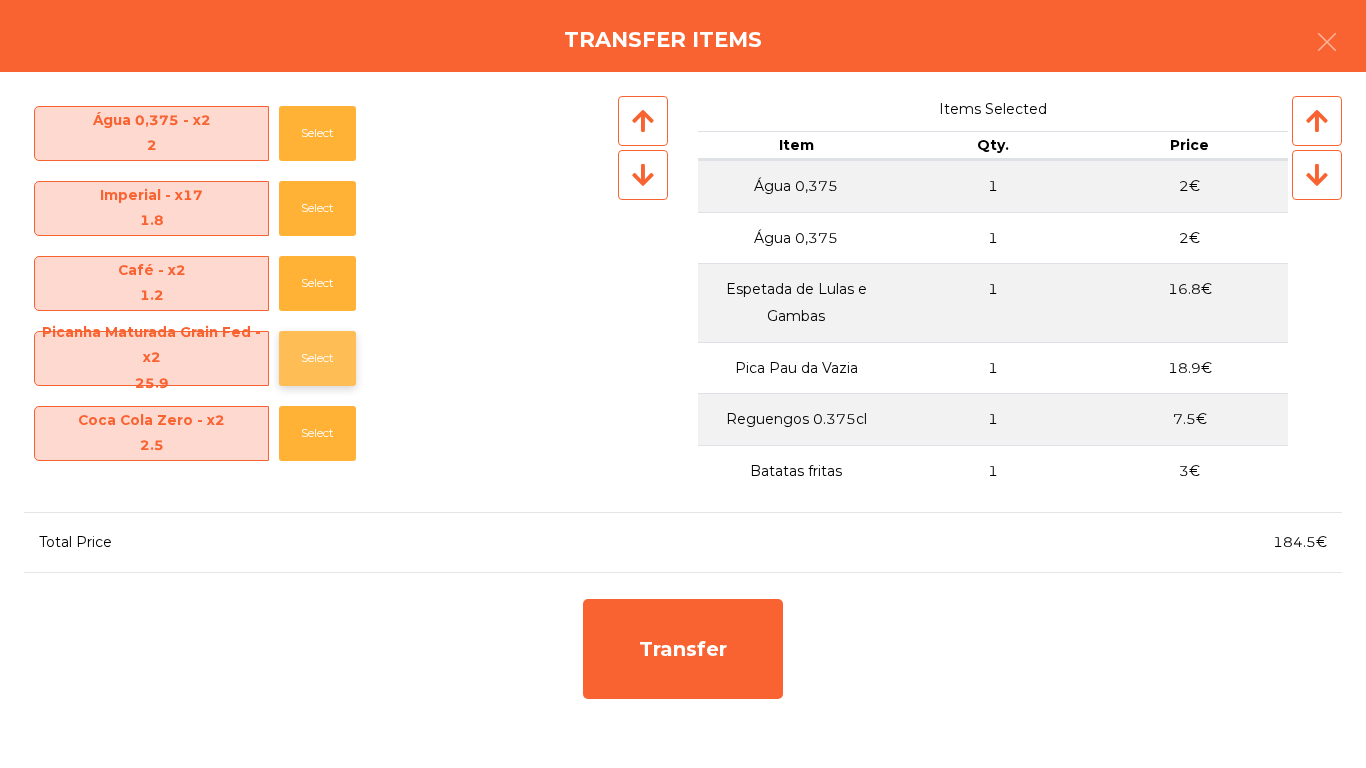 click on "Select" 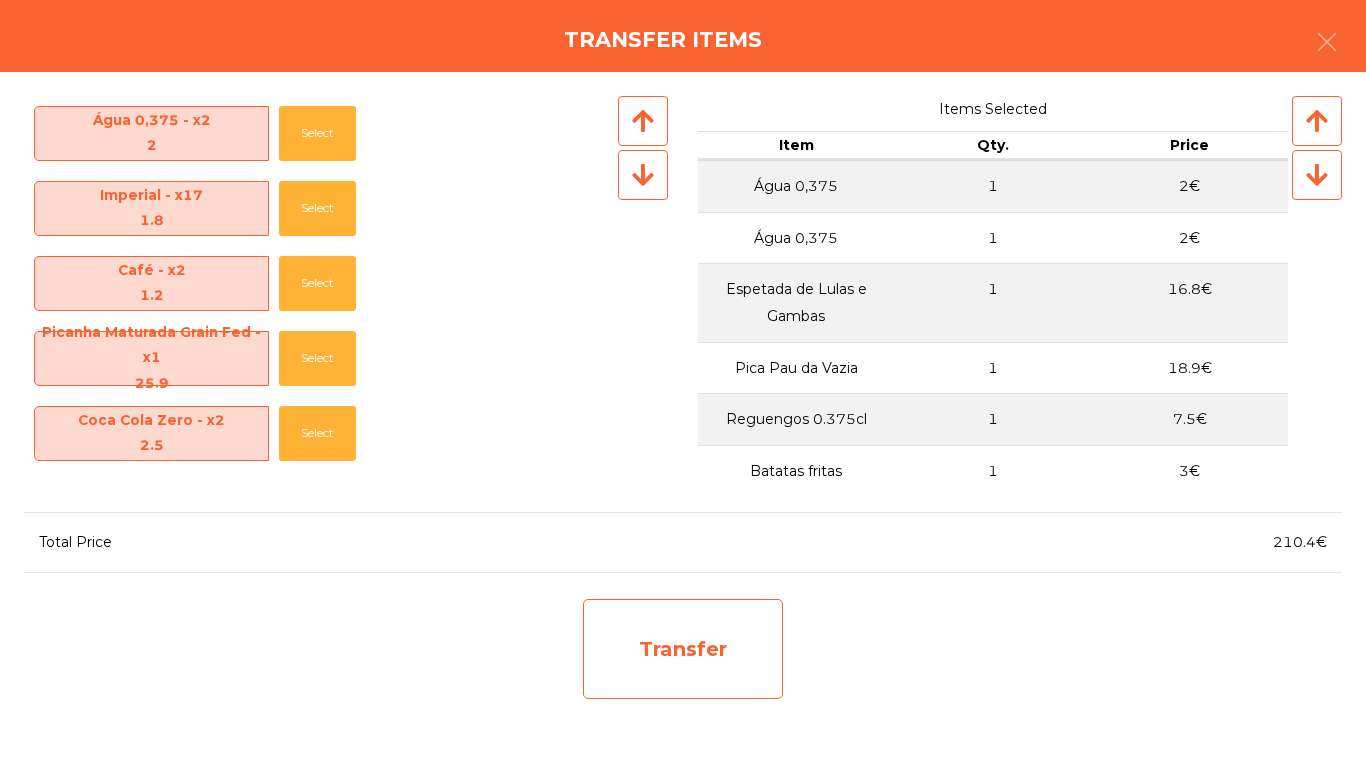 click on "Transfer" 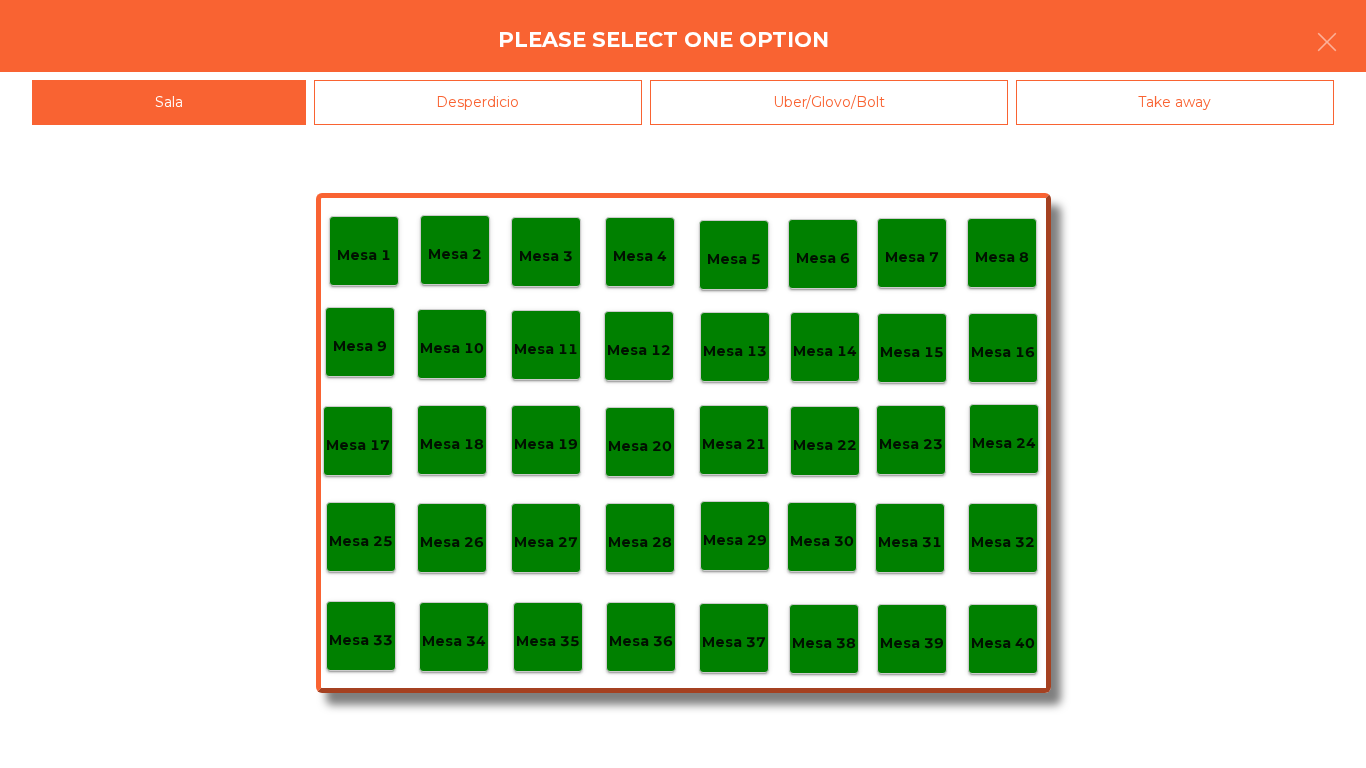 click on "Mesa 38" 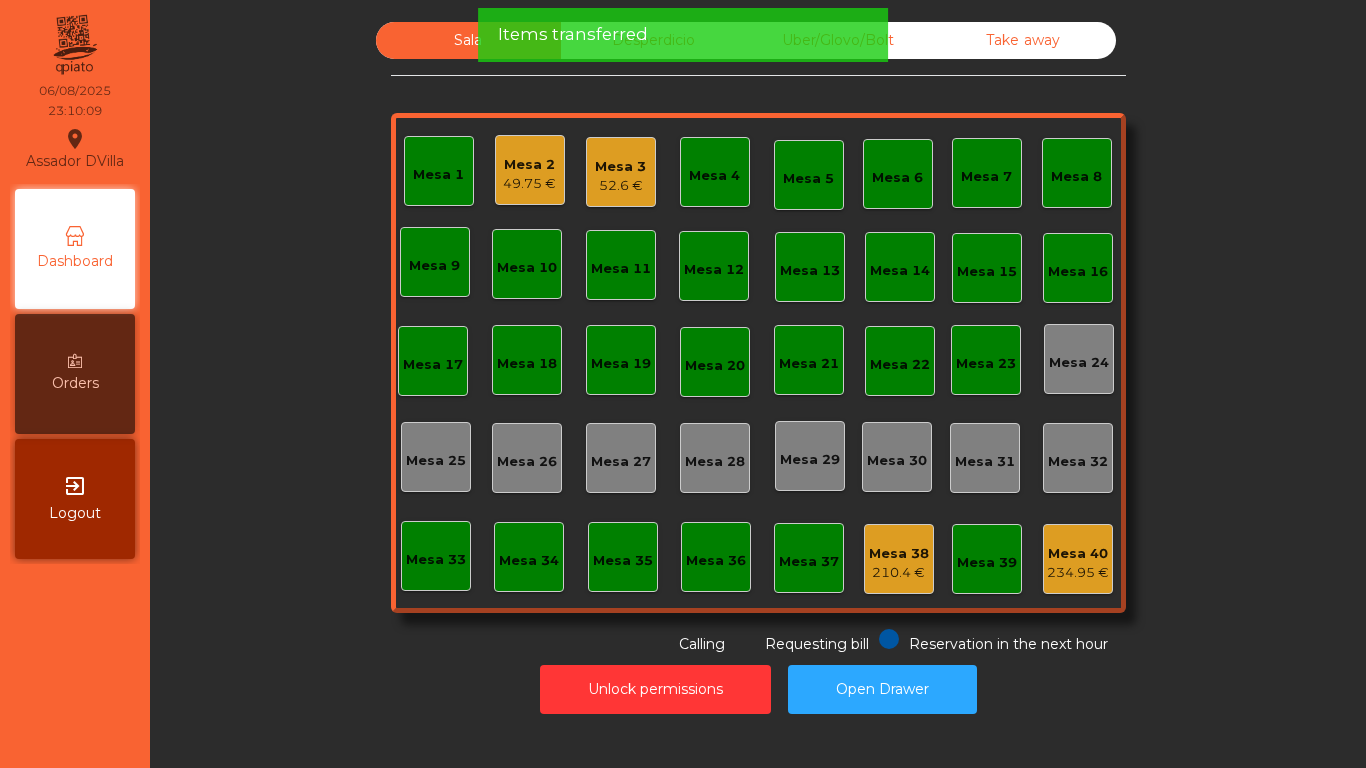 click on "210.4 €" 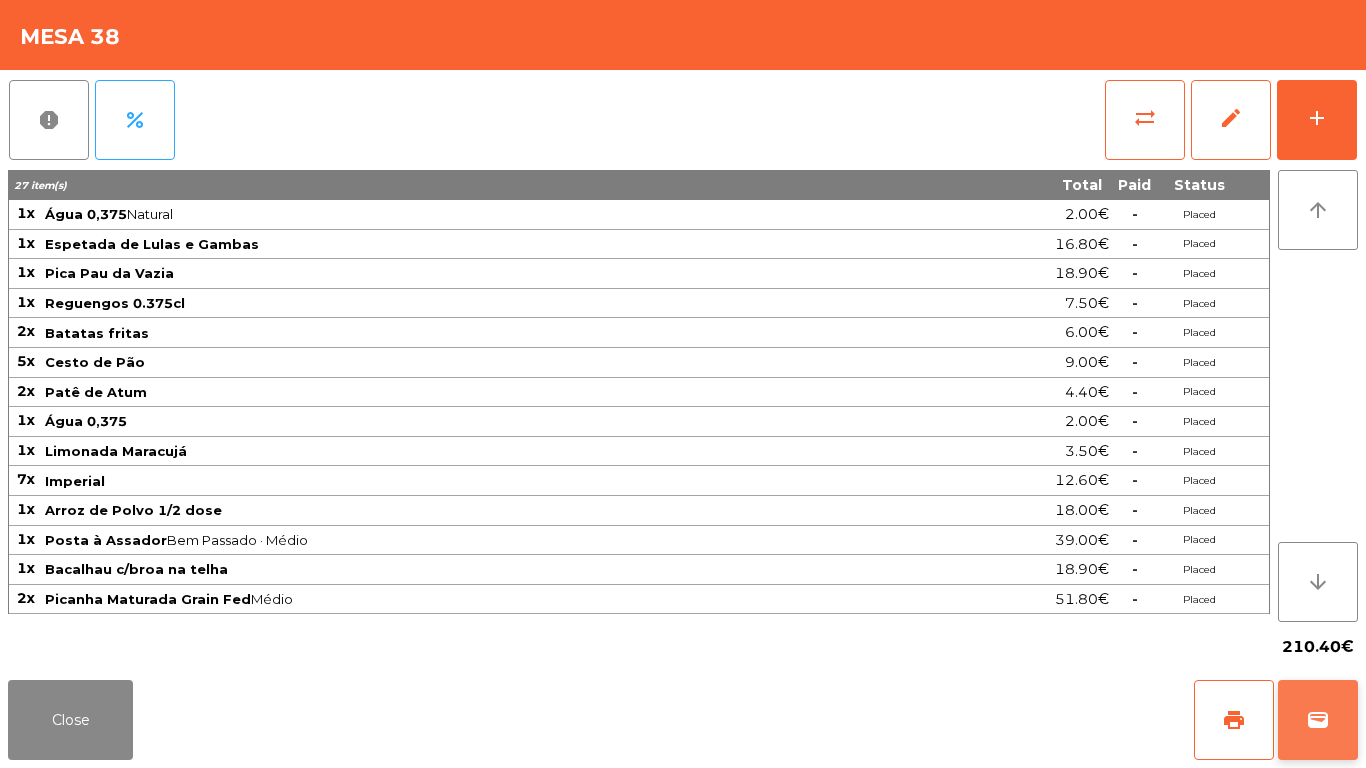 click on "wallet" 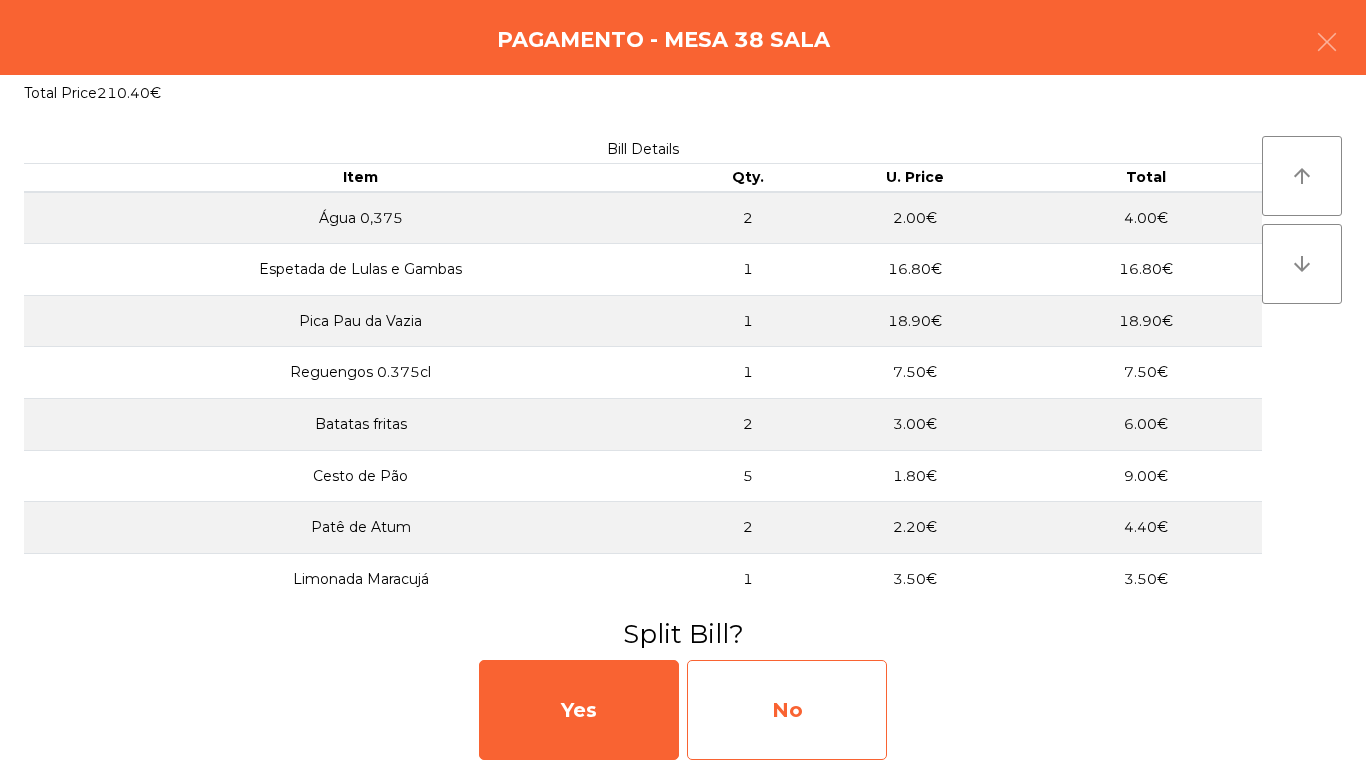 click on "No" 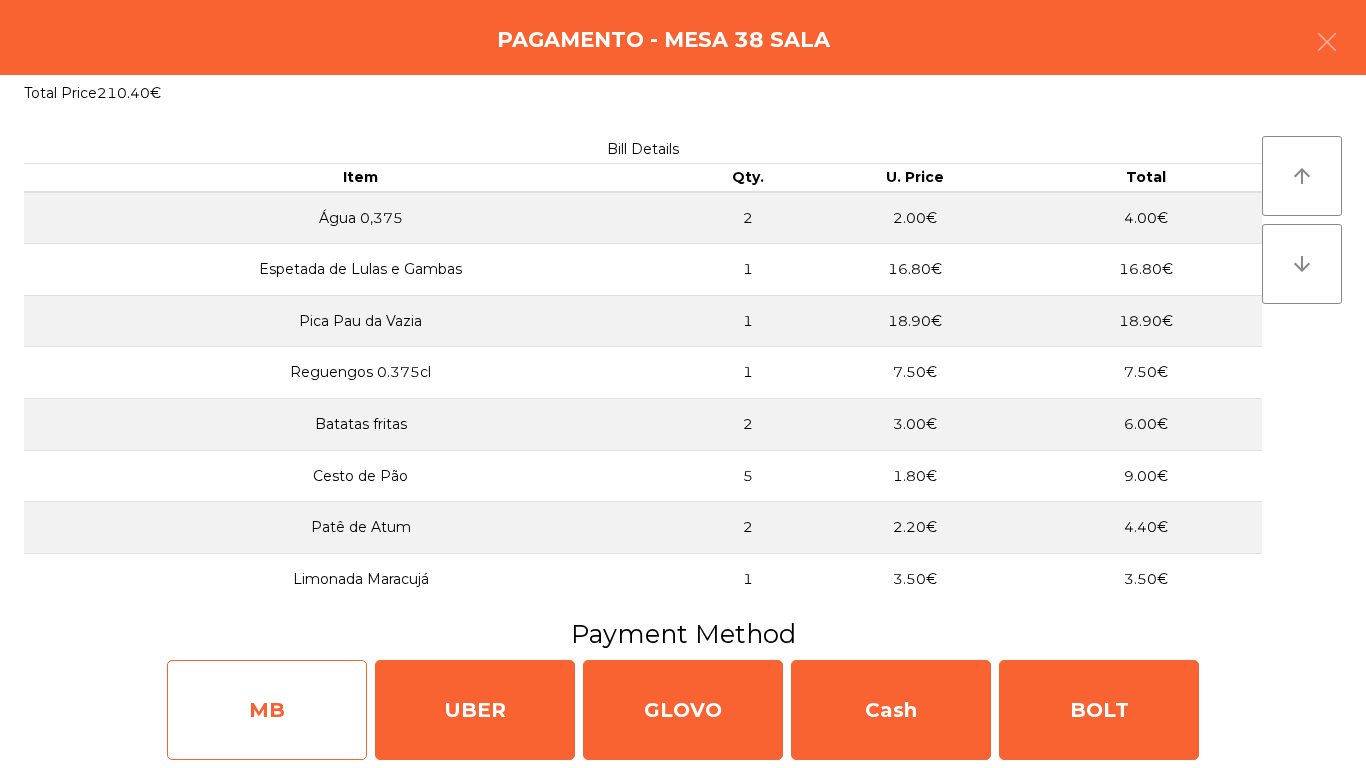 click on "MB" 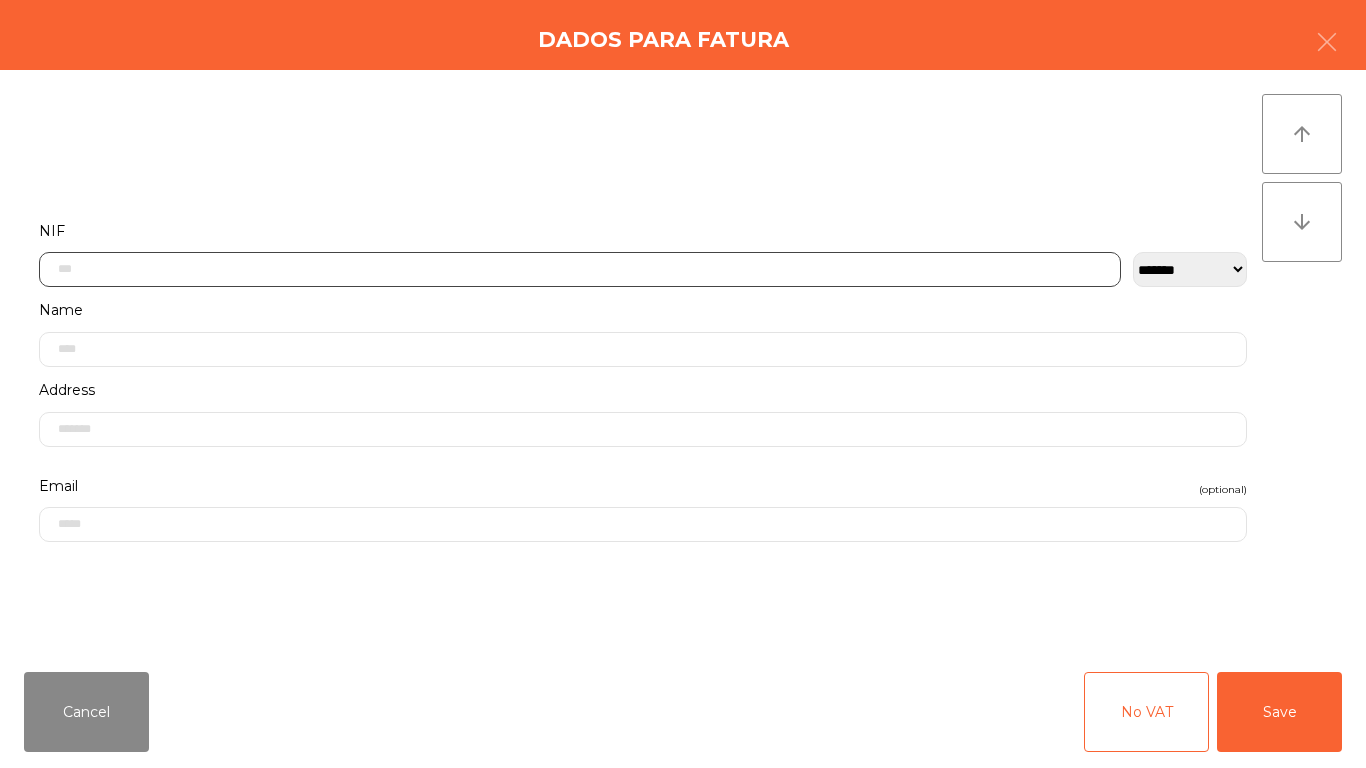 click 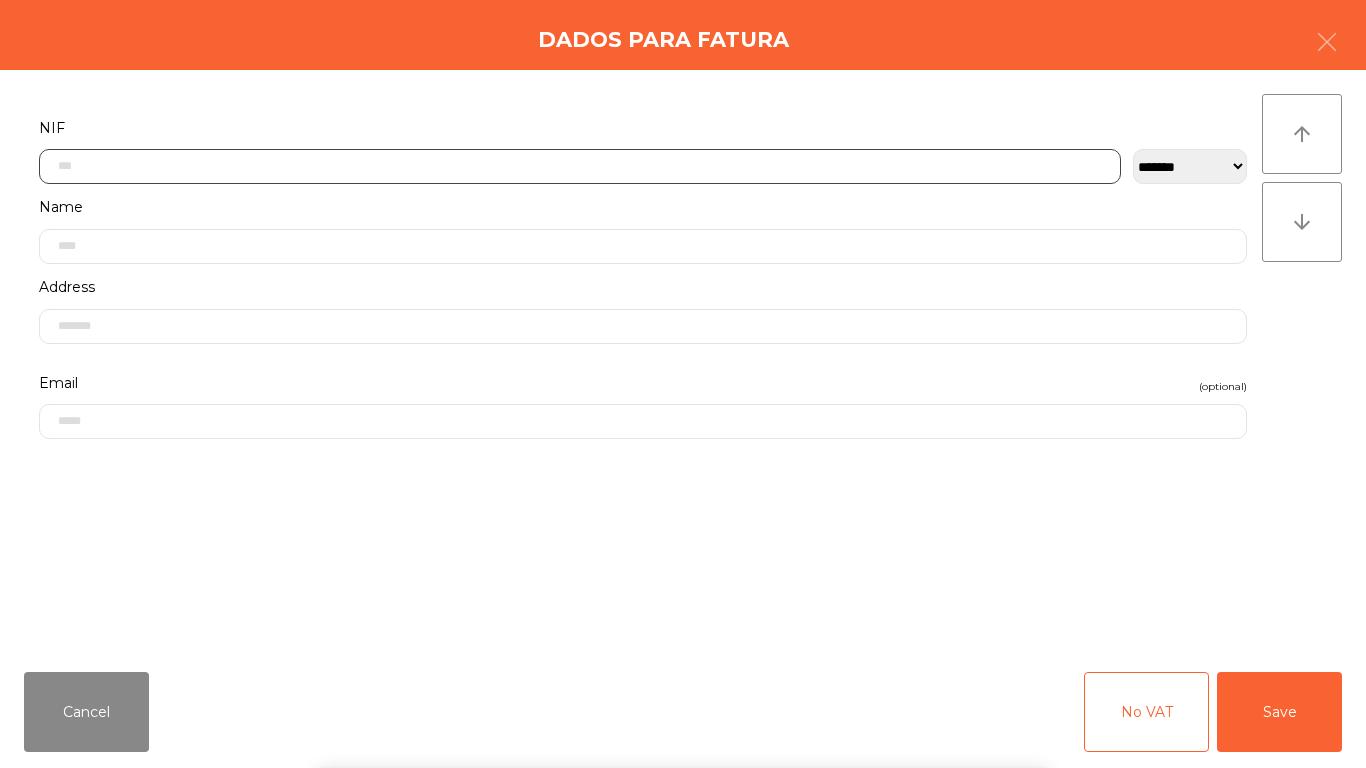 scroll, scrollTop: 122, scrollLeft: 0, axis: vertical 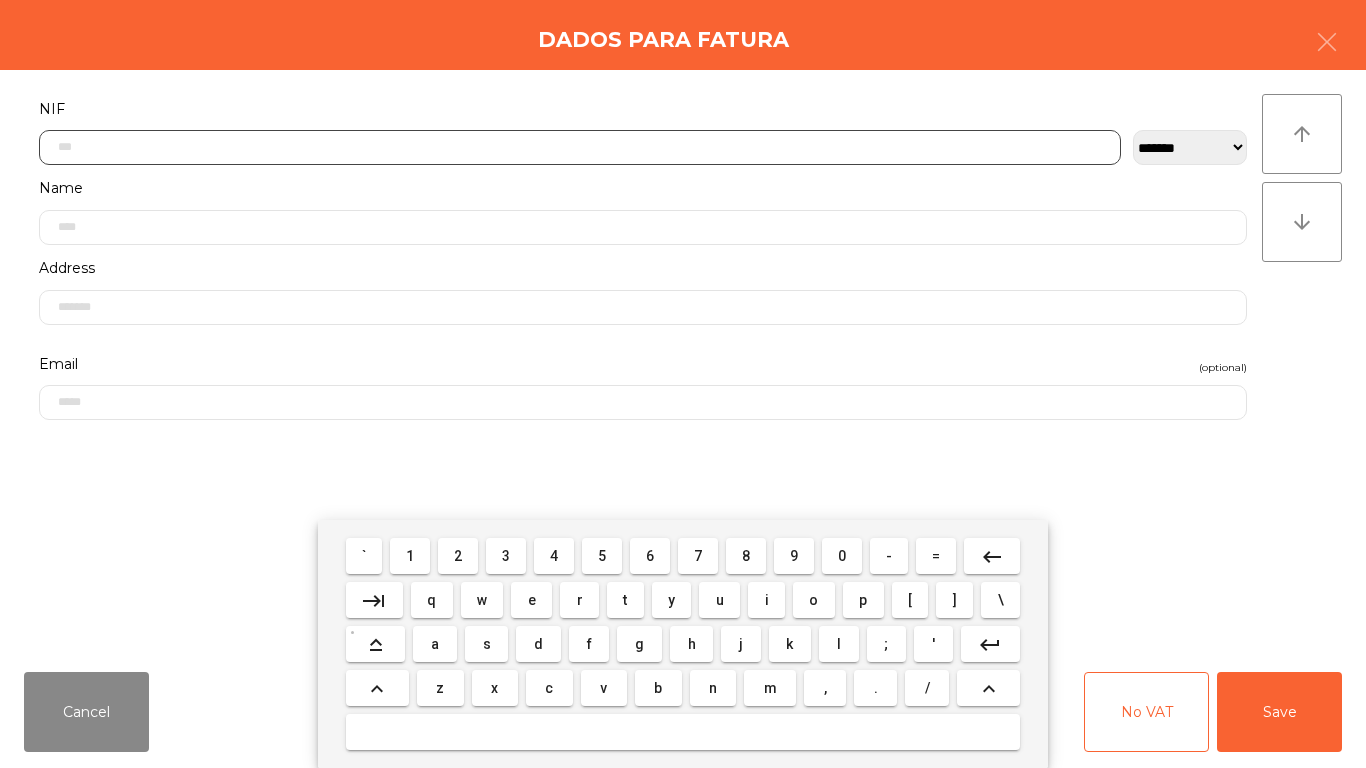 click on "5" at bounding box center (602, 556) 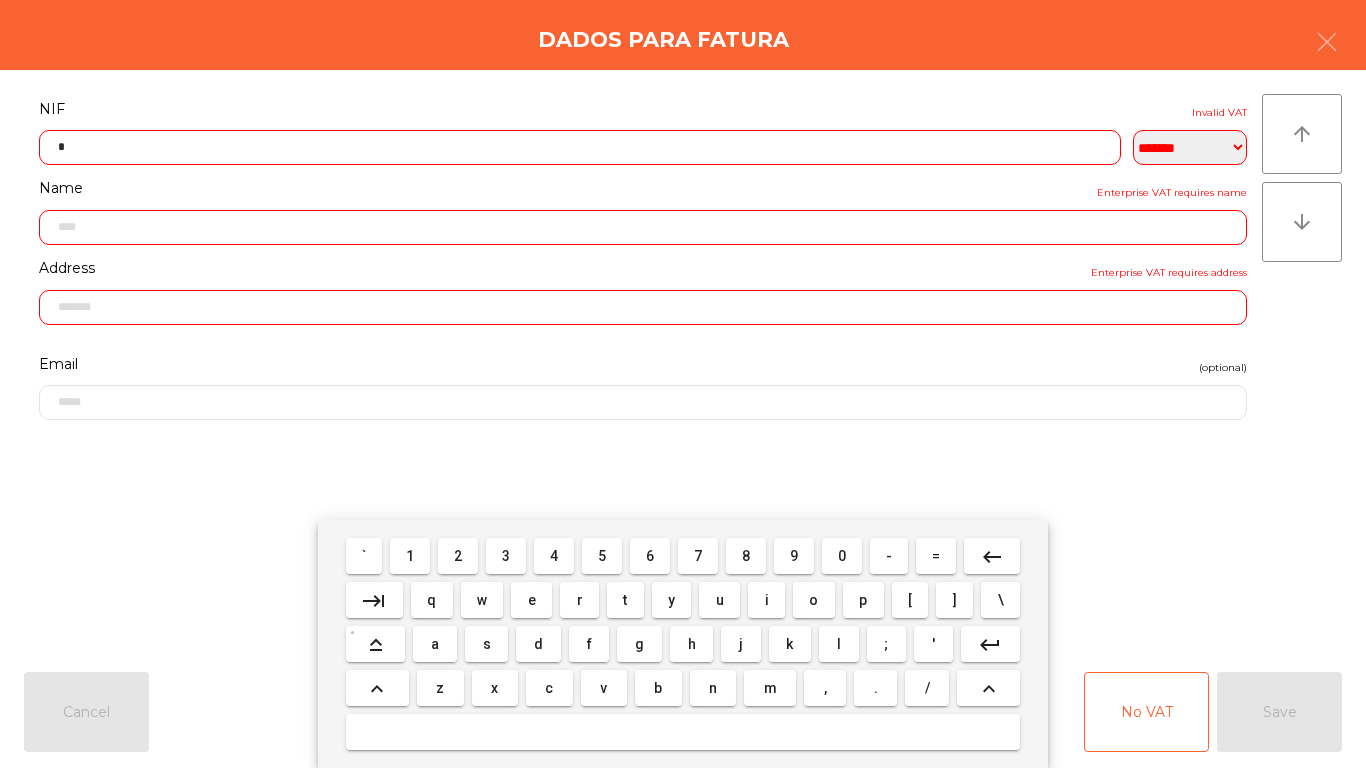 click on "1" at bounding box center [410, 556] 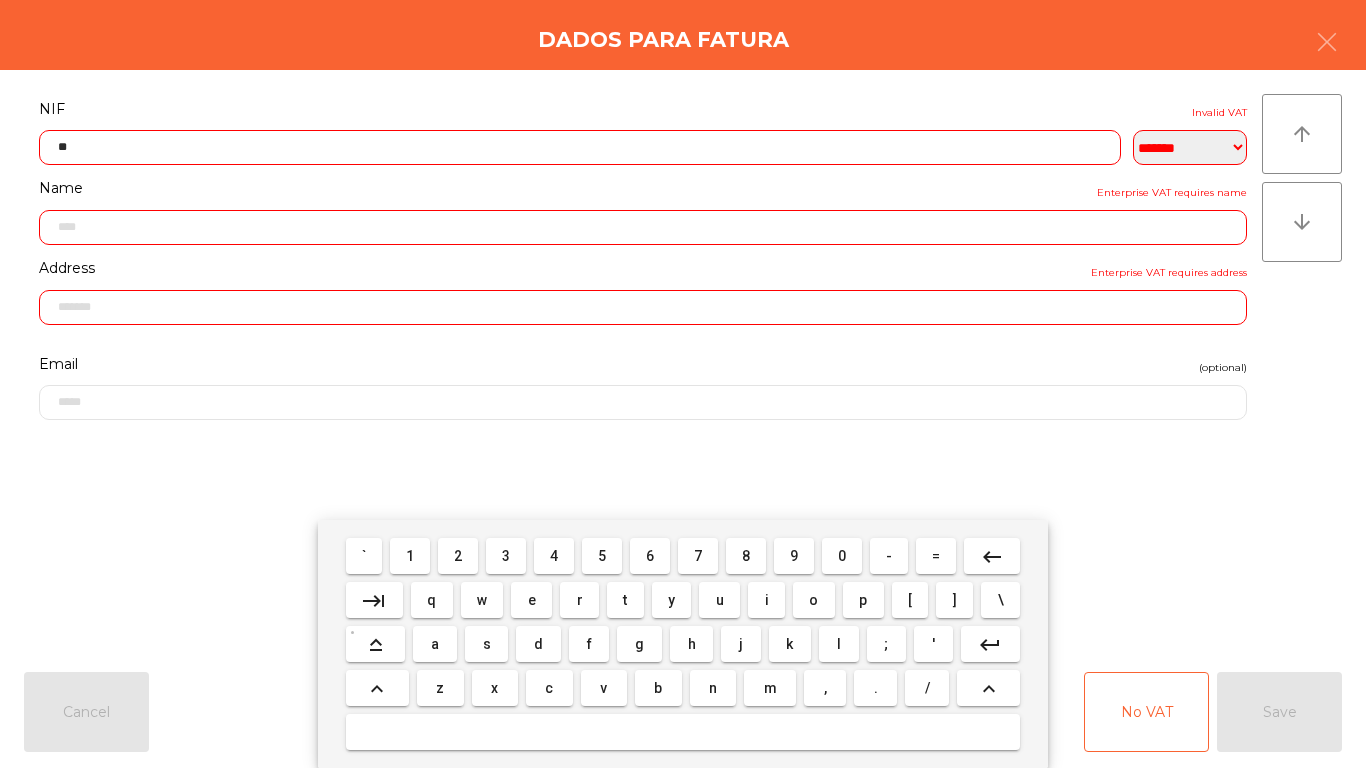 click on "7" at bounding box center [698, 556] 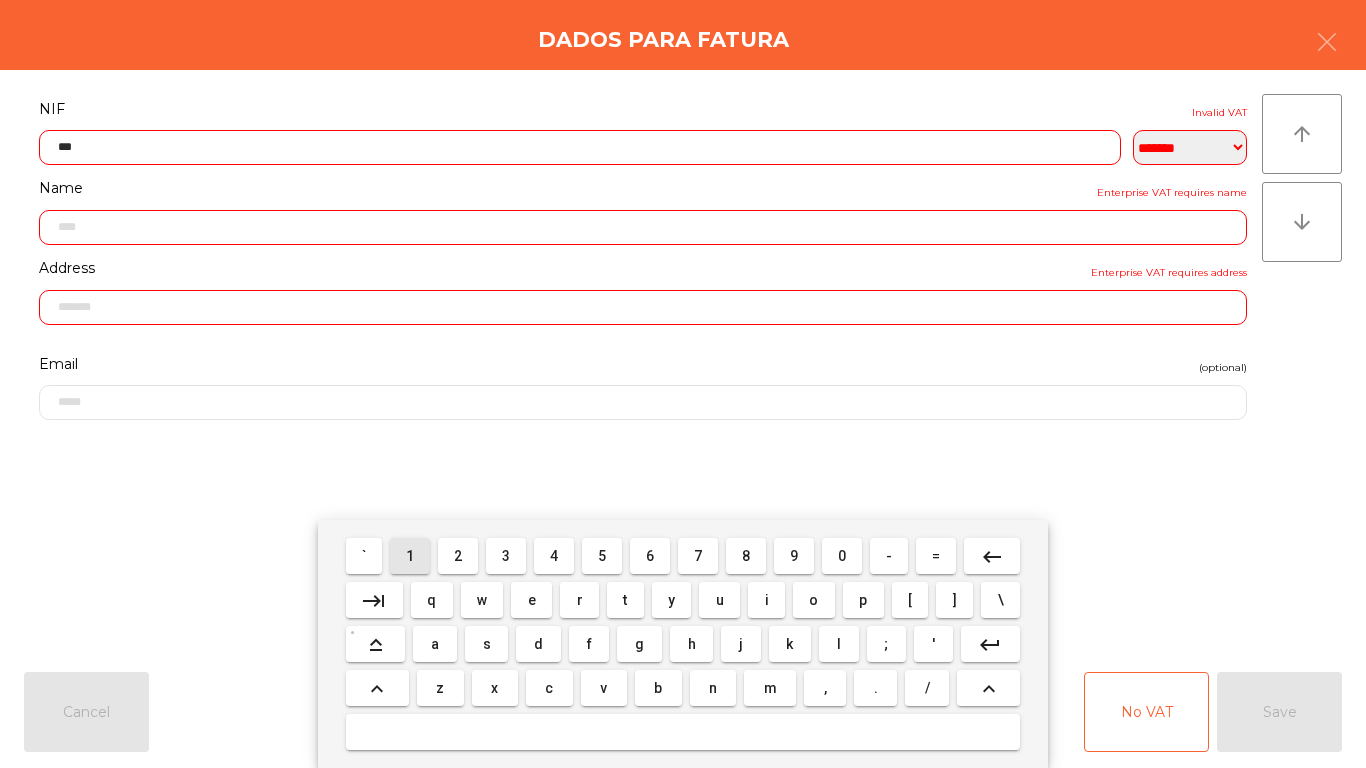 click on "1" at bounding box center [410, 556] 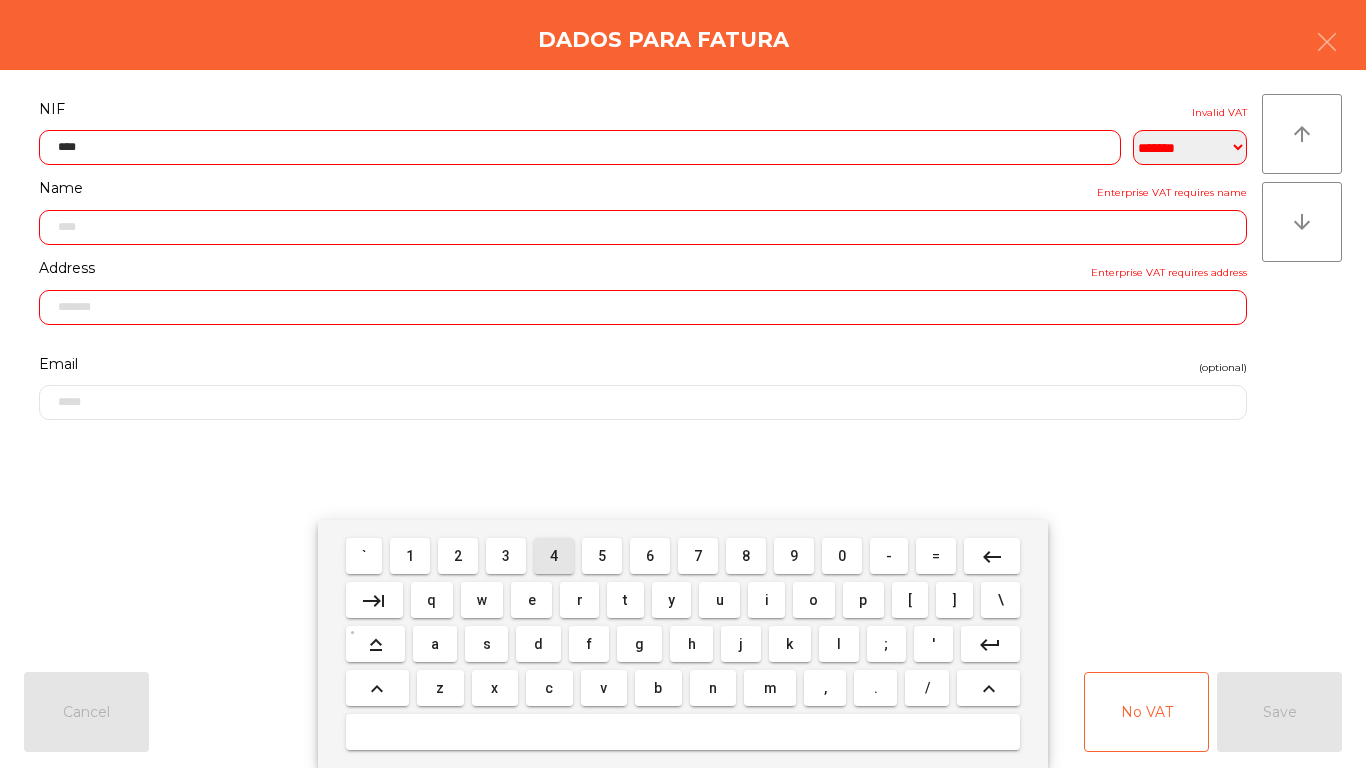click on "4" at bounding box center (554, 556) 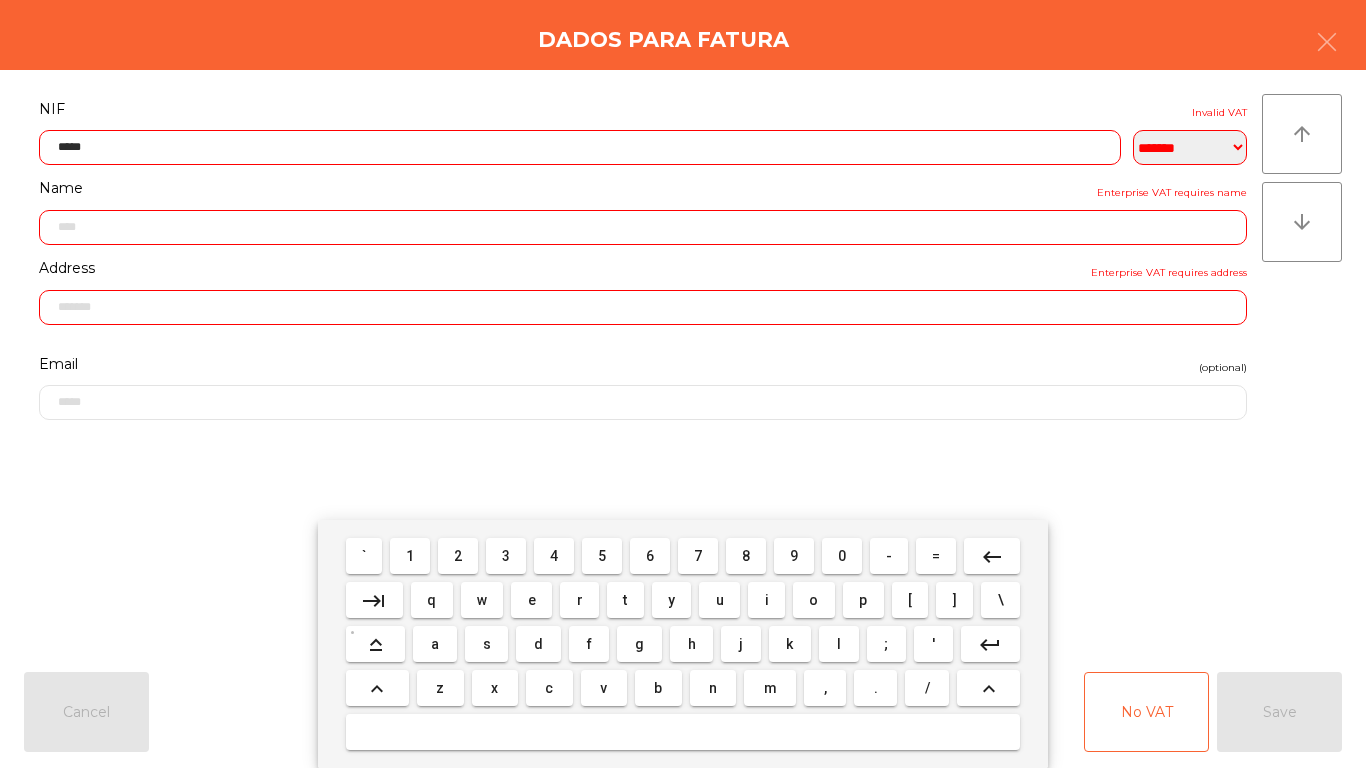 click on "8" at bounding box center (746, 556) 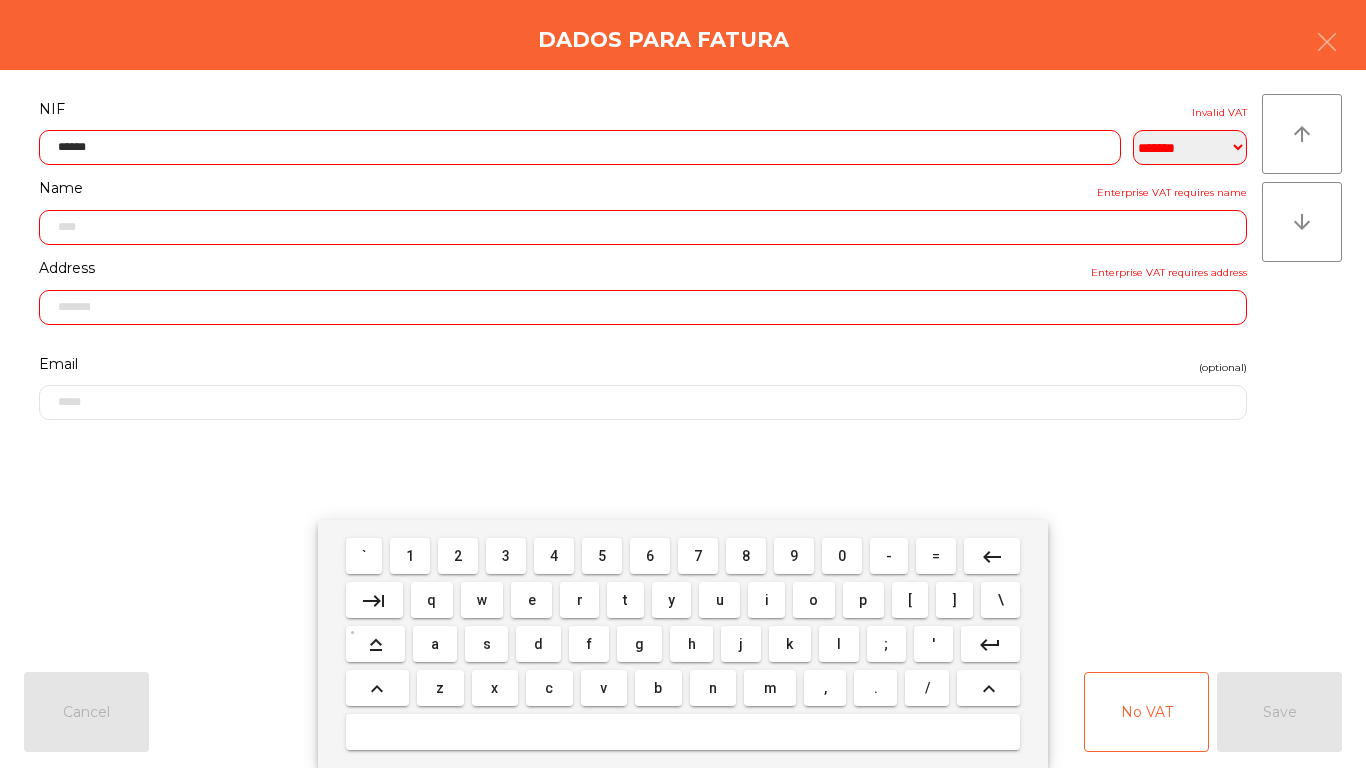 click on "3" at bounding box center [506, 556] 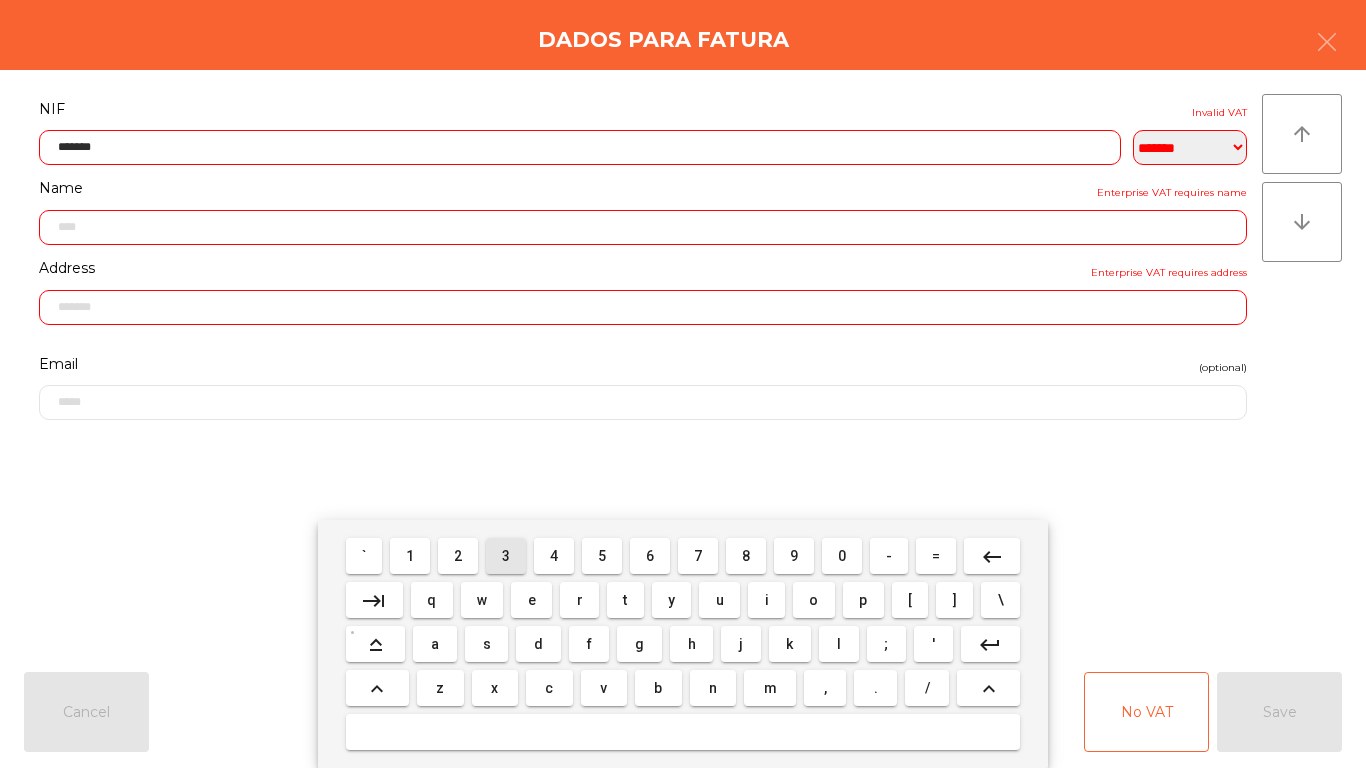 click on "4" at bounding box center [554, 556] 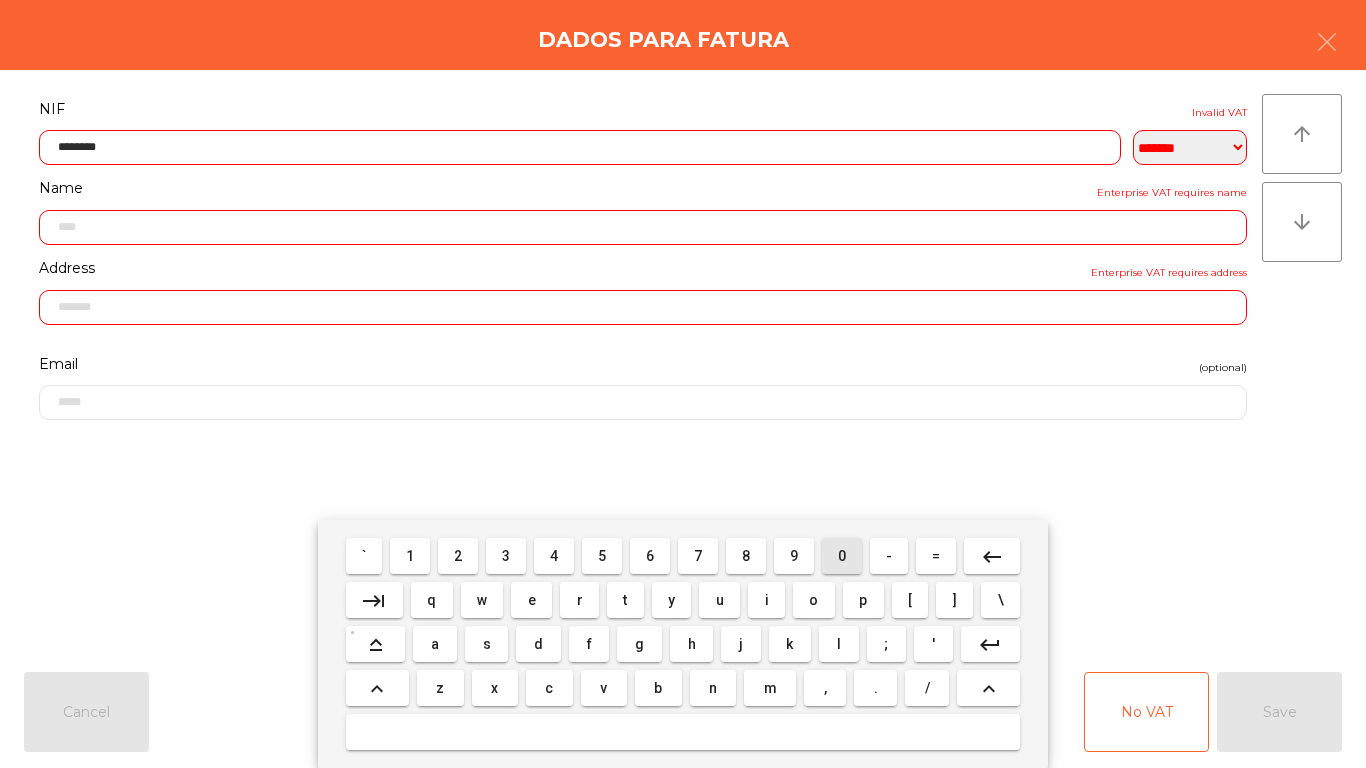 click on "0" at bounding box center [842, 556] 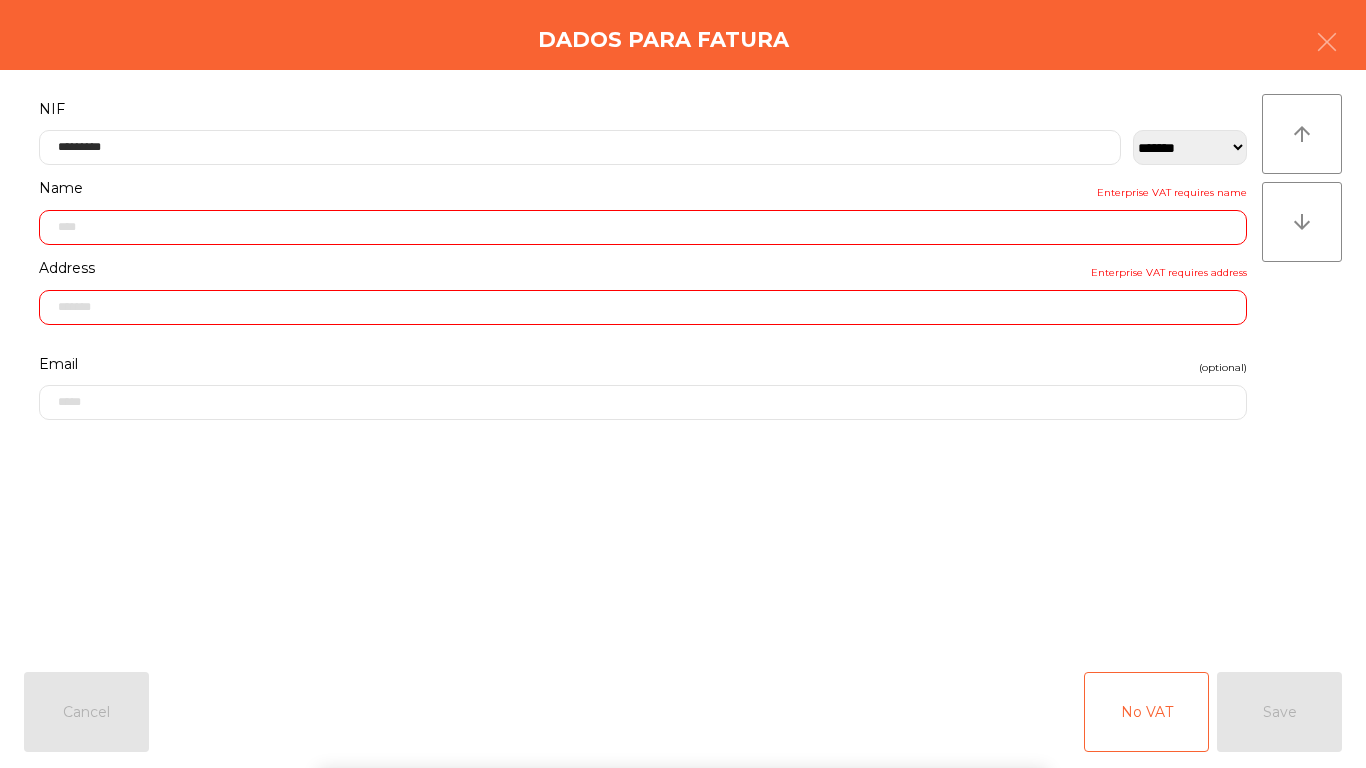 click on "` 1 2 3 4 5 6 7 8 9 0 - = keyboard_backspace keyboard_tab q w e r t y u i o p [ ] \ keyboard_capslock a s d f g h j k l ; ' keyboard_return keyboard_arrow_up z x c v b n m , . / keyboard_arrow_up" at bounding box center (683, 644) 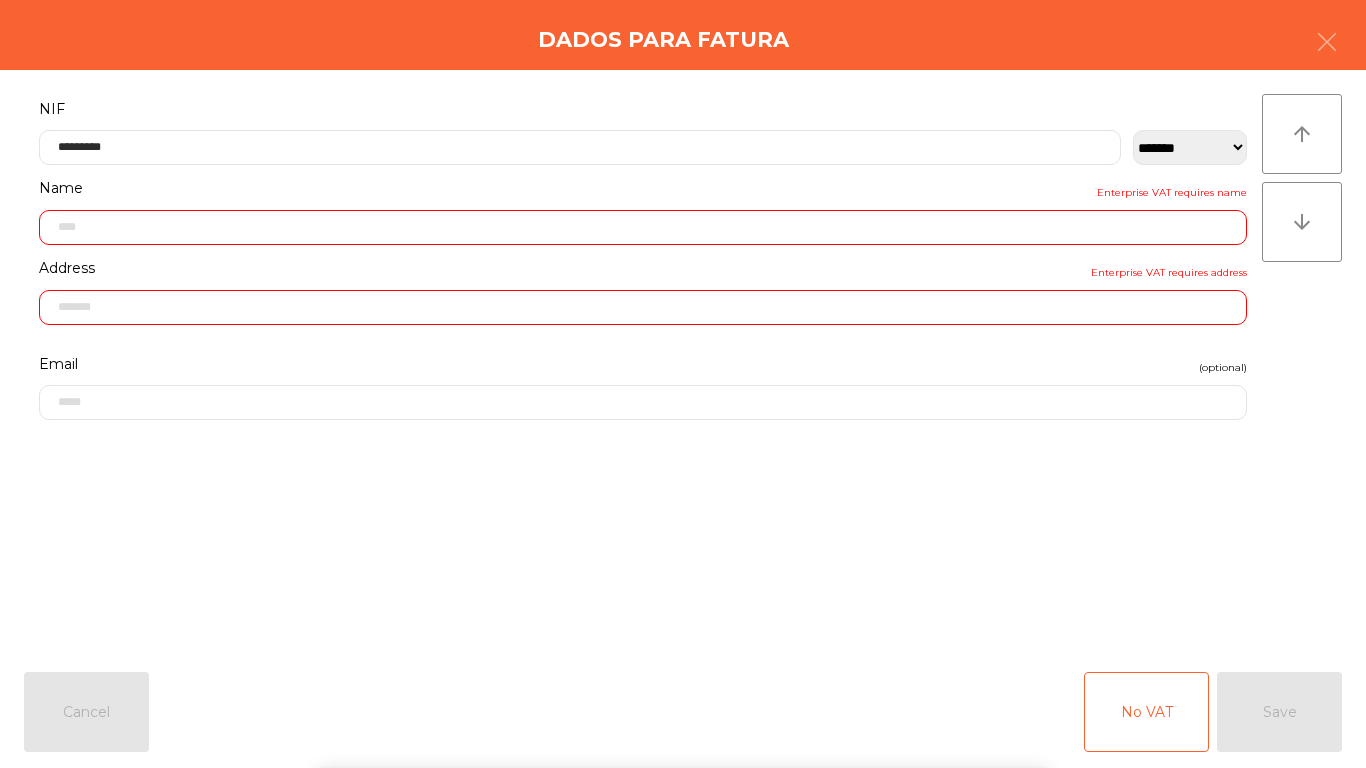 click on "No VAT   Save" 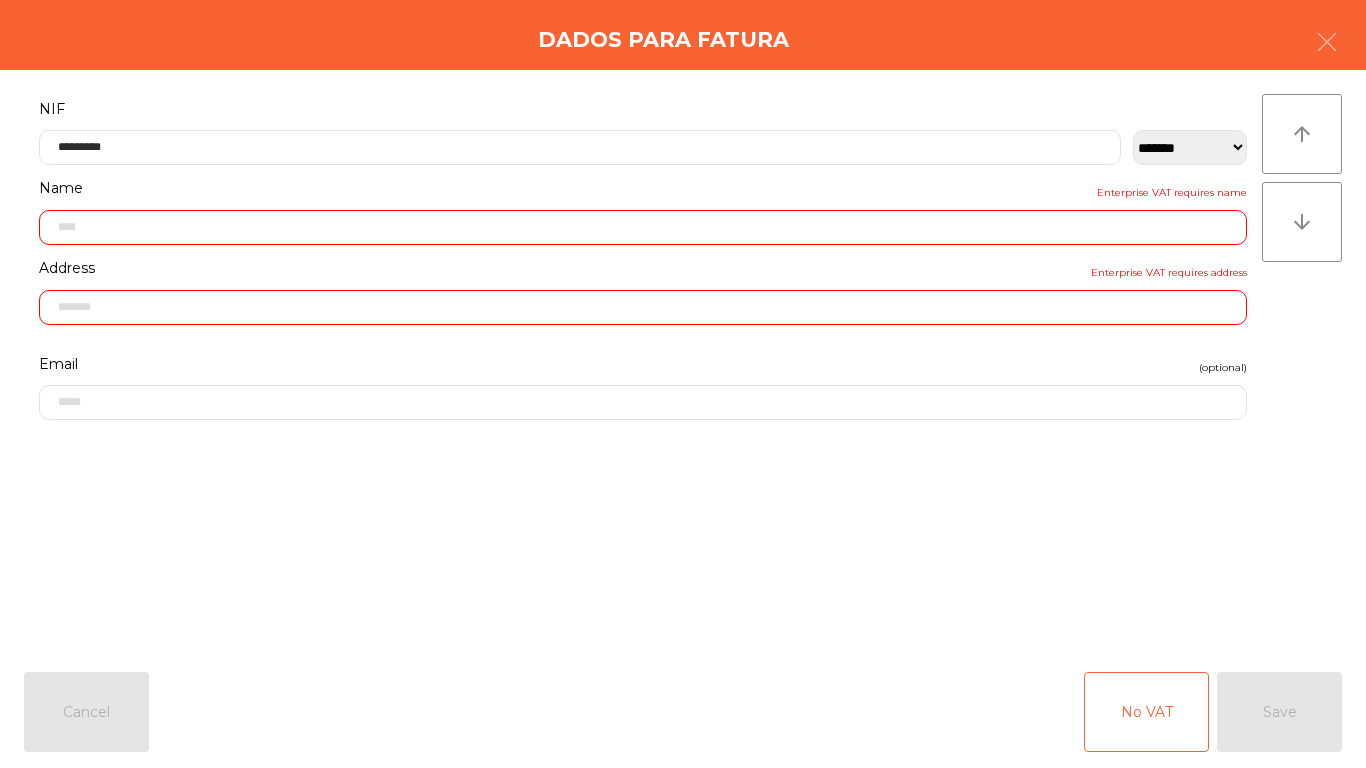 type on "**********" 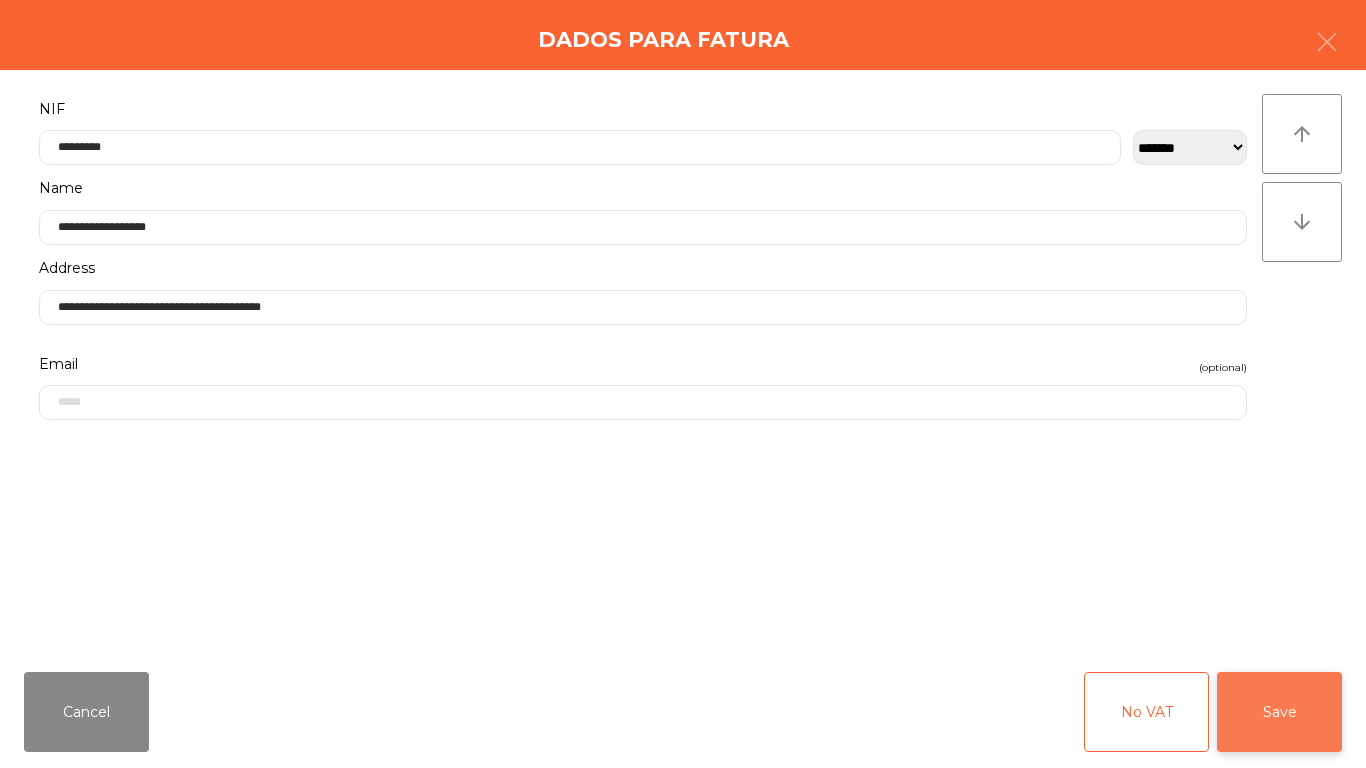 click on "Save" 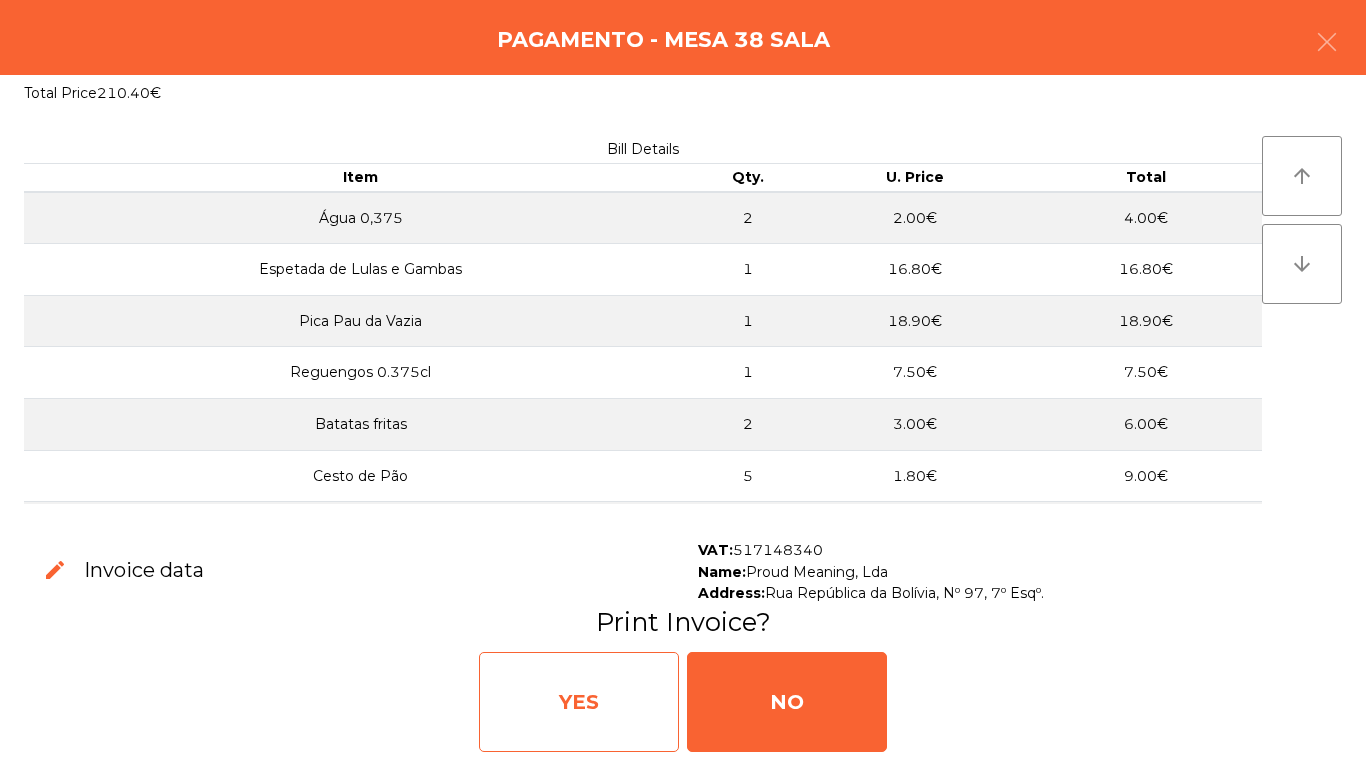 click on "YES" 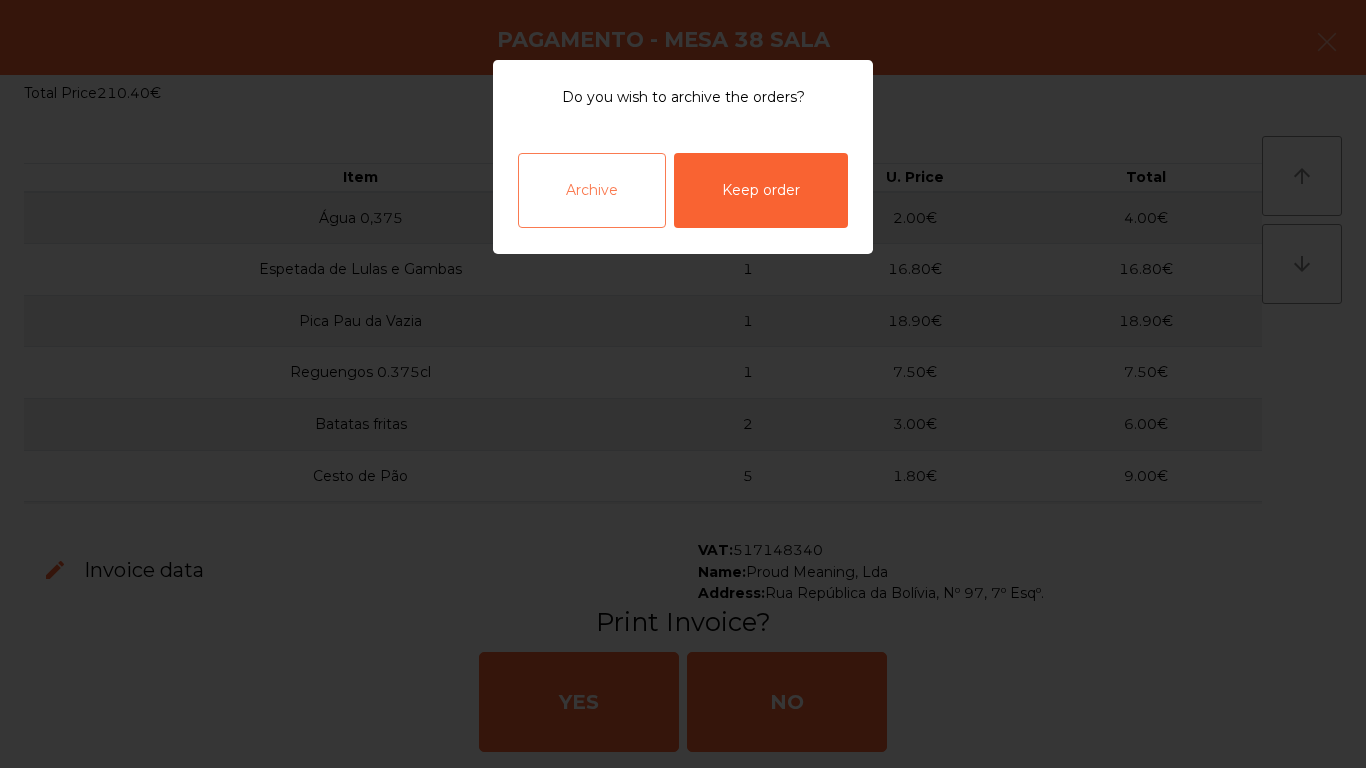 click on "Archive" 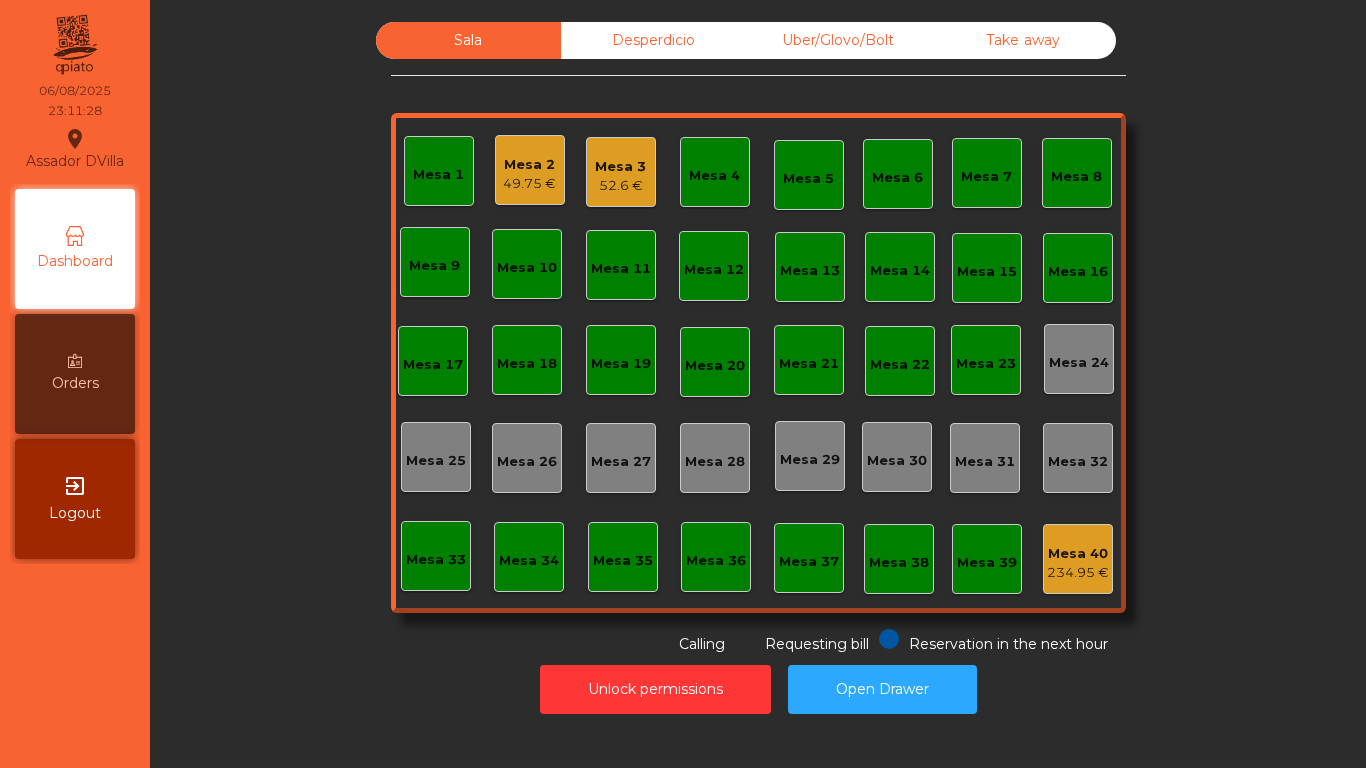 click on "Desperdicio" 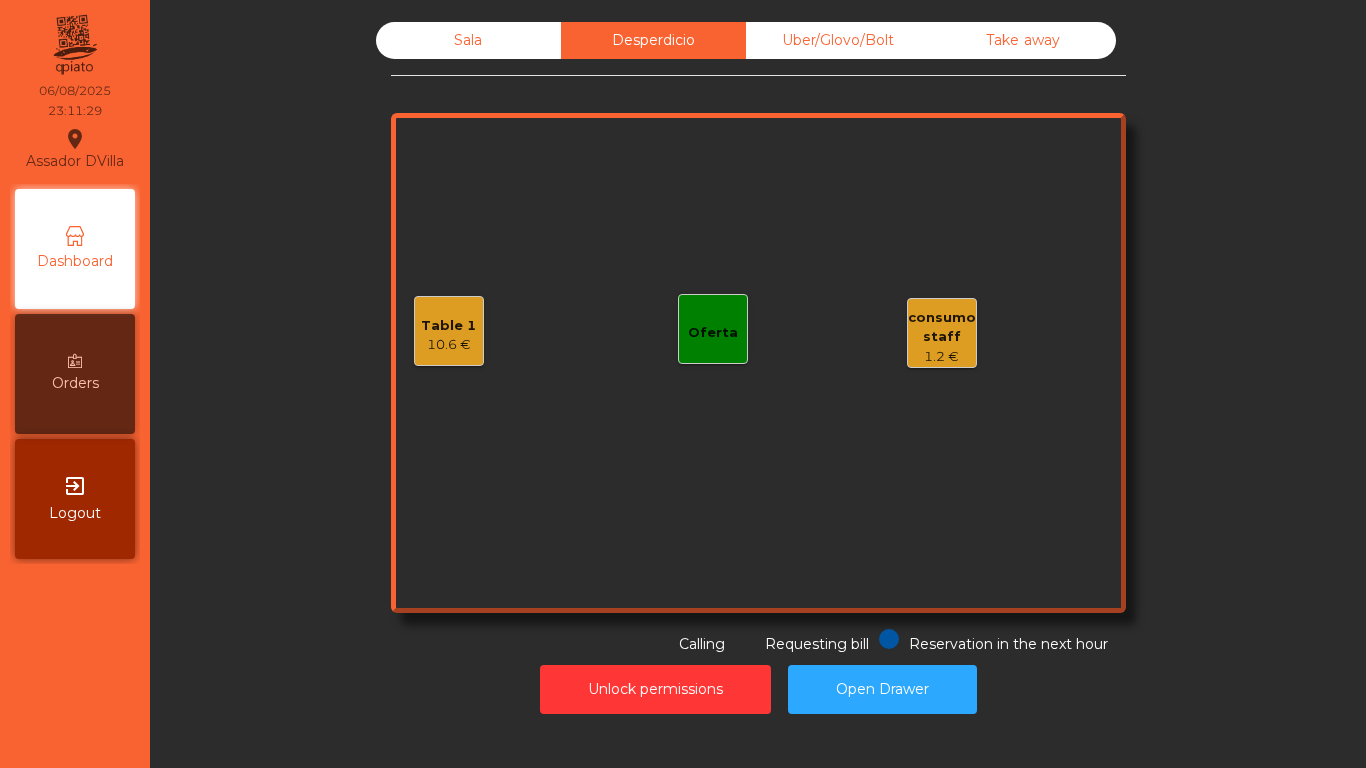 click on "Take away" 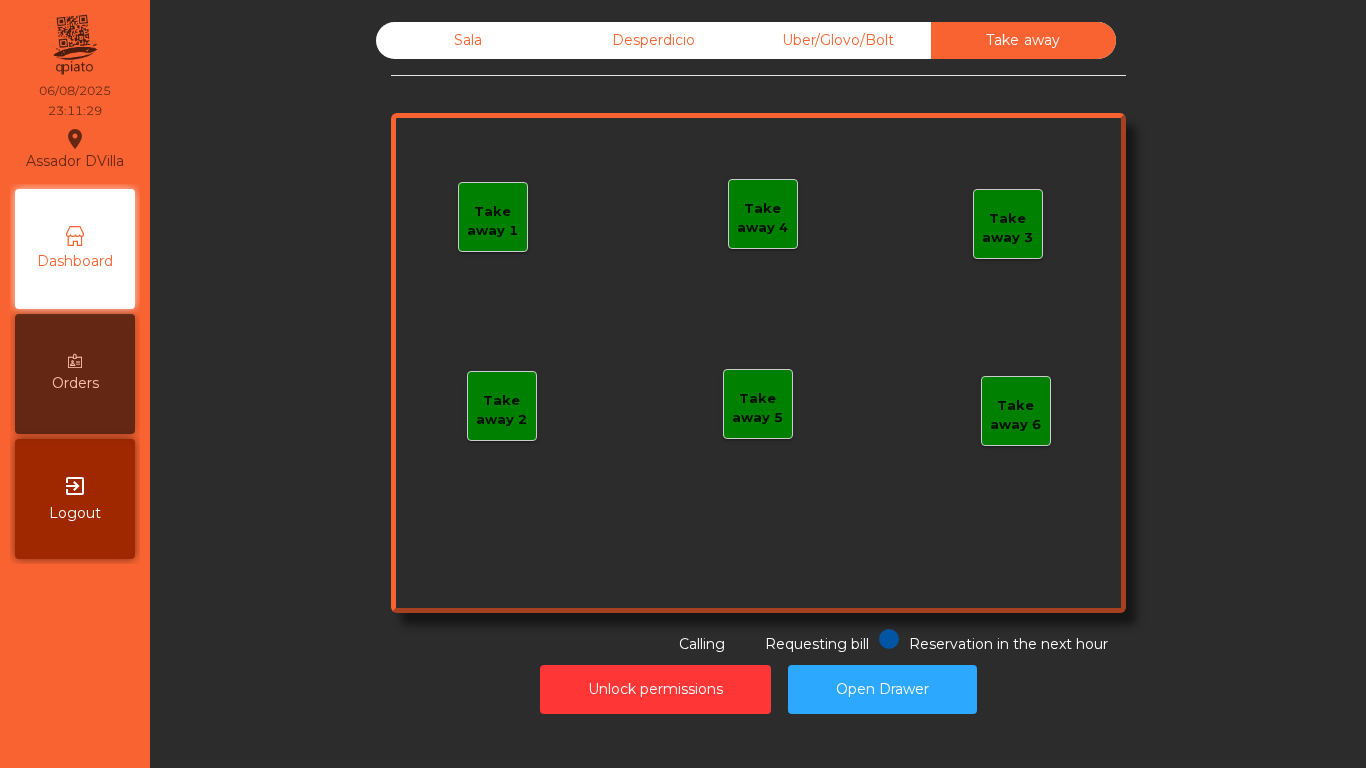 click on "Sala   Desperdicio   Uber/Glovo/Bolt   Take away   Take away 1   Take away 2   Take away 3   Take away 4   Take away 5   Take away 6  Reservation in the next hour Requesting bill Calling  Unlock permissions   Open Drawer" 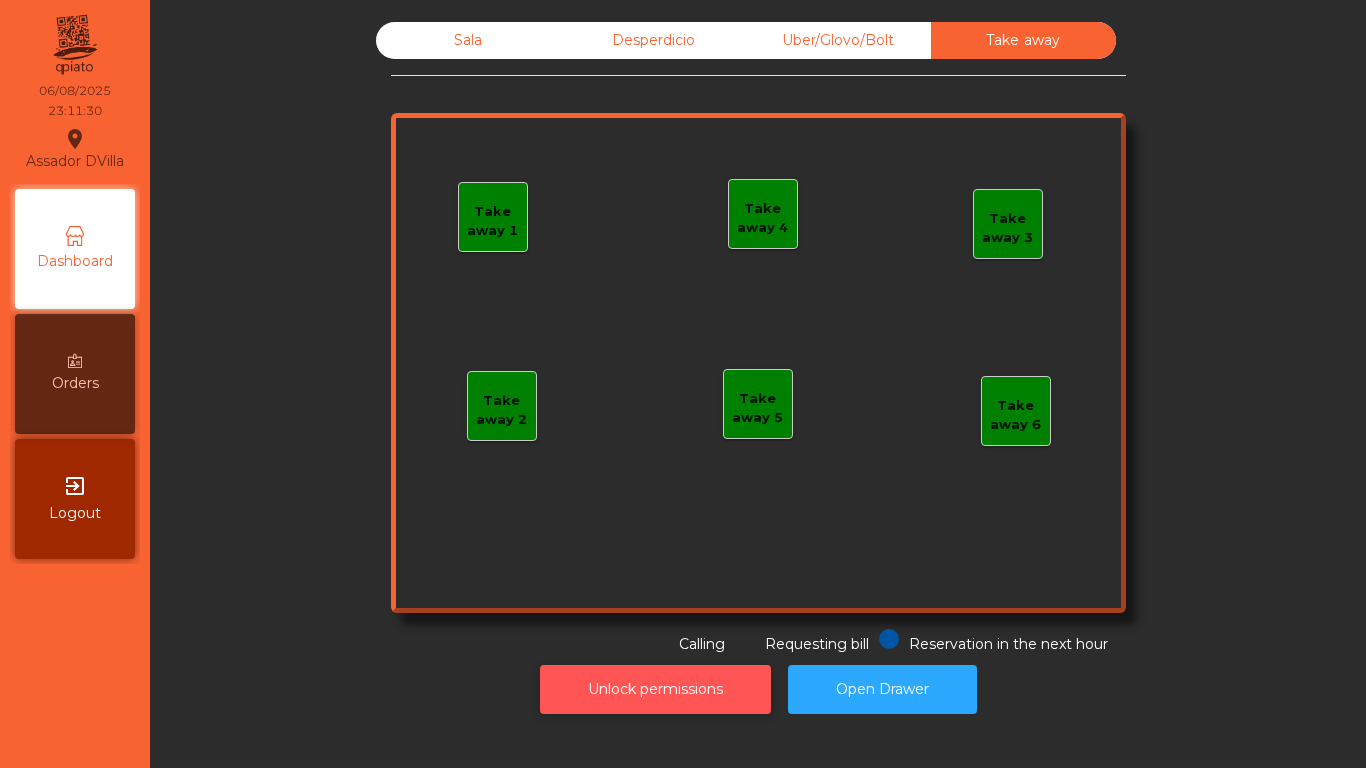 click on "Unlock permissions" 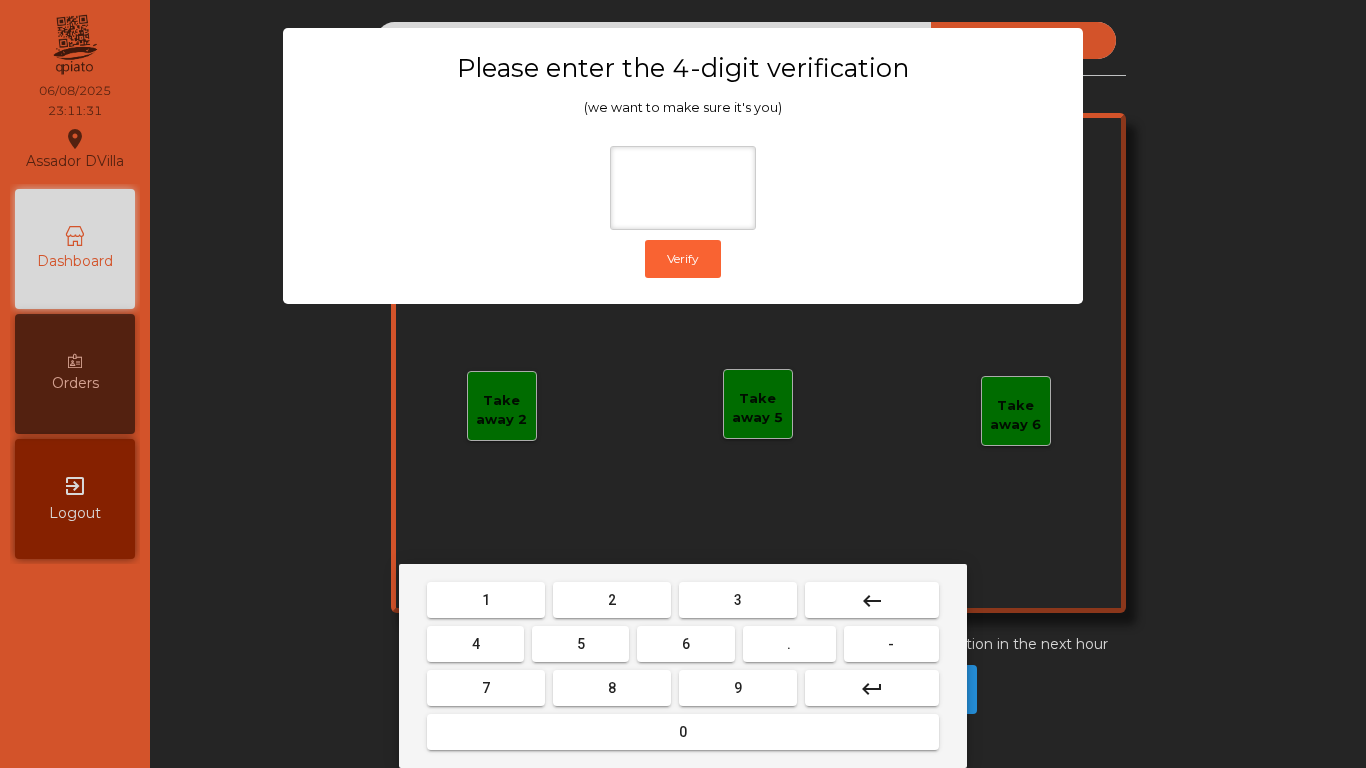 click on "1" at bounding box center [486, 600] 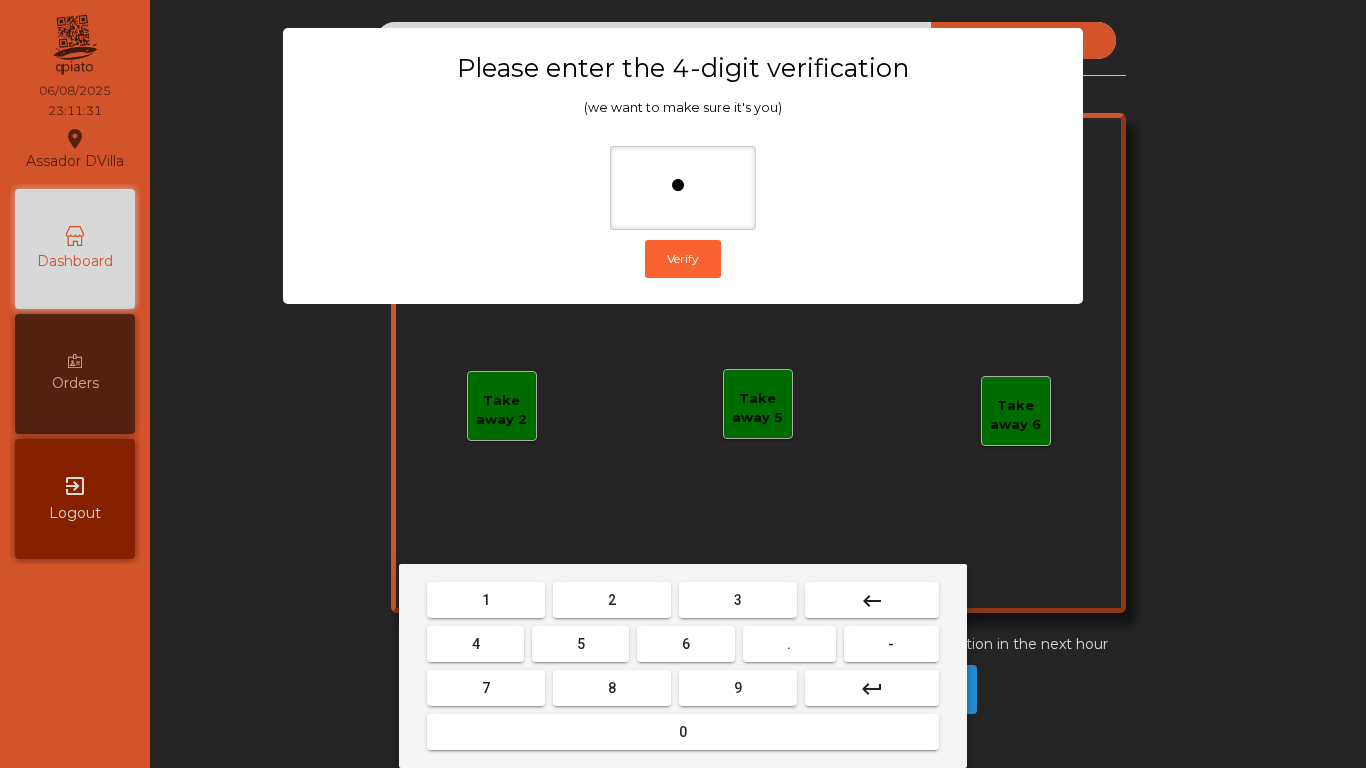click on "9" at bounding box center [738, 688] 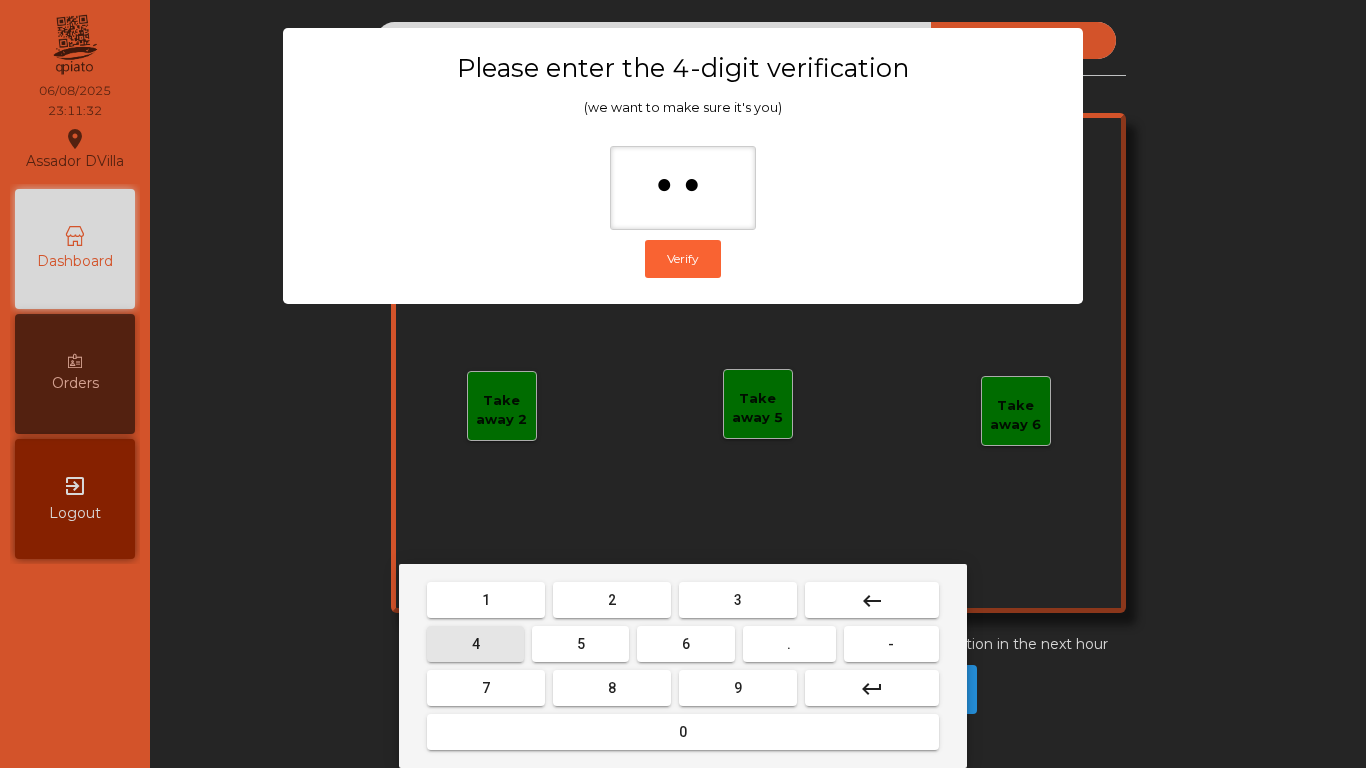 click on "4" at bounding box center (476, 644) 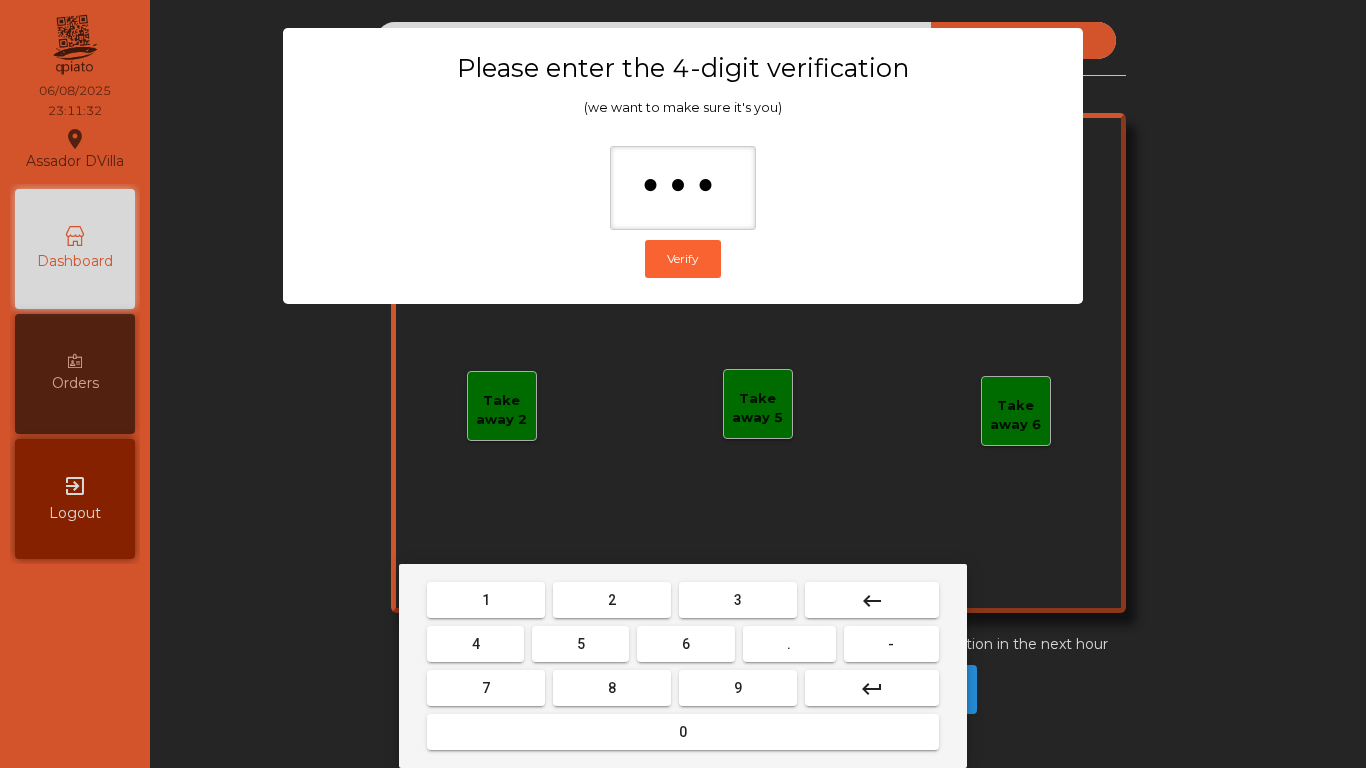 click on "8" at bounding box center [612, 688] 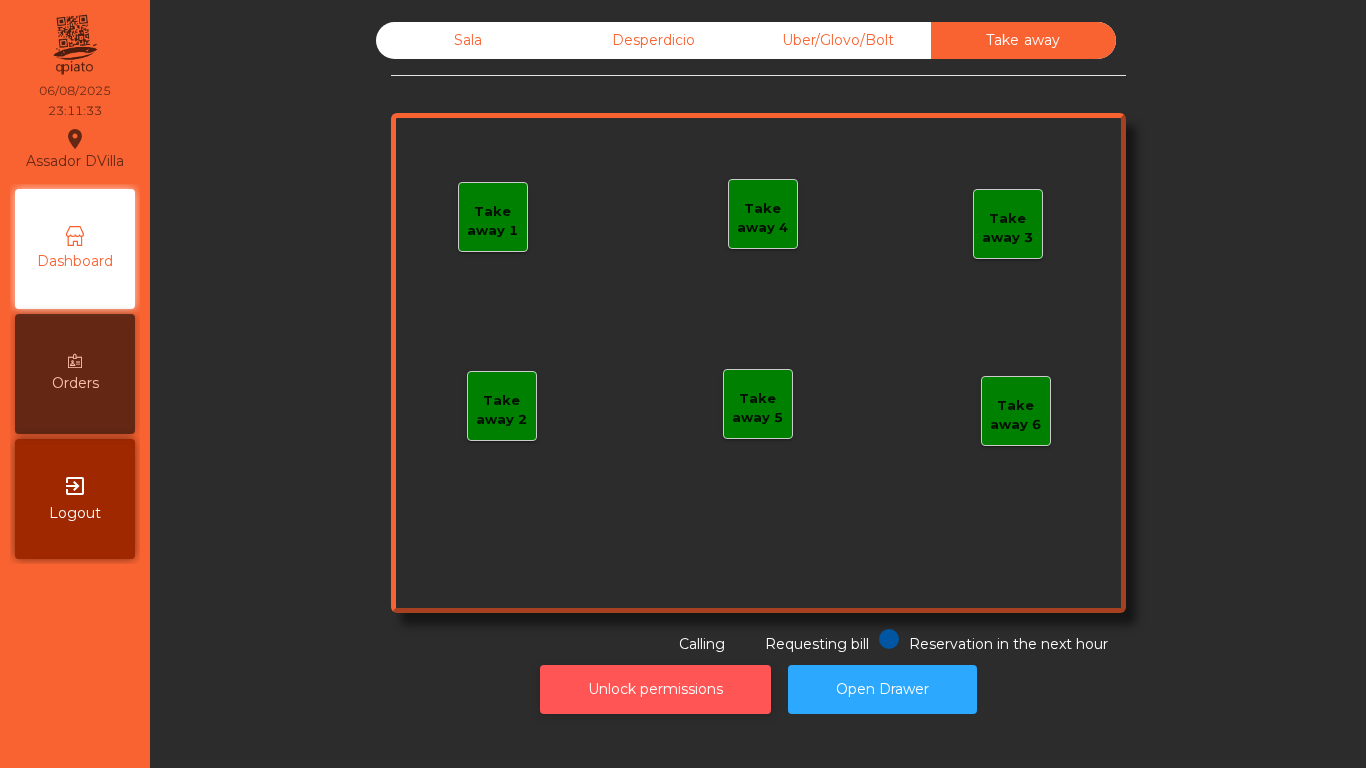 click on "Unlock permissions" 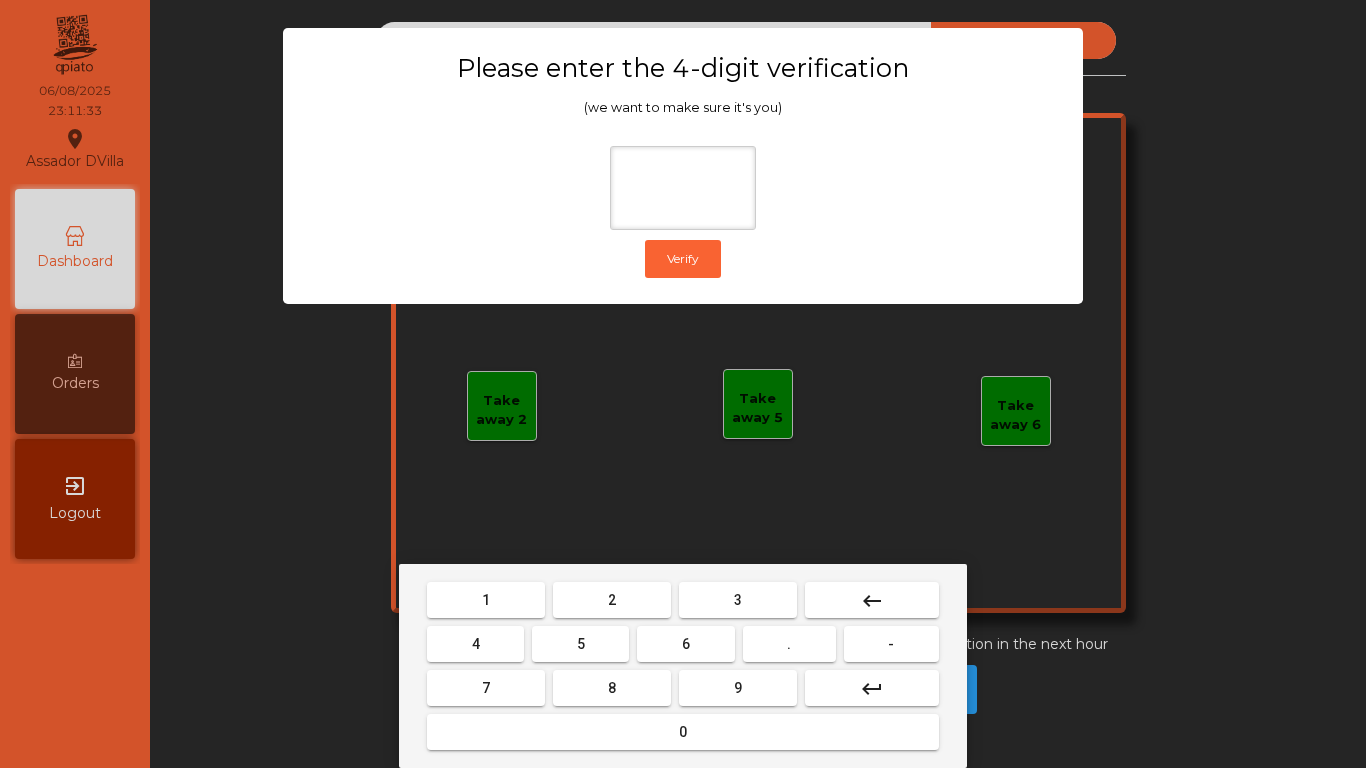 click on "4" at bounding box center (475, 644) 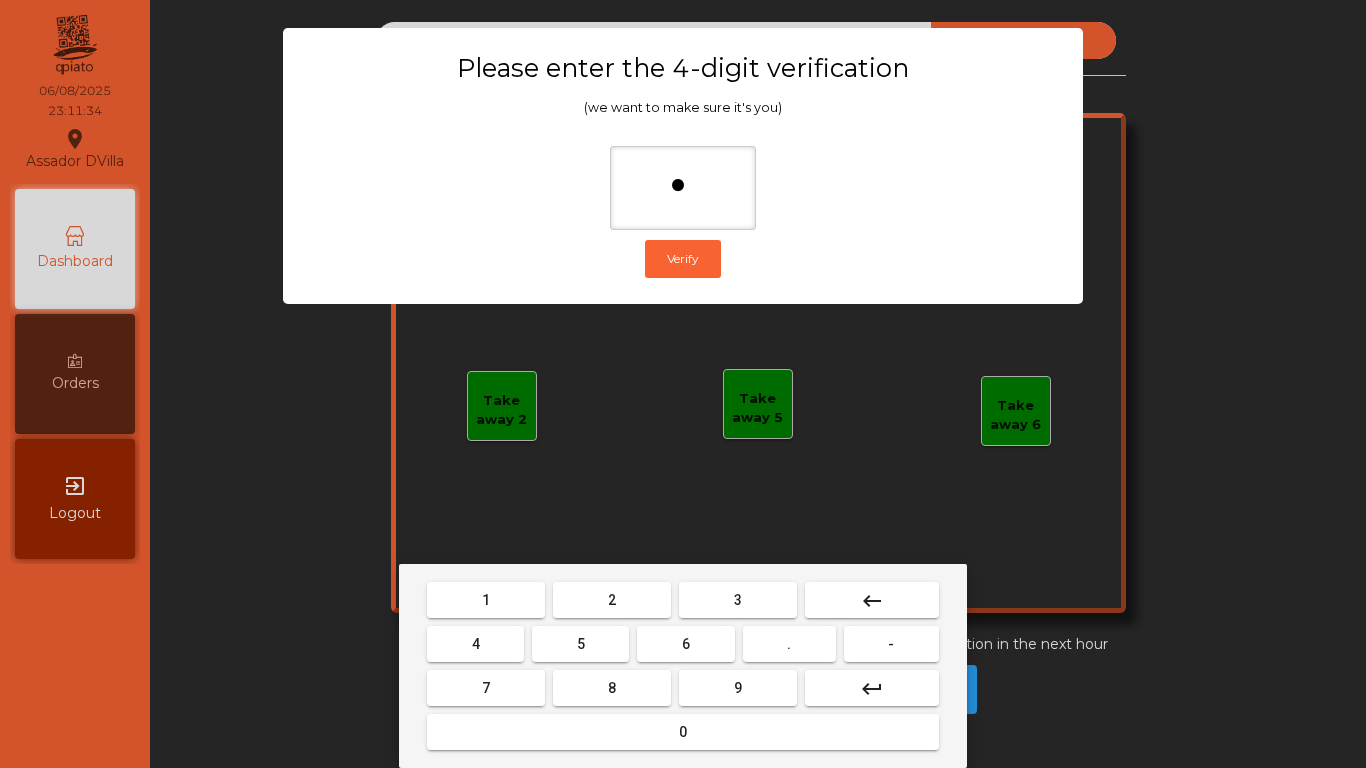 click on "keyboard_backspace" at bounding box center [872, 600] 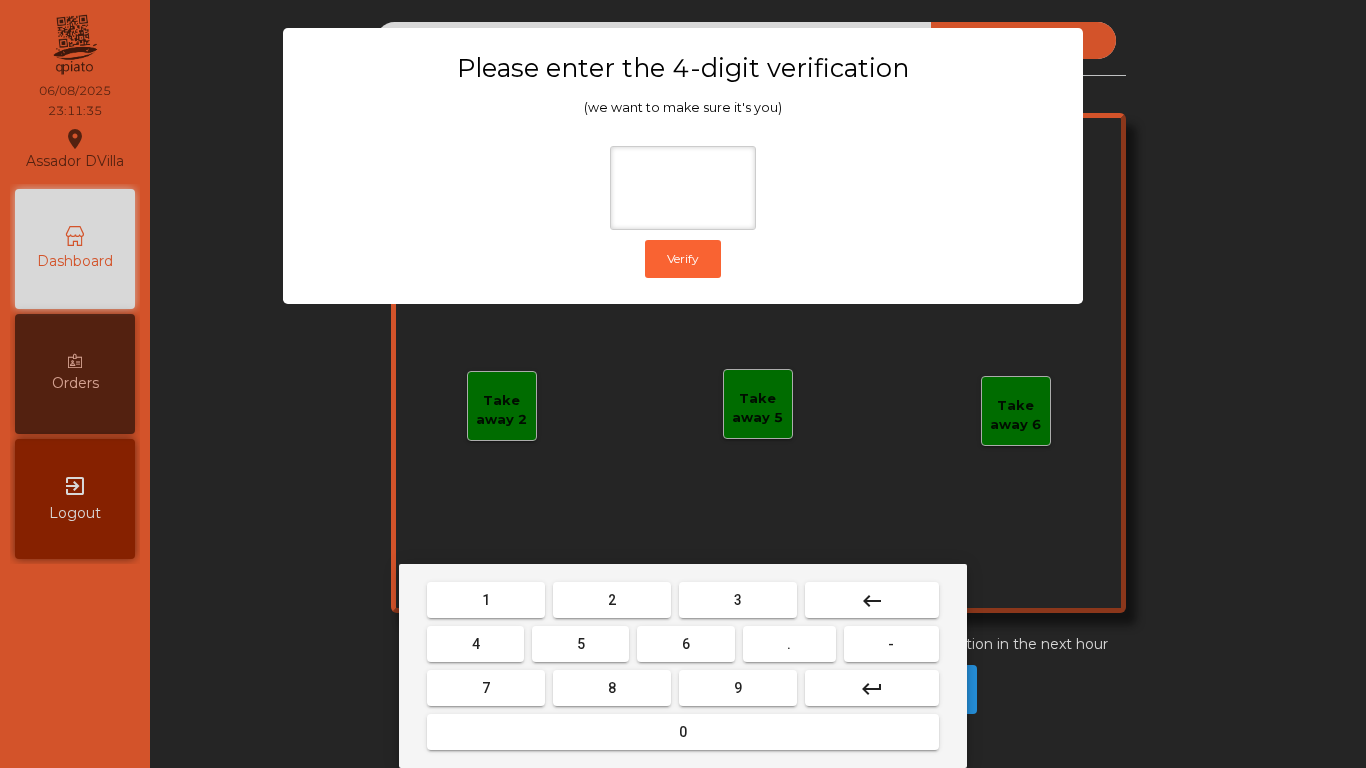click on "1" at bounding box center (486, 600) 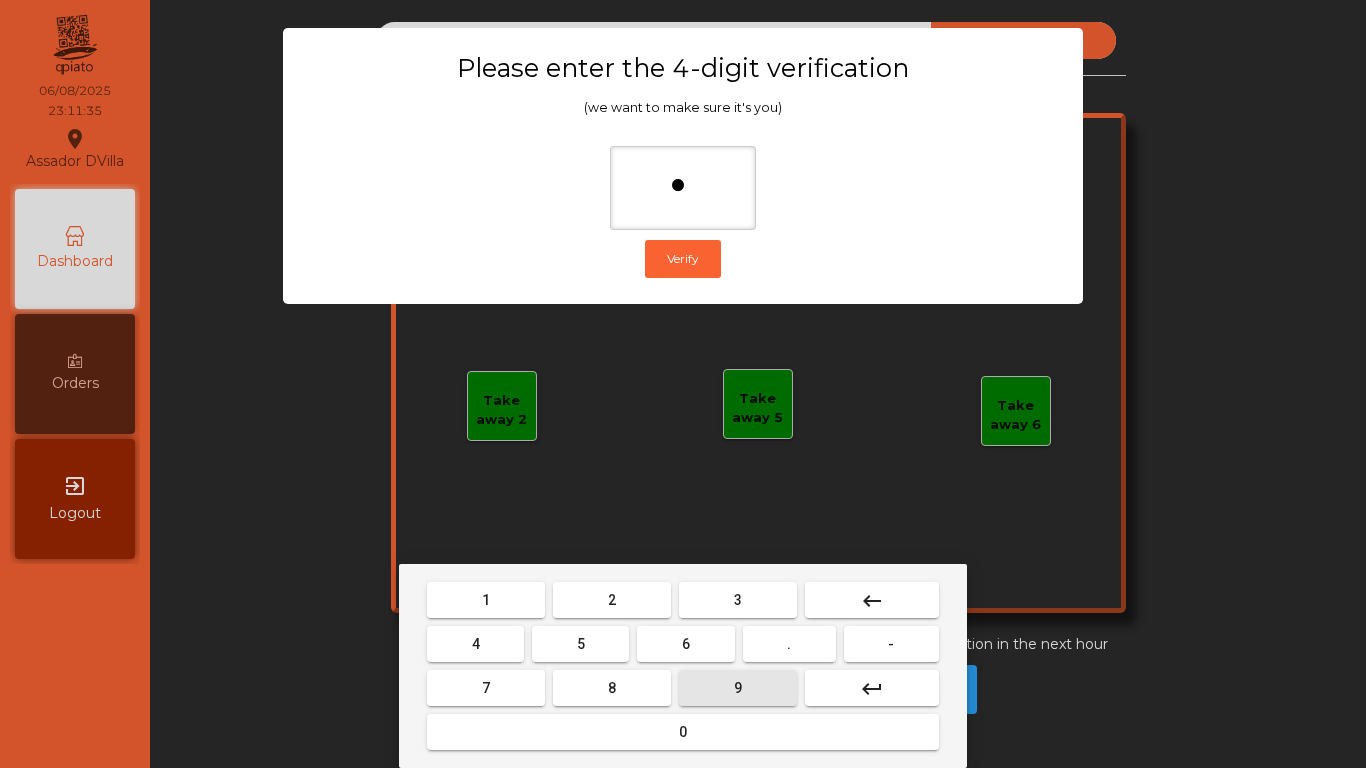 click on "9" at bounding box center [738, 688] 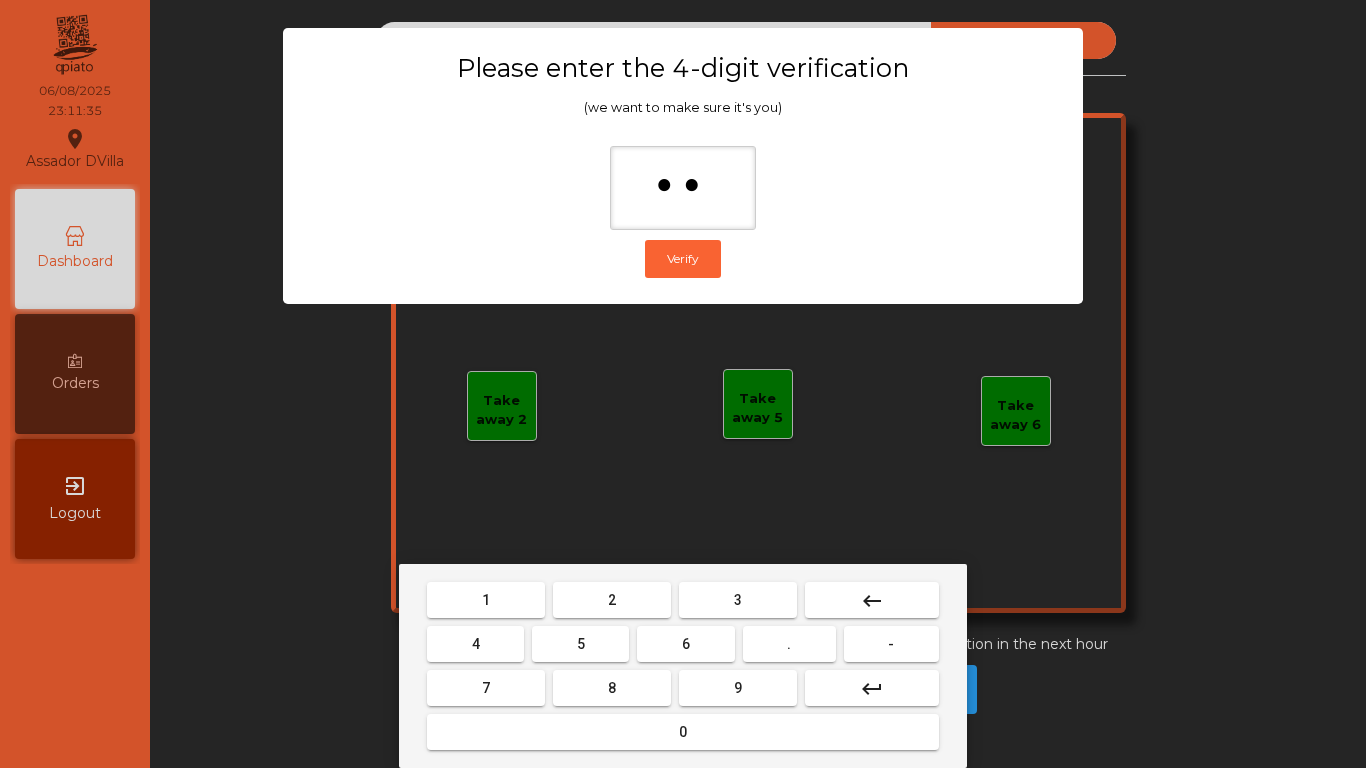 click on "4" at bounding box center (475, 644) 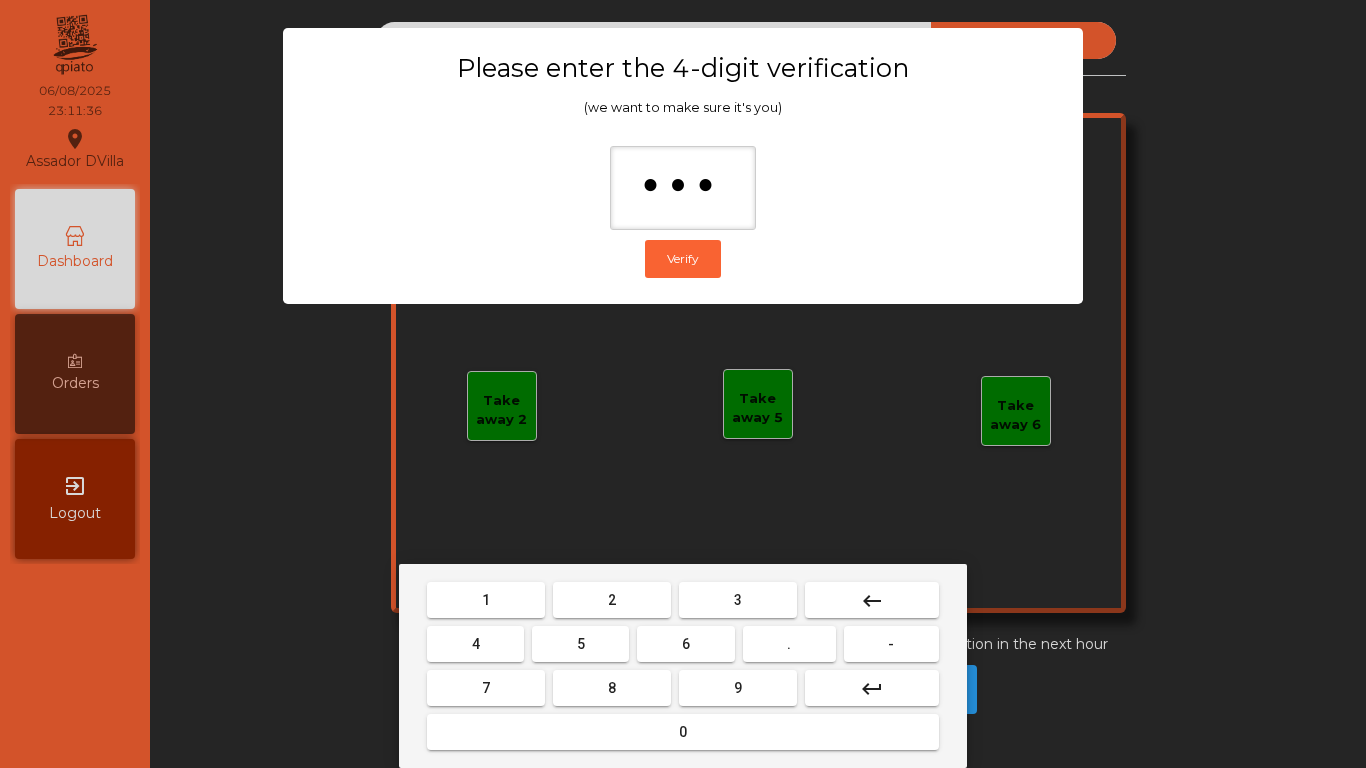 click on "0" at bounding box center (683, 732) 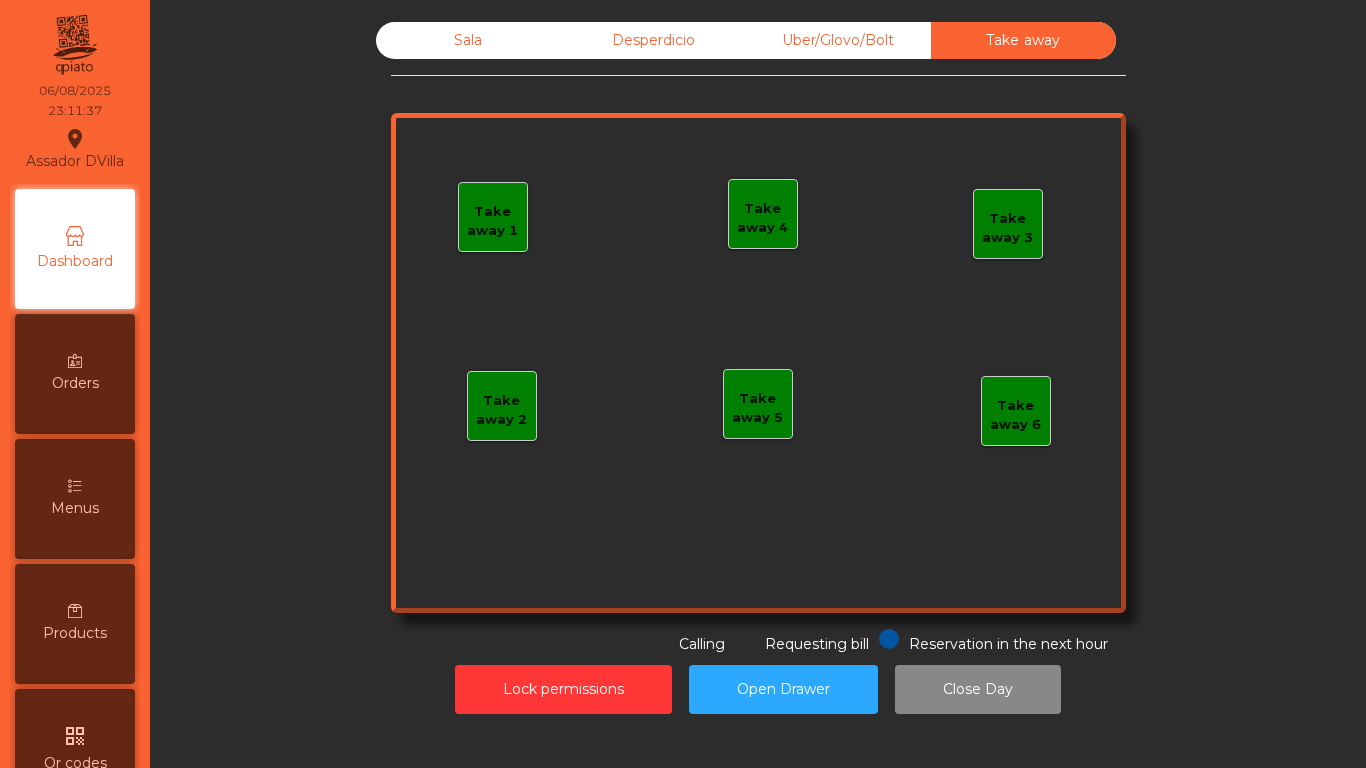 click on "Desperdicio" 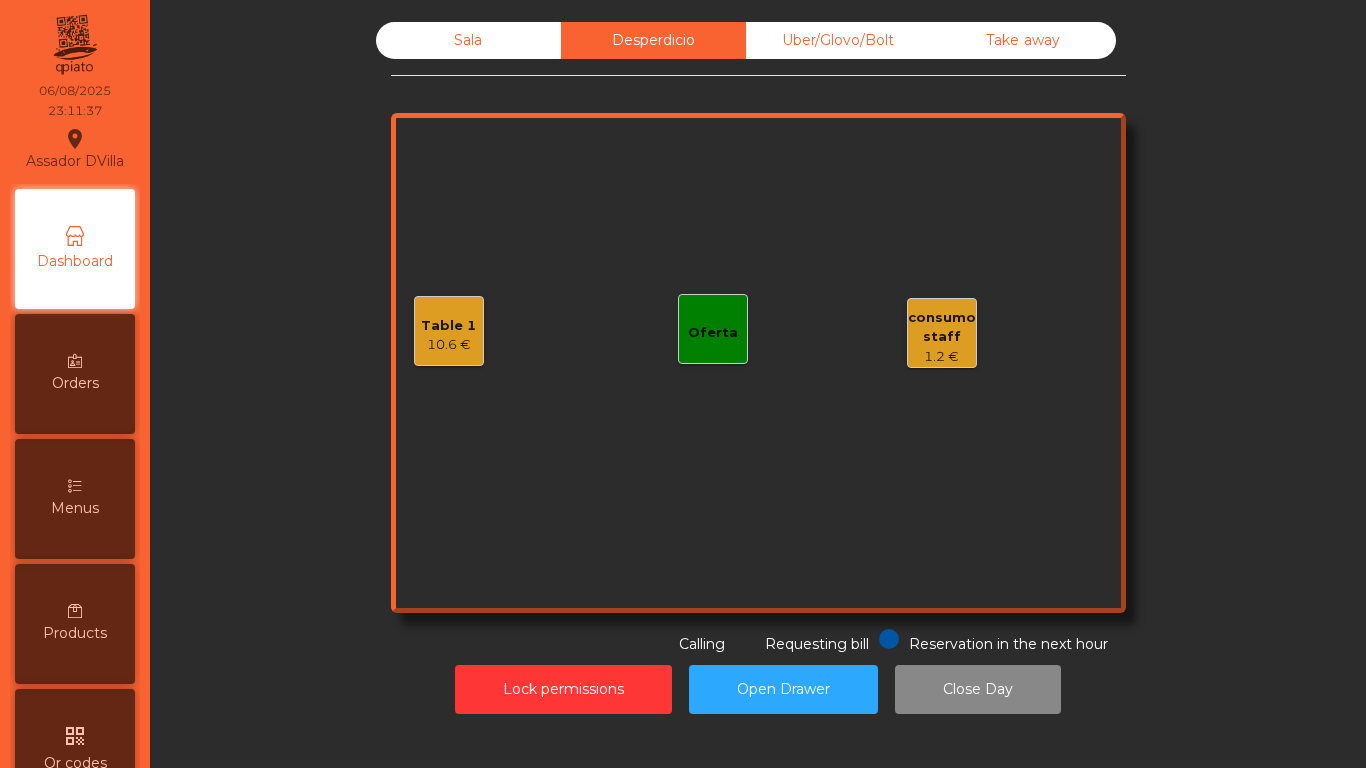 click on "Table 1" 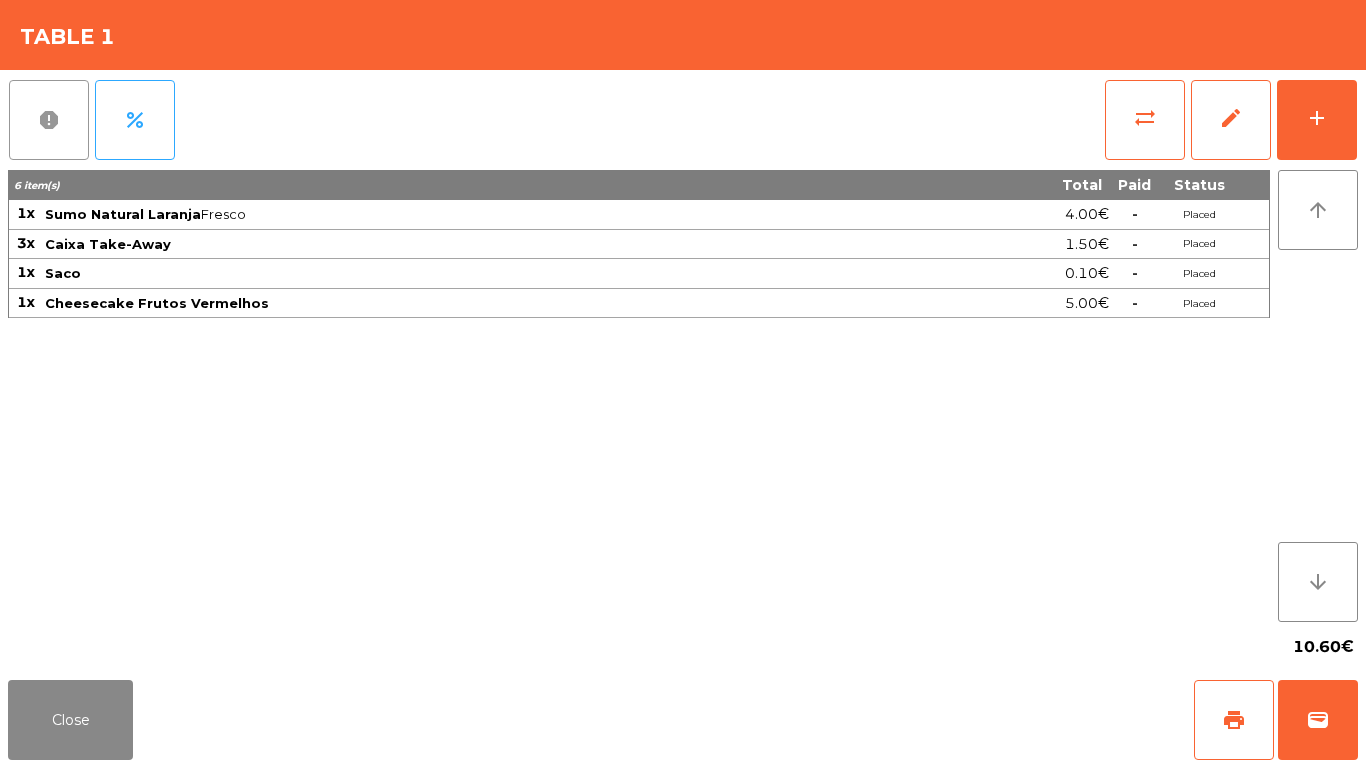 click on "report" 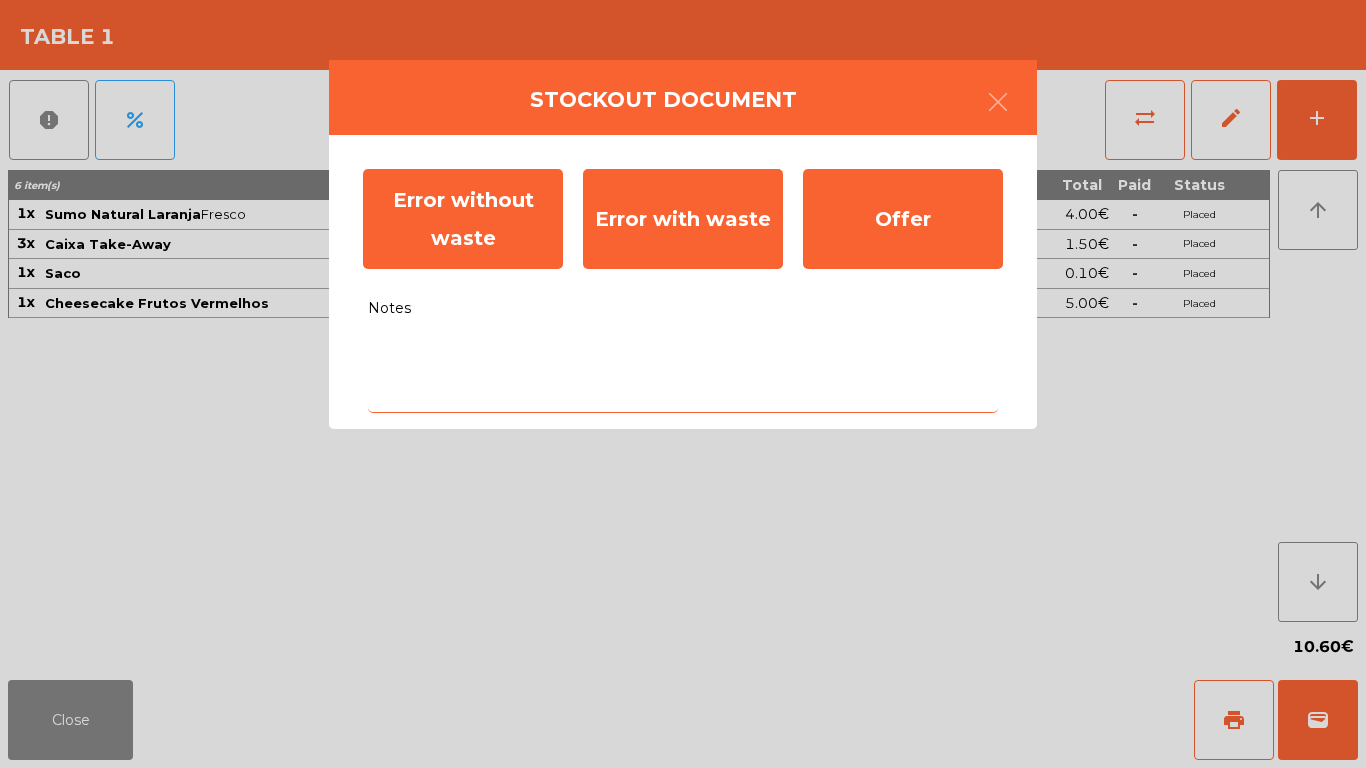 click on "Notes" at bounding box center (683, 371) 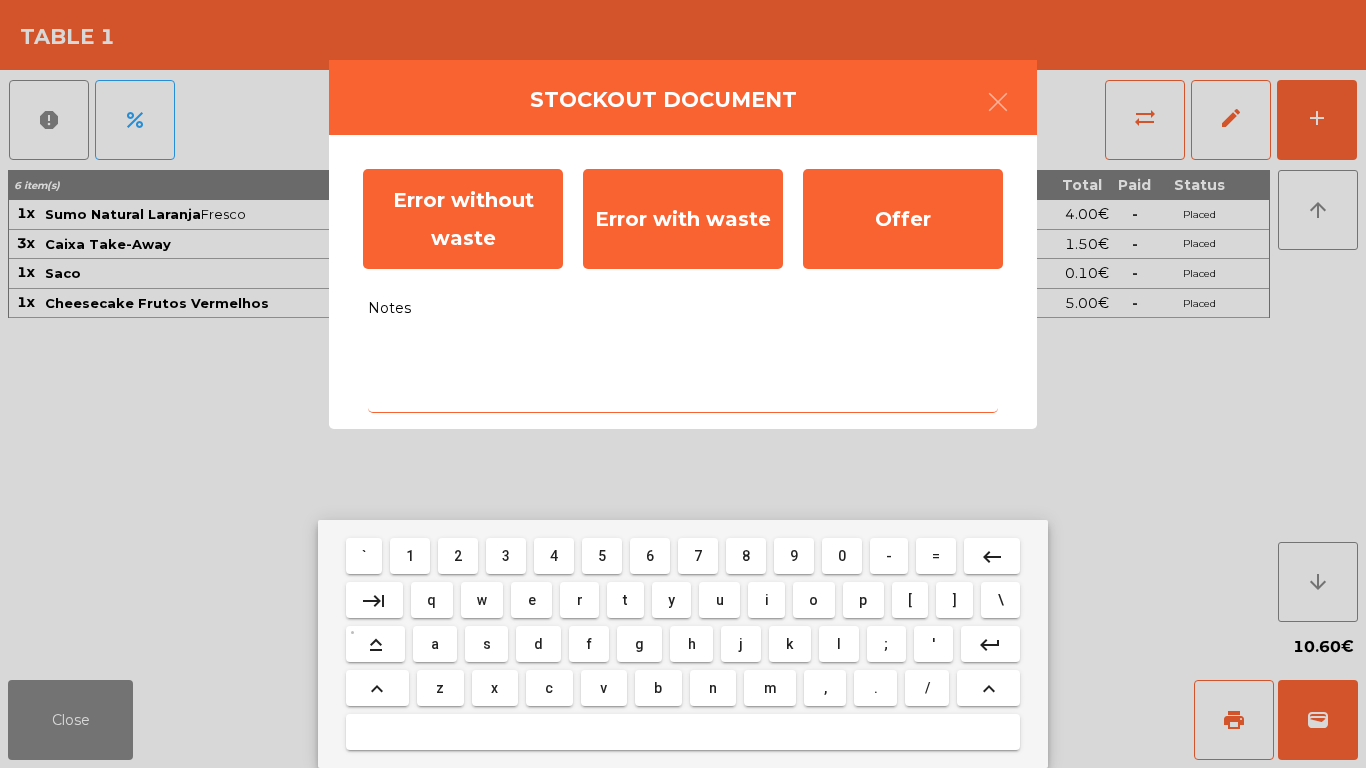 click on "f" at bounding box center (589, 644) 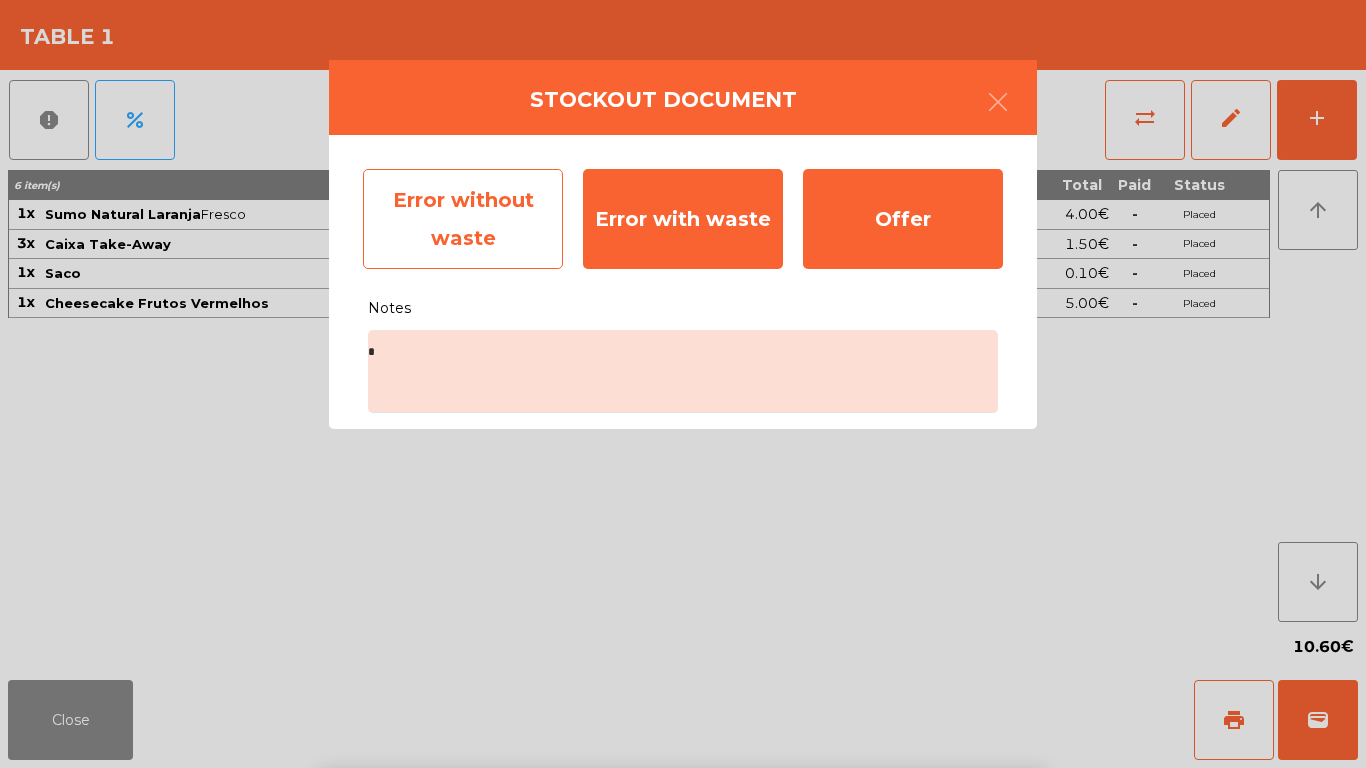 click on "Error without waste" 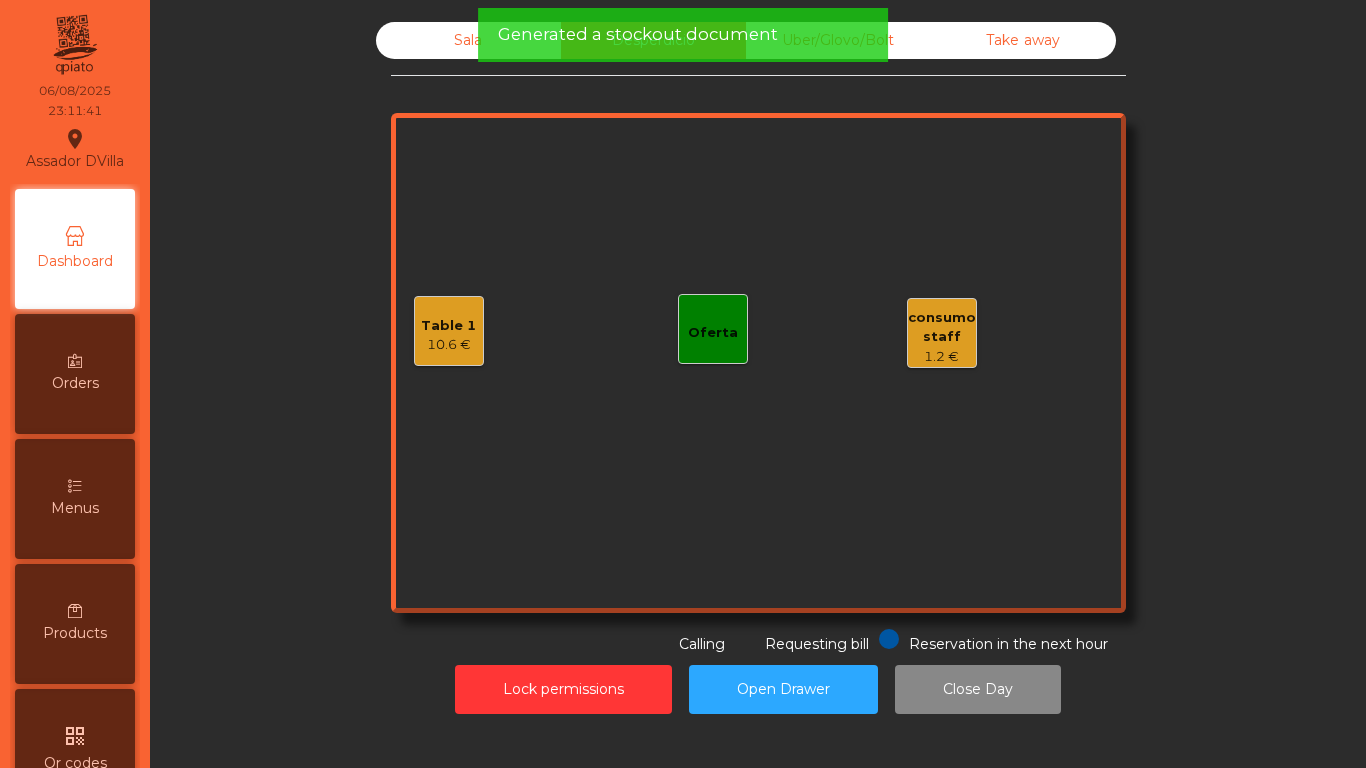 click on "consumo staff" 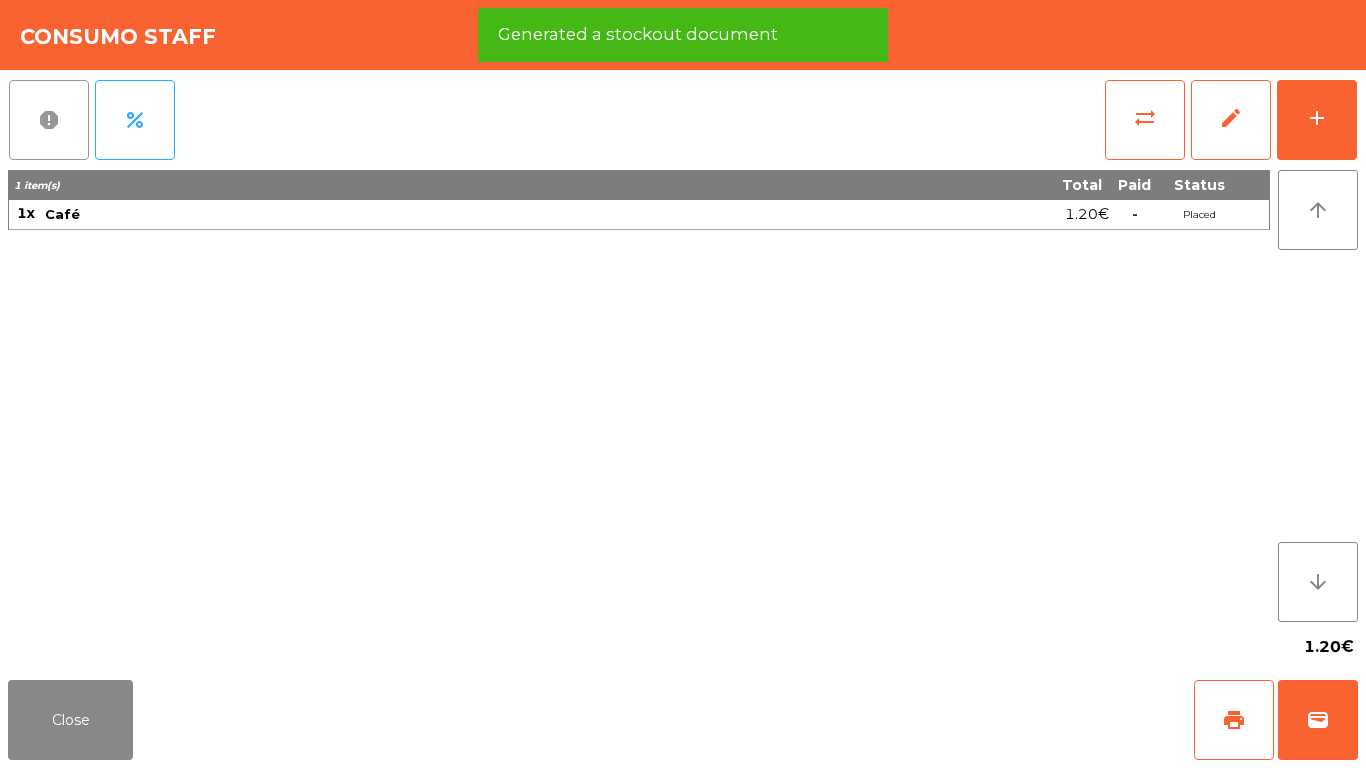click on "report" 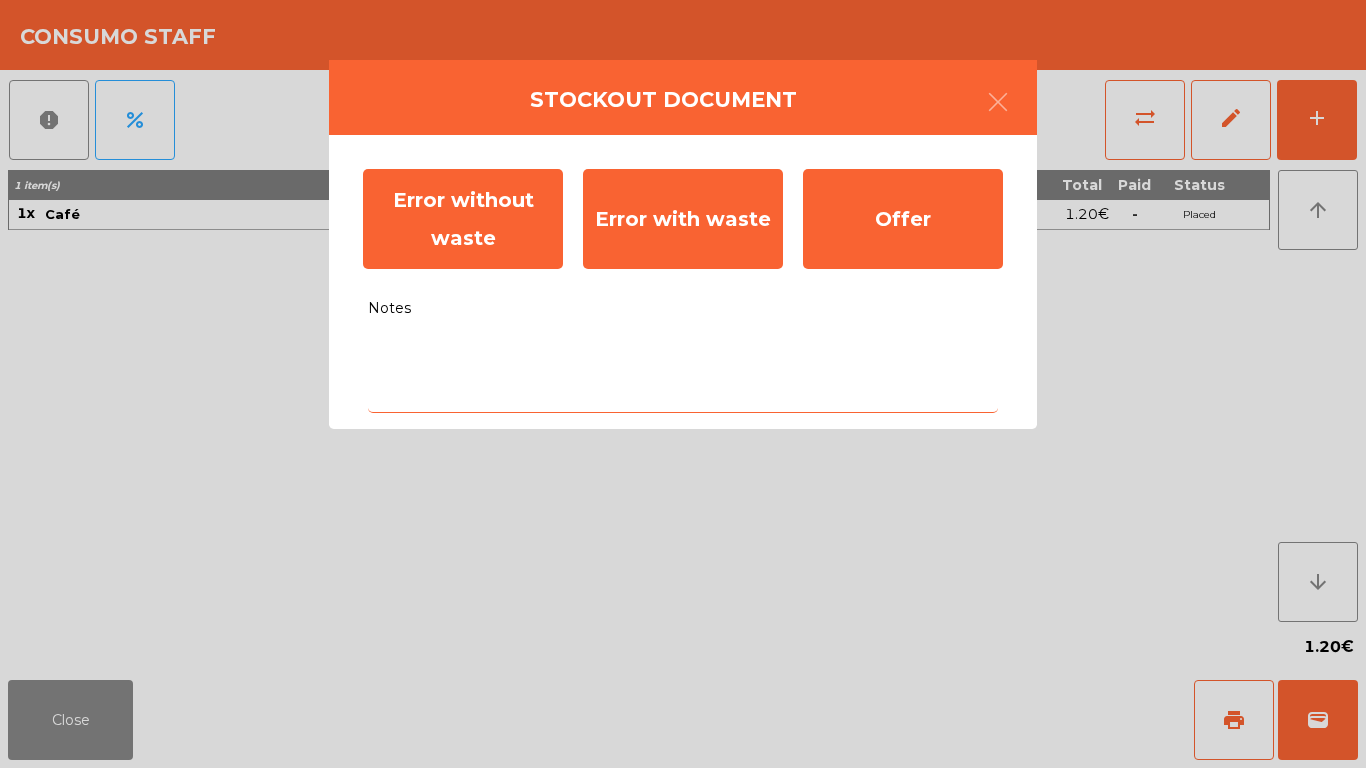 click on "Notes" at bounding box center (683, 371) 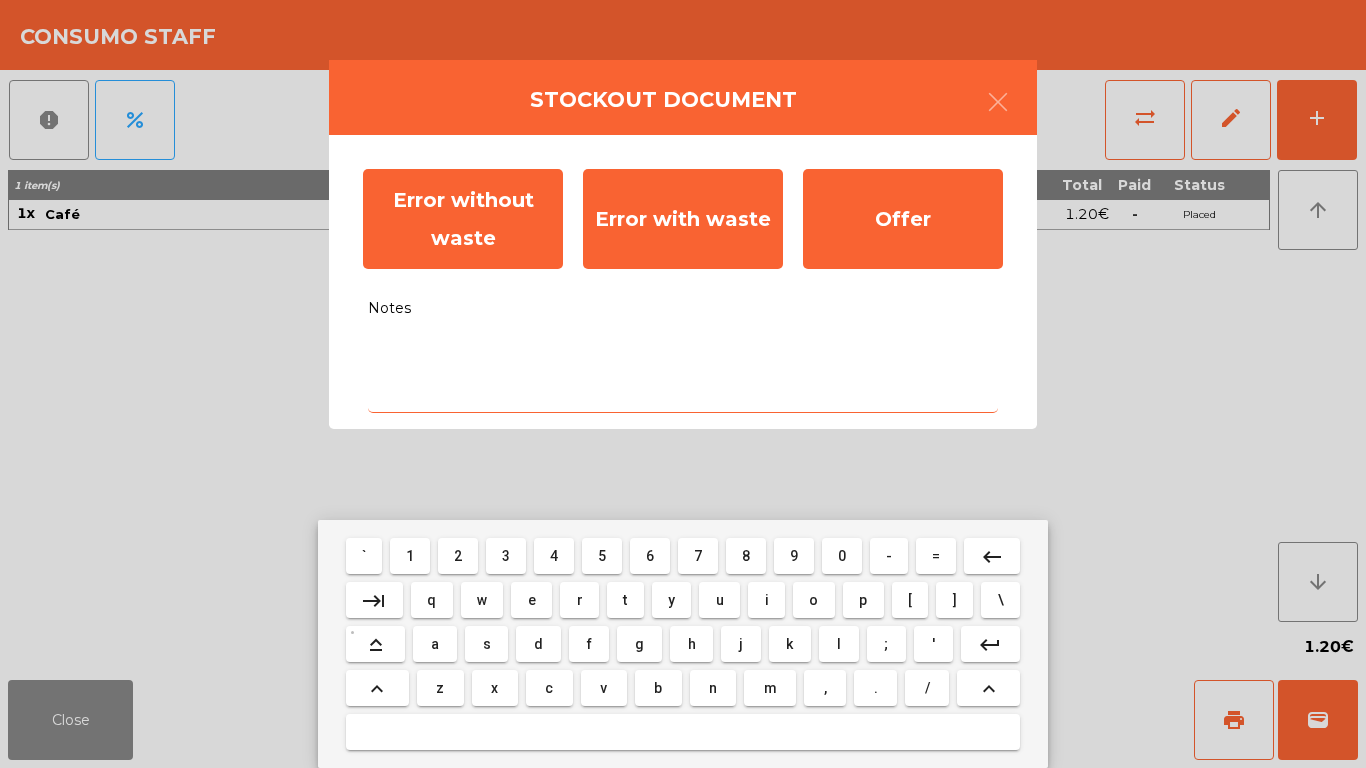 click on "g" at bounding box center (639, 644) 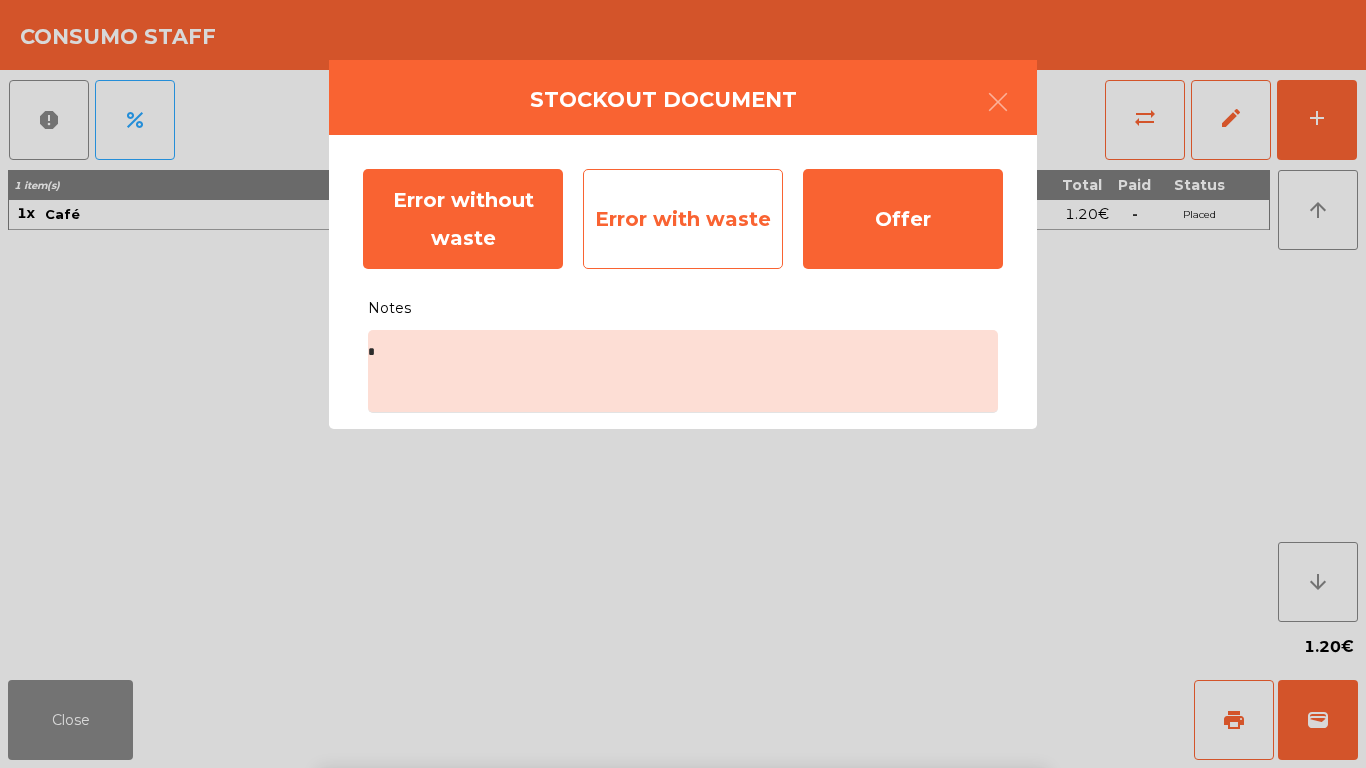 click on "Error with waste" 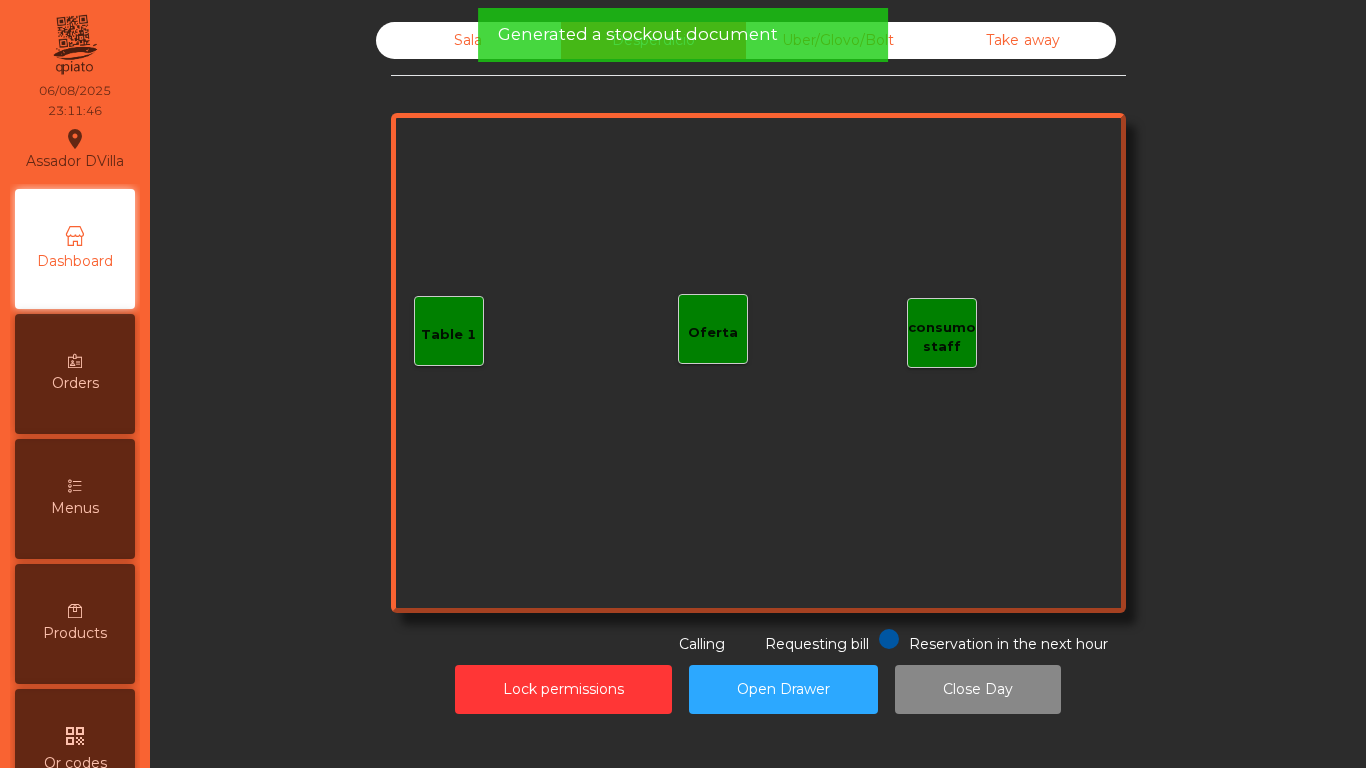 click on "Take away" 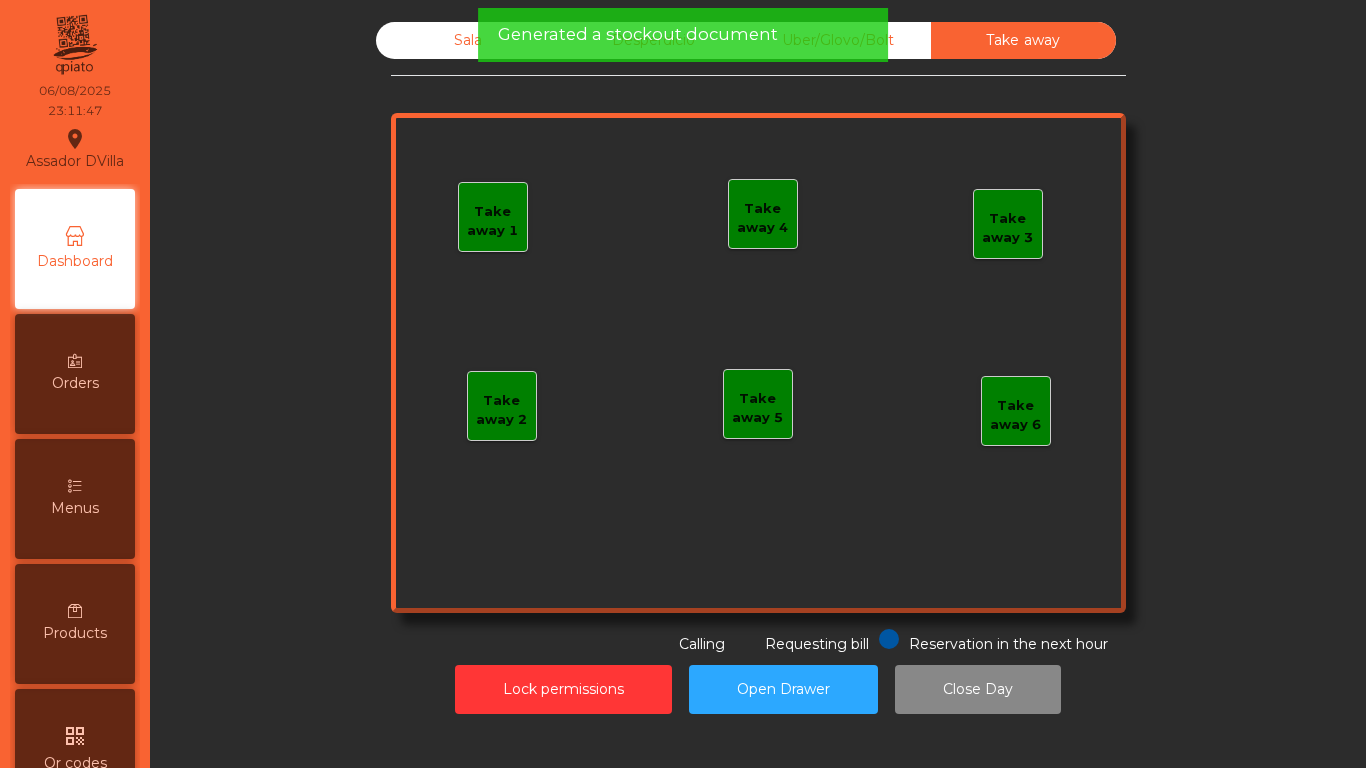 click on "Take away" 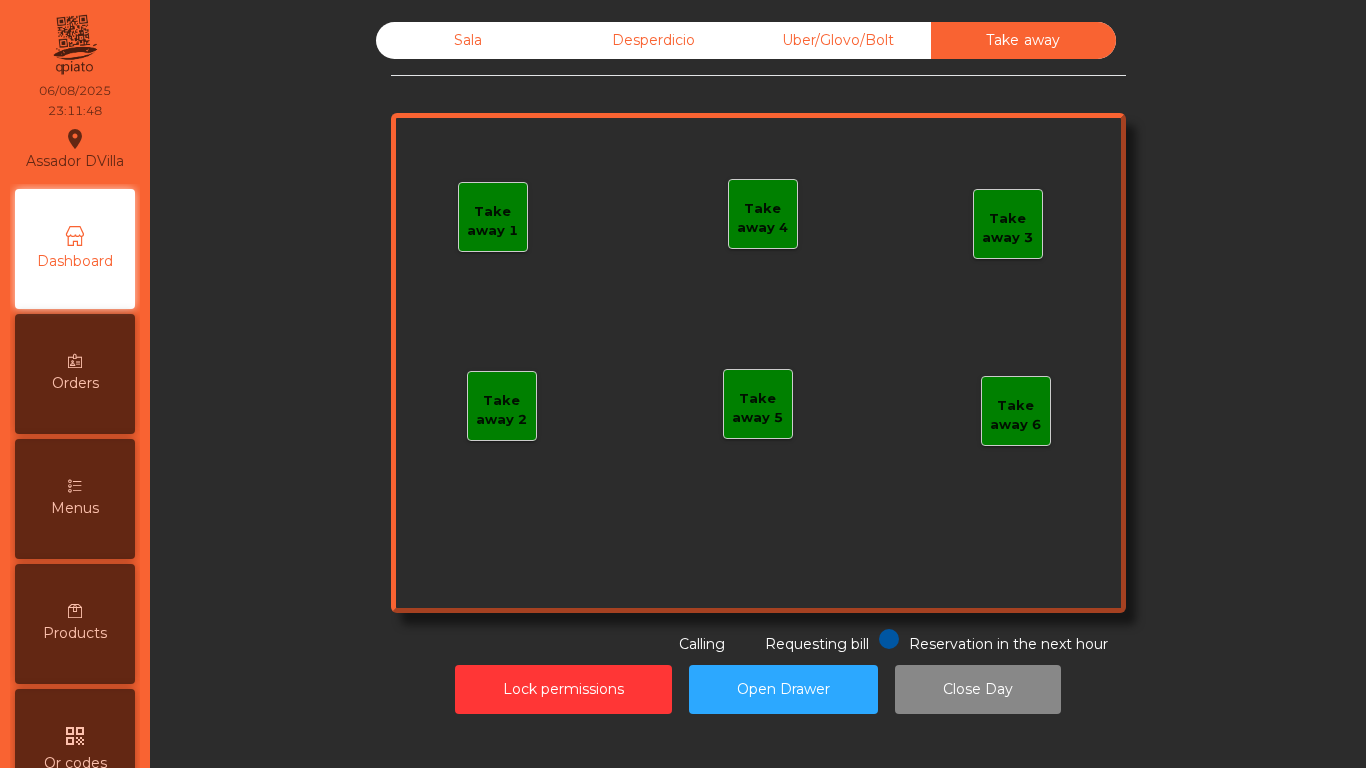 click on "Take away" 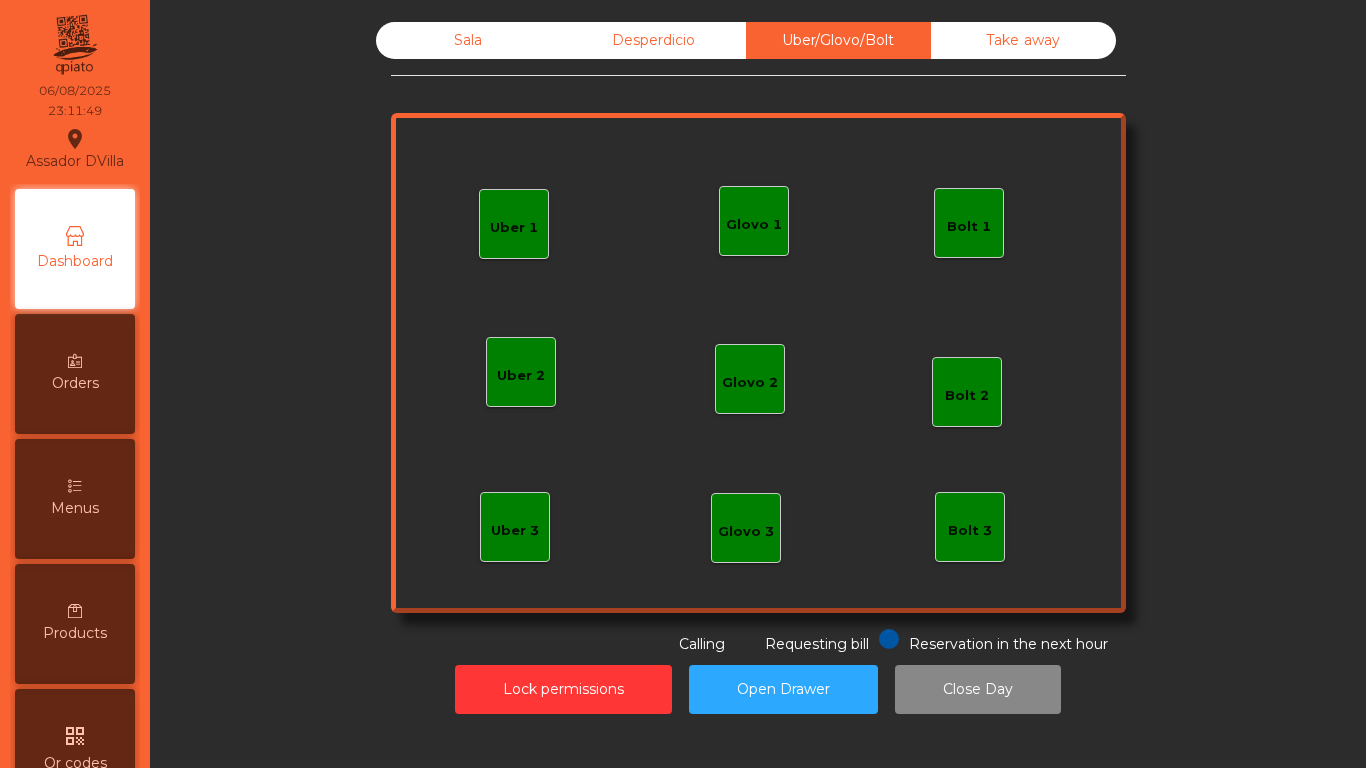 click on "Sala" 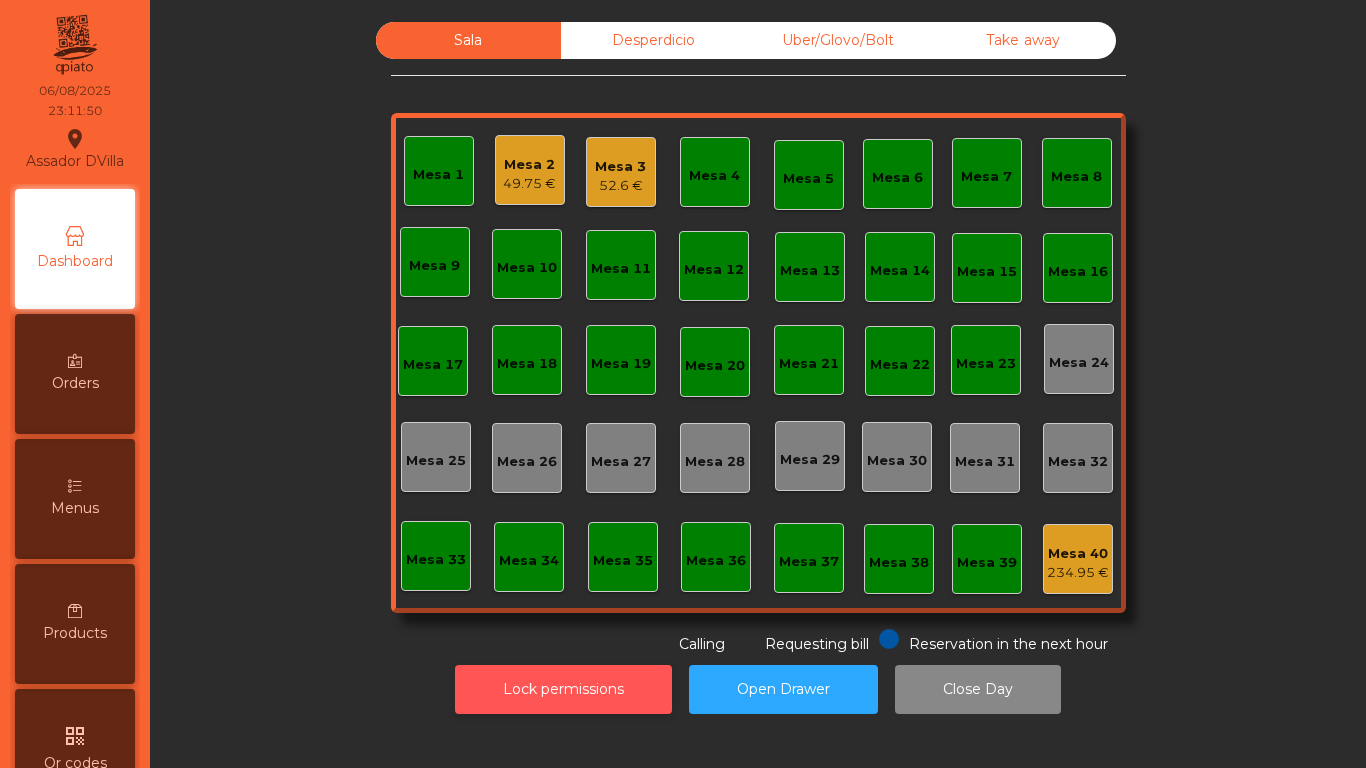 click on "Lock permissions" 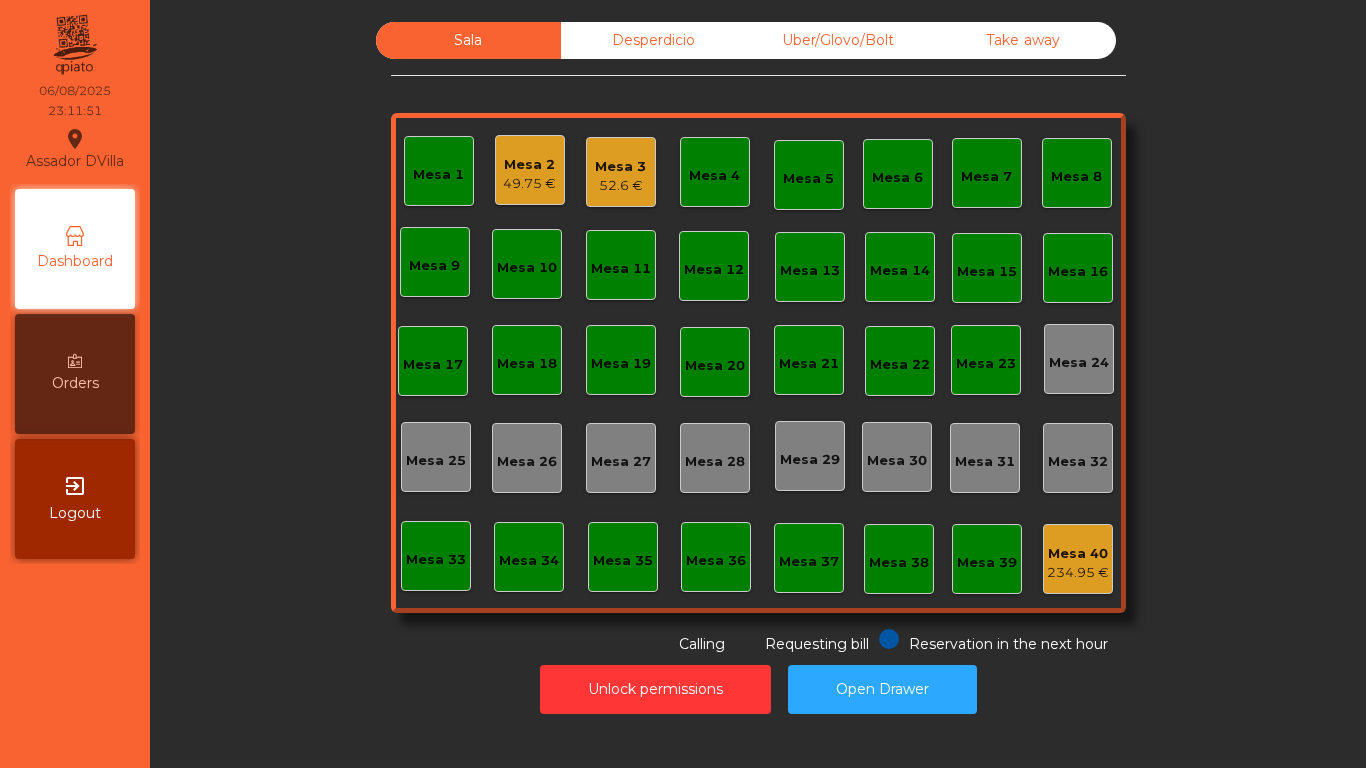 click on "Sala   Desperdicio   Uber/Glovo/Bolt   Take away   Mesa 1   Mesa 2   49.75 €   Mesa 3   52.6 €   Mesa 4   Mesa 5   Mesa 6   Mesa 7   Mesa 8   Mesa 9   Mesa 10   Mesa 11   Mesa 12   Mesa 13   Mesa 14   Mesa 15   Mesa 16   Mesa 17   Mesa 18   Mesa 19   Mesa 20   Mesa 21   Mesa 22   Mesa 23   Mesa 24   Mesa 25   Mesa 26   Mesa 27   Mesa 28   Mesa 29   Mesa 30   Mesa 31   Mesa 32   Mesa 33   Mesa 34   Mesa 35   Mesa 36   Mesa 37   Mesa 38   Mesa 39   Mesa 40   234.95 €  Reservation in the next hour Requesting bill Calling" 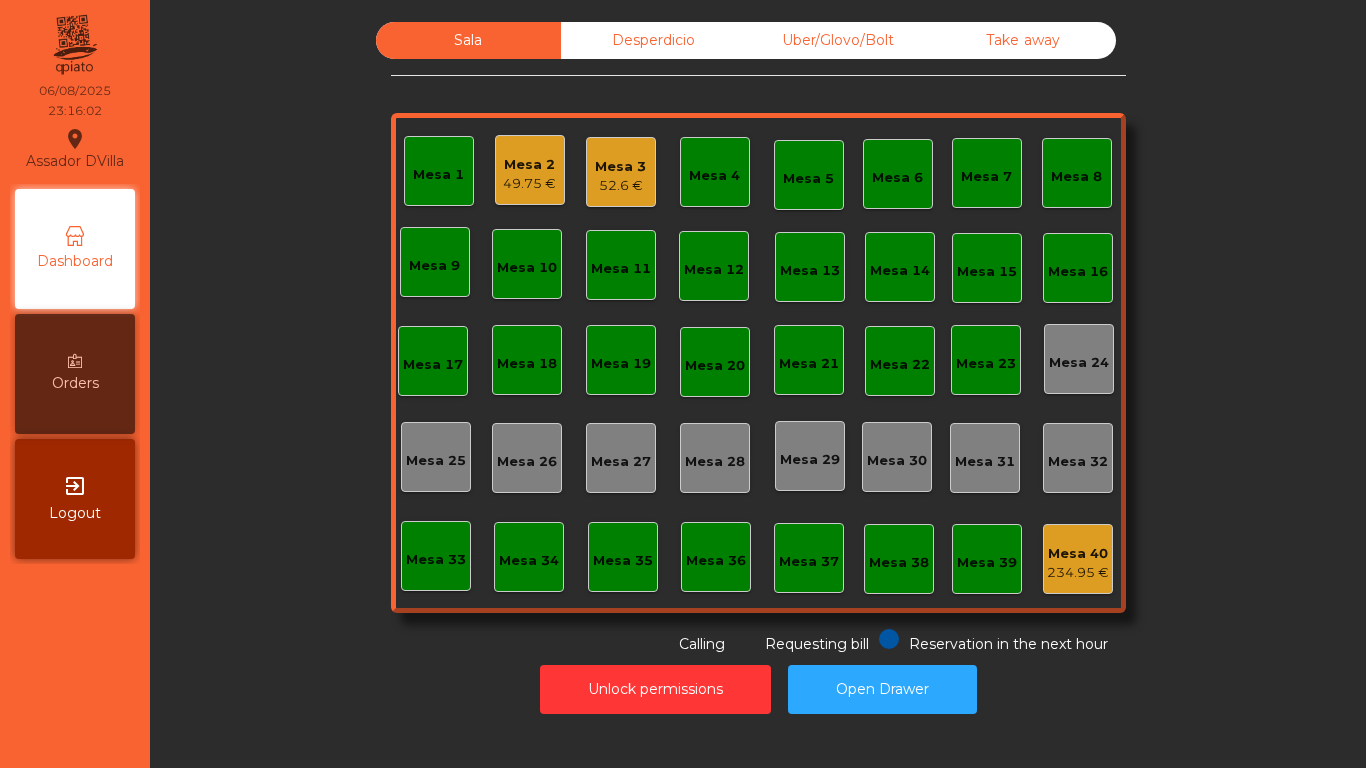 click on "Mesa 3   52.6 €" 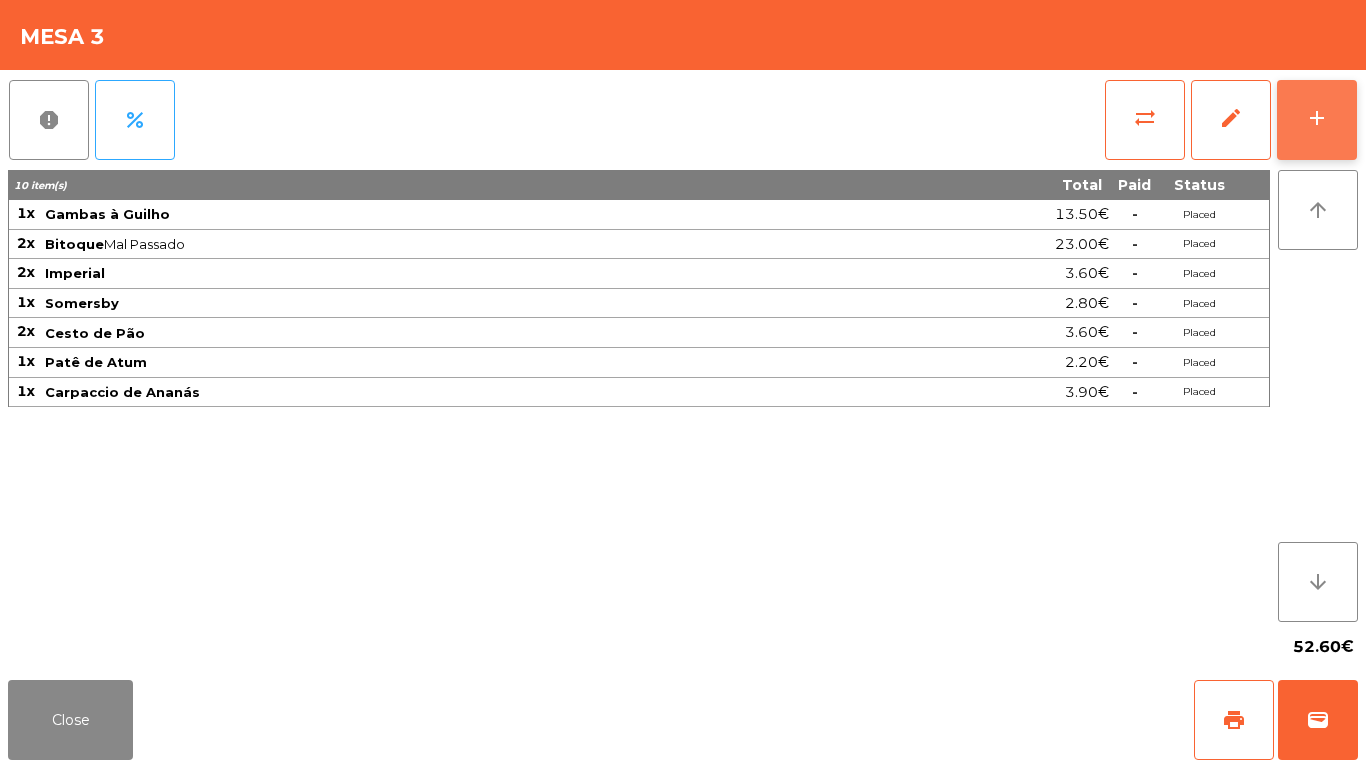click on "add" 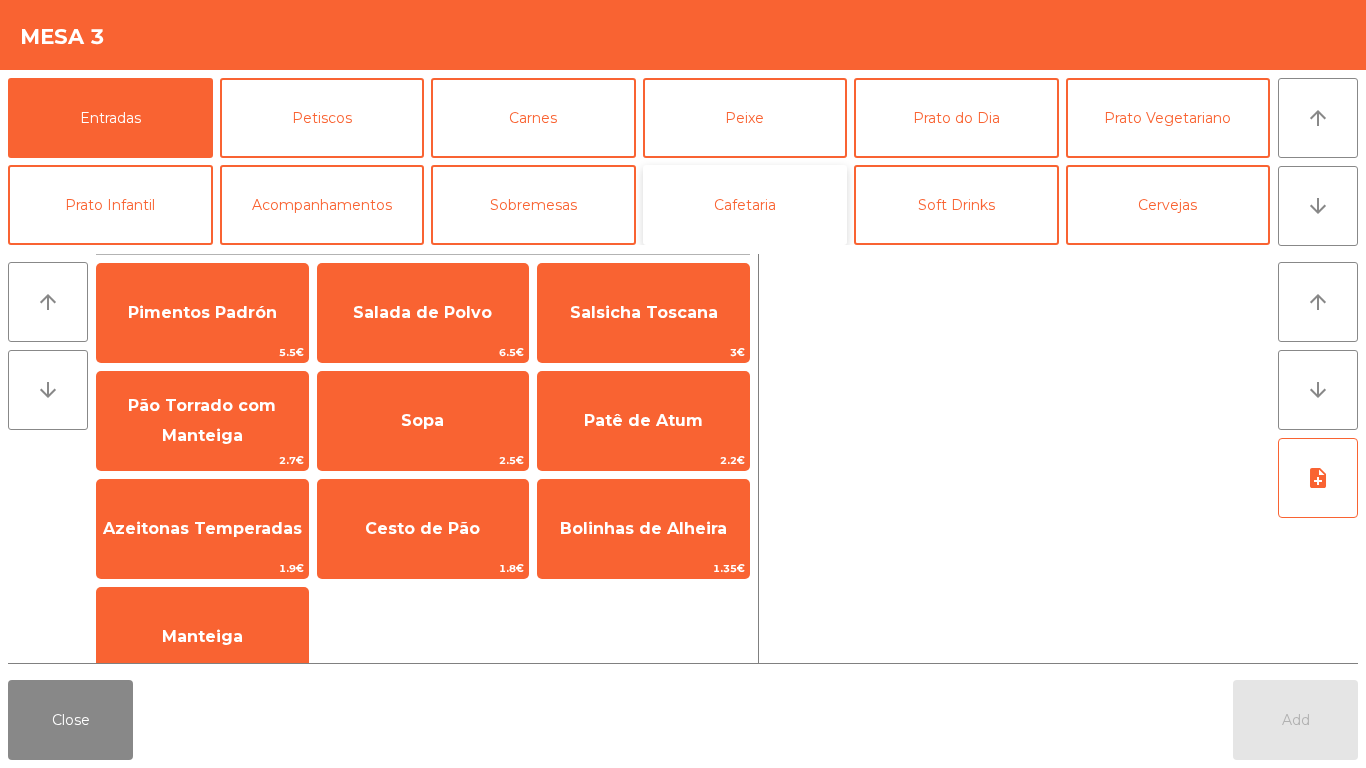 click on "Cafetaria" 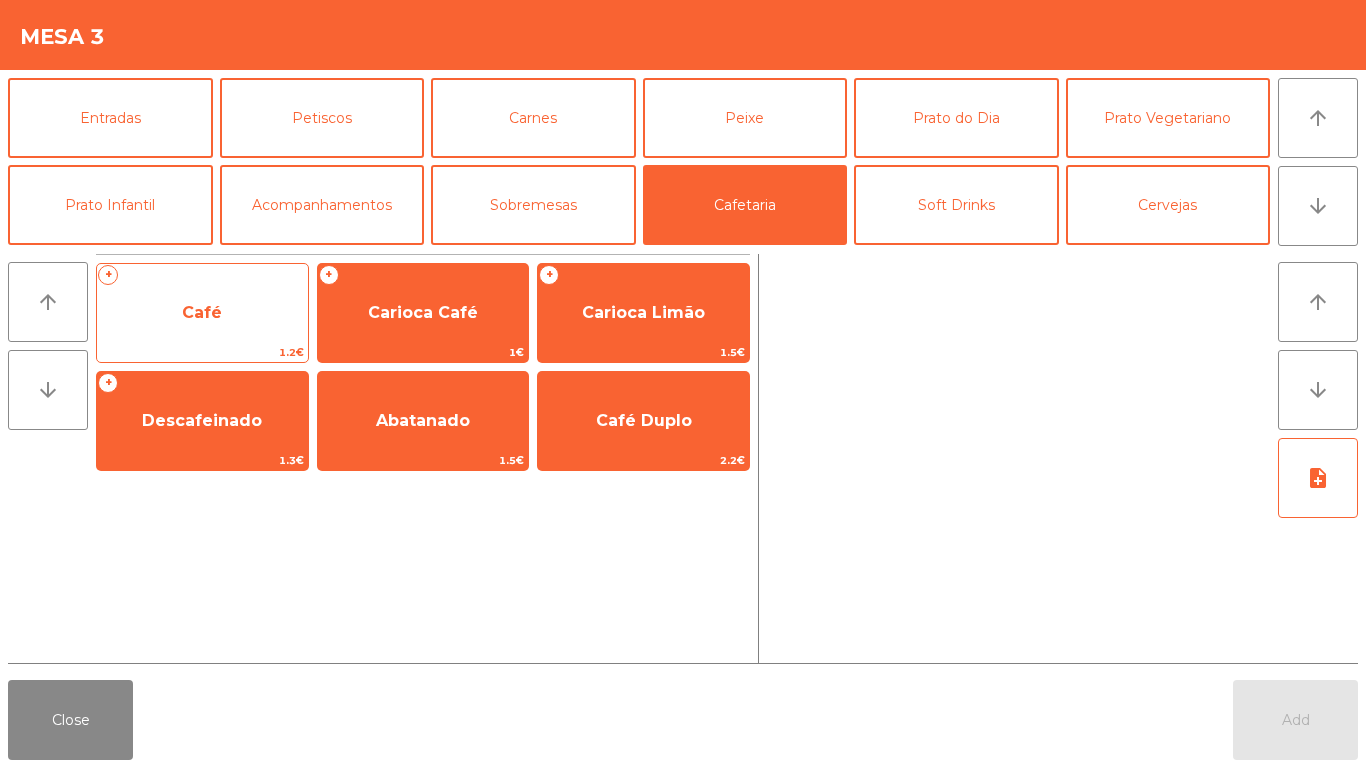 click on "Café" 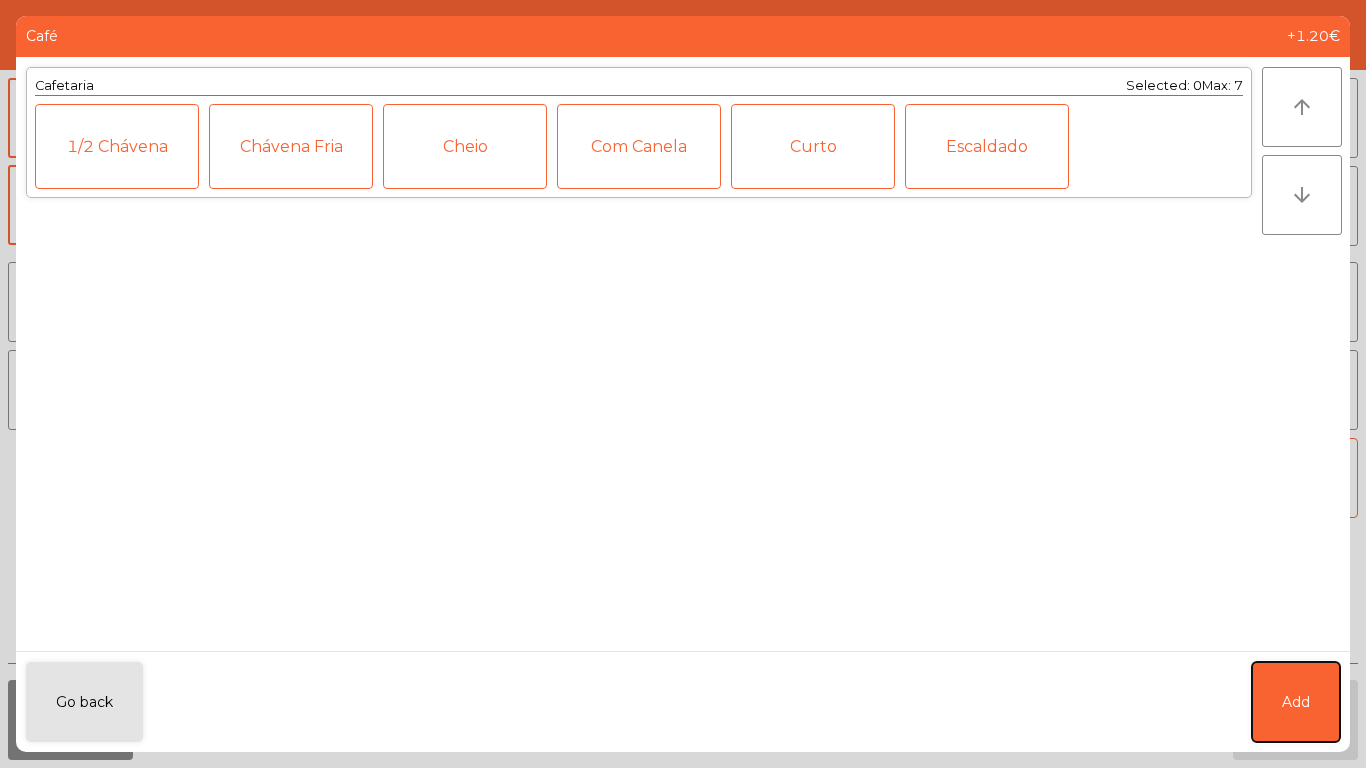 click on "Add" 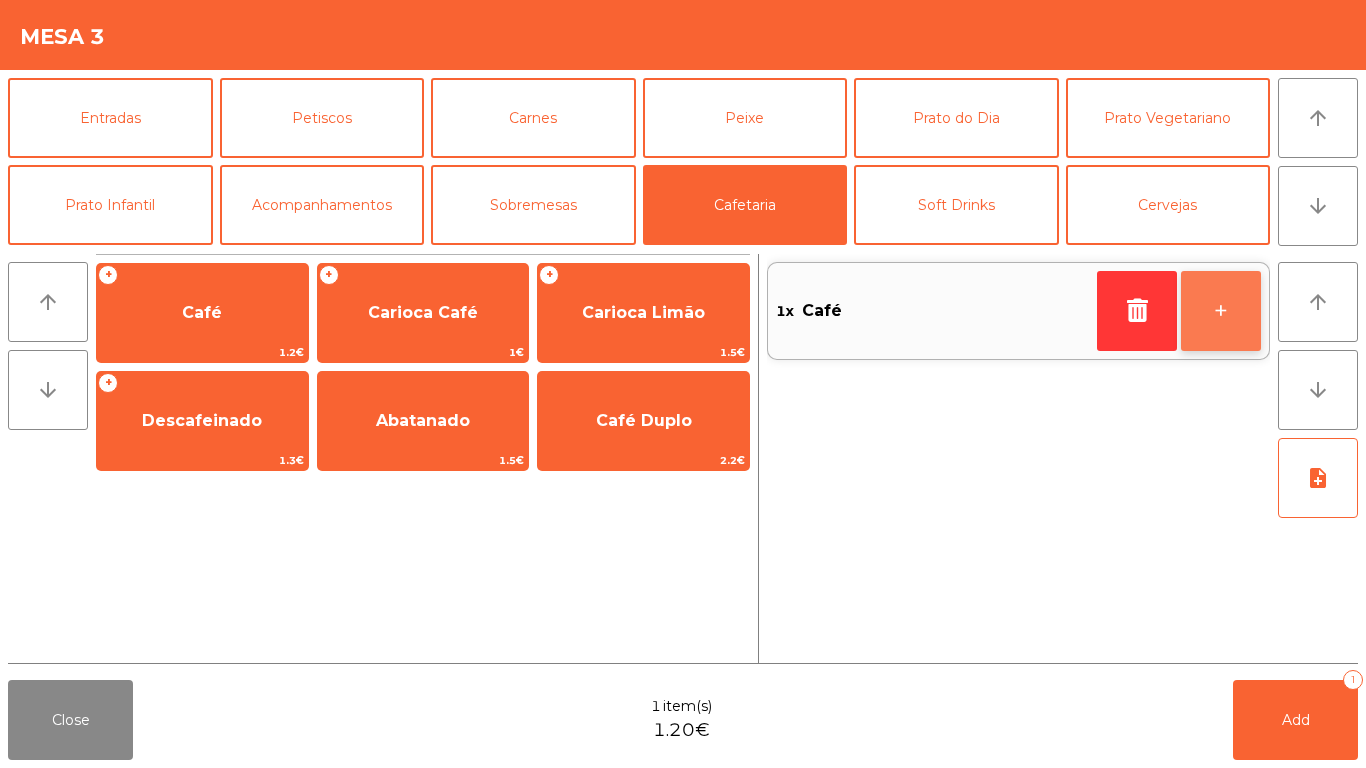 click on "+" 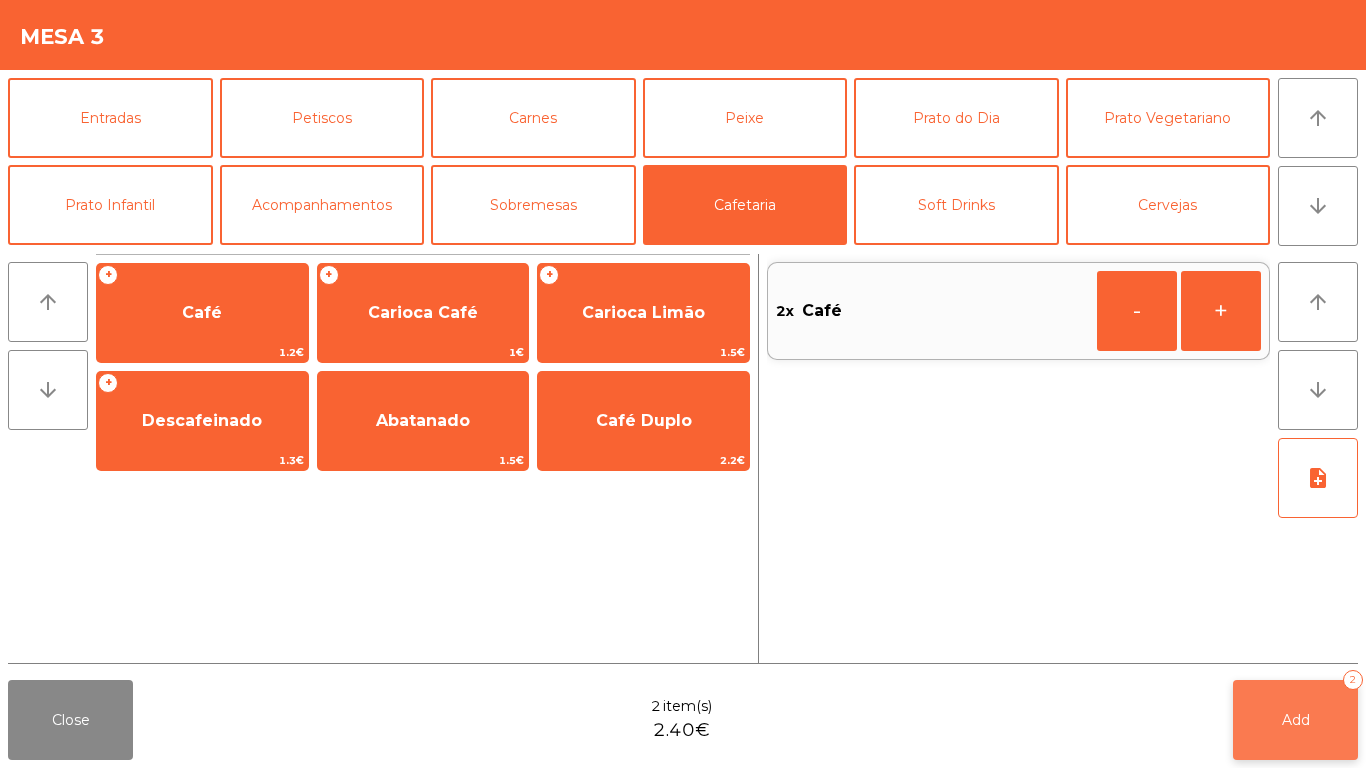 click on "Add   2" 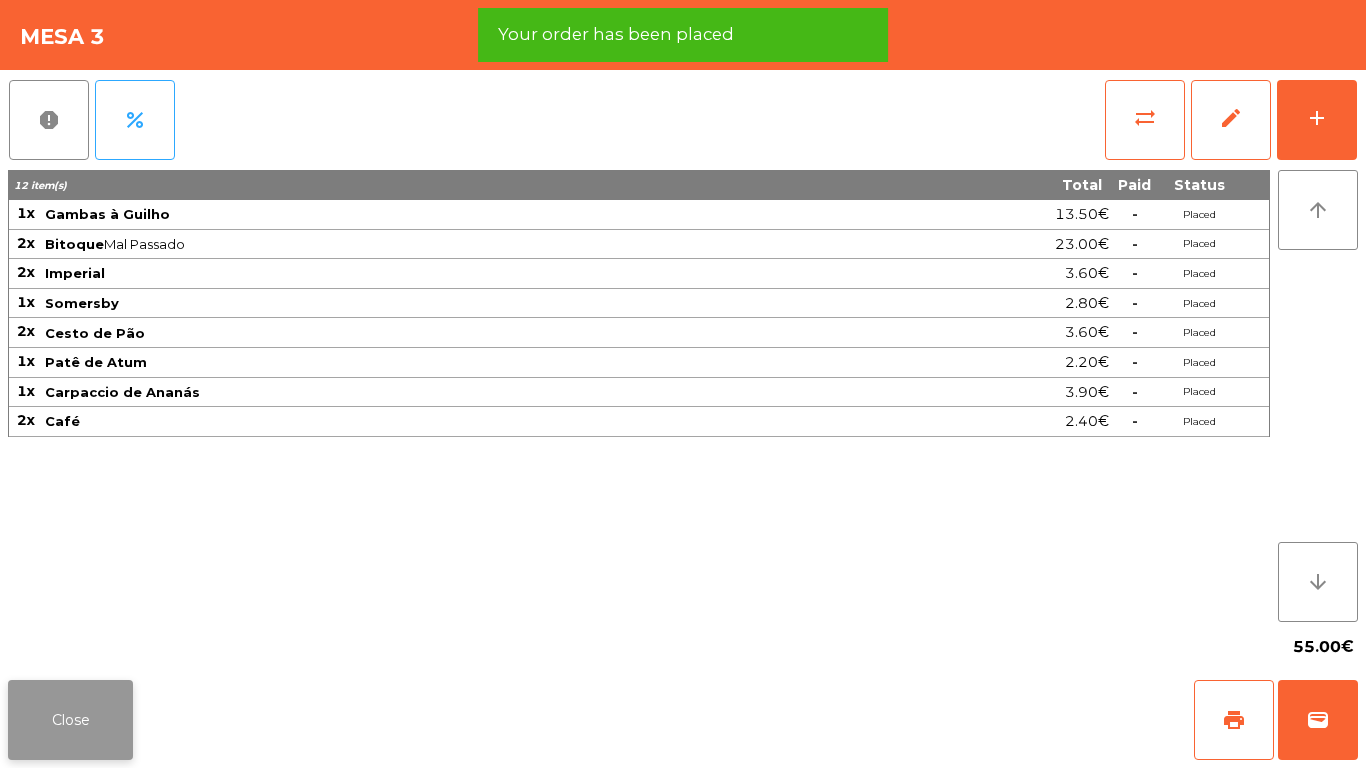 click on "Close" 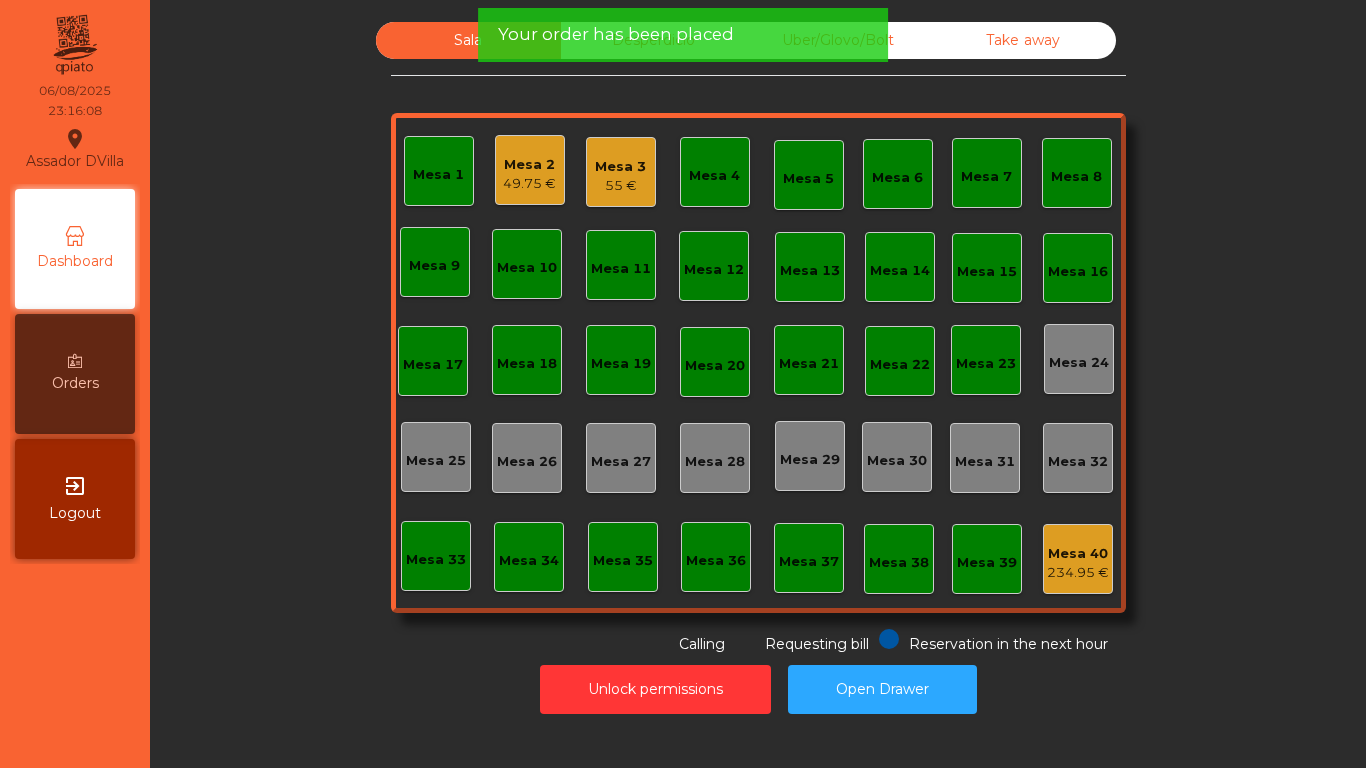 click on "Mesa 3   55 €" 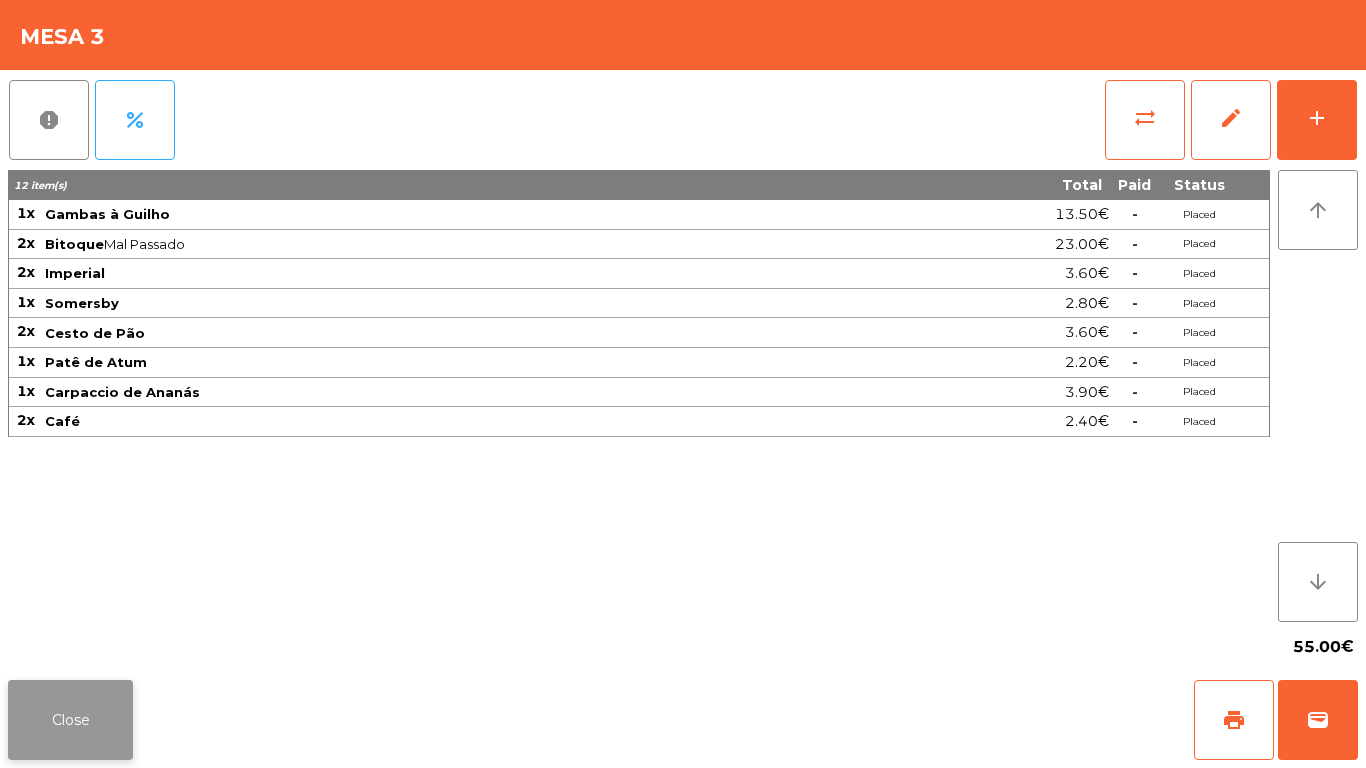 click on "Close" 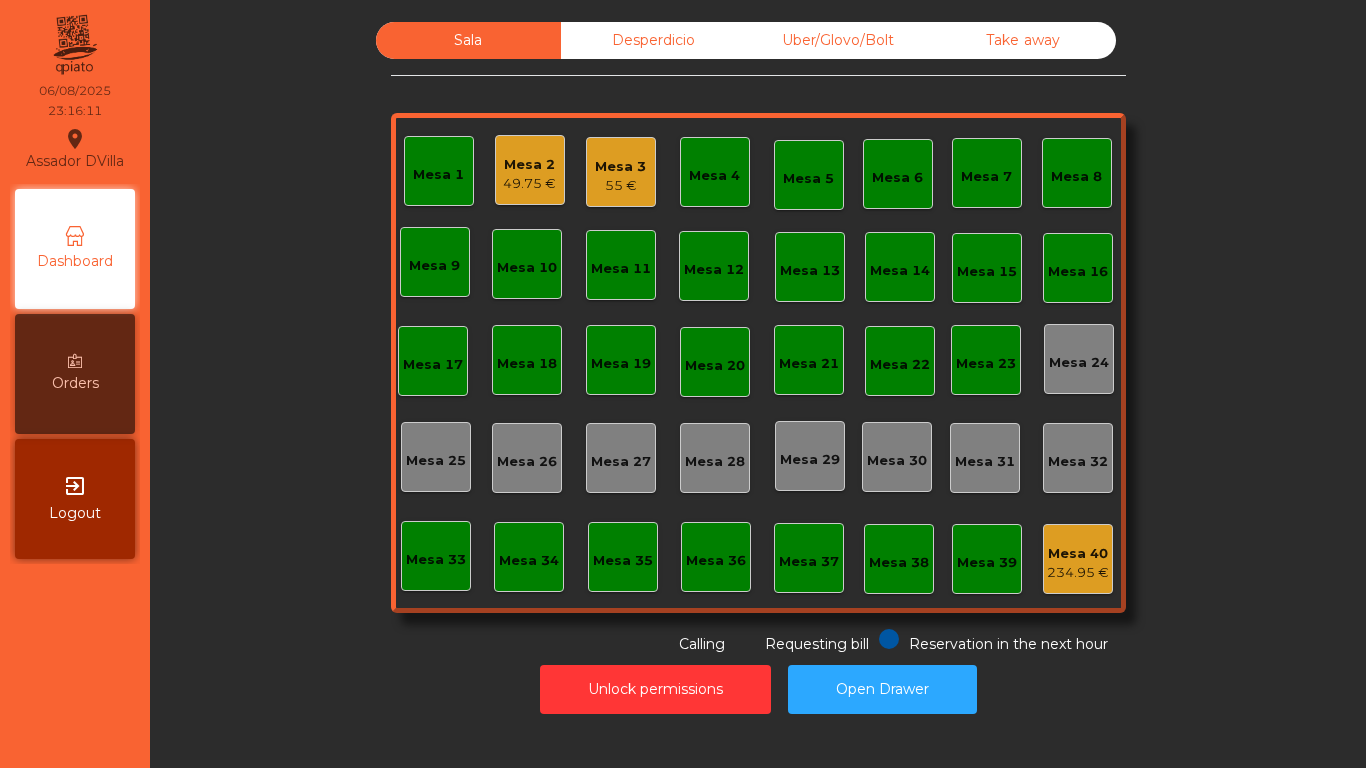 click on "Mesa 2   49.75 €" 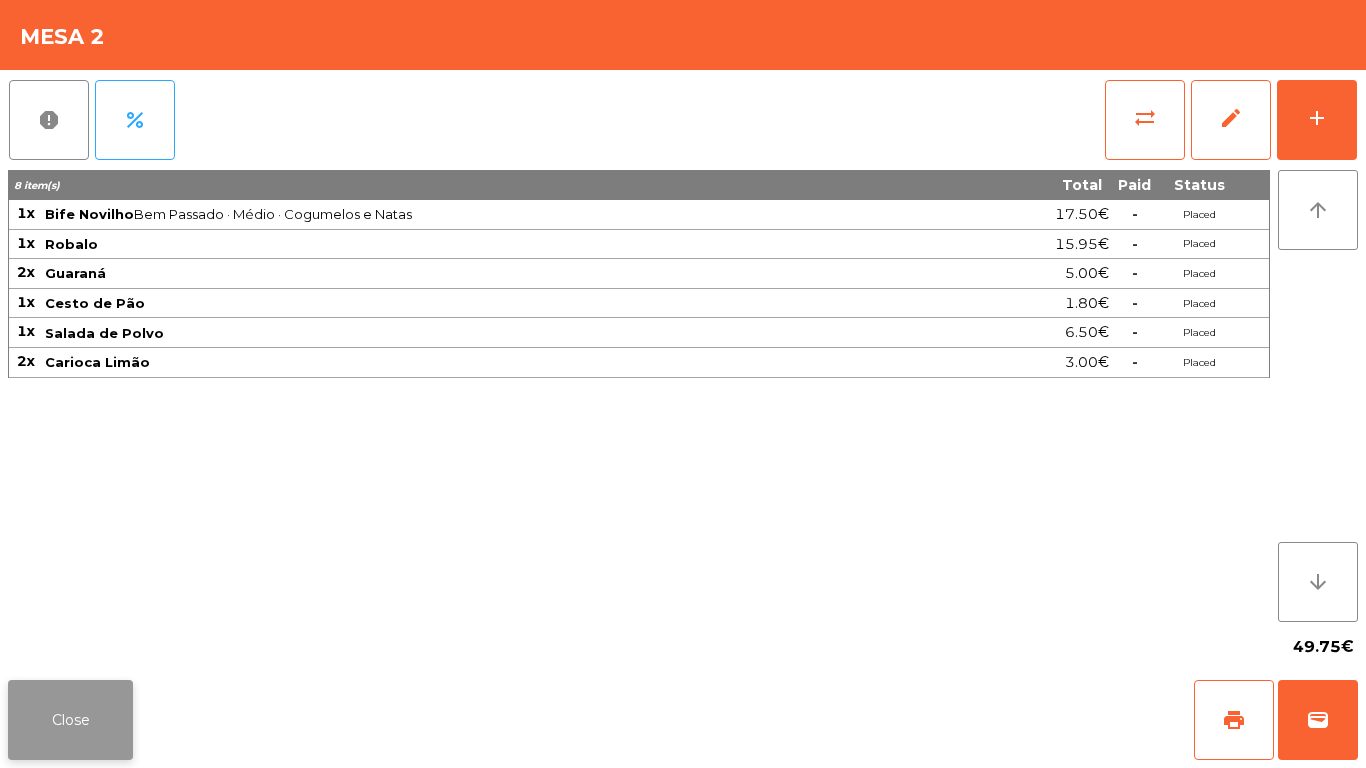 click on "Close" 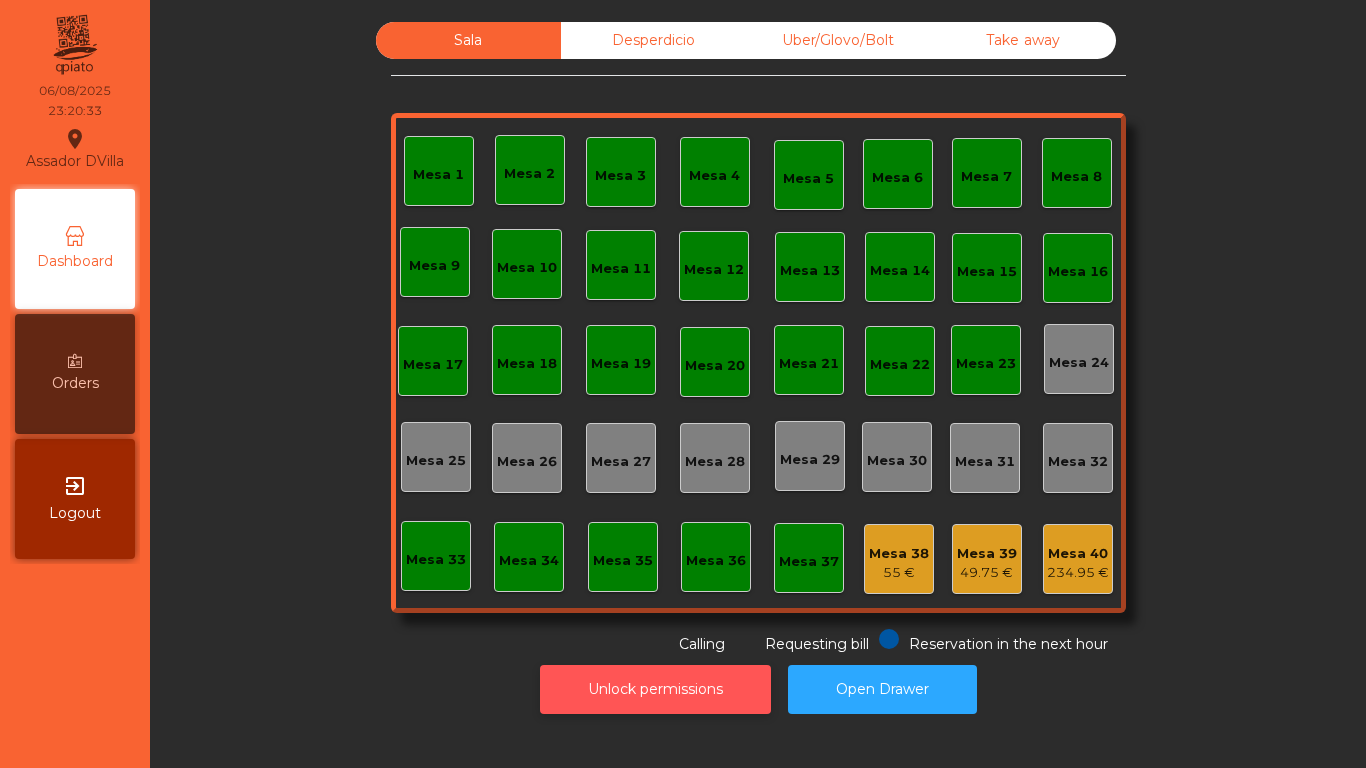 click on "Unlock permissions" 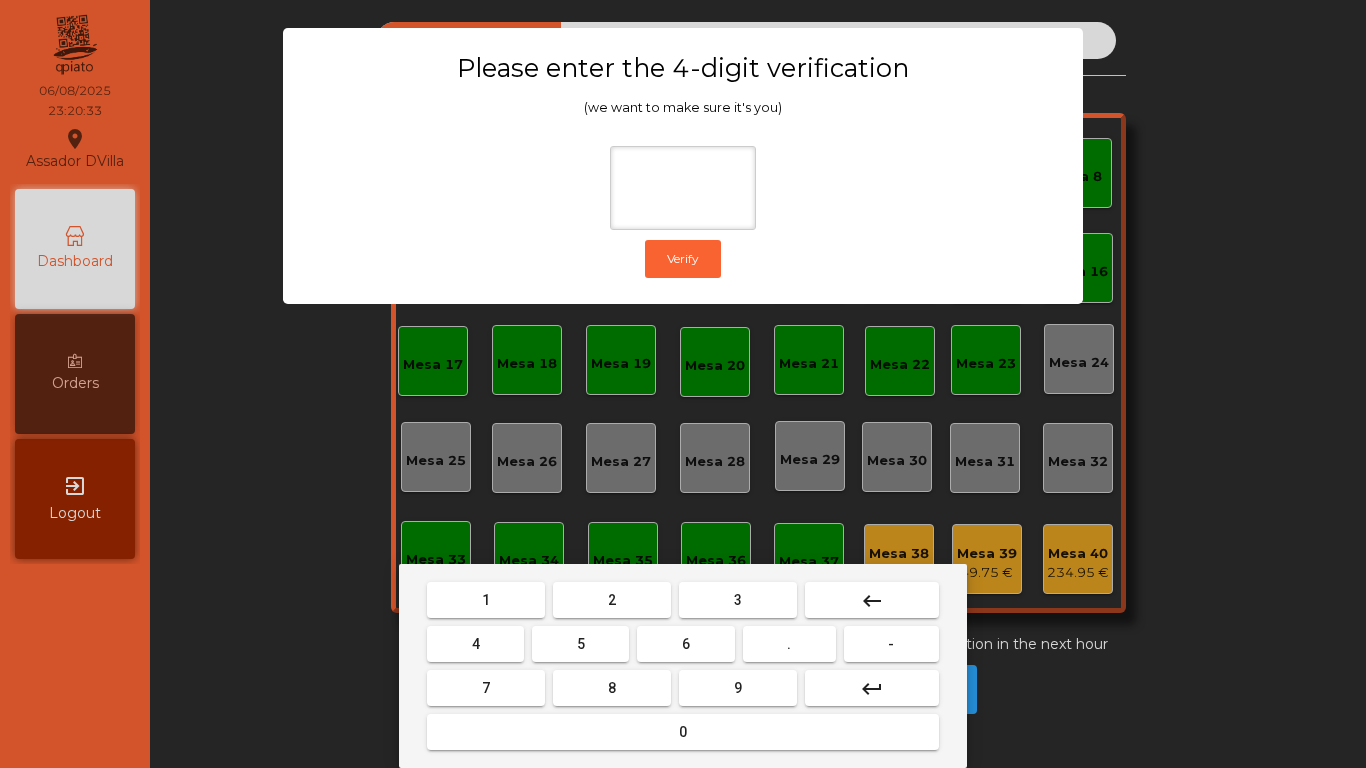 click on "1" at bounding box center (486, 600) 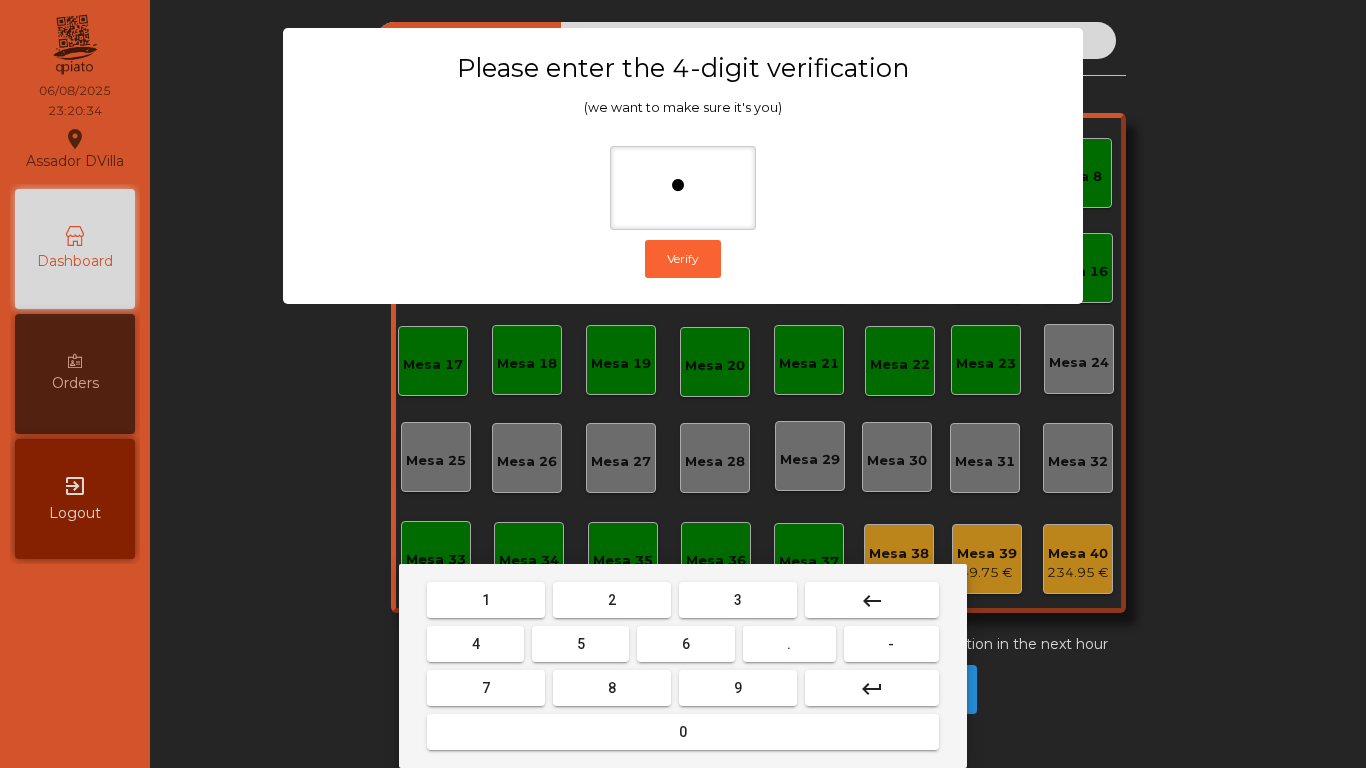 click on "9" at bounding box center [738, 688] 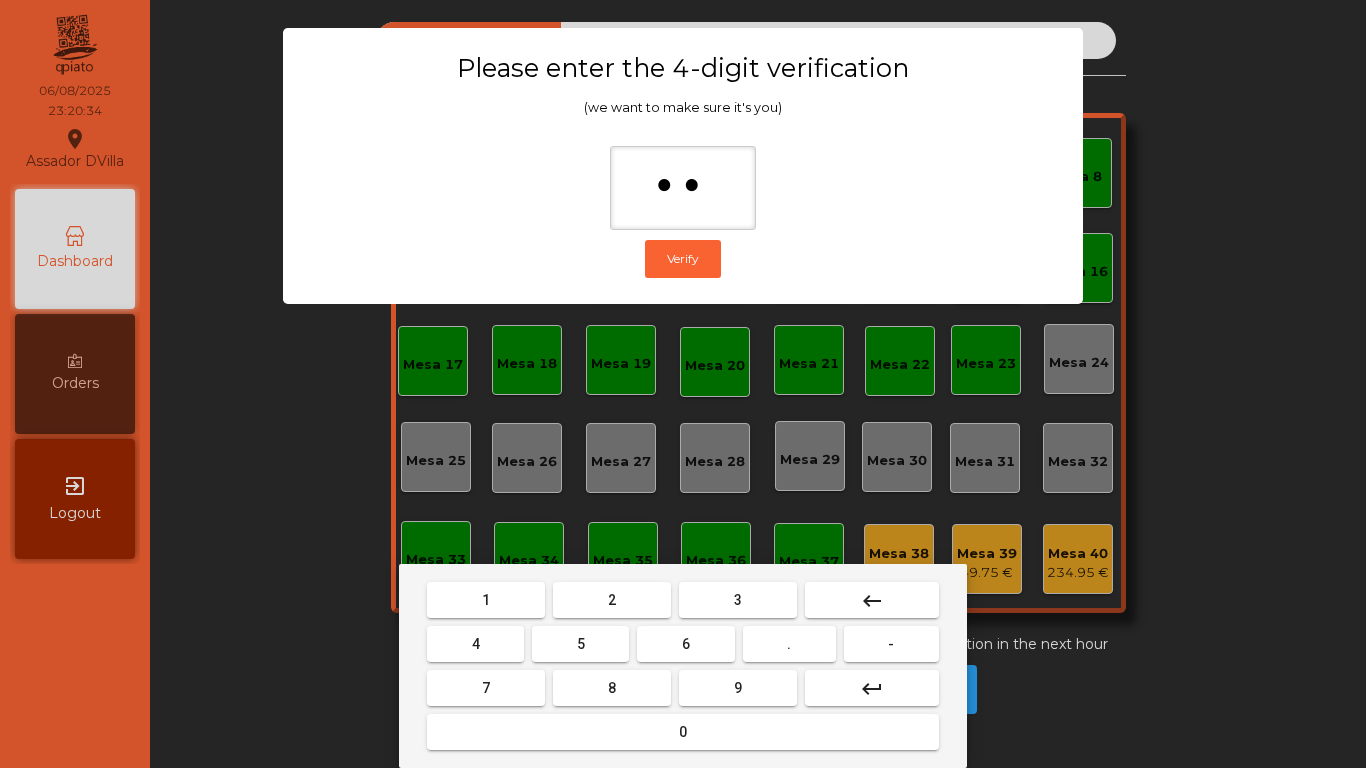 click on "4" at bounding box center [476, 644] 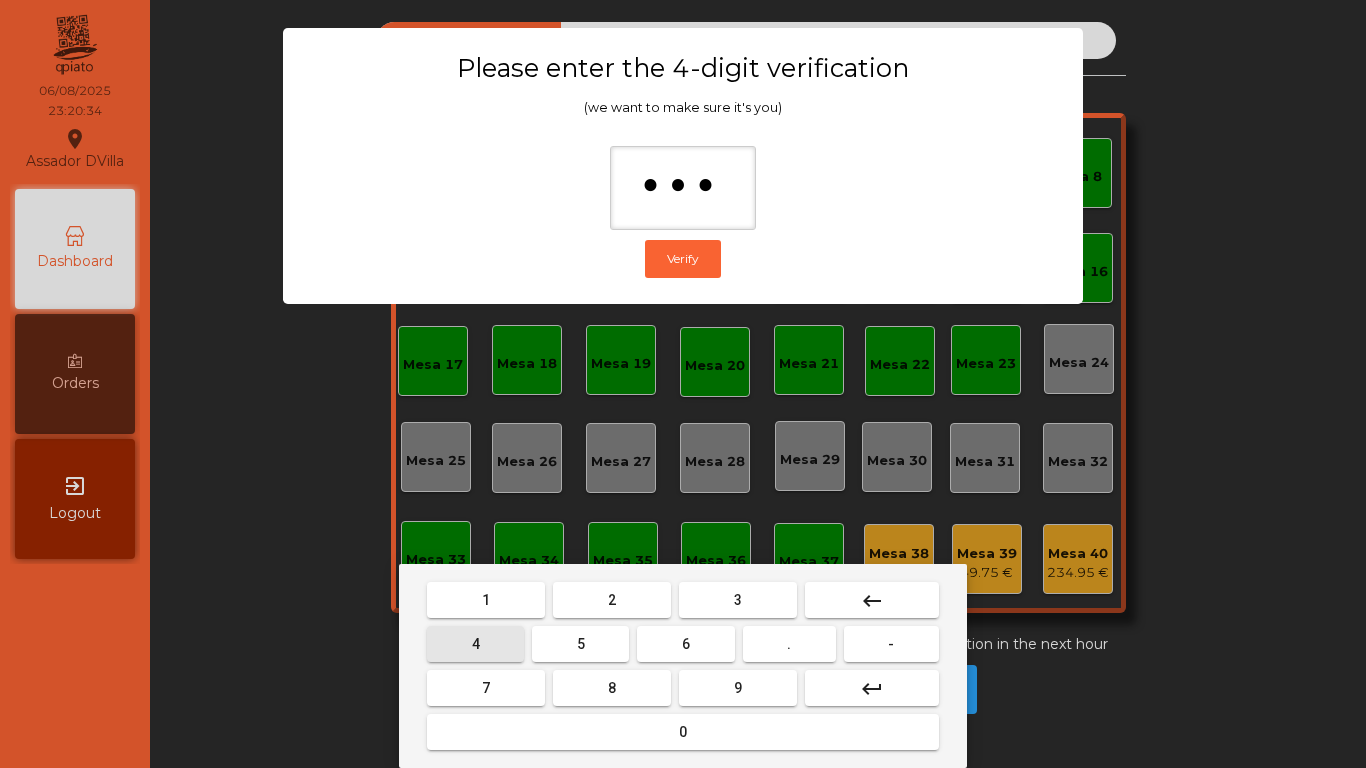click on "0" at bounding box center [683, 732] 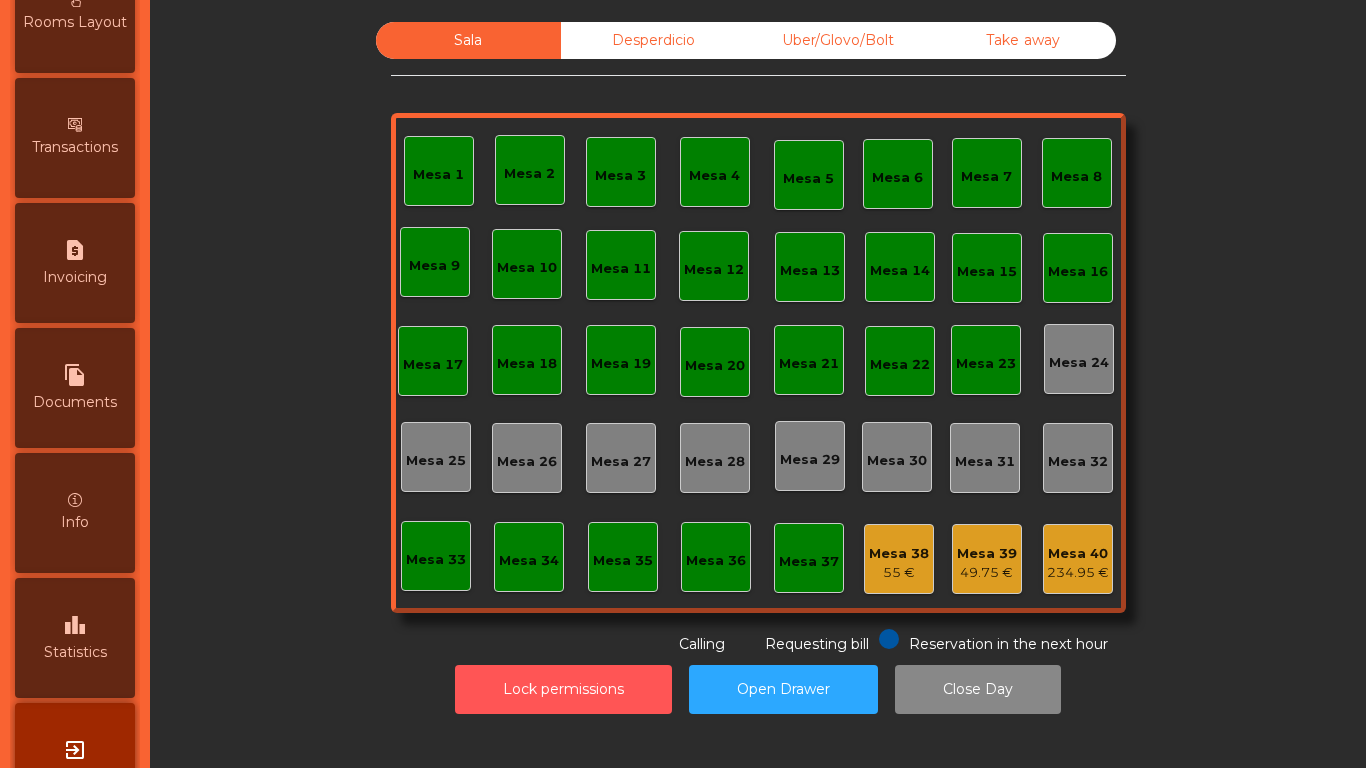 scroll, scrollTop: 1056, scrollLeft: 0, axis: vertical 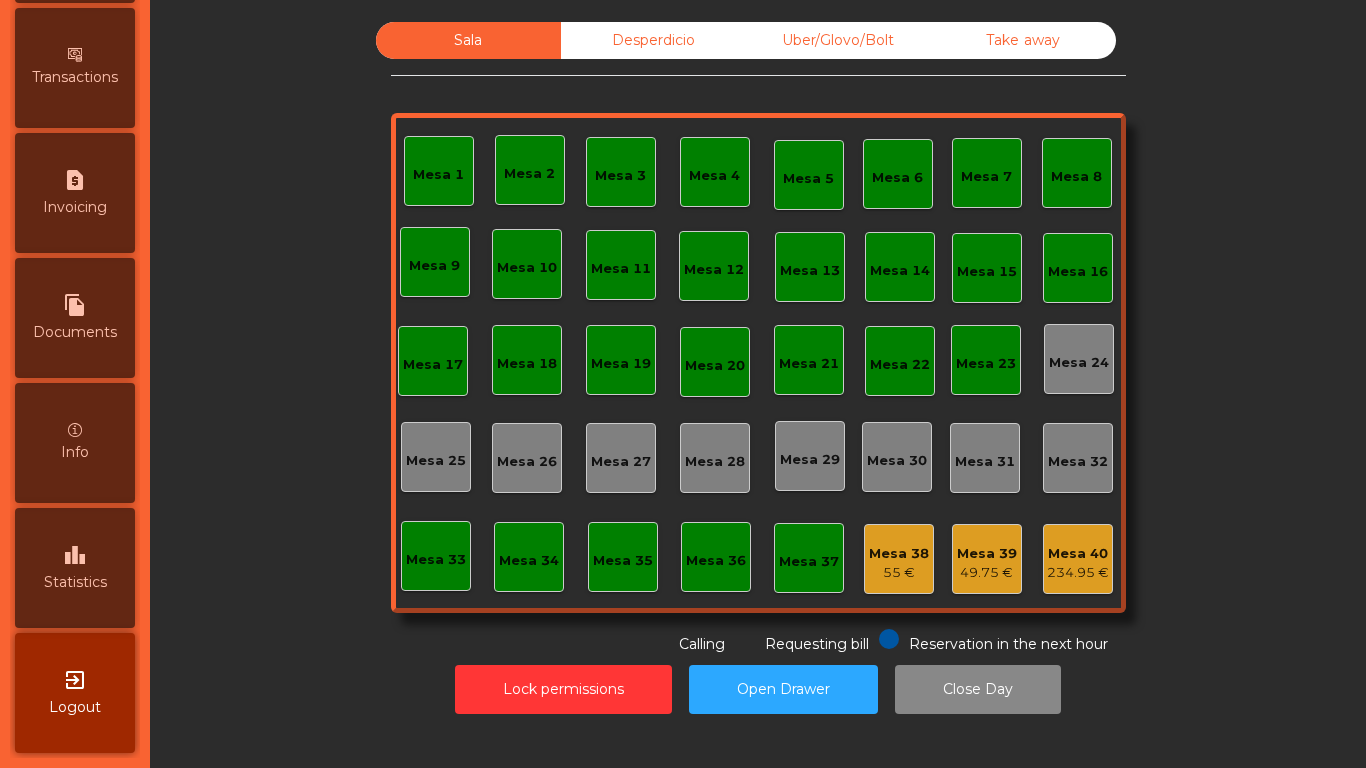 click on "Statistics" at bounding box center [75, 582] 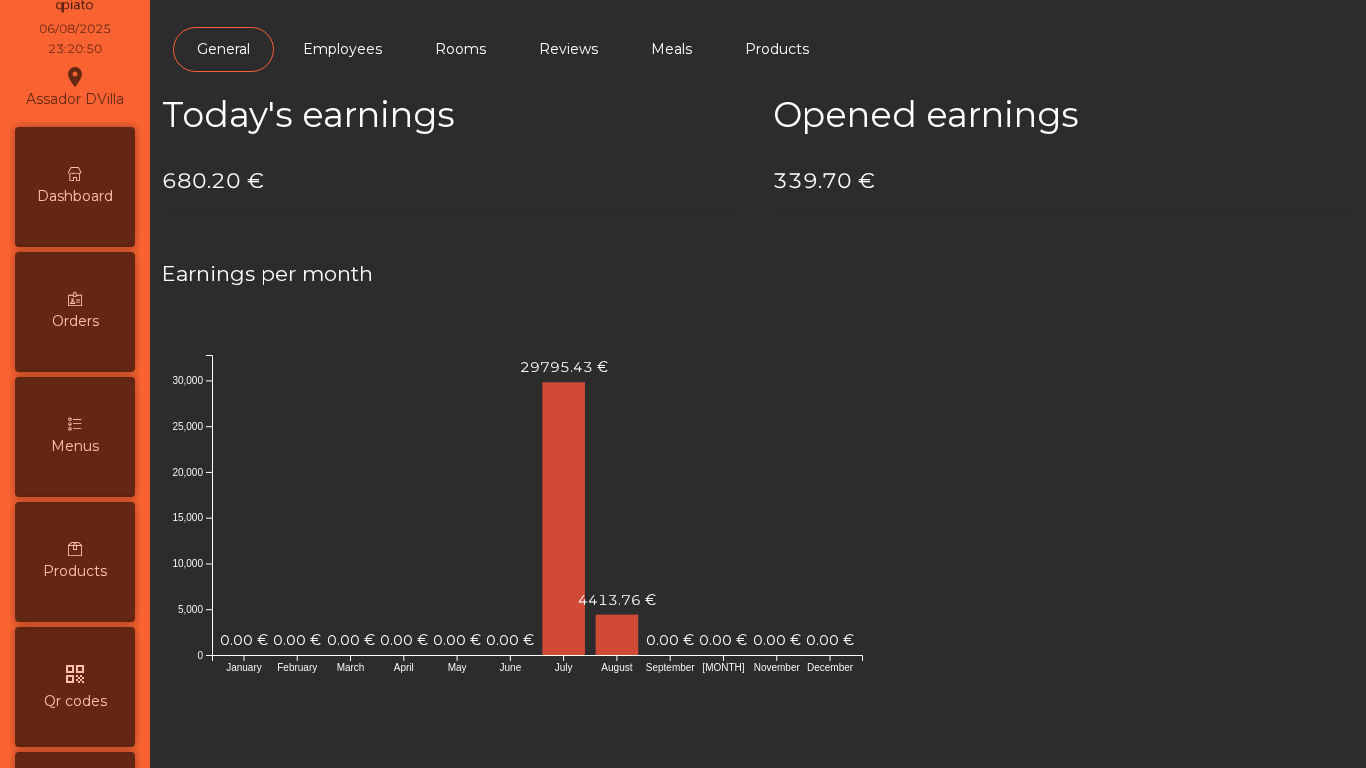 scroll, scrollTop: 0, scrollLeft: 0, axis: both 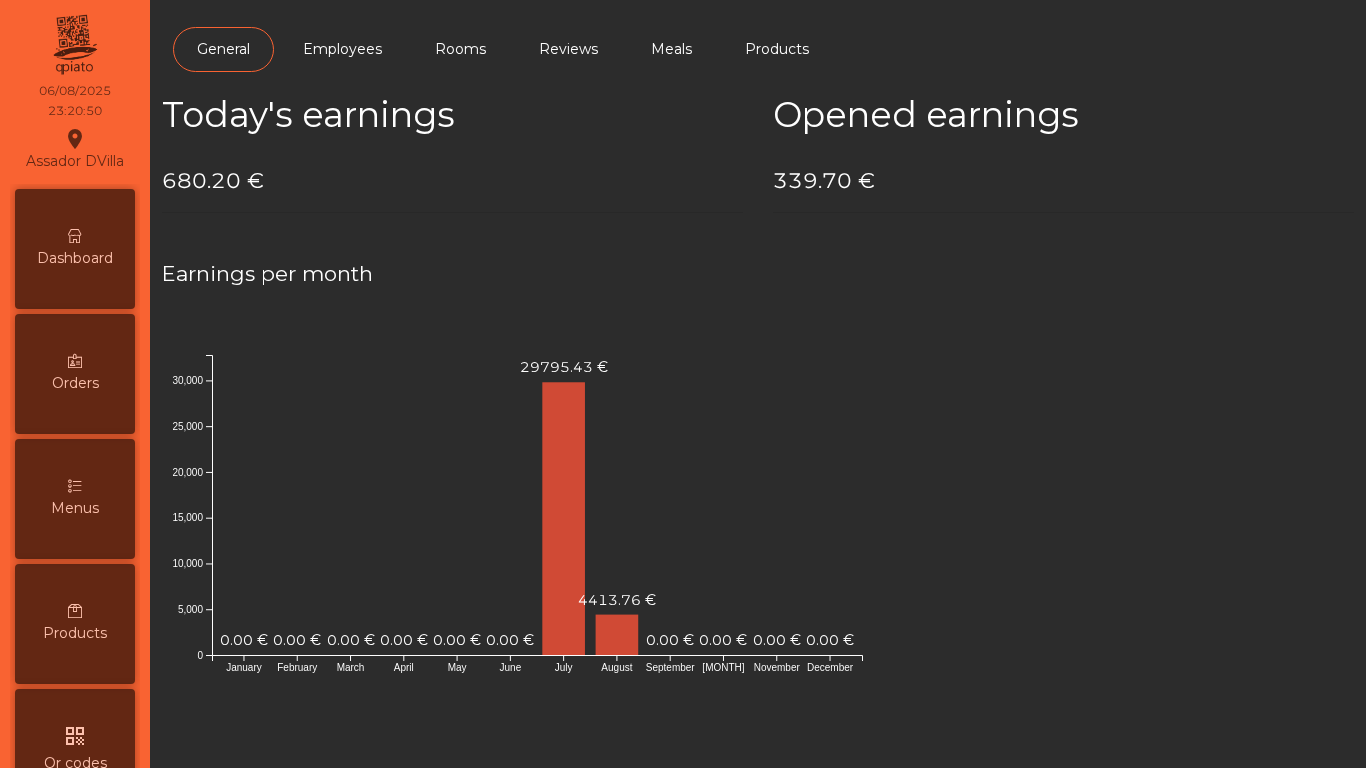 click on "Dashboard" at bounding box center (75, 249) 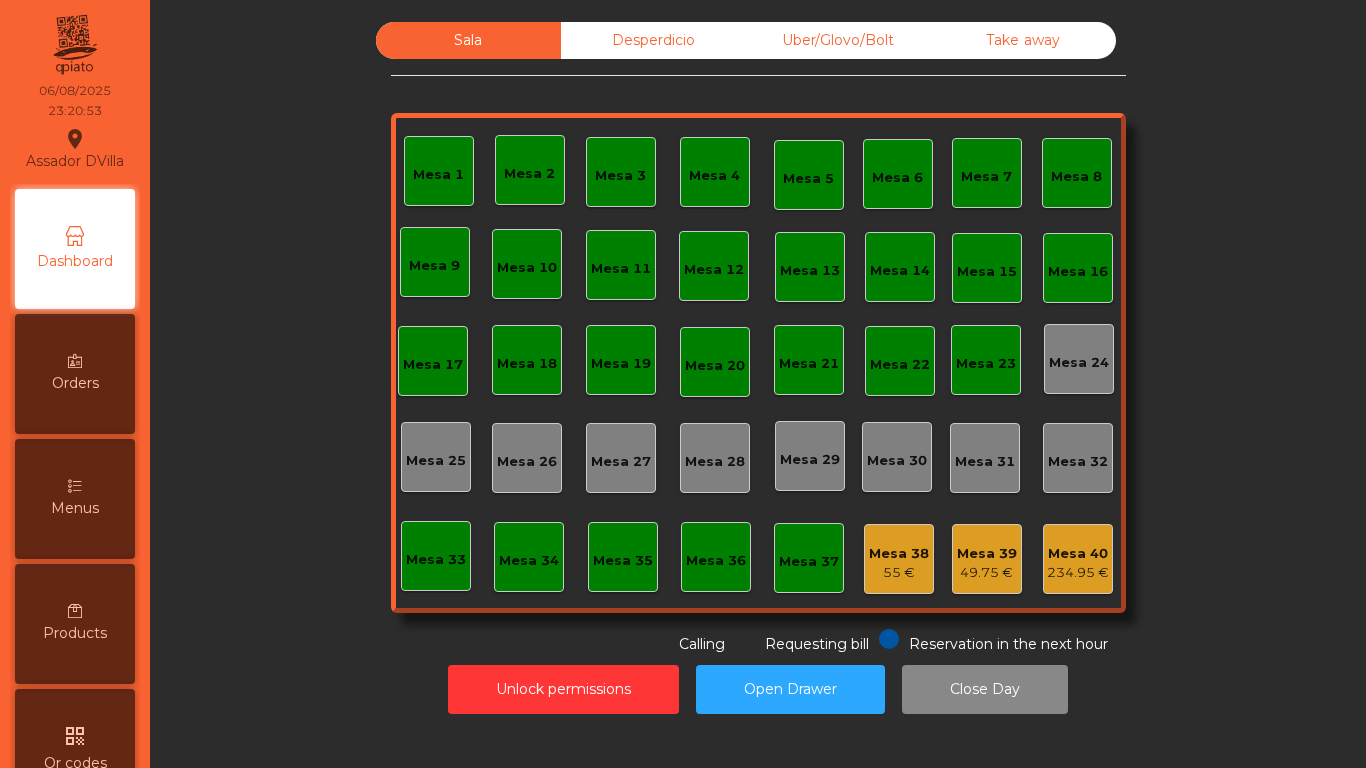 click on "Mesa 39" 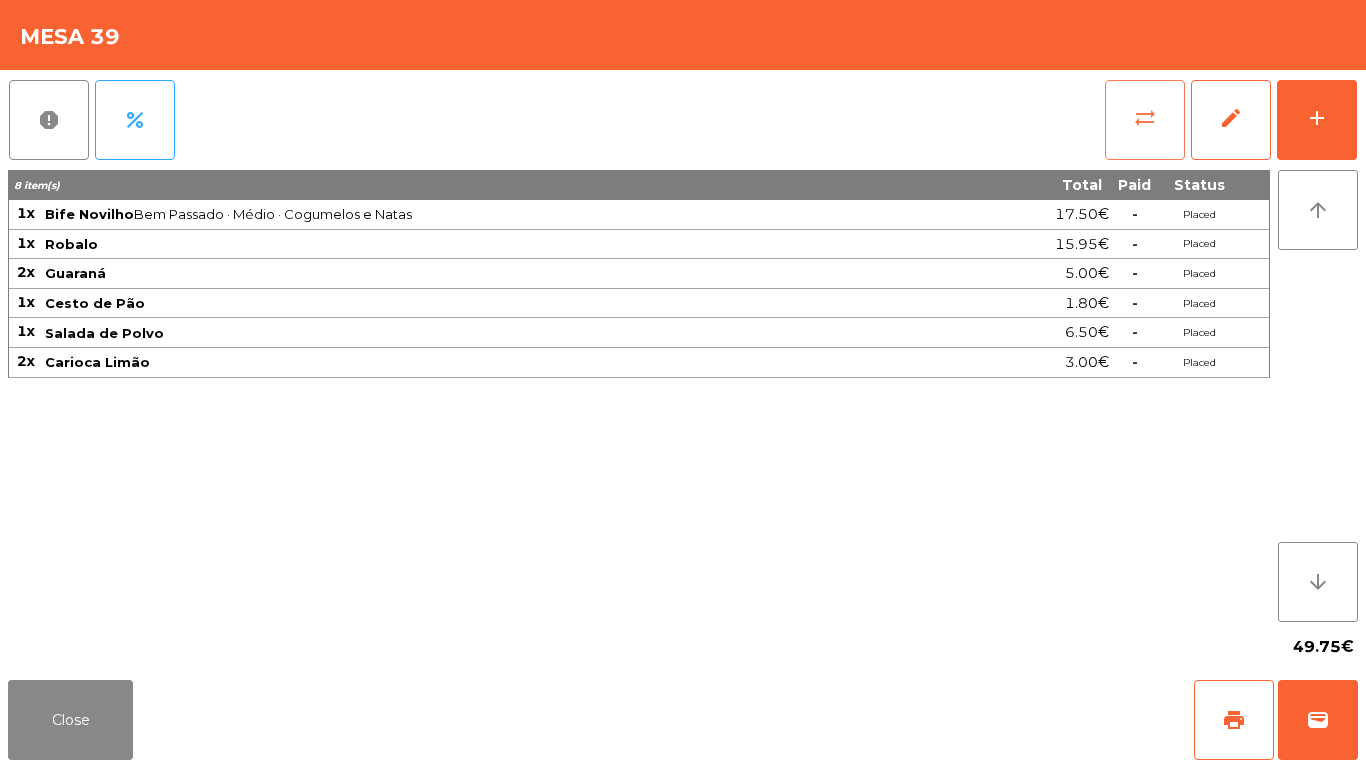 click on "sync_alt" 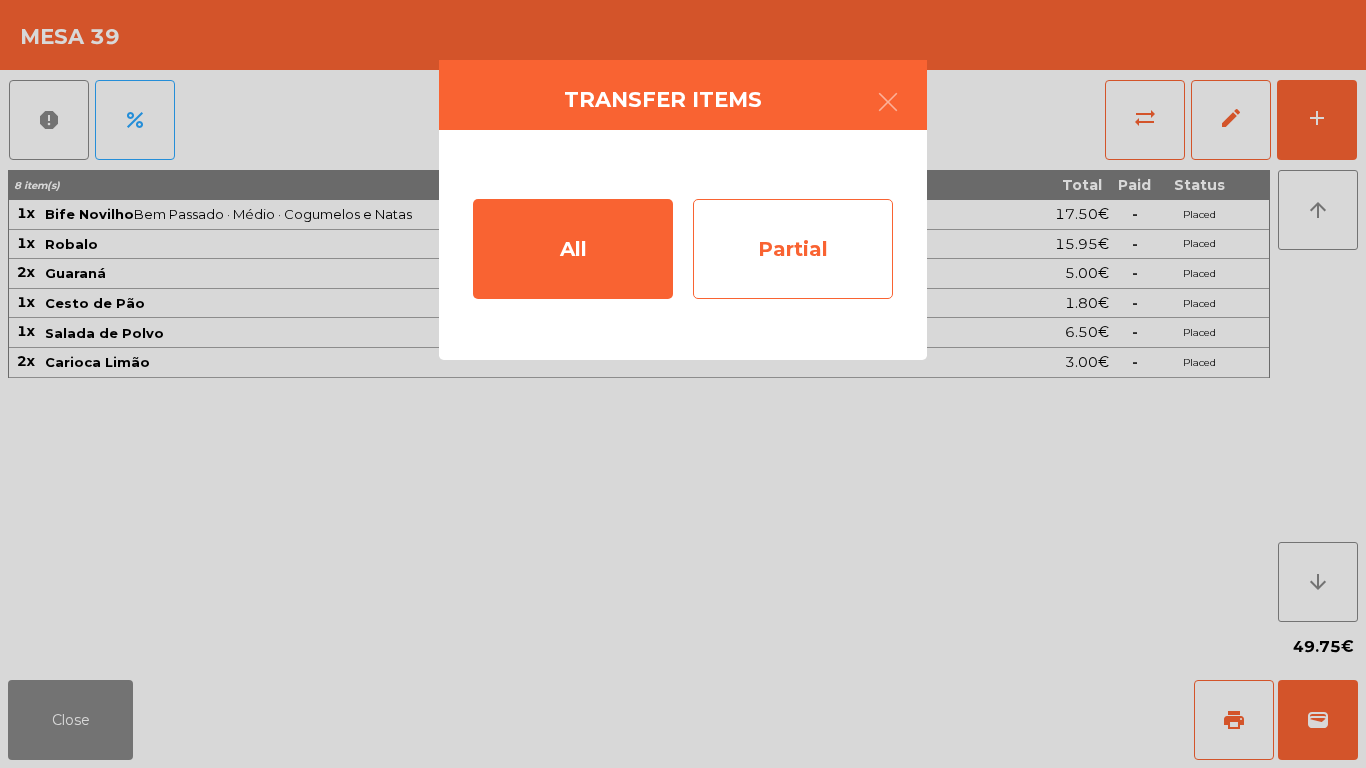 click on "Partial" 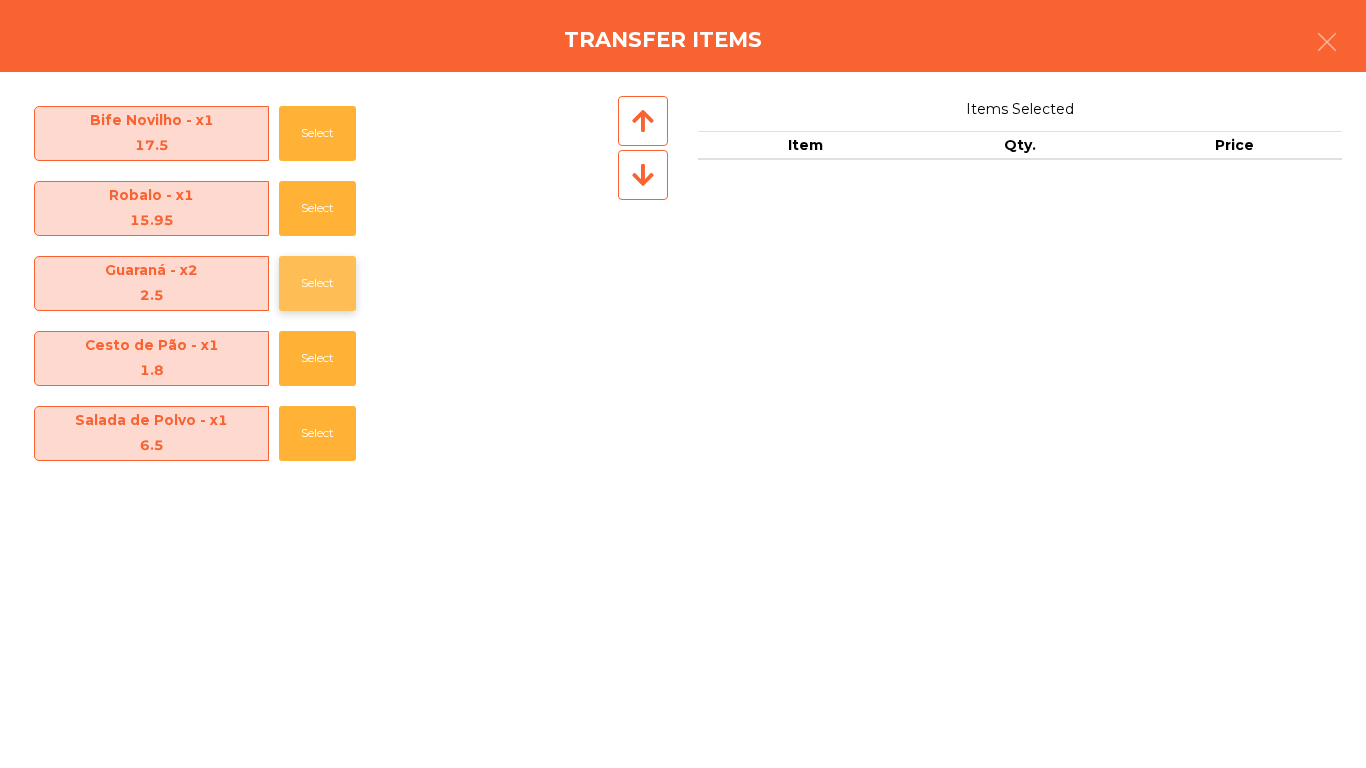 click on "Select" 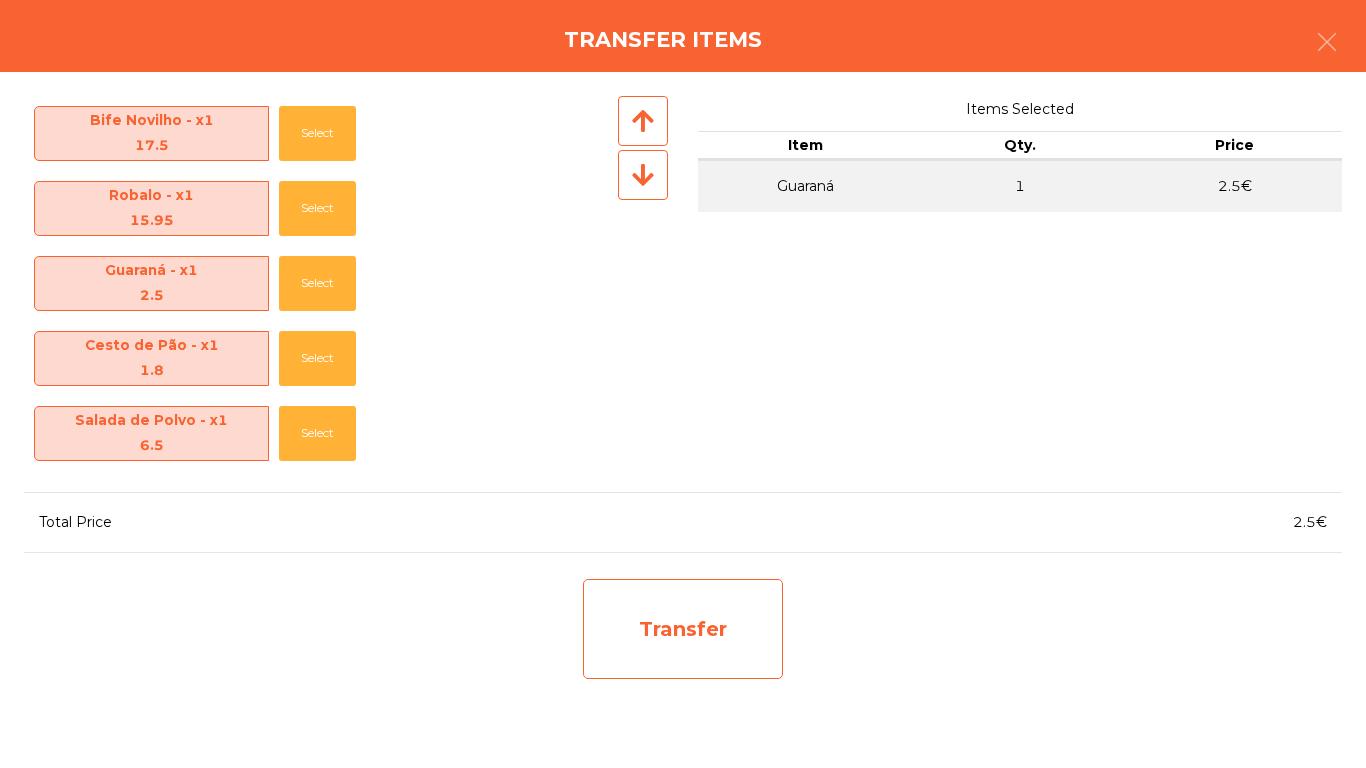 click on "Transfer" 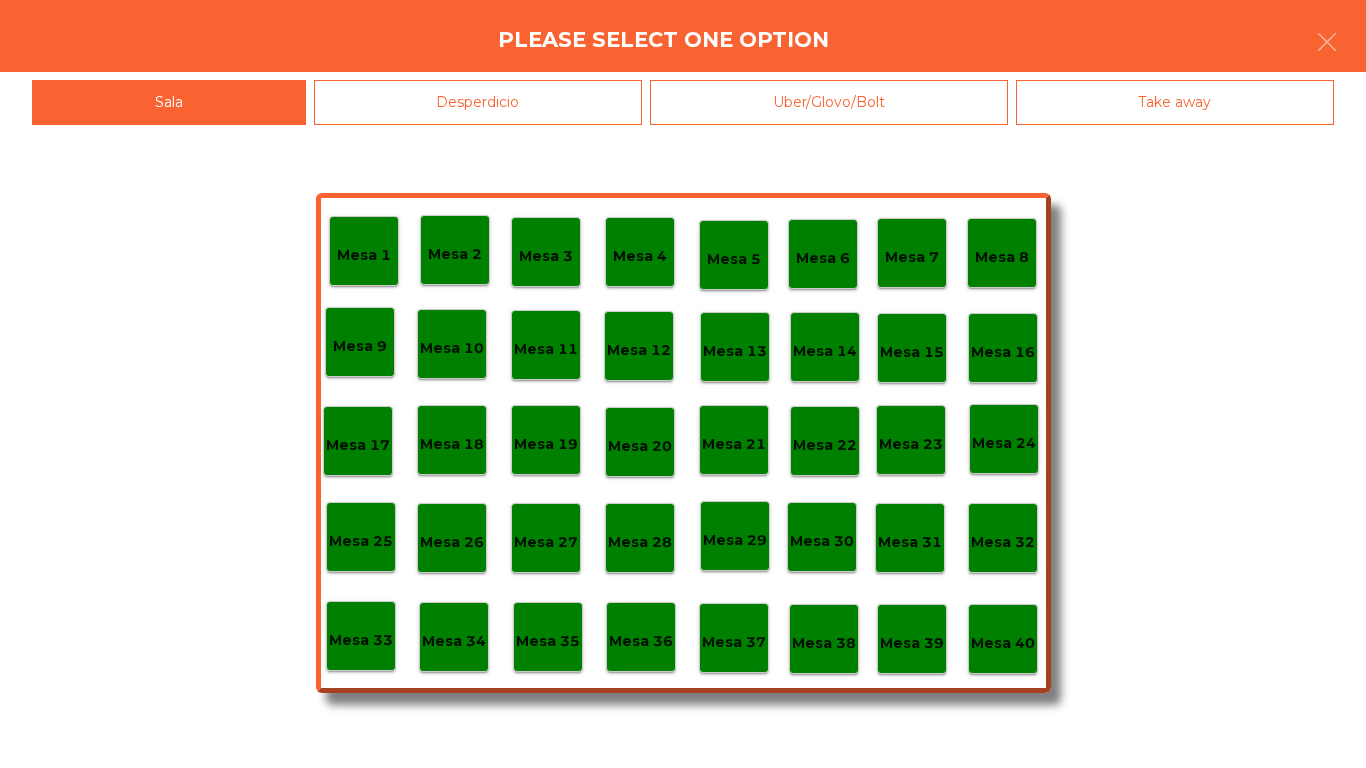 click on "Mesa 40" 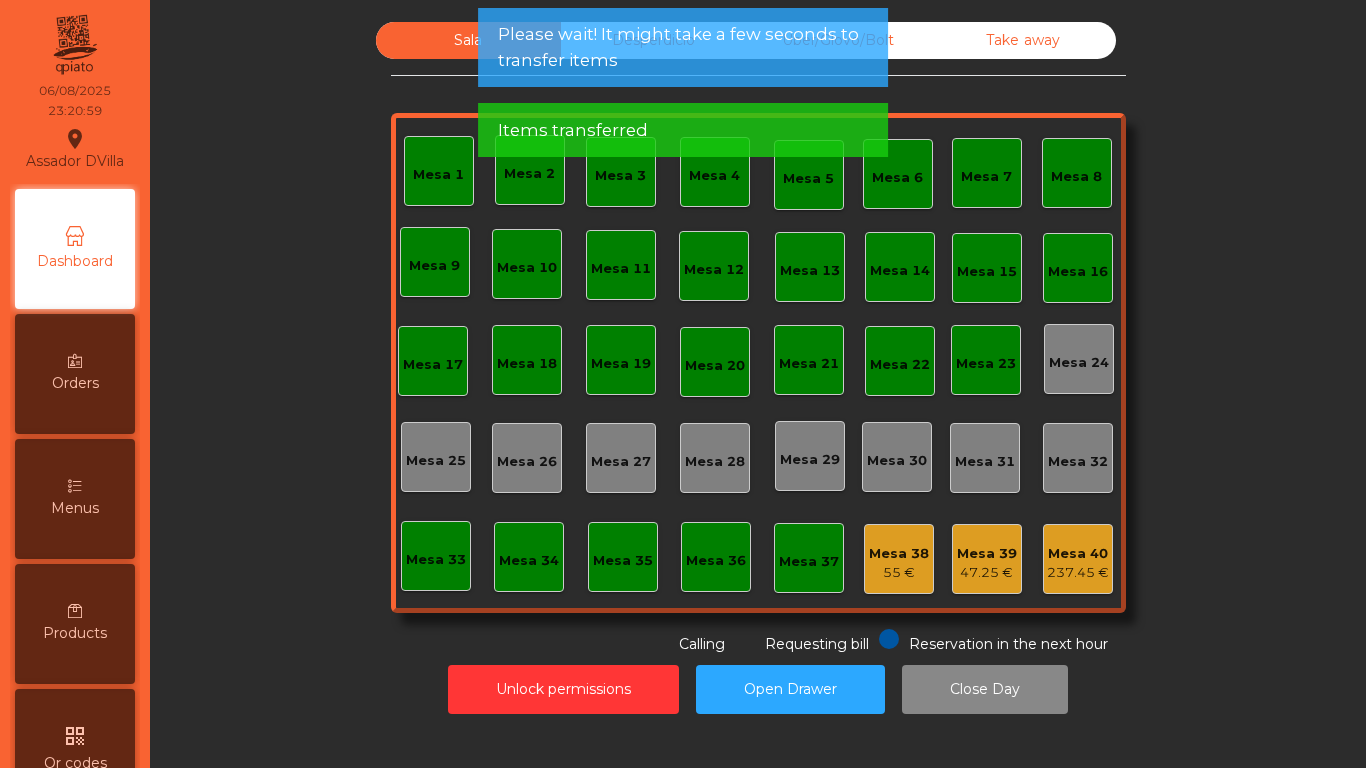 click on "Mesa 39" 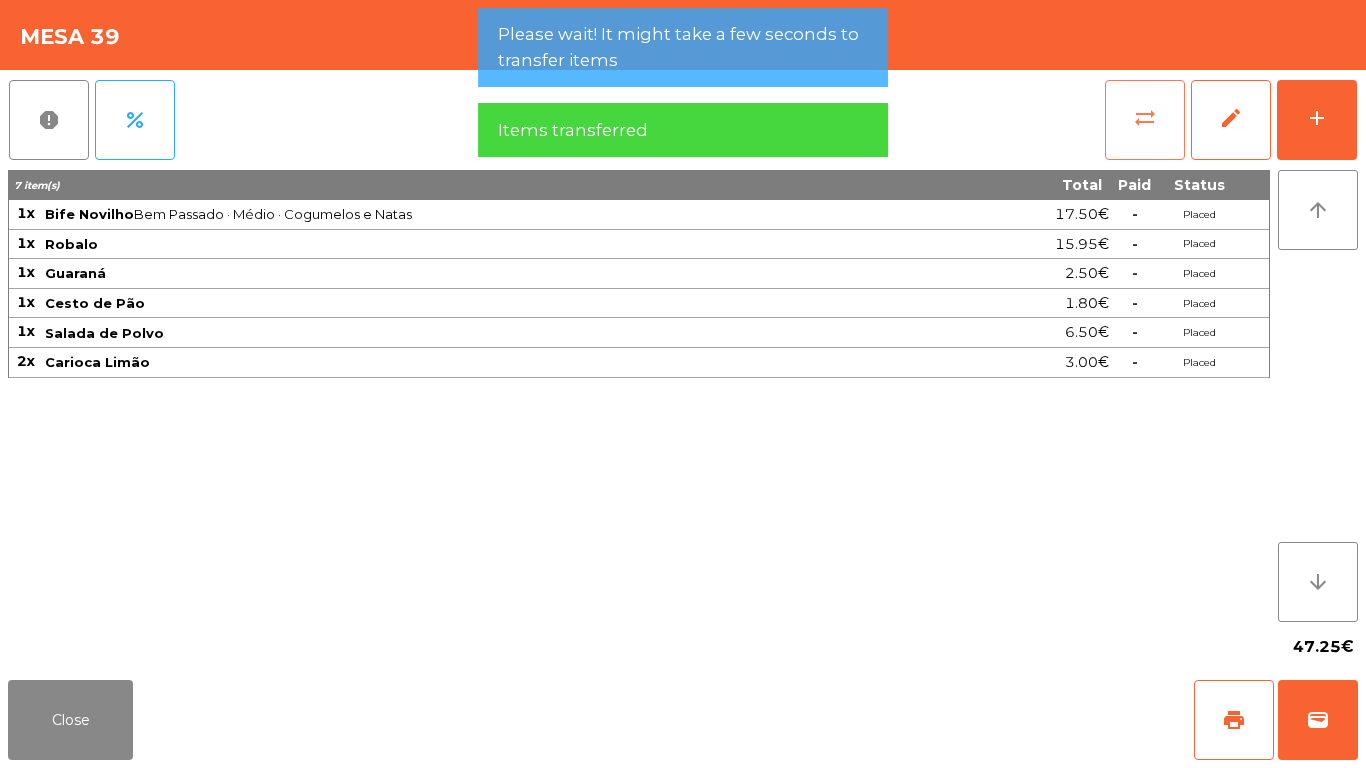click on "sync_alt" 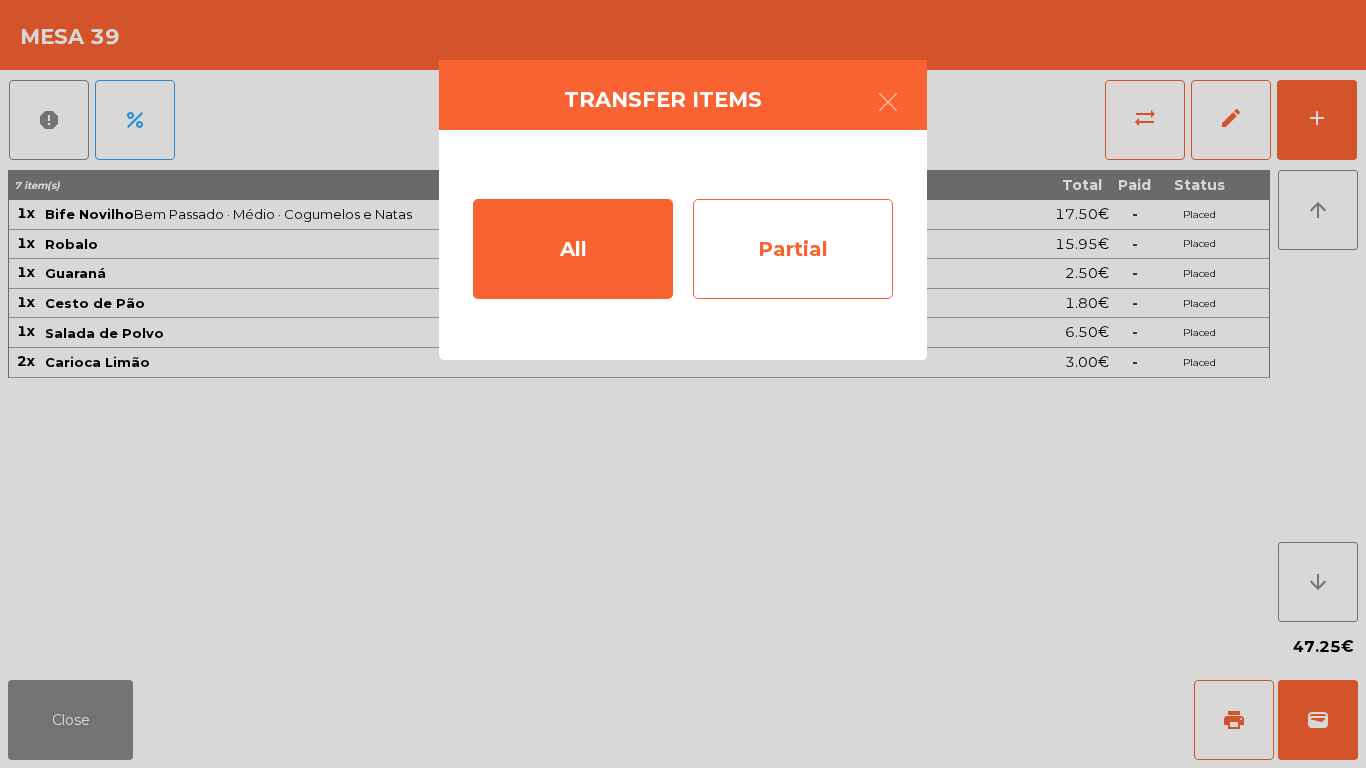 click on "Partial" 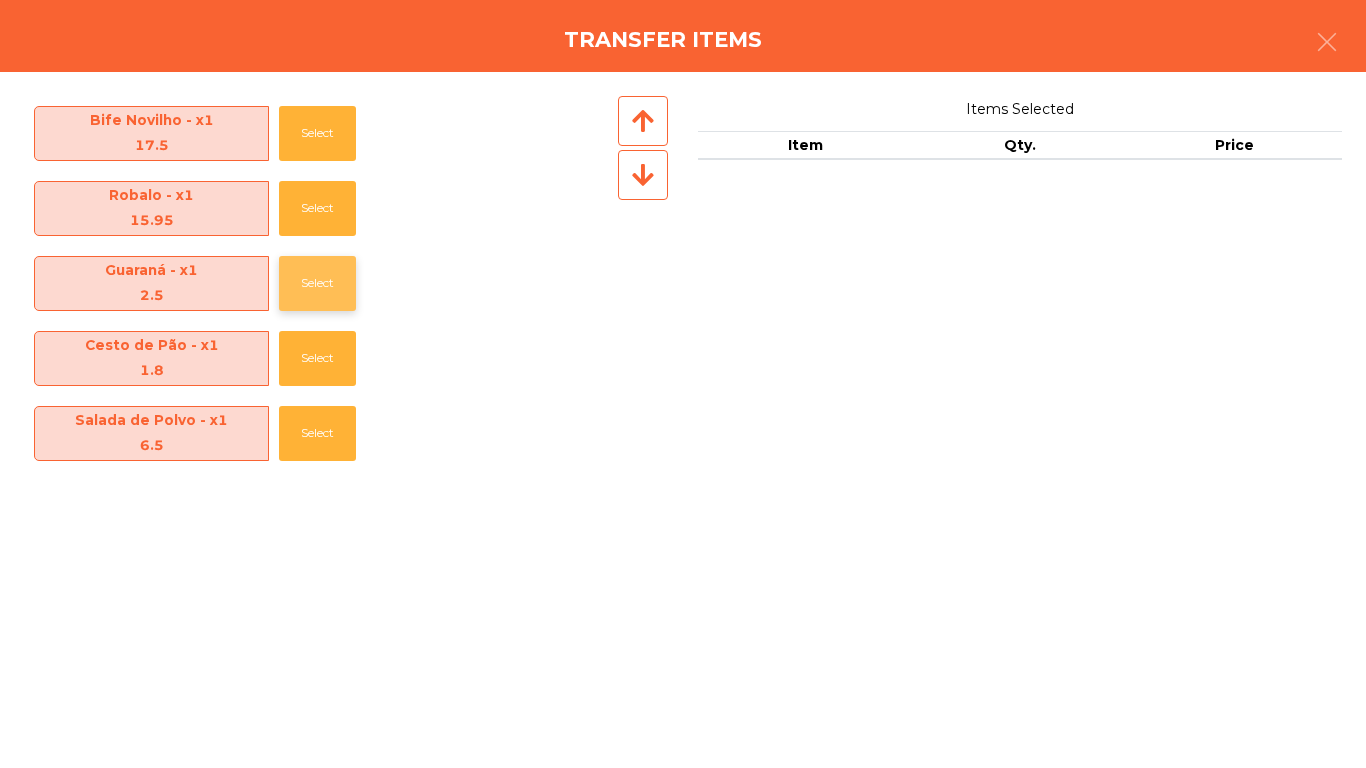 click on "Select" 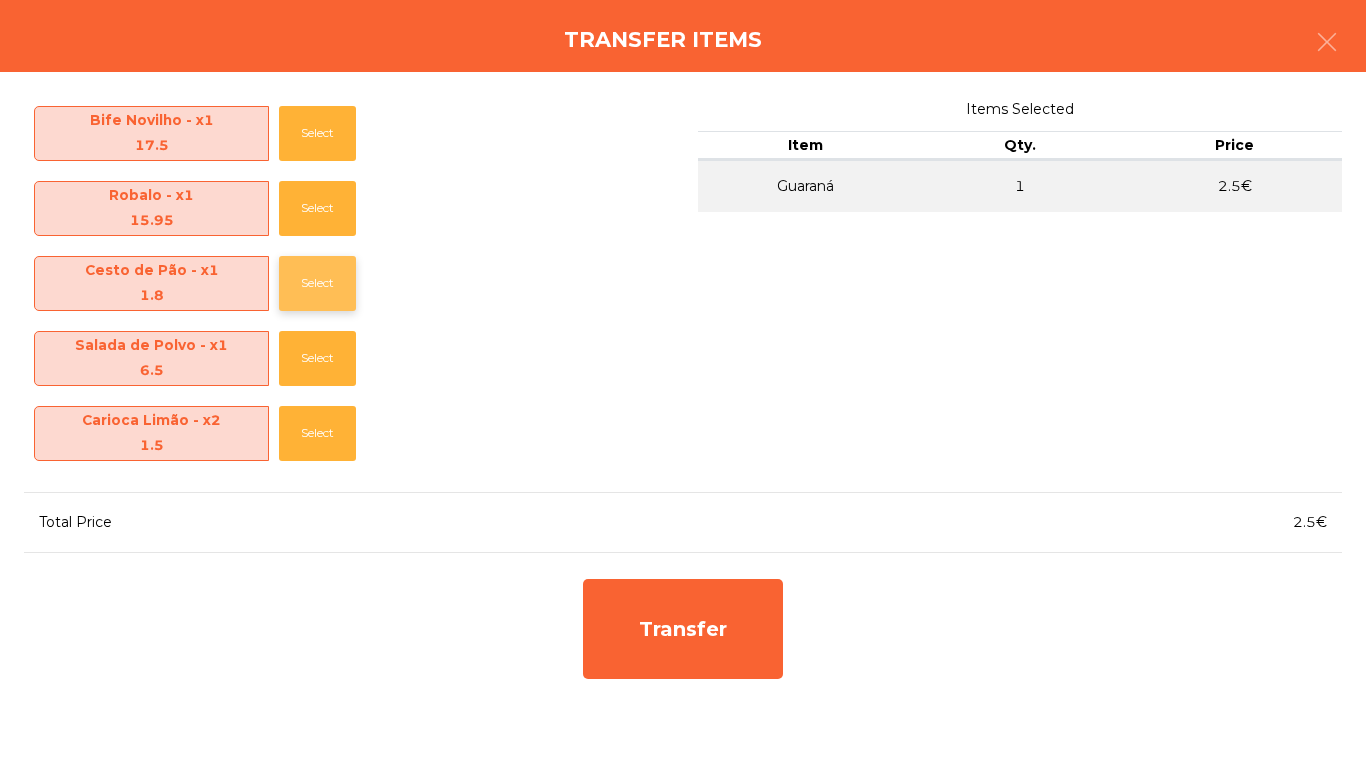 click on "Select" 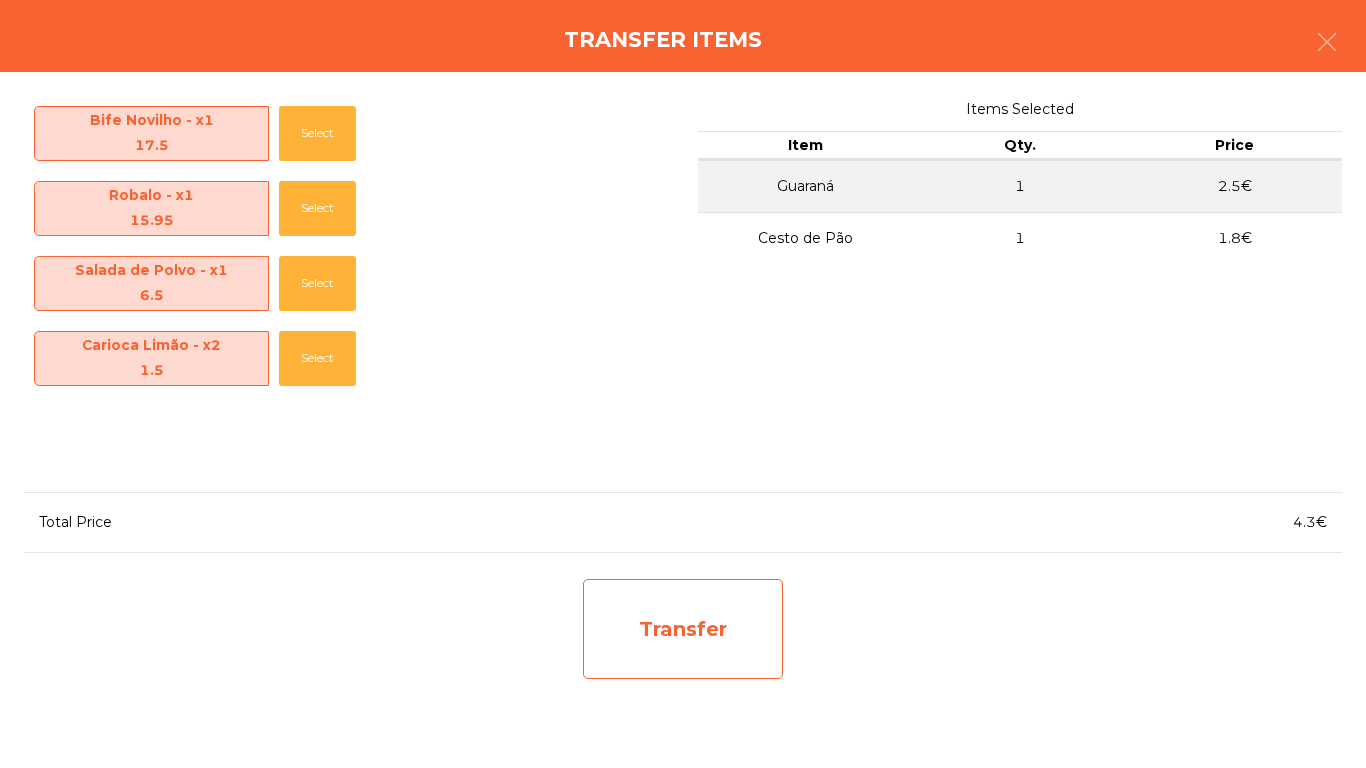 click on "Transfer" 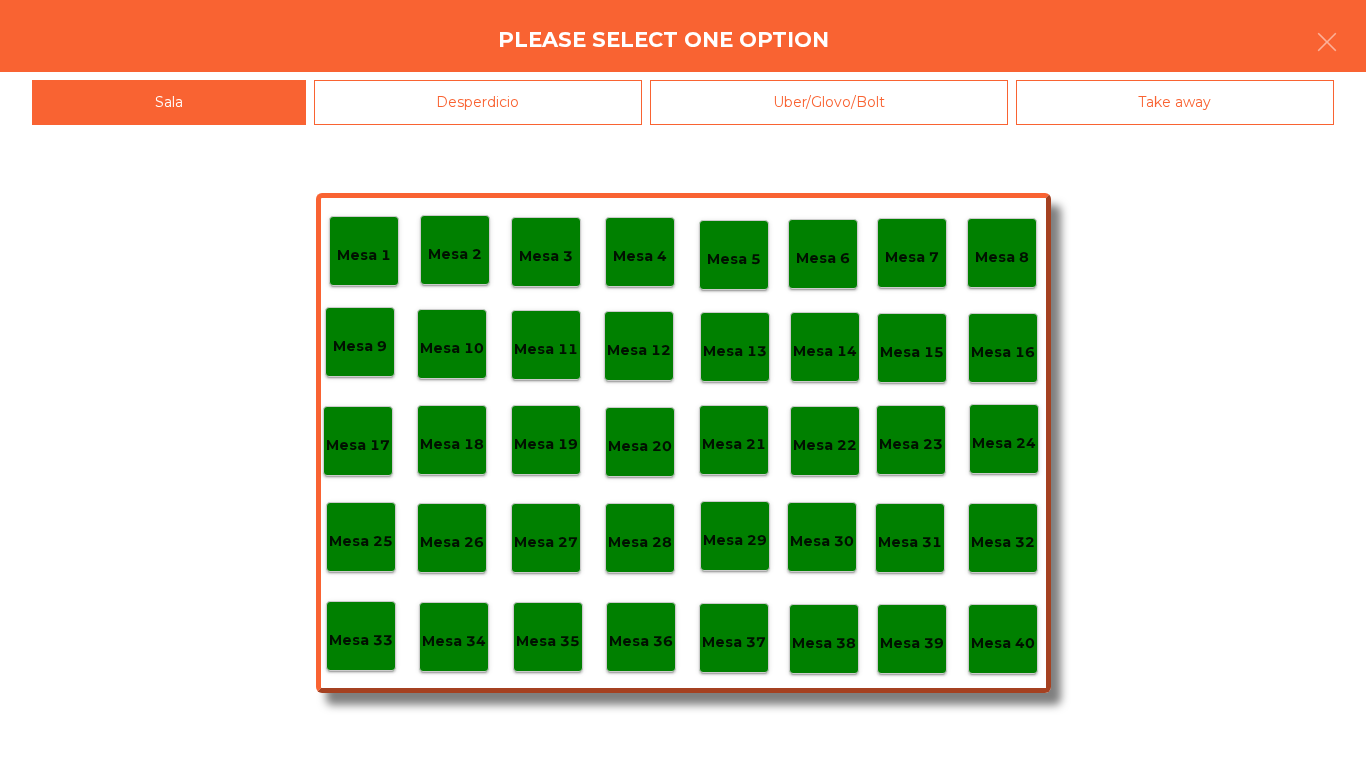 click on "Mesa 40" 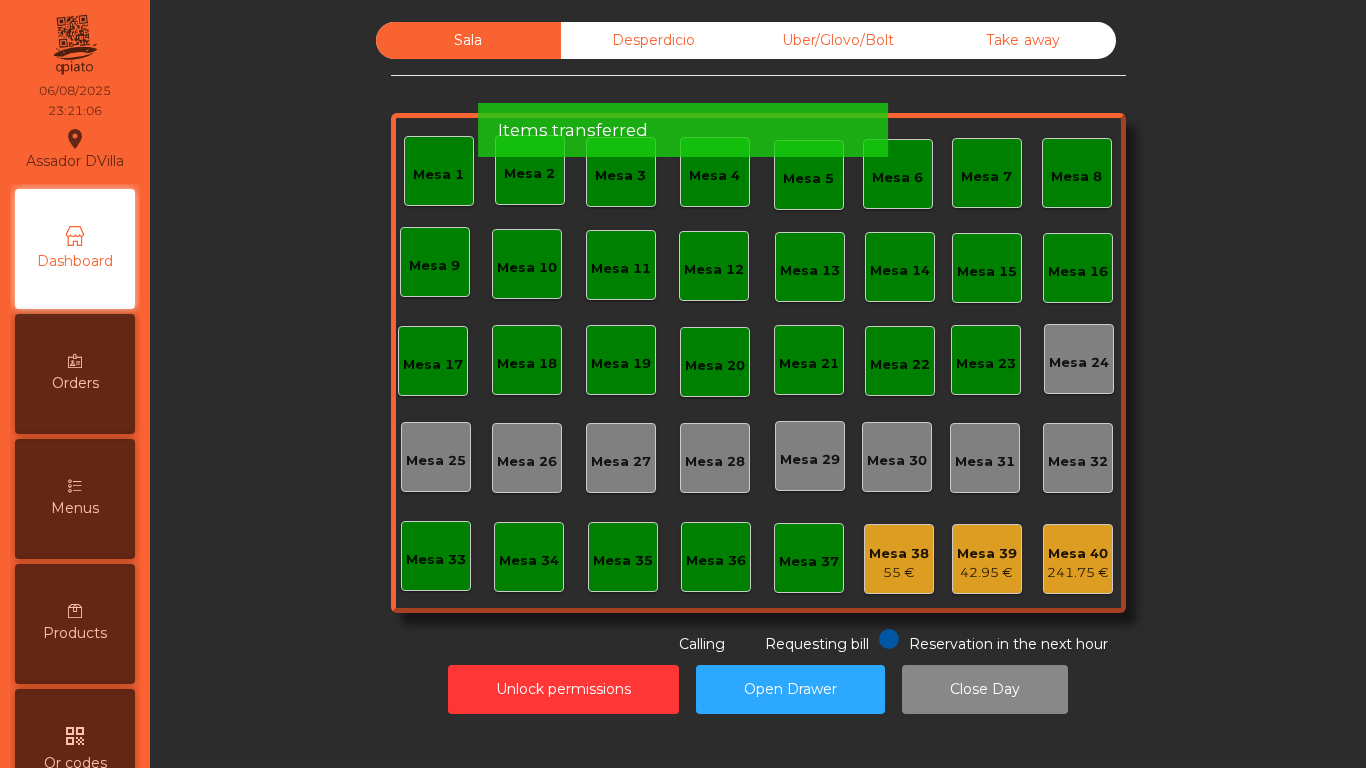 click on "Mesa 39" 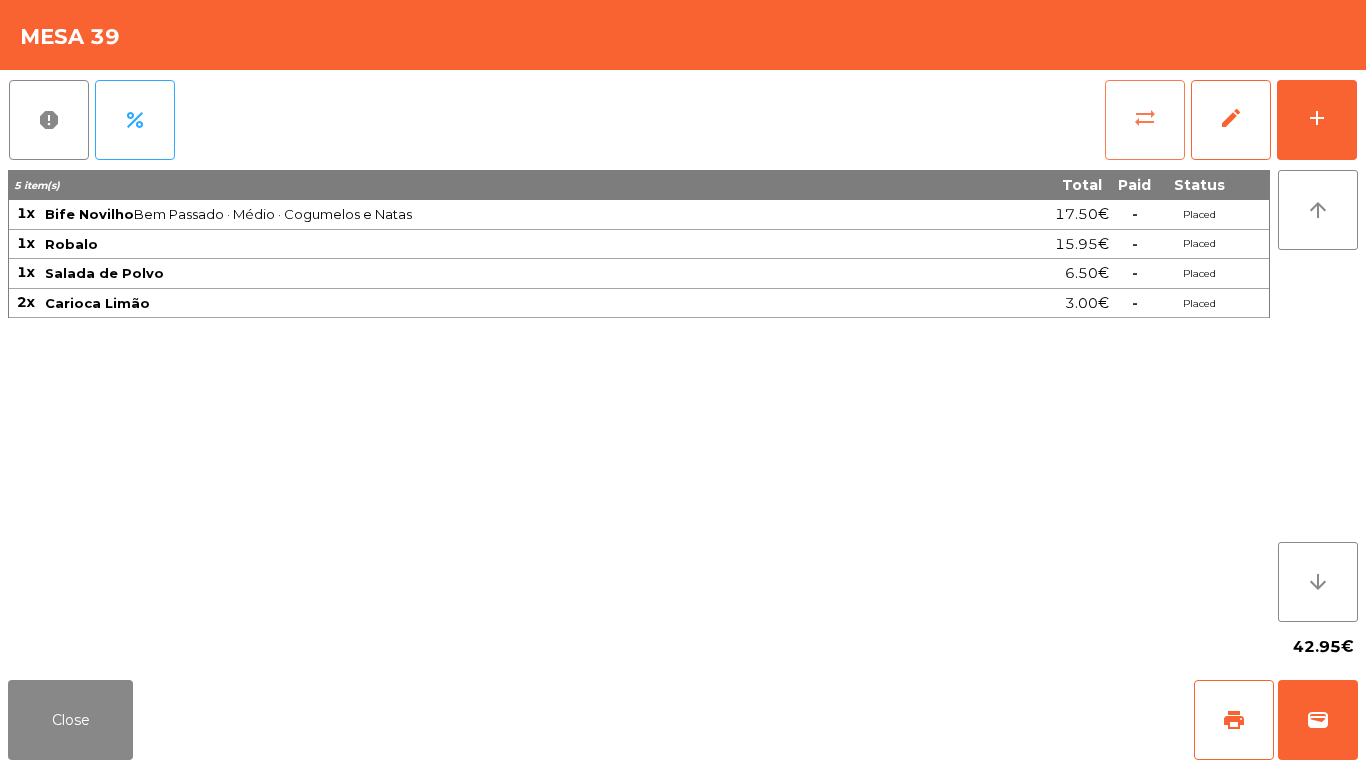 click on "sync_alt" 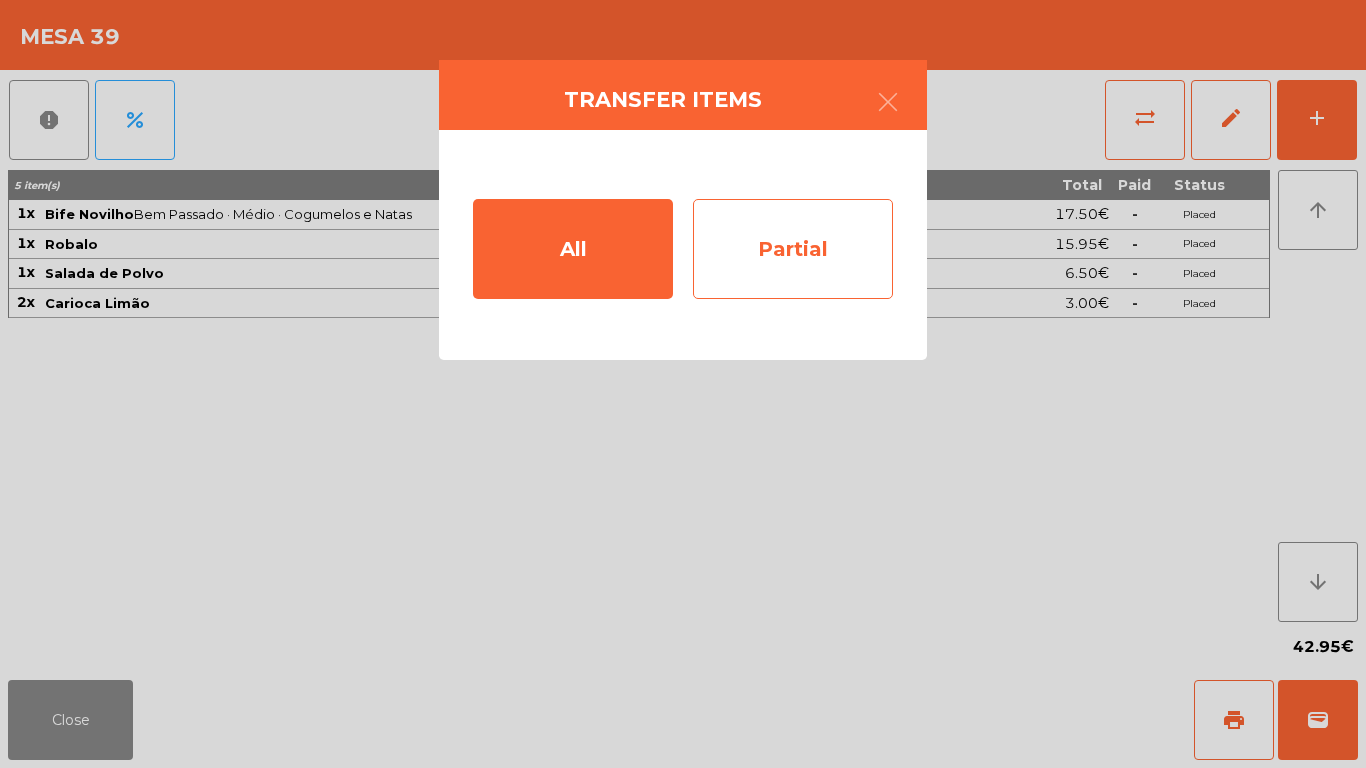 click on "Partial" 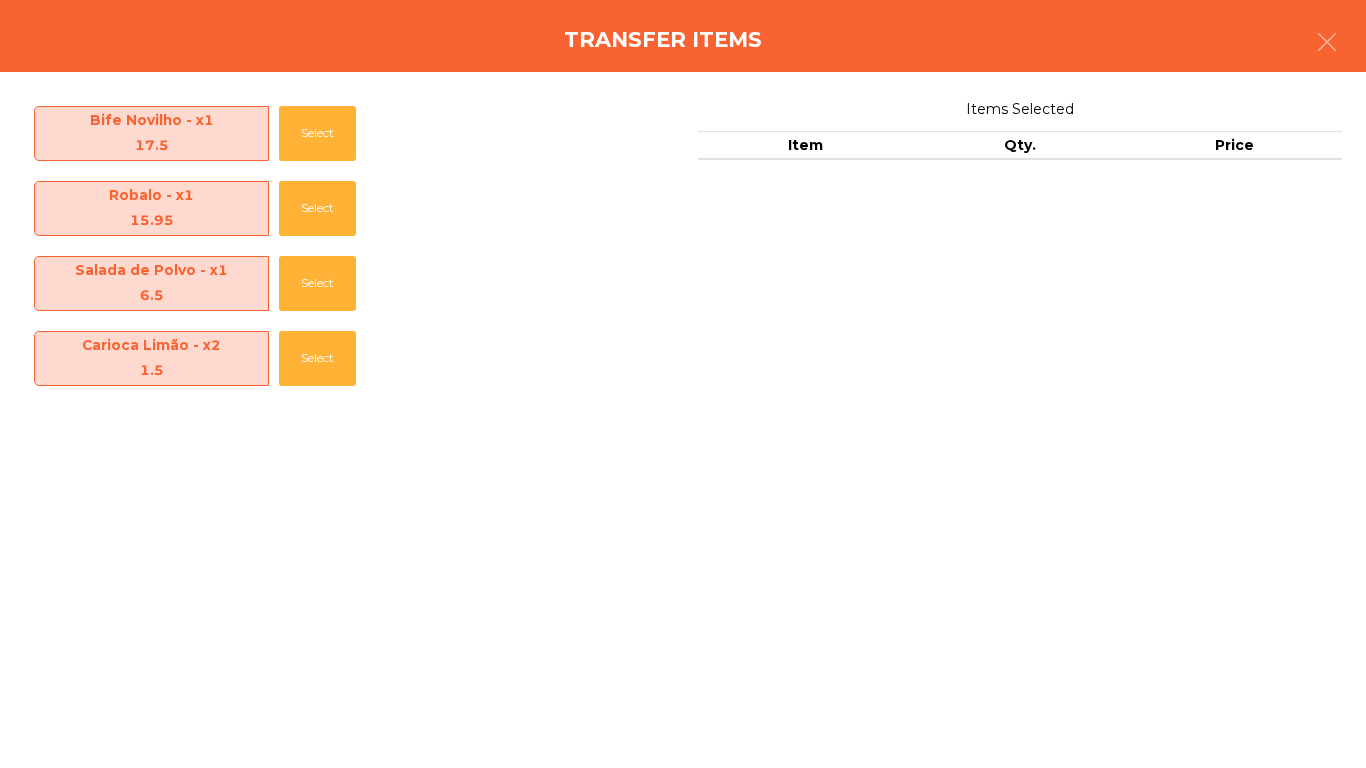 click on "Transfer items" 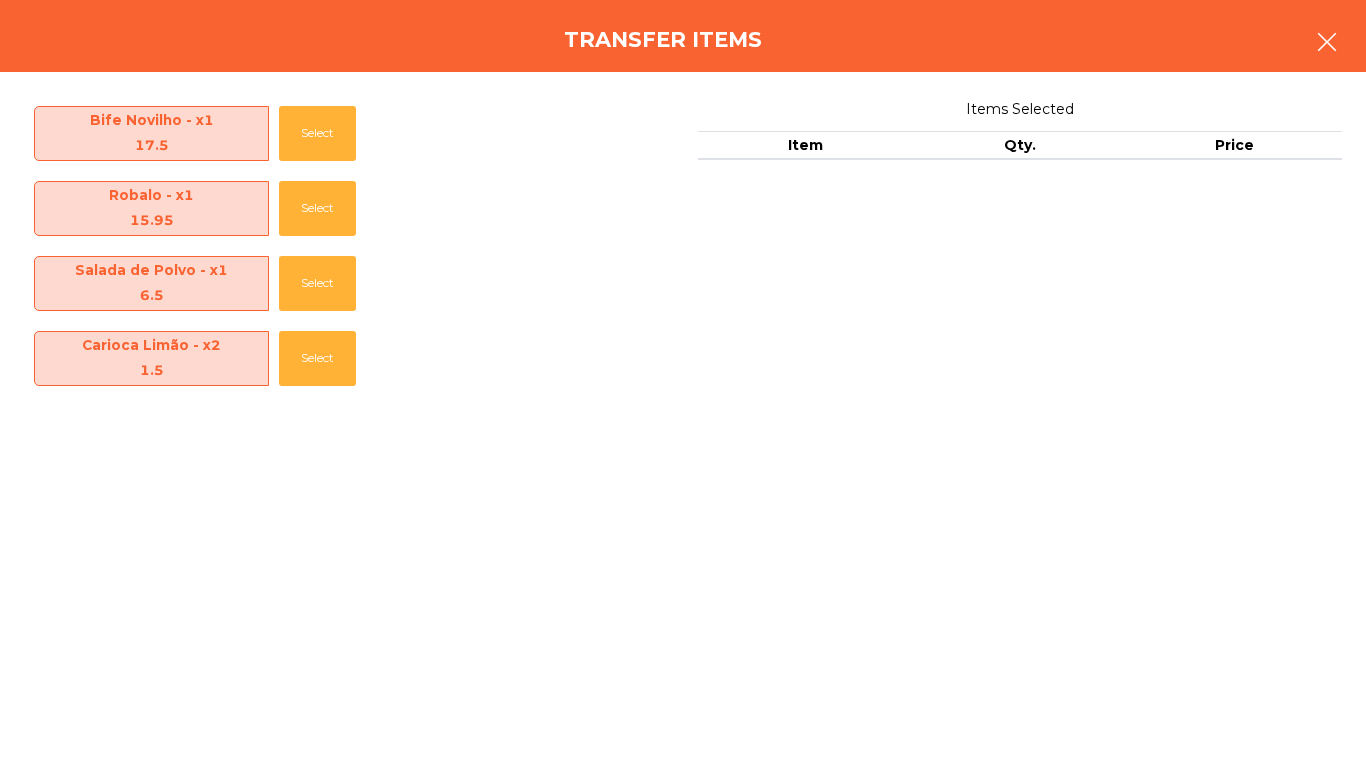 click 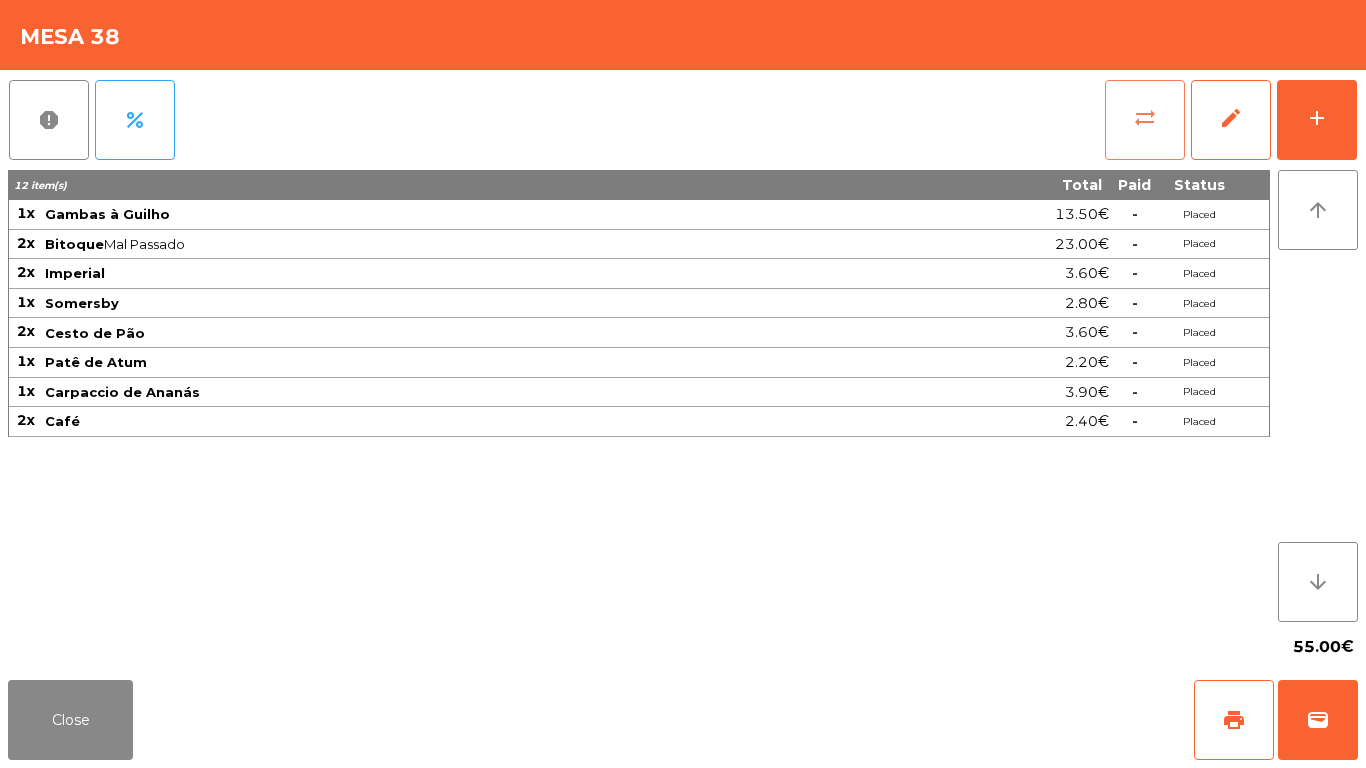 click on "sync_alt" 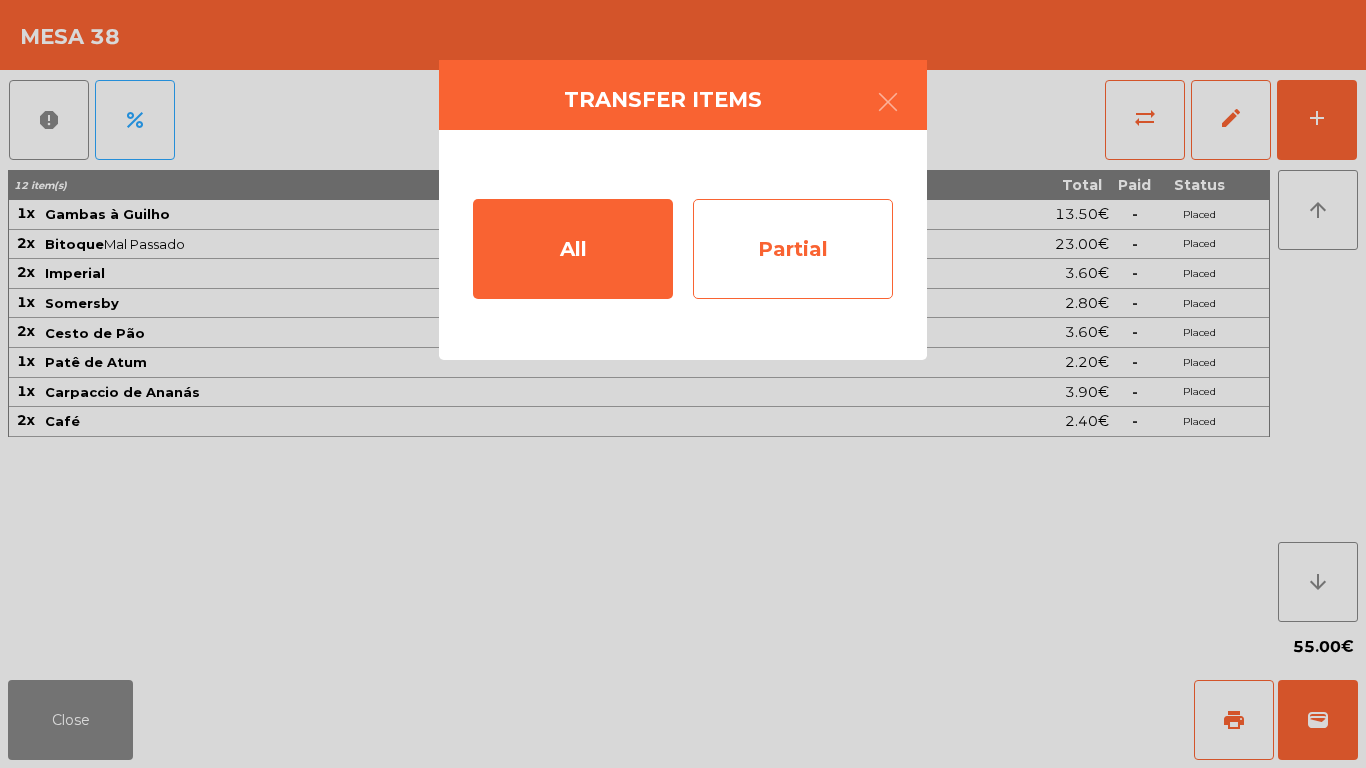 click on "Partial" 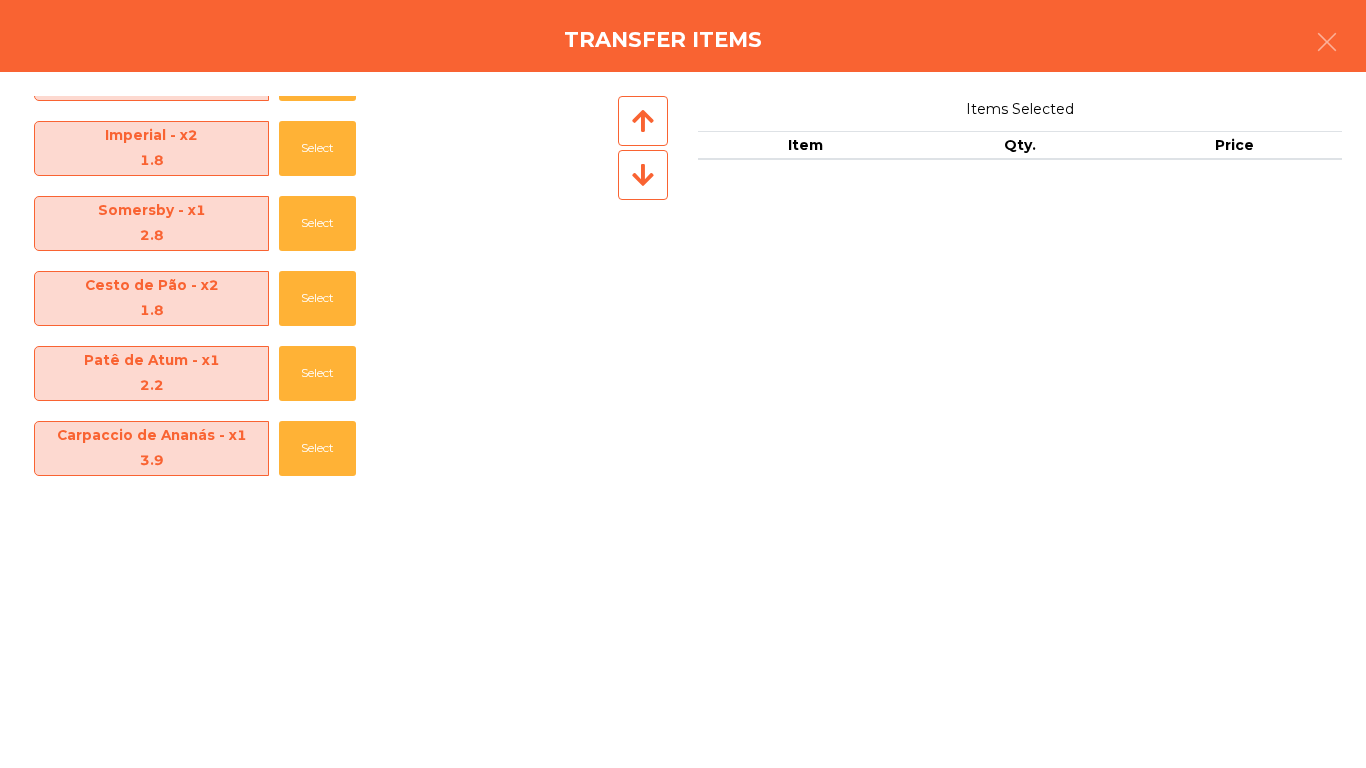 scroll, scrollTop: 220, scrollLeft: 0, axis: vertical 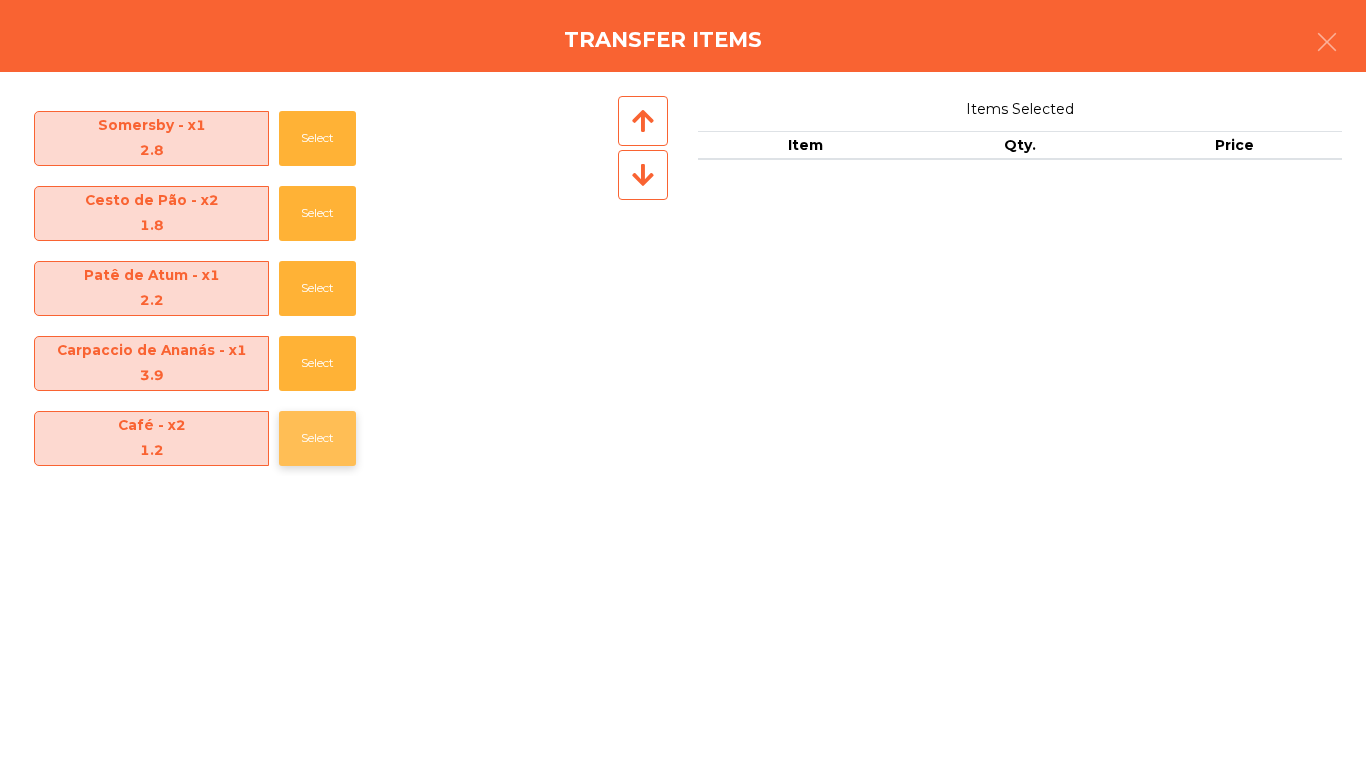 click on "Select" 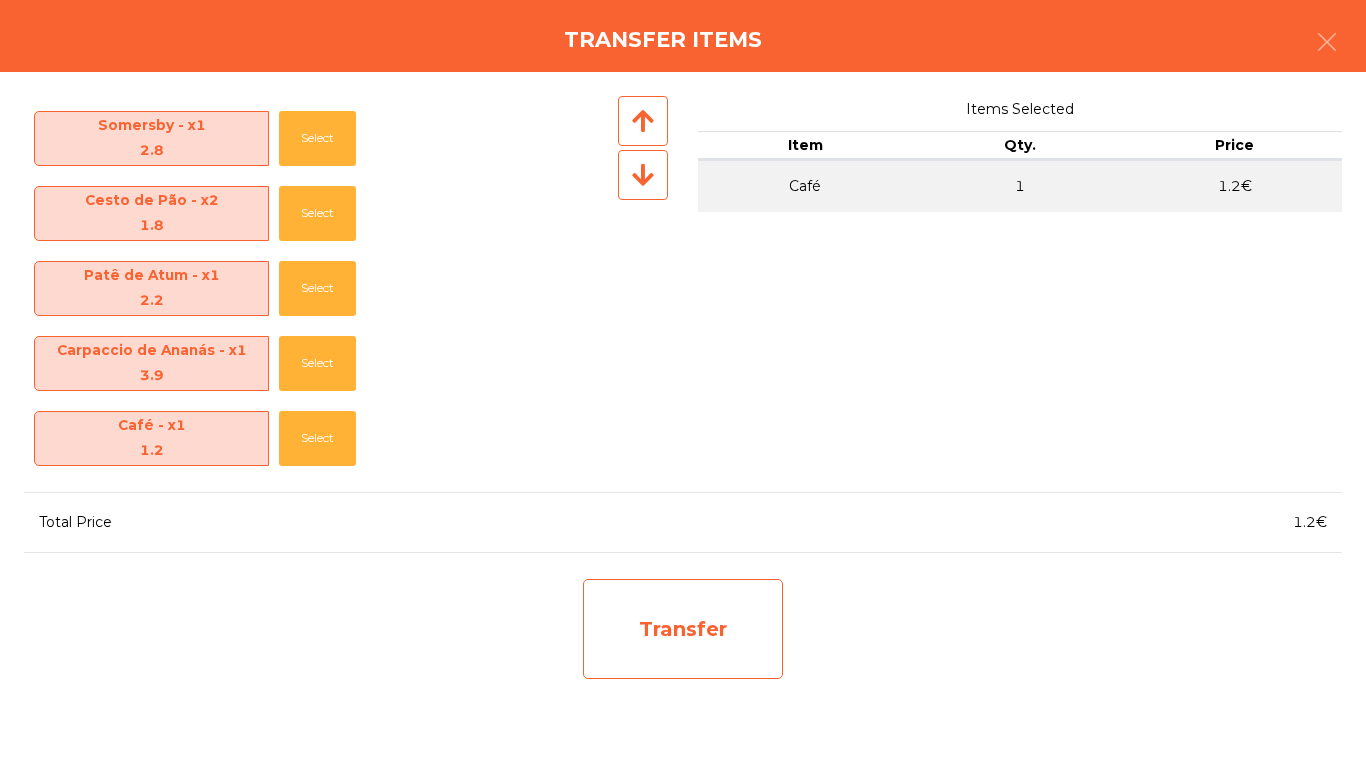 click on "Transfer" 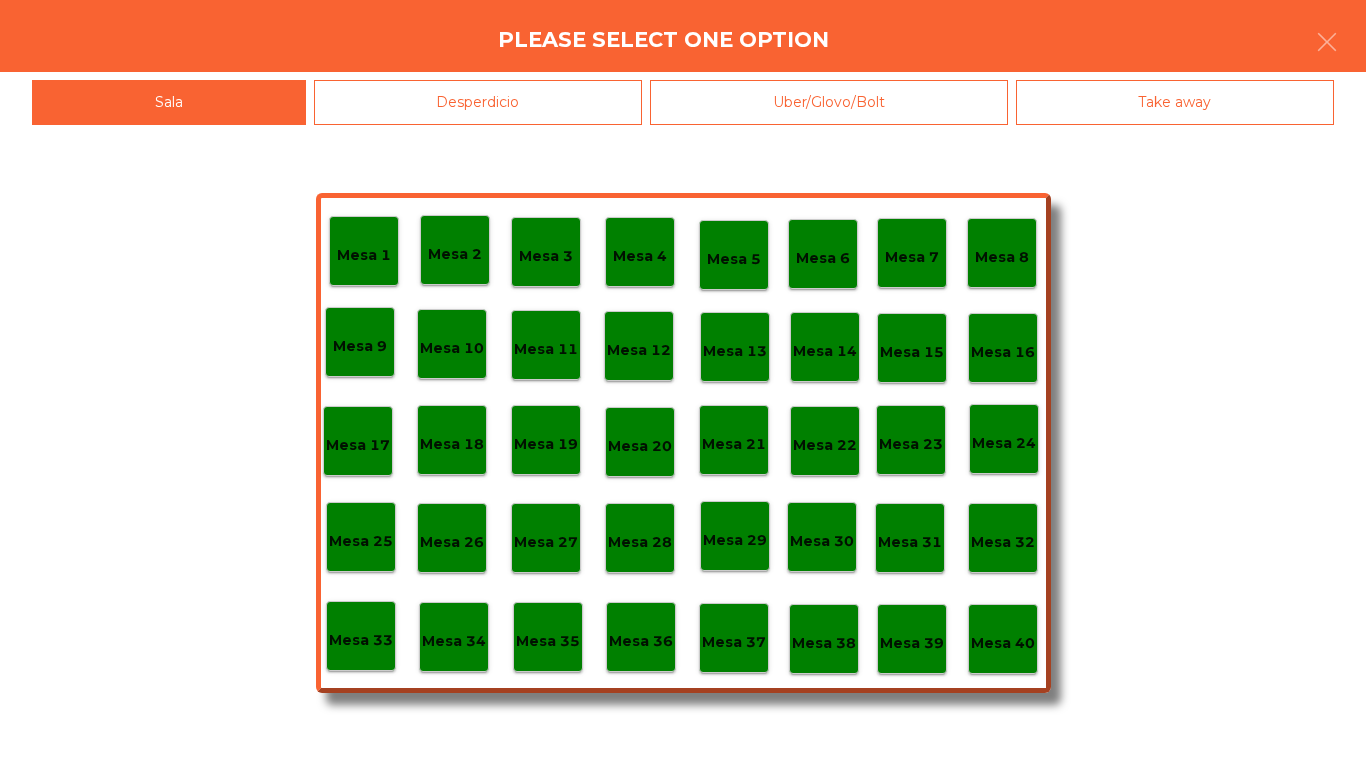 click on "Mesa 40" 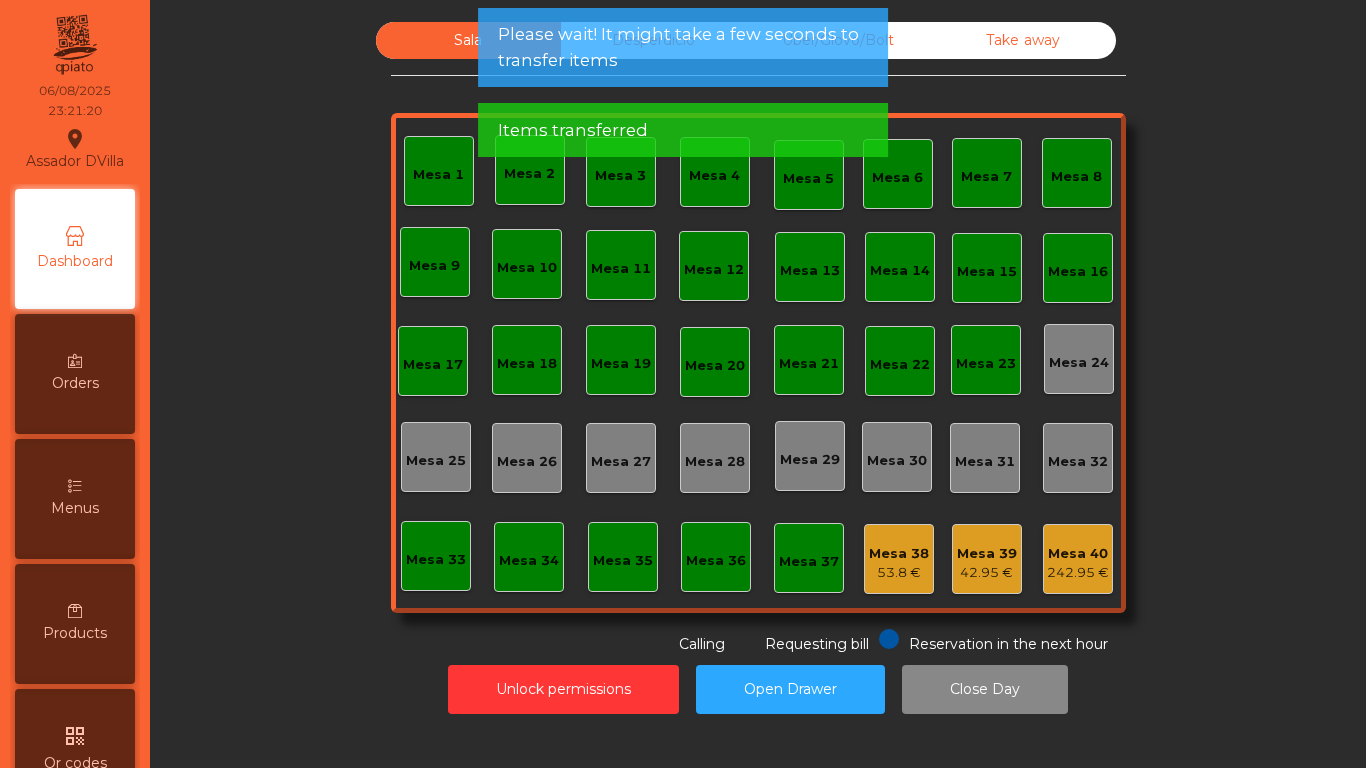 click on "Mesa 40" 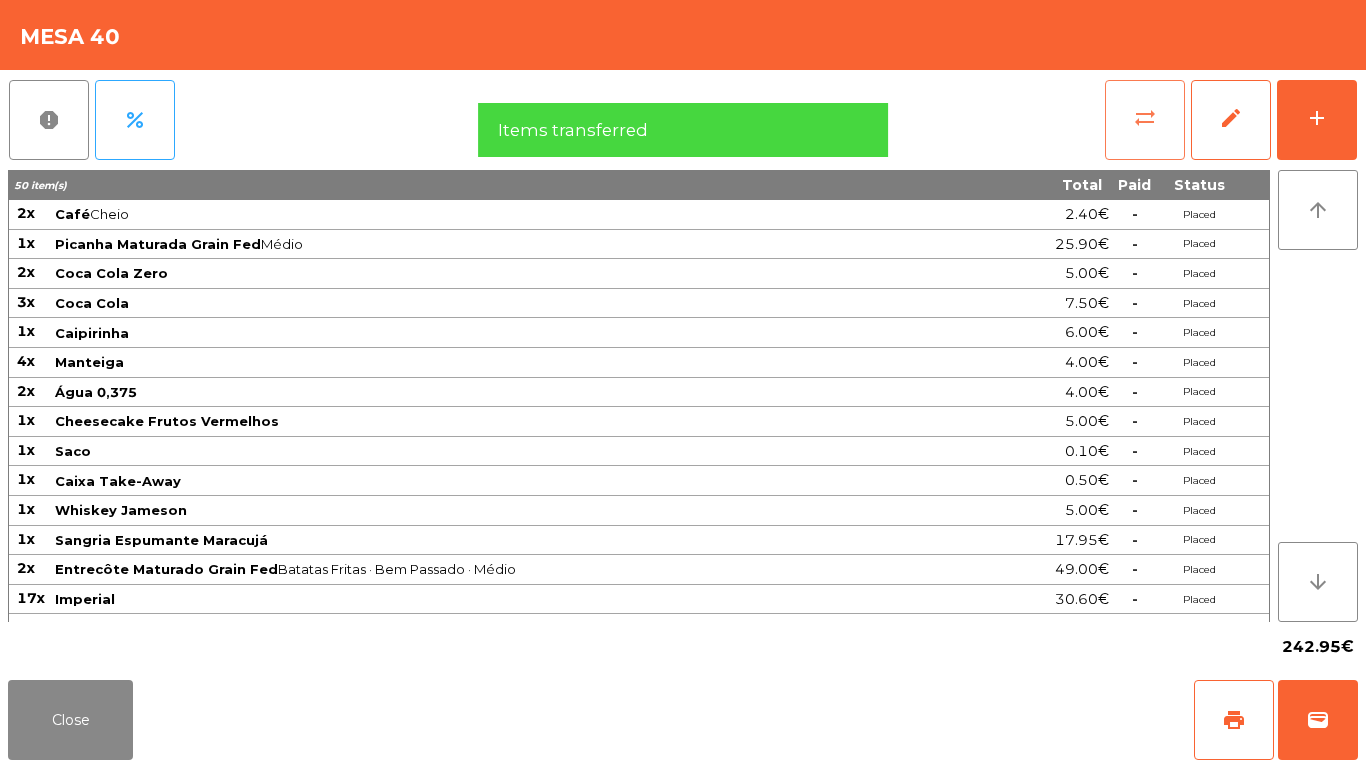 click on "sync_alt" 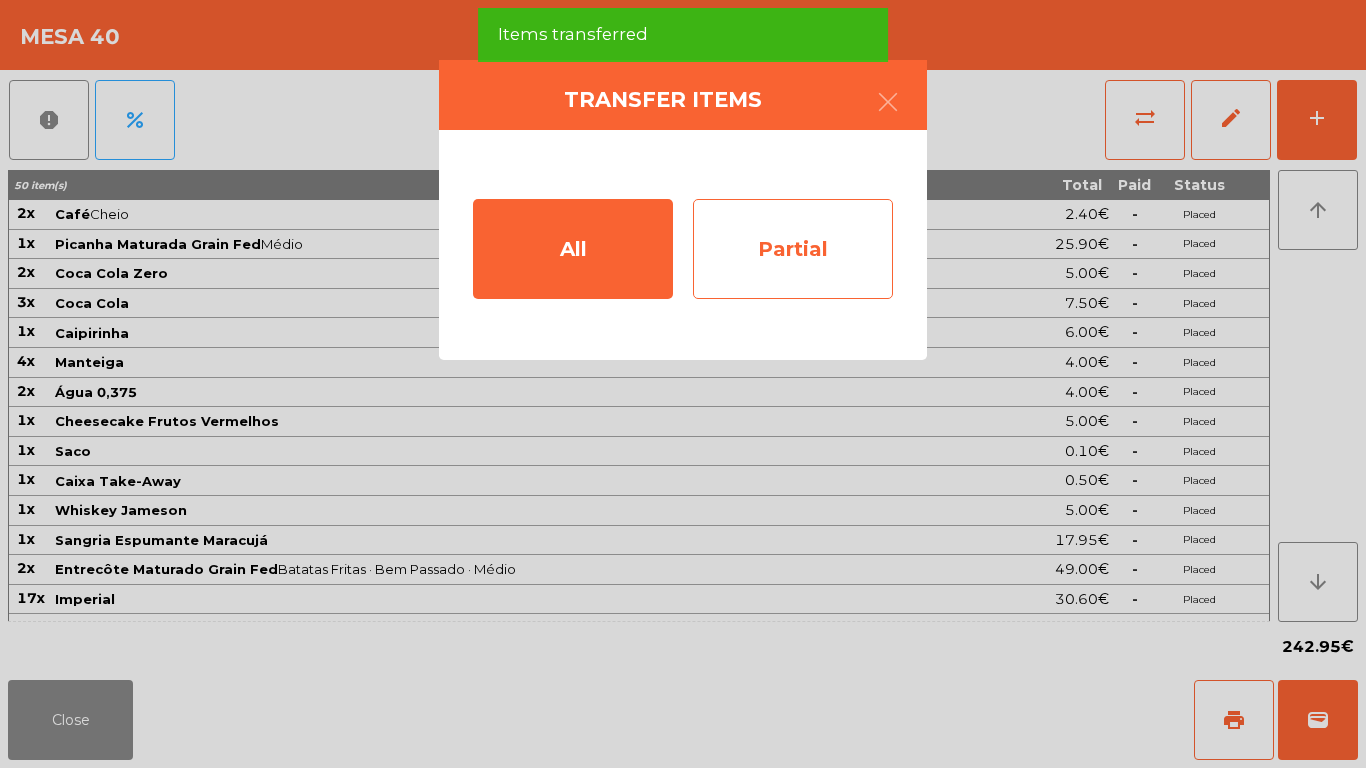 click on "Partial" 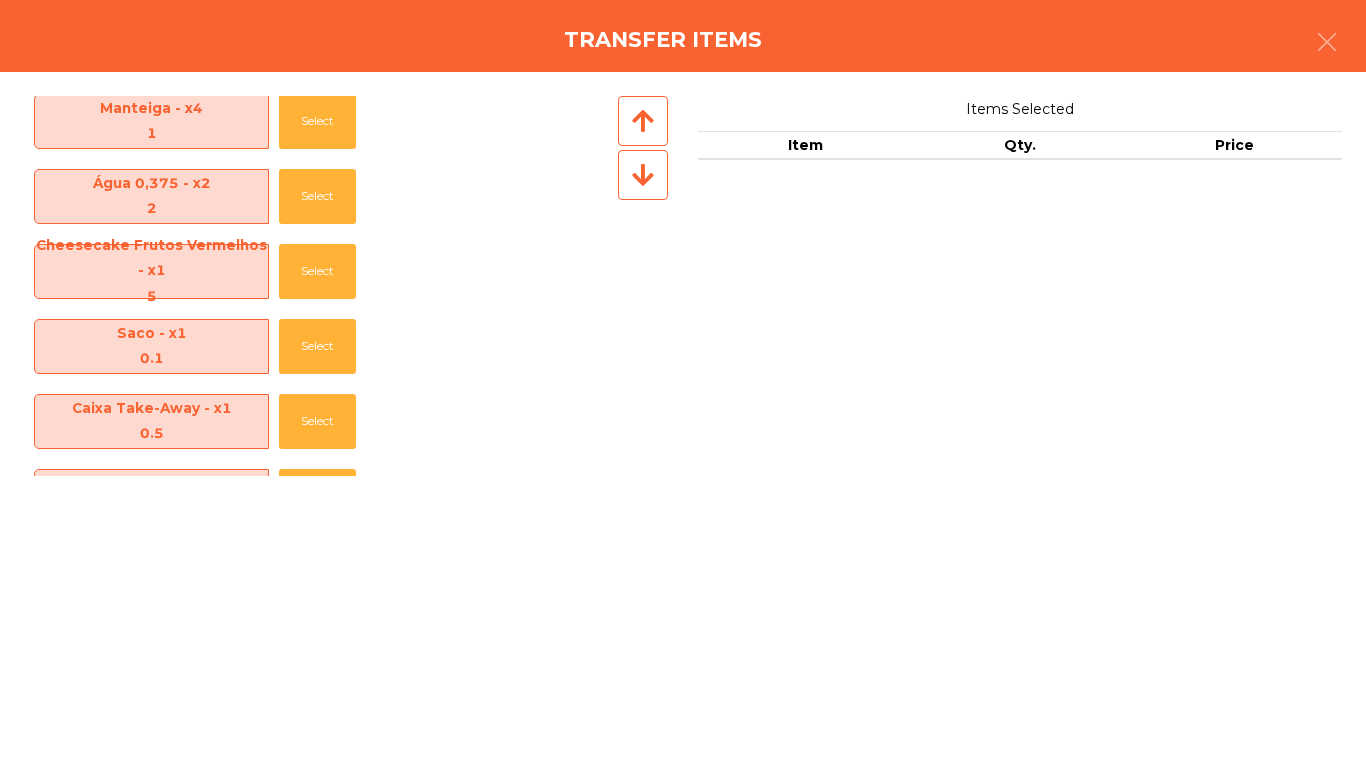 scroll, scrollTop: 401, scrollLeft: 0, axis: vertical 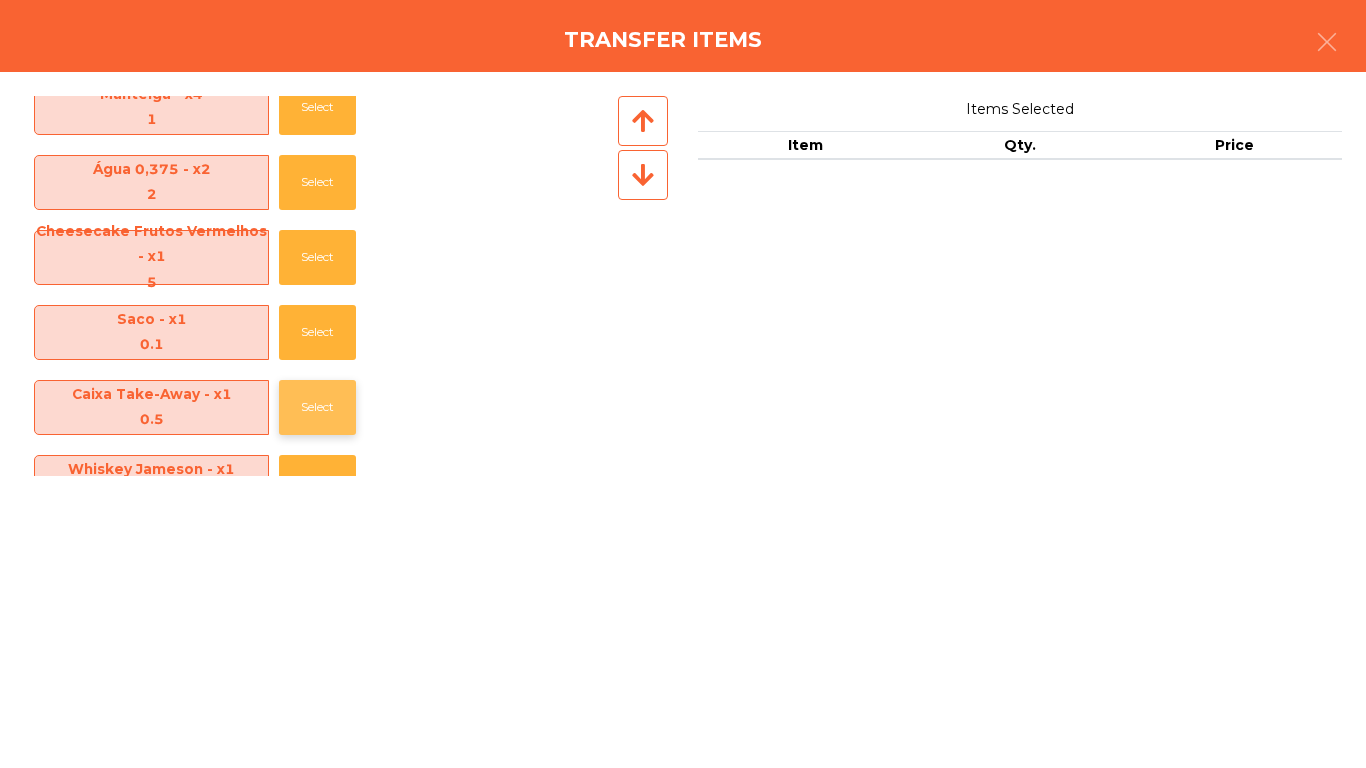 click on "Select" 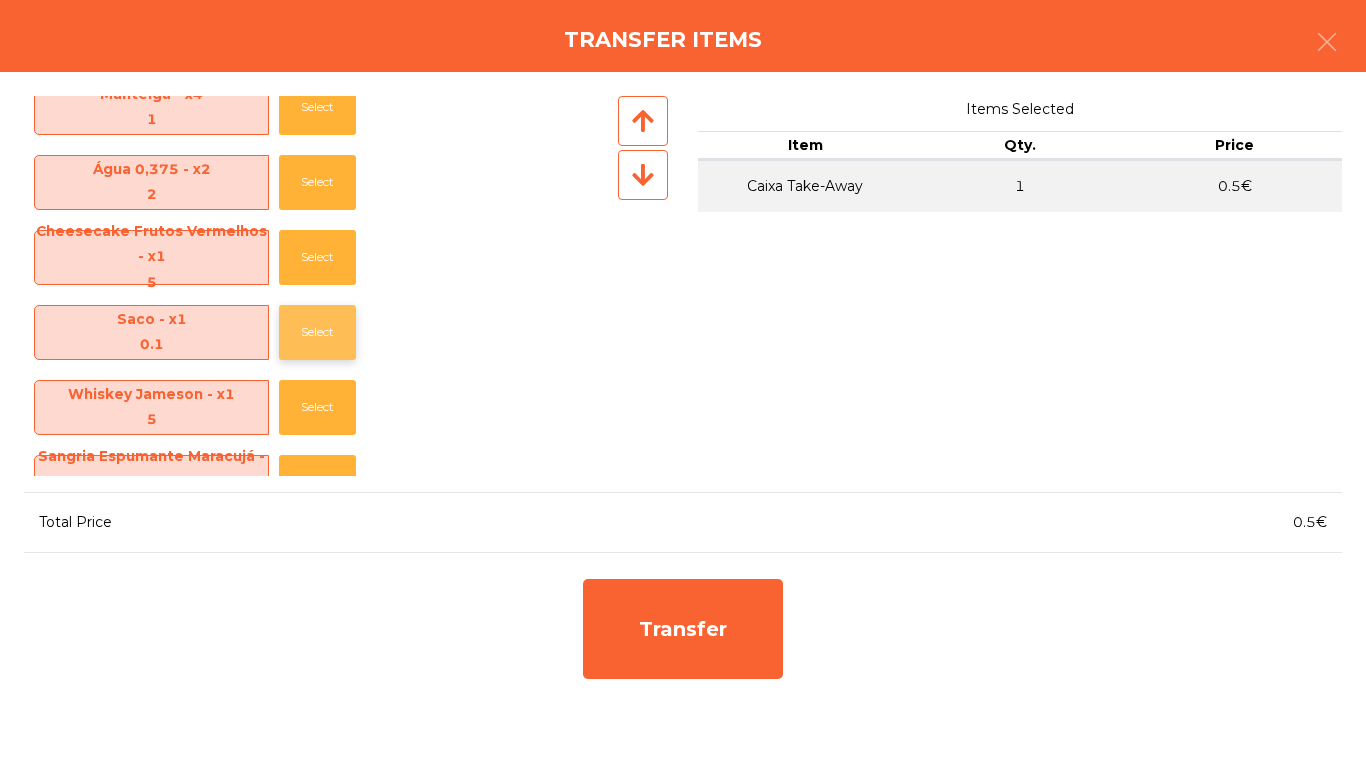 click on "Select" 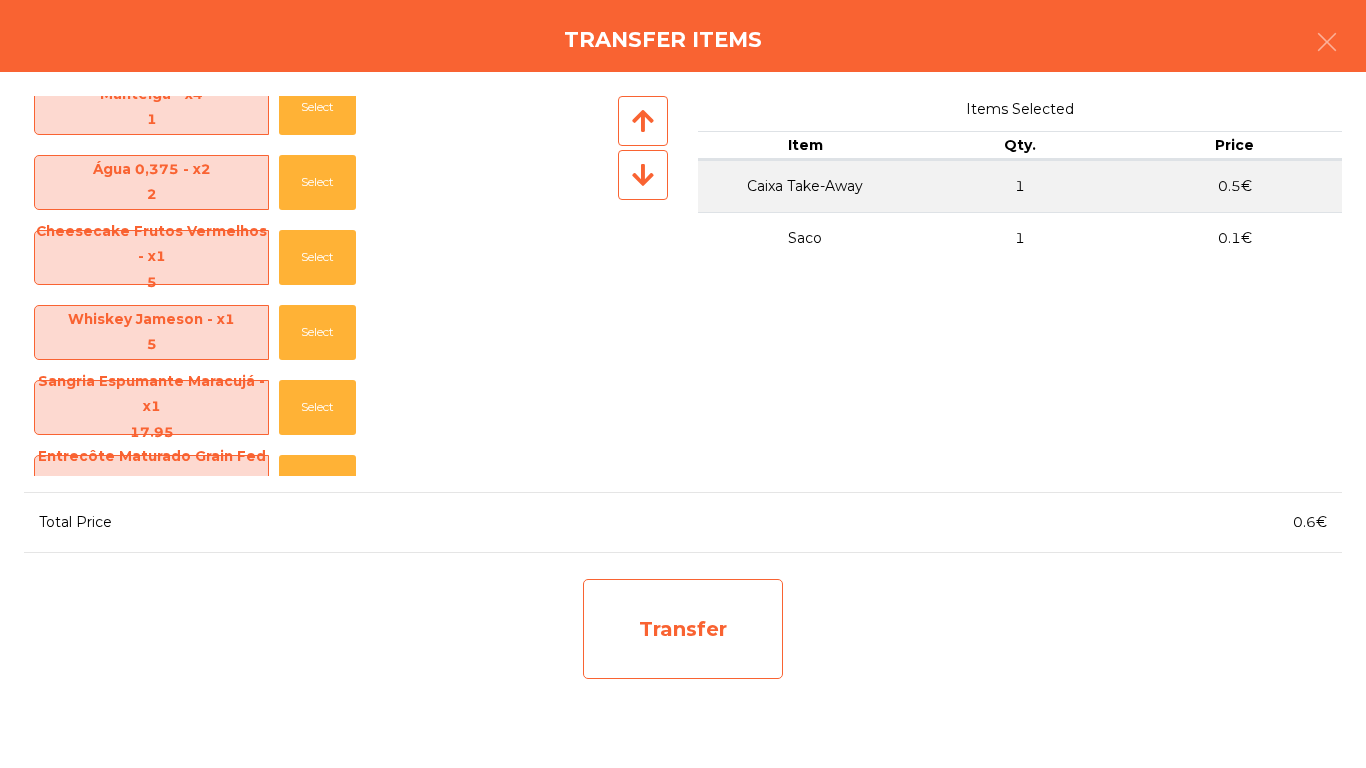 click on "Transfer" 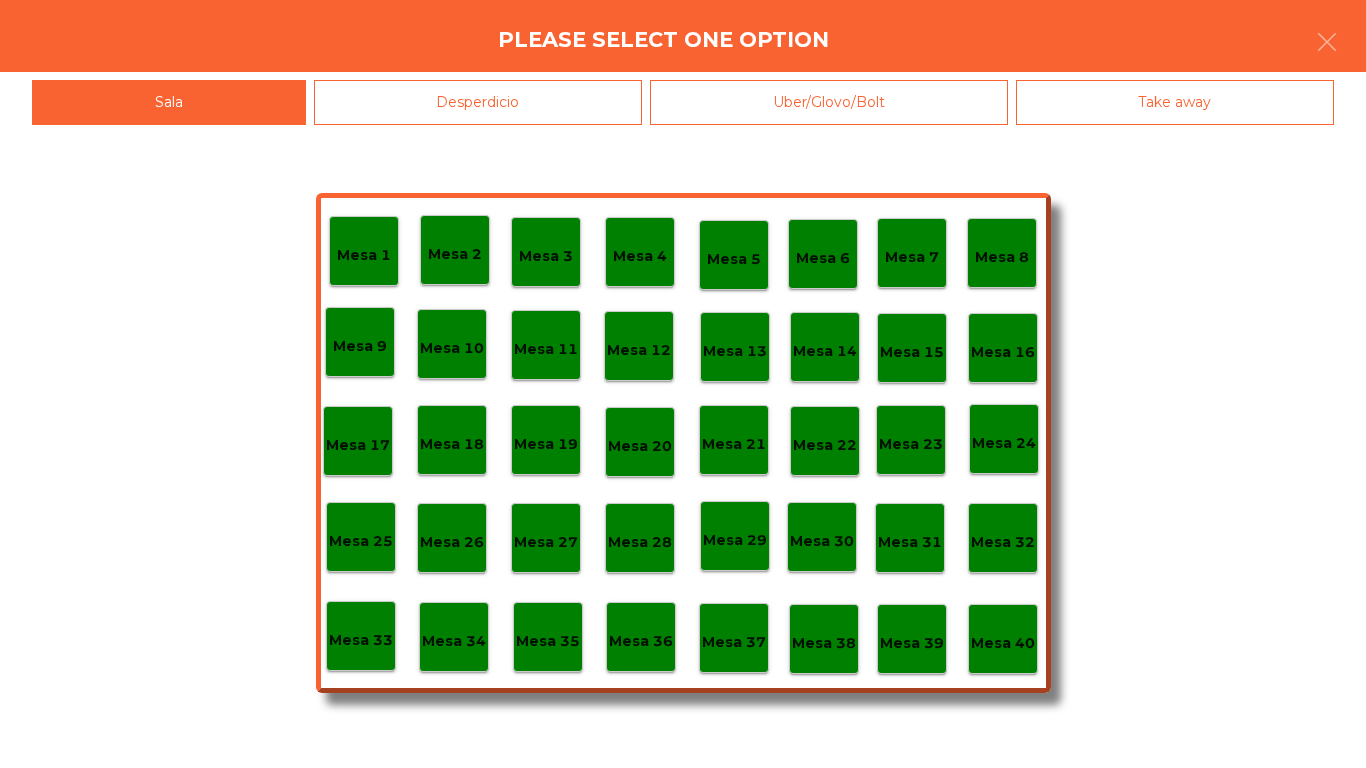 click on "Mesa 40" 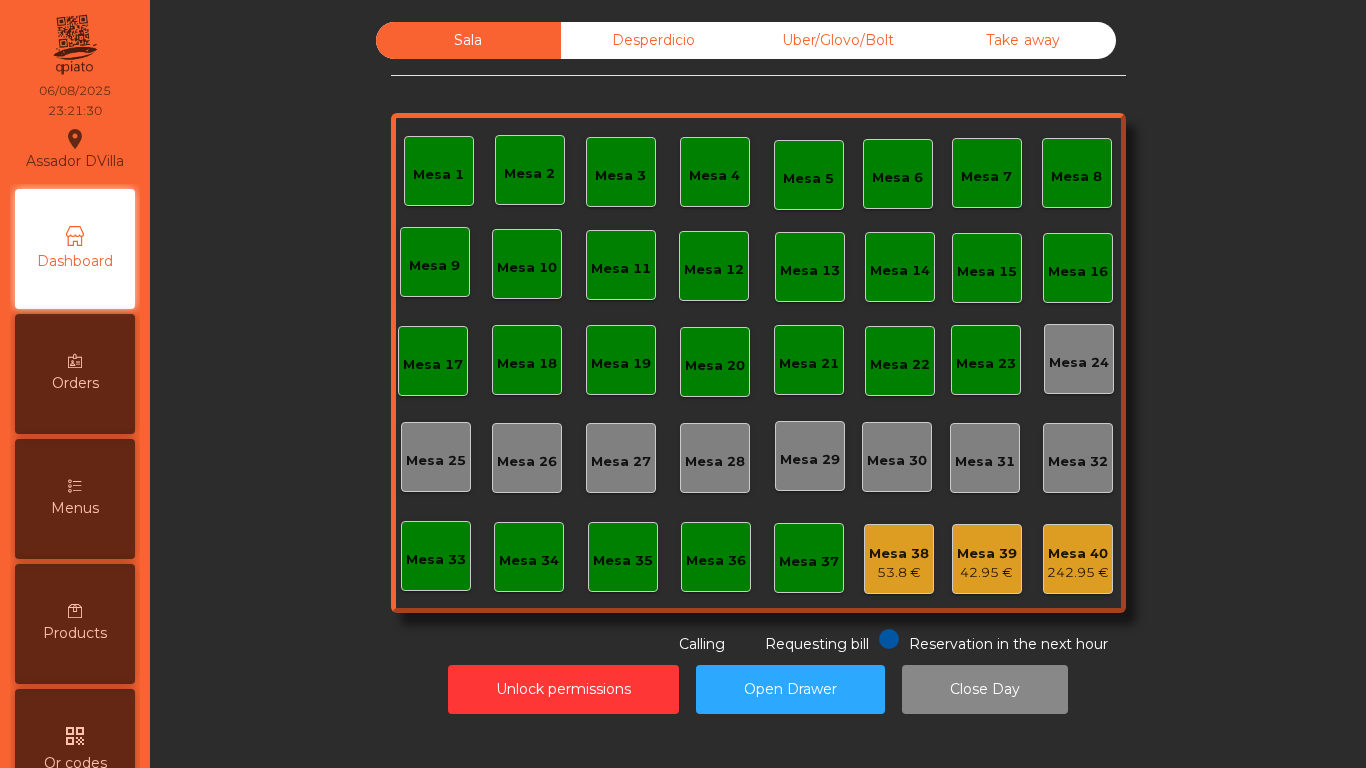click on "242.95 €" 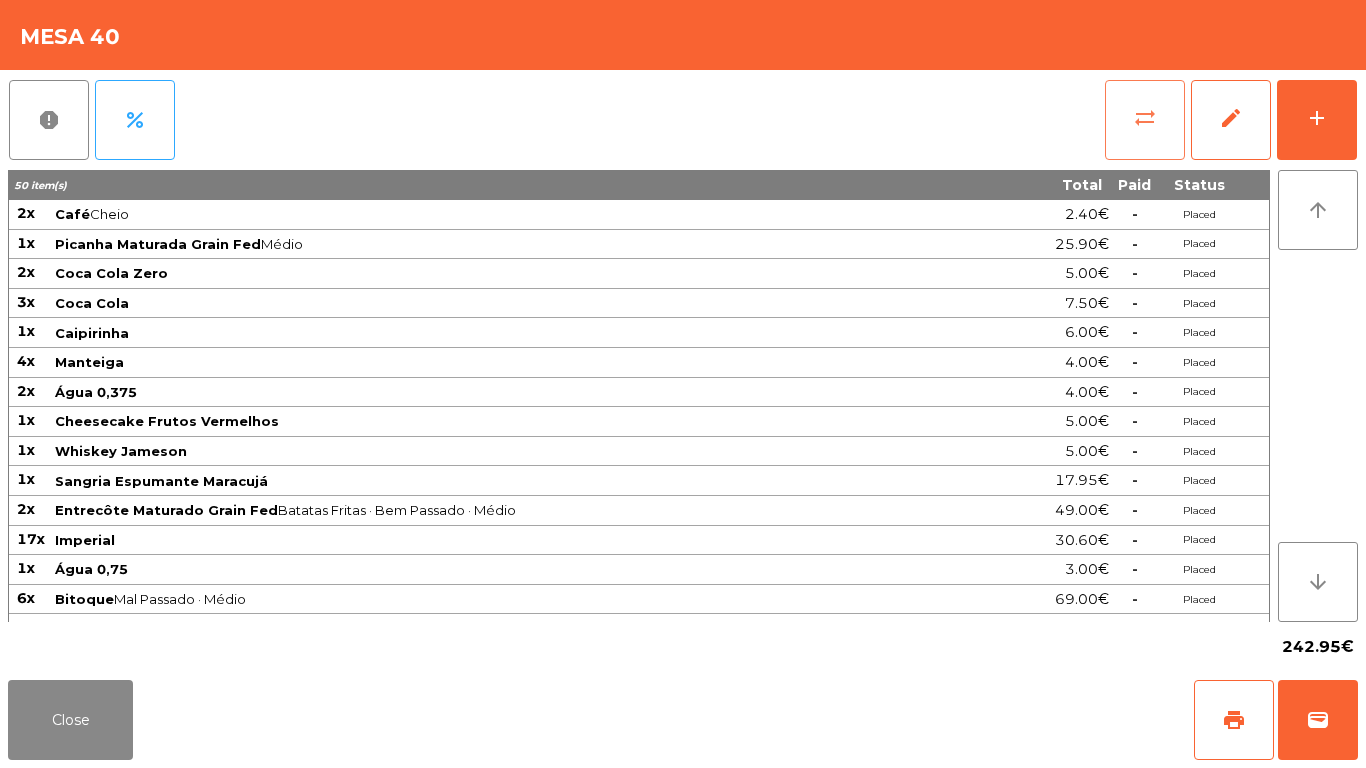 click on "sync_alt" 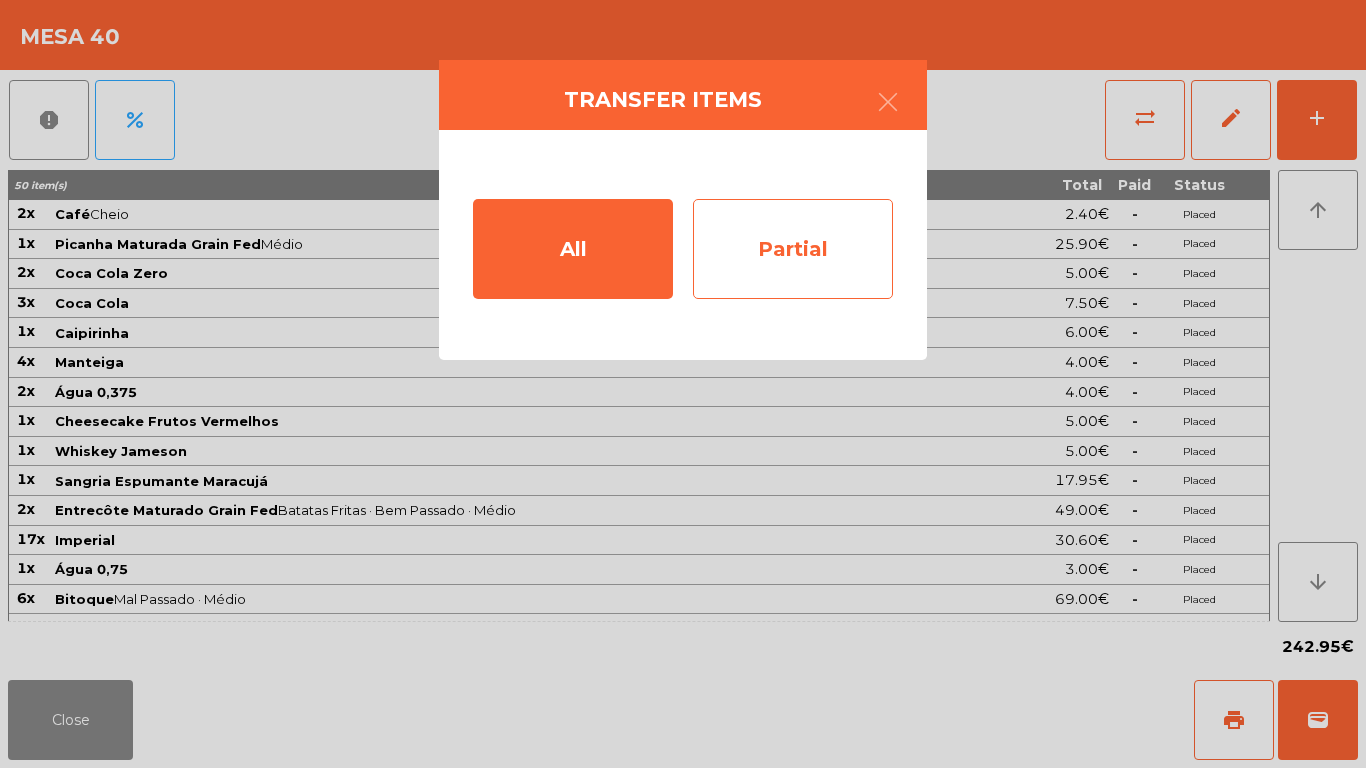 click on "Partial" 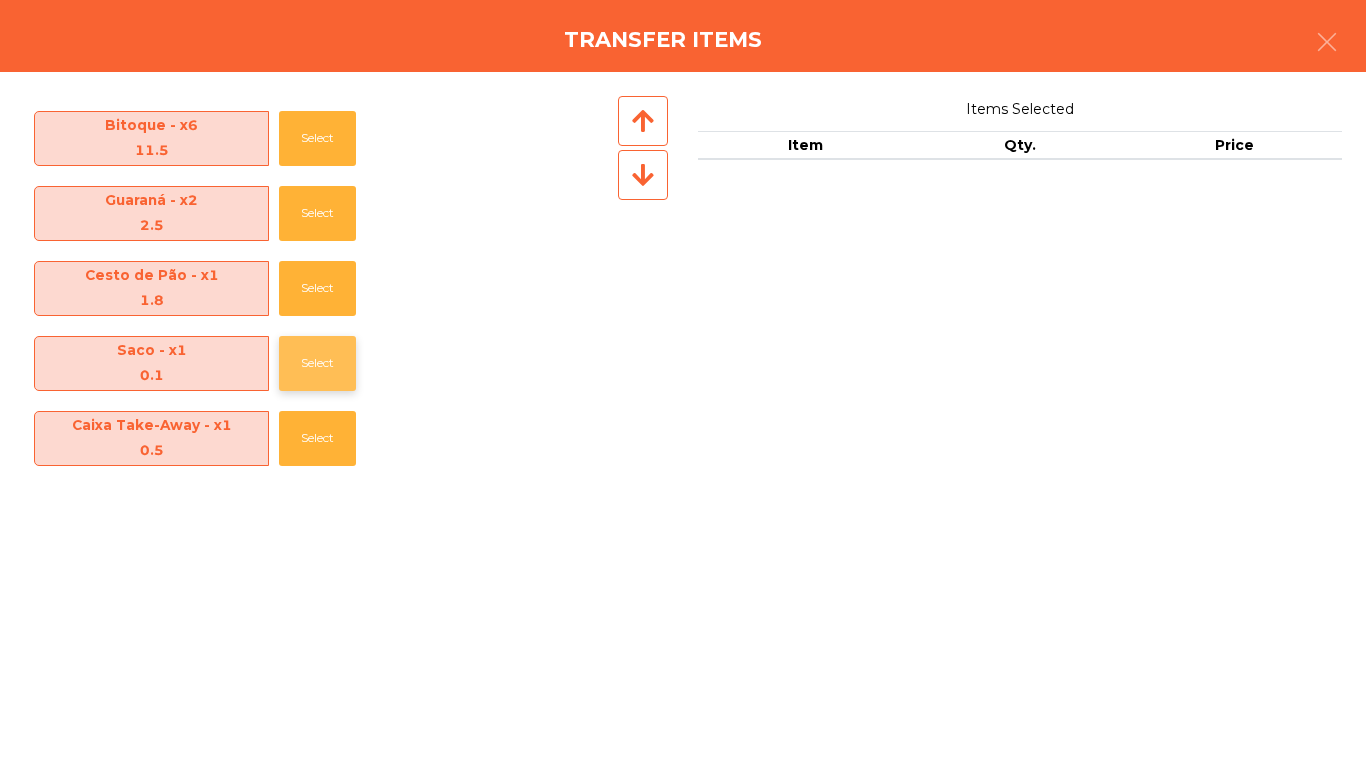 click on "Select" 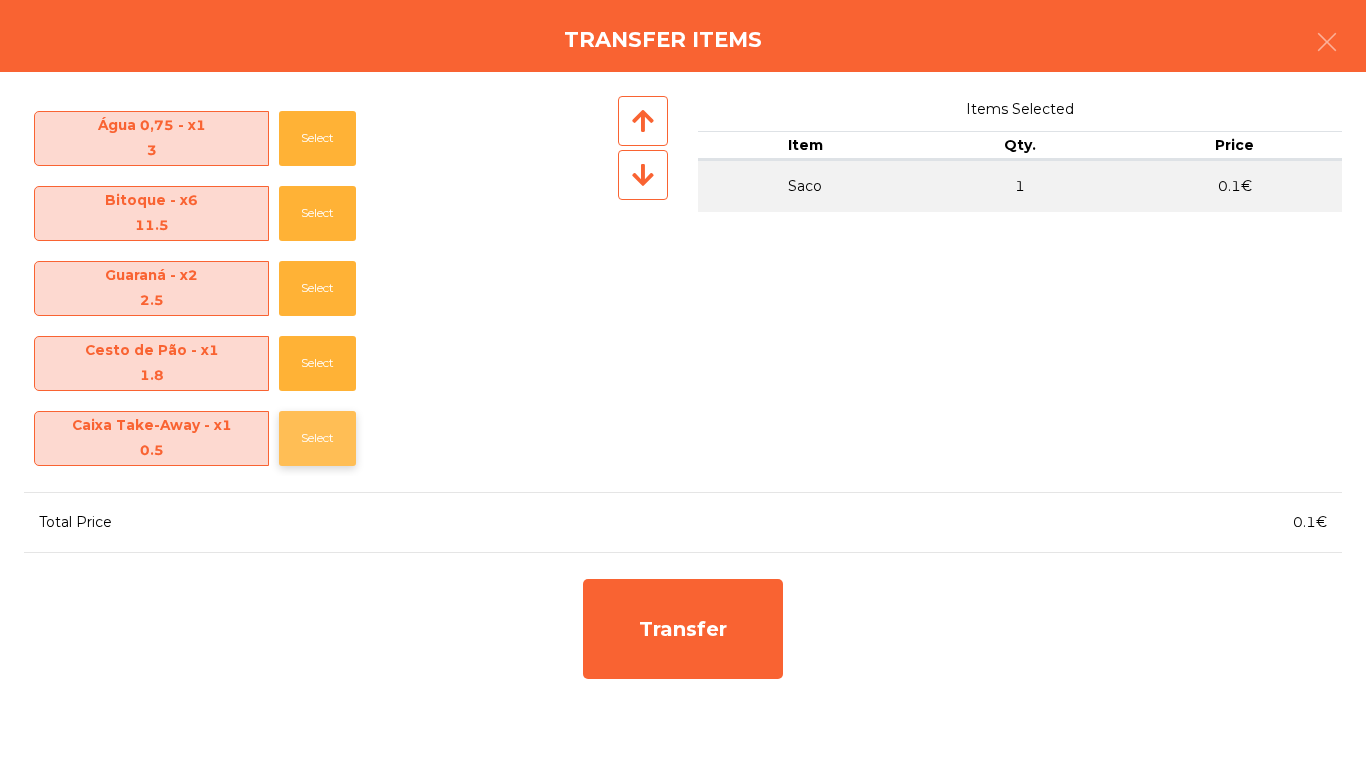 click on "Select" 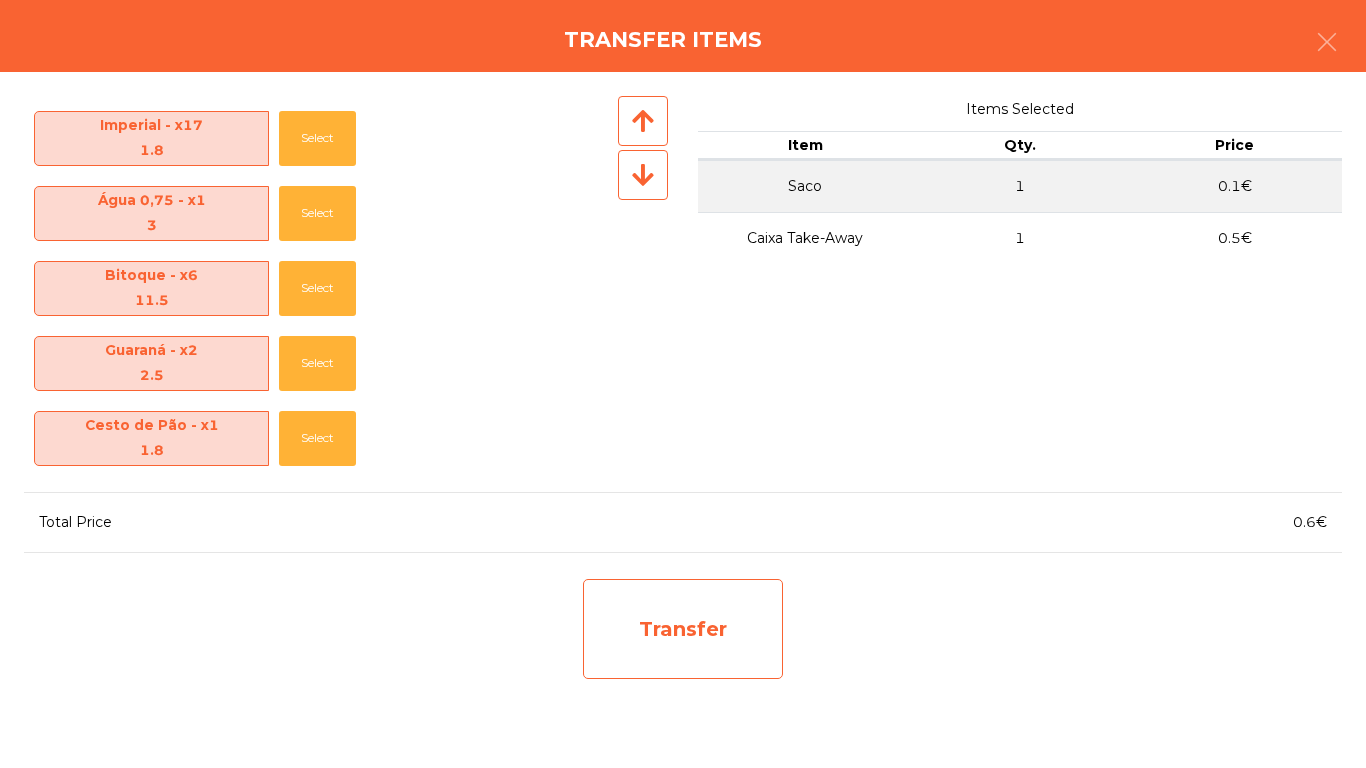 click on "Transfer" 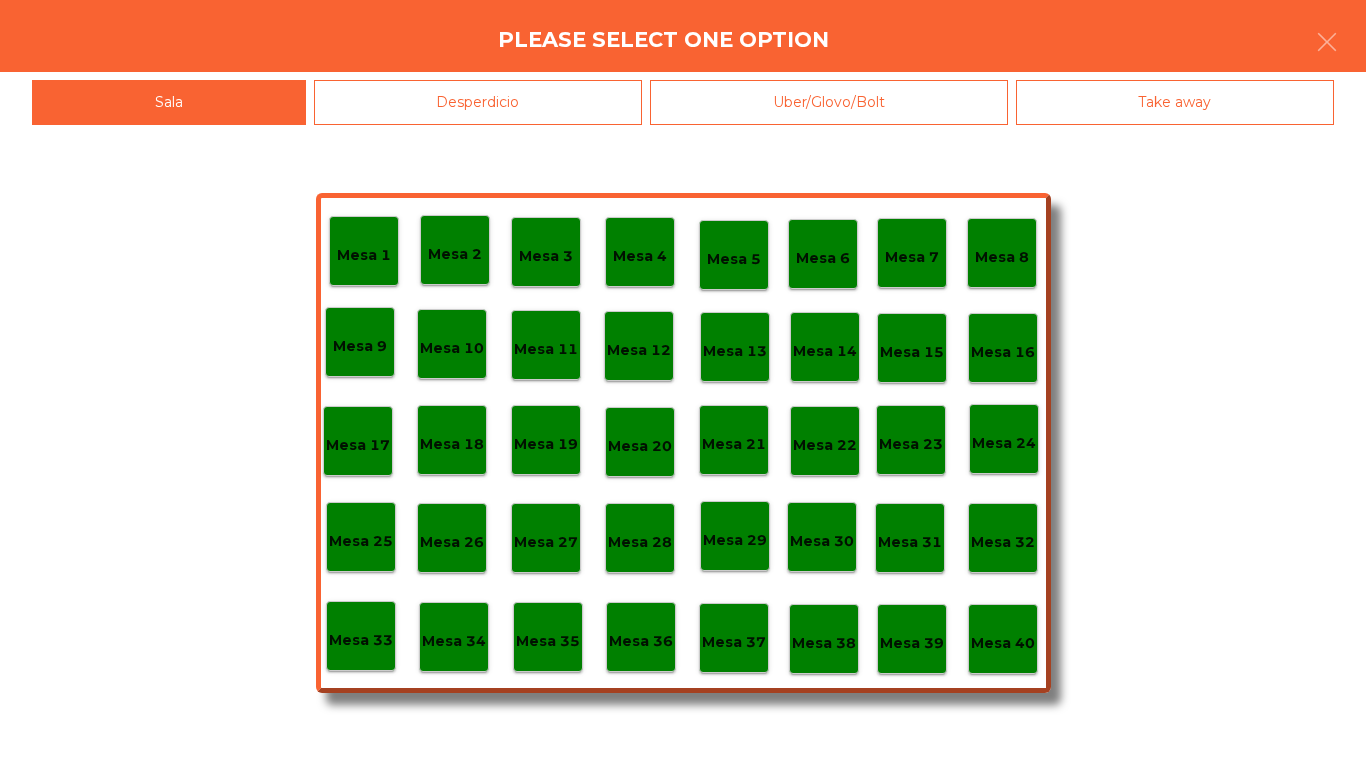 click on "Mesa 39" 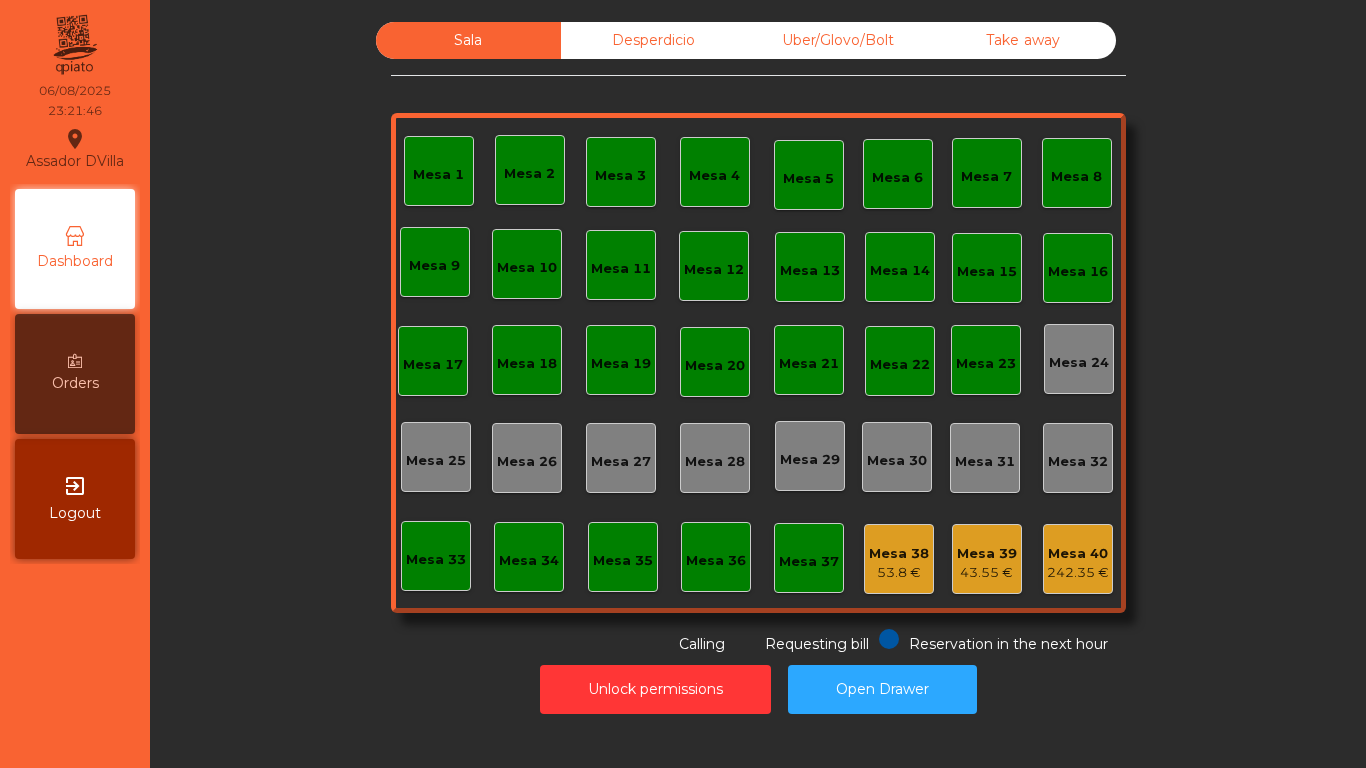 click on "Mesa 39" 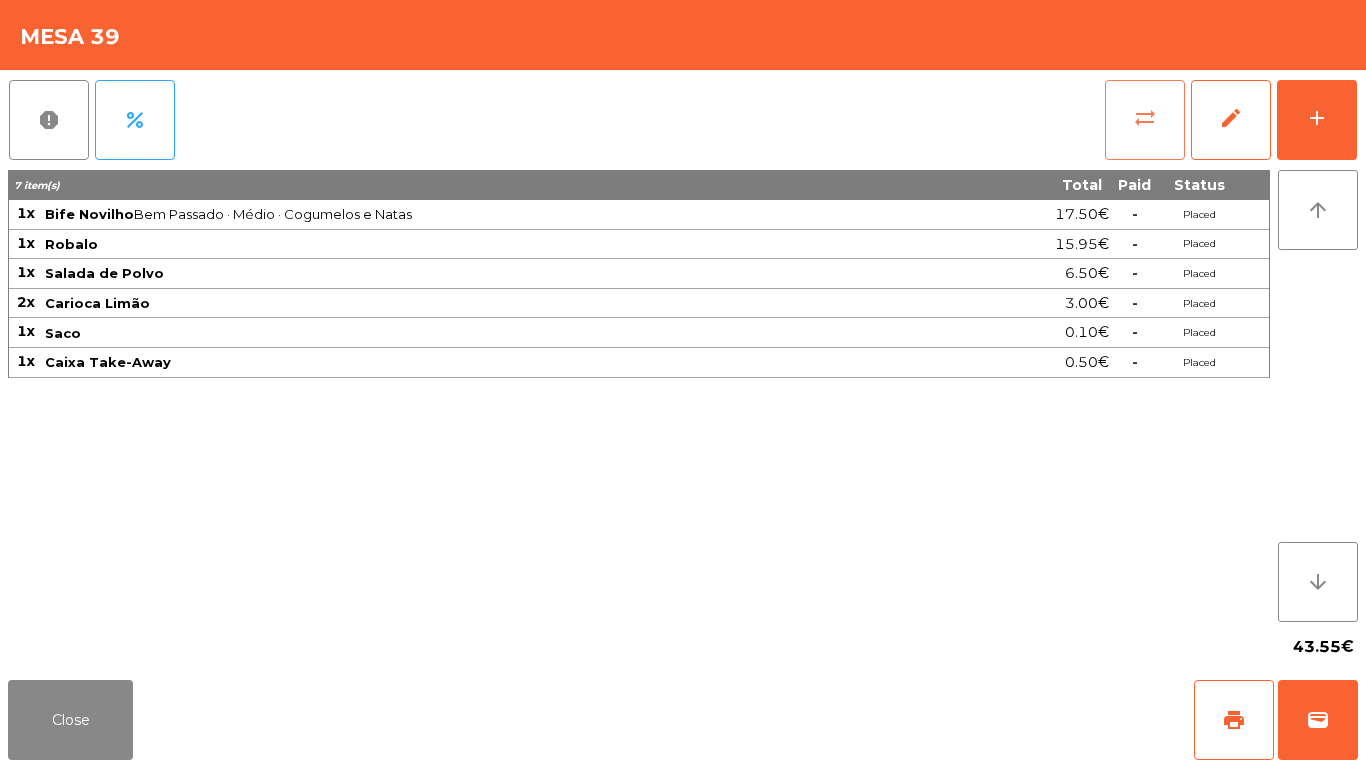 click on "sync_alt" 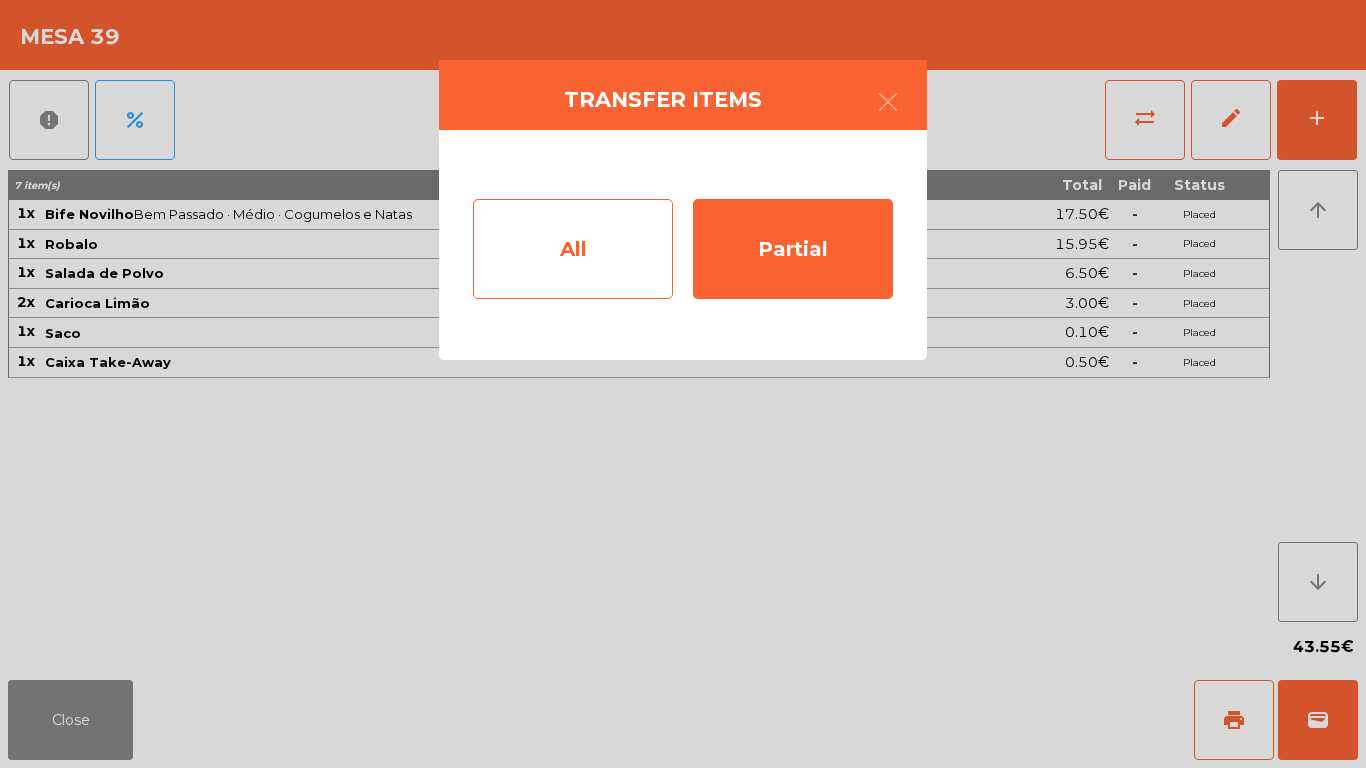 click on "All" 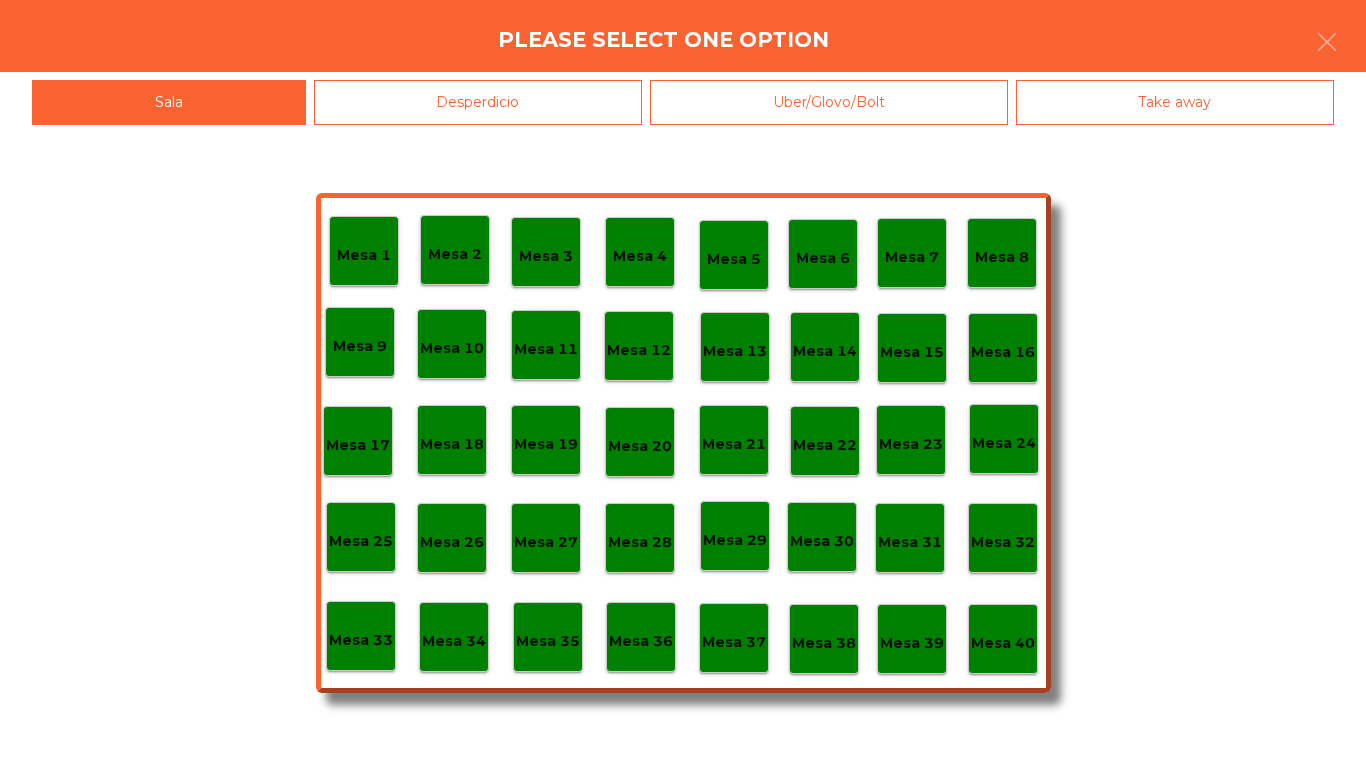 click on "Mesa 38" 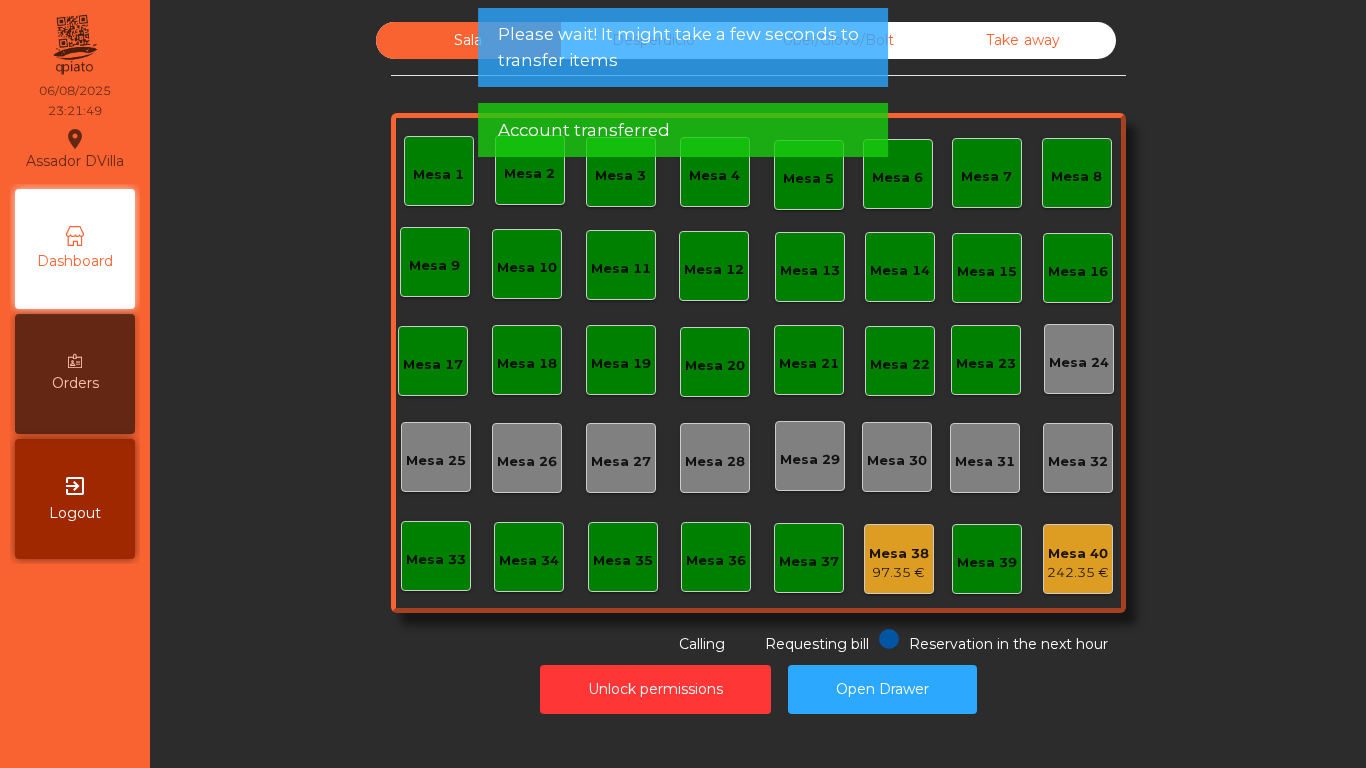 click on "Mesa 40" 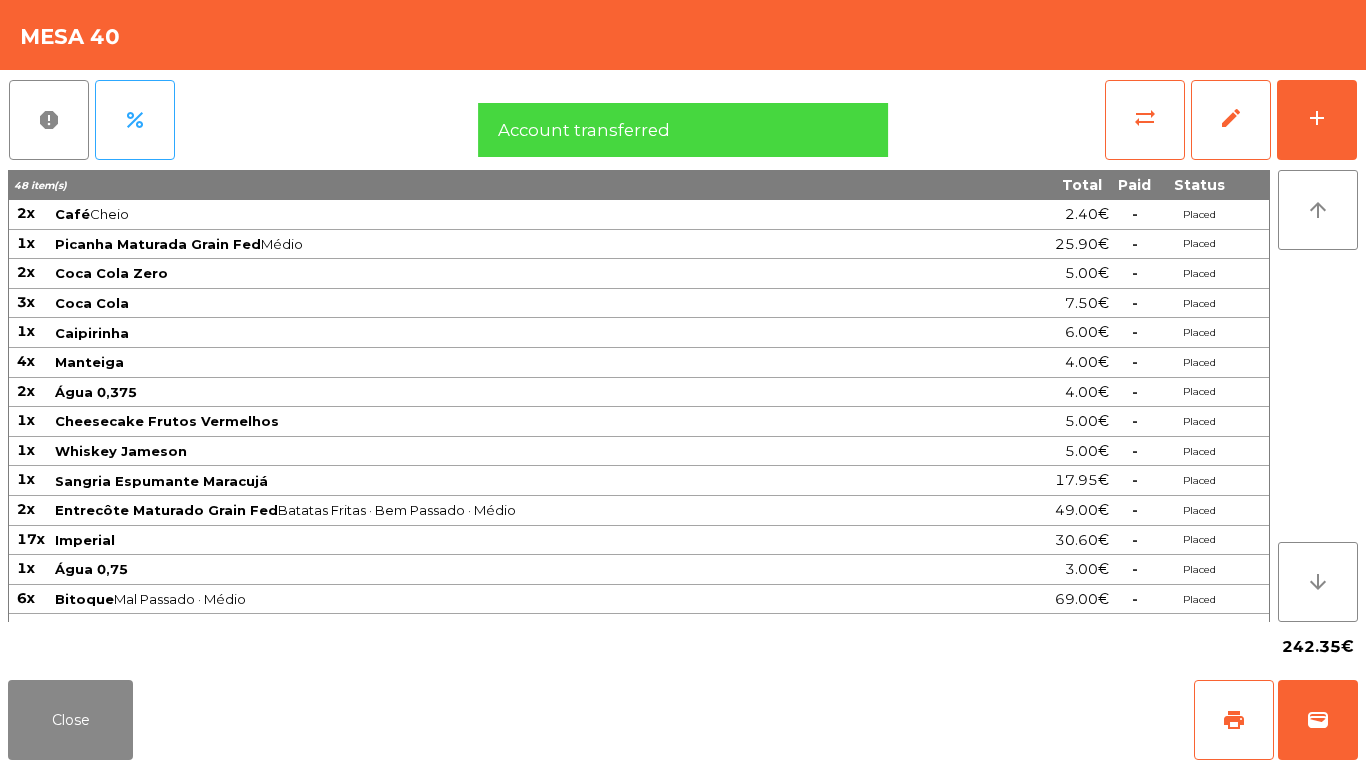 click on "Close   print   wallet" 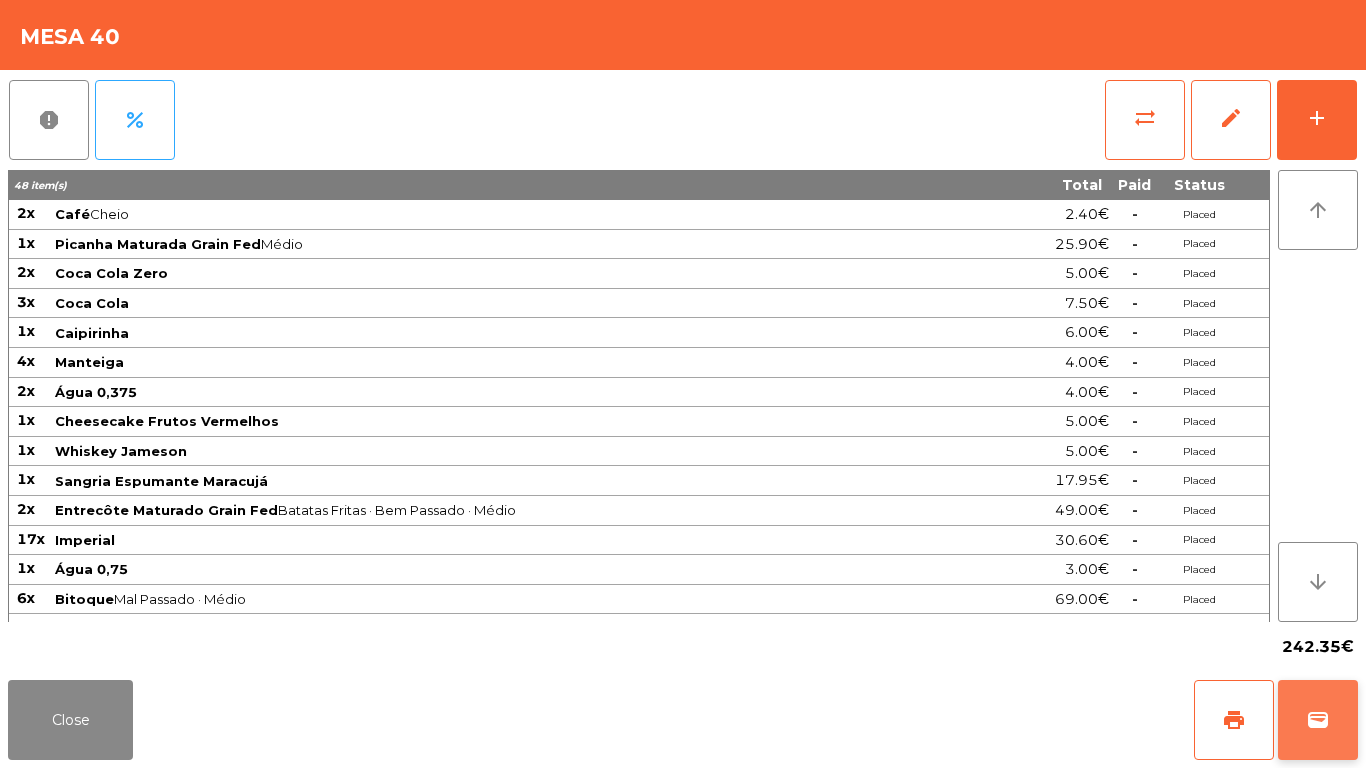 click on "wallet" 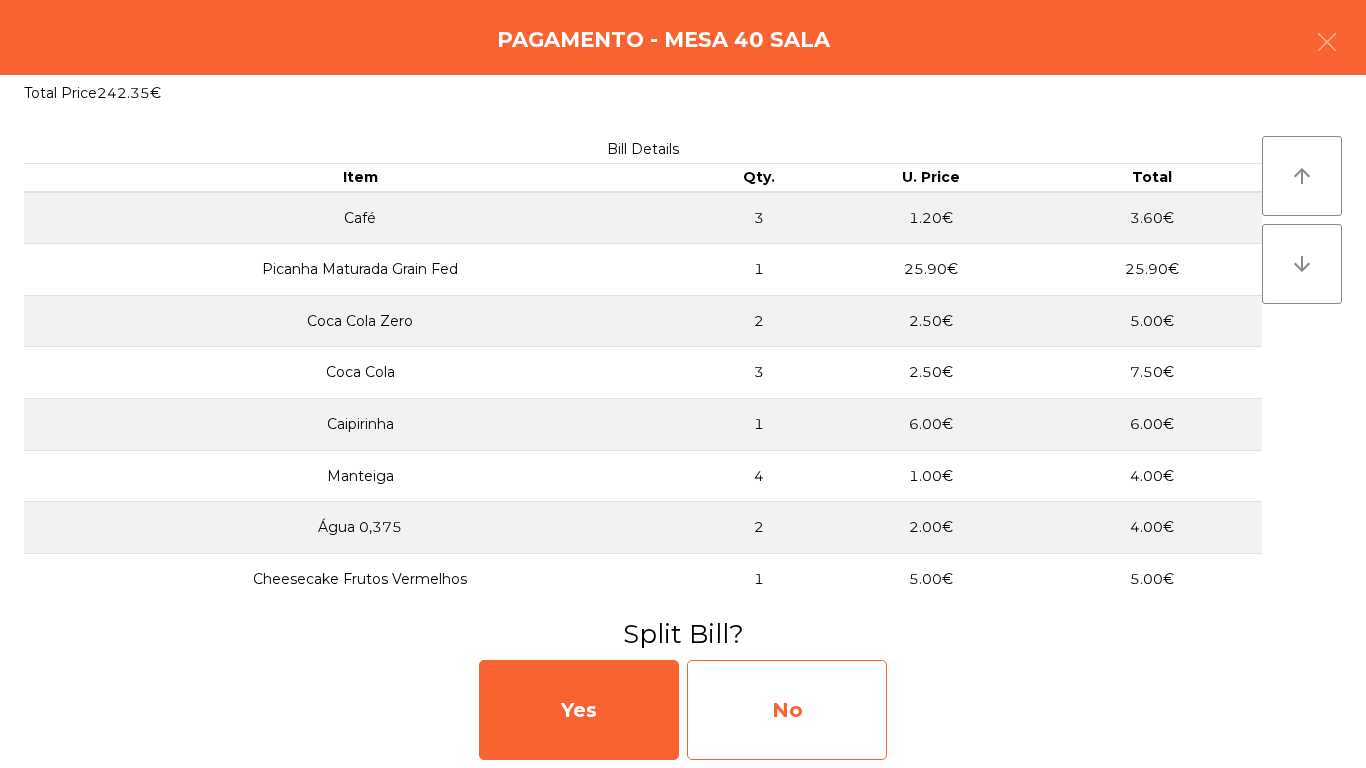 click on "No" 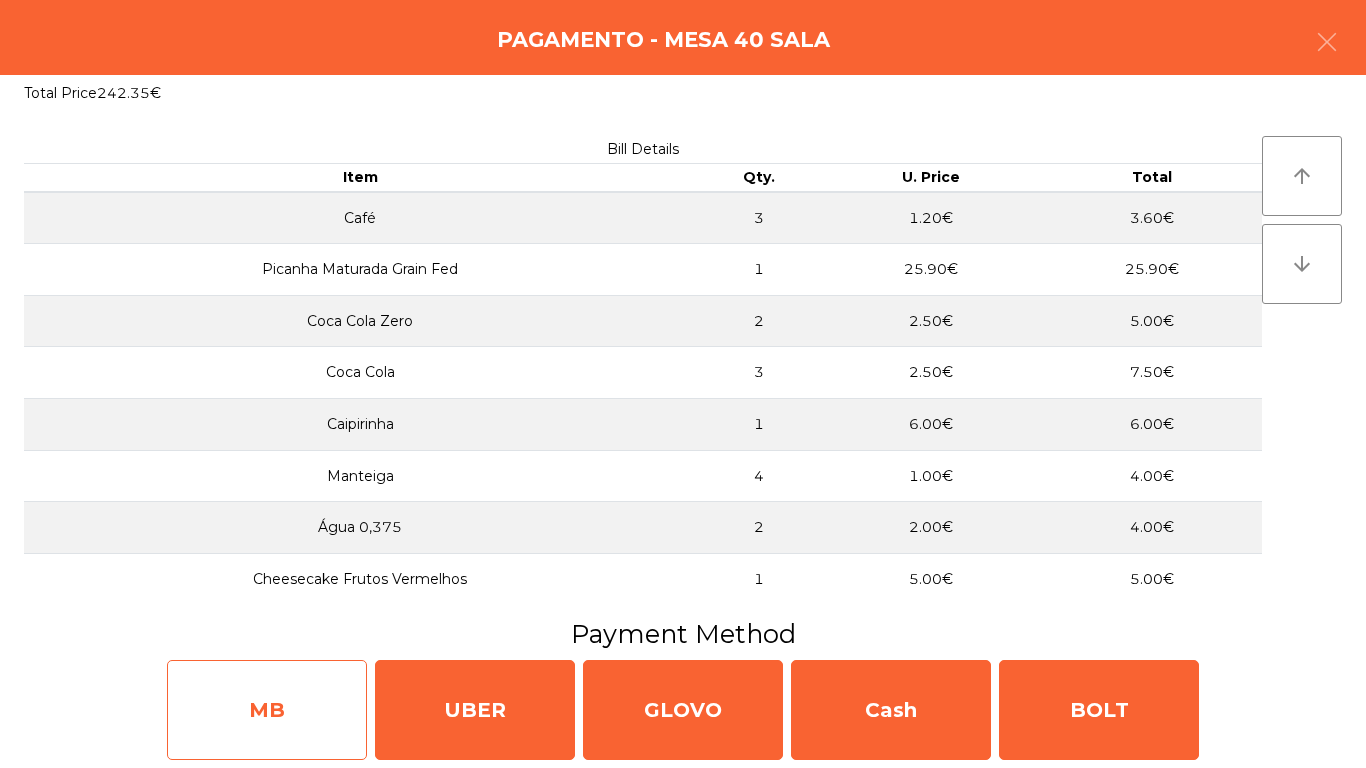 click on "MB" 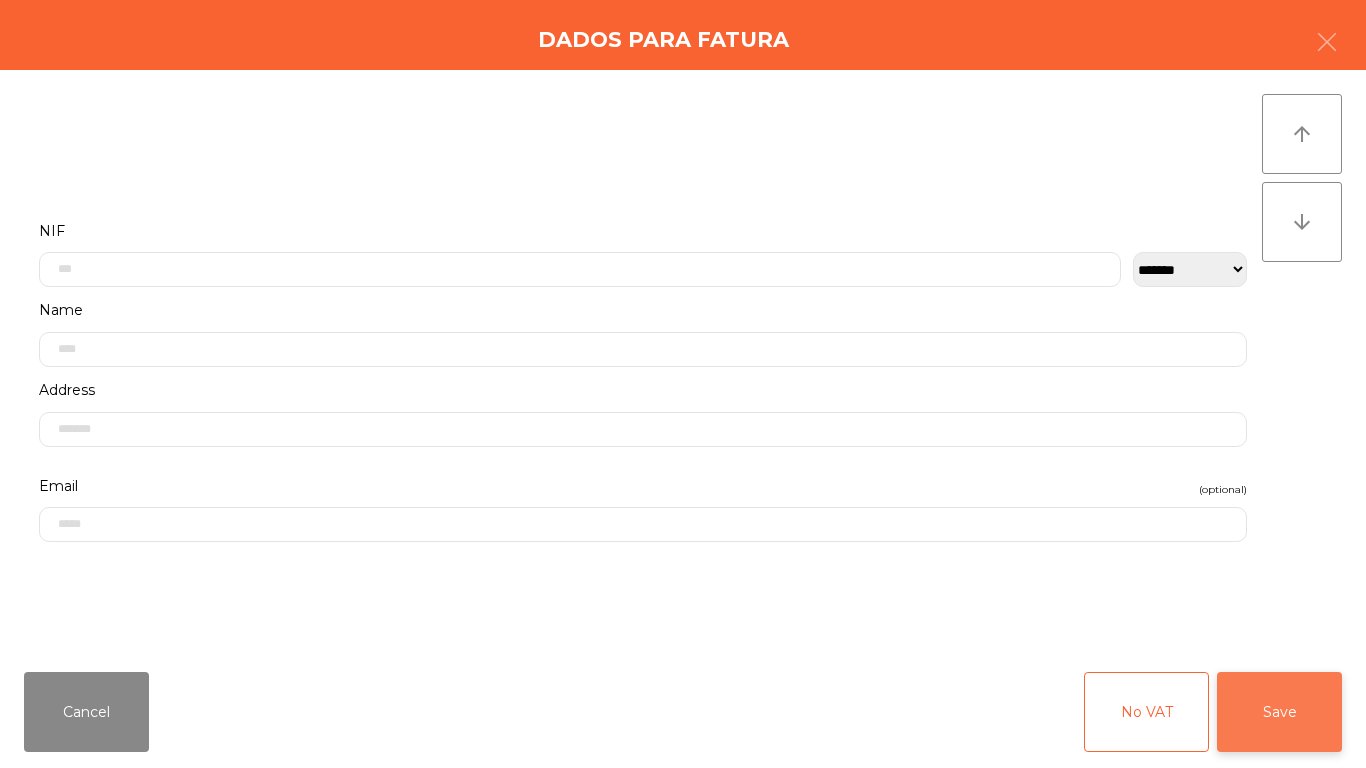 click on "Save" 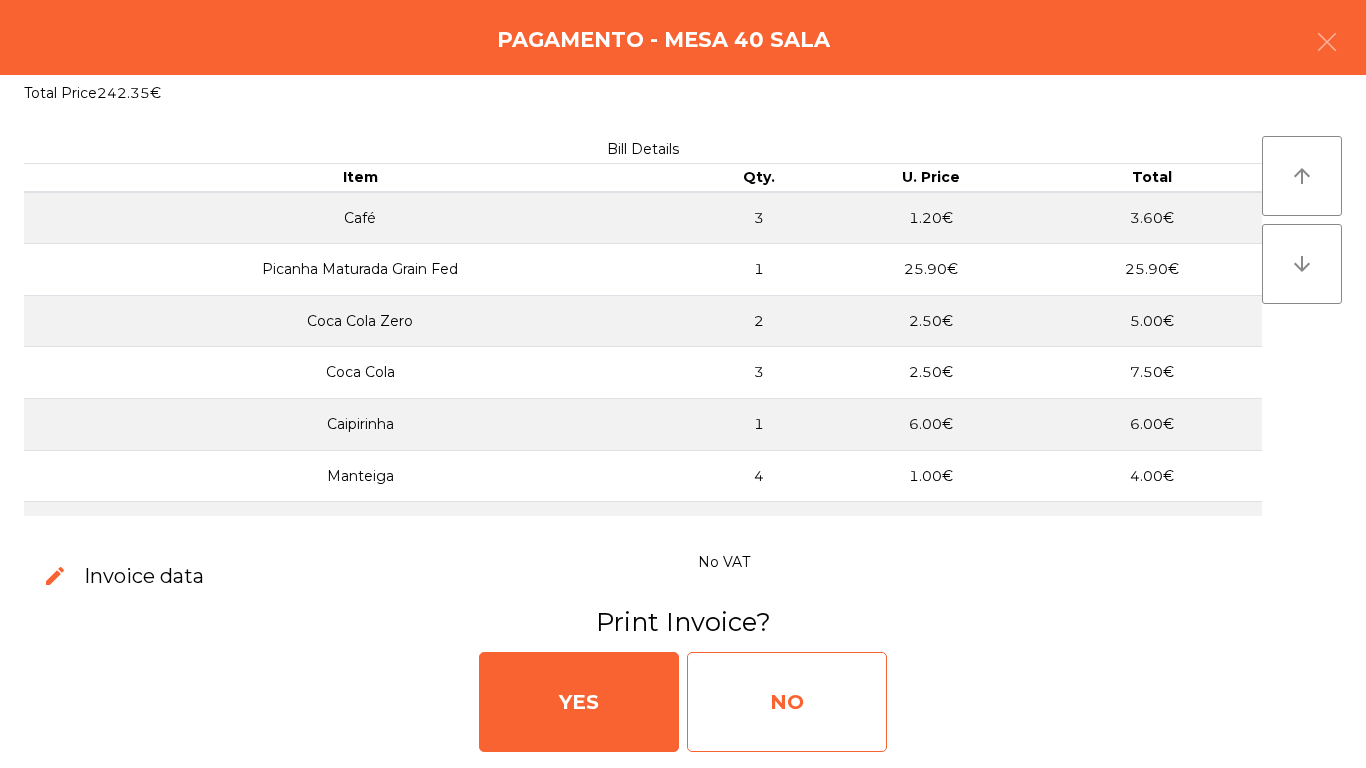 click on "NO" 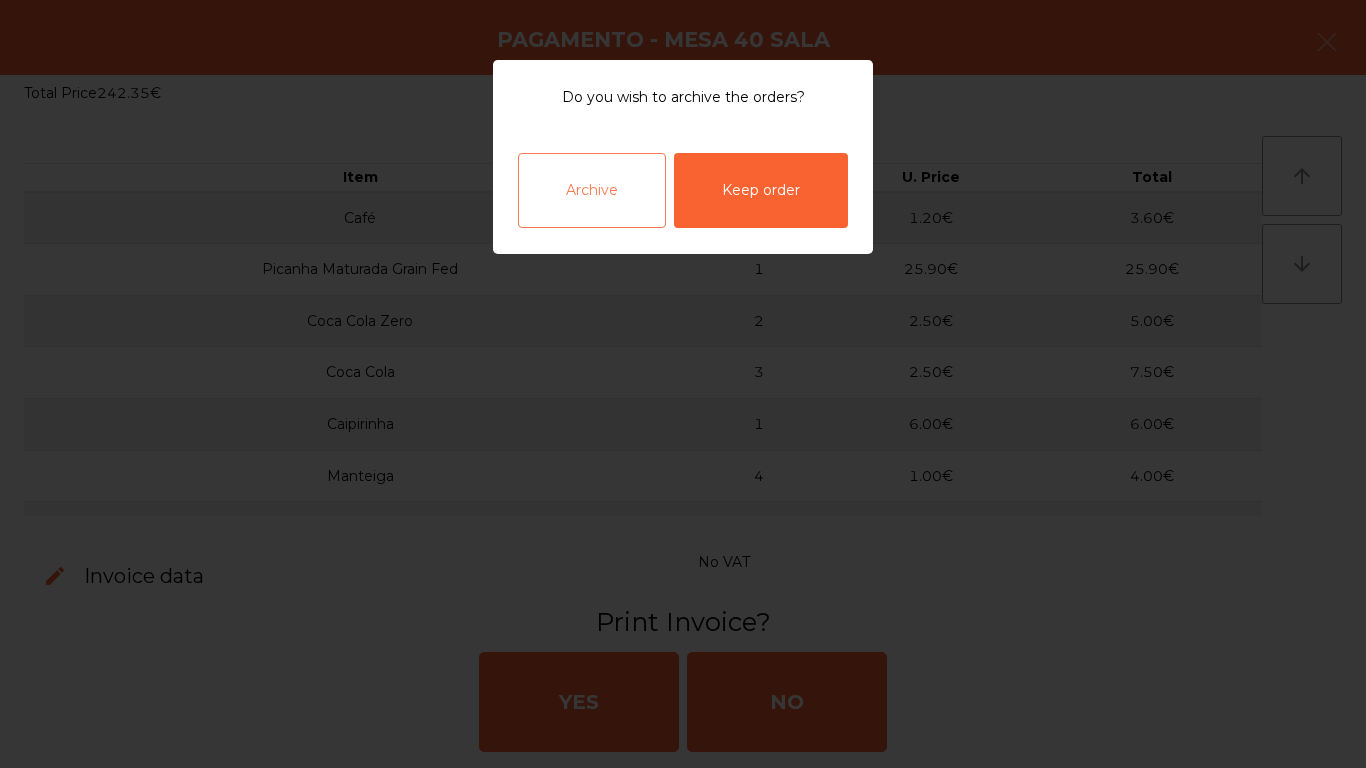 click on "Archive" 